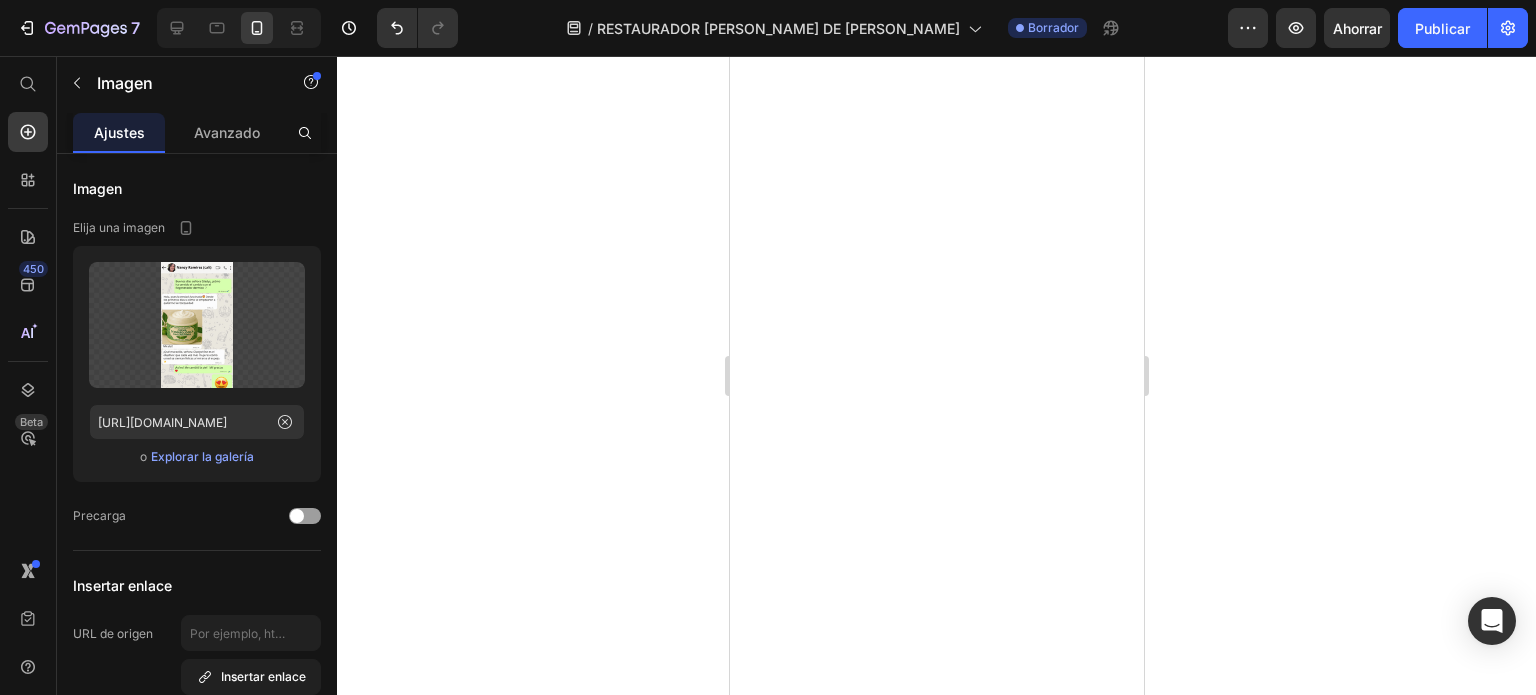 scroll, scrollTop: 0, scrollLeft: 0, axis: both 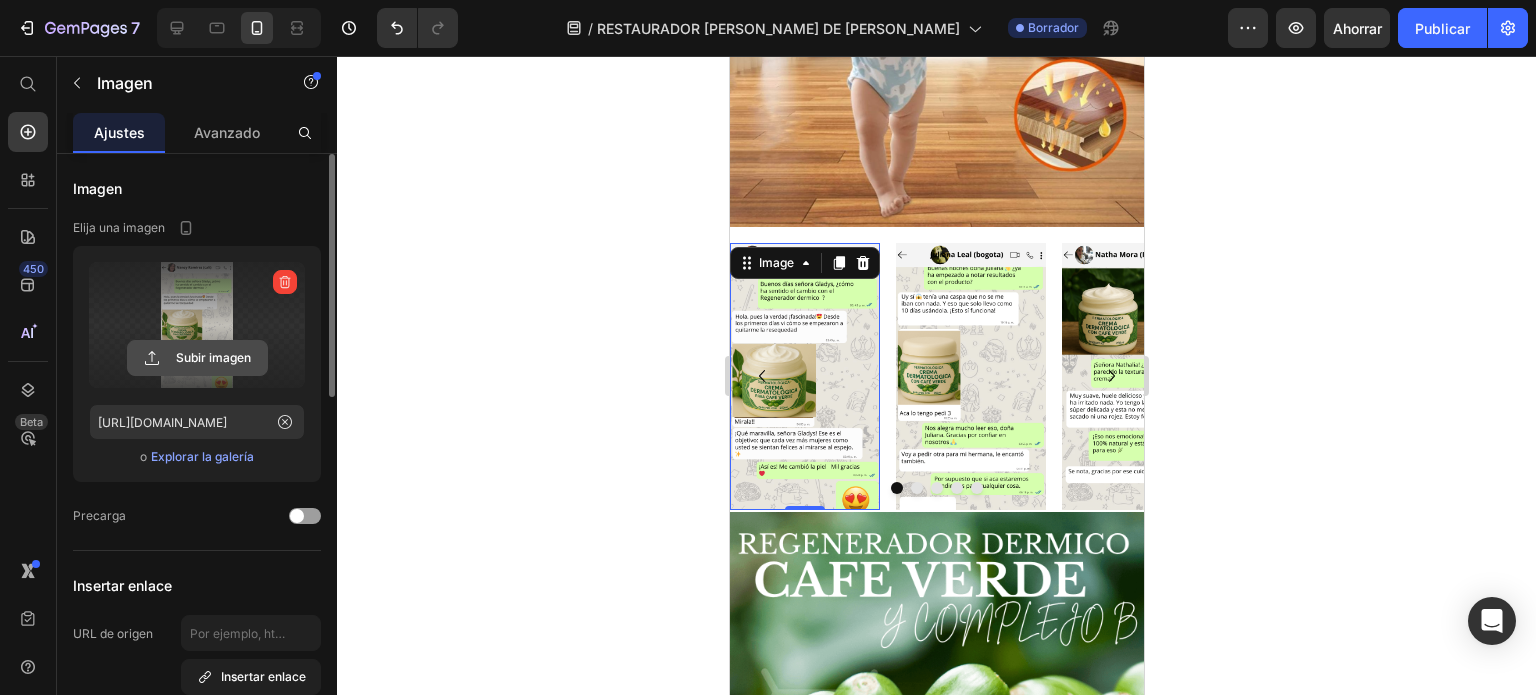 click 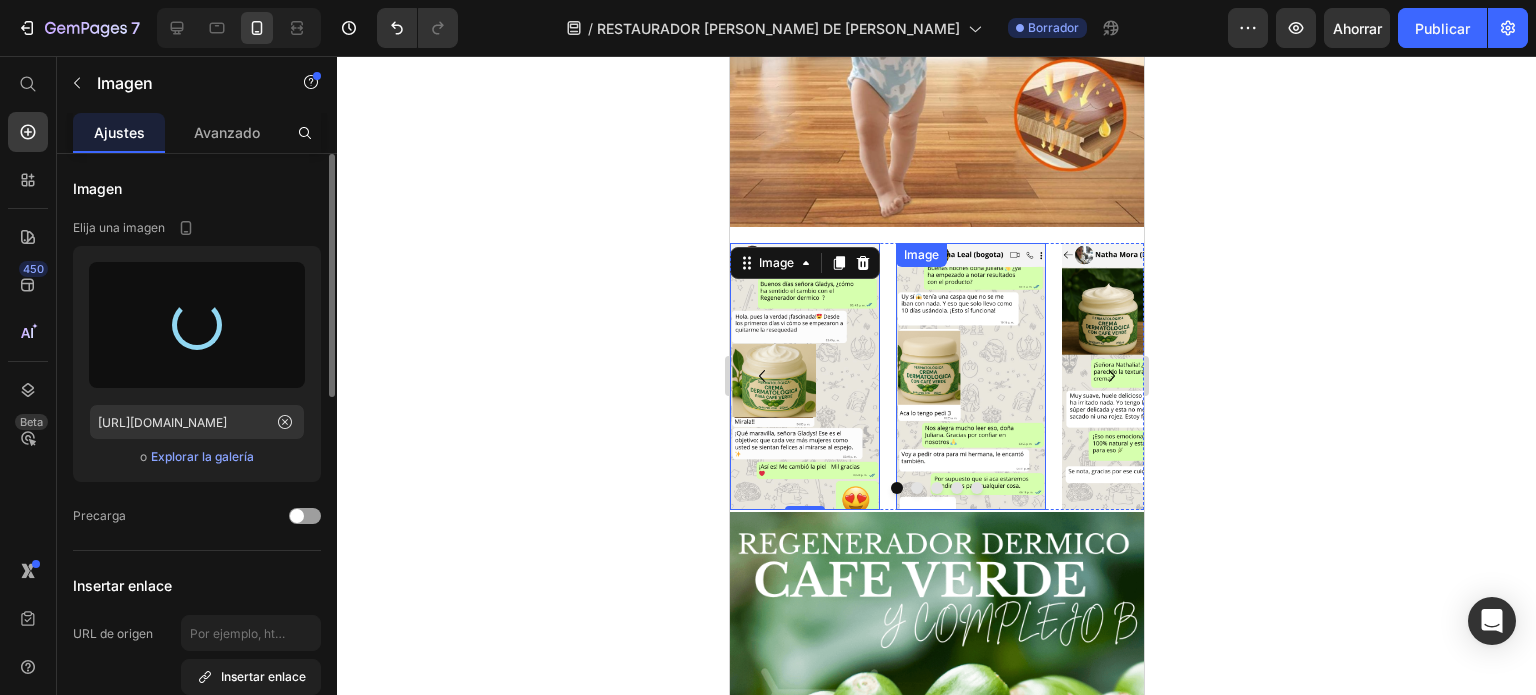 type on "[URL][DOMAIN_NAME]" 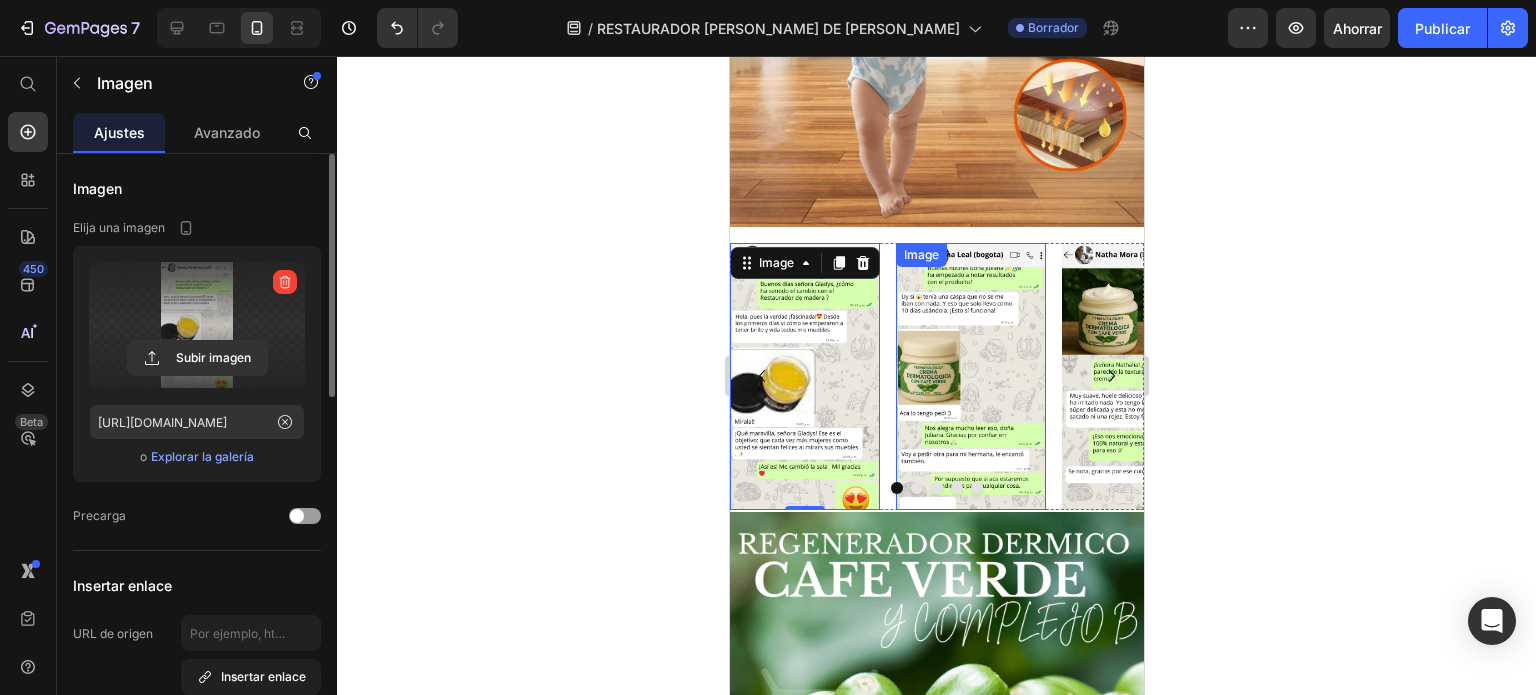 click at bounding box center [970, 376] 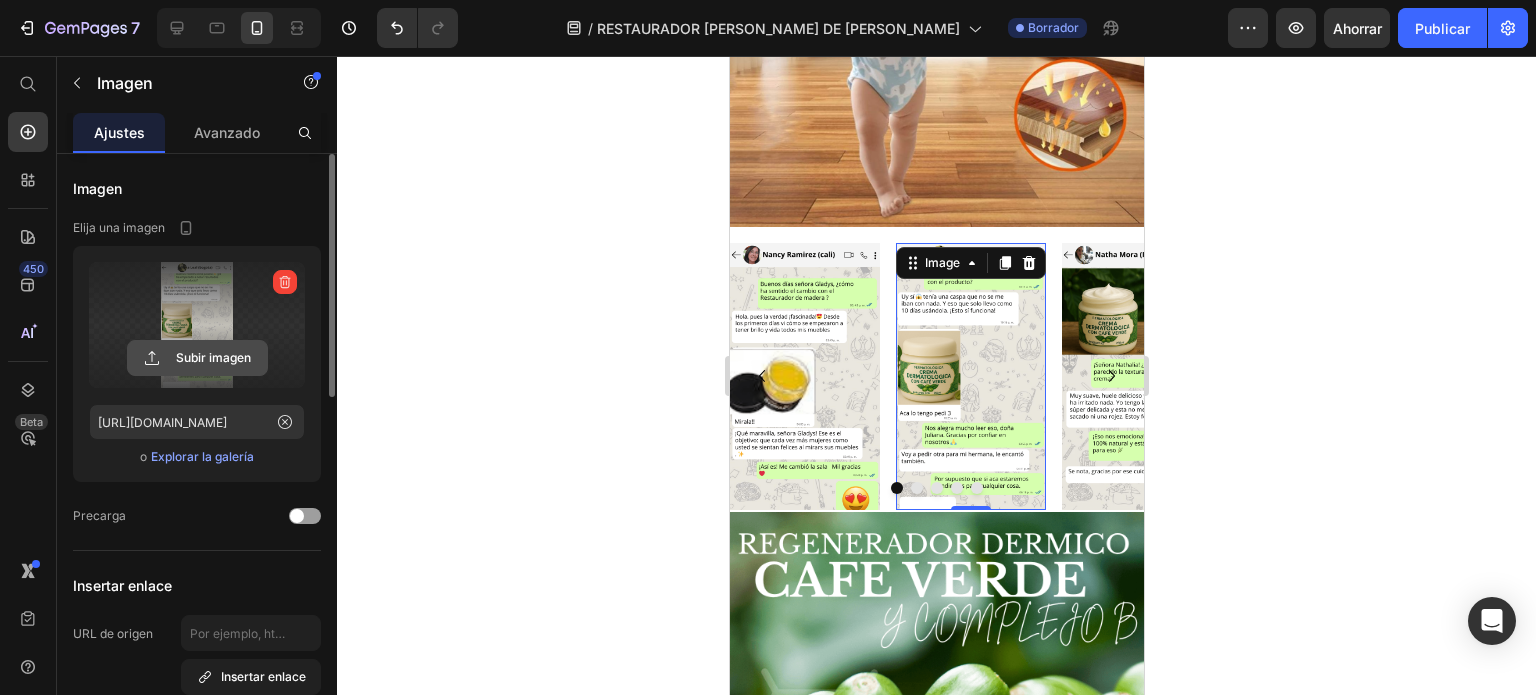 click 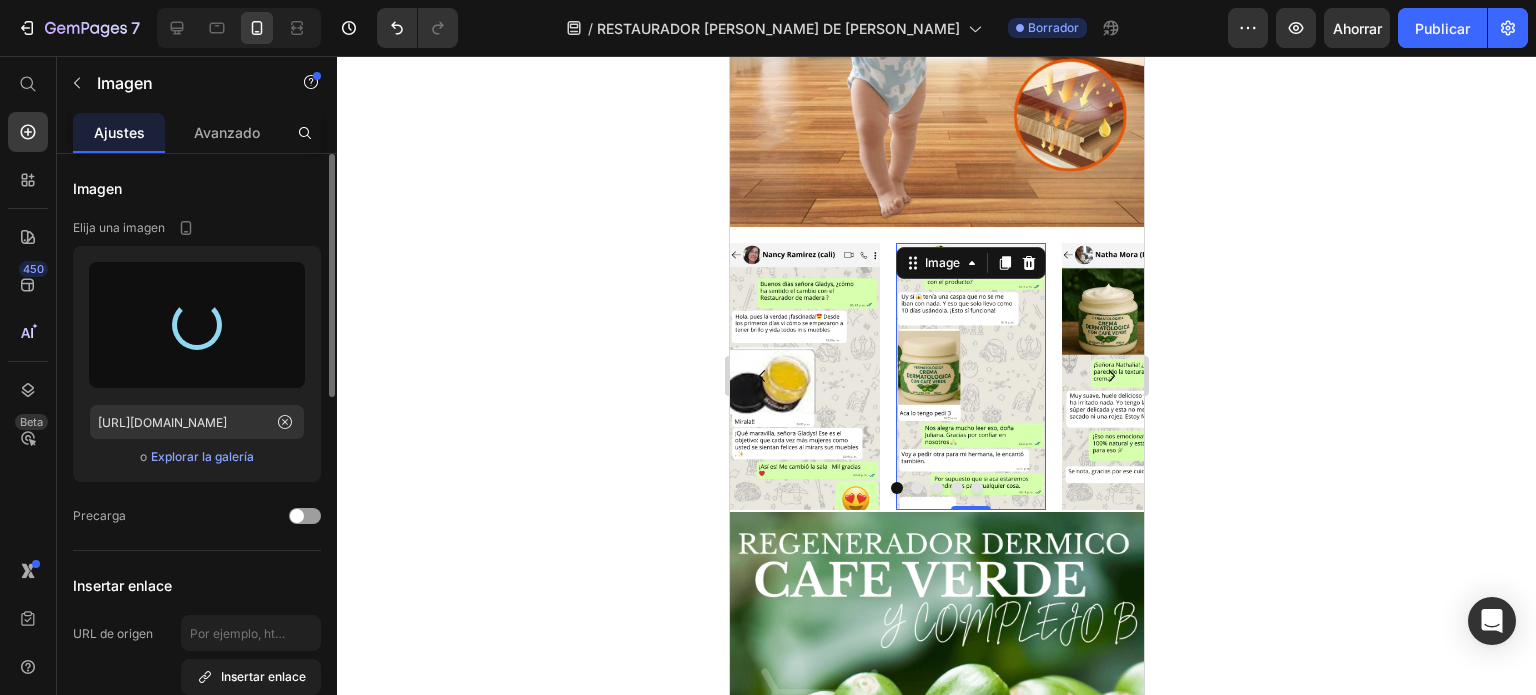 type on "[URL][DOMAIN_NAME]" 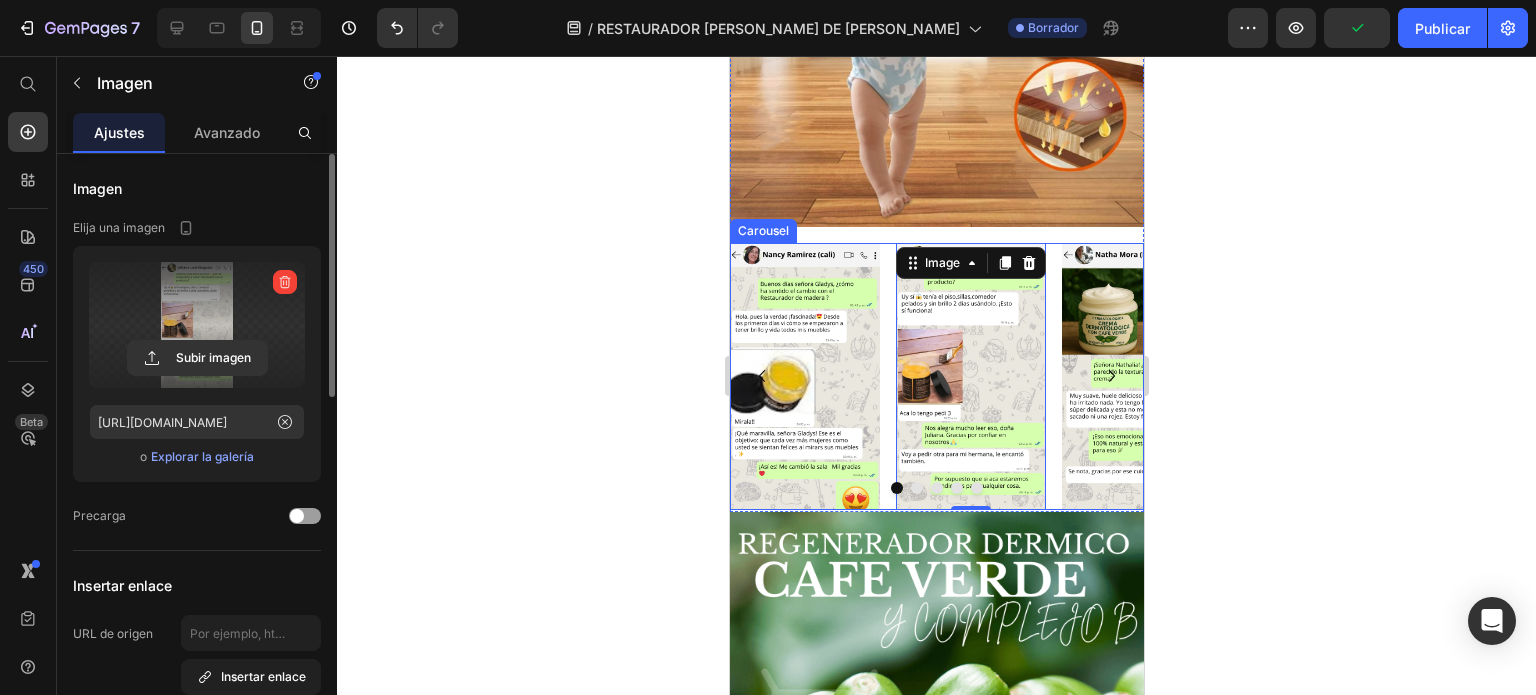click 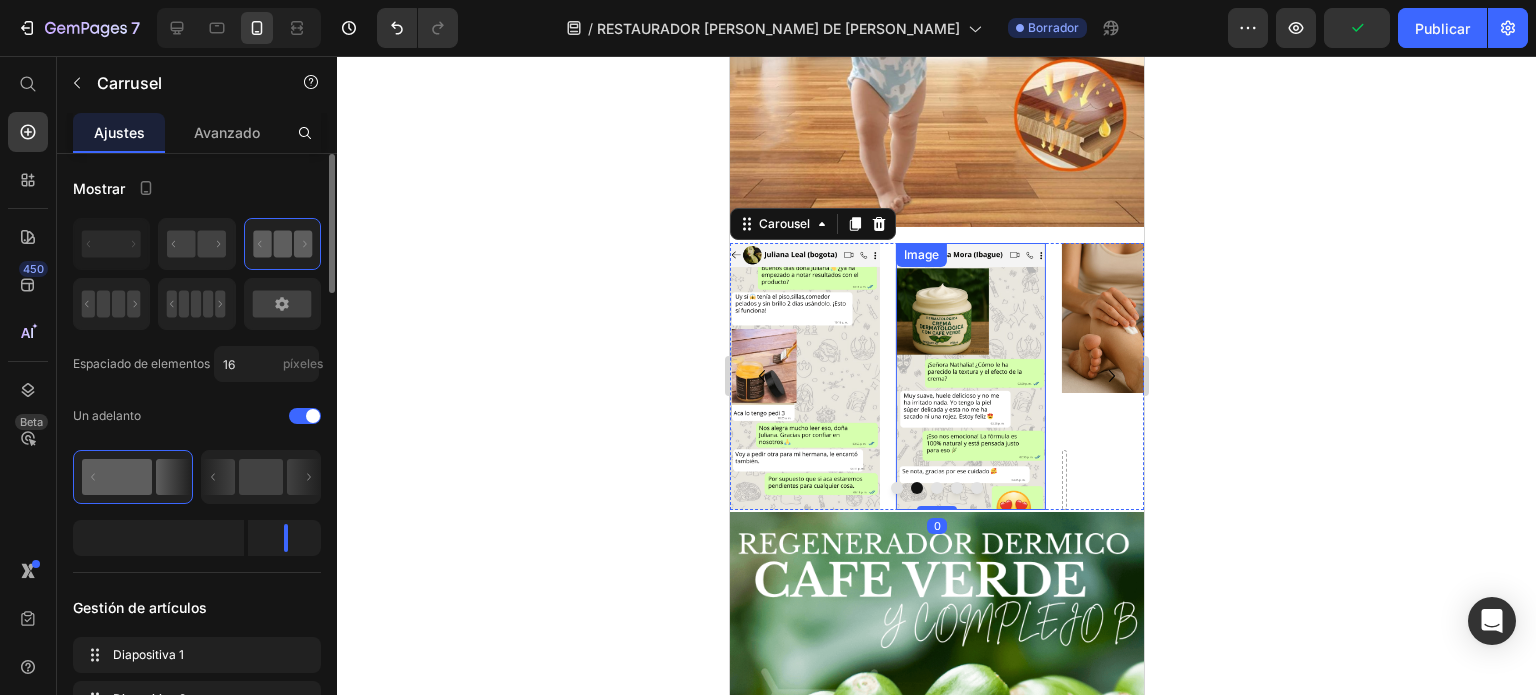 click at bounding box center [970, 376] 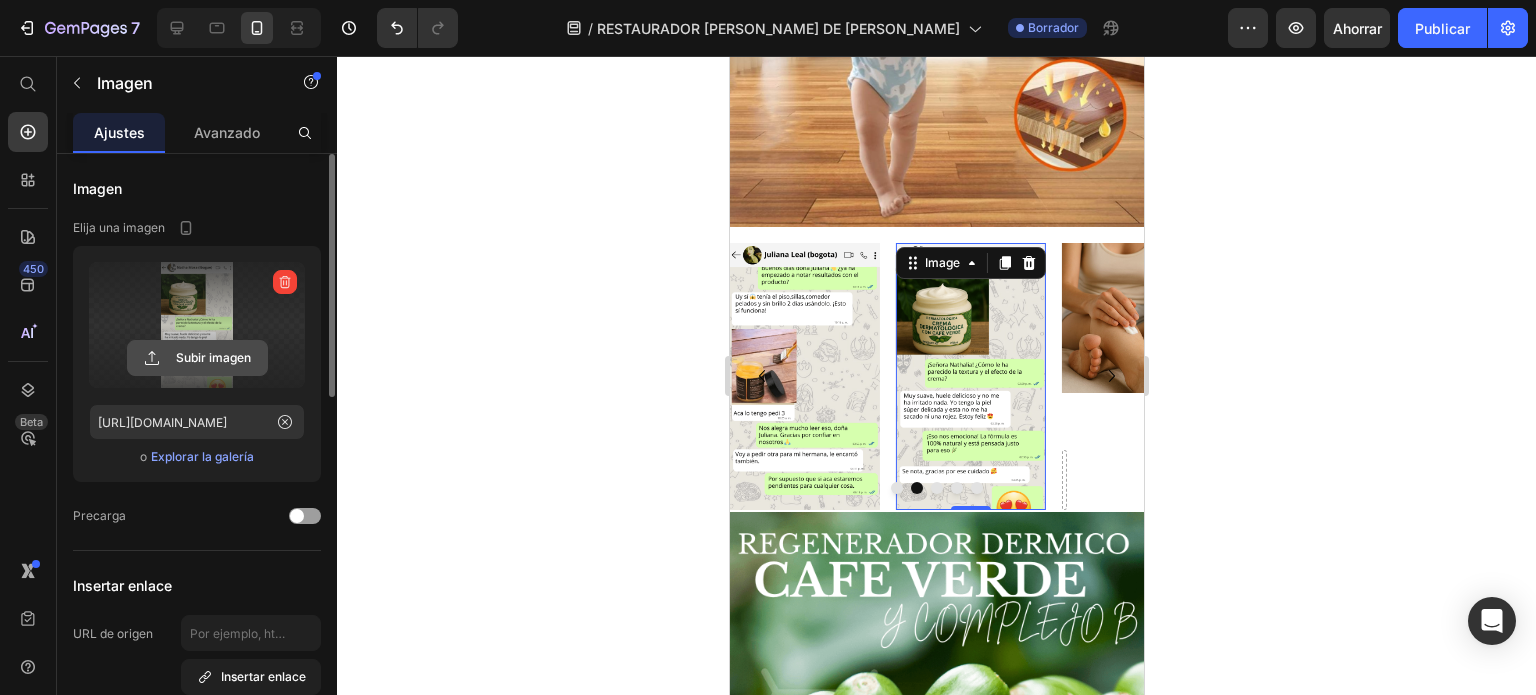 click 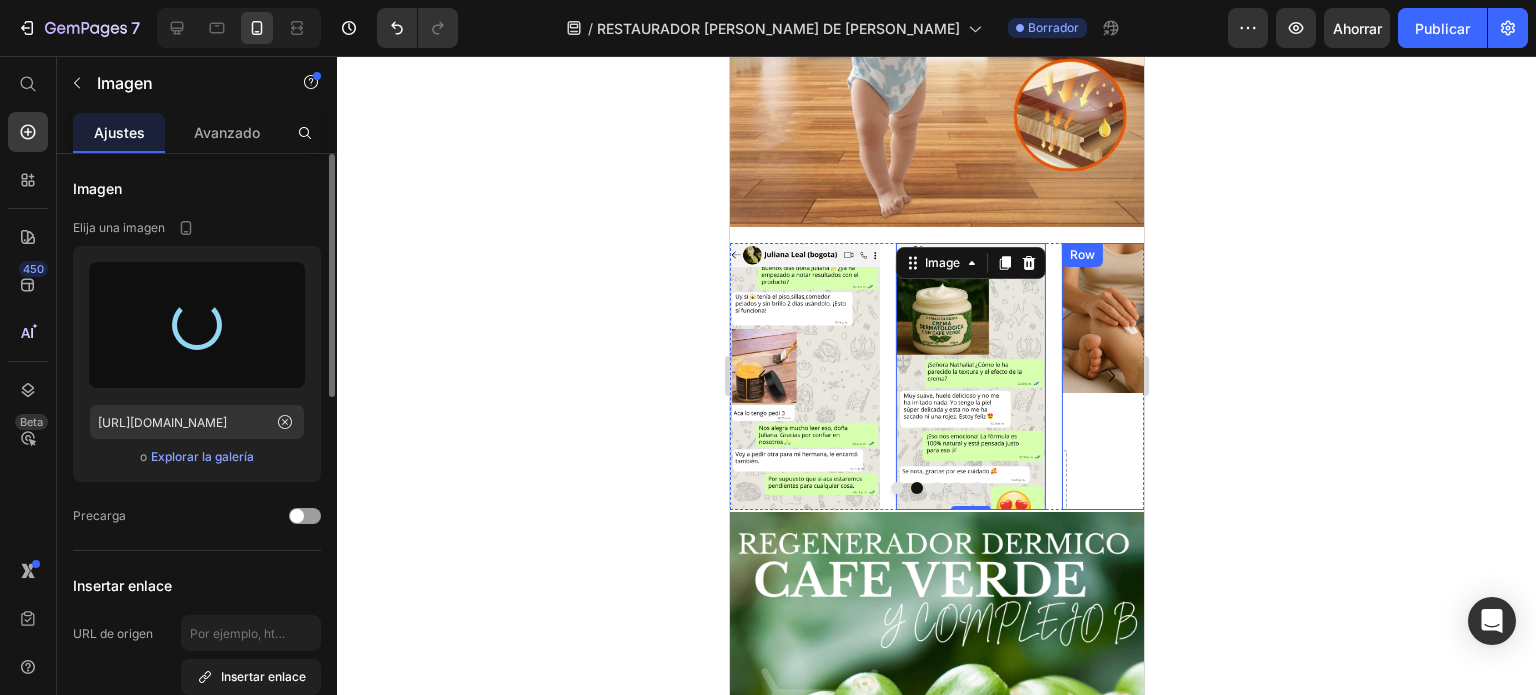 type on "[URL][DOMAIN_NAME]" 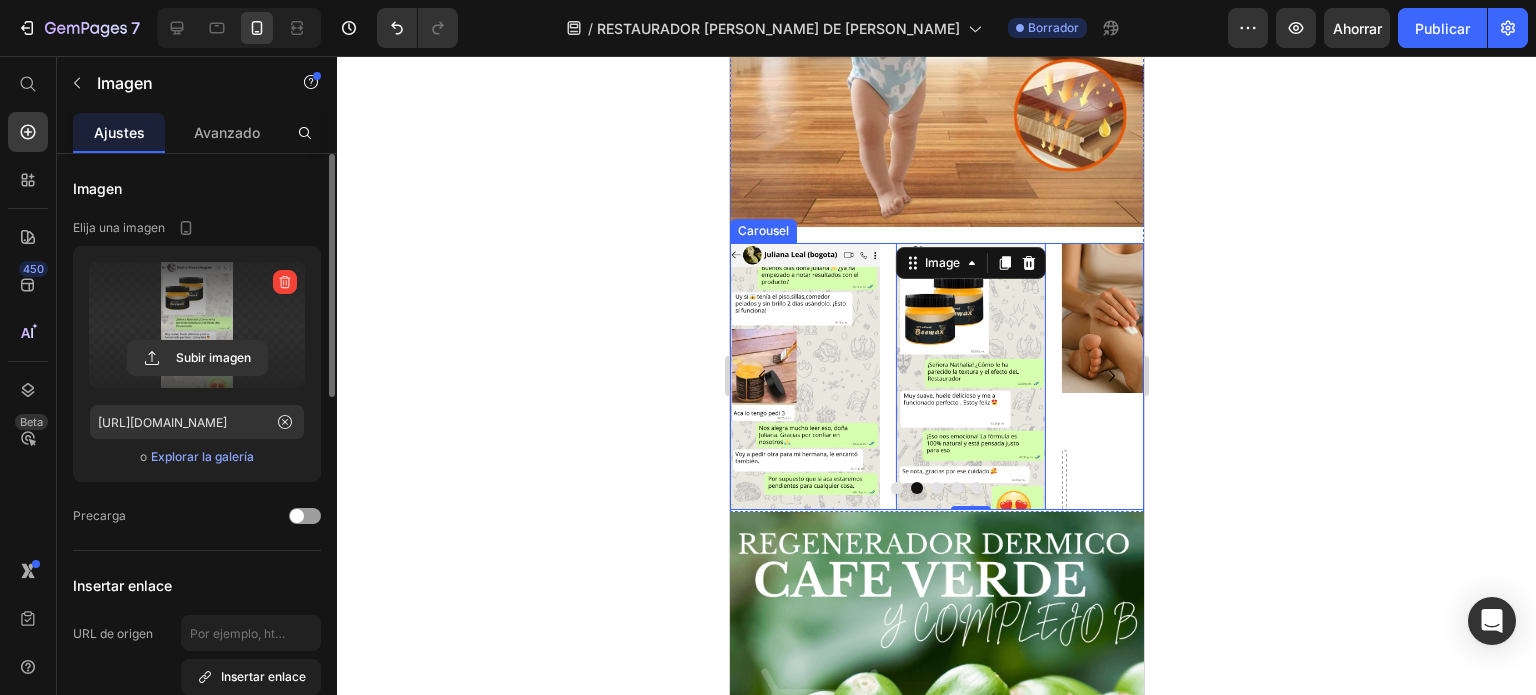 click 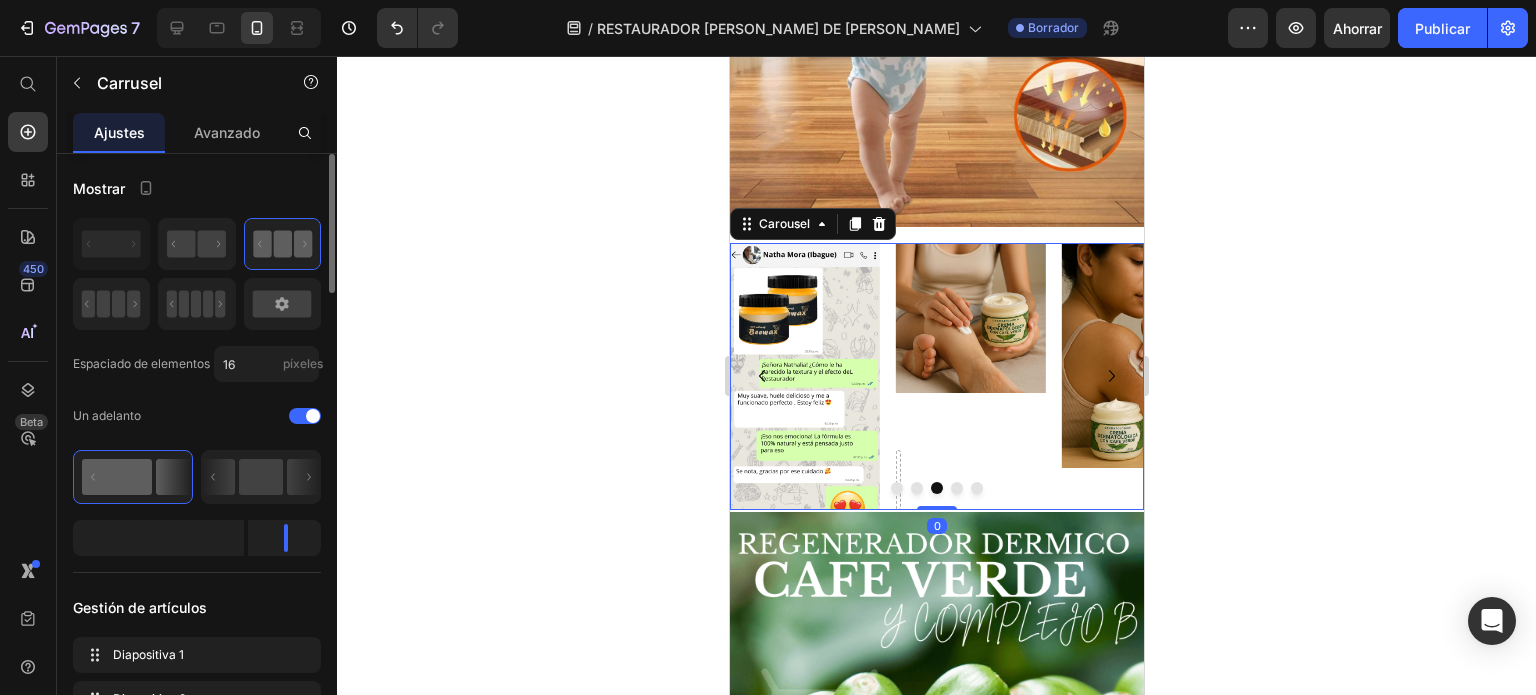 click 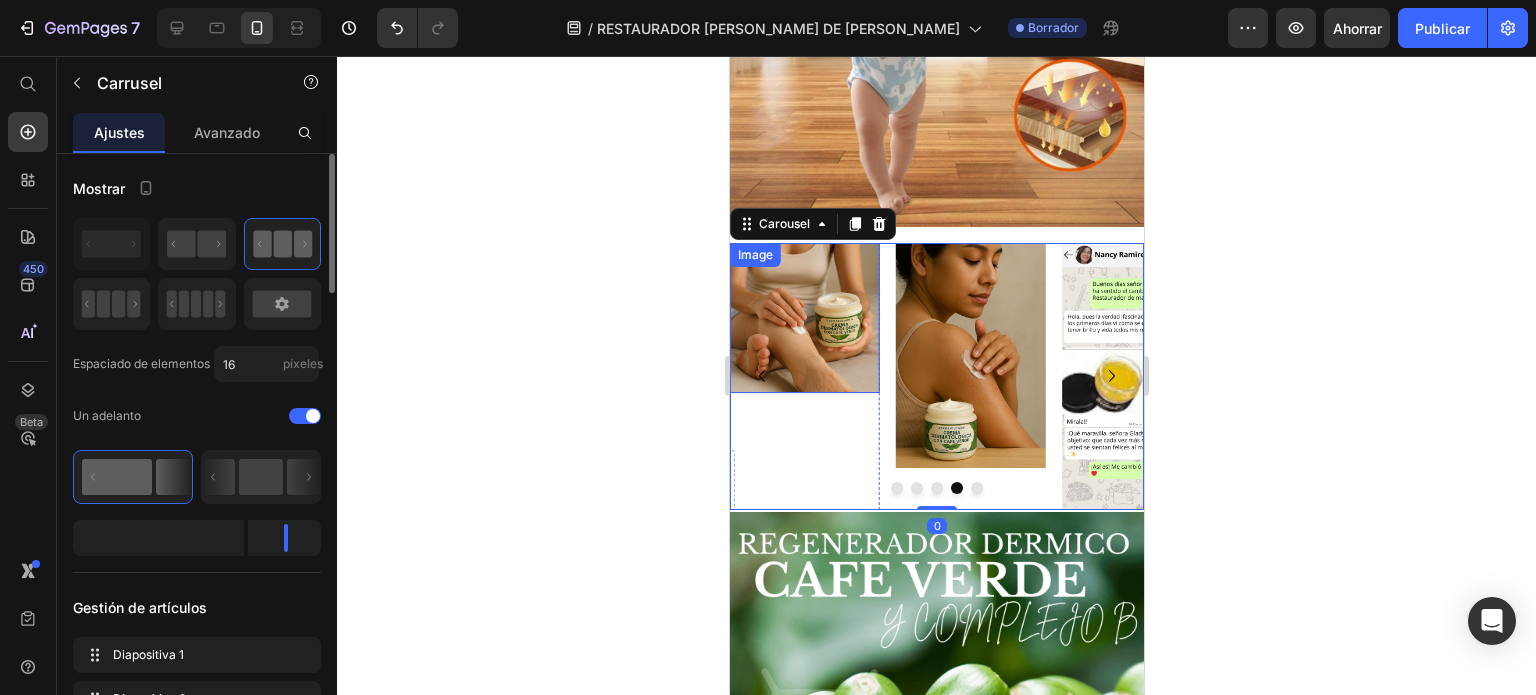 click at bounding box center (804, 318) 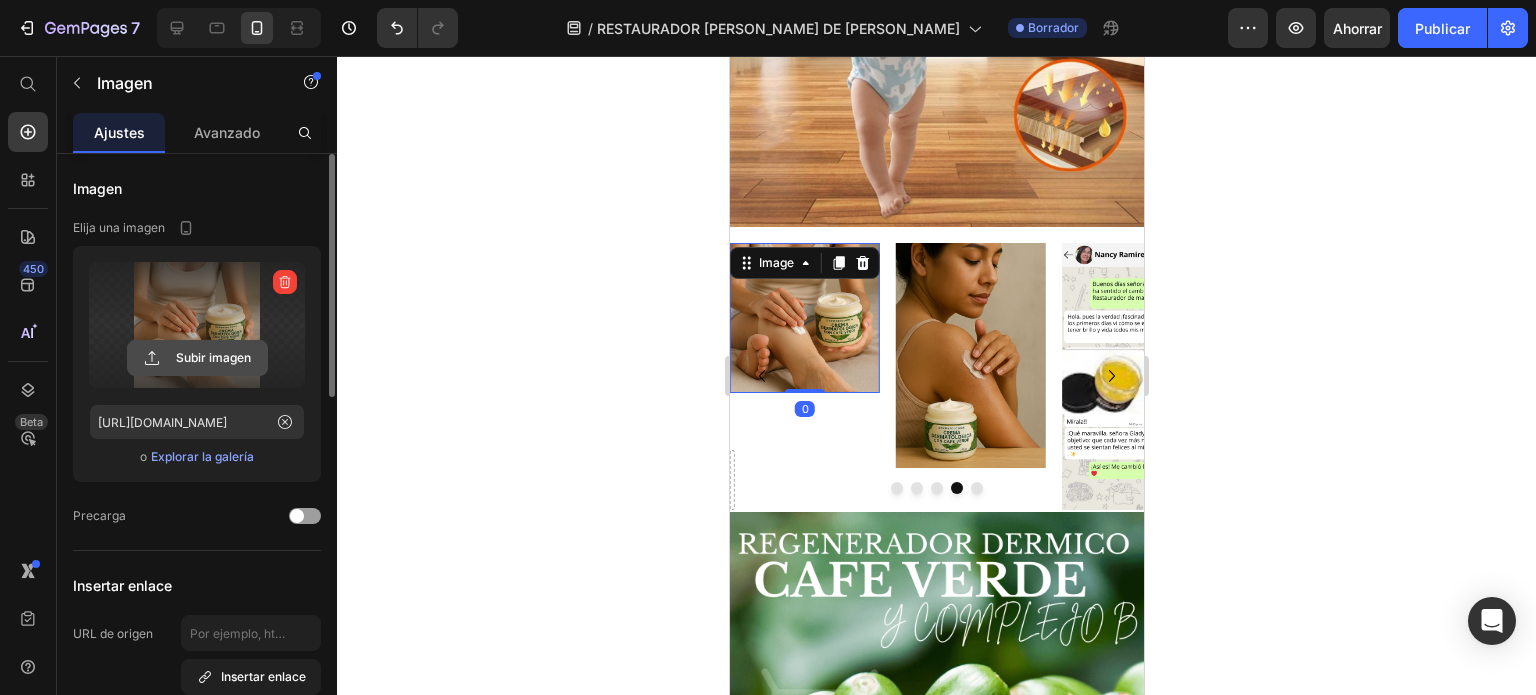 click 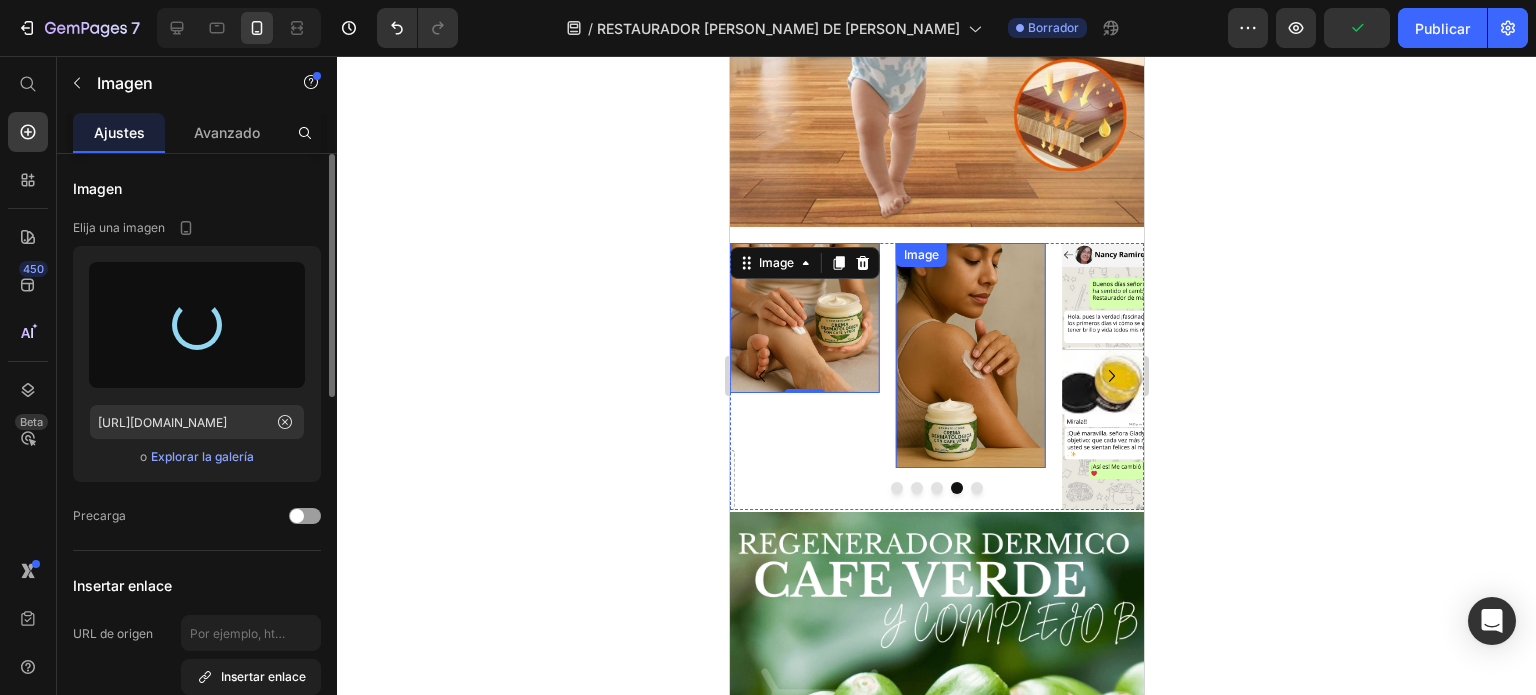 type on "[URL][DOMAIN_NAME]" 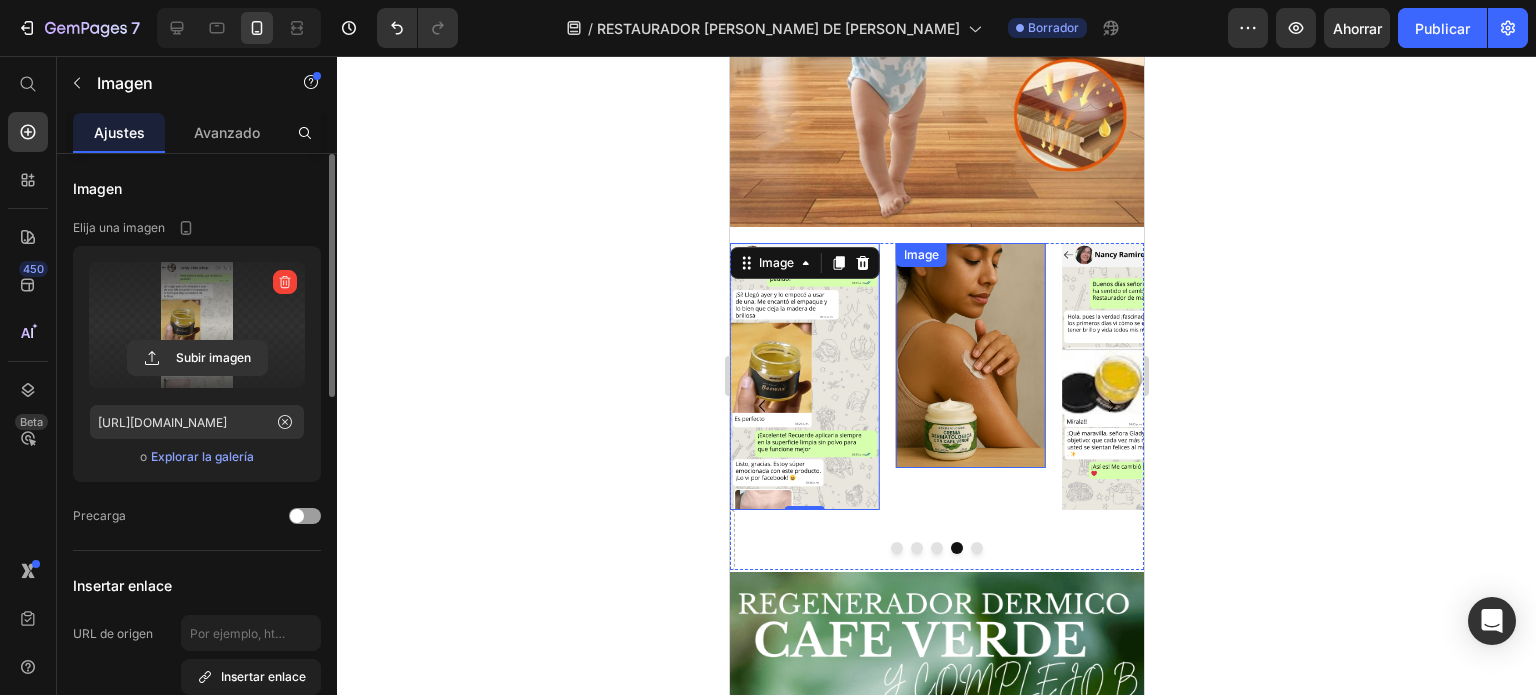 click at bounding box center [970, 355] 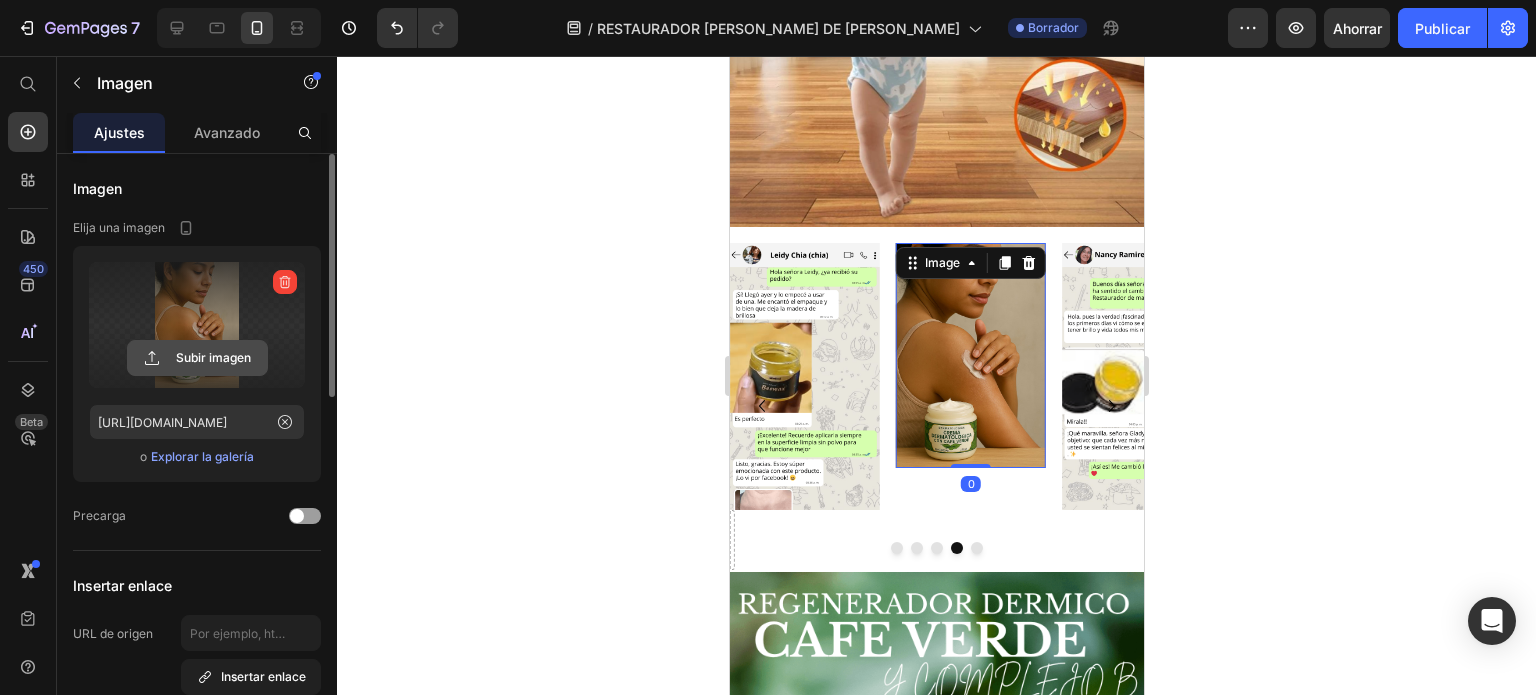 click 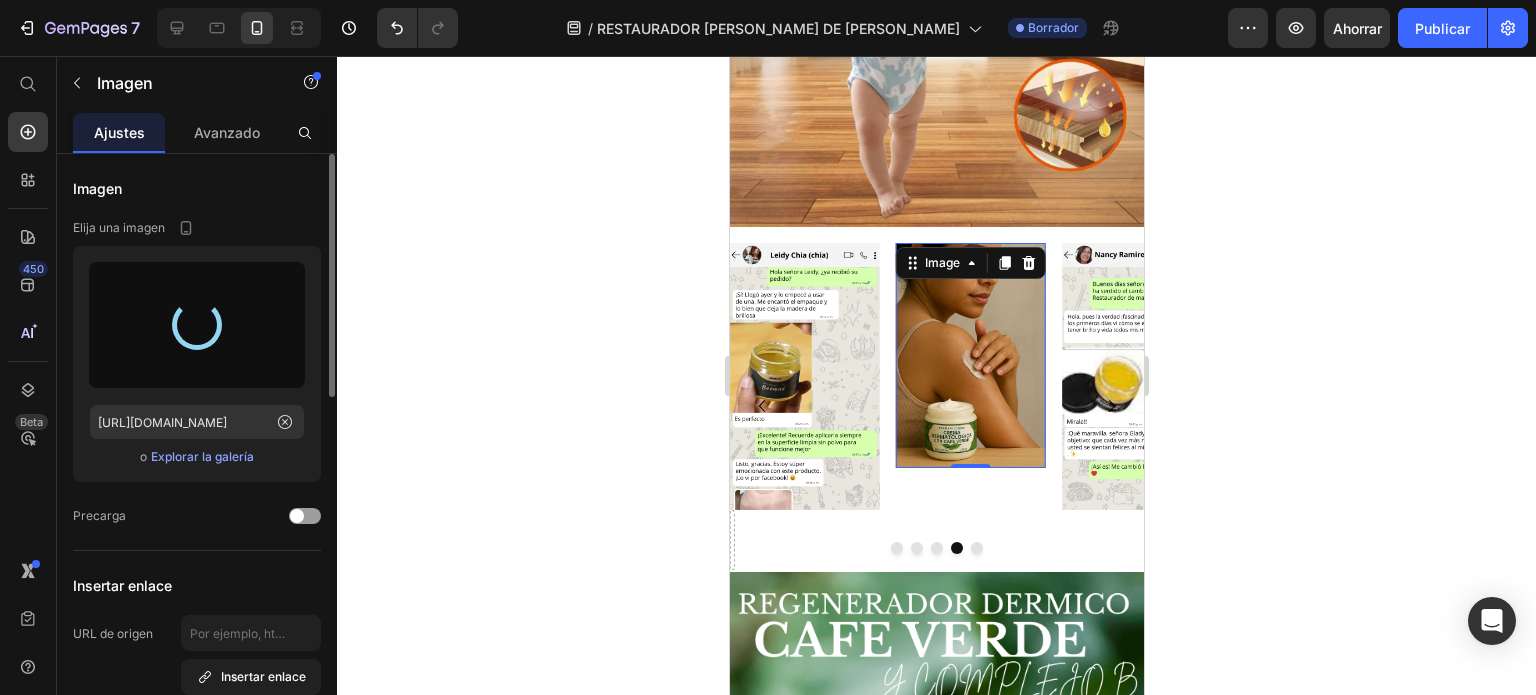 type on "[URL][DOMAIN_NAME]" 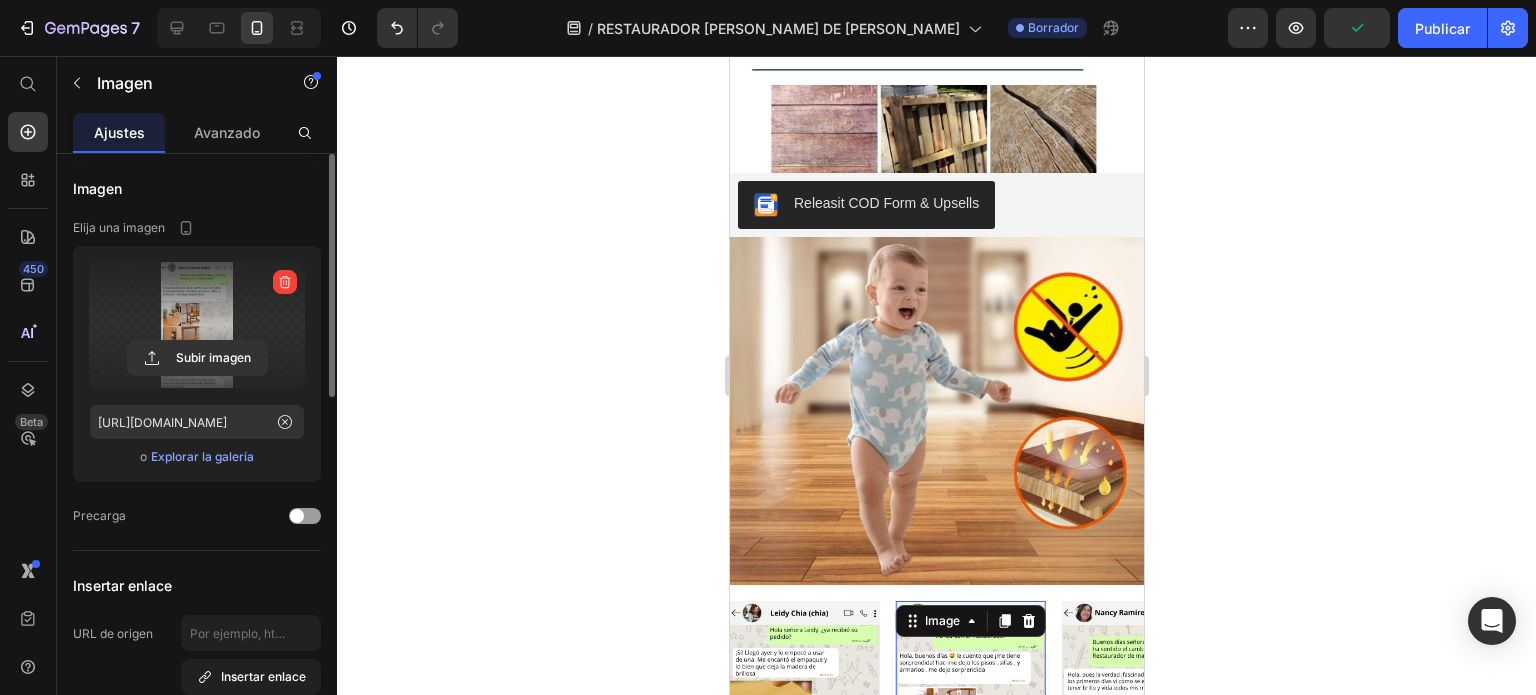 scroll, scrollTop: 448, scrollLeft: 0, axis: vertical 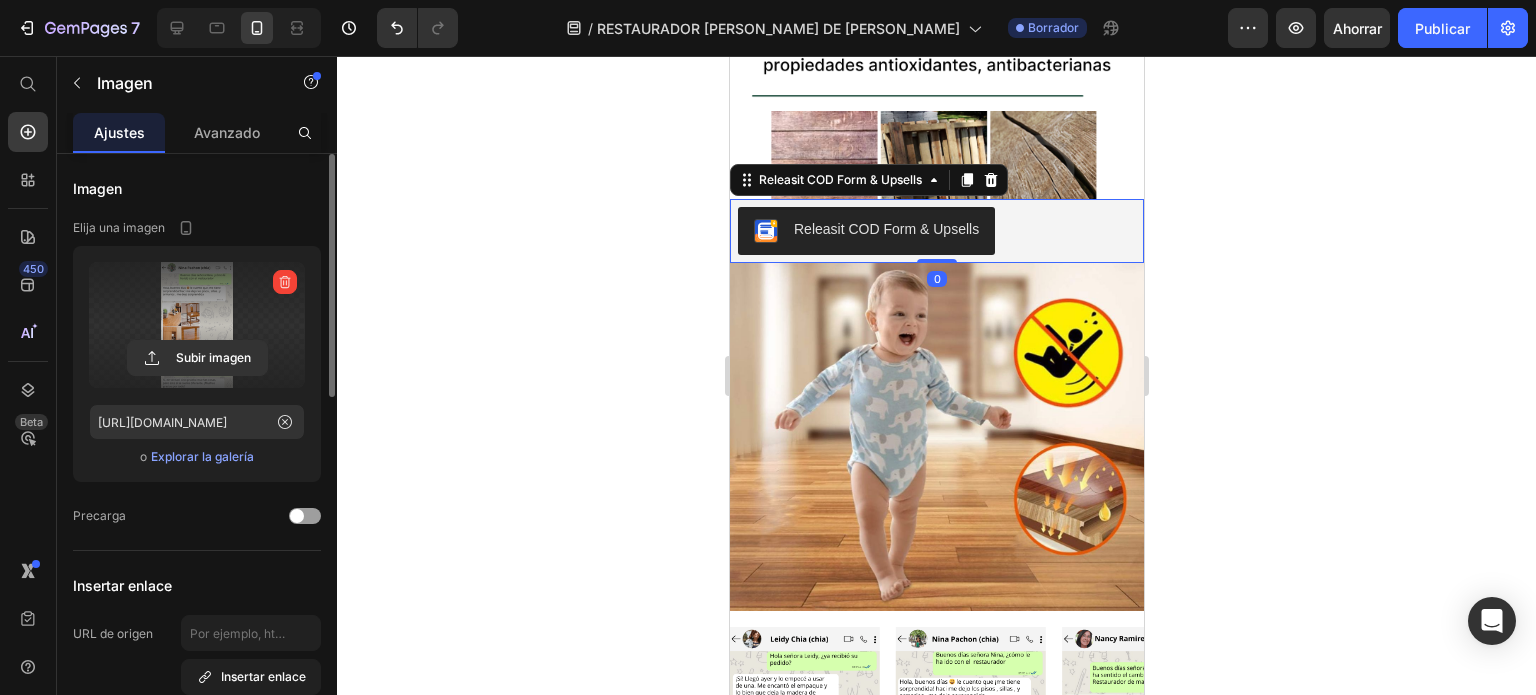 click on "Releasit COD Form & Upsells" at bounding box center [865, 231] 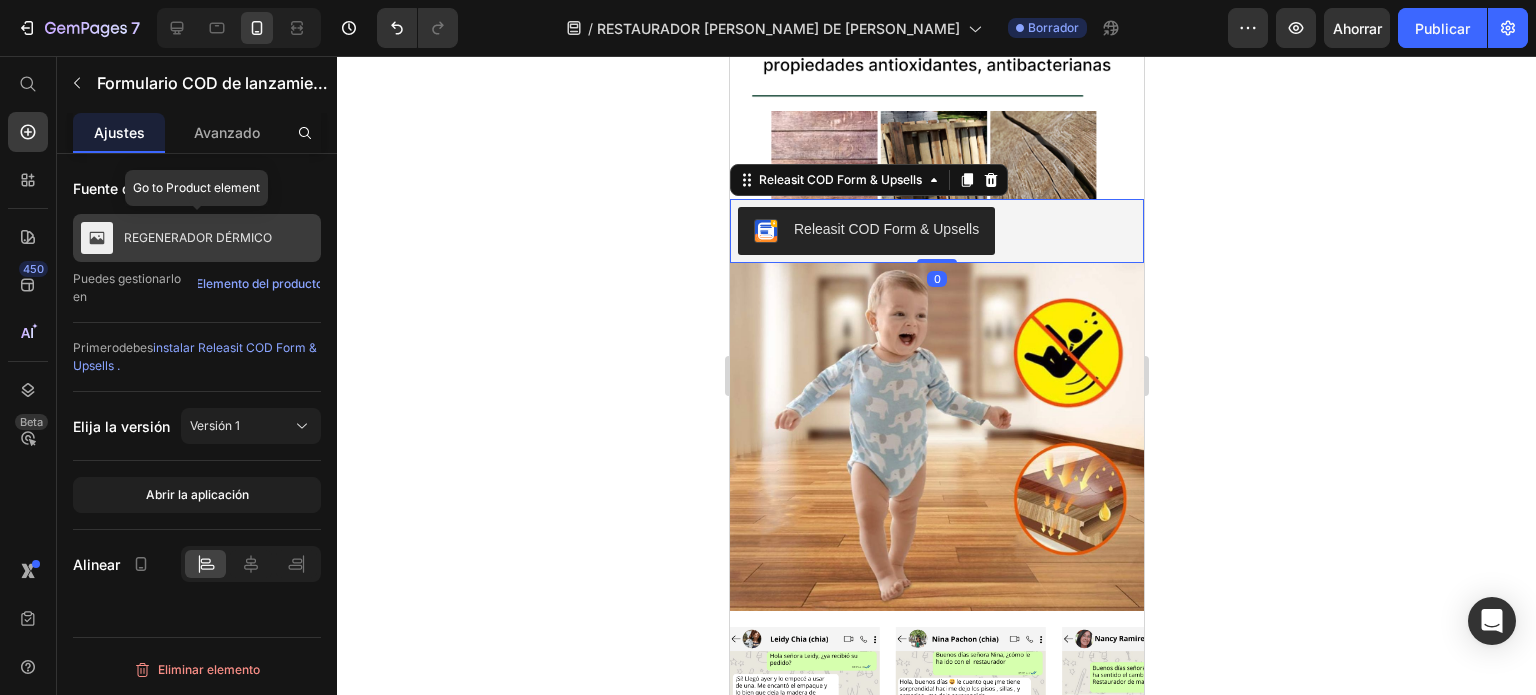 click on "REGENERADOR DÉRMICO" at bounding box center [198, 237] 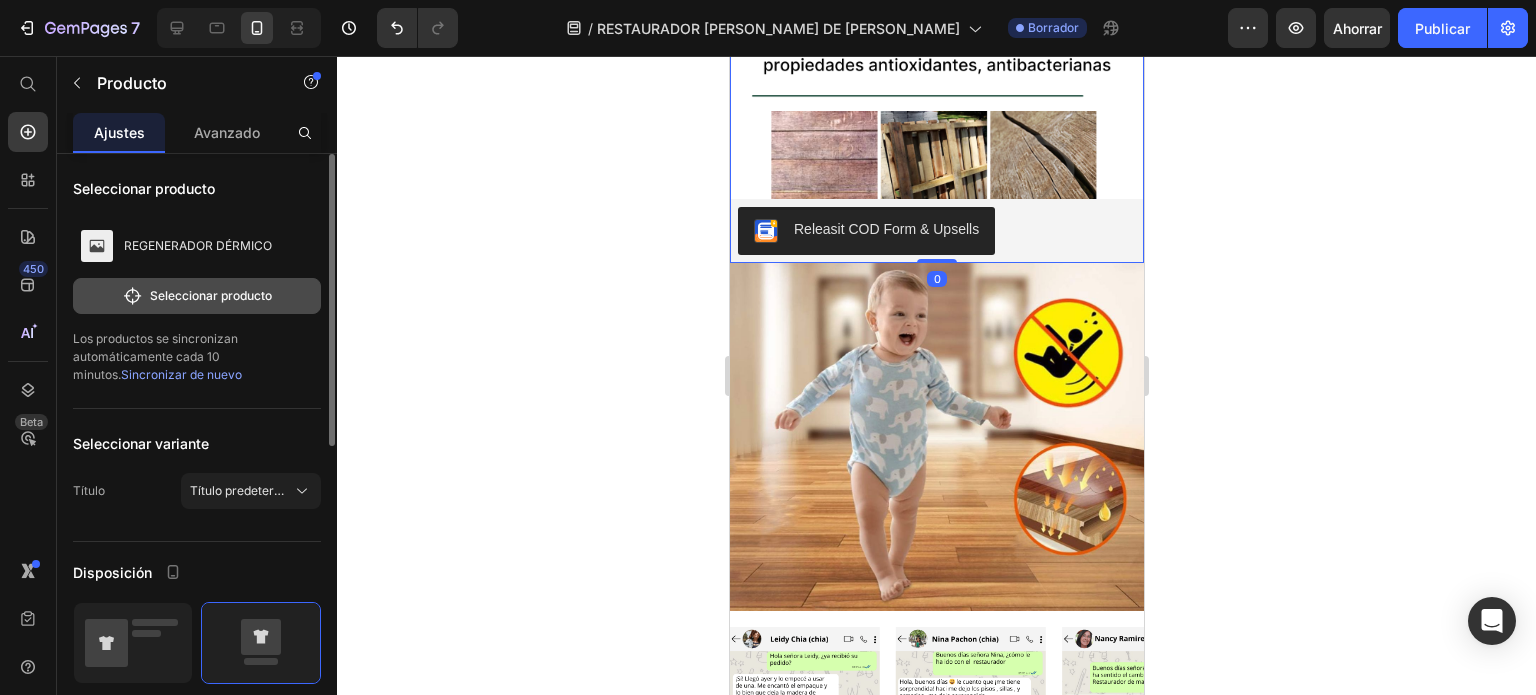 click on "Seleccionar producto" at bounding box center (211, 295) 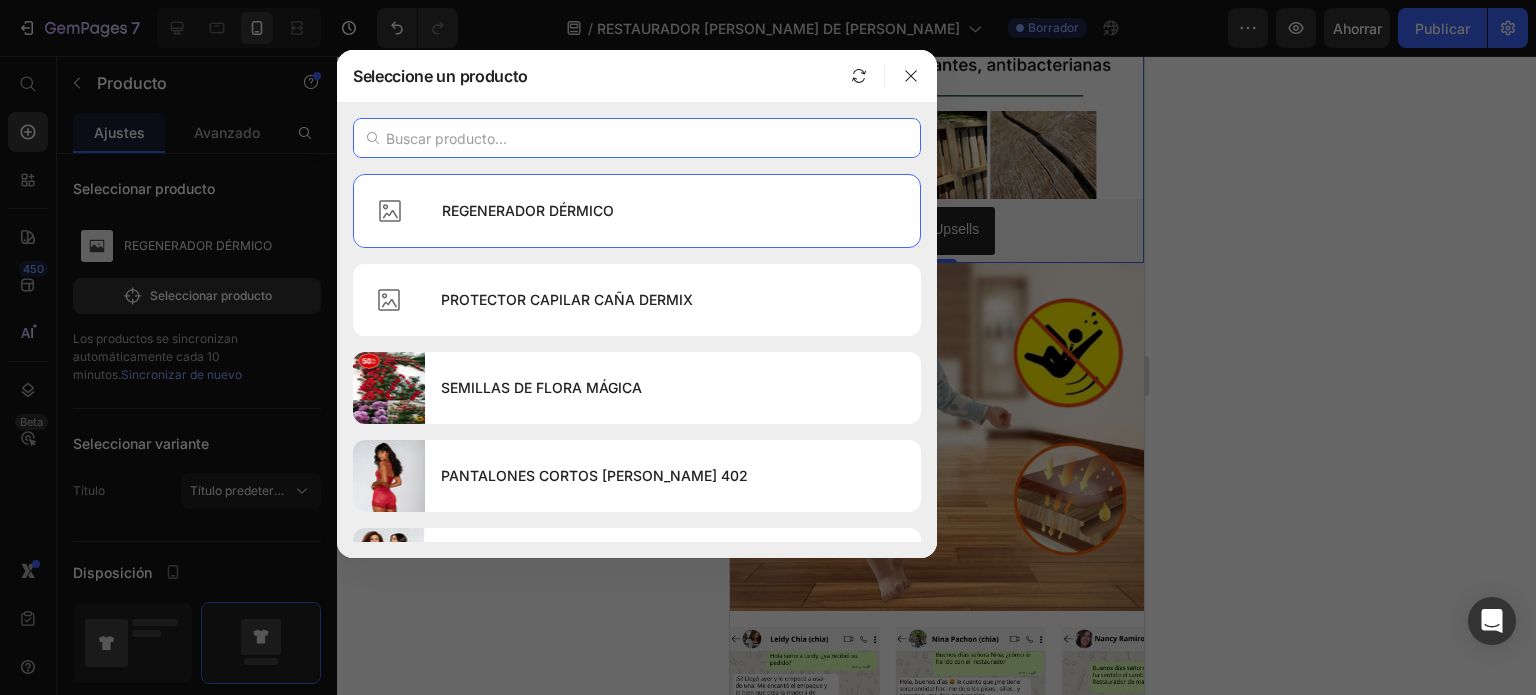 click at bounding box center (637, 138) 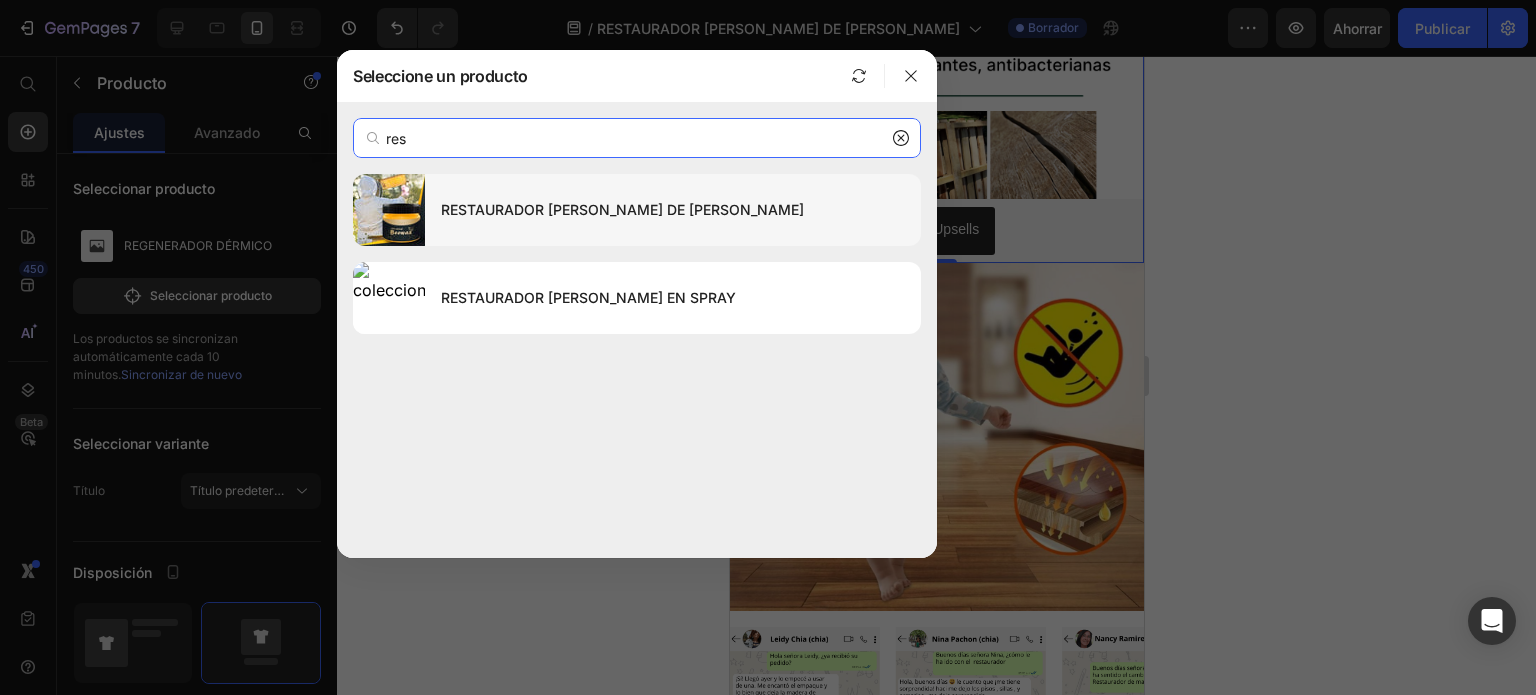 type on "res" 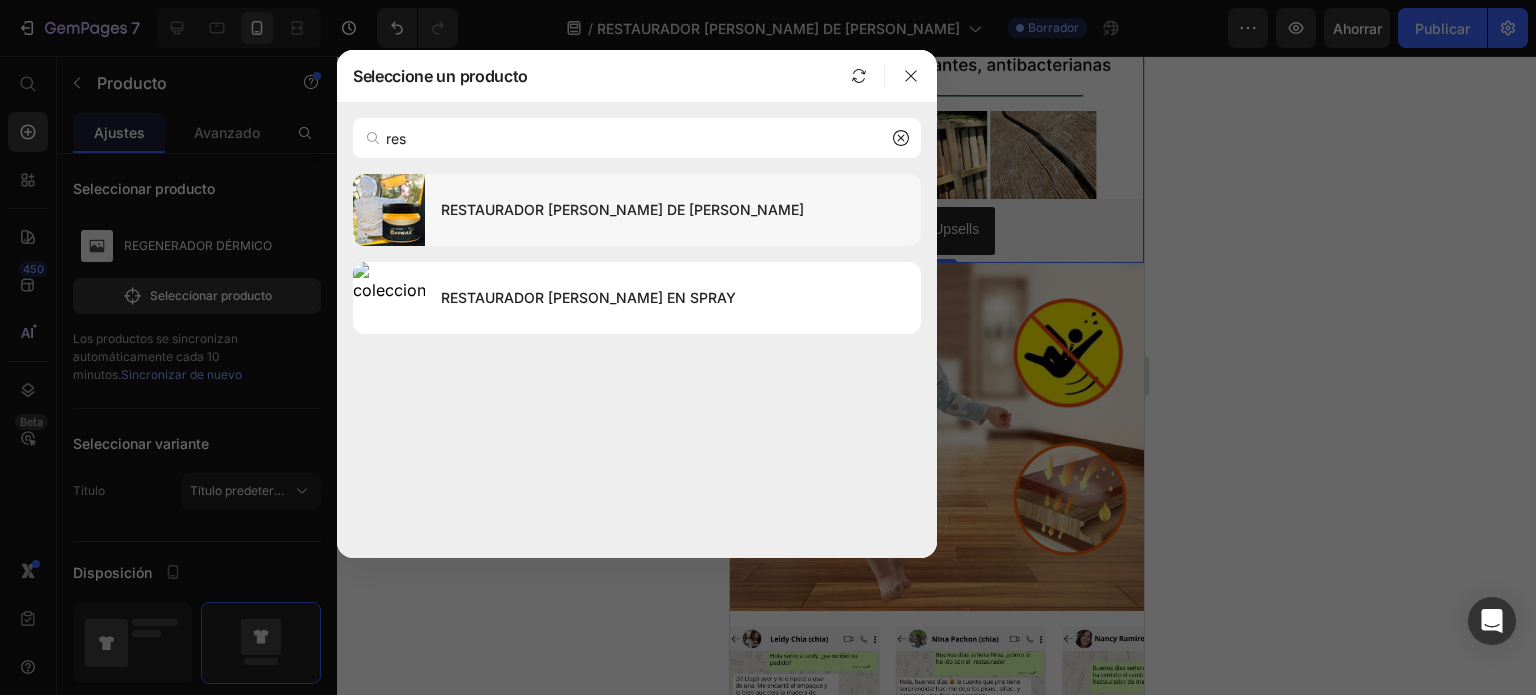 click on "RESTAURADOR [PERSON_NAME] DE [PERSON_NAME]" at bounding box center (673, 210) 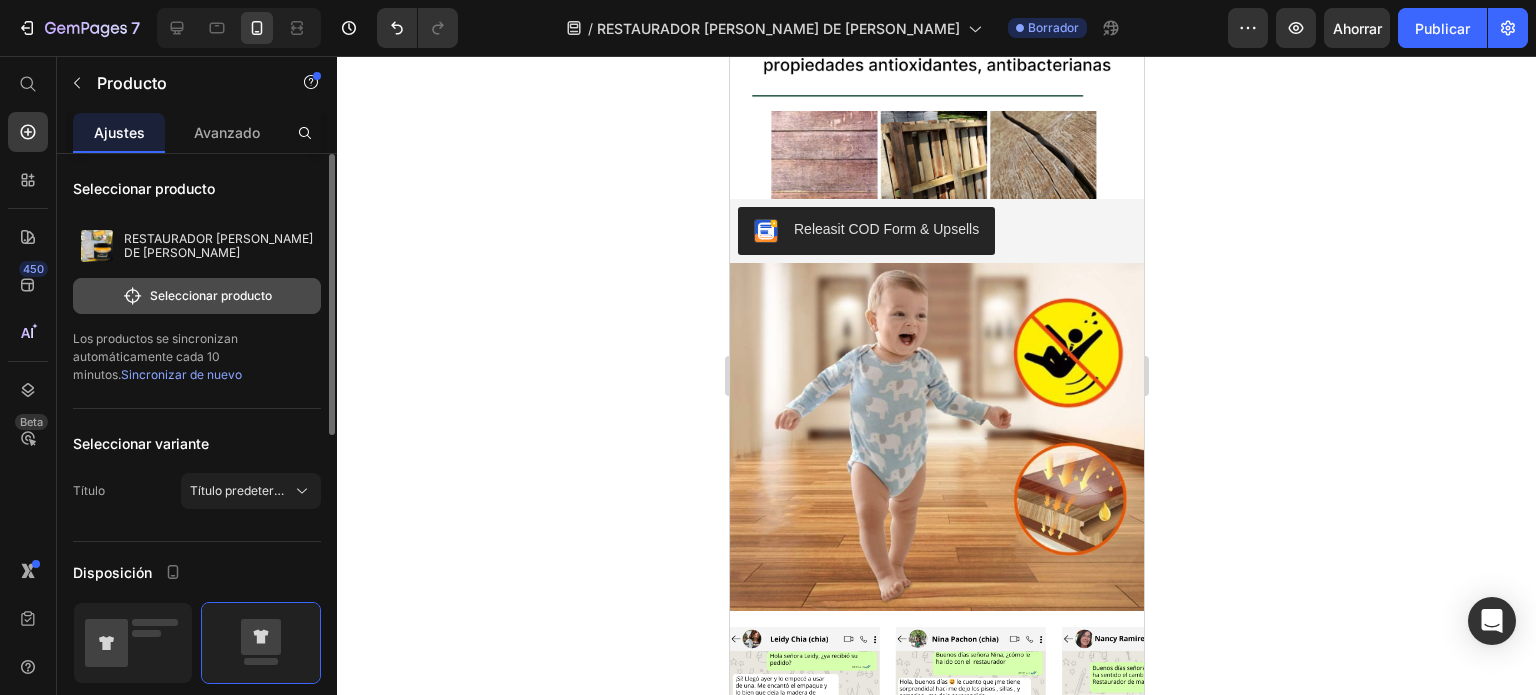 click on "Seleccionar producto" at bounding box center [211, 295] 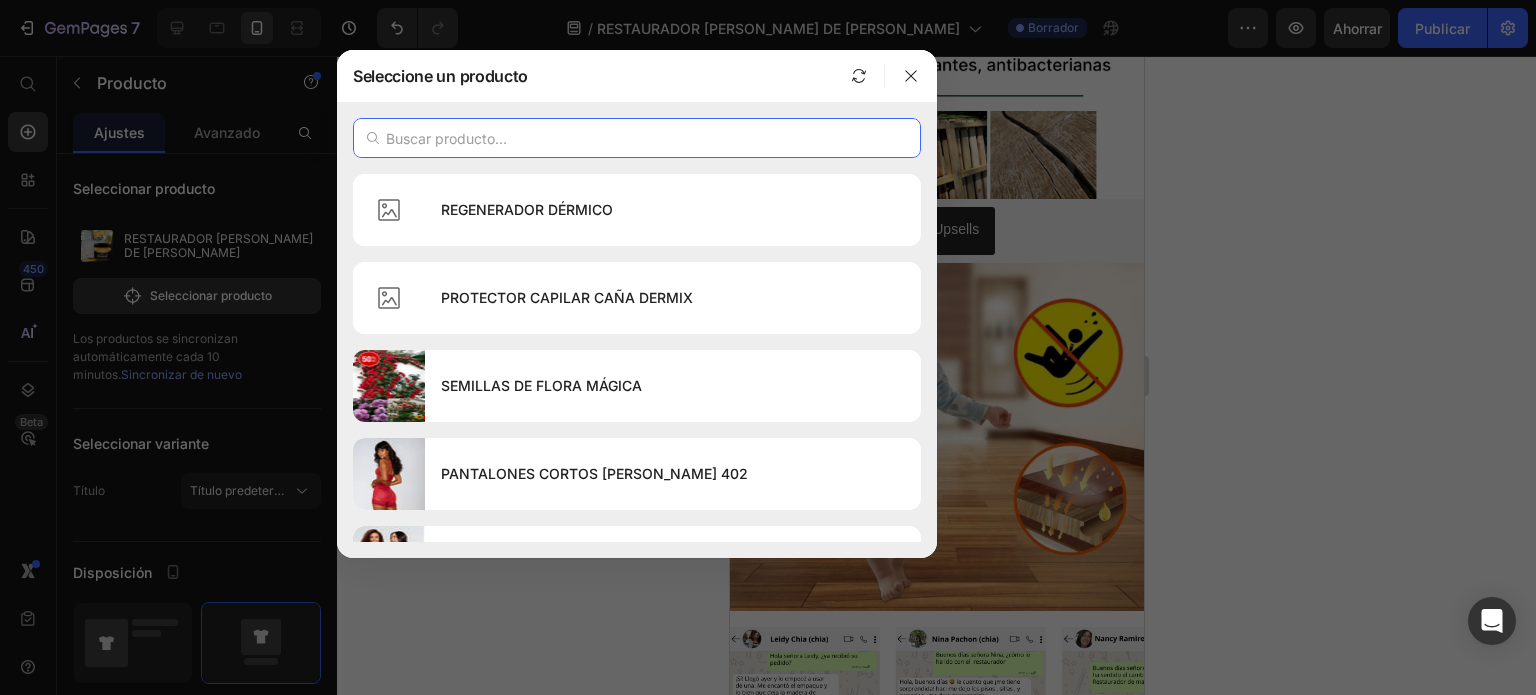 click at bounding box center (637, 138) 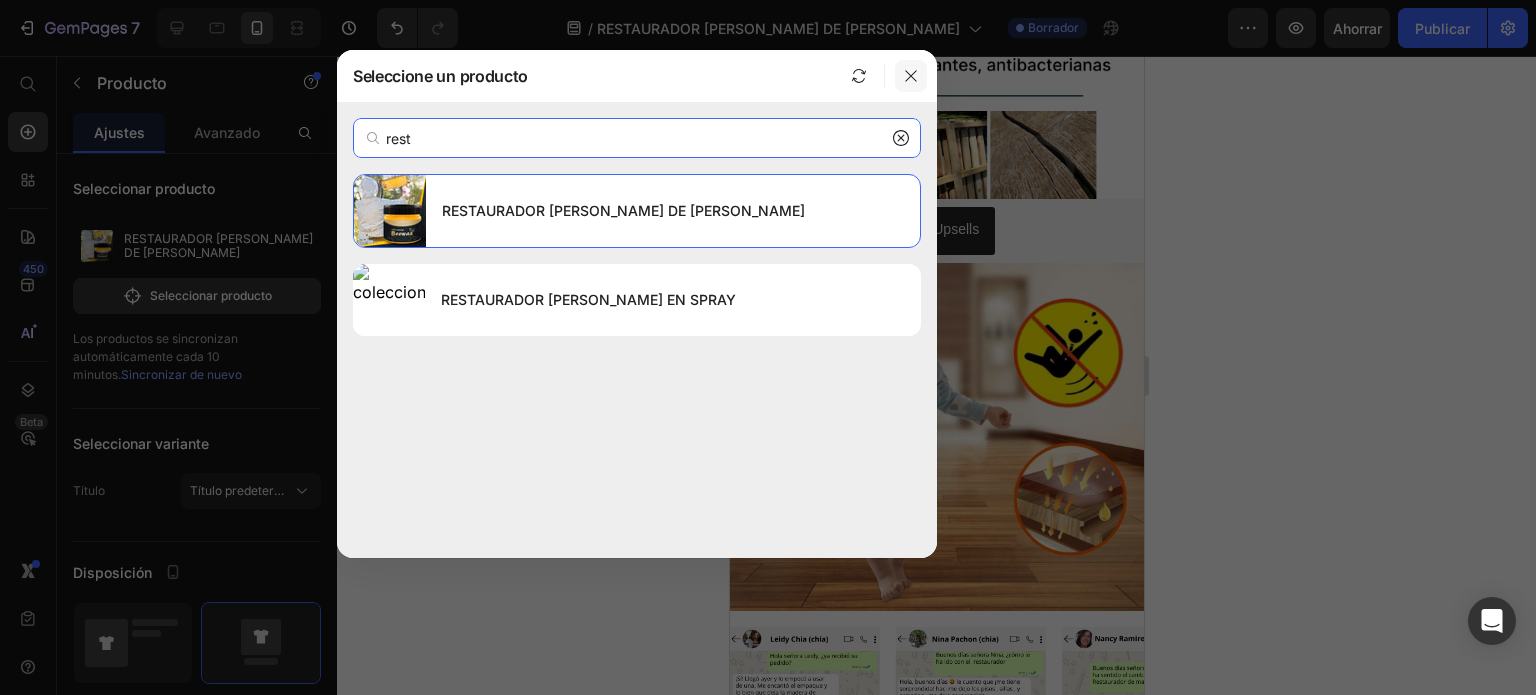 type on "rest" 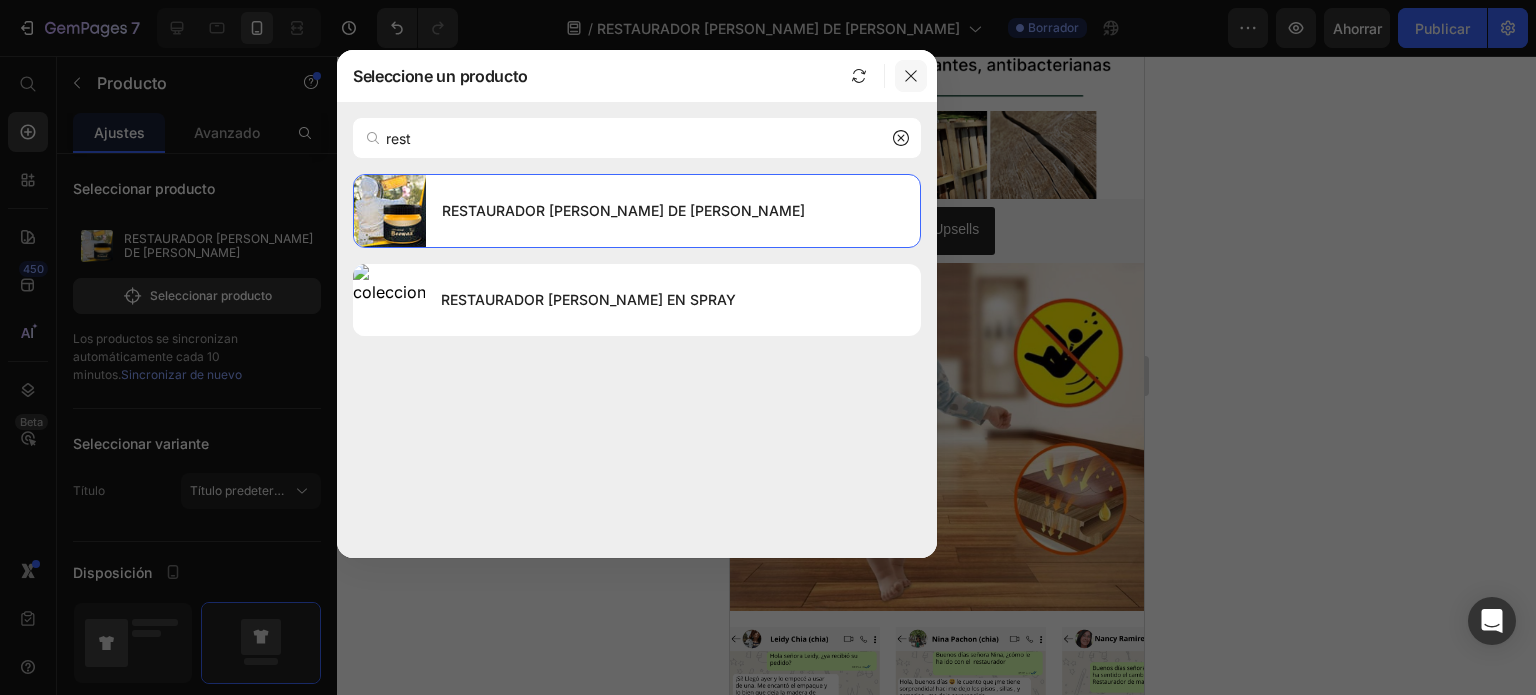 click at bounding box center [911, 76] 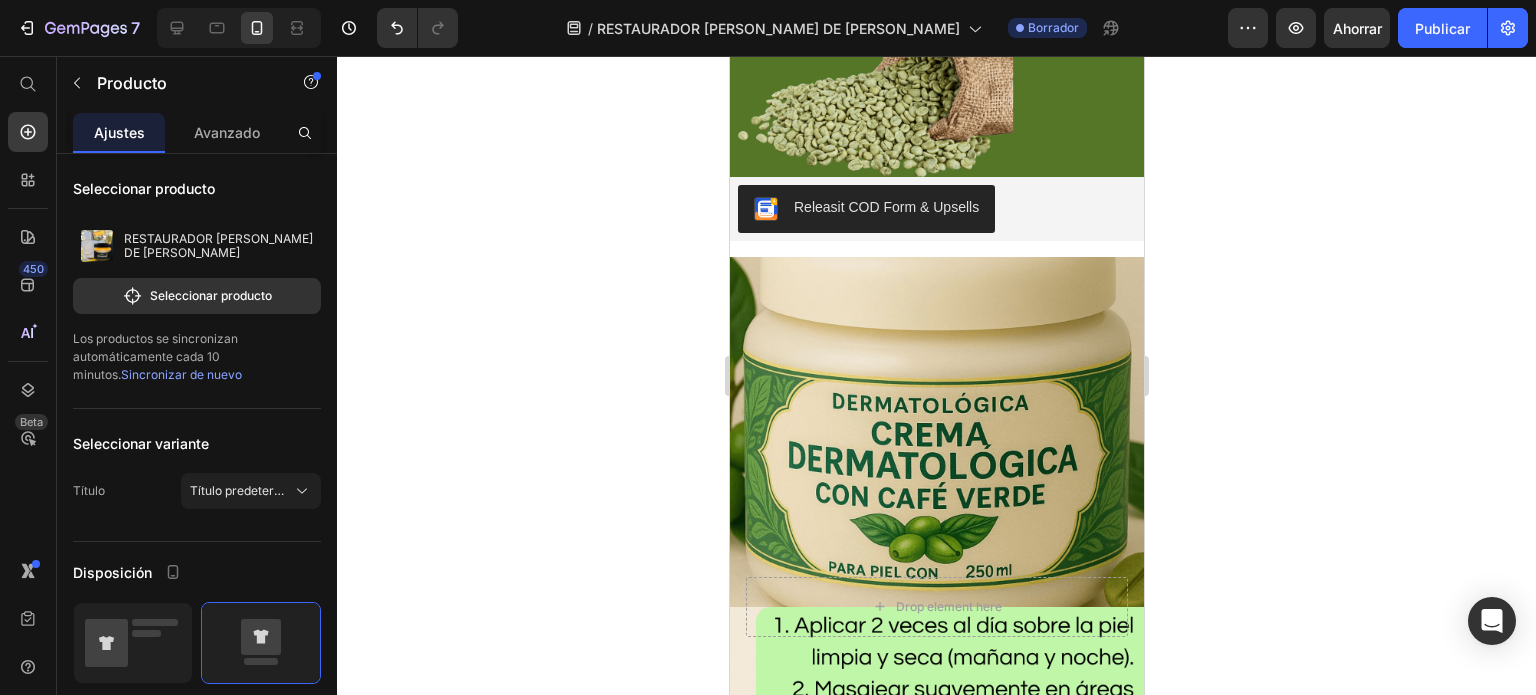 scroll, scrollTop: 3420, scrollLeft: 0, axis: vertical 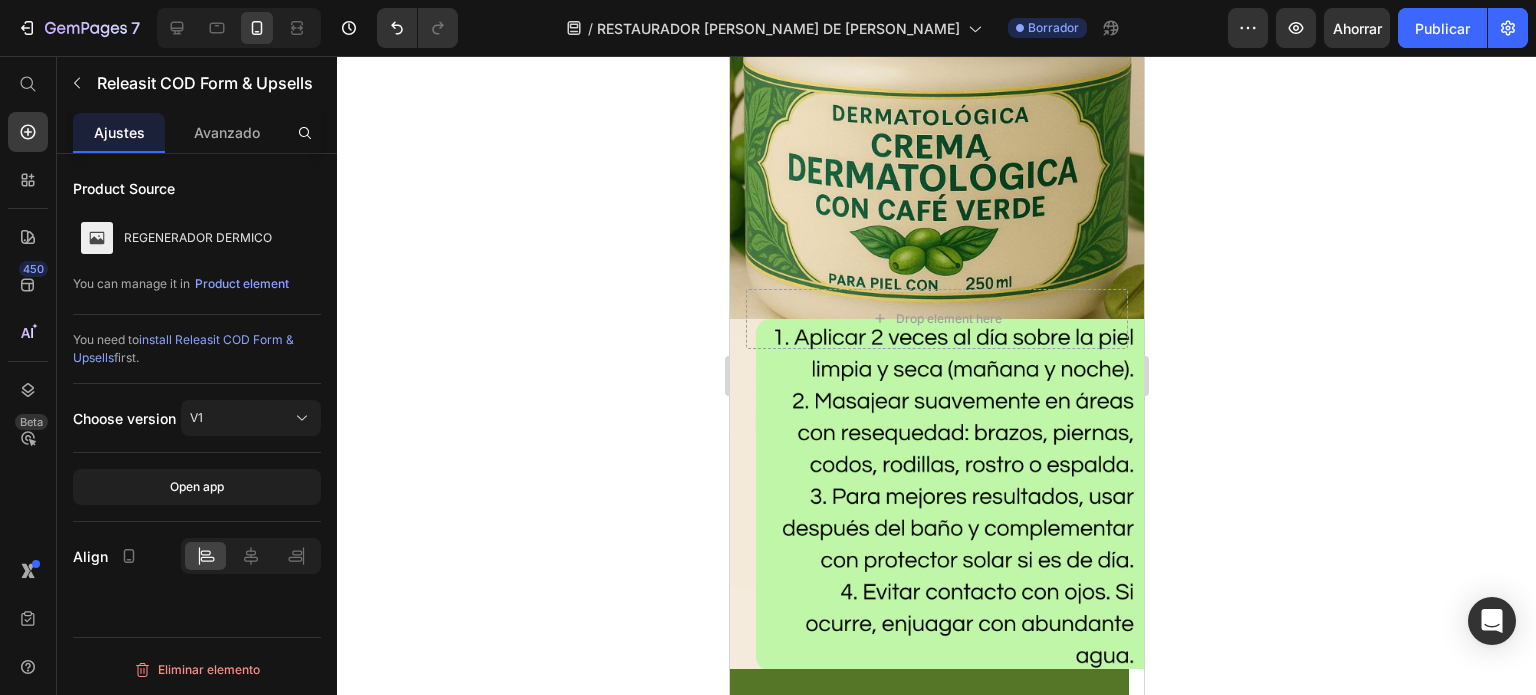 click on "Releasit COD Form & Upsells" at bounding box center (885, -81) 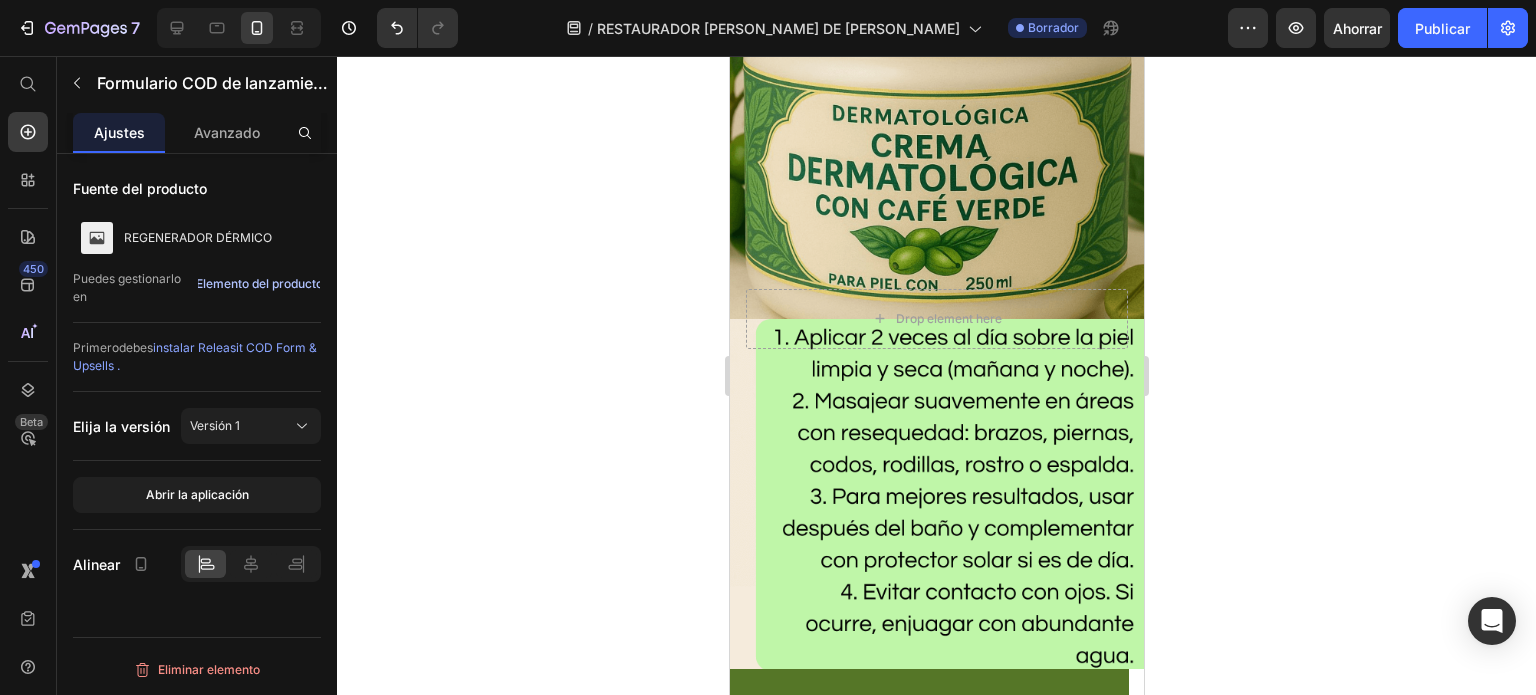 click on "Elemento del producto" 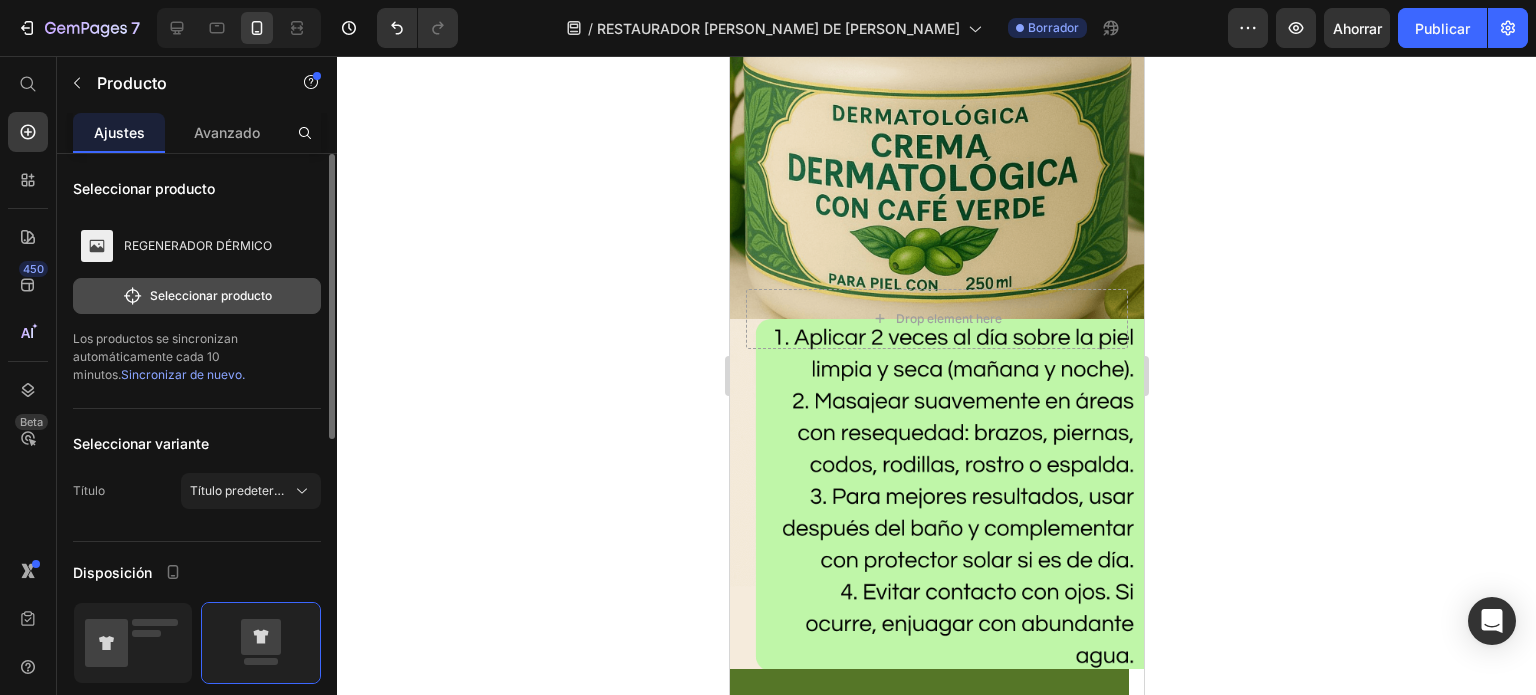 click on "Seleccionar producto" 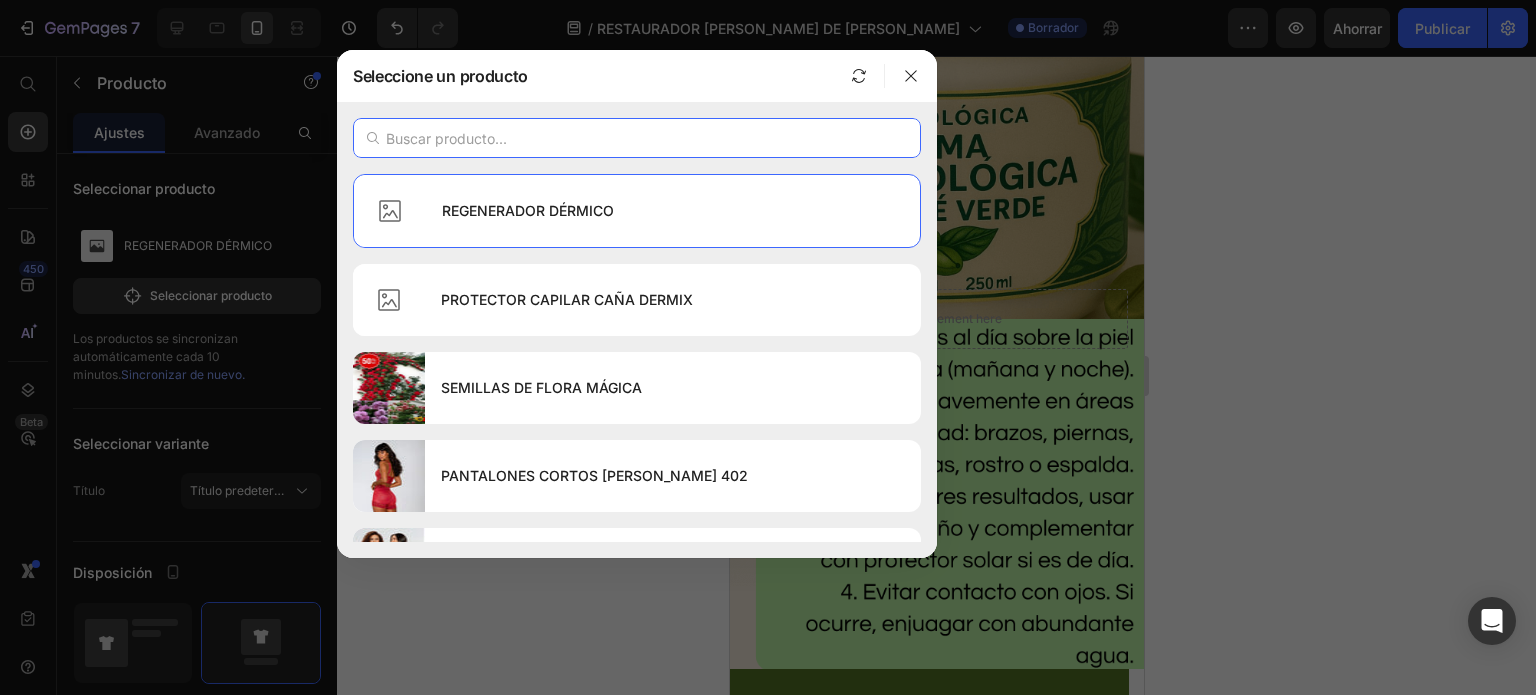 click at bounding box center [637, 138] 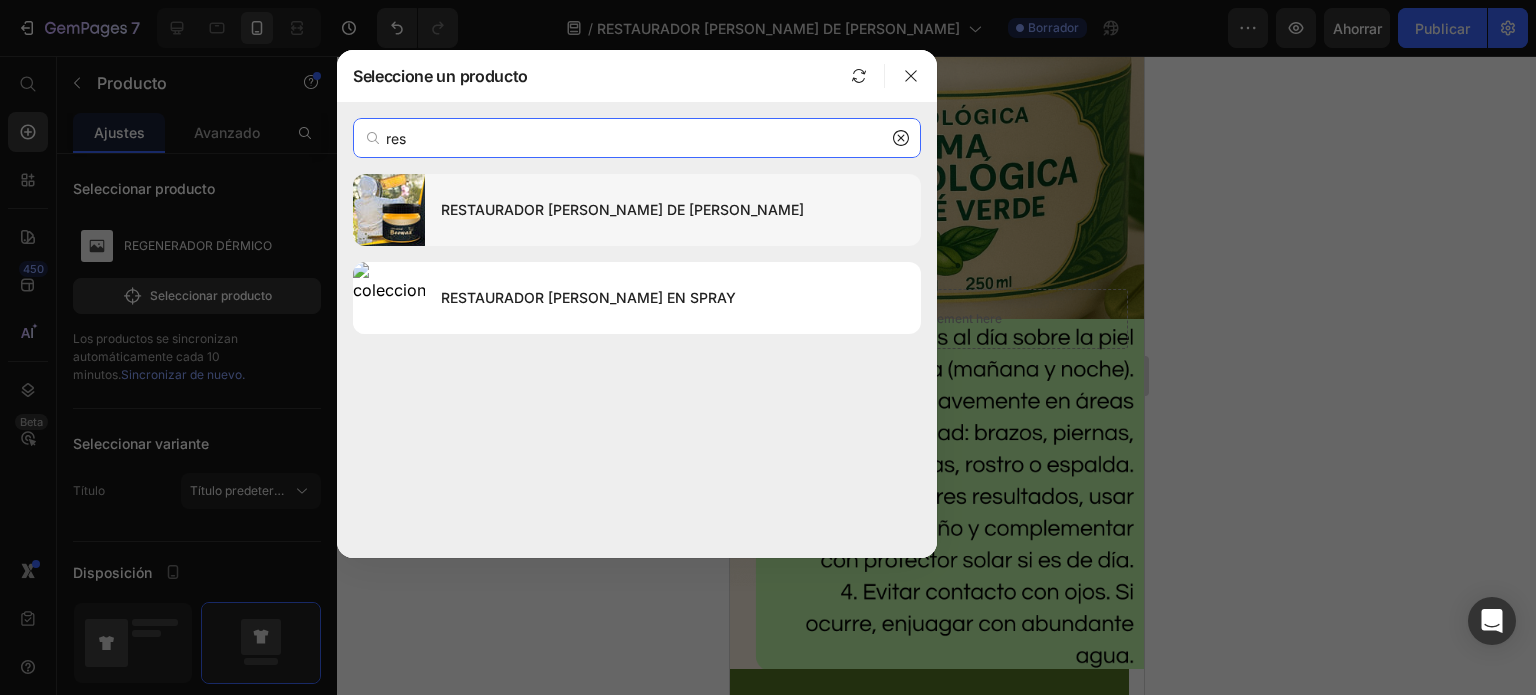 type on "res" 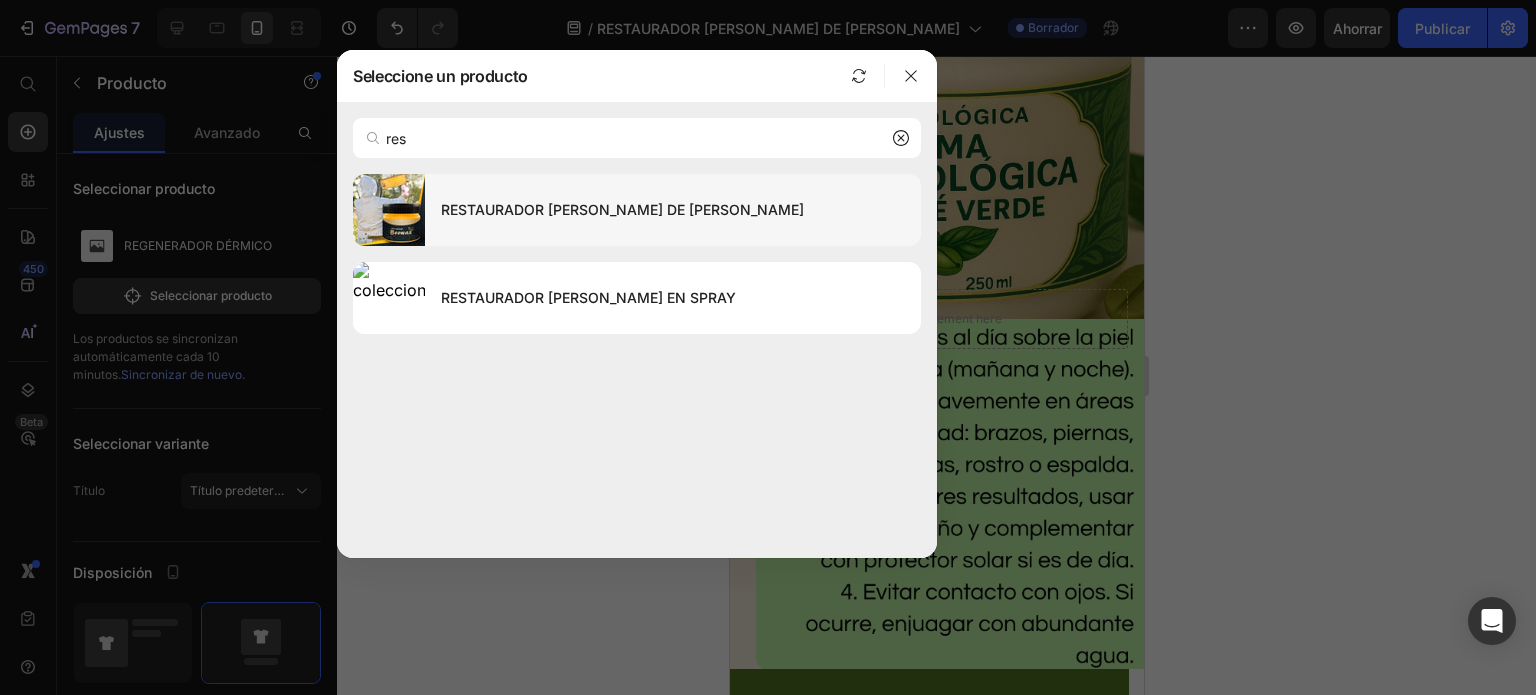 click on "RESTAURADOR [PERSON_NAME] DE [PERSON_NAME]" at bounding box center (673, 210) 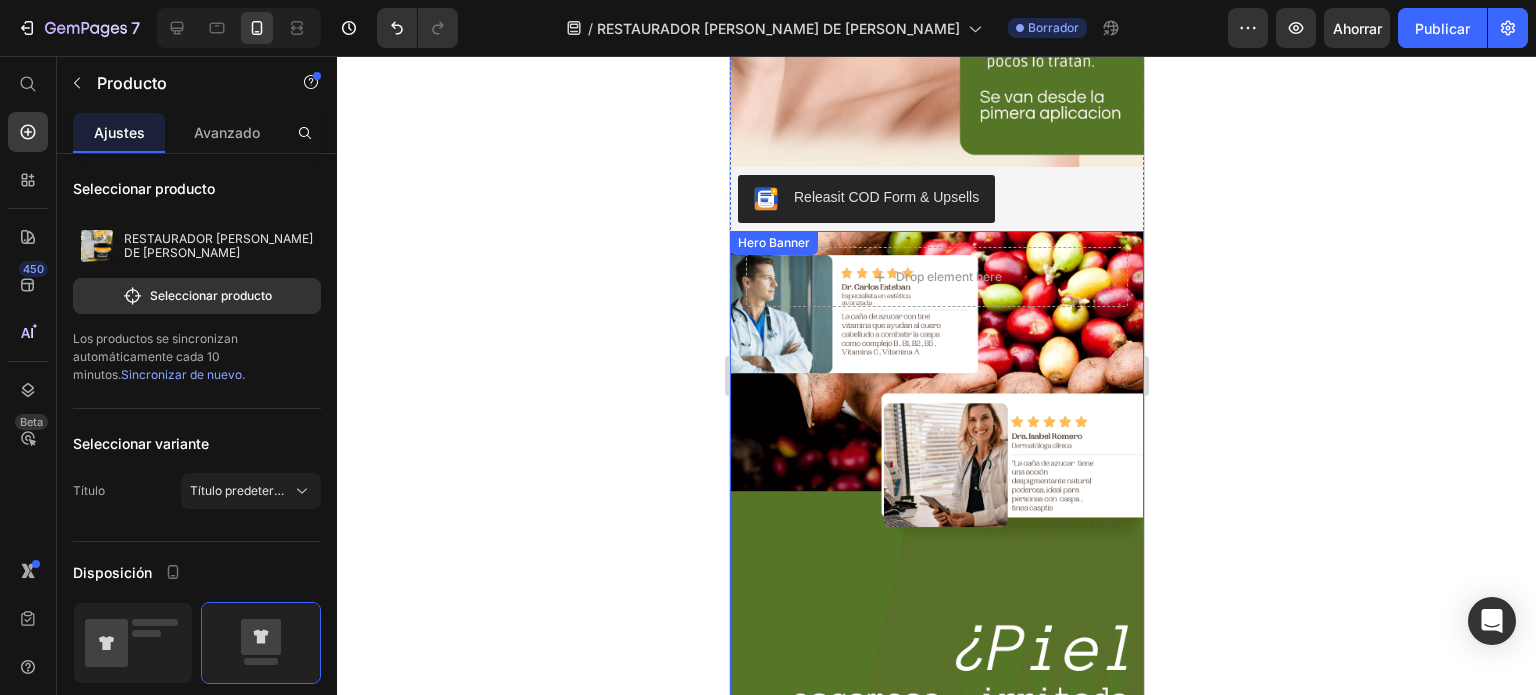 scroll, scrollTop: 5500, scrollLeft: 0, axis: vertical 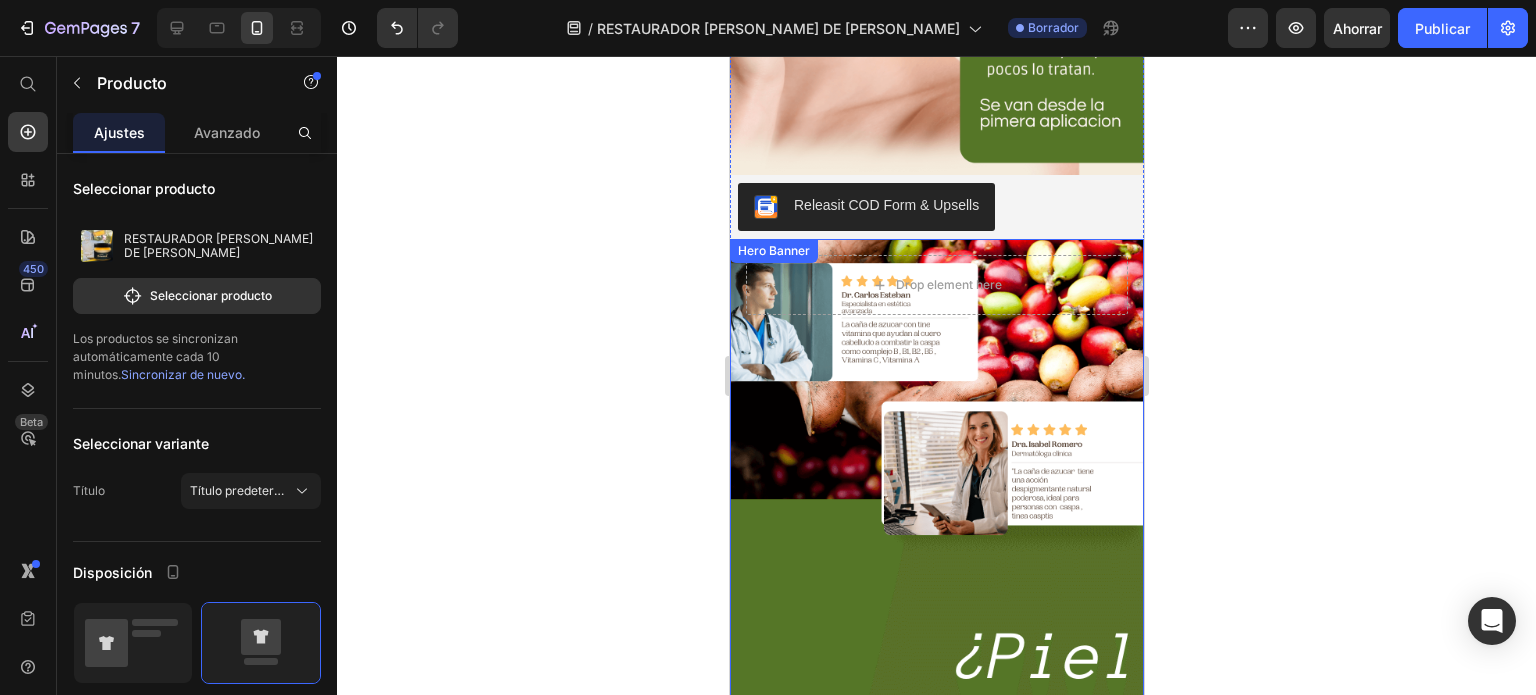click on "Releasit COD Form & Upsells" at bounding box center (885, 205) 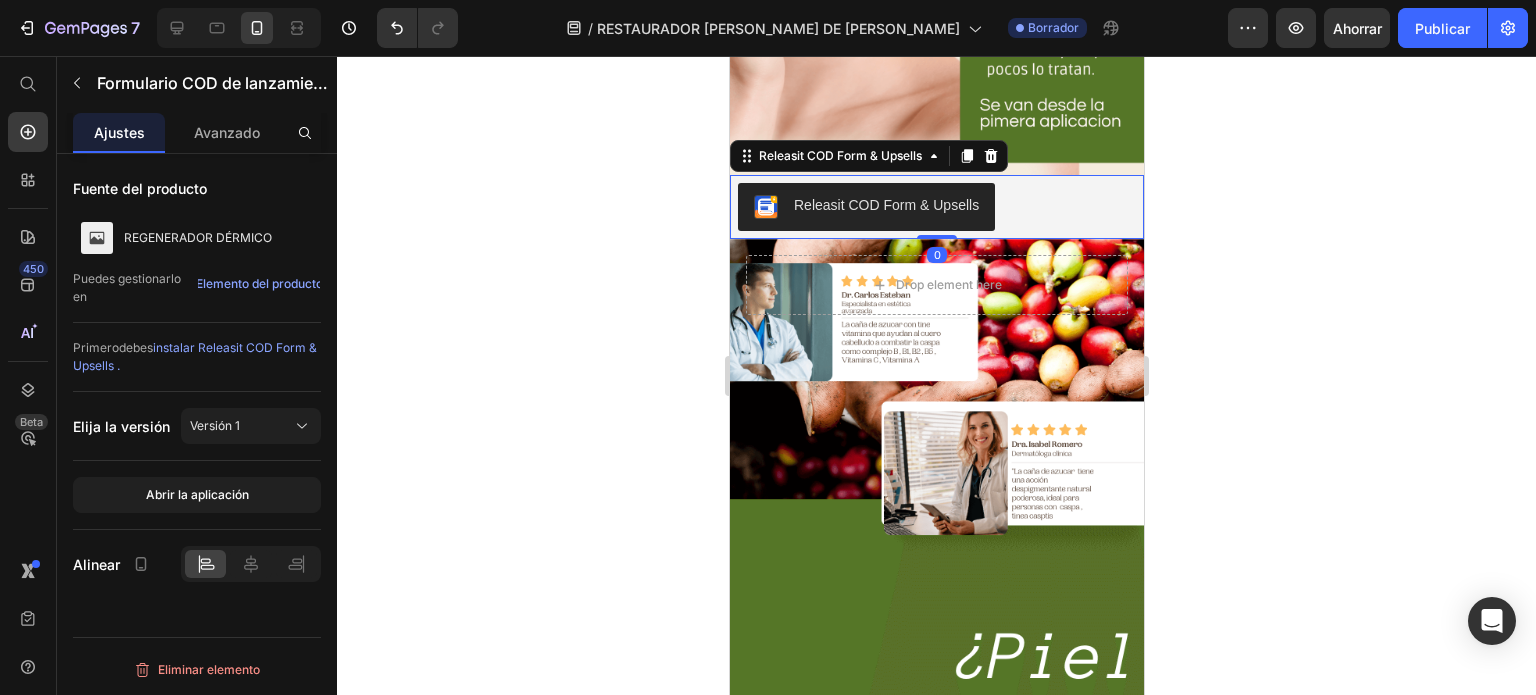 click on "Fuente del producto REGENERADOR DÉRMICO Puedes gestionarlo en Elemento del producto" at bounding box center (197, 246) 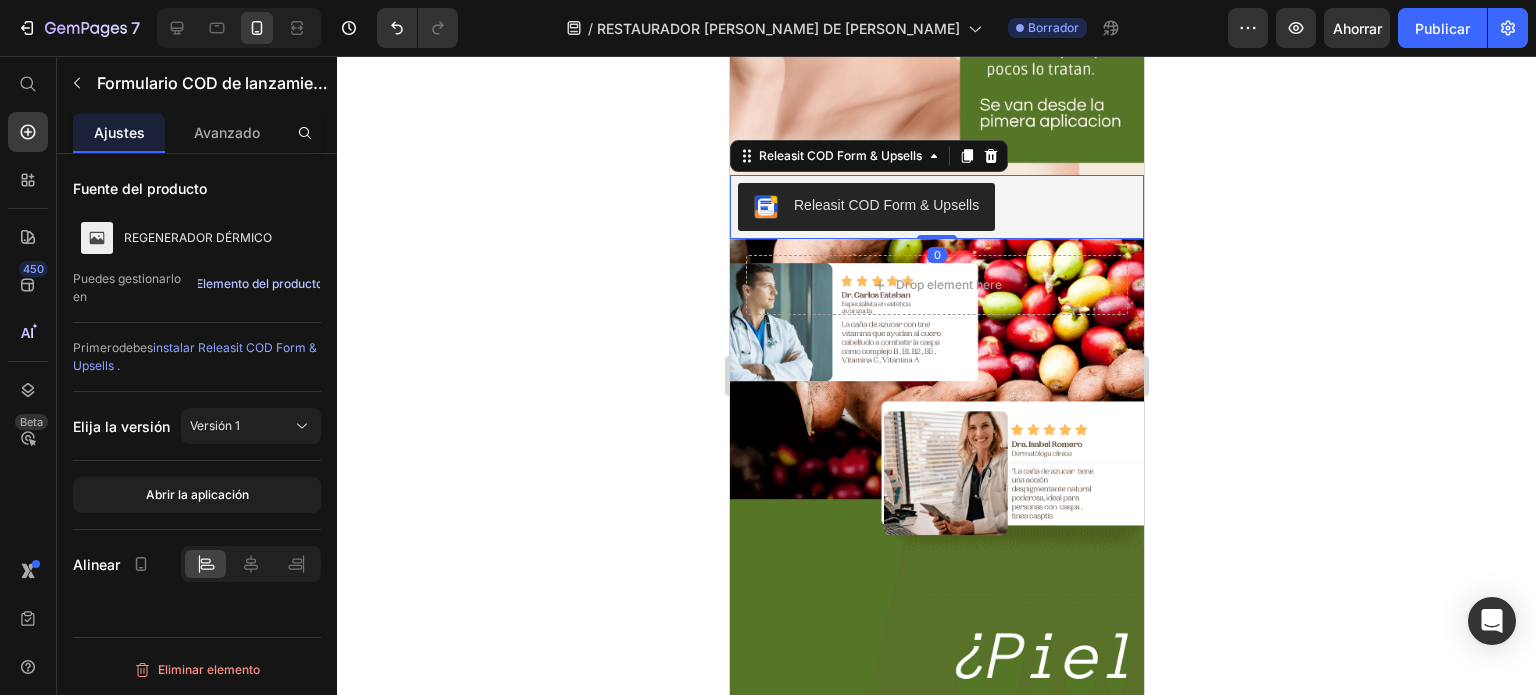 click on "Elemento del producto" at bounding box center [259, 283] 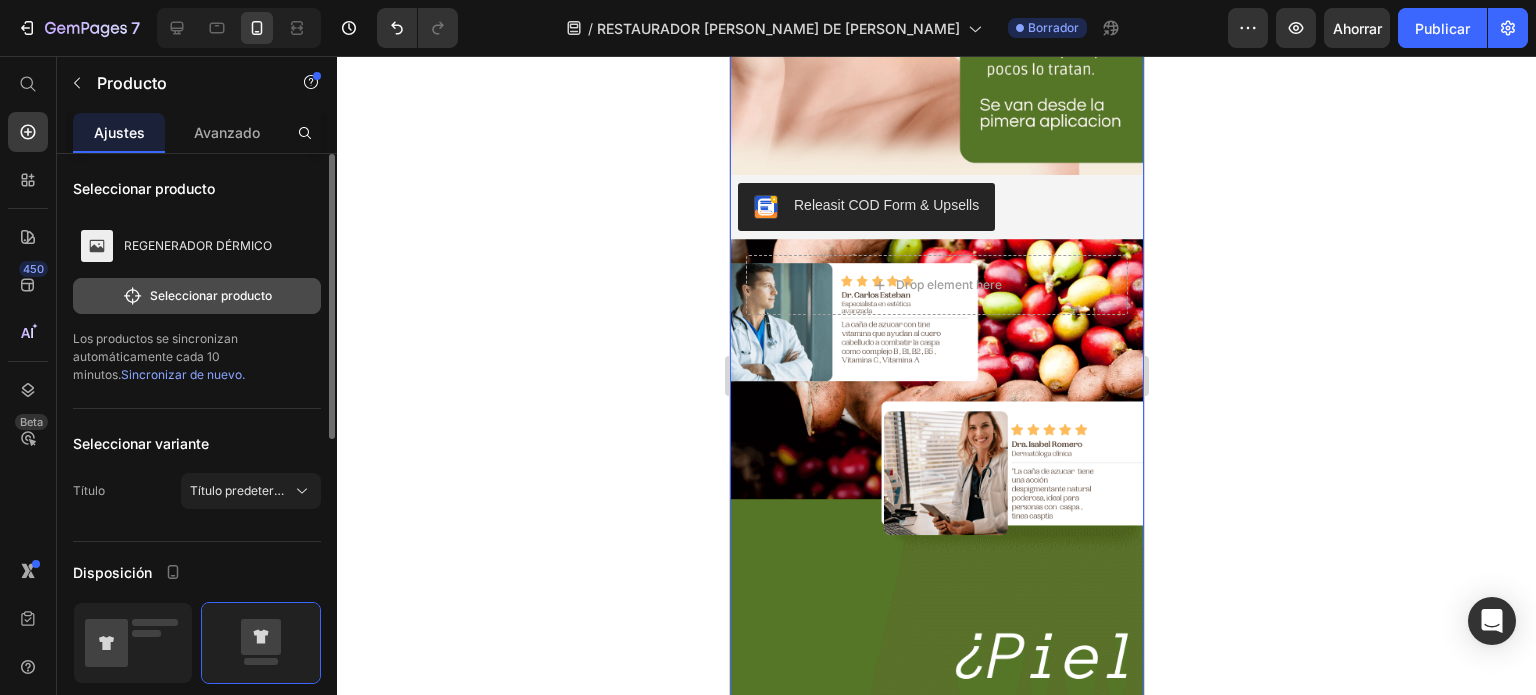 click on "Seleccionar producto" 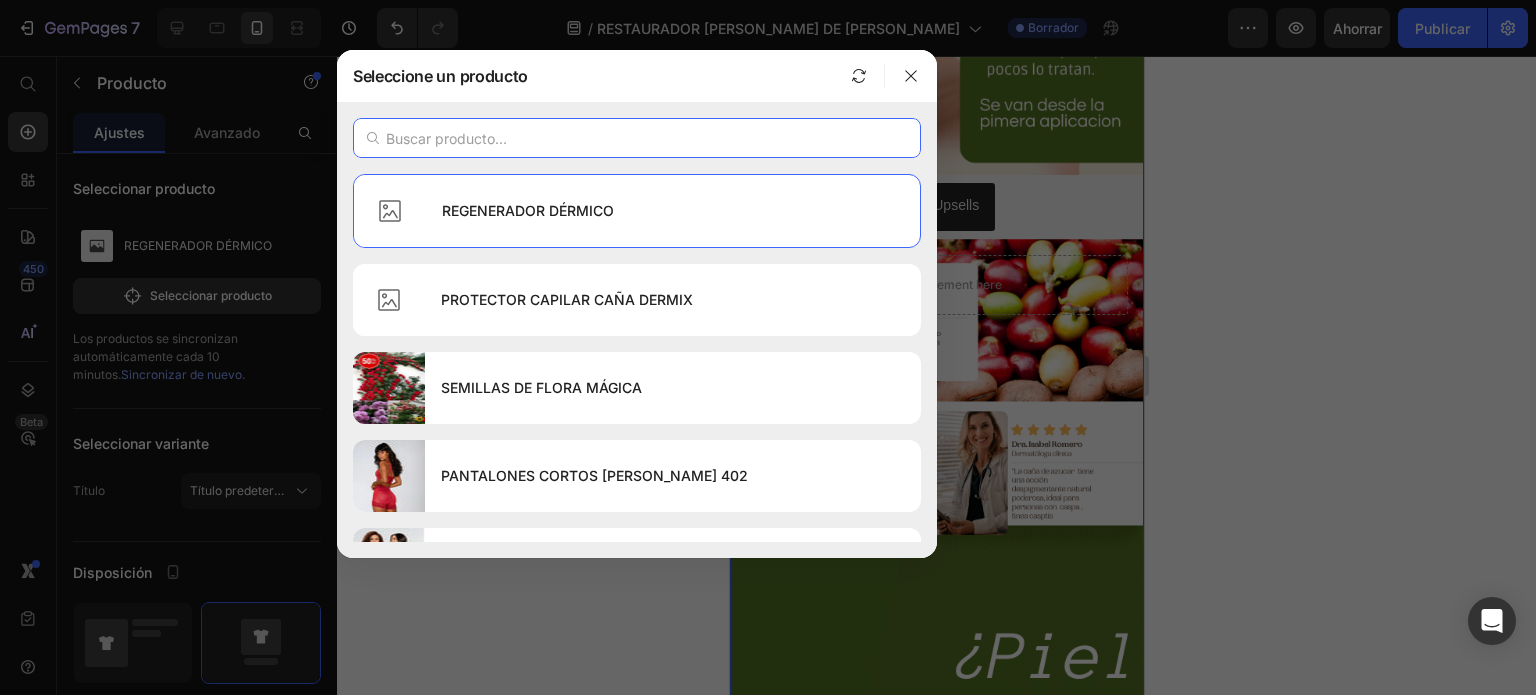 click at bounding box center [637, 138] 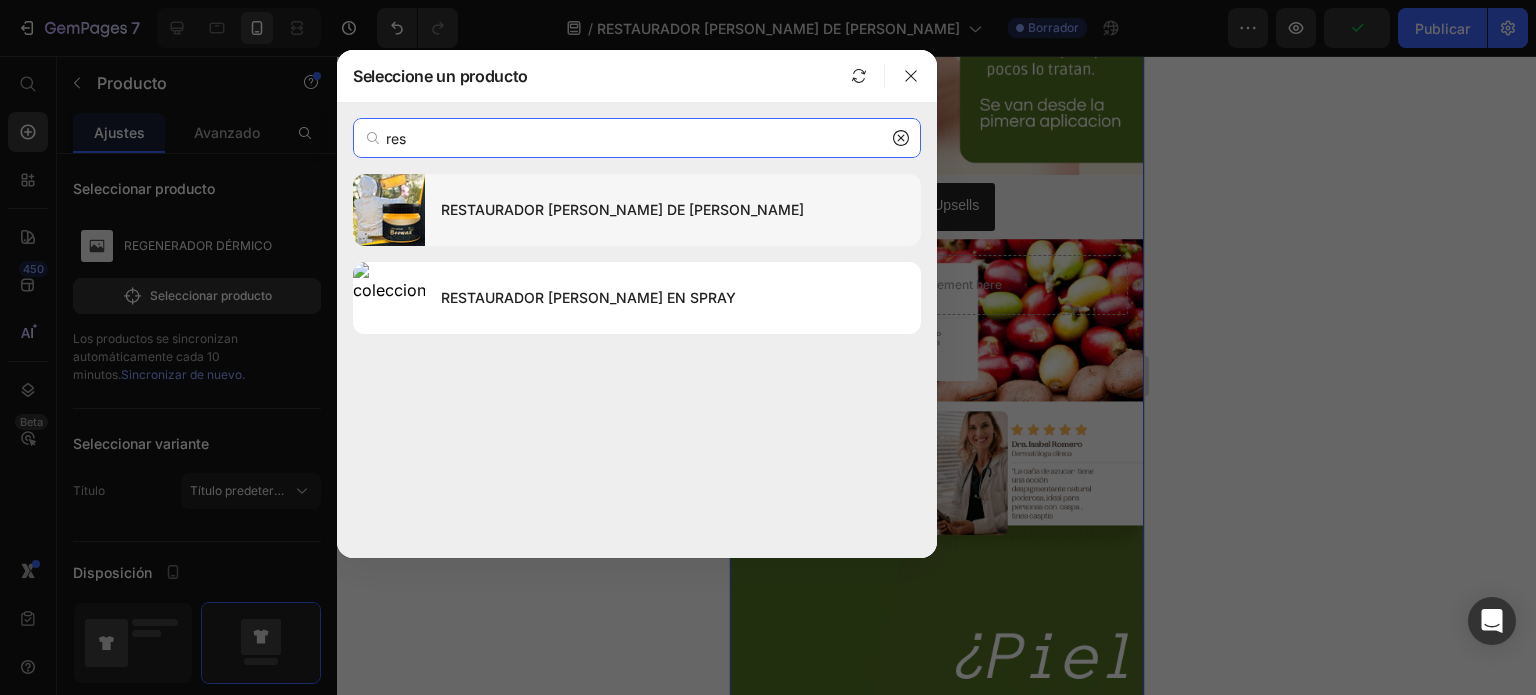 type on "res" 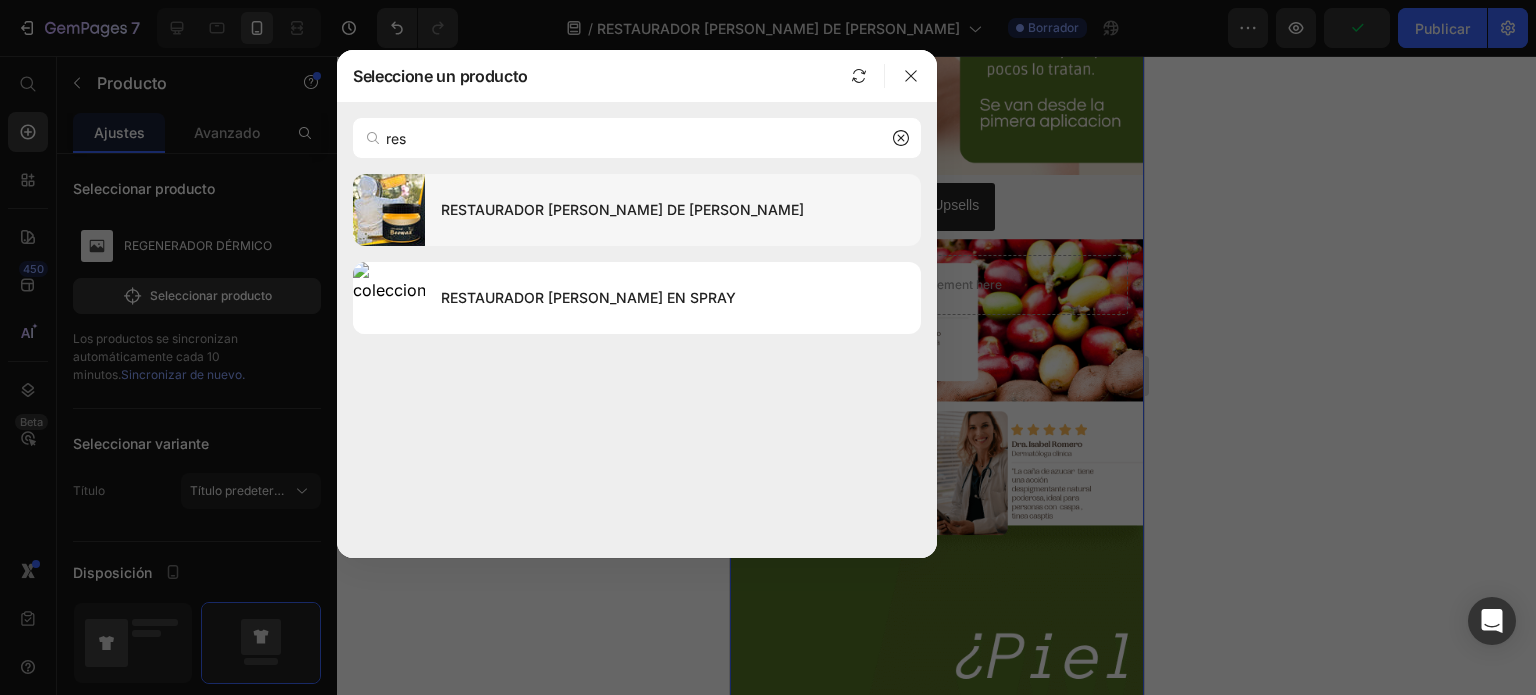 click on "RESTAURADOR [PERSON_NAME] DE [PERSON_NAME]" at bounding box center (622, 209) 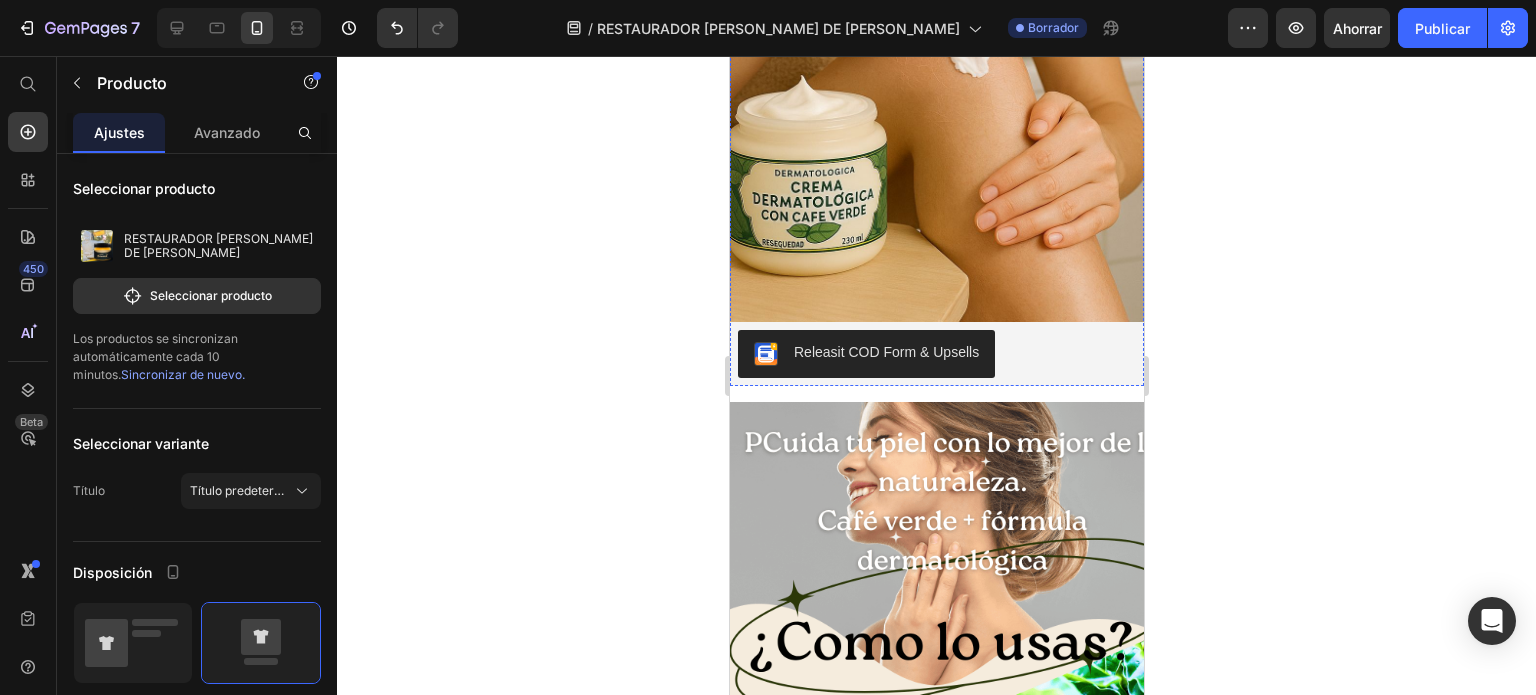scroll, scrollTop: 7672, scrollLeft: 0, axis: vertical 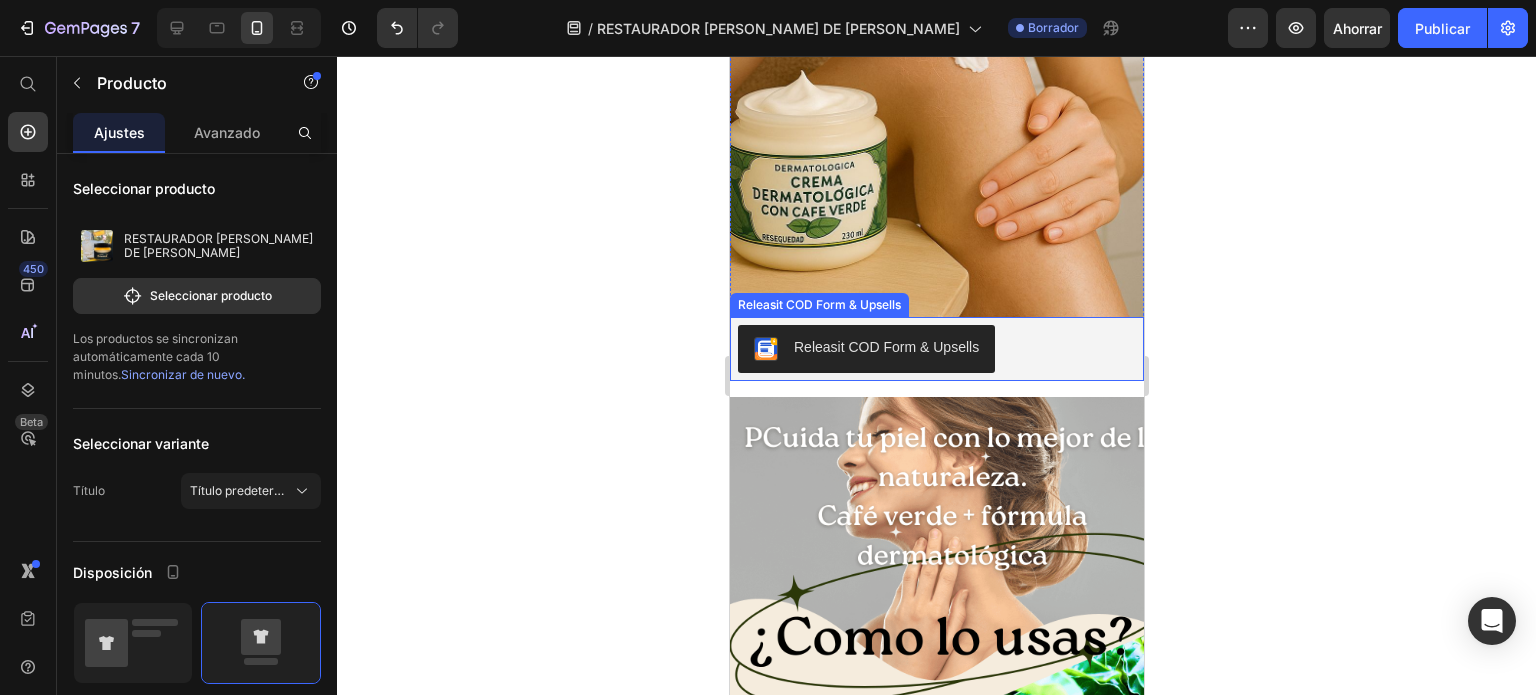 click on "Releasit COD Form & Upsells" at bounding box center [885, 347] 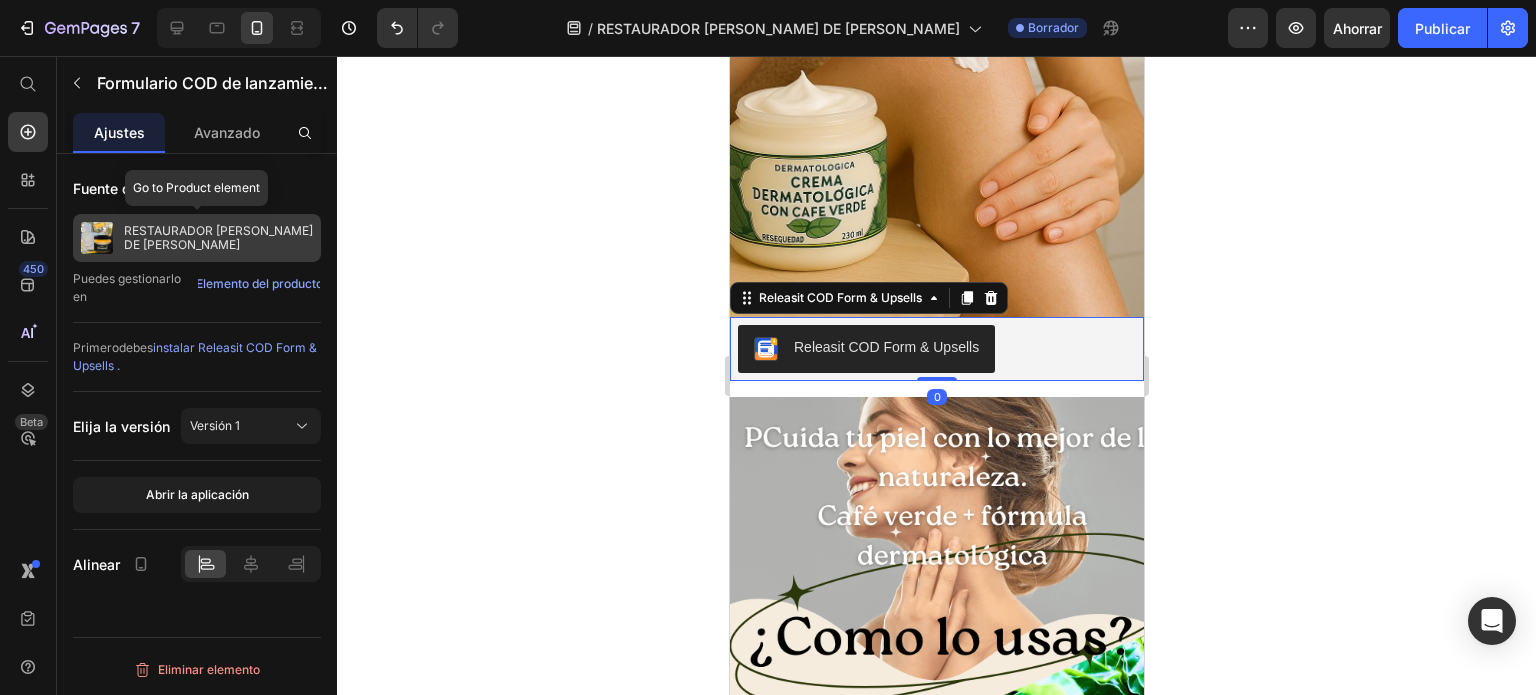 click on "RESTAURADOR [PERSON_NAME] DE [PERSON_NAME]" at bounding box center [218, 237] 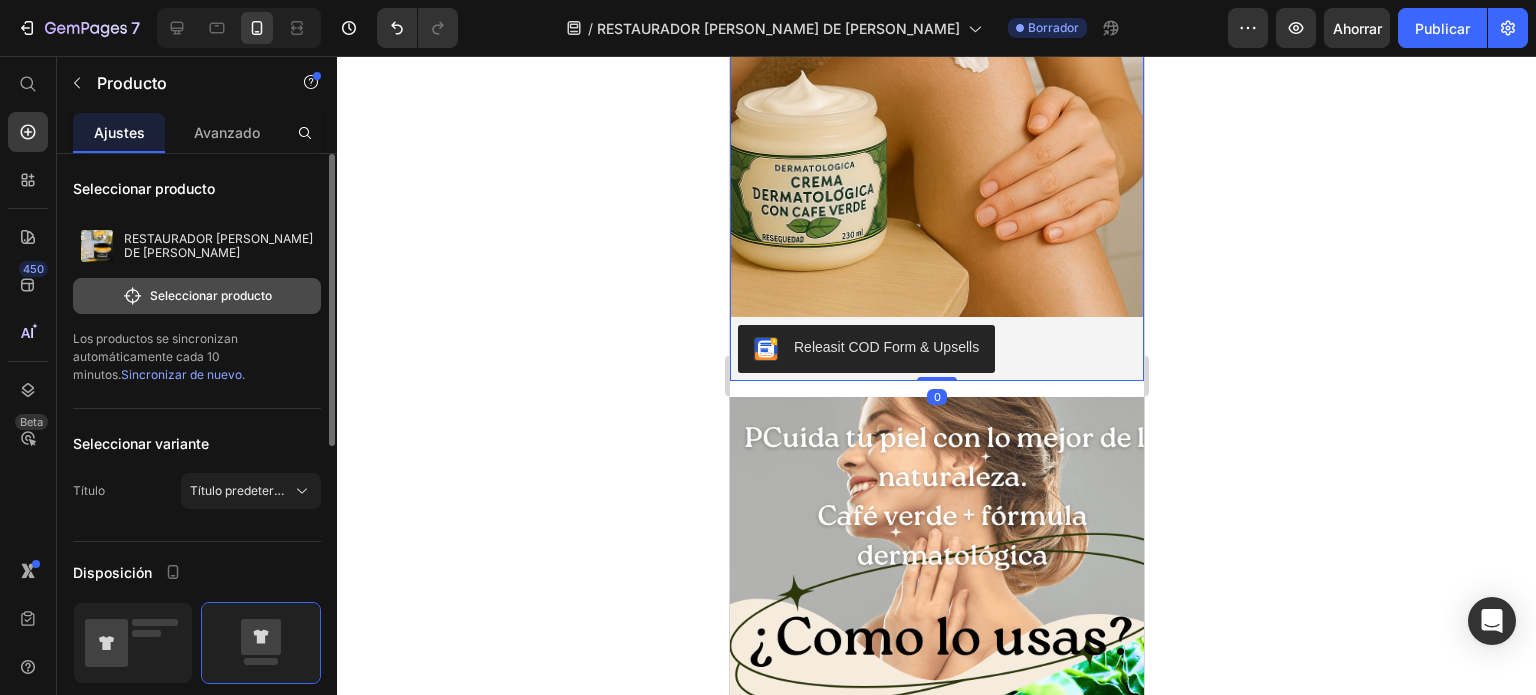 click on "Seleccionar producto" 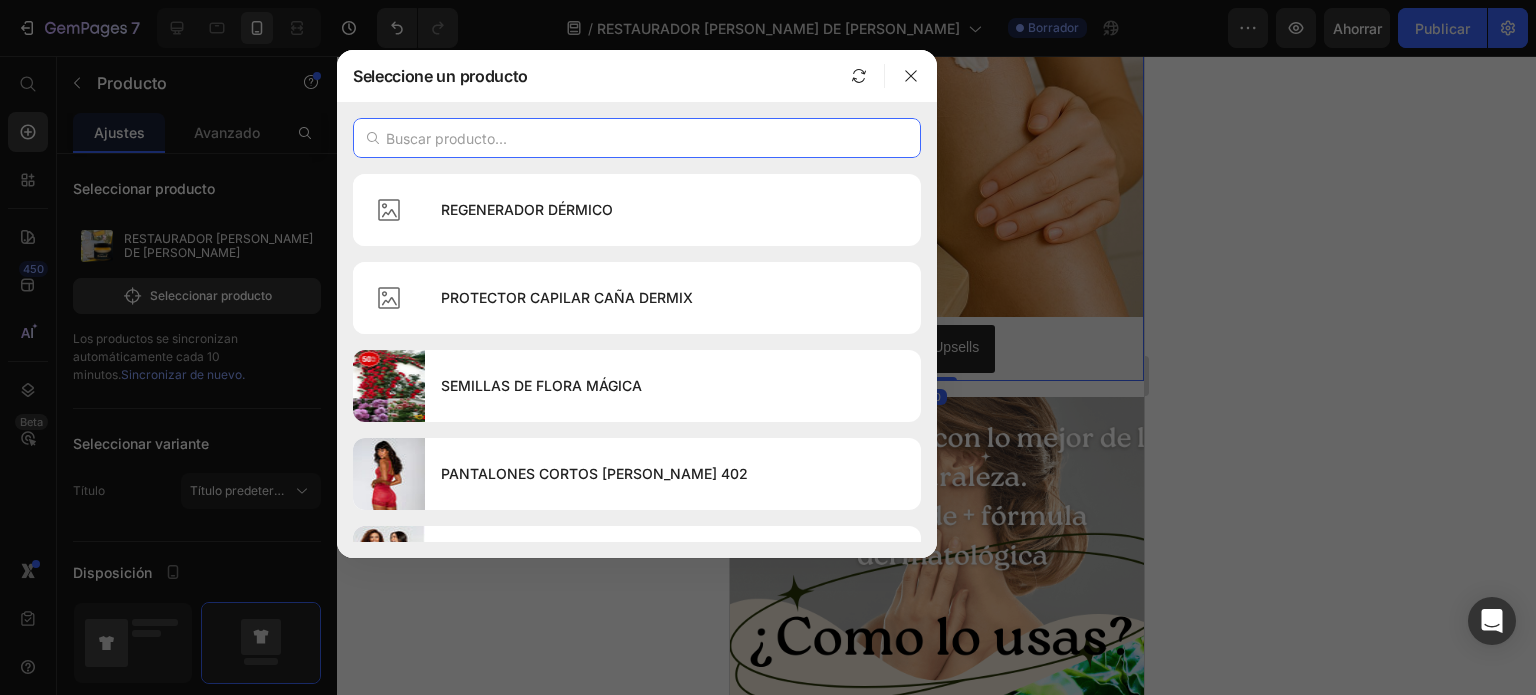 click at bounding box center (637, 138) 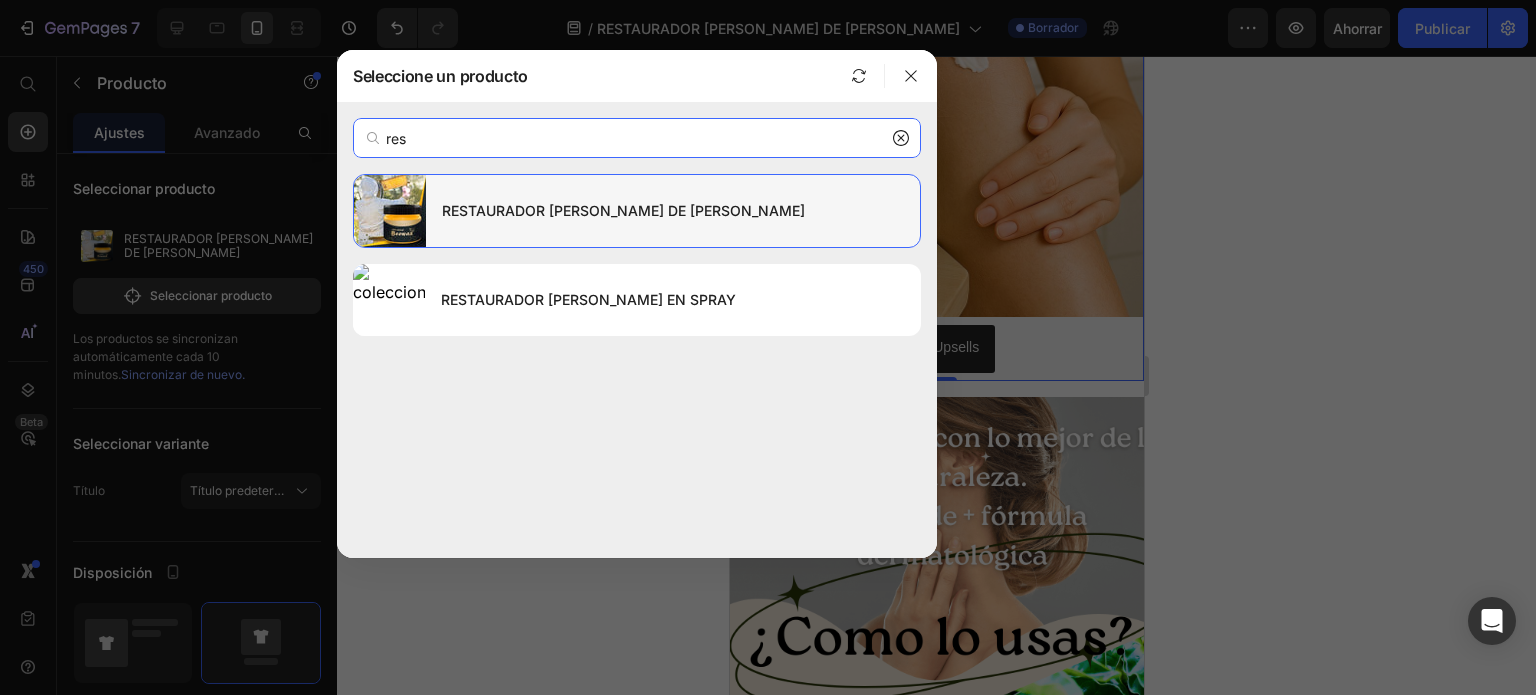 type on "res" 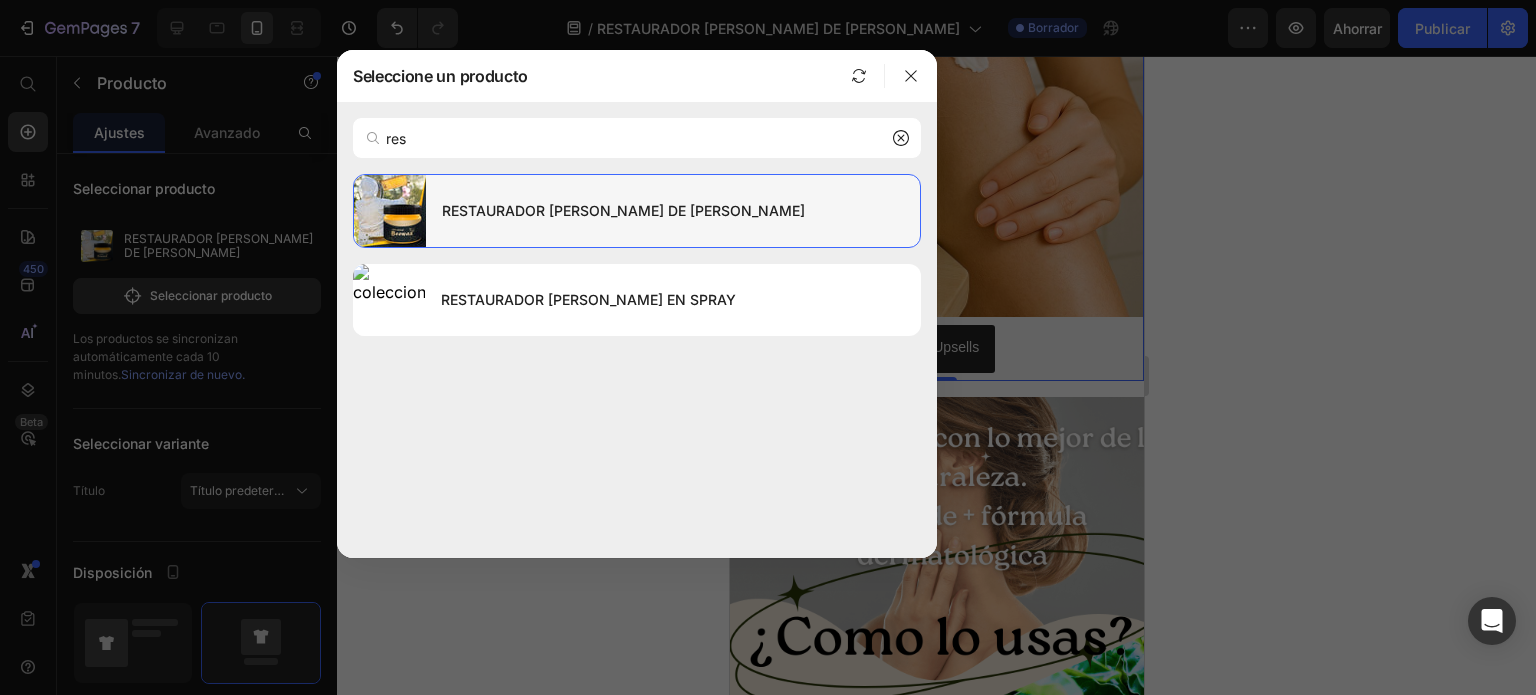 click on "RESTAURADOR [PERSON_NAME] DE [PERSON_NAME]" at bounding box center [673, 211] 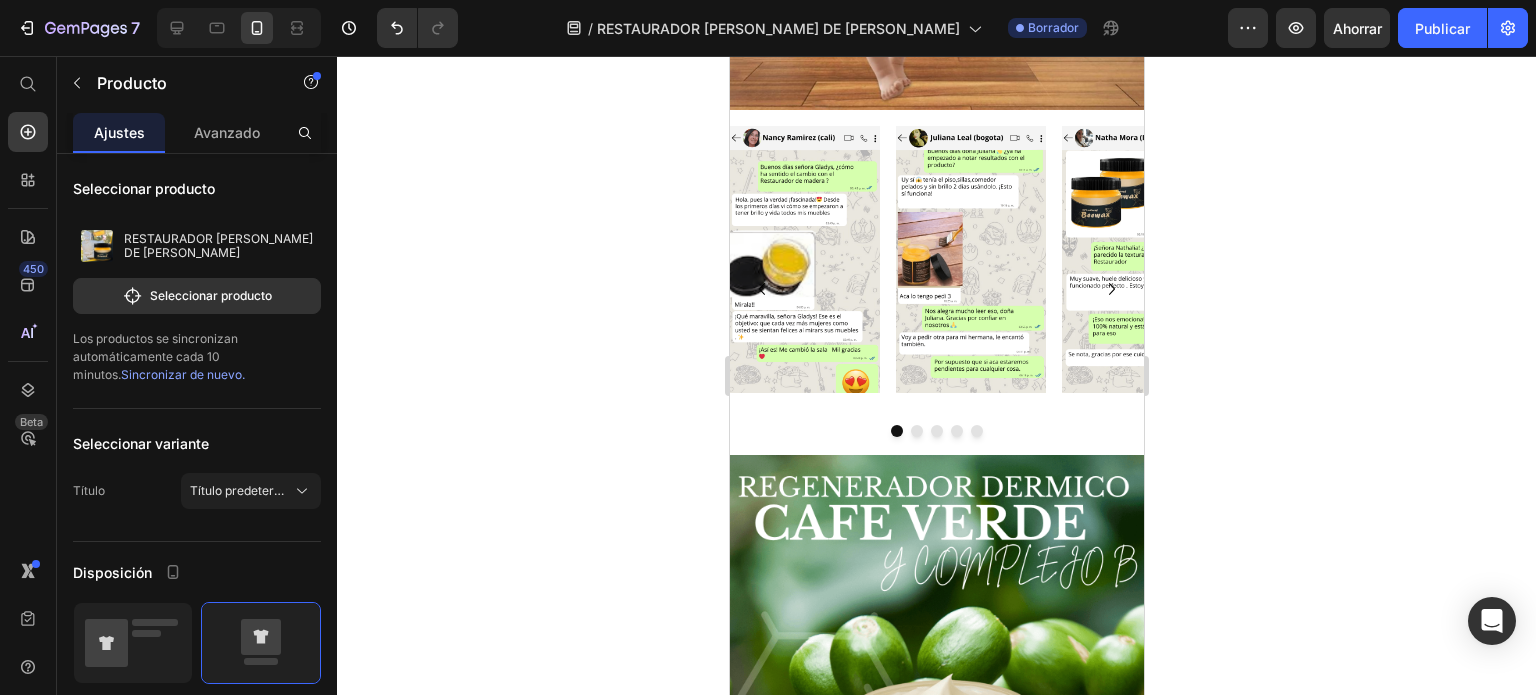scroll, scrollTop: 1245, scrollLeft: 0, axis: vertical 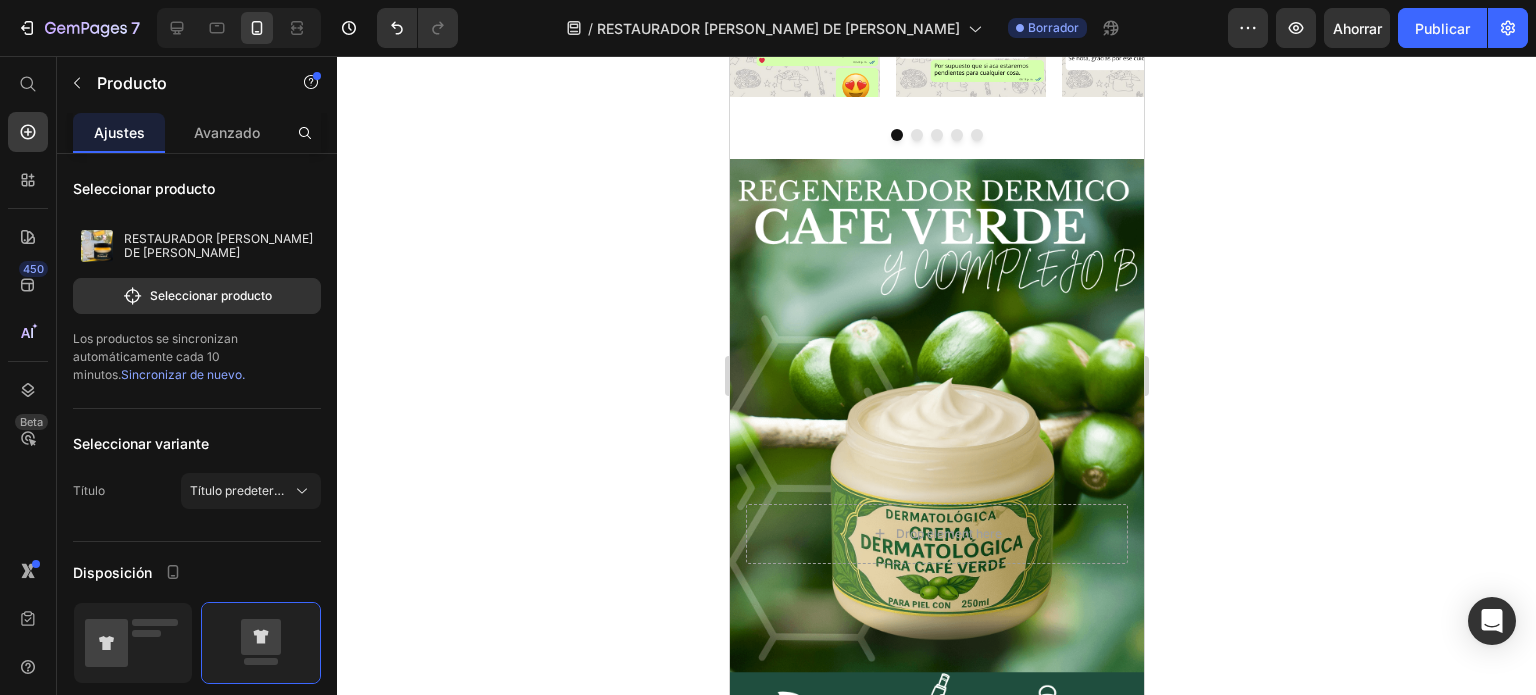 click at bounding box center (936, 534) 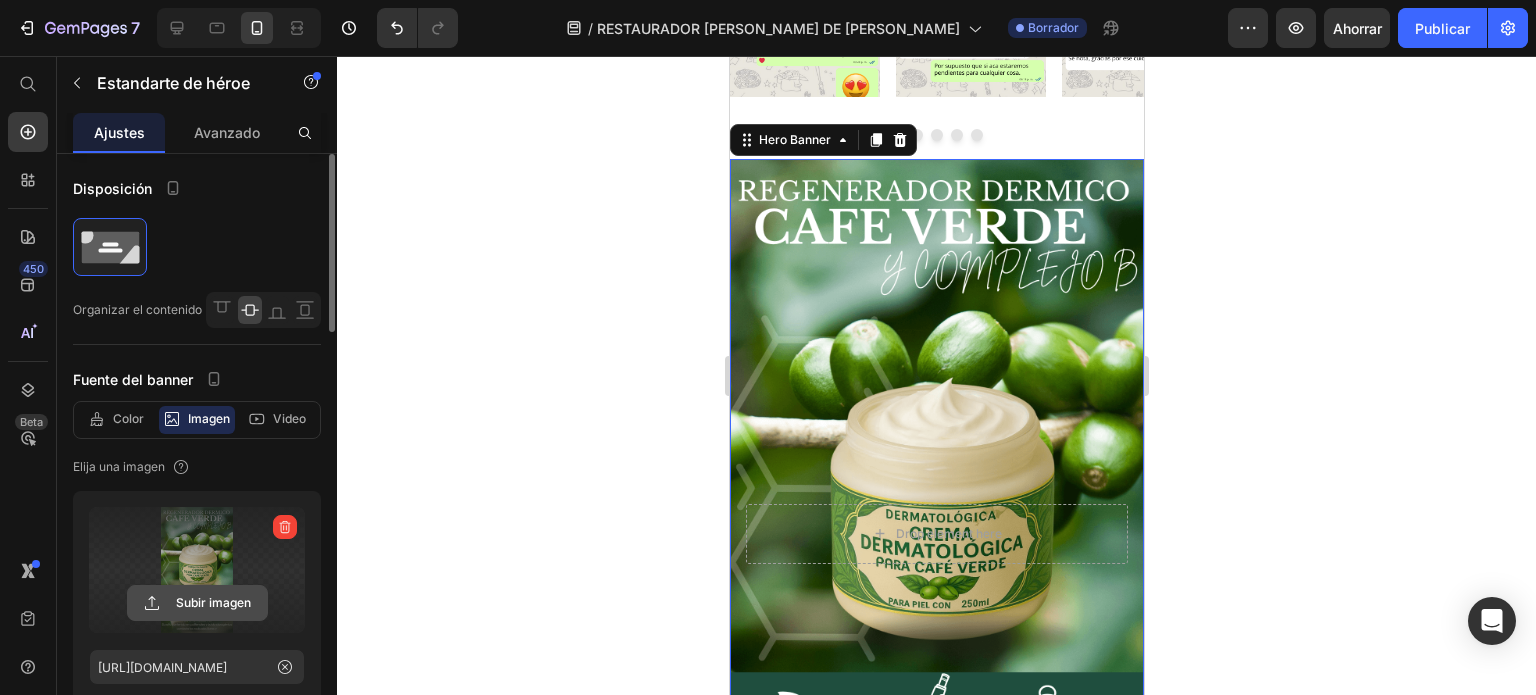 click 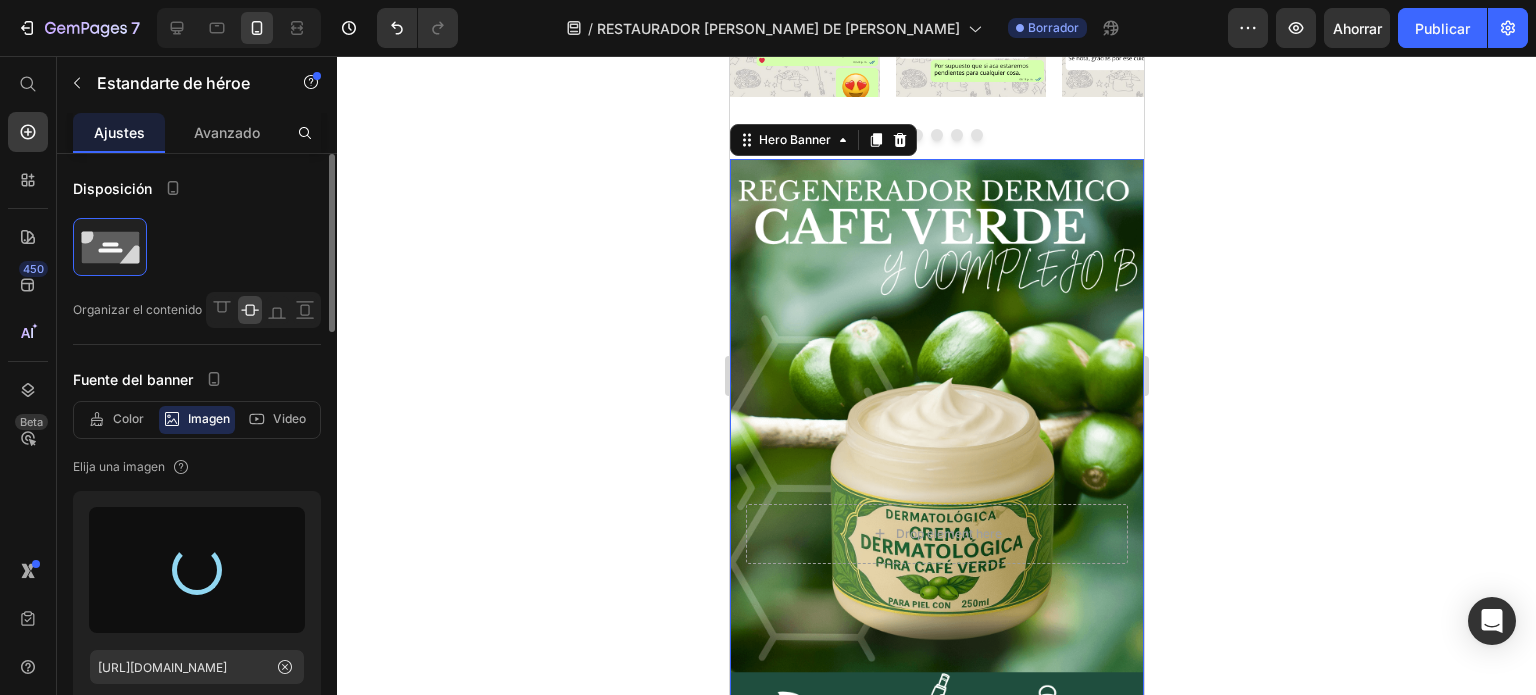 type on "[URL][DOMAIN_NAME]" 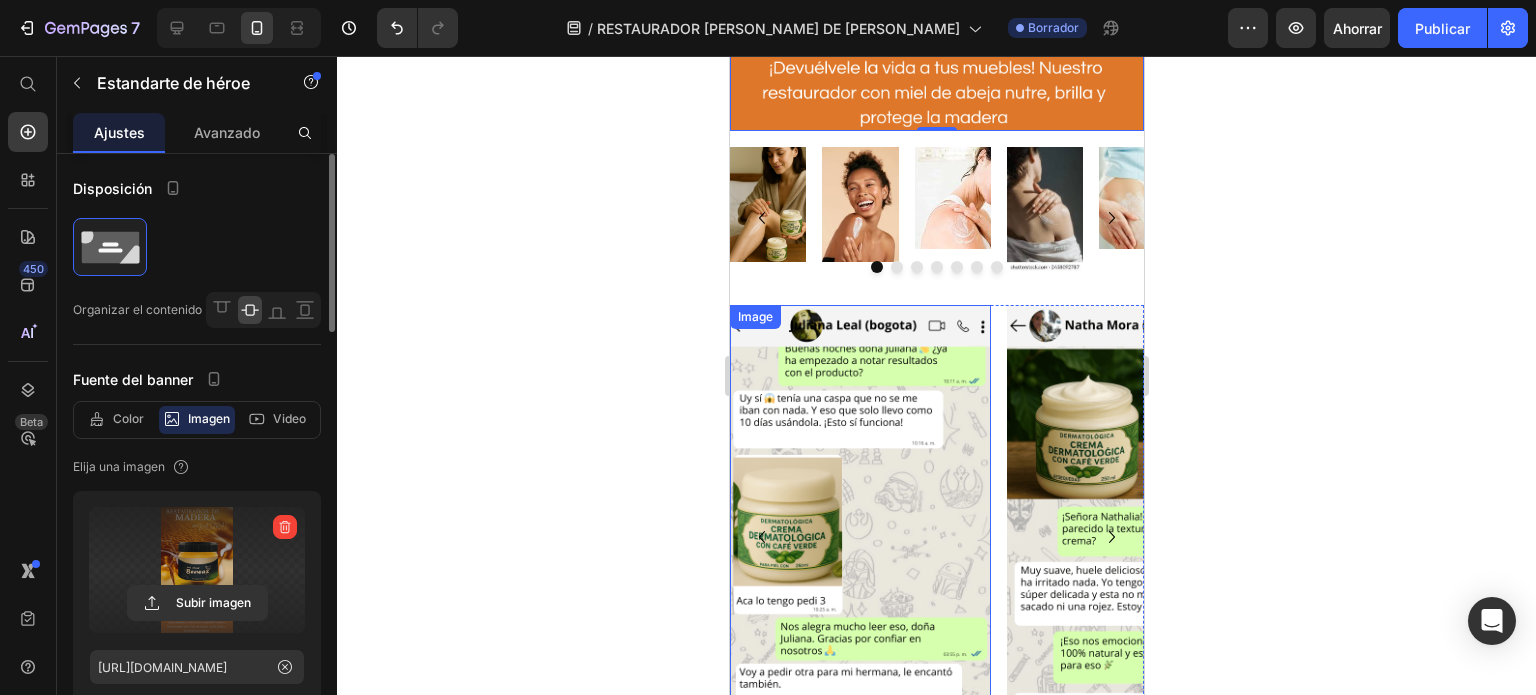 scroll, scrollTop: 2022, scrollLeft: 0, axis: vertical 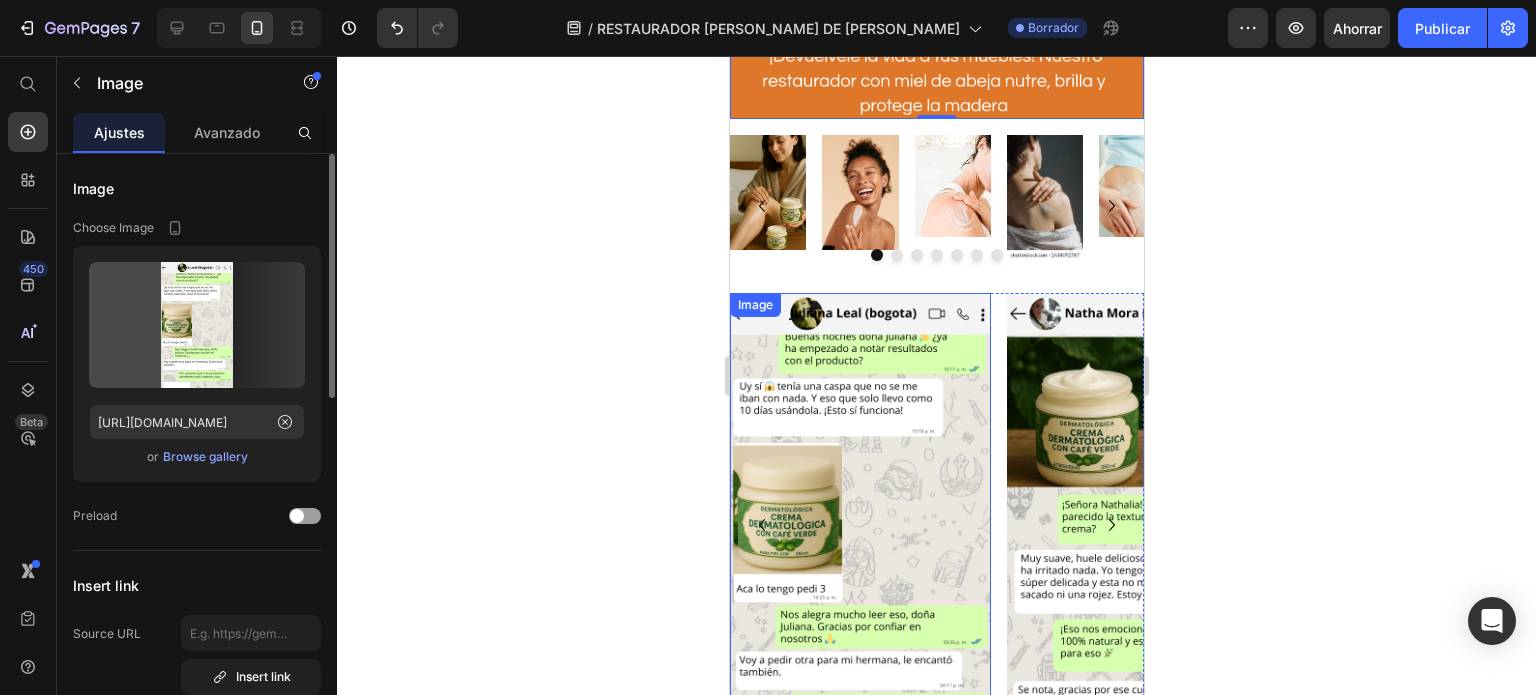 click at bounding box center (859, 525) 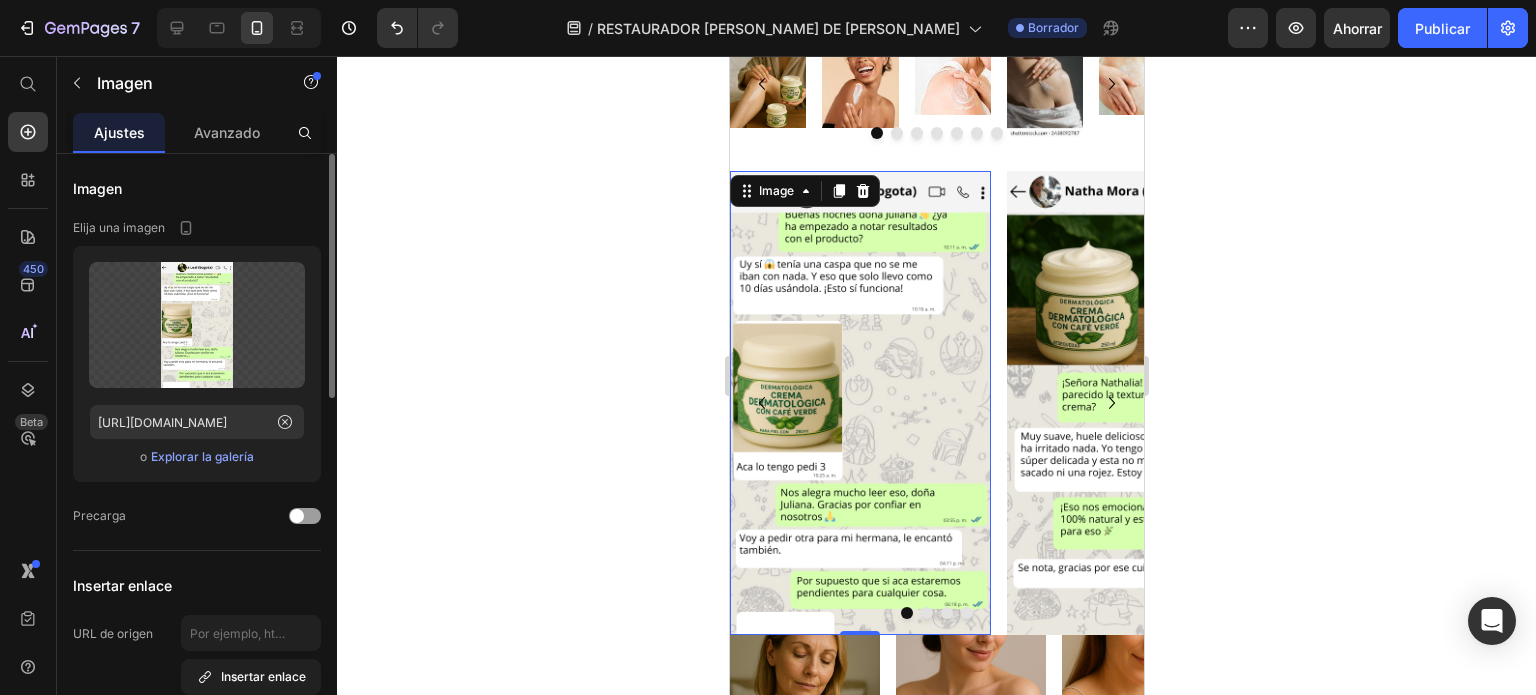 scroll, scrollTop: 2177, scrollLeft: 0, axis: vertical 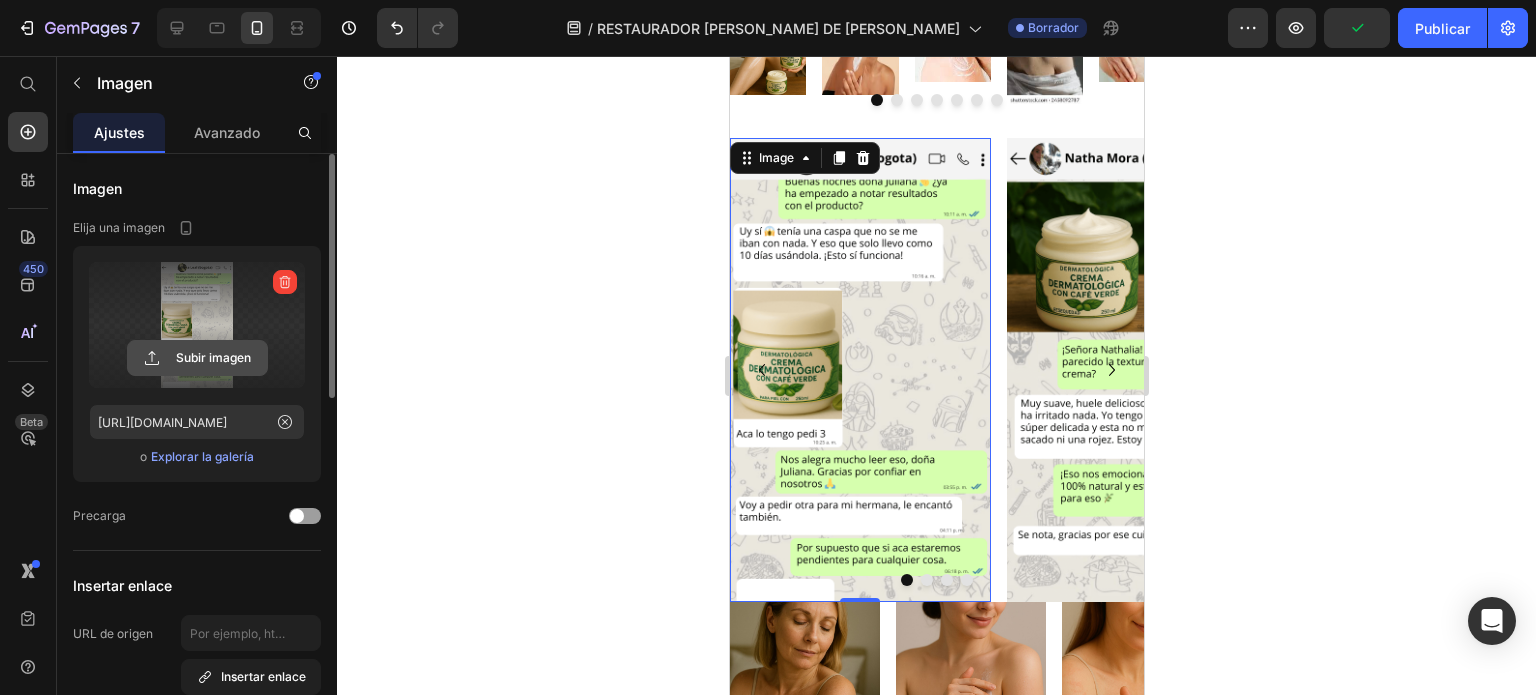 click 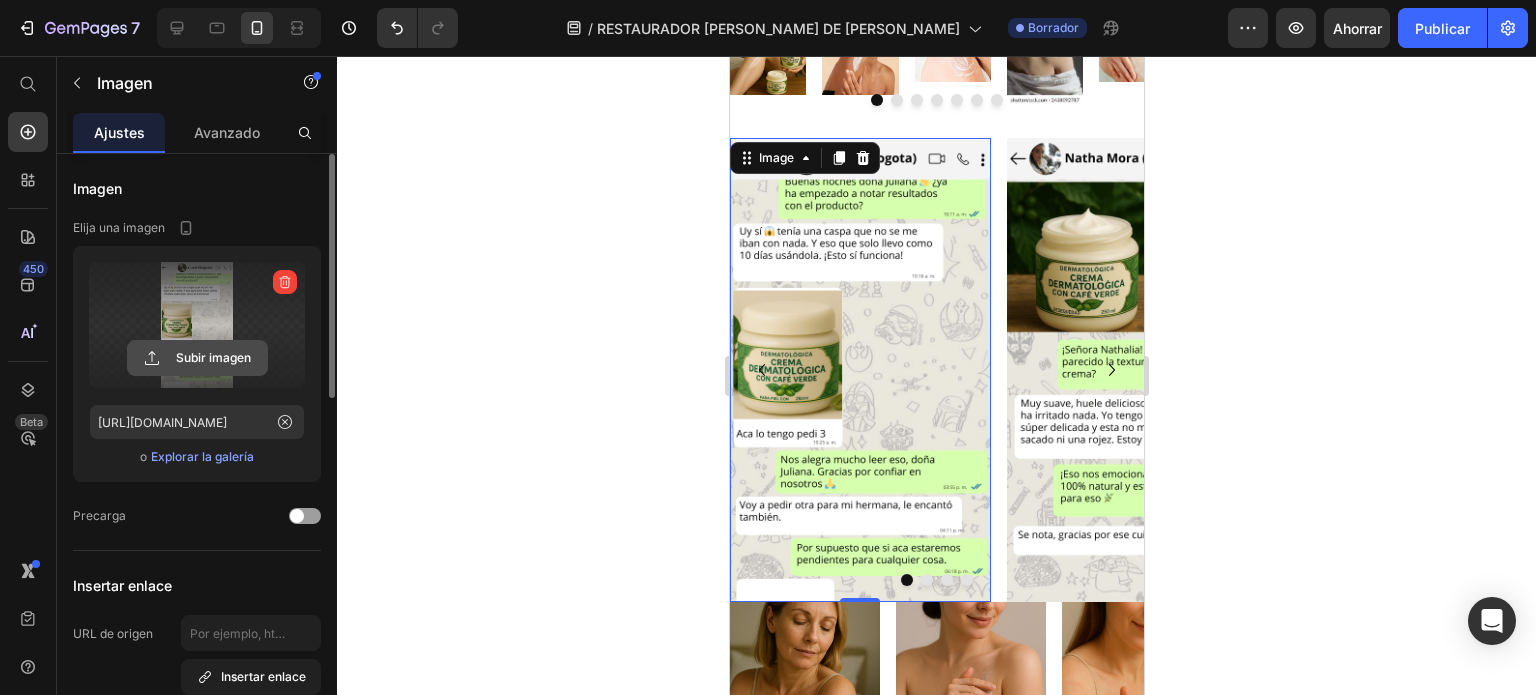 click 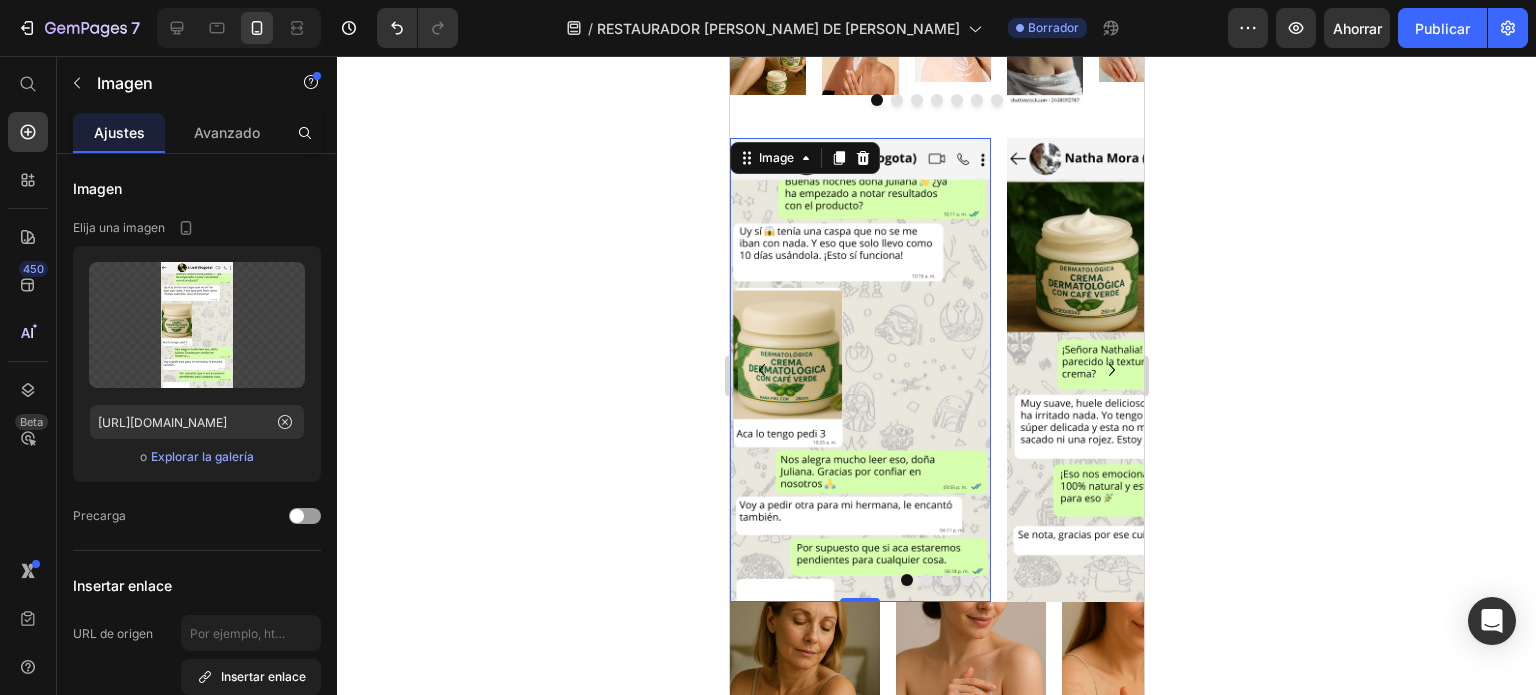 click at bounding box center (859, 370) 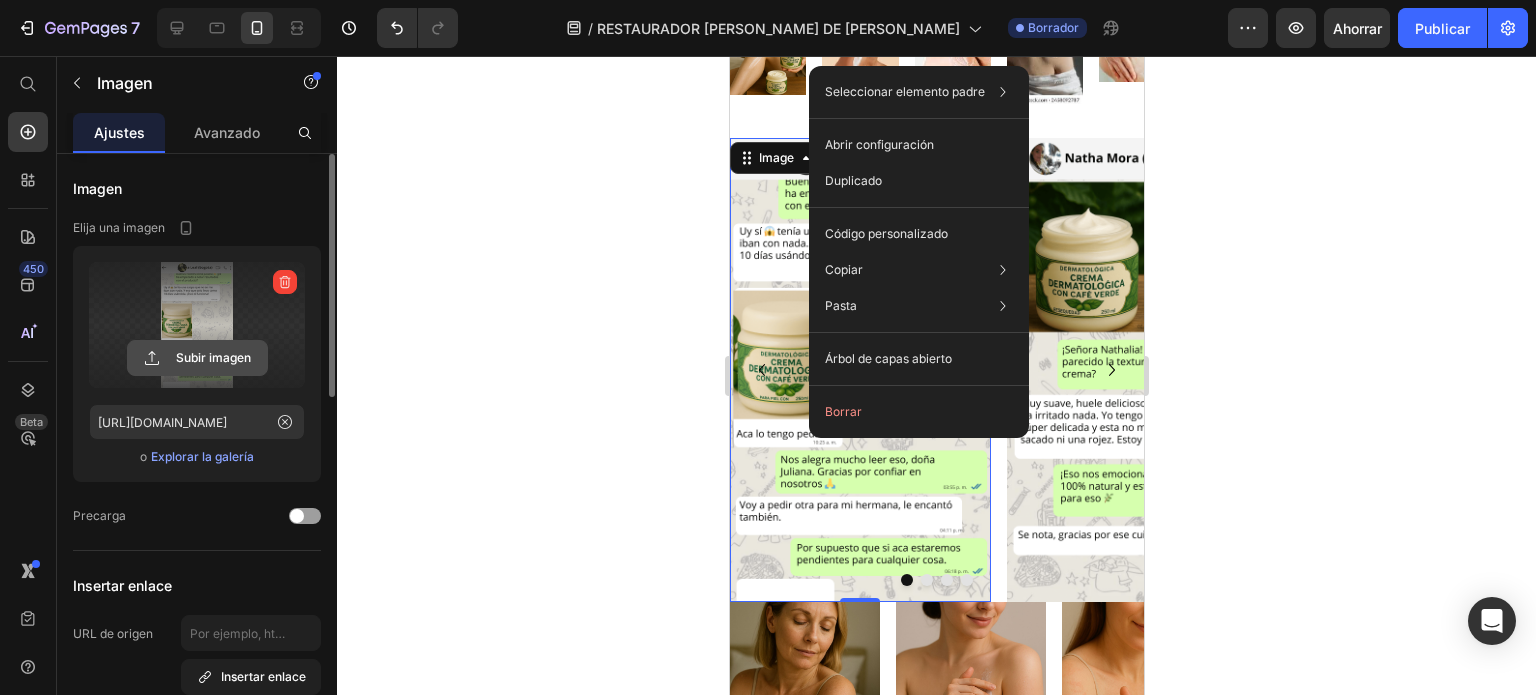 click 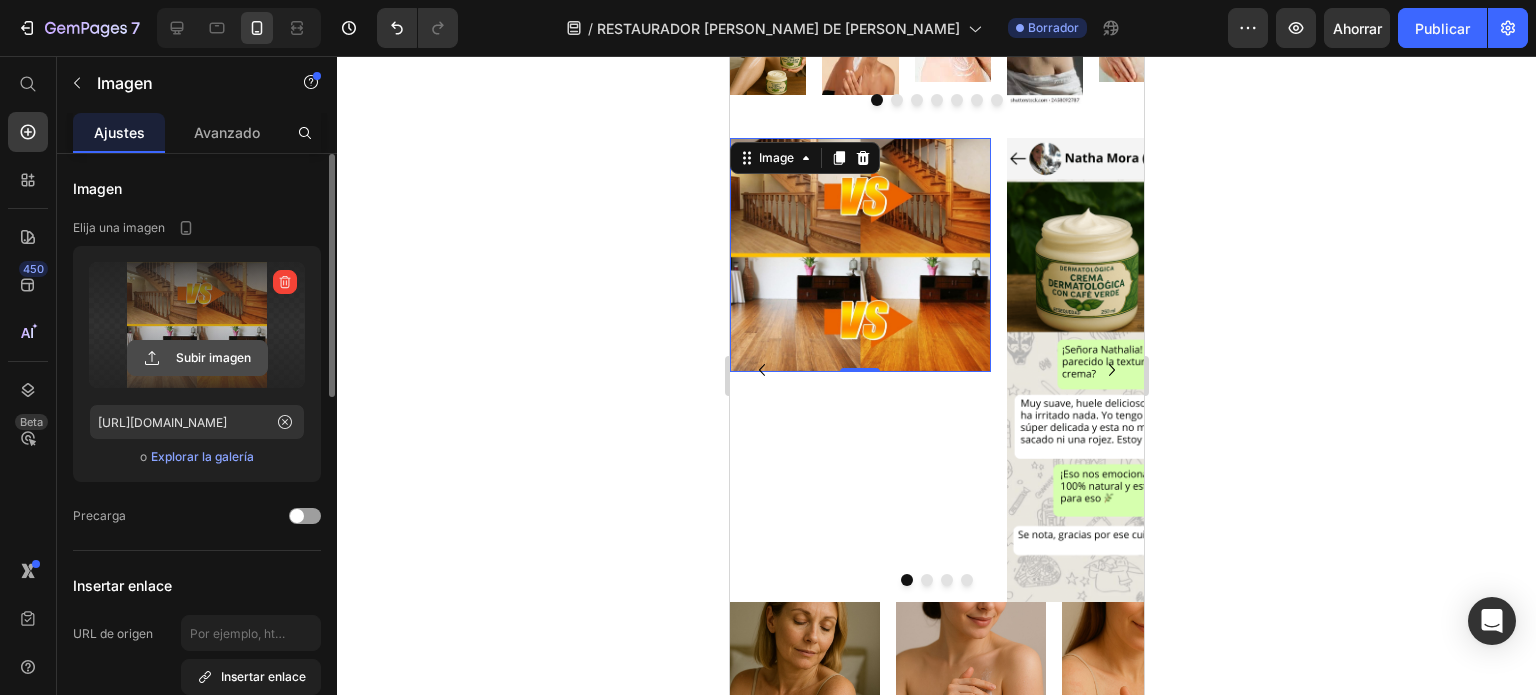 click 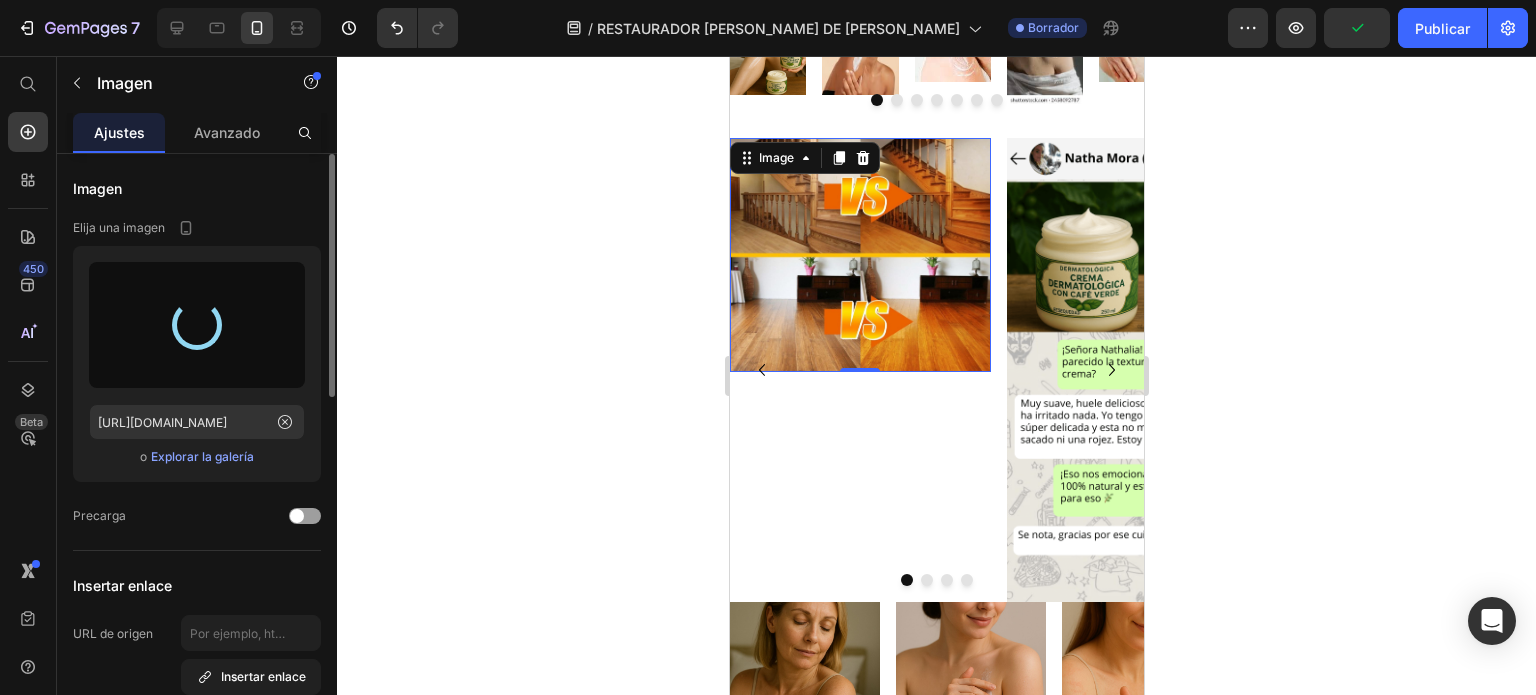 type on "[URL][DOMAIN_NAME]" 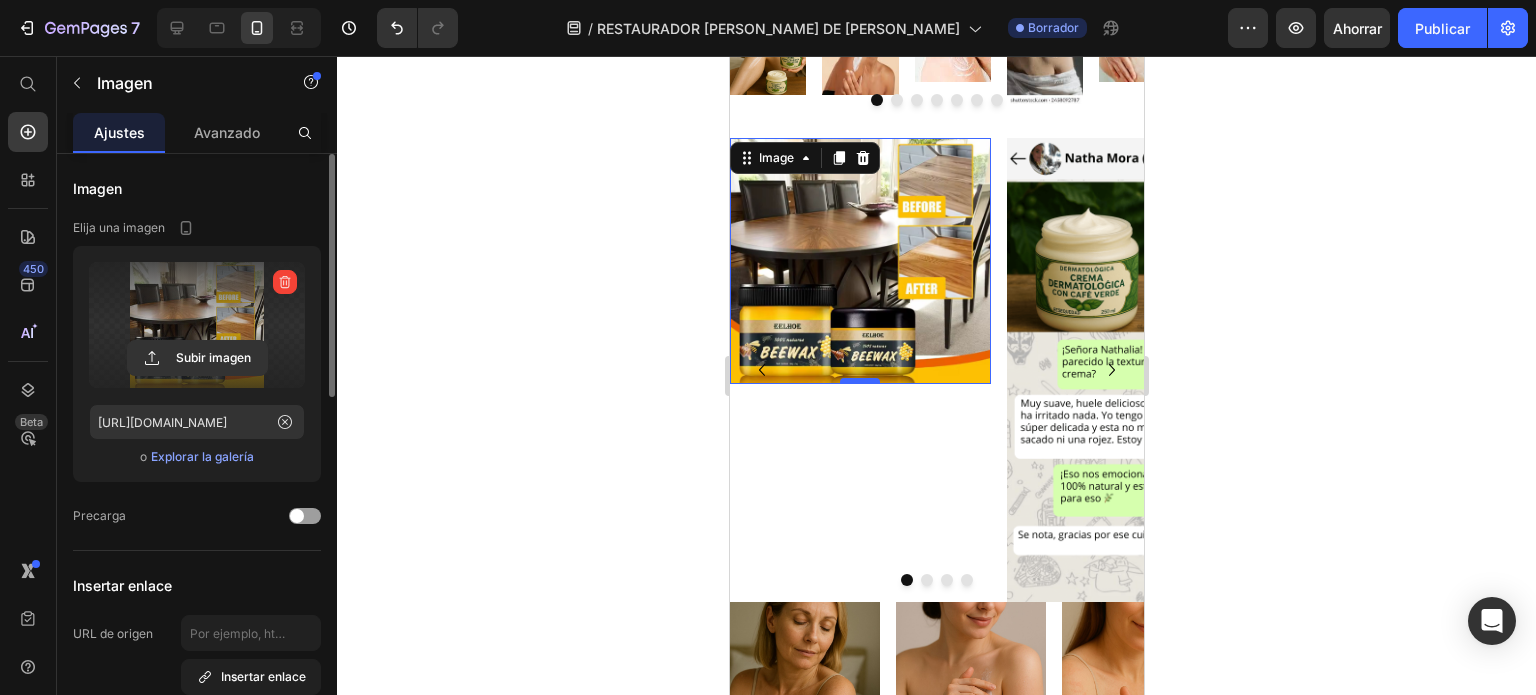 click at bounding box center [859, 381] 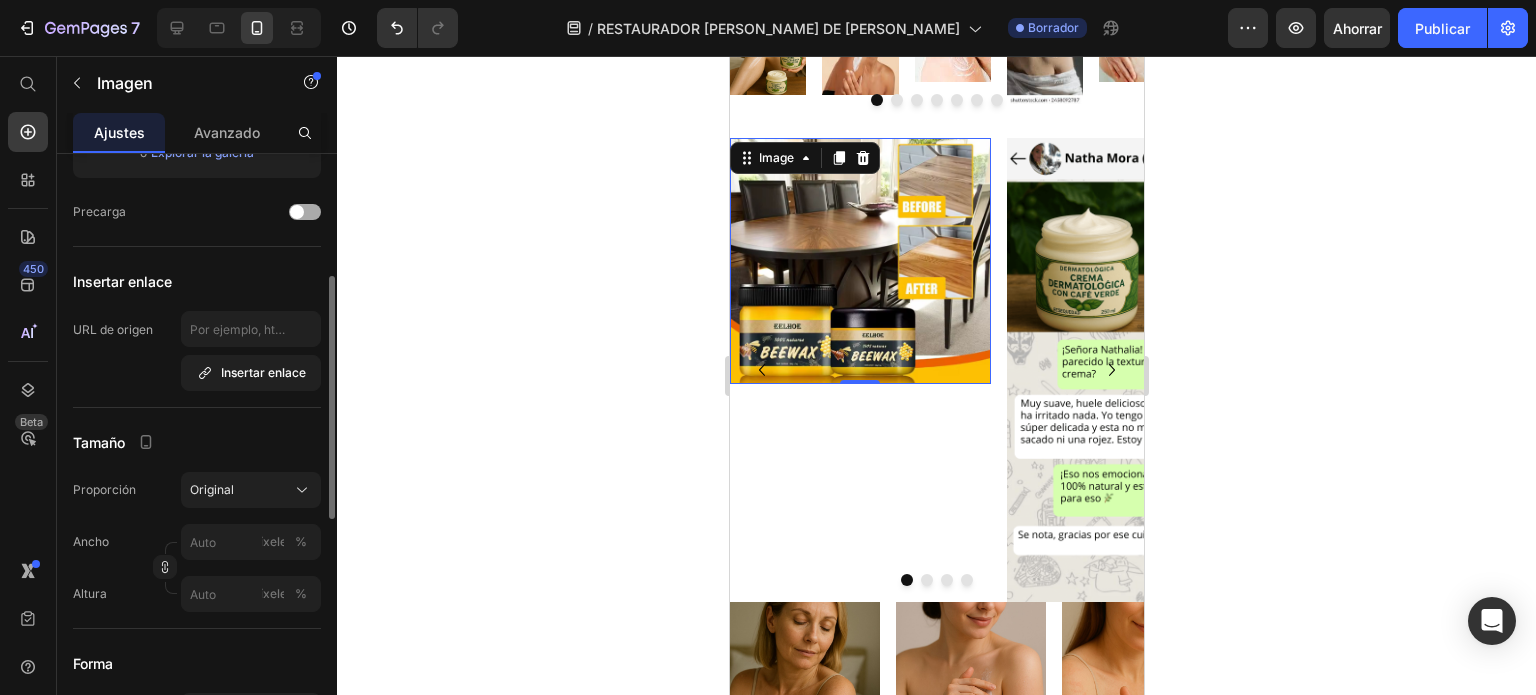 scroll, scrollTop: 304, scrollLeft: 0, axis: vertical 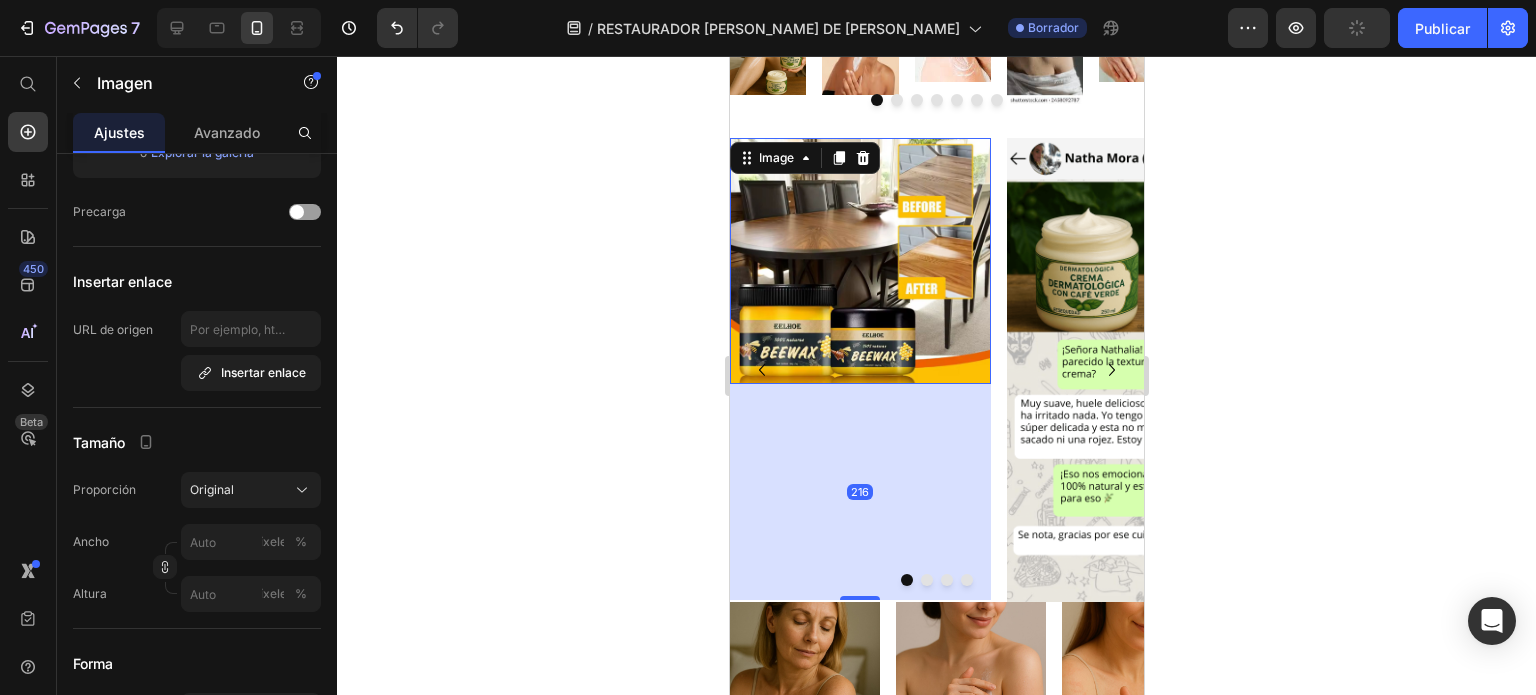 drag, startPoint x: 876, startPoint y: 379, endPoint x: 907, endPoint y: 588, distance: 211.28653 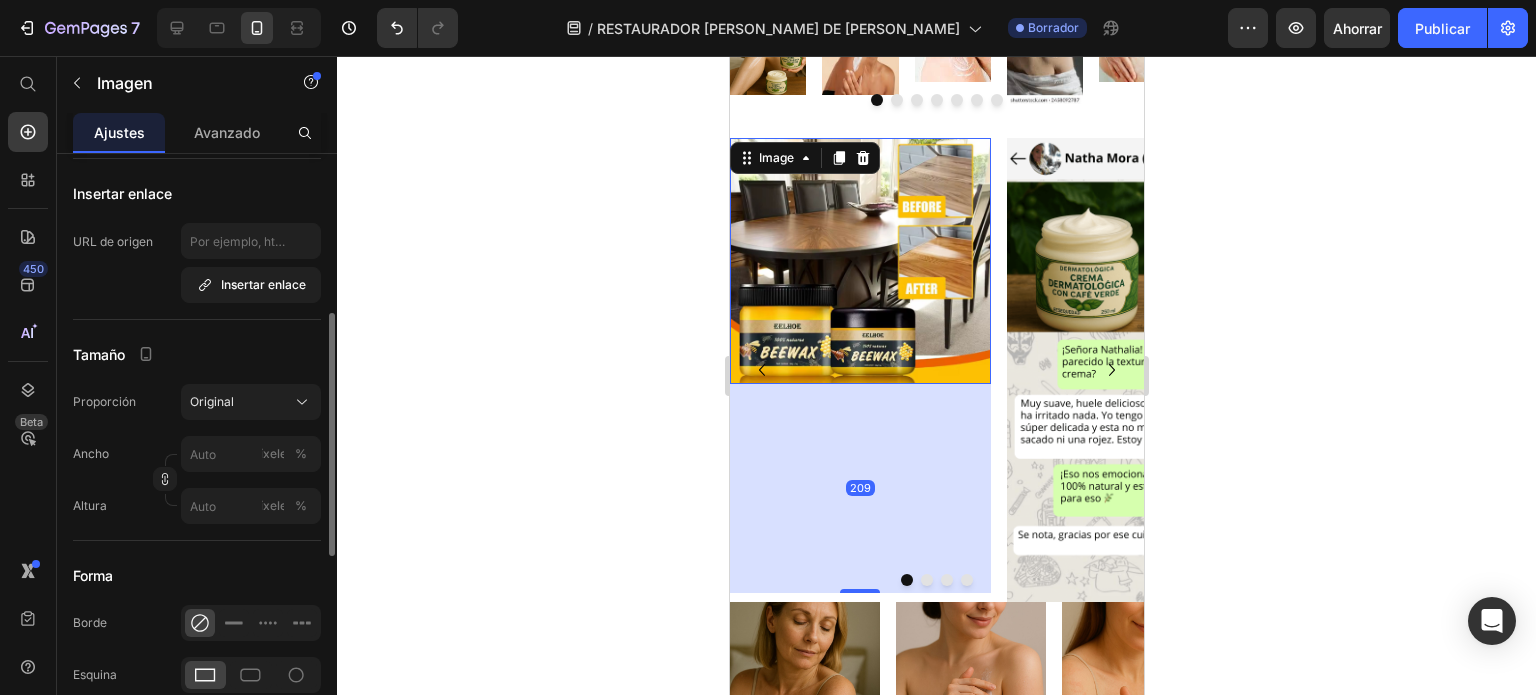 scroll, scrollTop: 392, scrollLeft: 0, axis: vertical 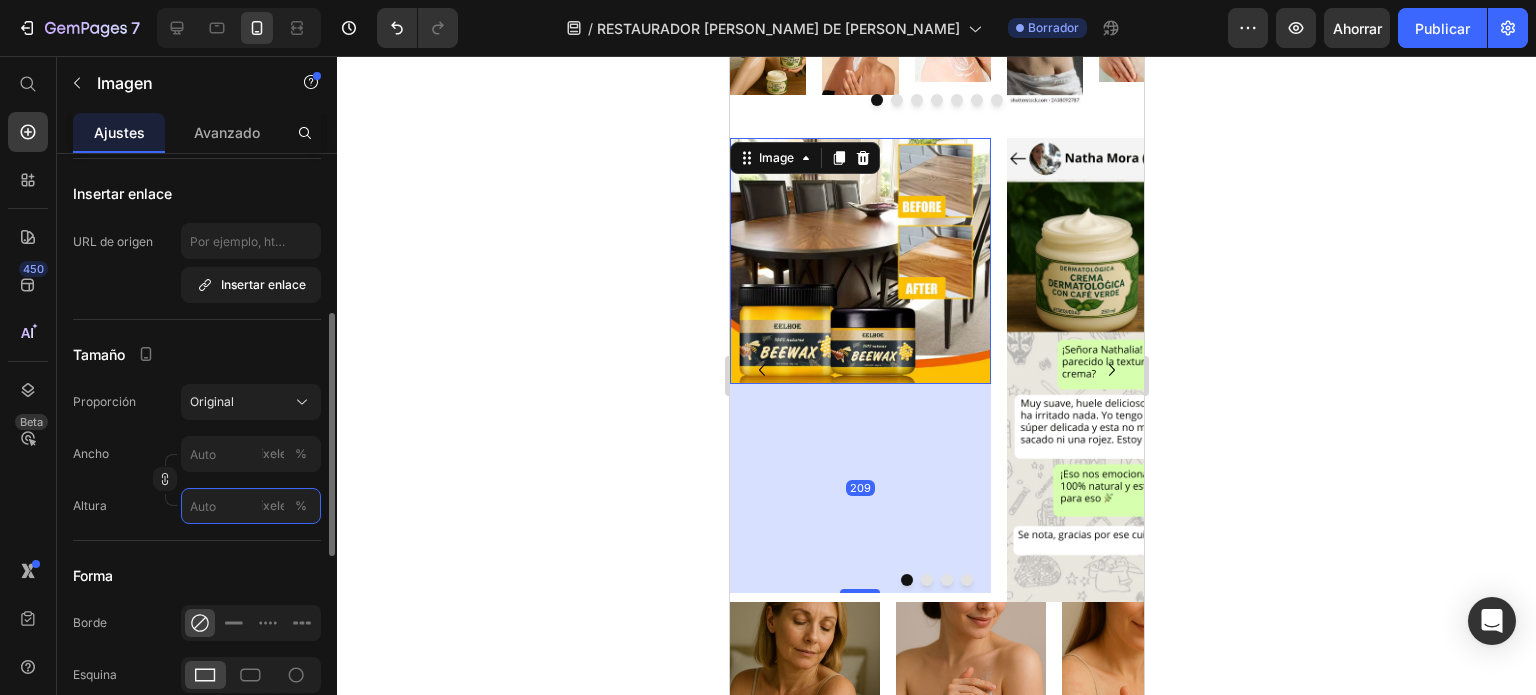click on "píxeles %" at bounding box center [251, 506] 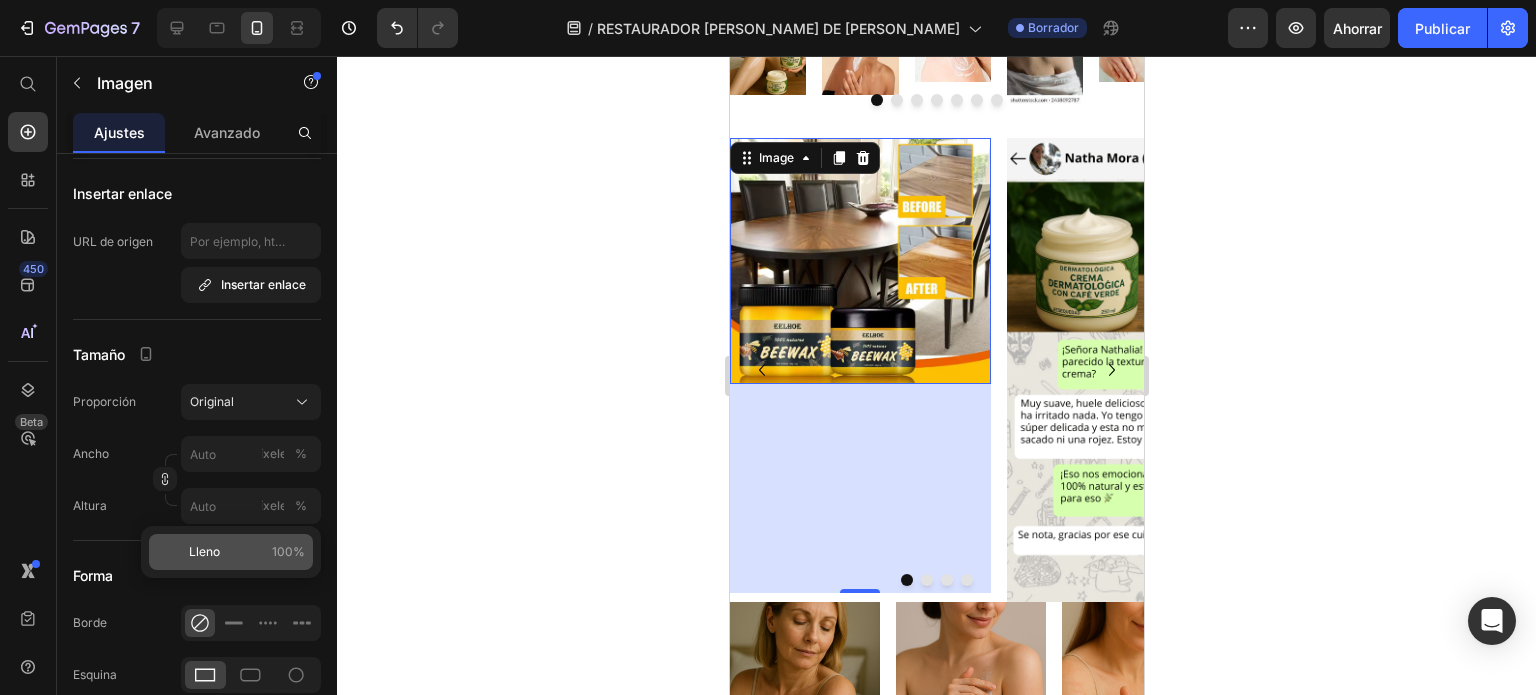 click on "Lleno 100%" at bounding box center (247, 552) 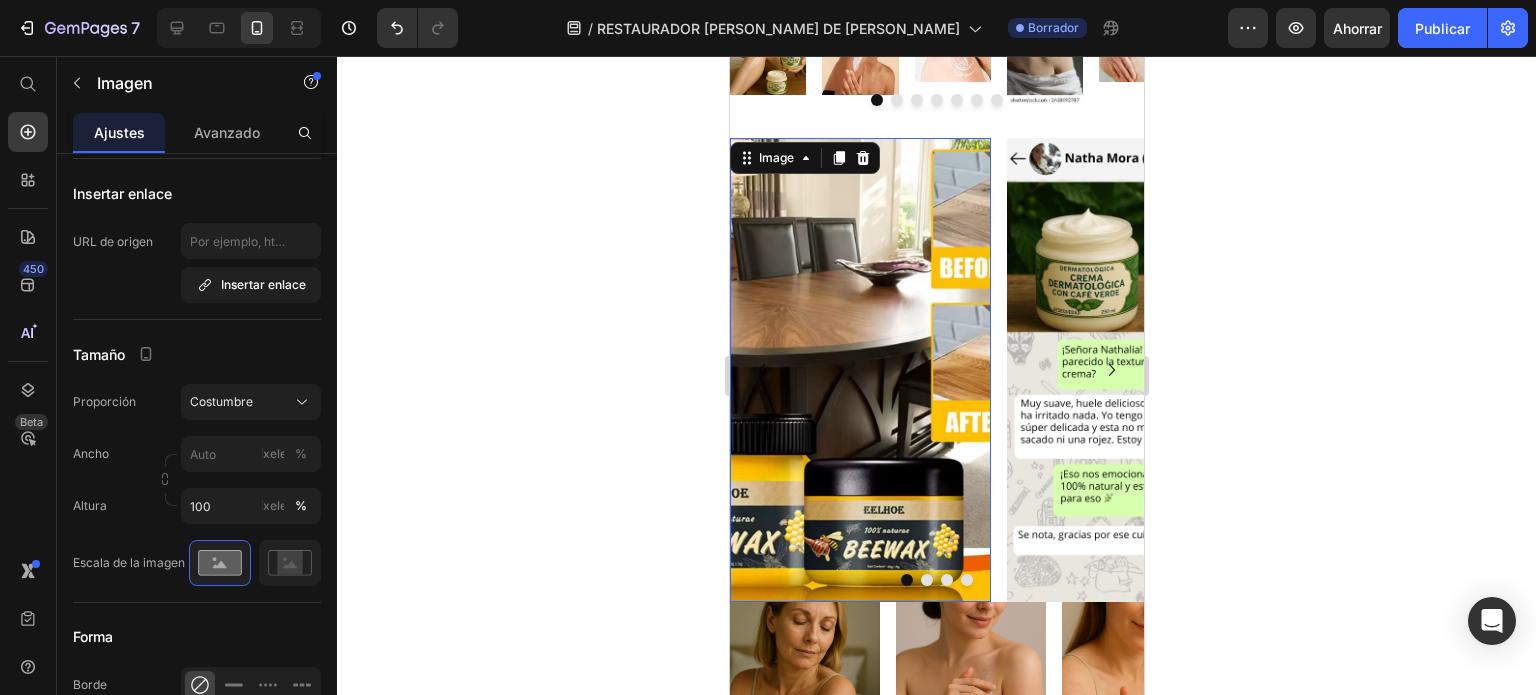 click 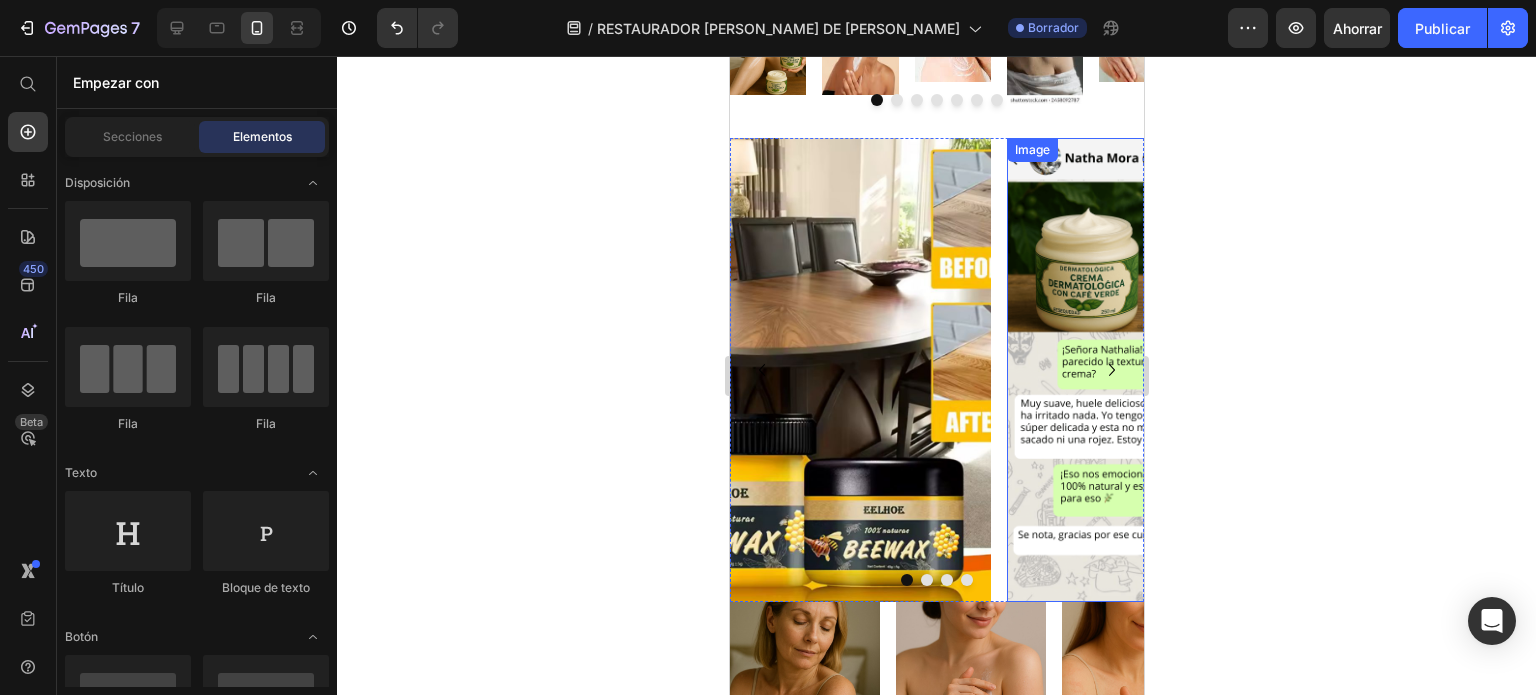 click at bounding box center [1136, 370] 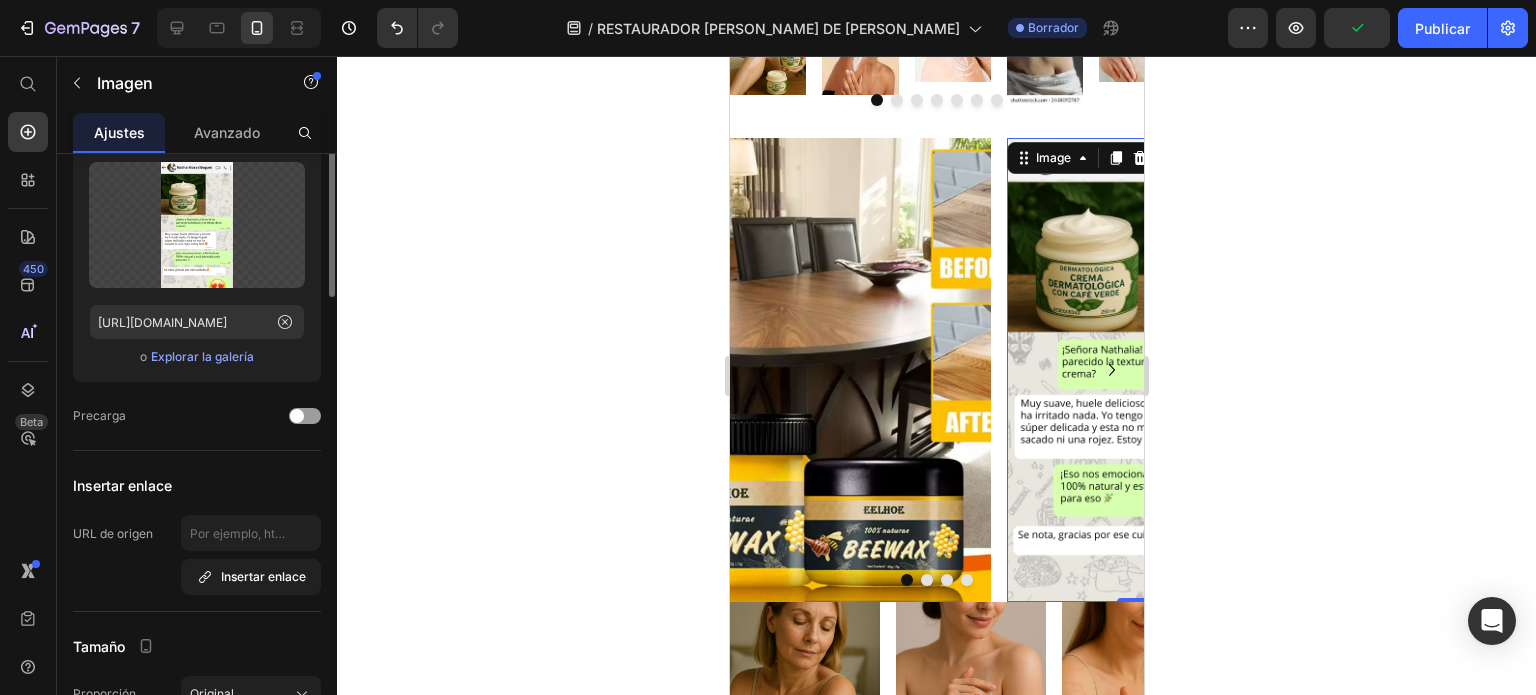 scroll, scrollTop: 0, scrollLeft: 0, axis: both 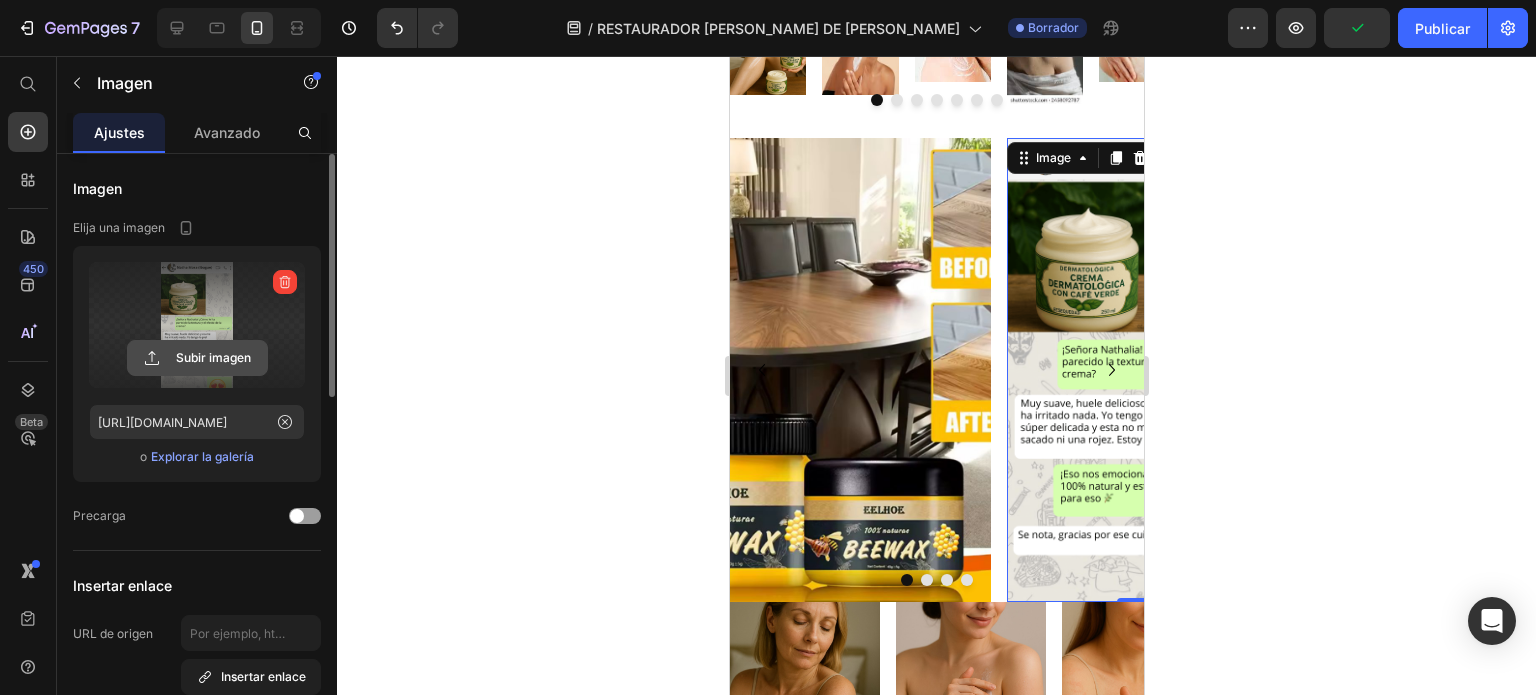 click 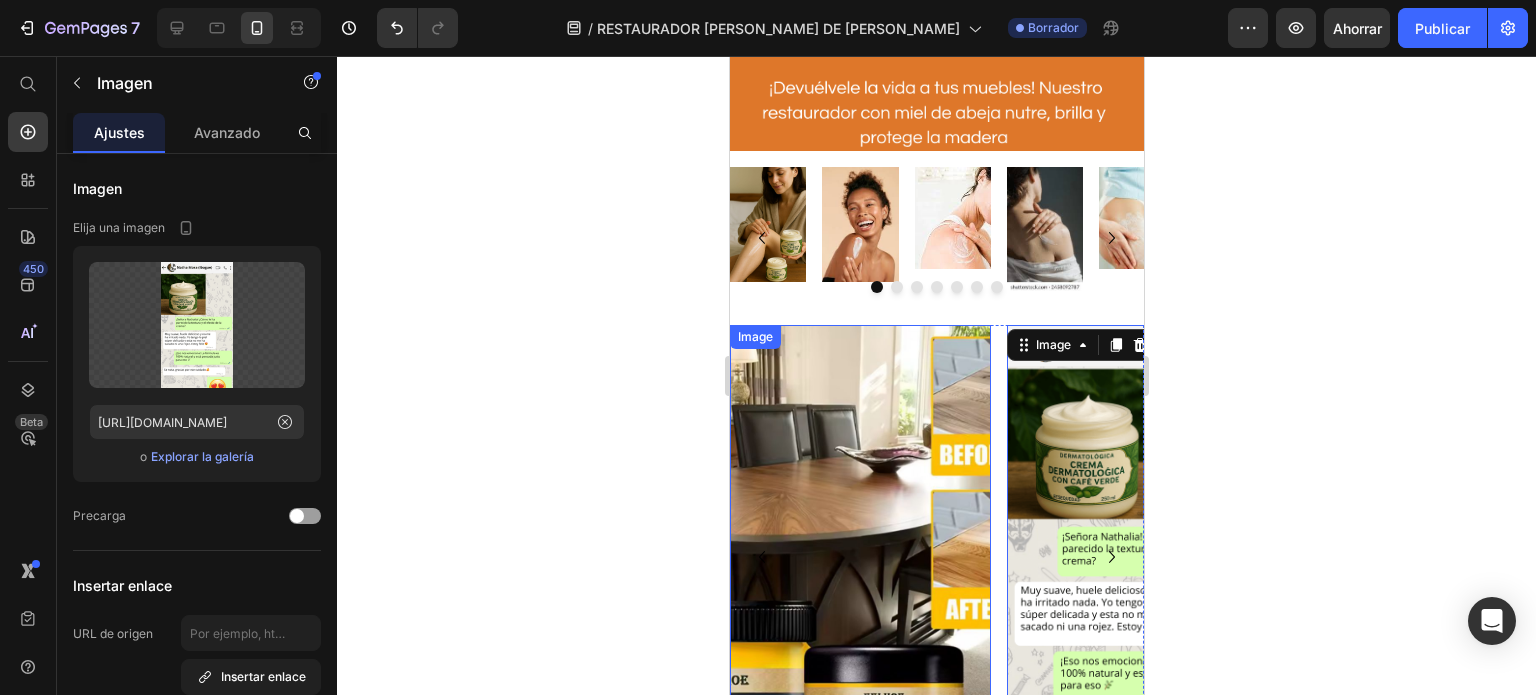 scroll, scrollTop: 1976, scrollLeft: 0, axis: vertical 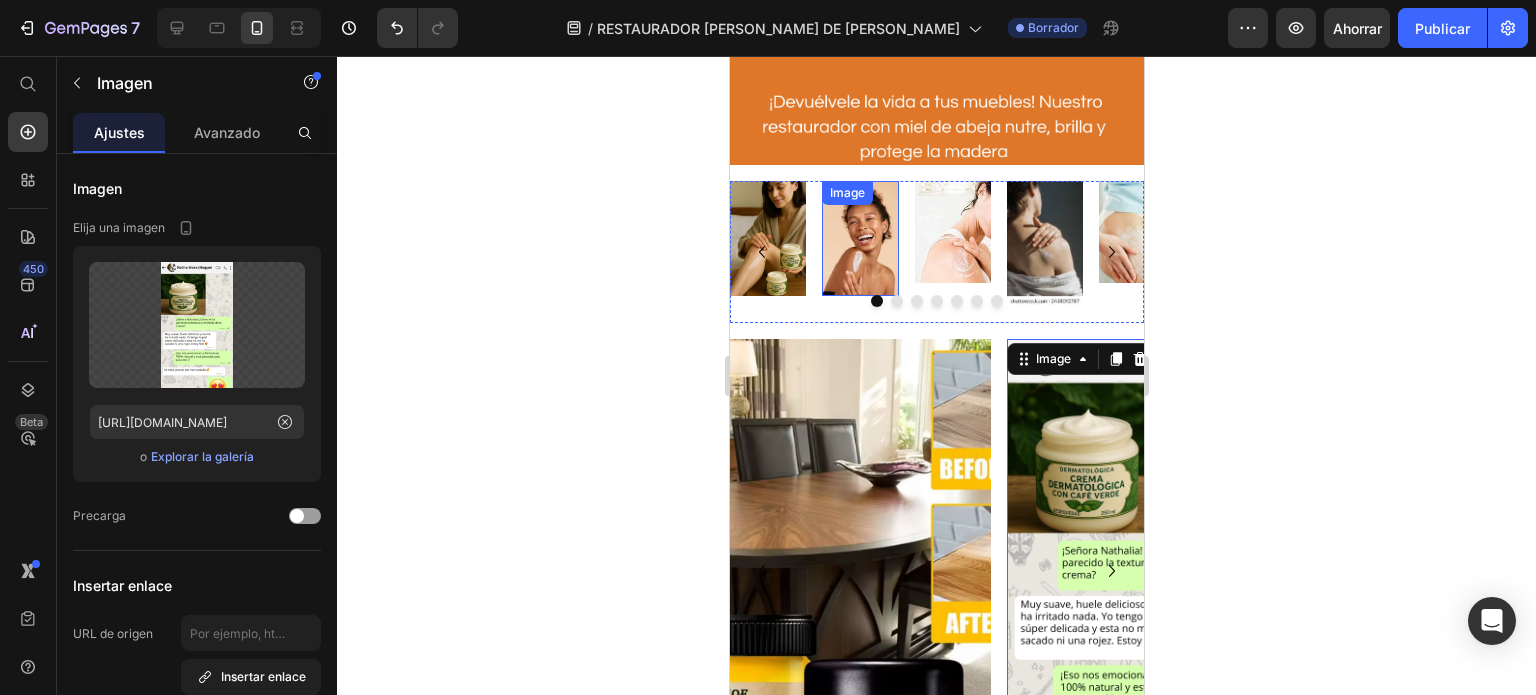 click at bounding box center (859, 238) 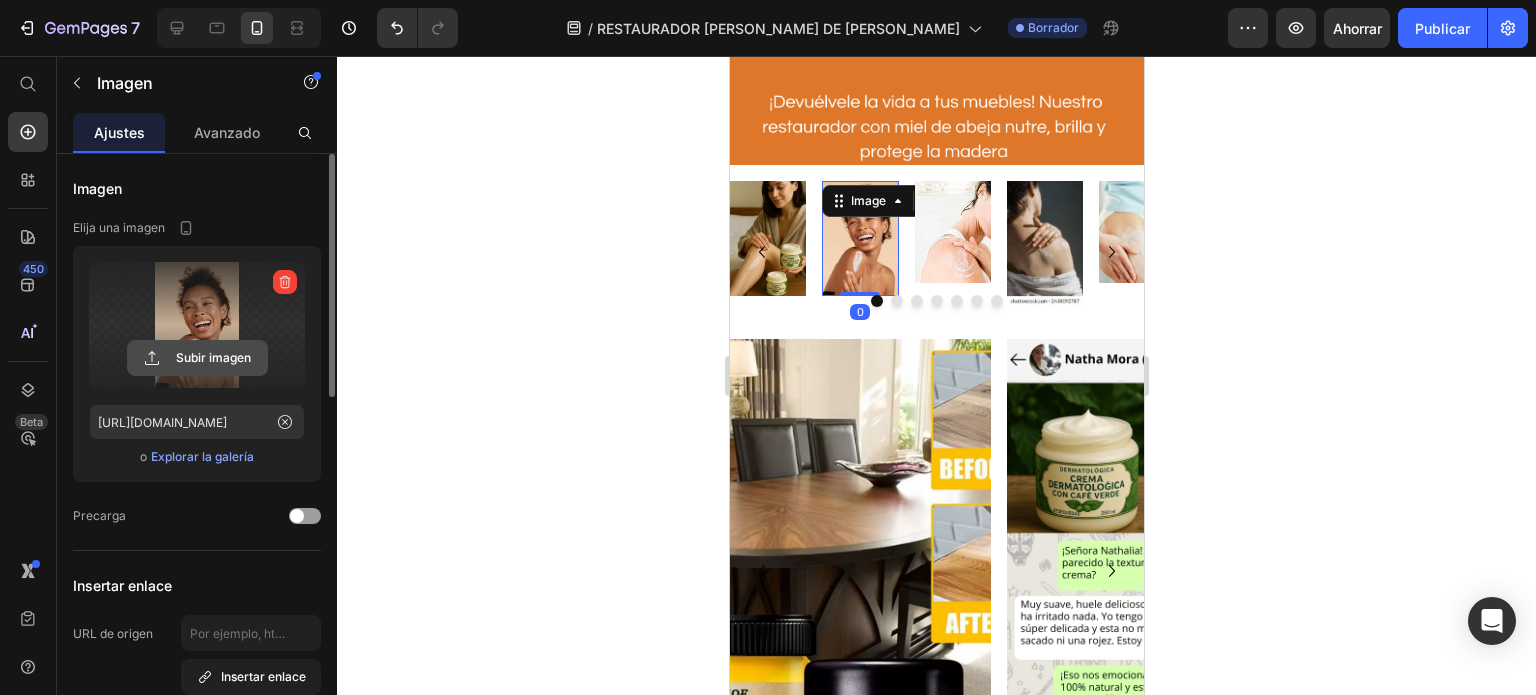 click 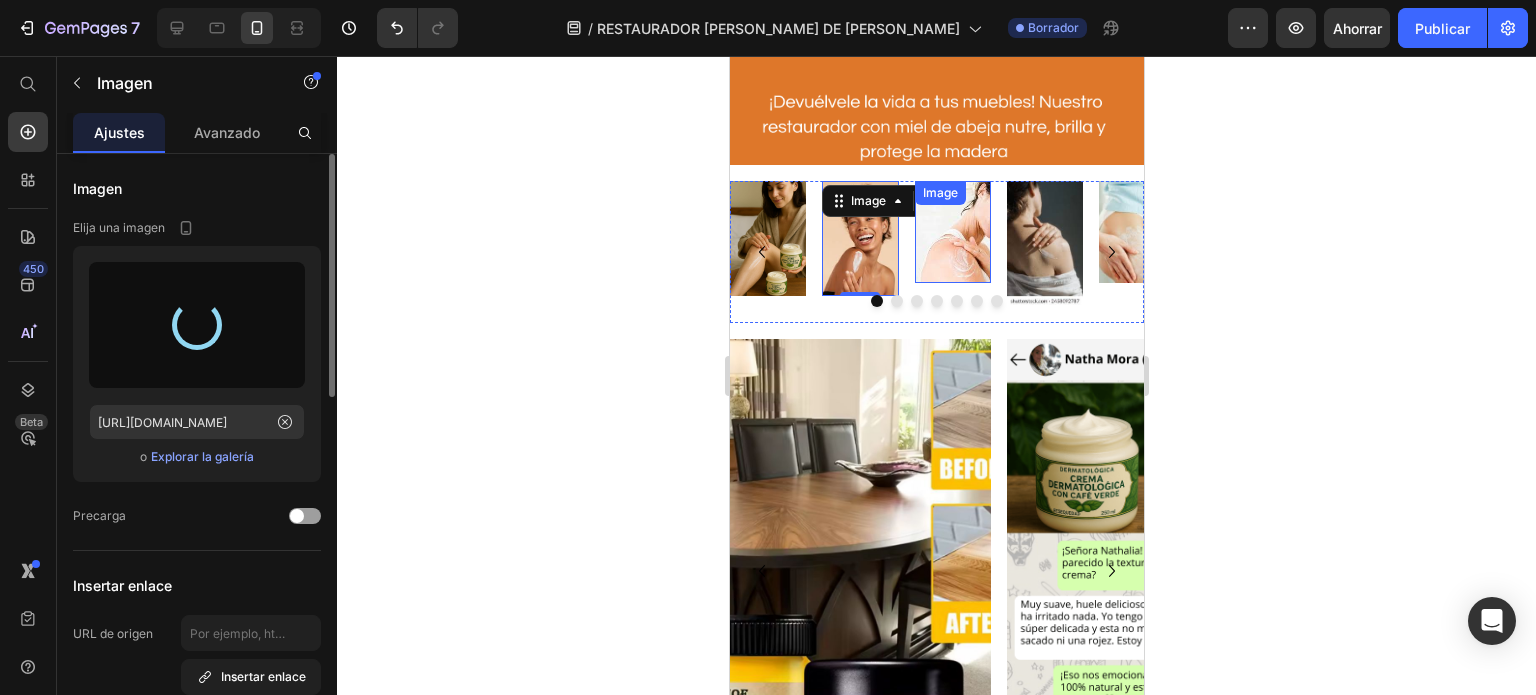 type on "[URL][DOMAIN_NAME]" 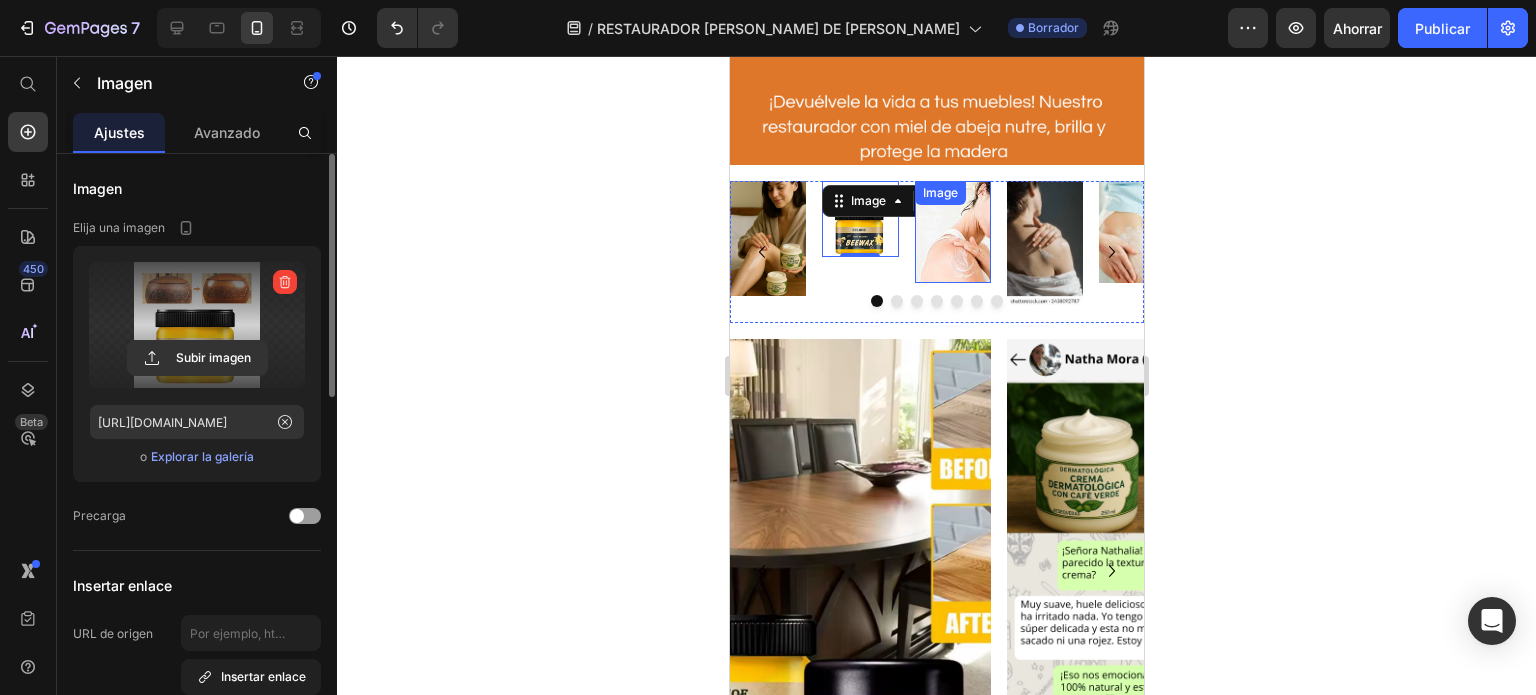 click at bounding box center (952, 232) 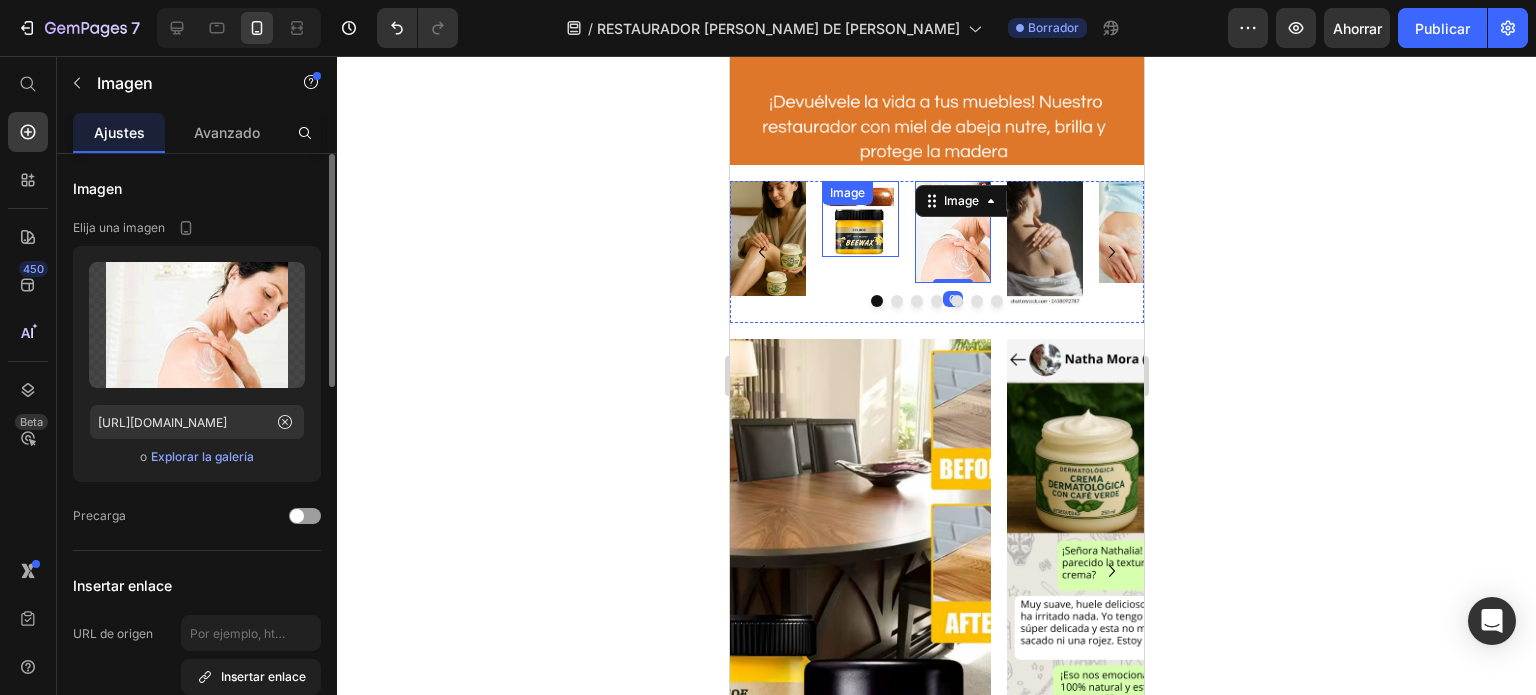 click at bounding box center (859, 219) 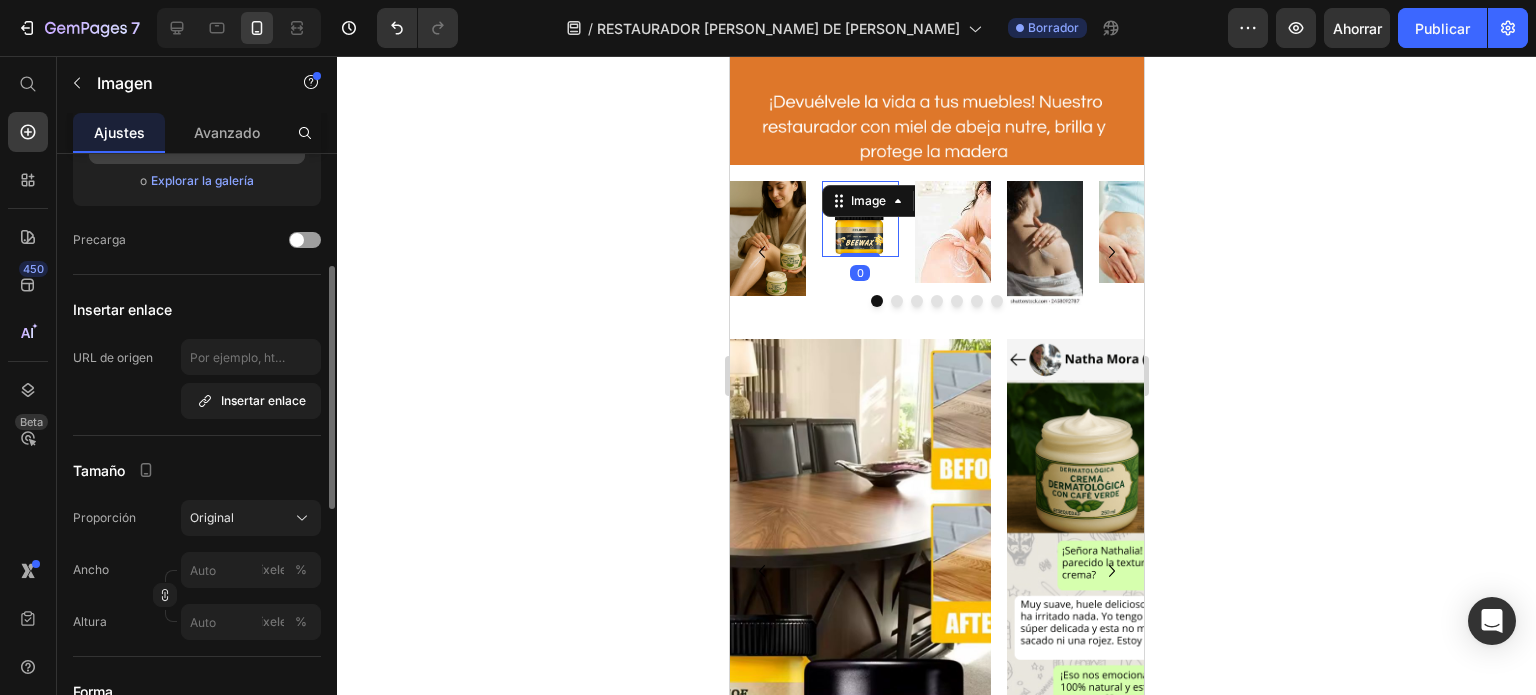 scroll, scrollTop: 280, scrollLeft: 0, axis: vertical 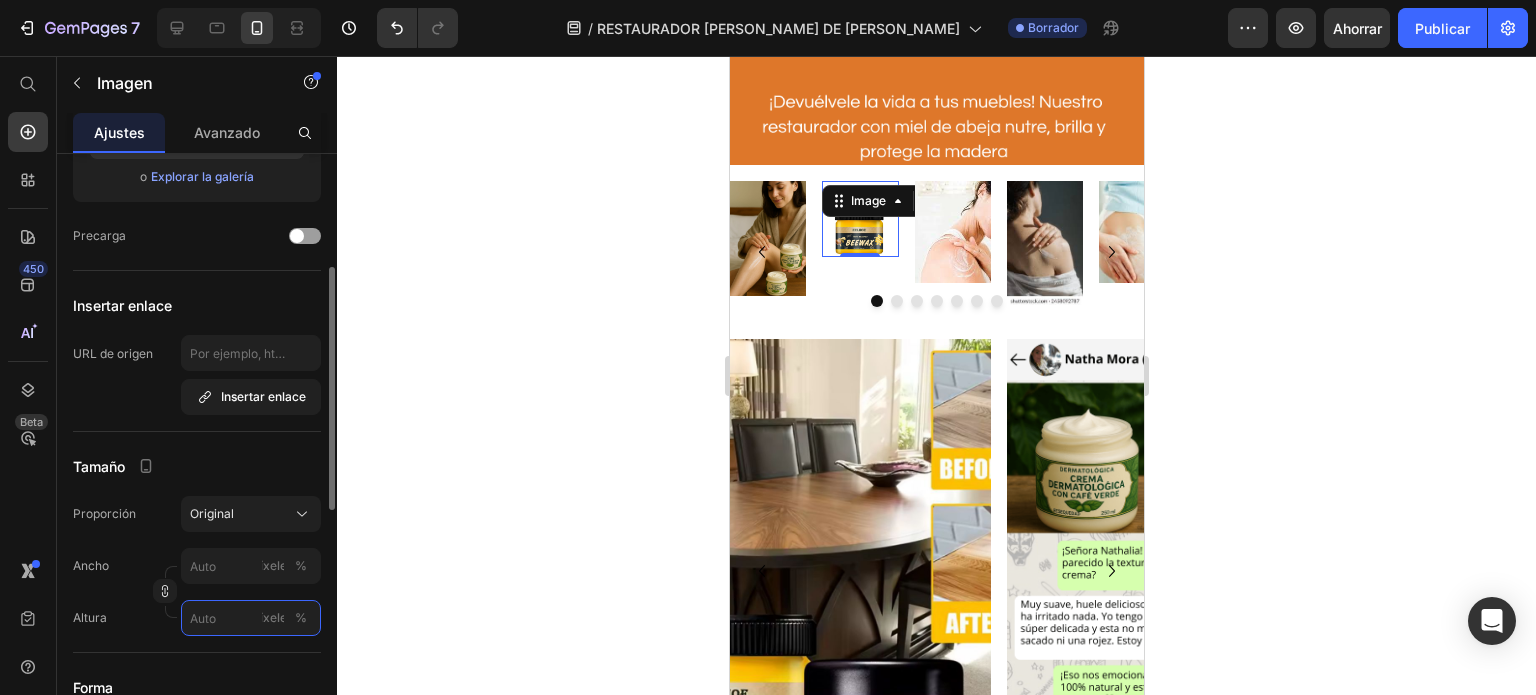 click on "píxeles %" at bounding box center (251, 618) 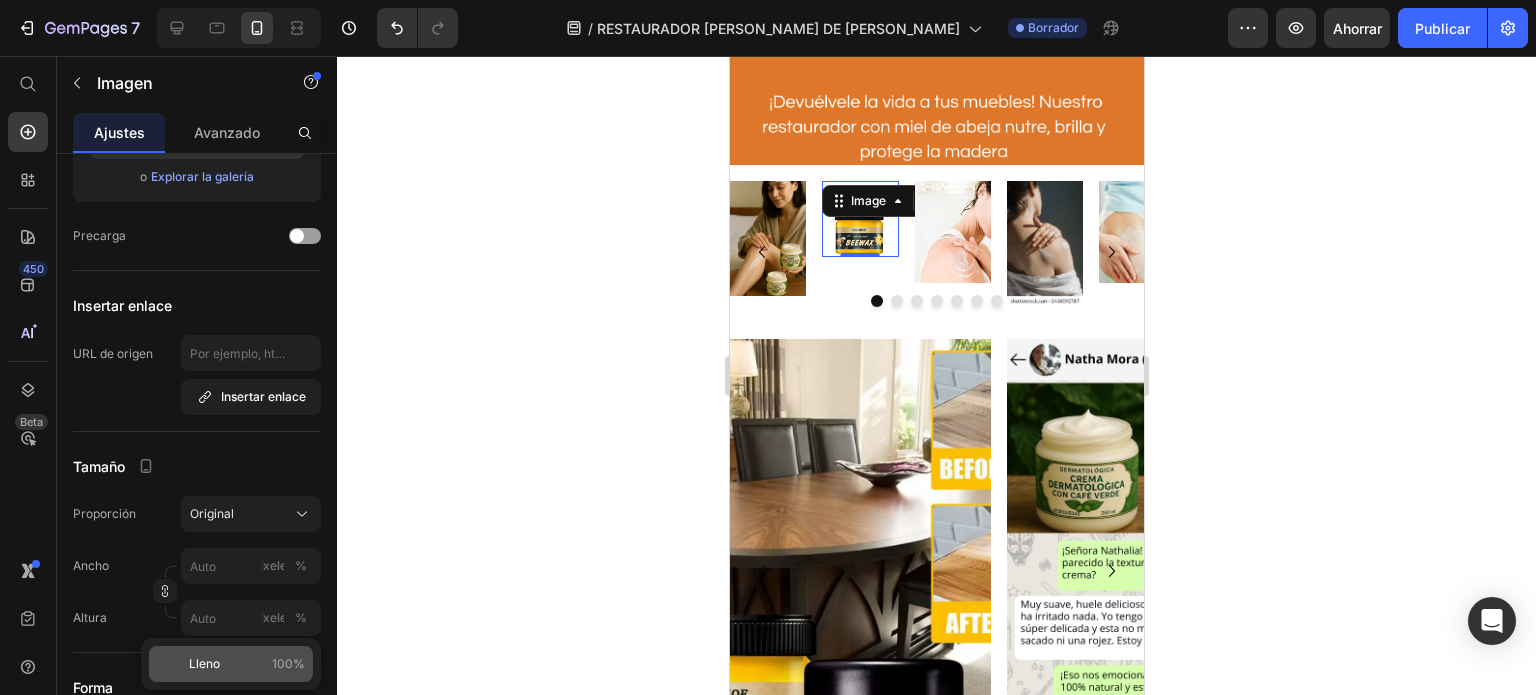 click on "Lleno 100%" at bounding box center (247, 664) 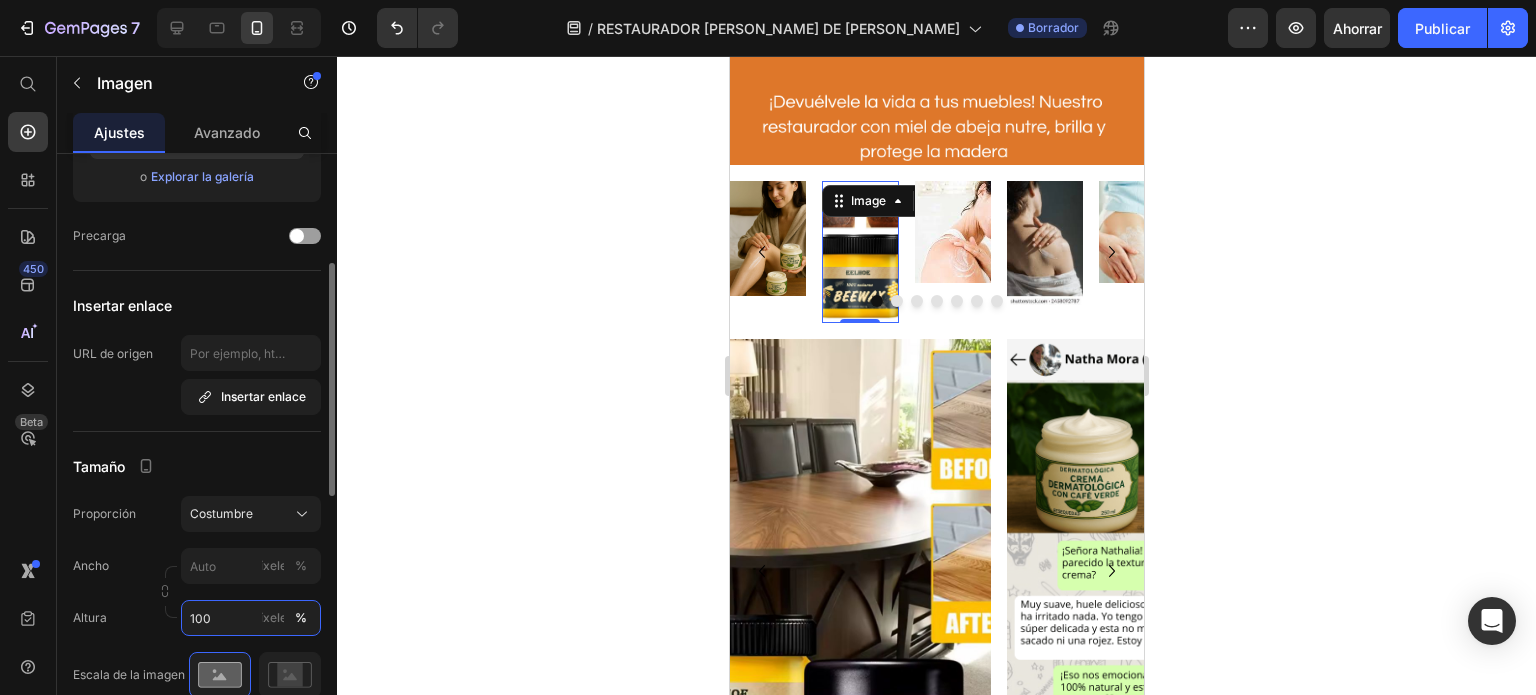 click on "100" at bounding box center (251, 618) 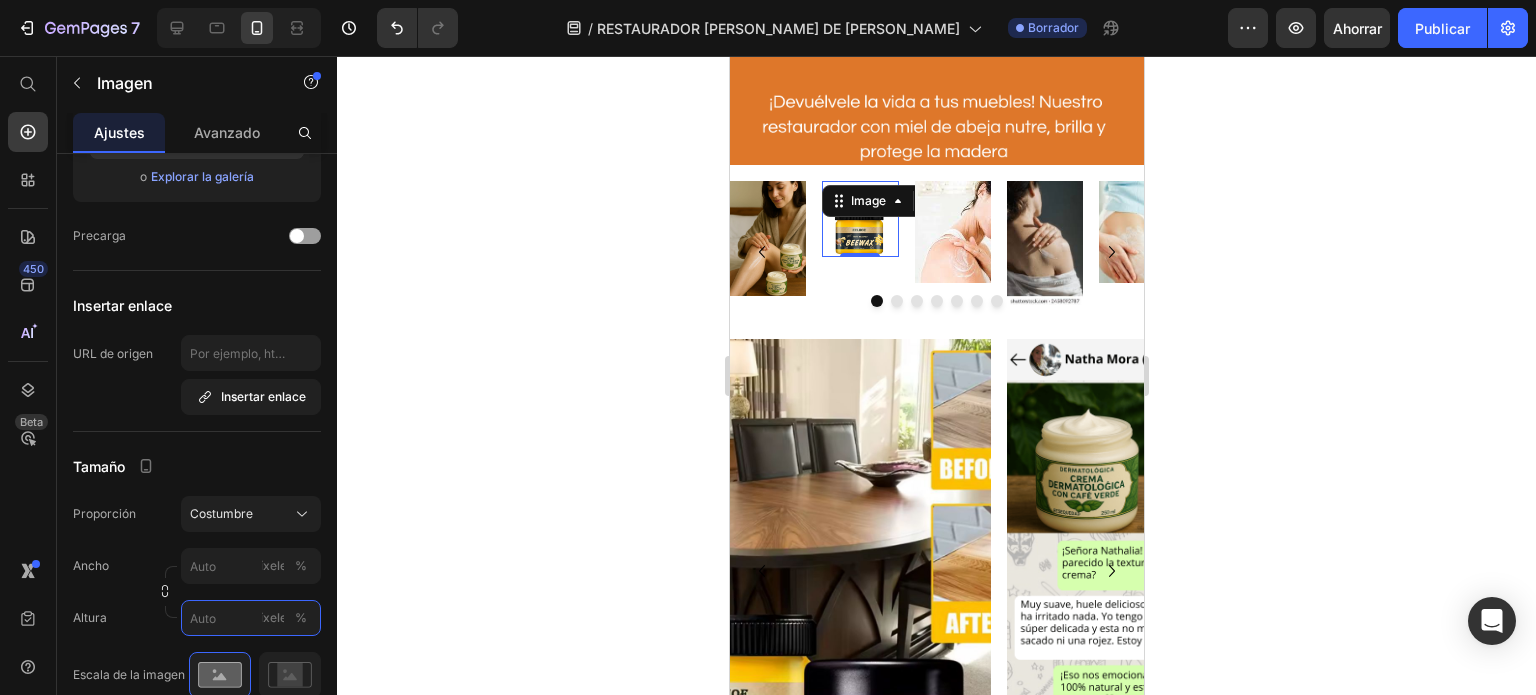 type 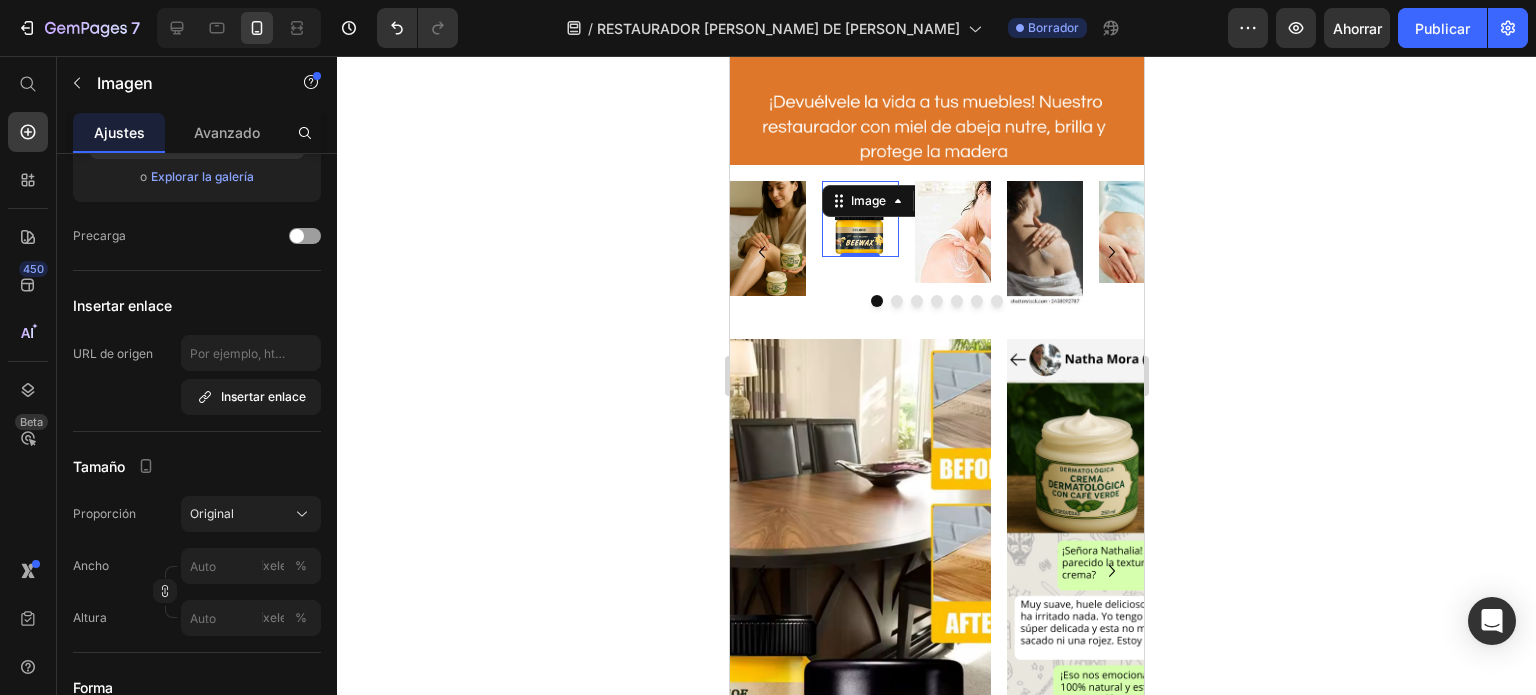click 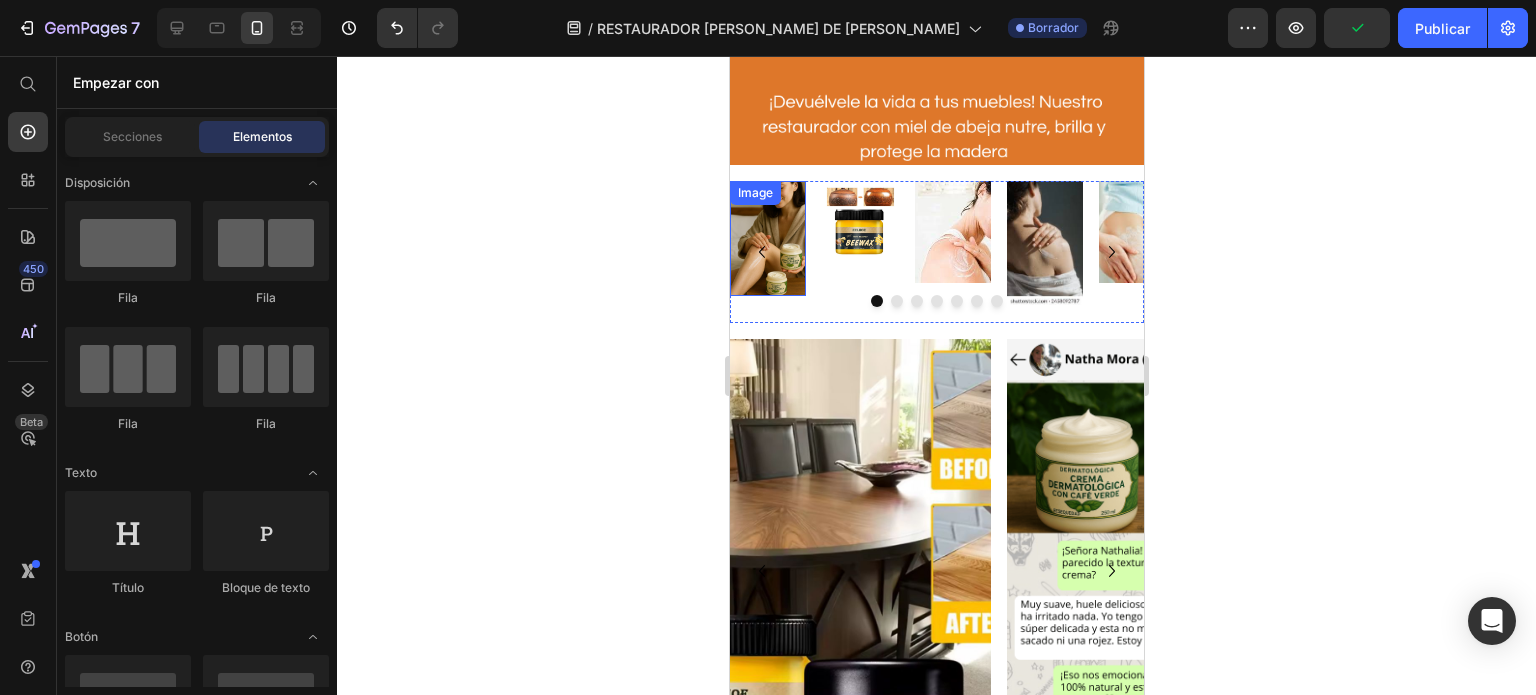 click at bounding box center [767, 238] 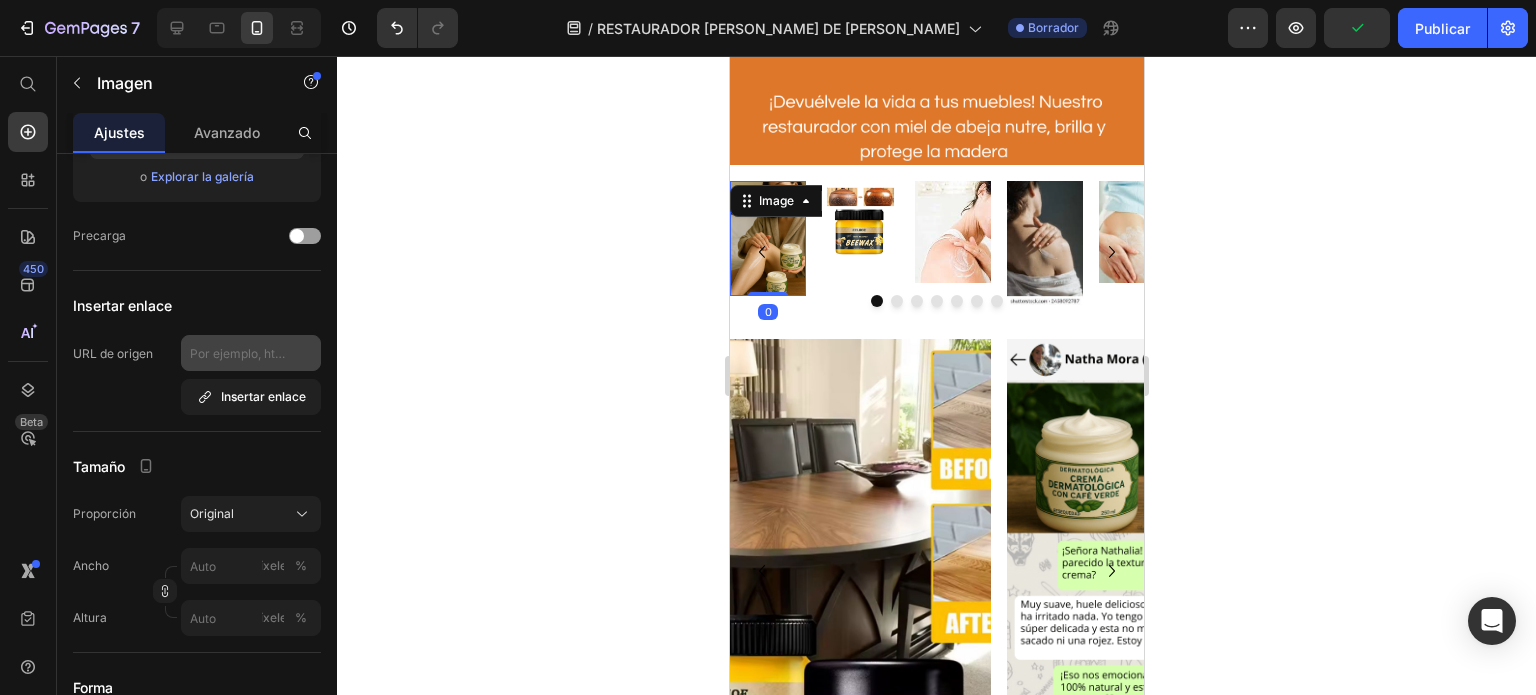 scroll, scrollTop: 0, scrollLeft: 0, axis: both 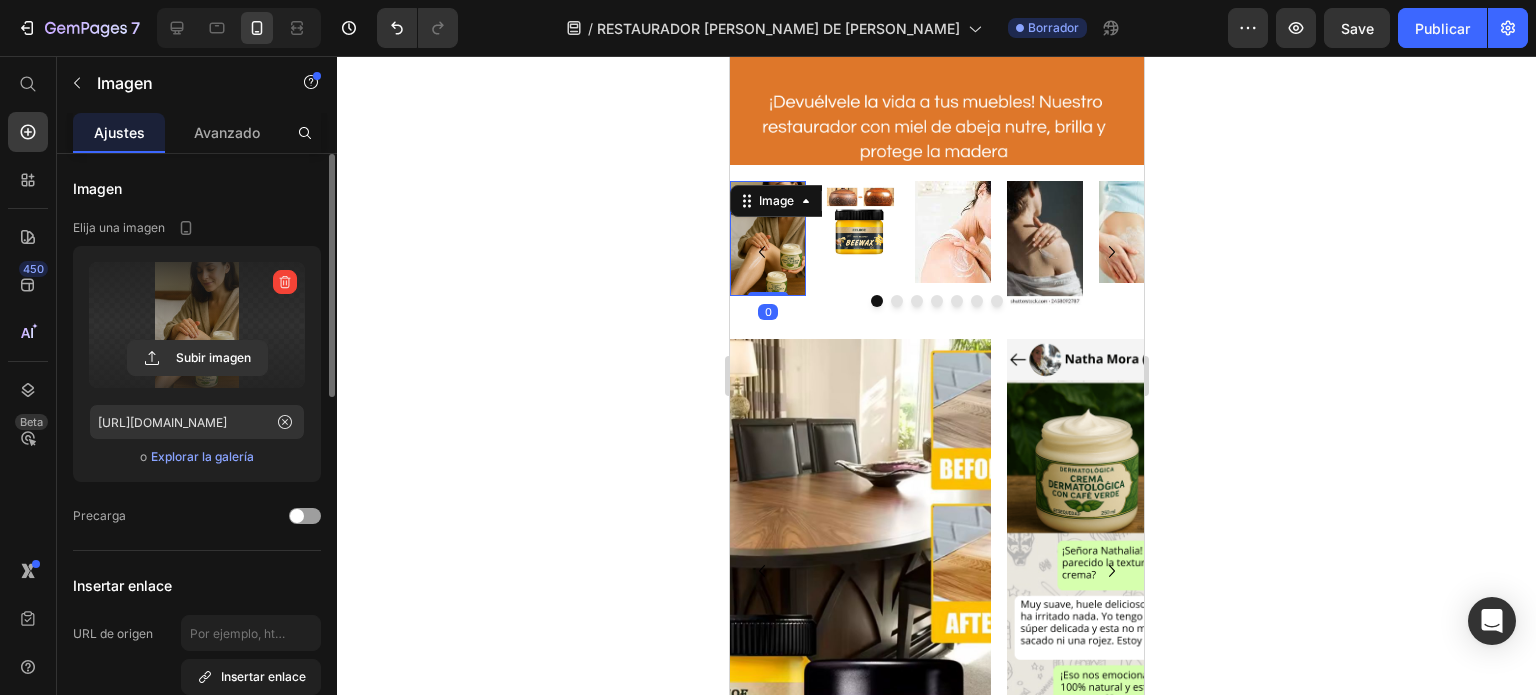 click at bounding box center [197, 325] 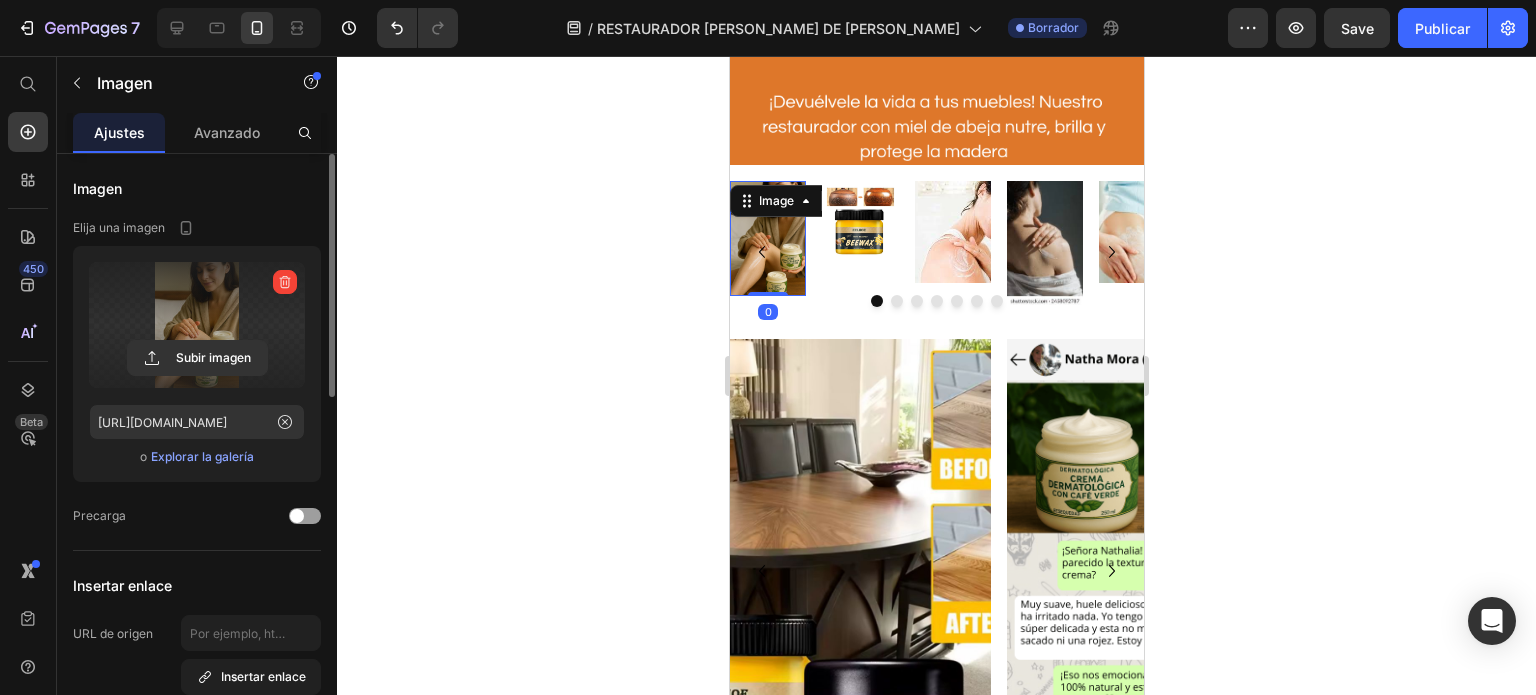 click 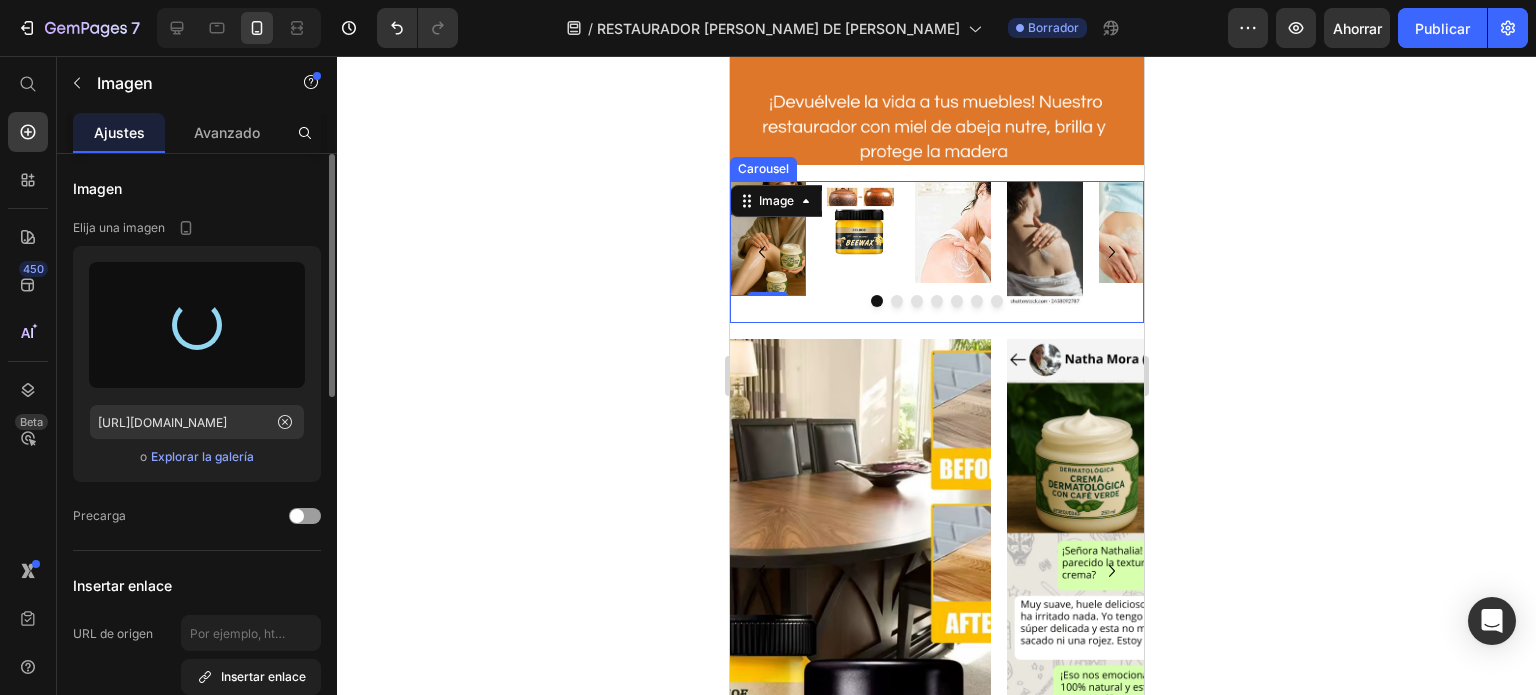 type on "[URL][DOMAIN_NAME]" 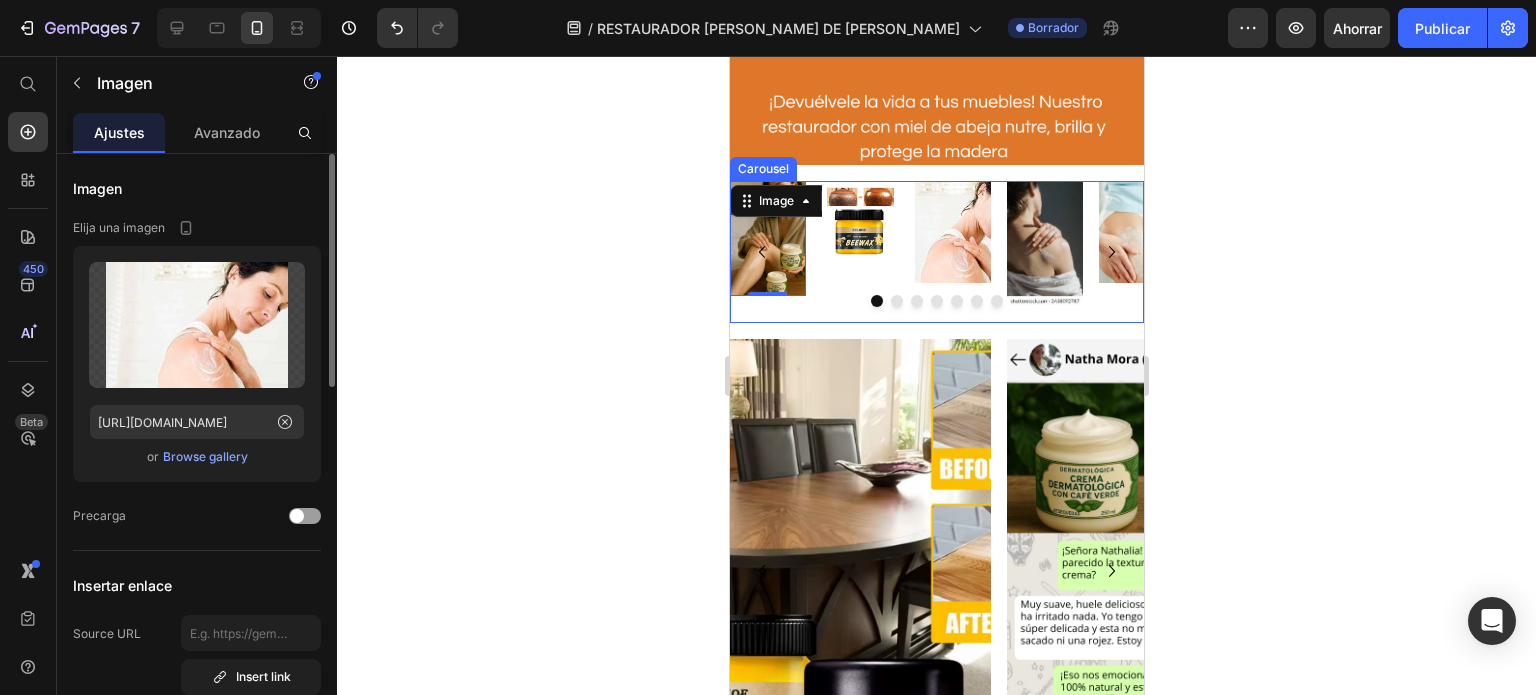 click at bounding box center (952, 232) 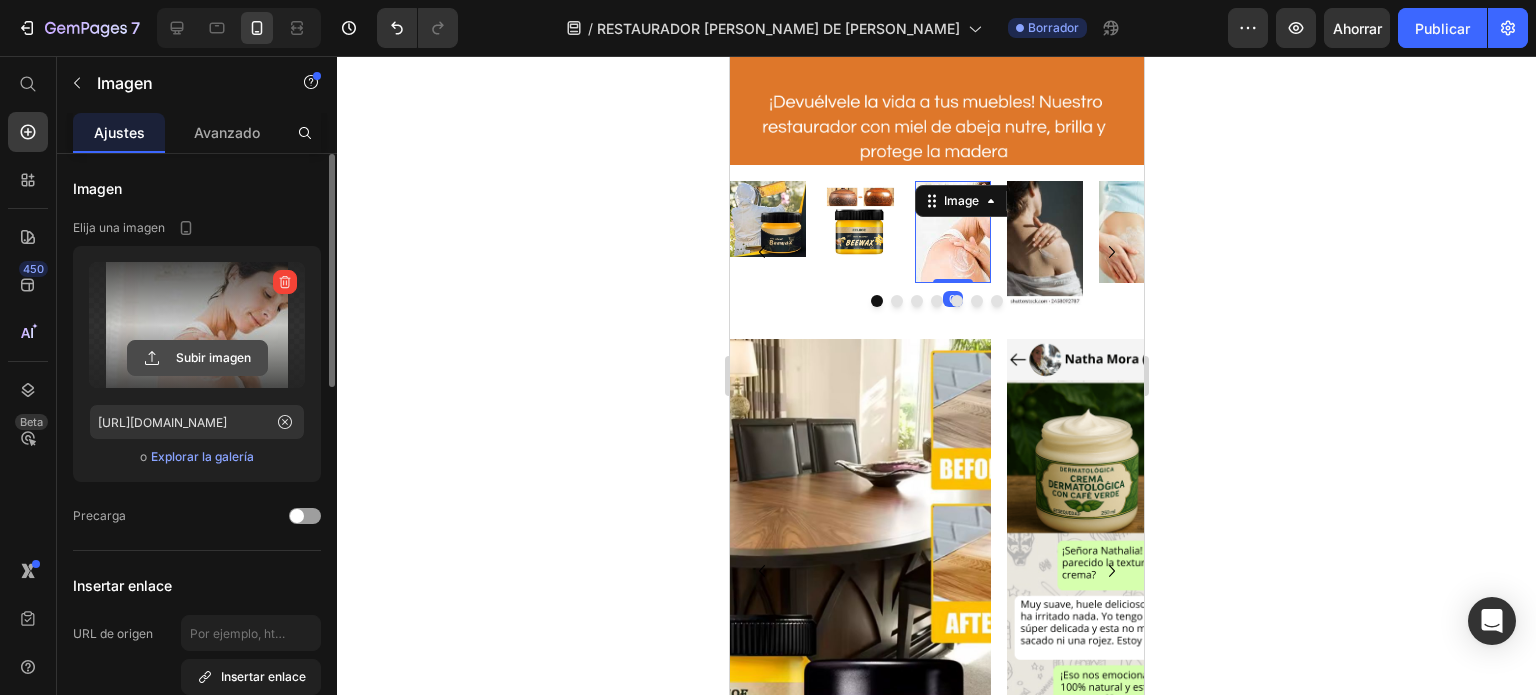 click 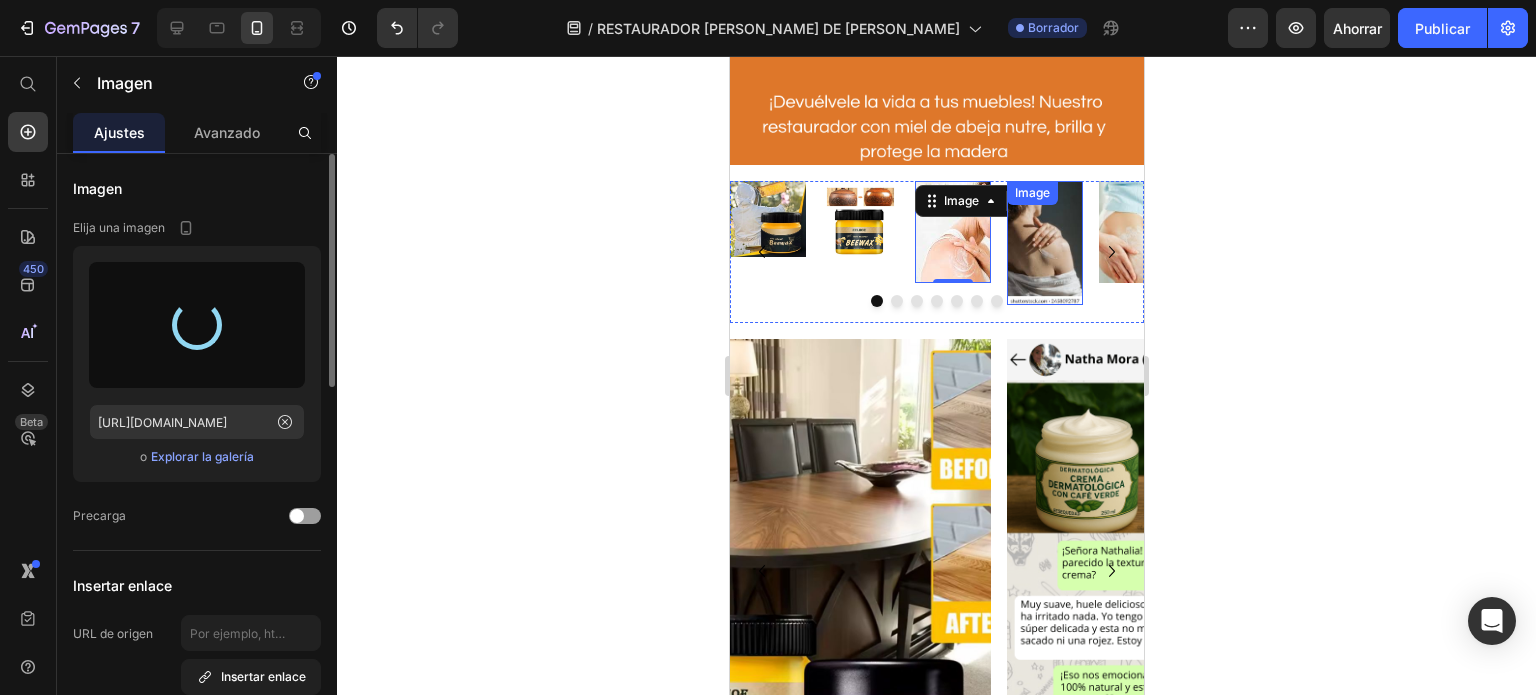 type on "[URL][DOMAIN_NAME]" 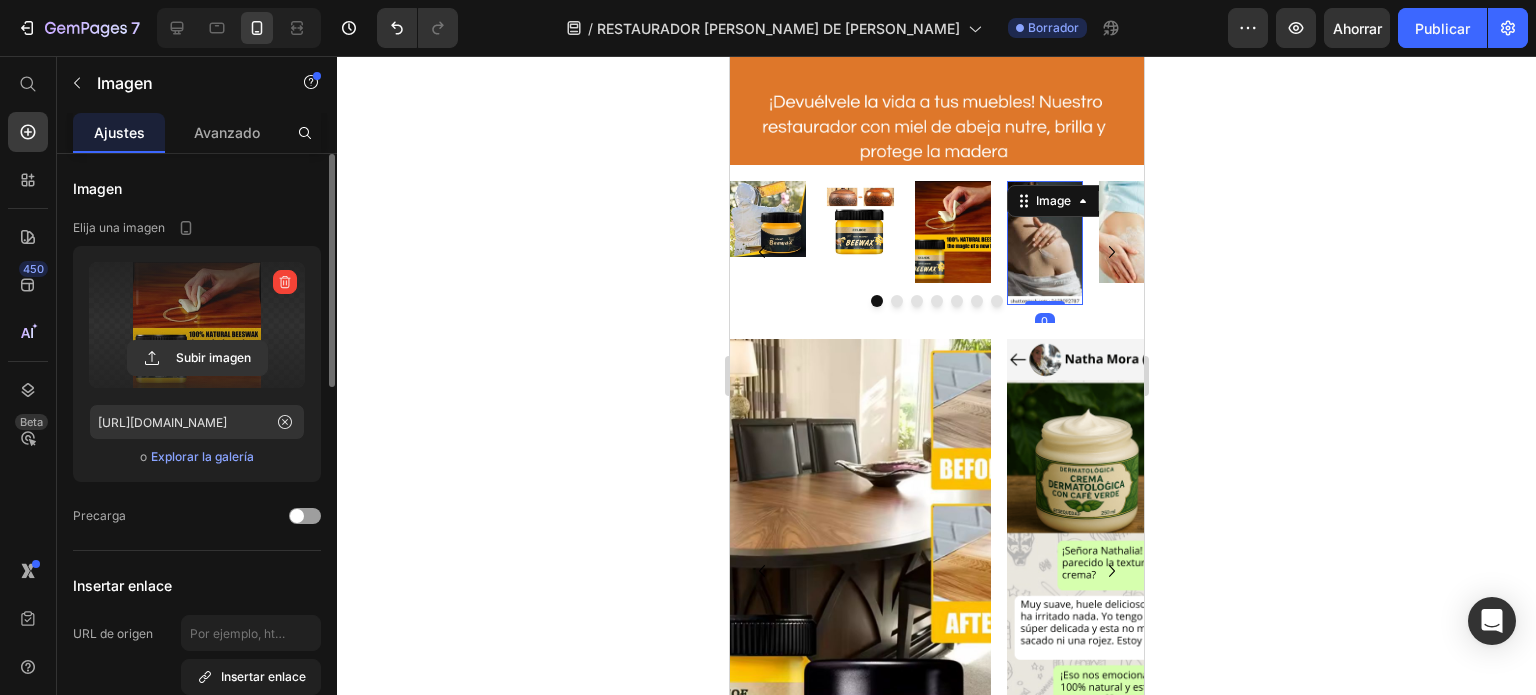click at bounding box center [1044, 242] 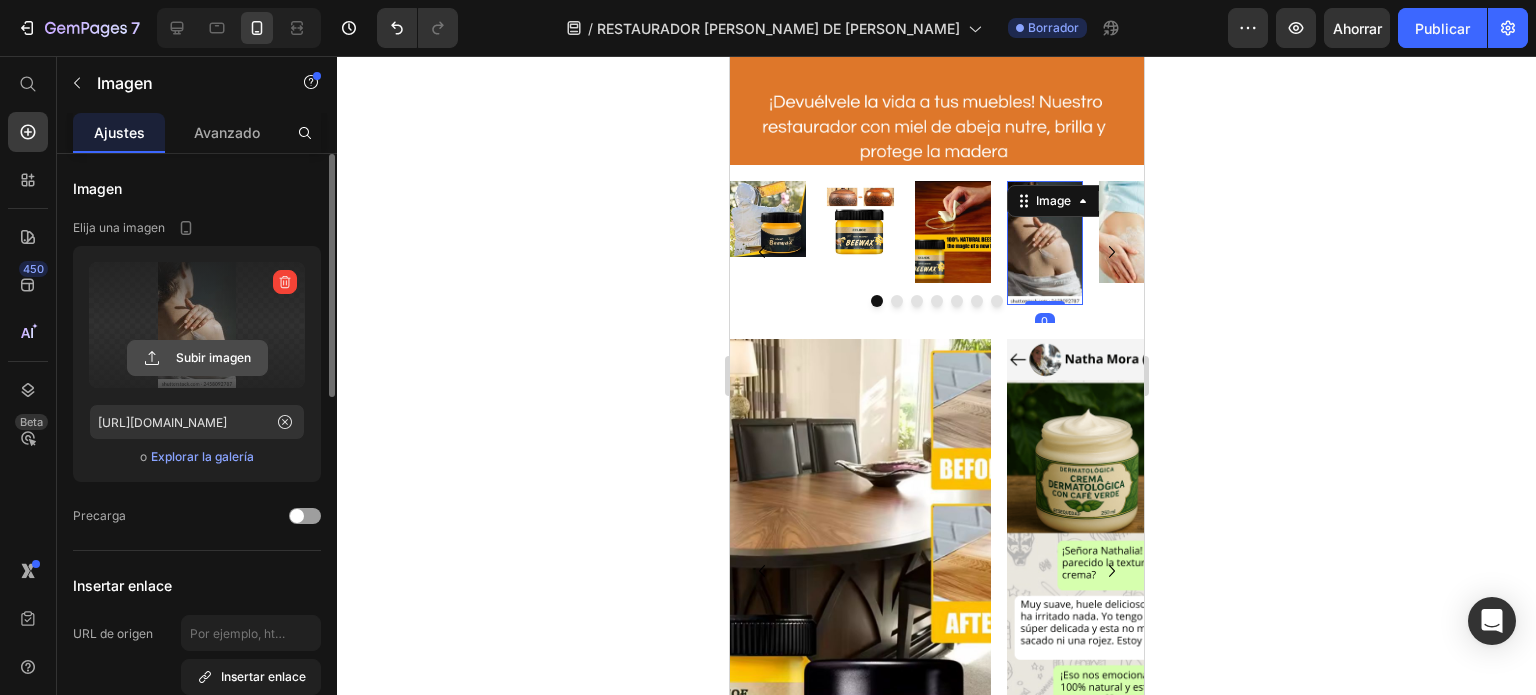 click 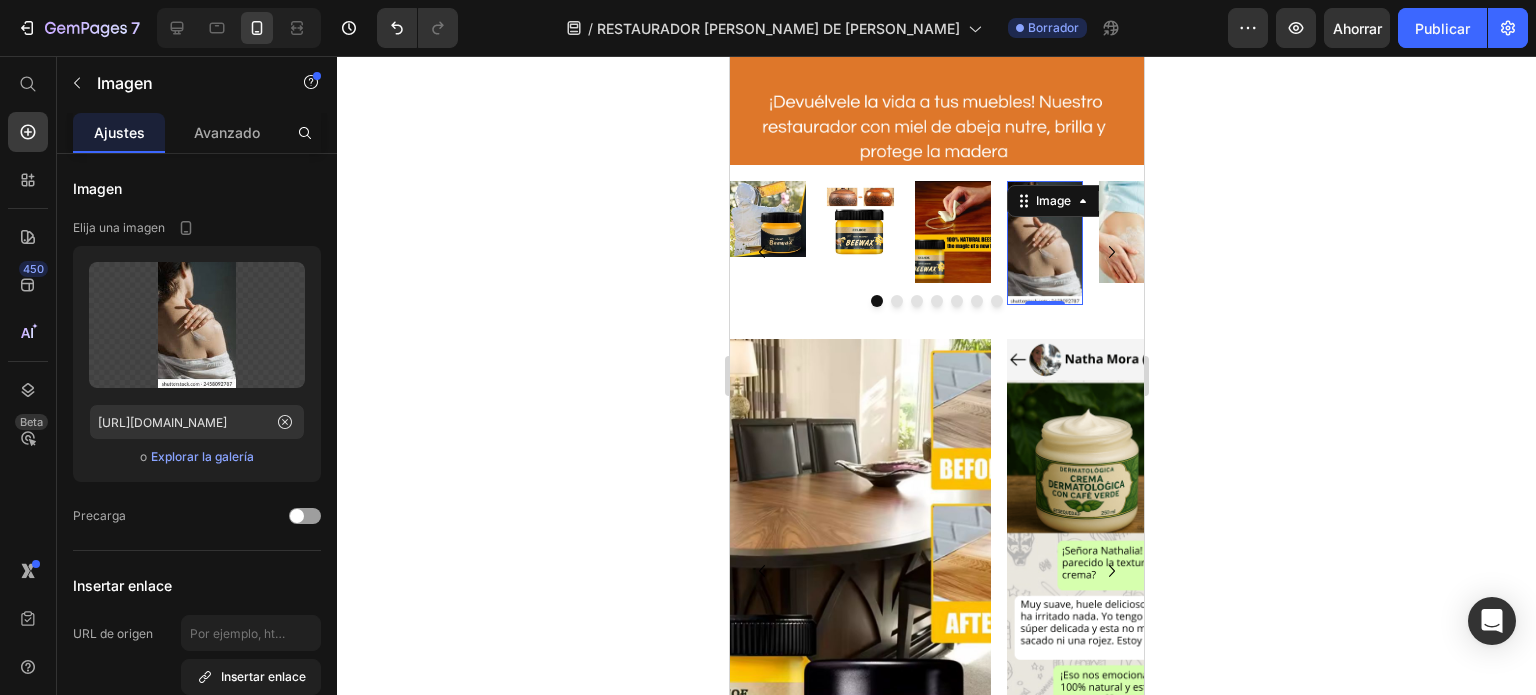 click at bounding box center (1044, 242) 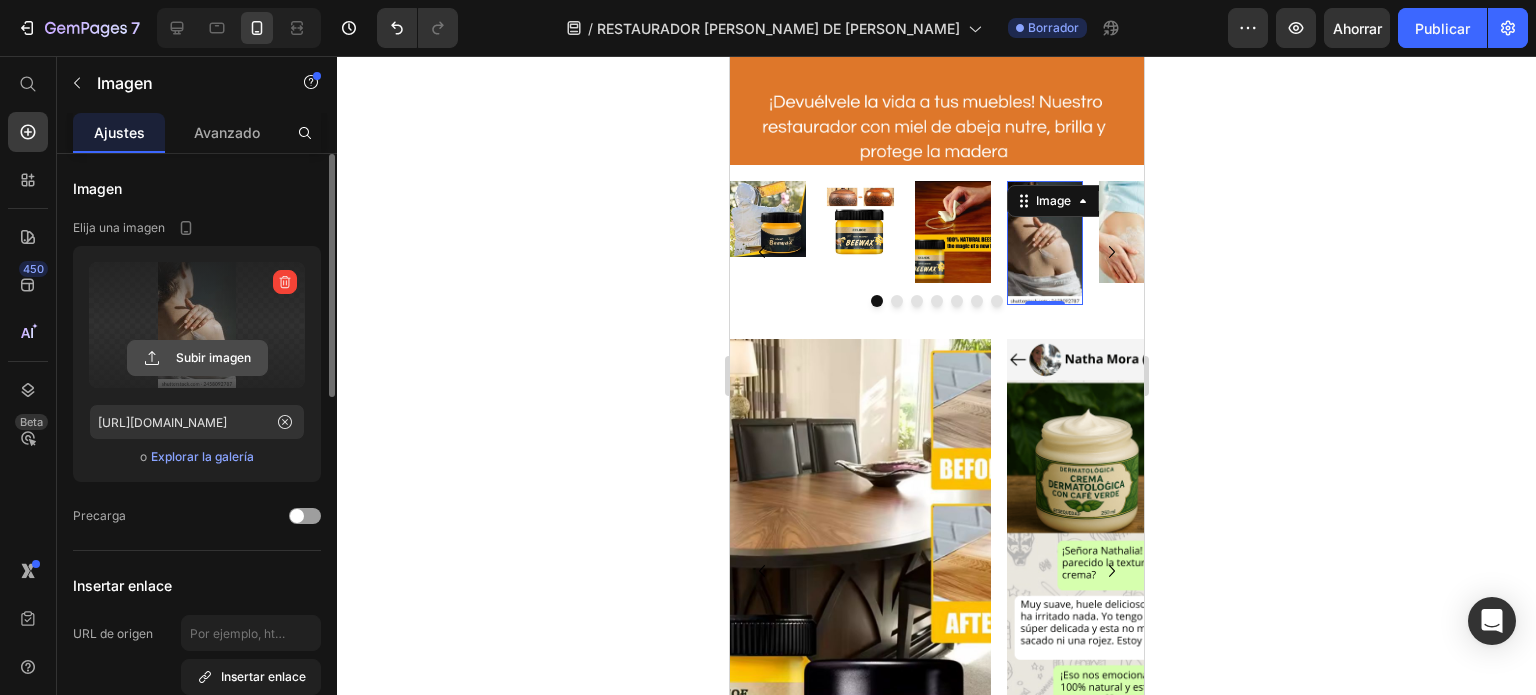 click 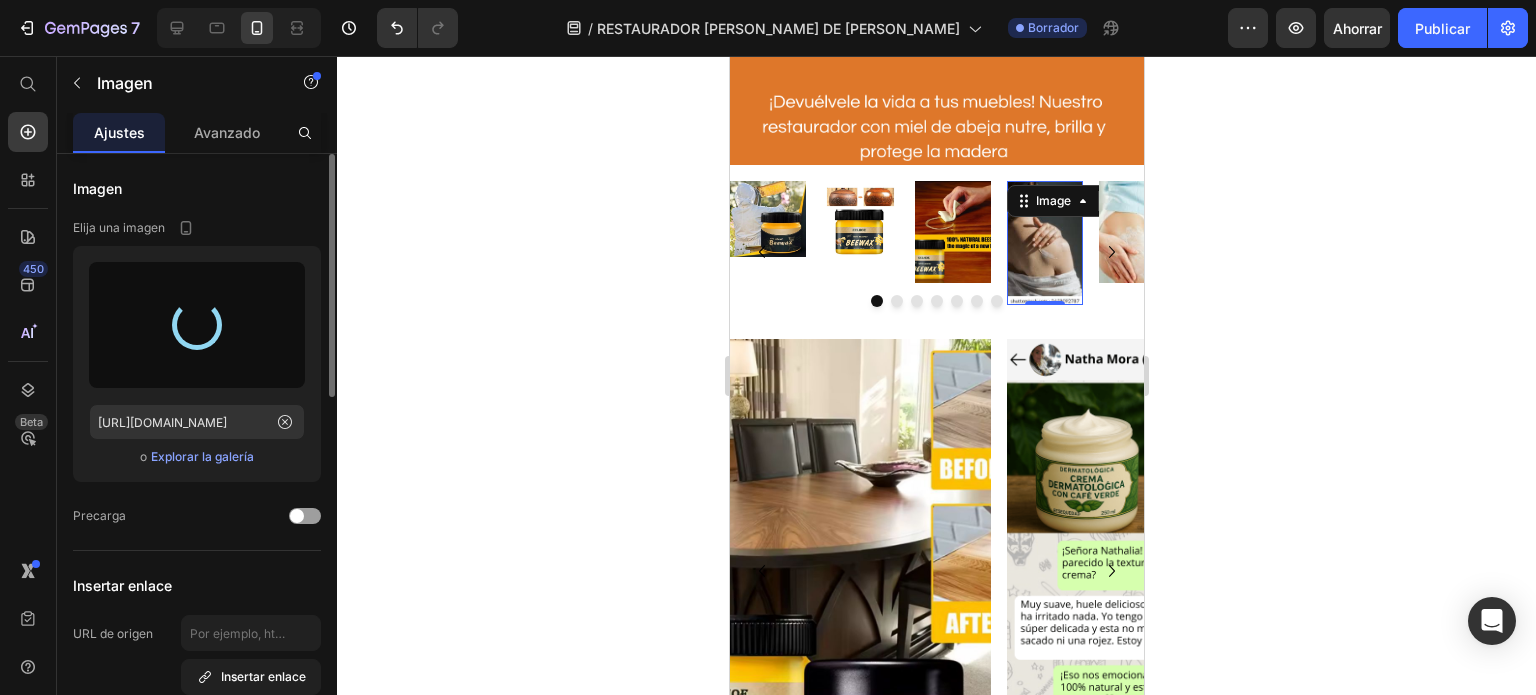 type on "[URL][DOMAIN_NAME]" 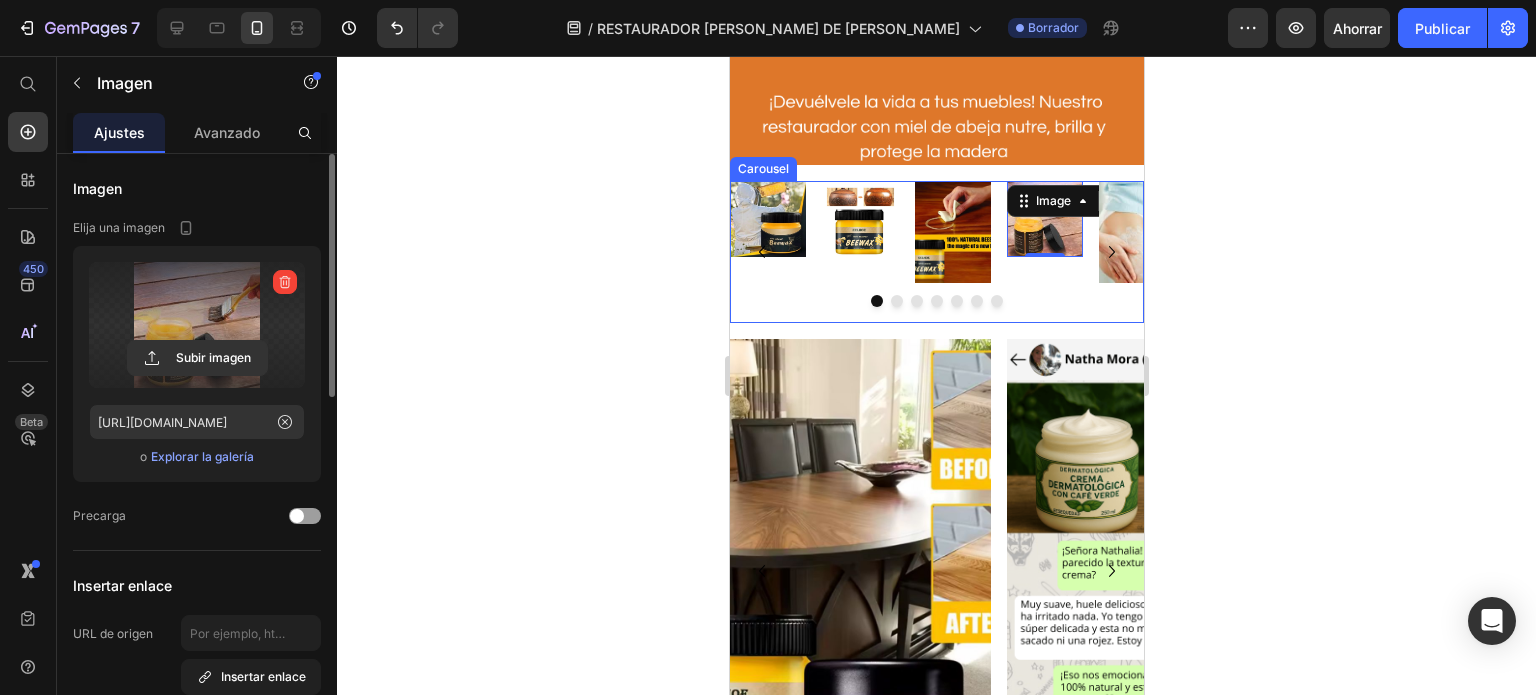click 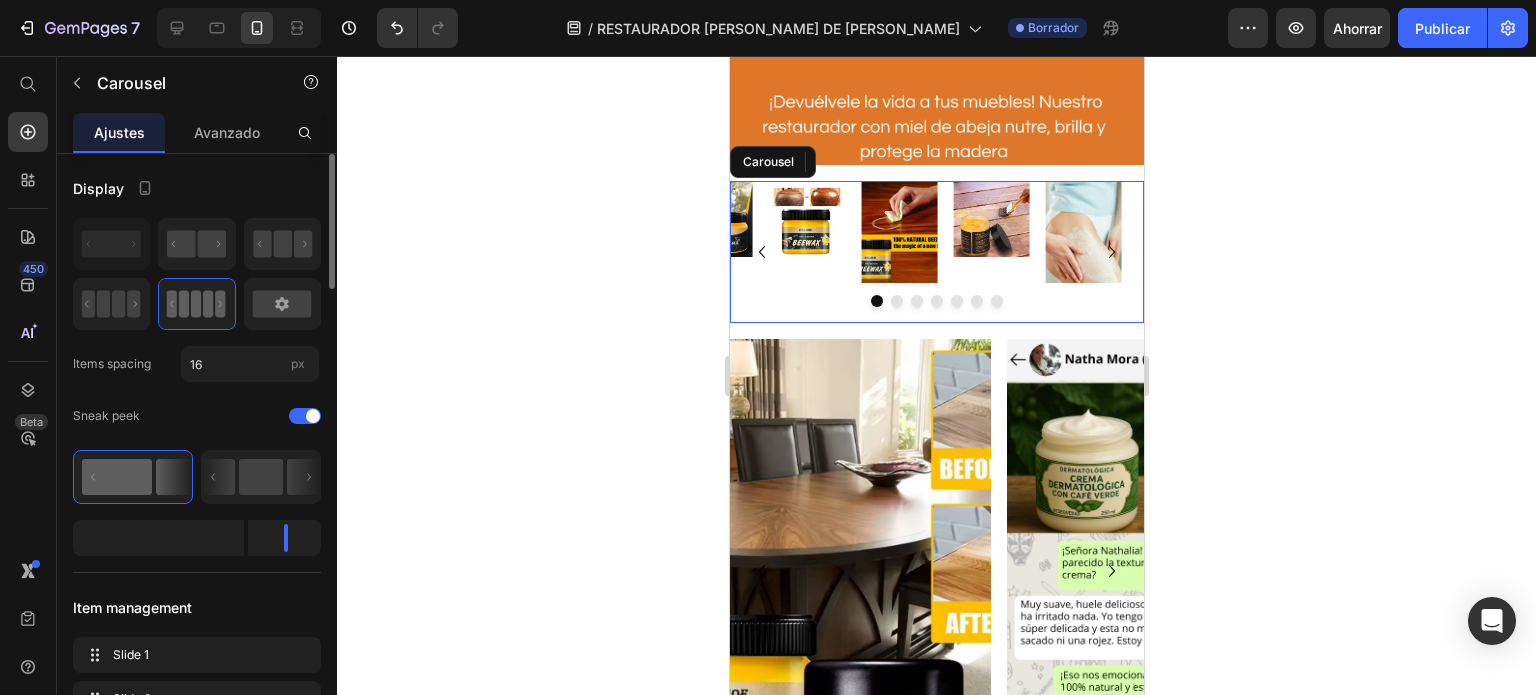 click 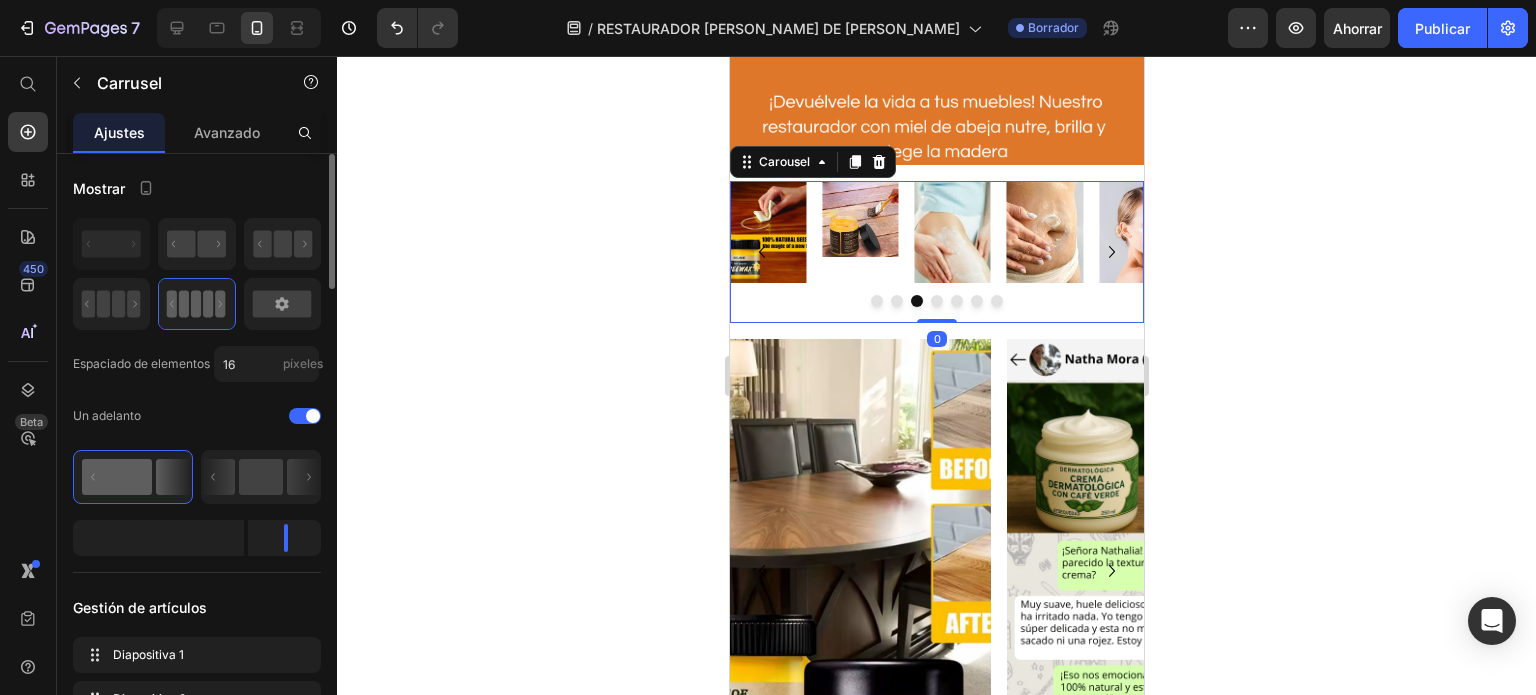 click 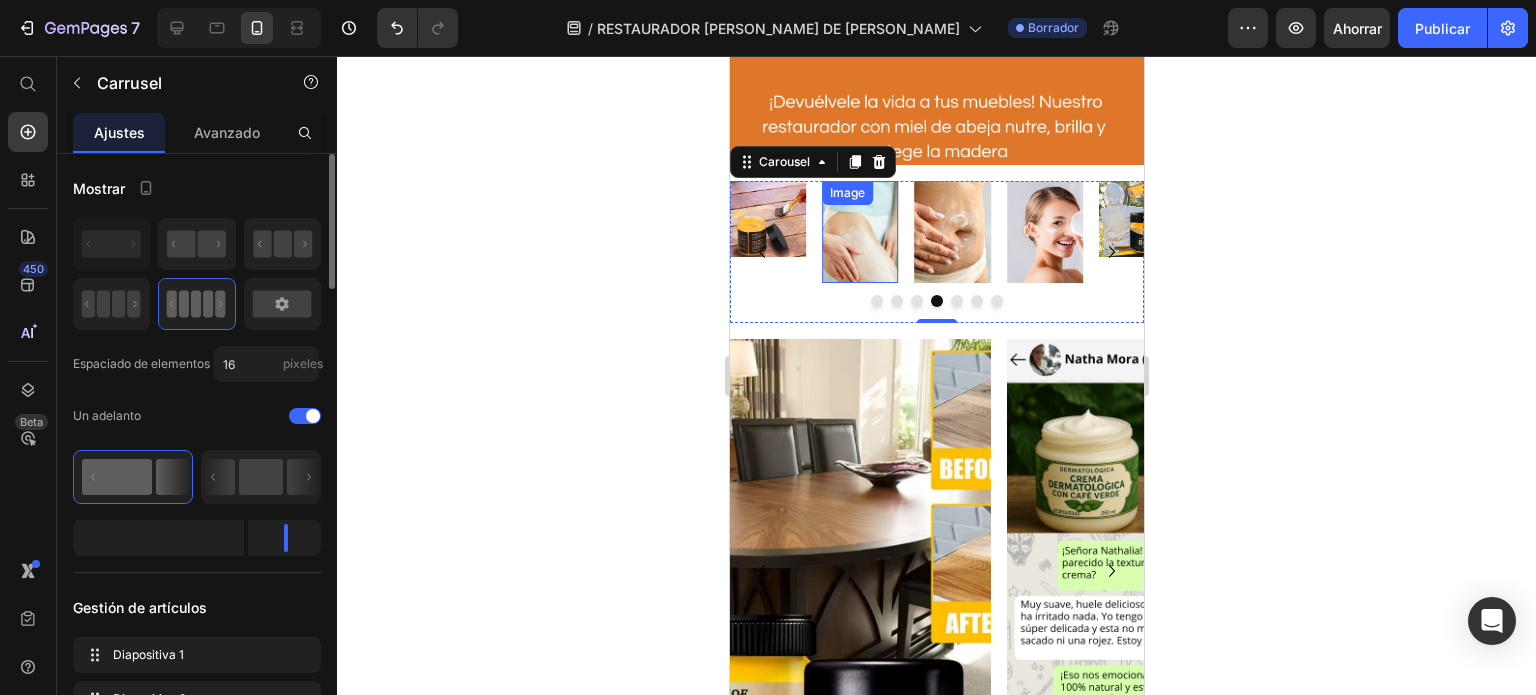 click at bounding box center [859, 232] 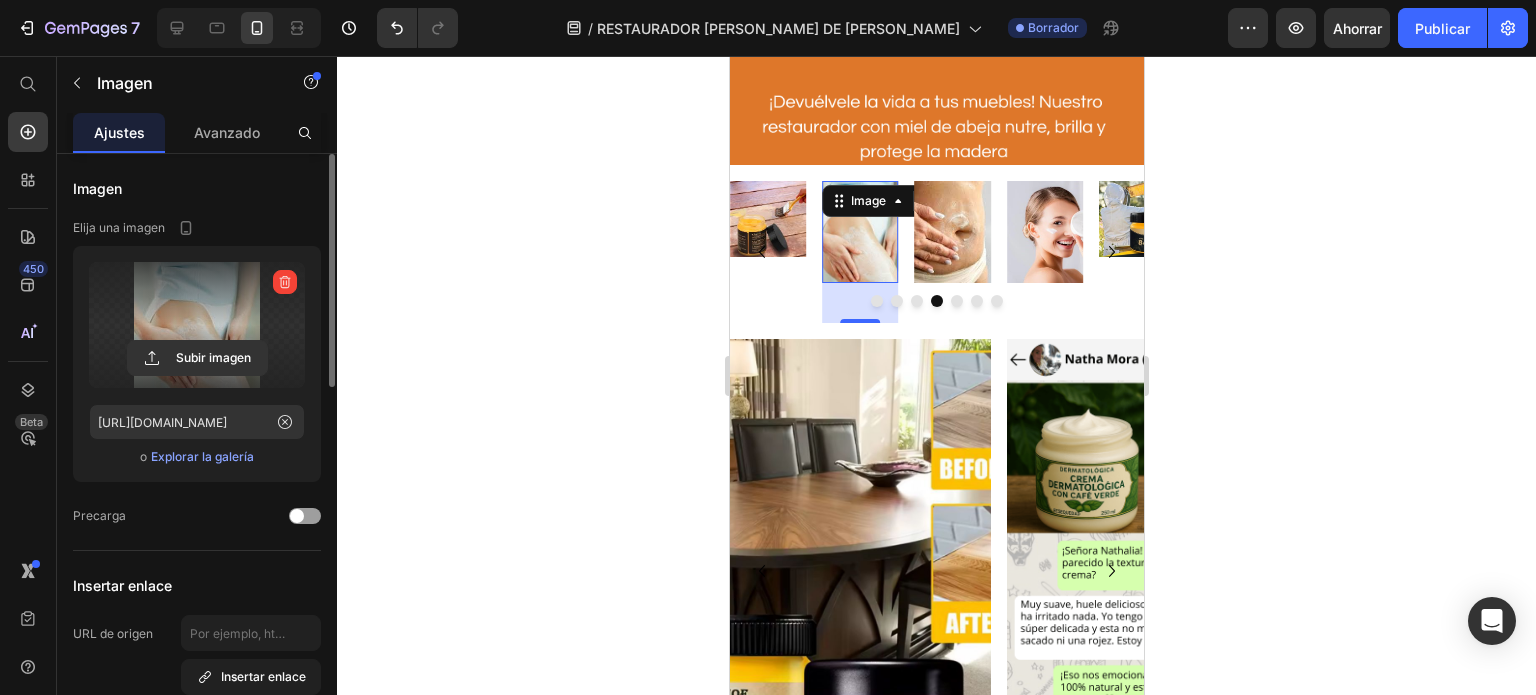 click at bounding box center (197, 325) 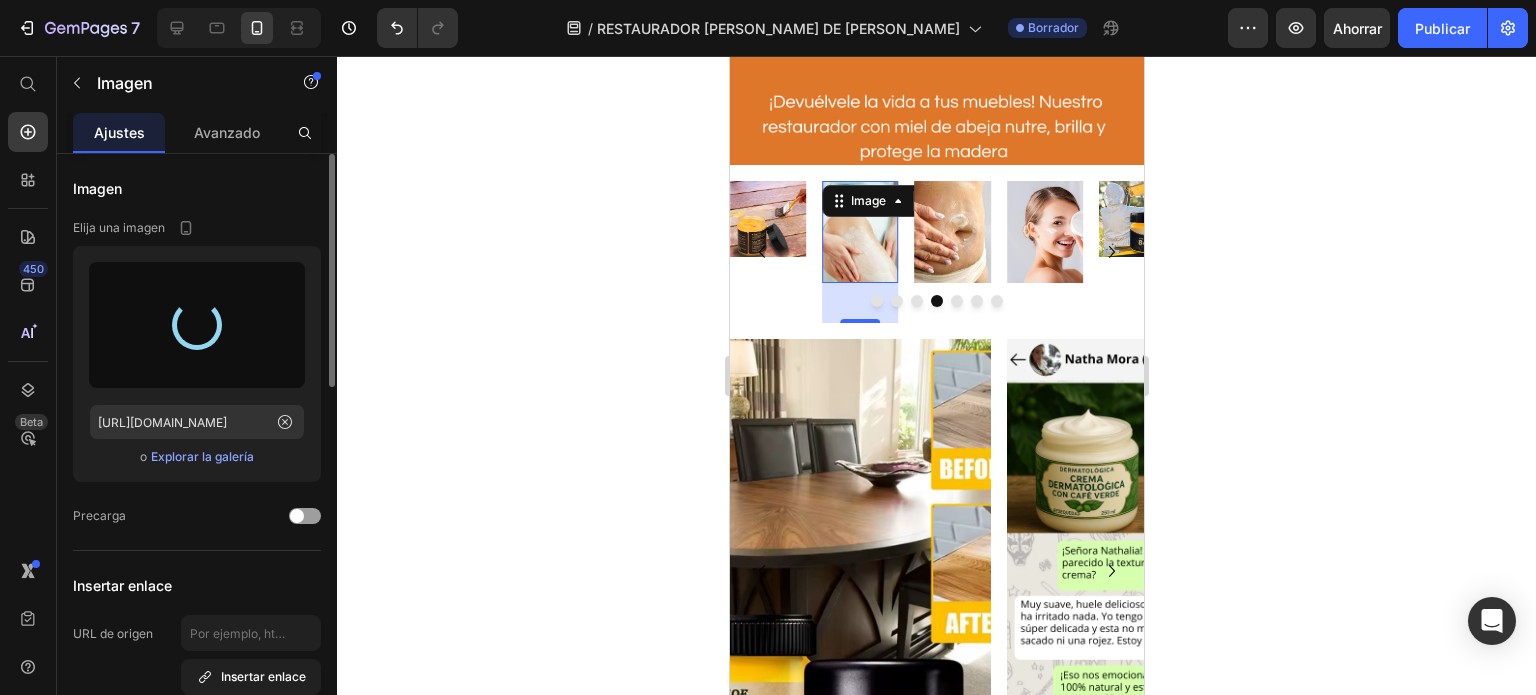 type on "[URL][DOMAIN_NAME]" 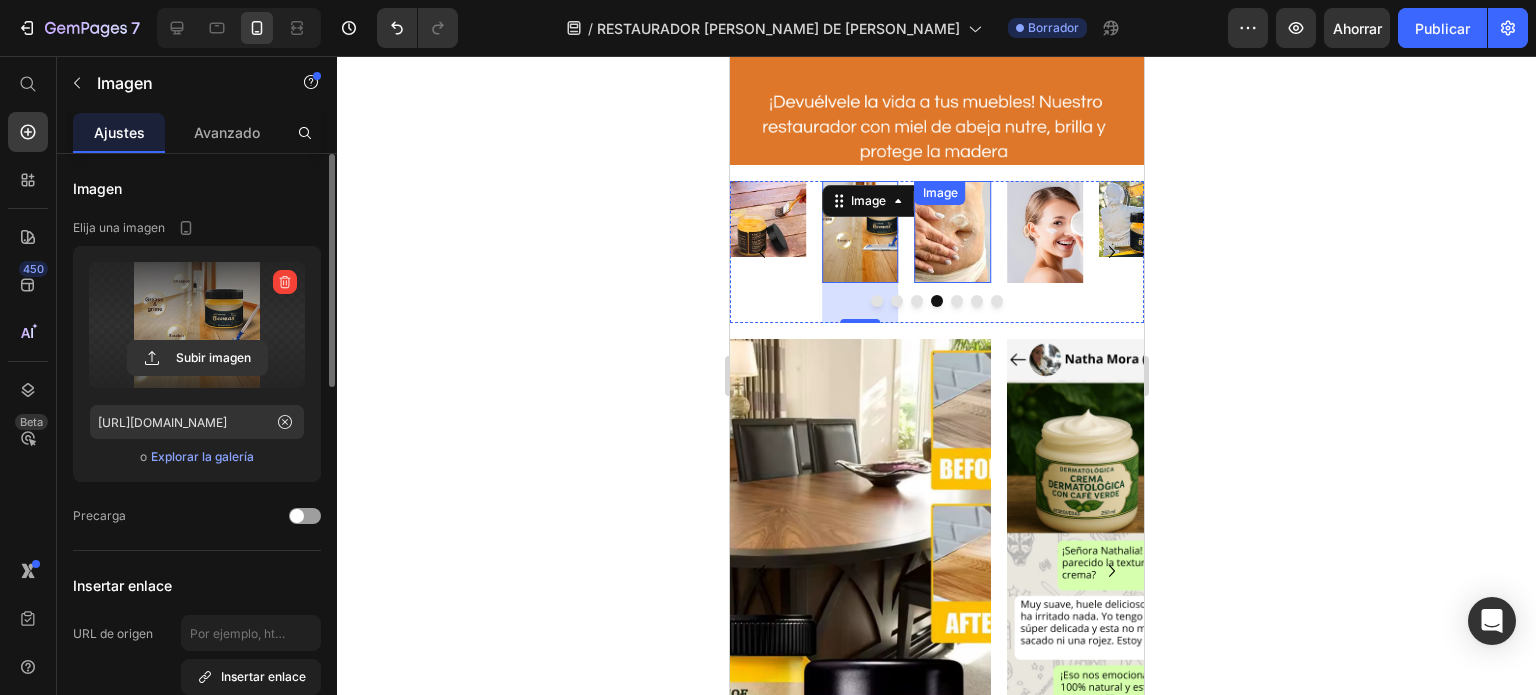 click on "Image" at bounding box center [939, 193] 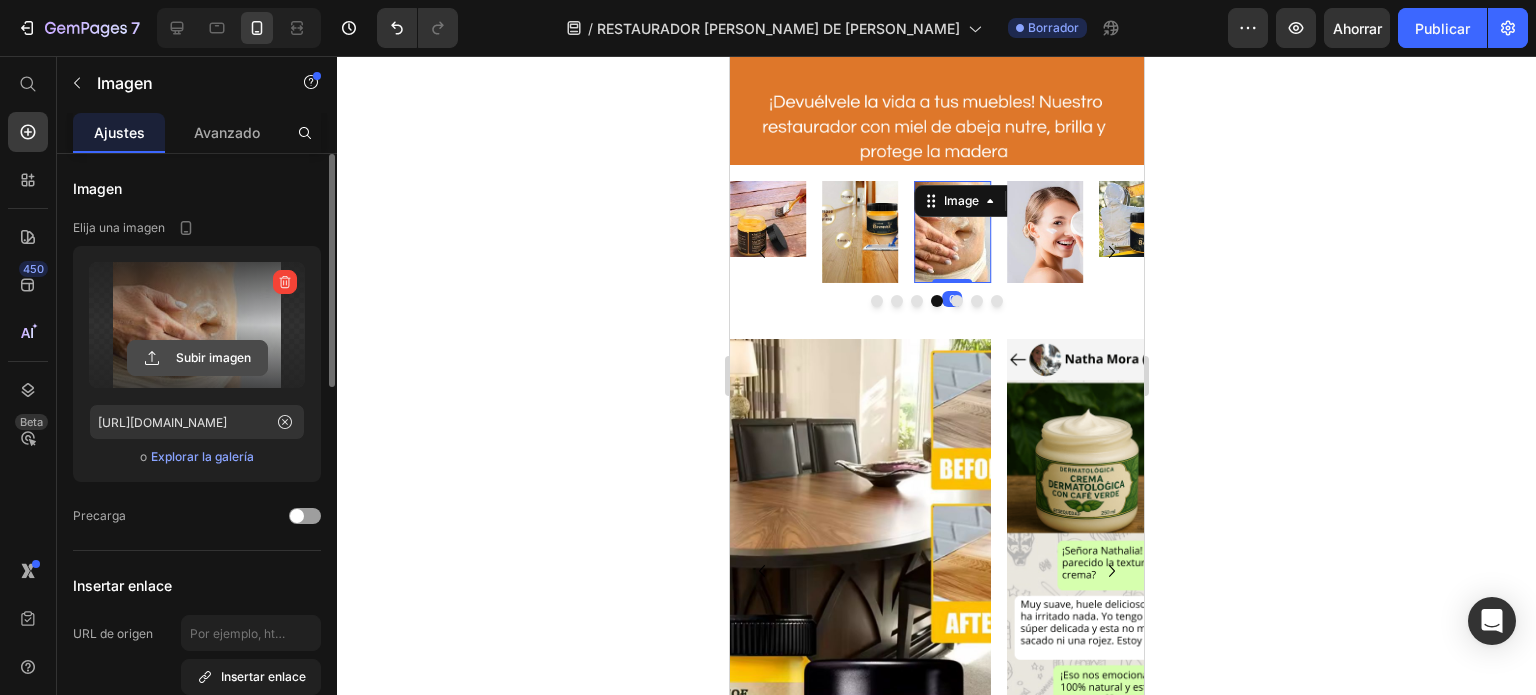 click 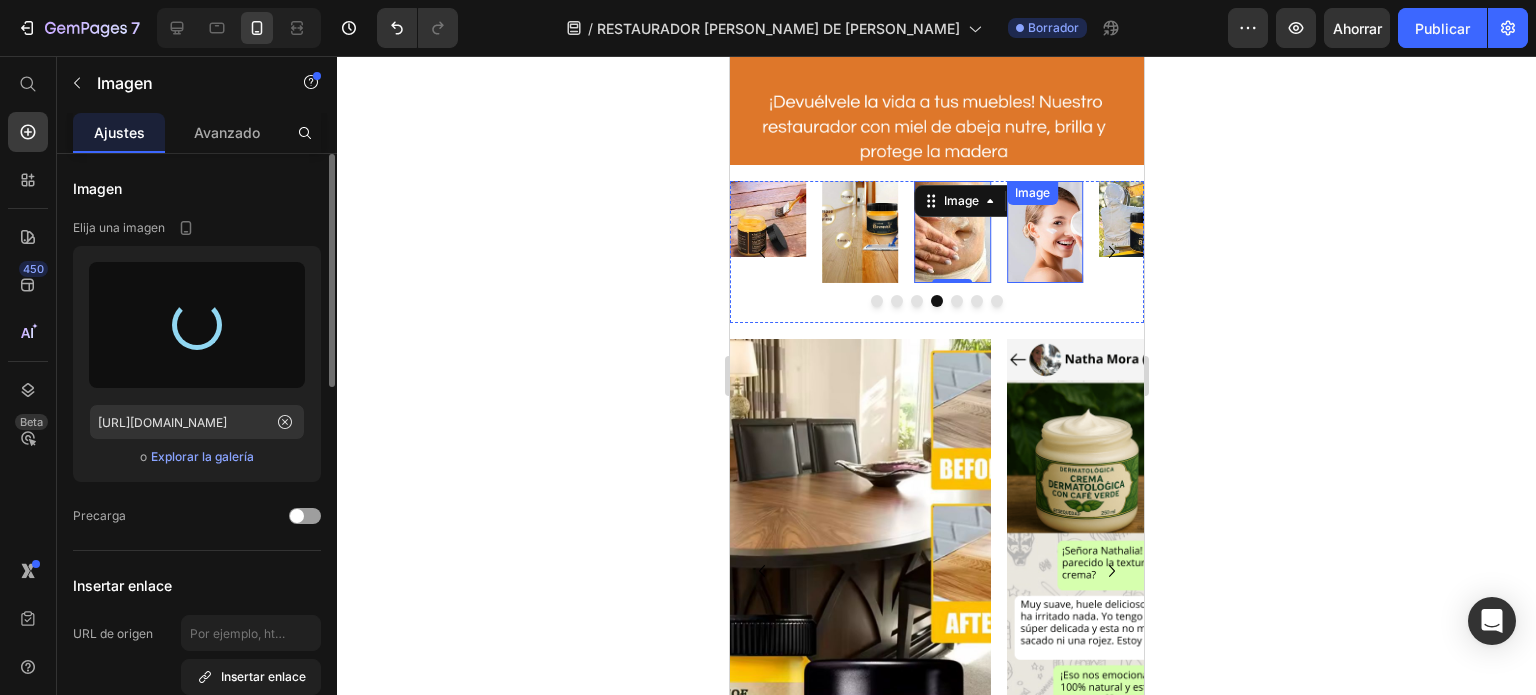 type on "[URL][DOMAIN_NAME]" 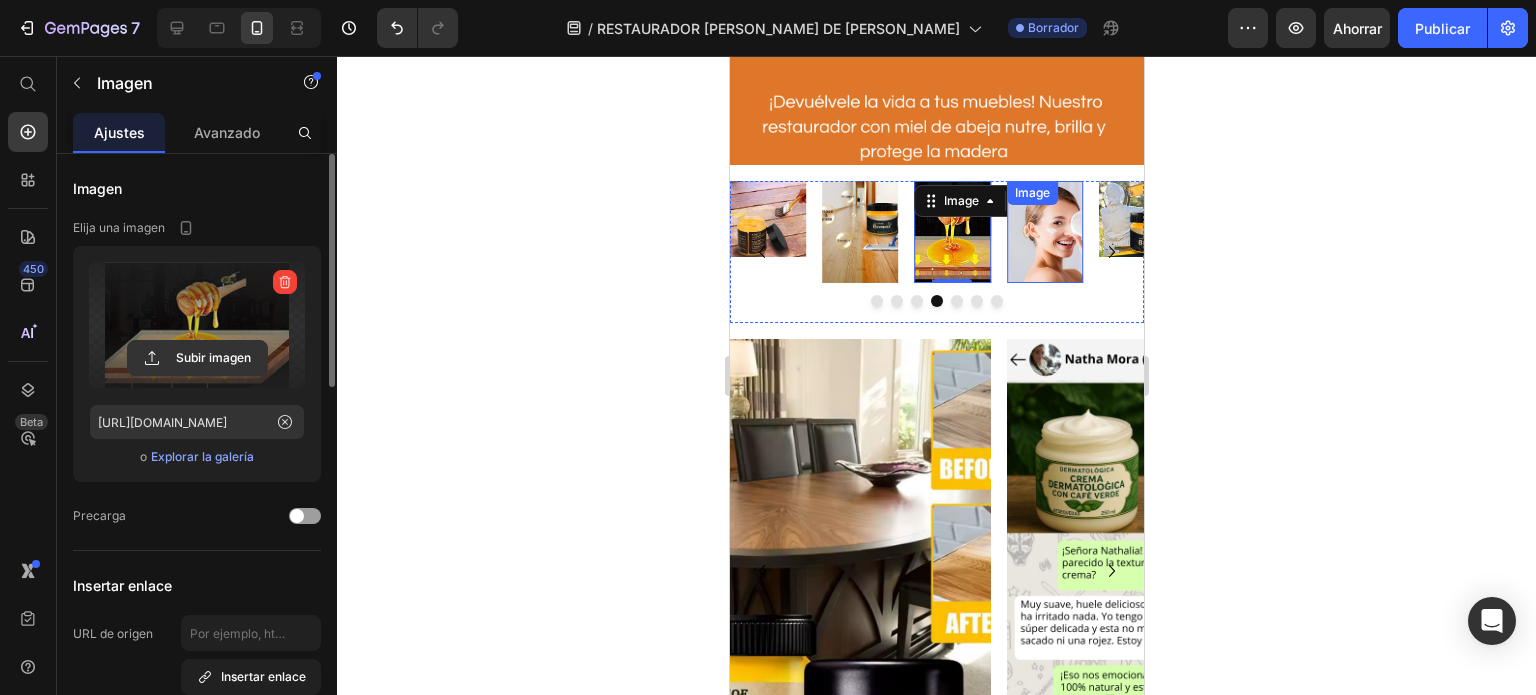 click at bounding box center (1044, 232) 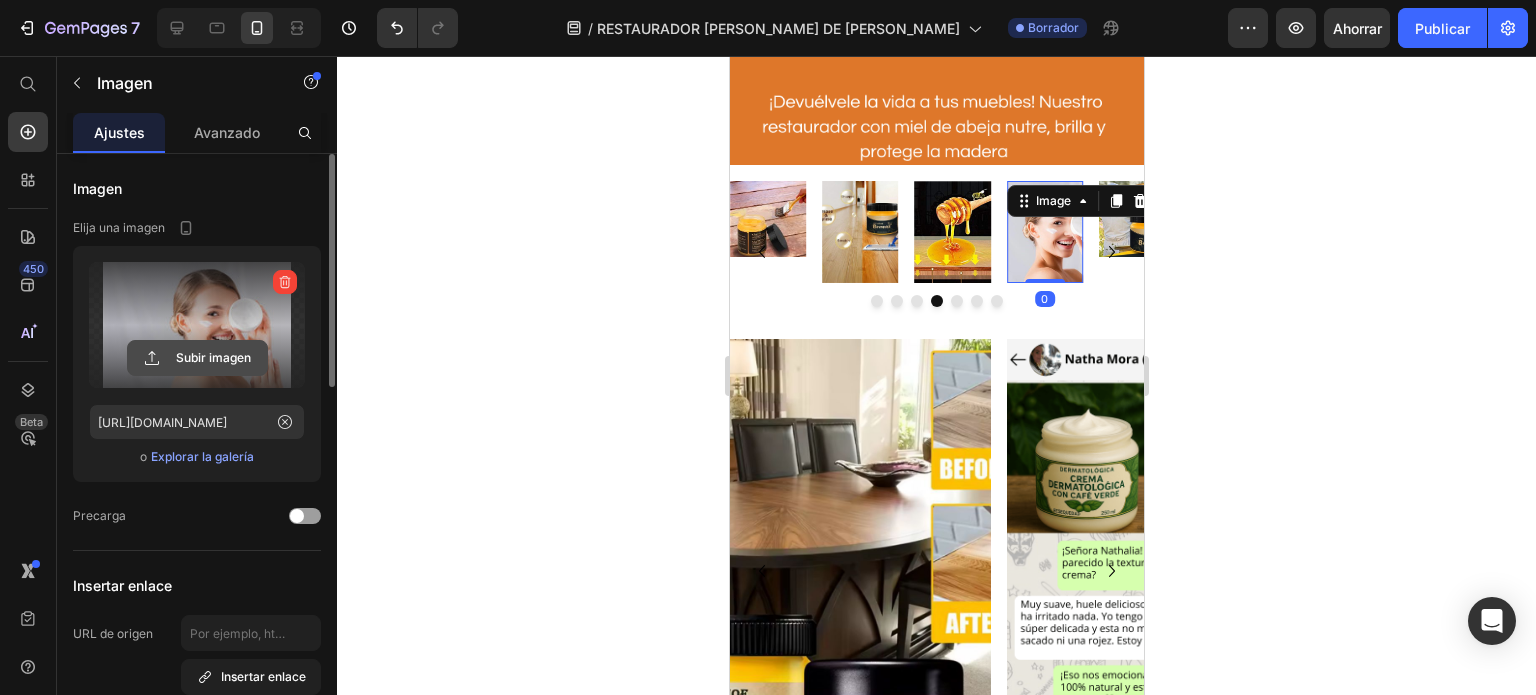 click 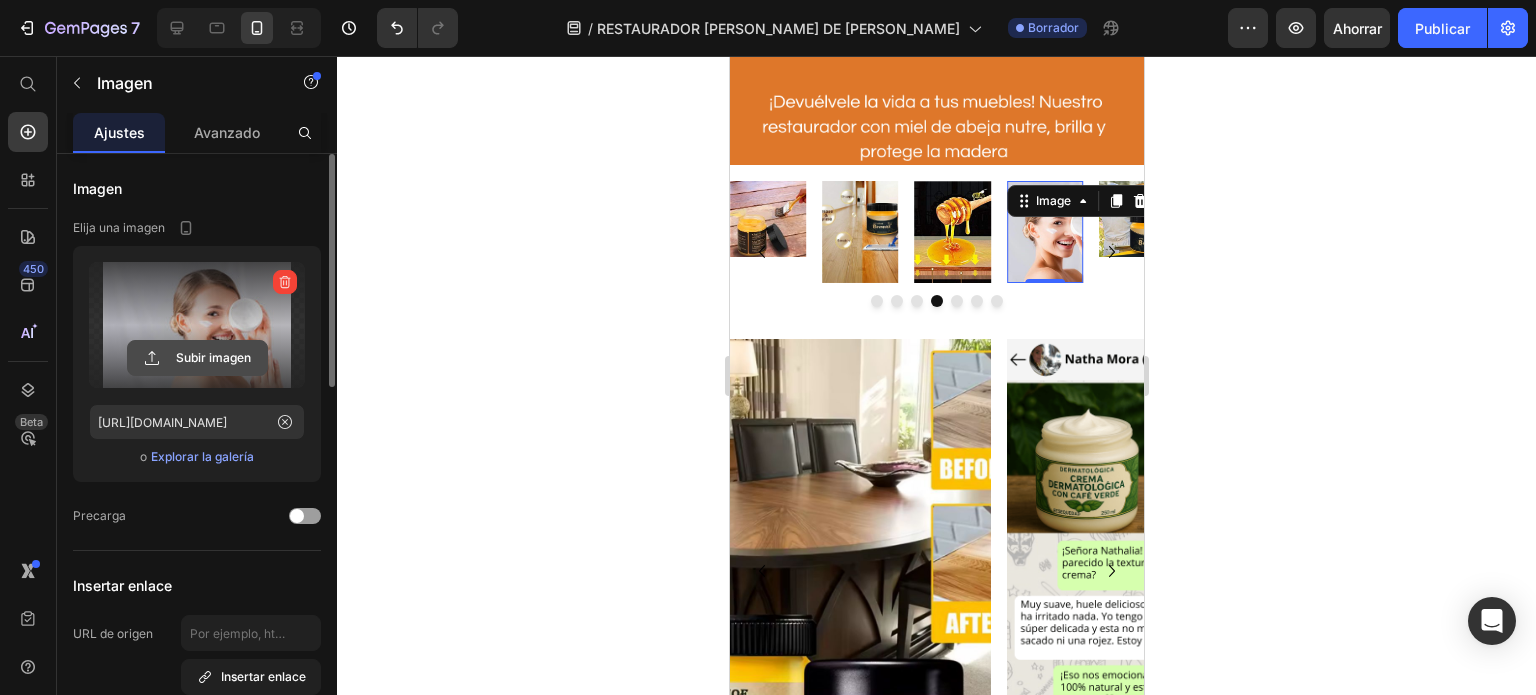 click 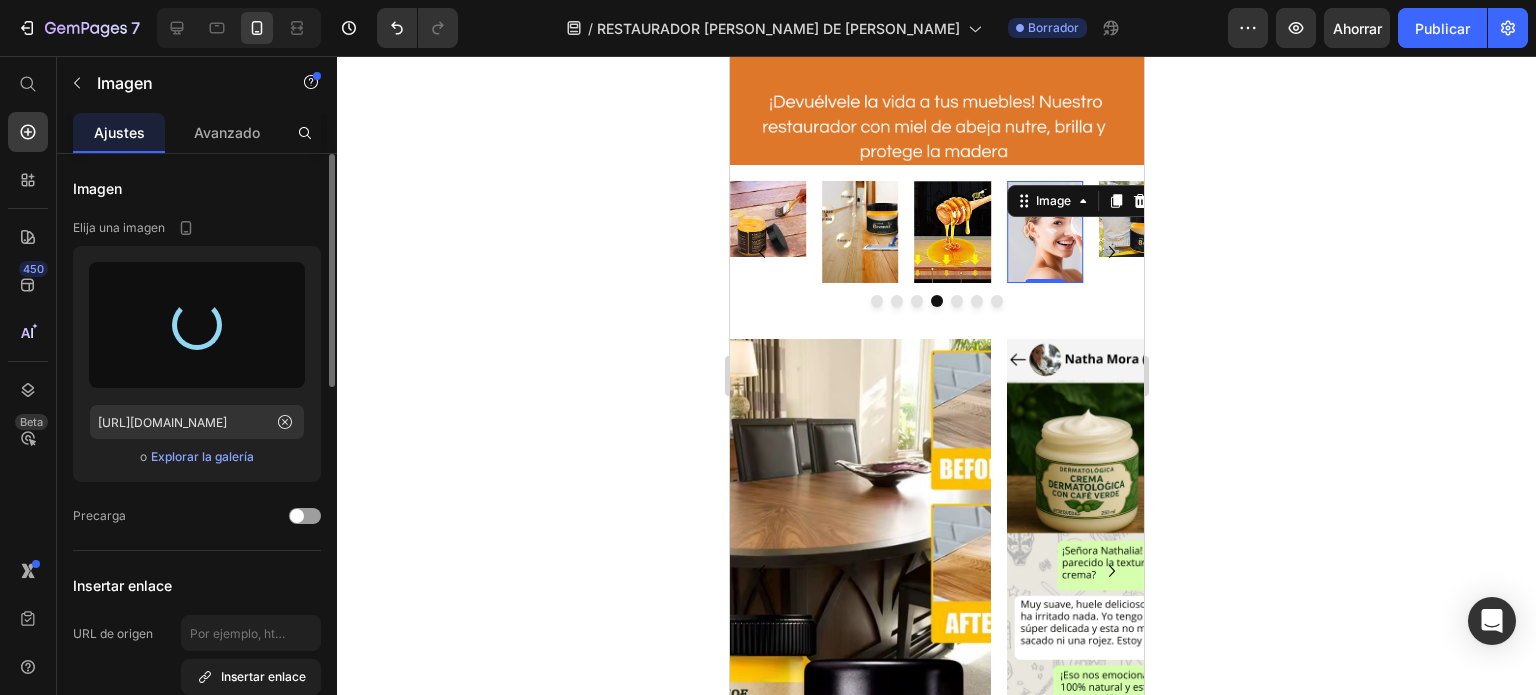 type on "[URL][DOMAIN_NAME]" 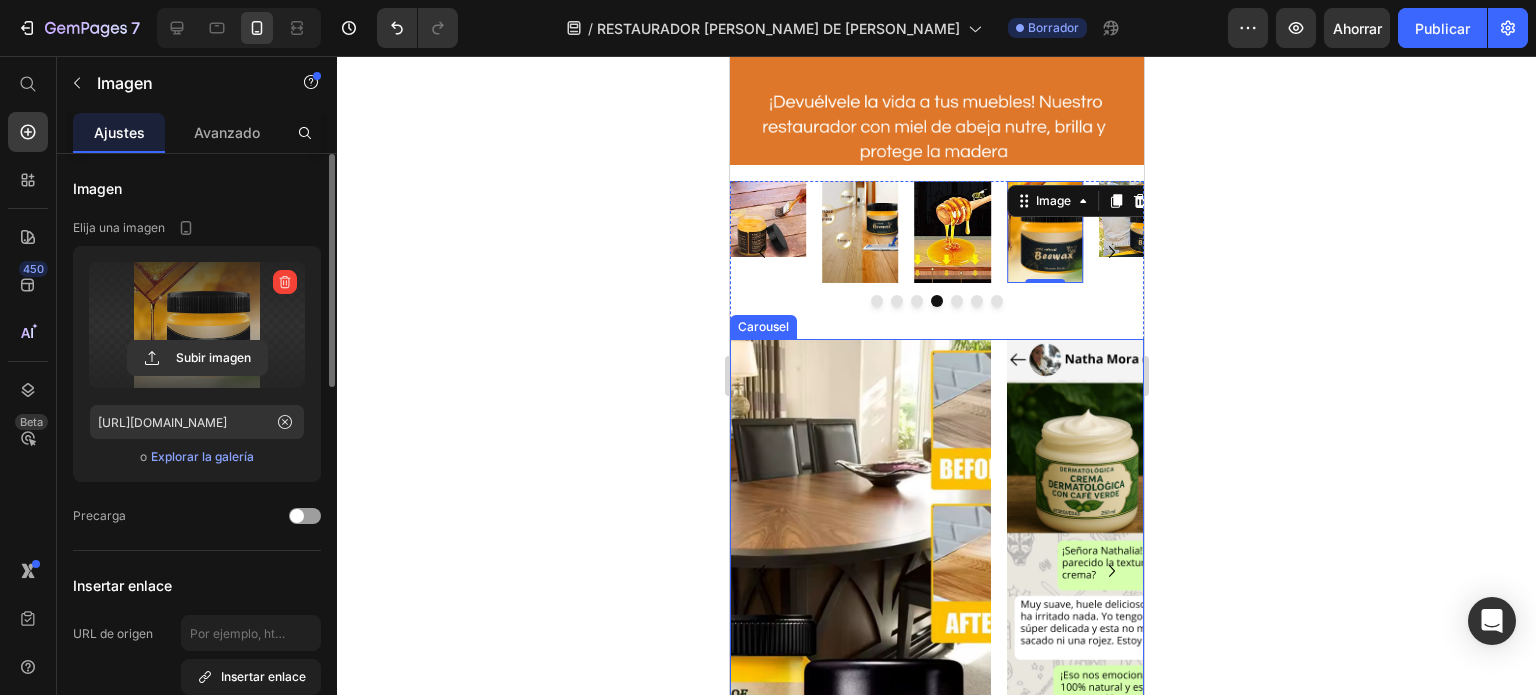 click at bounding box center [859, 571] 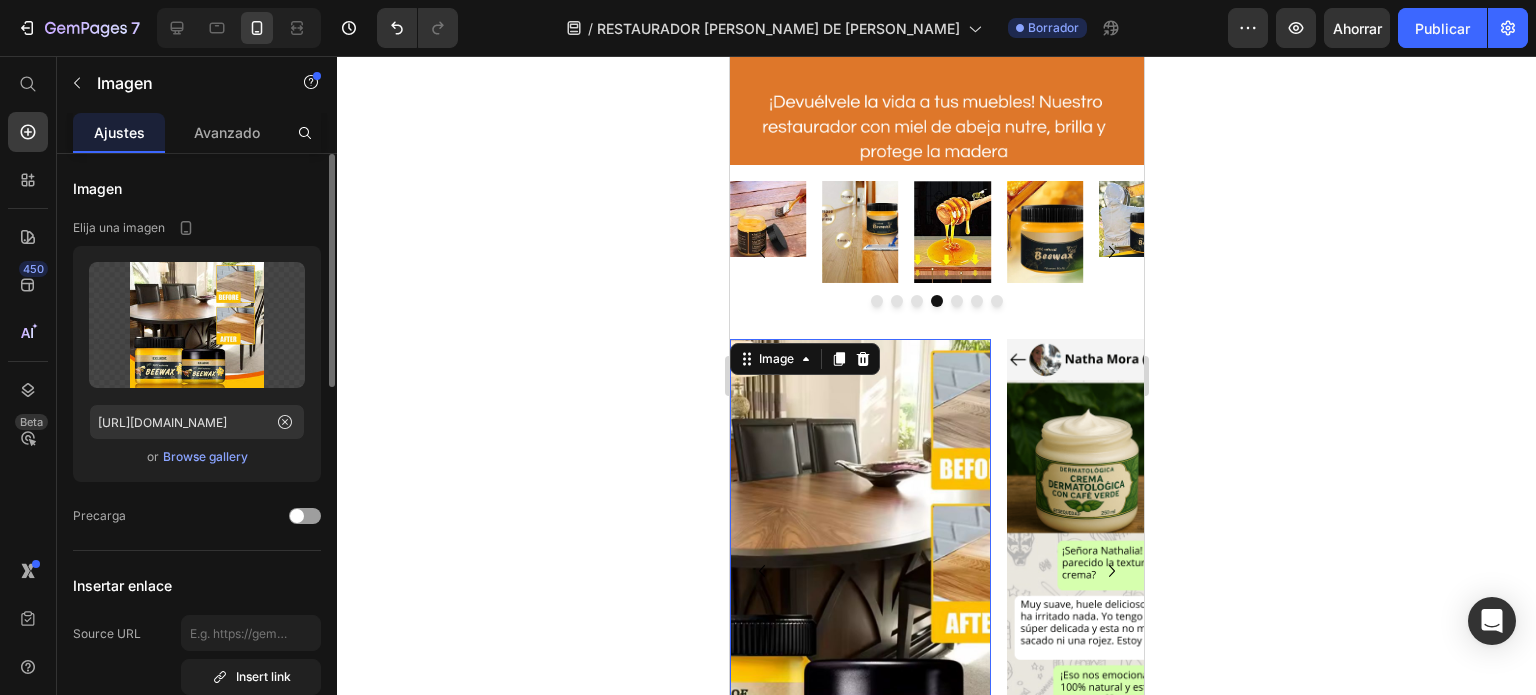 click at bounding box center (859, 571) 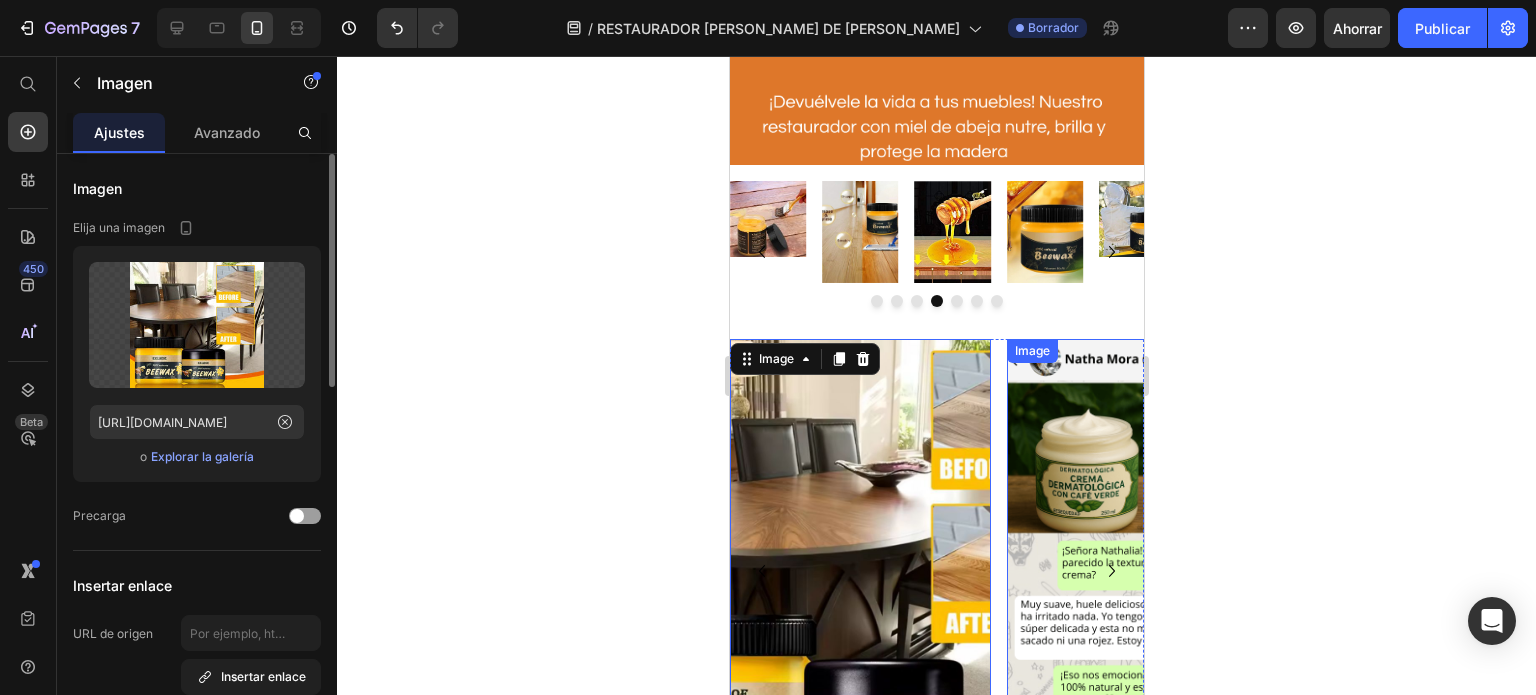 click at bounding box center [1136, 571] 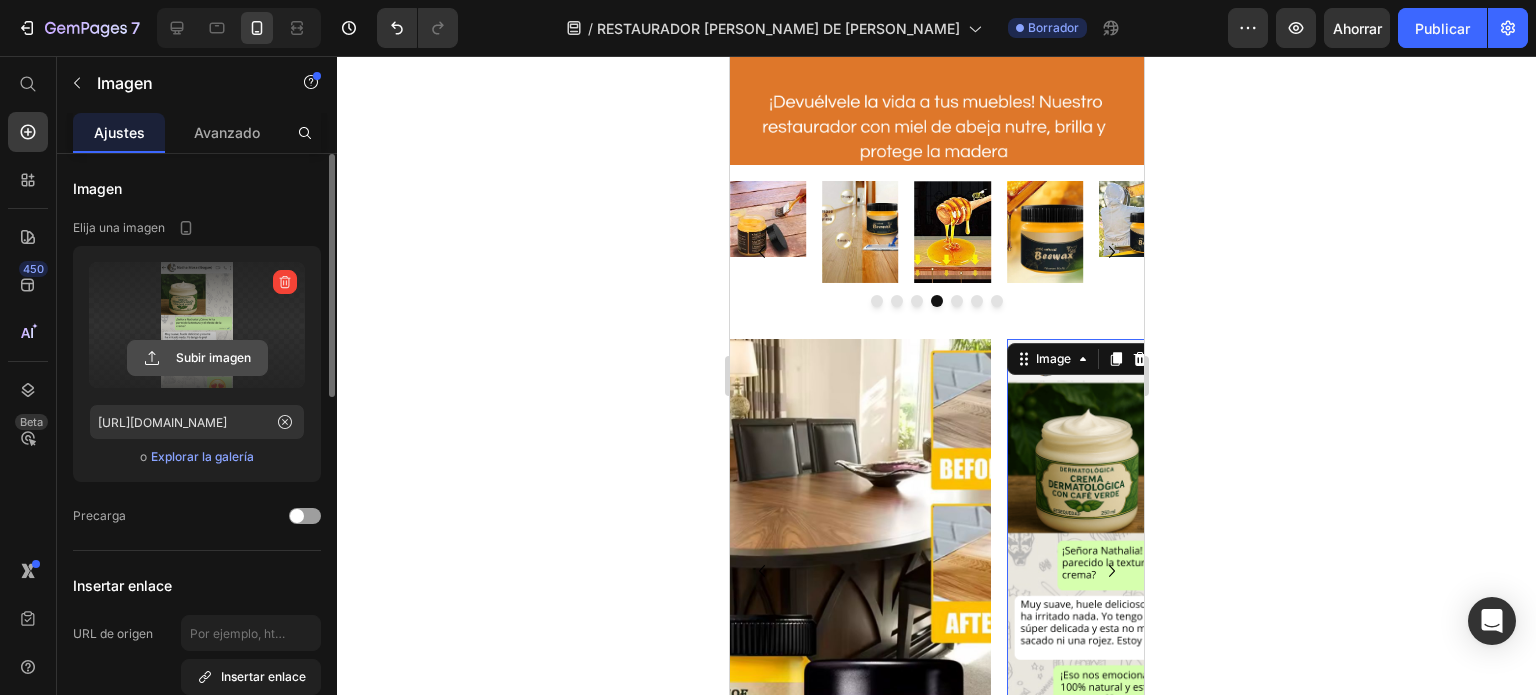 click 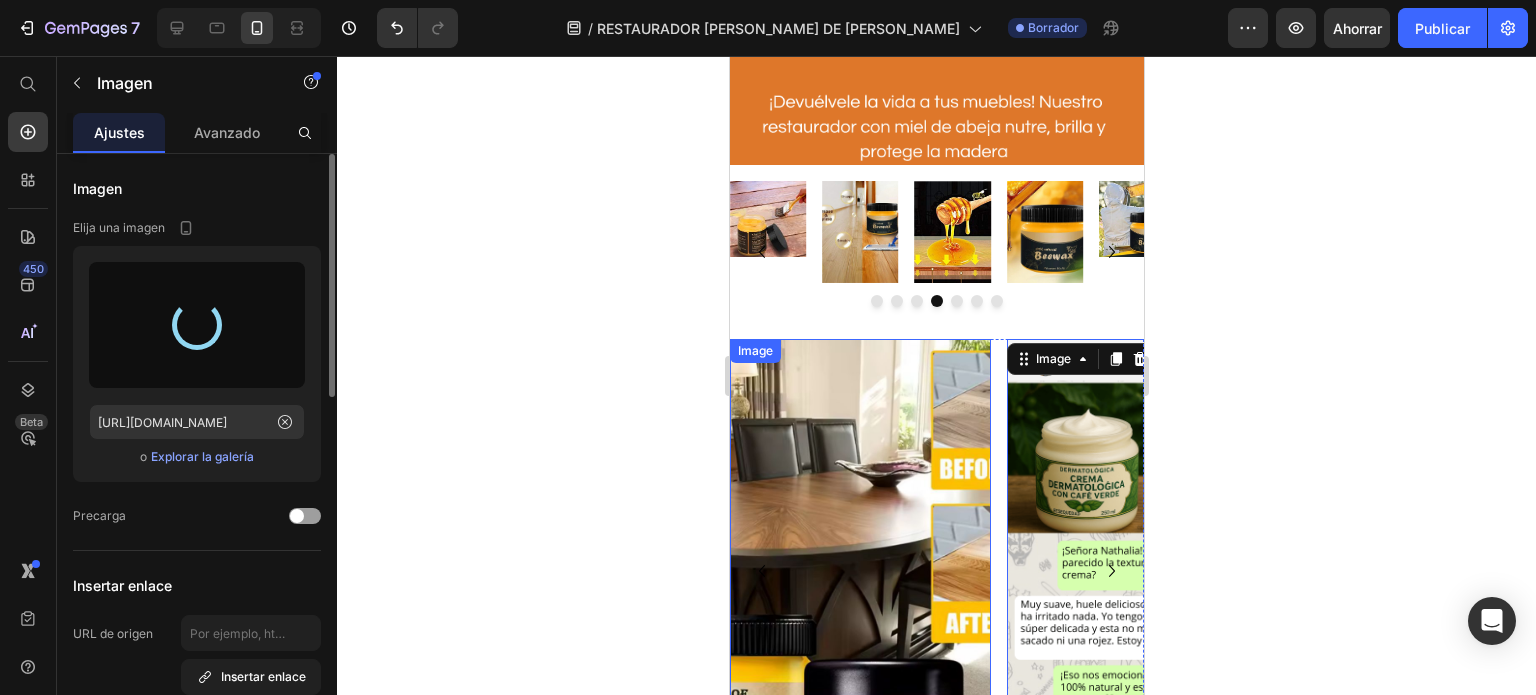 type on "[URL][DOMAIN_NAME]" 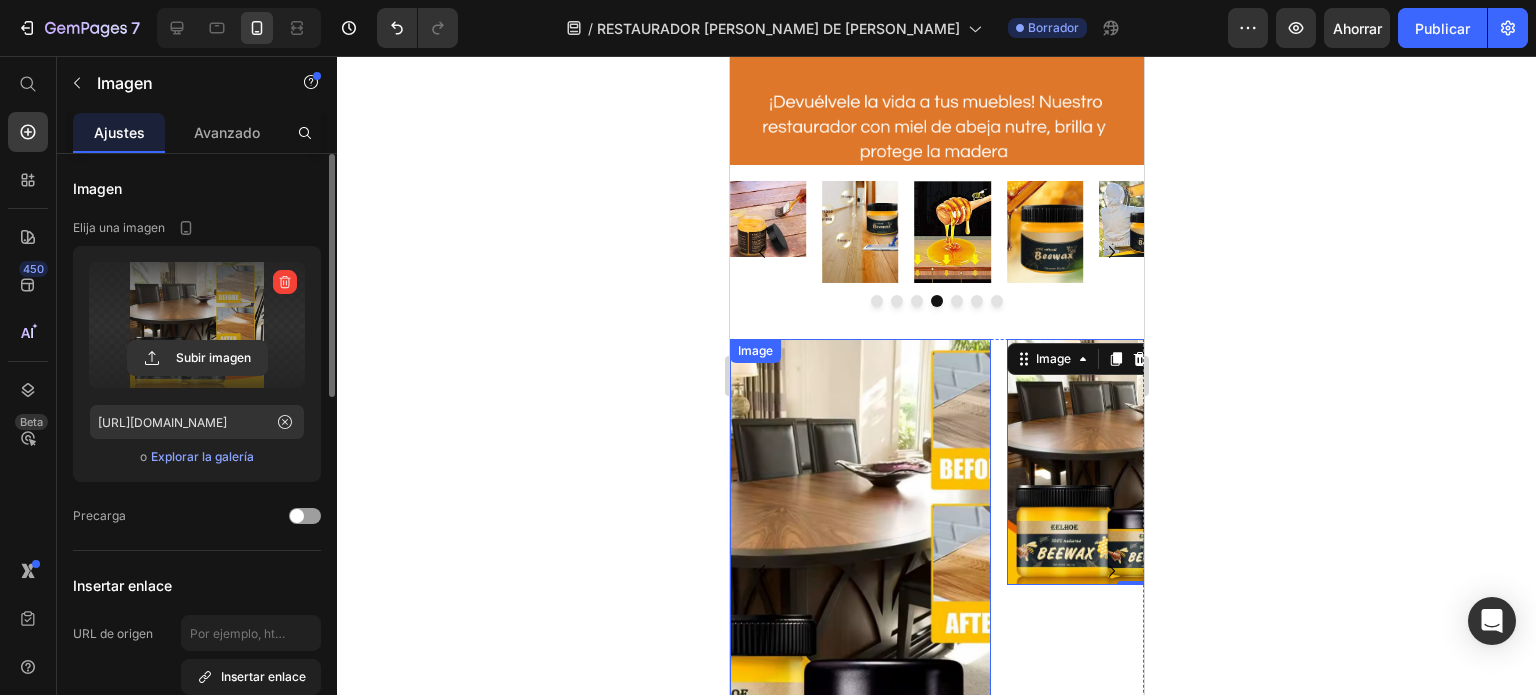 click at bounding box center [859, 571] 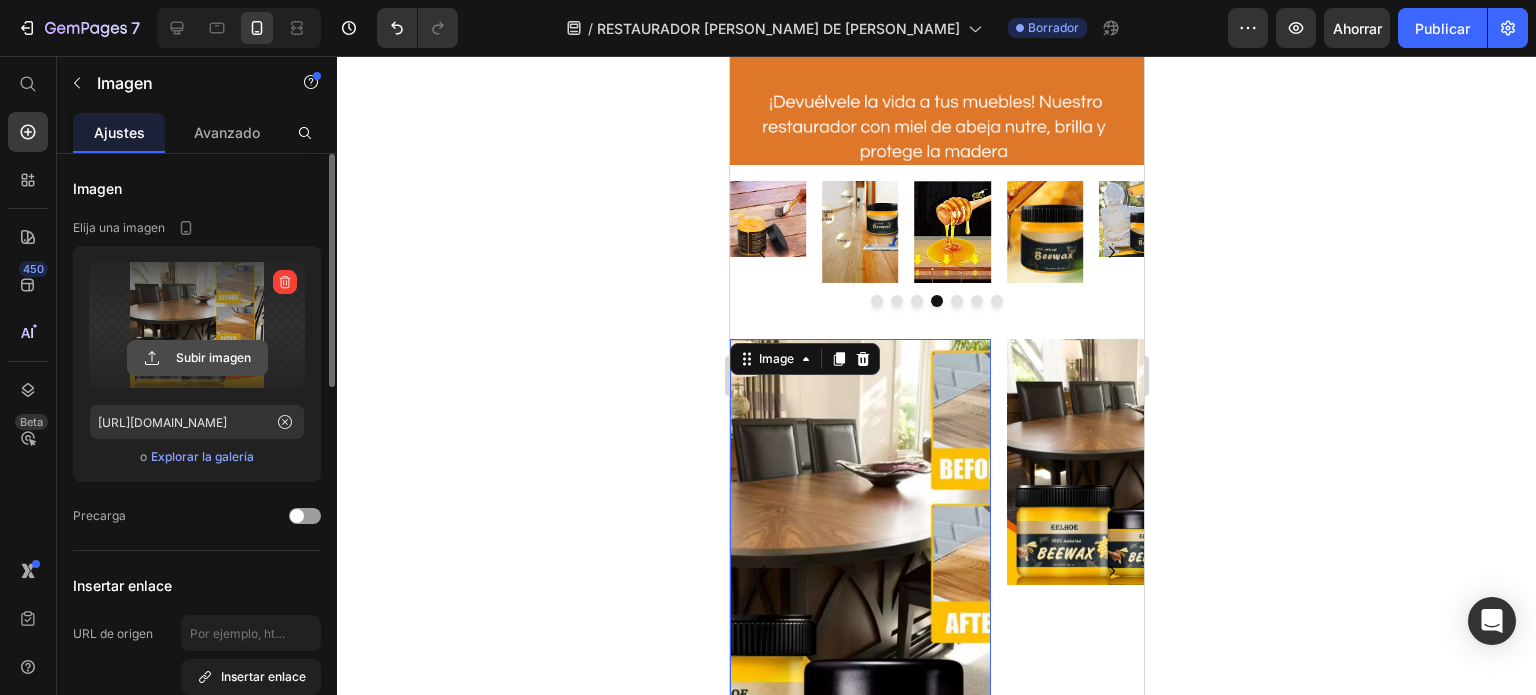 click 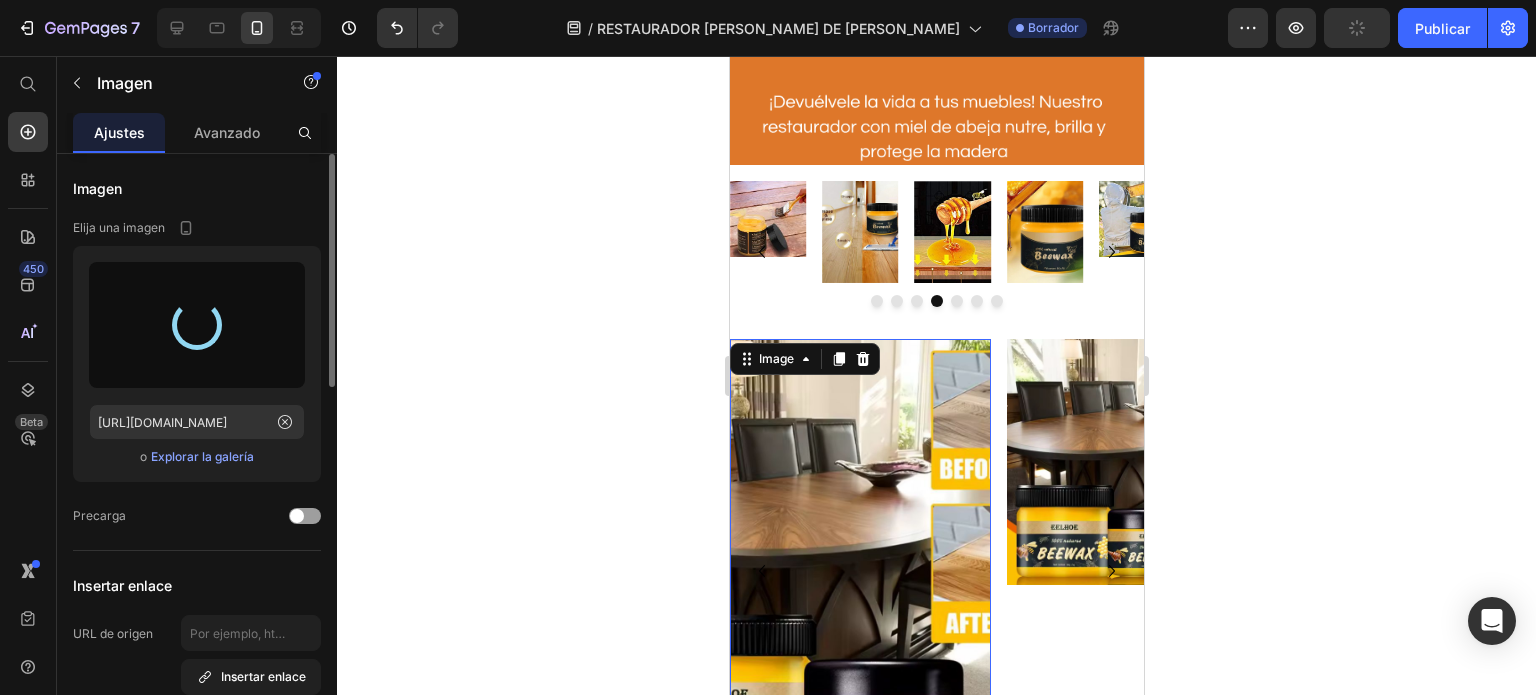 type on "[URL][DOMAIN_NAME]" 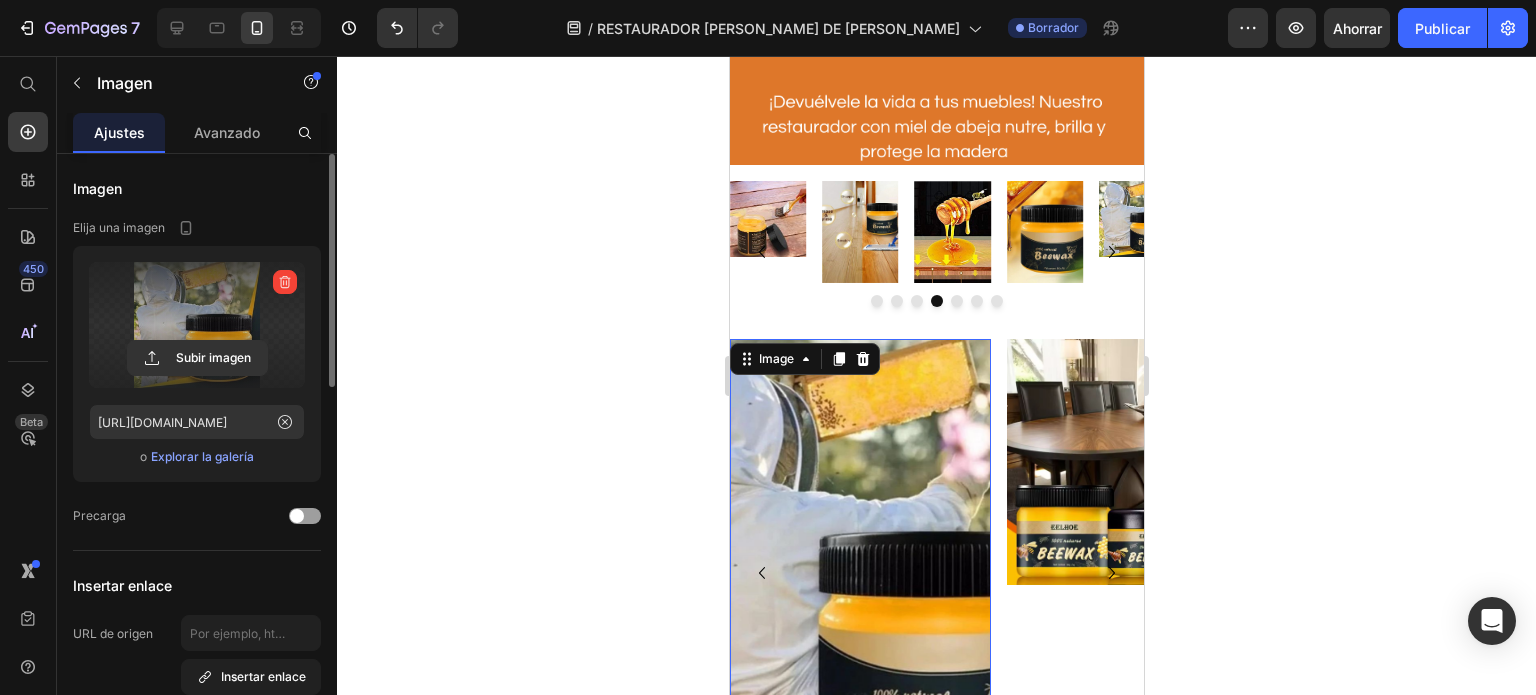 scroll, scrollTop: 2189, scrollLeft: 0, axis: vertical 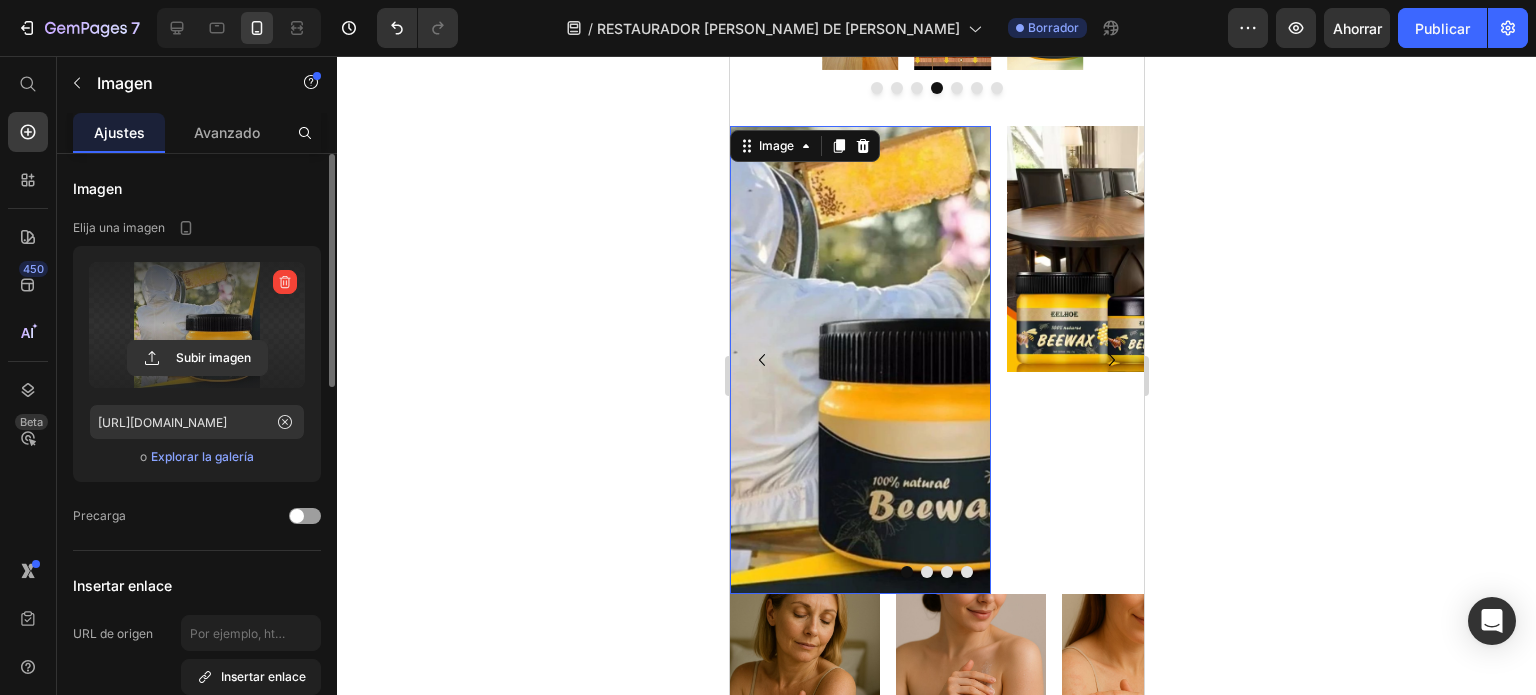 click at bounding box center [859, 360] 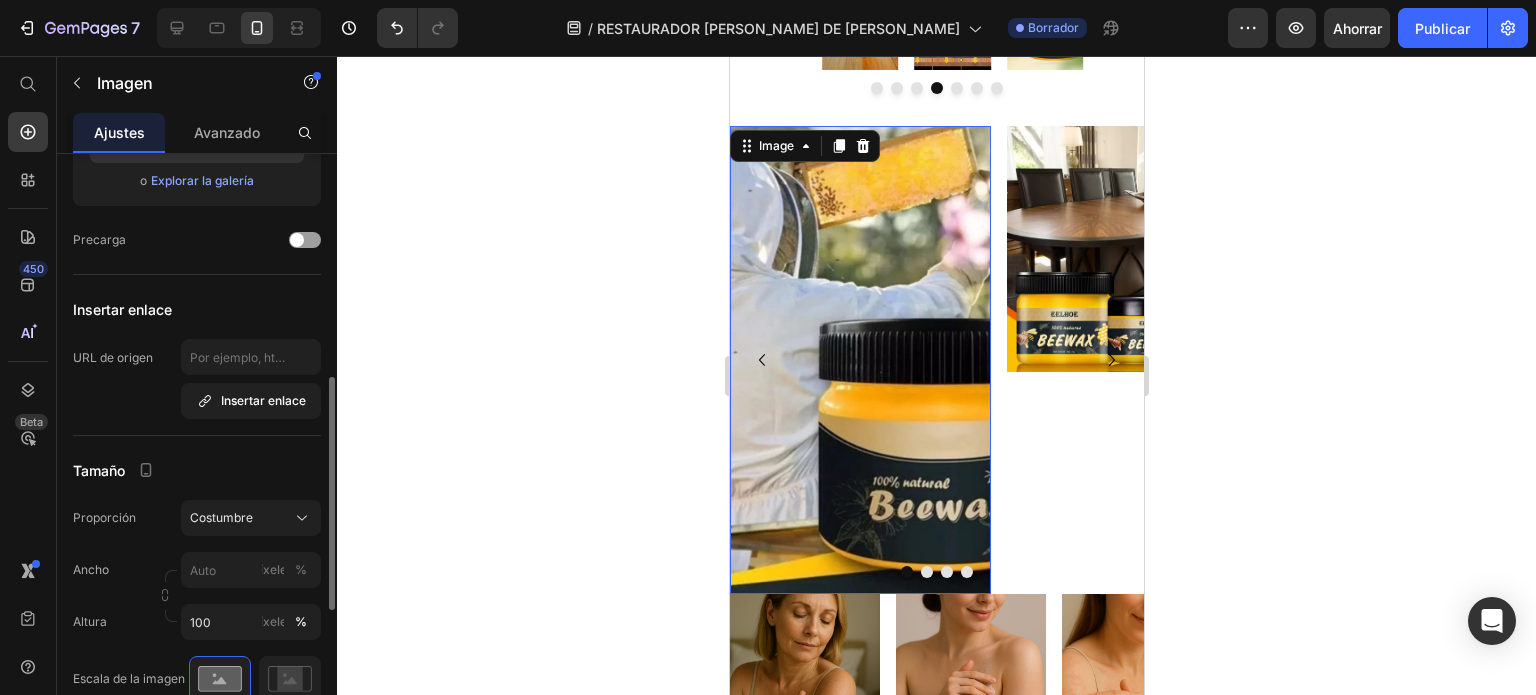 scroll, scrollTop: 360, scrollLeft: 0, axis: vertical 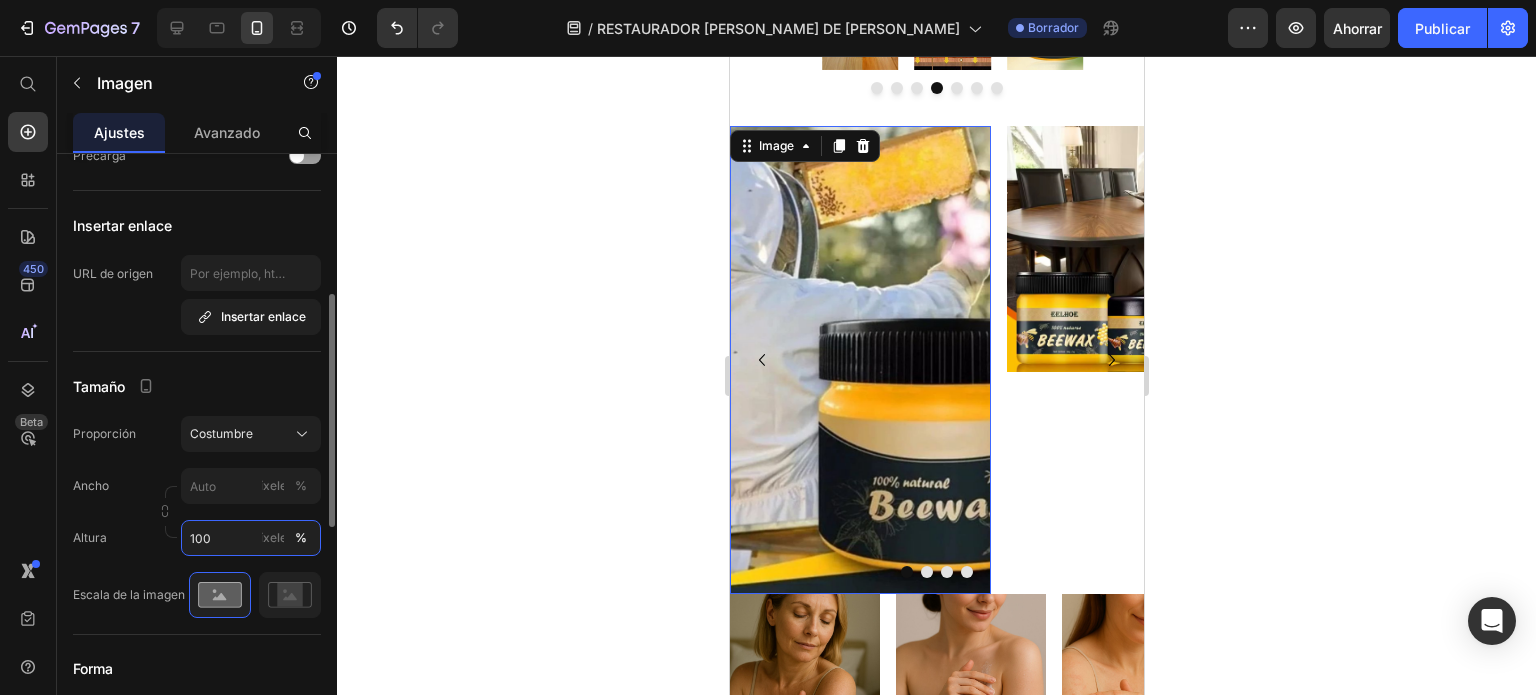 click on "100" at bounding box center (251, 538) 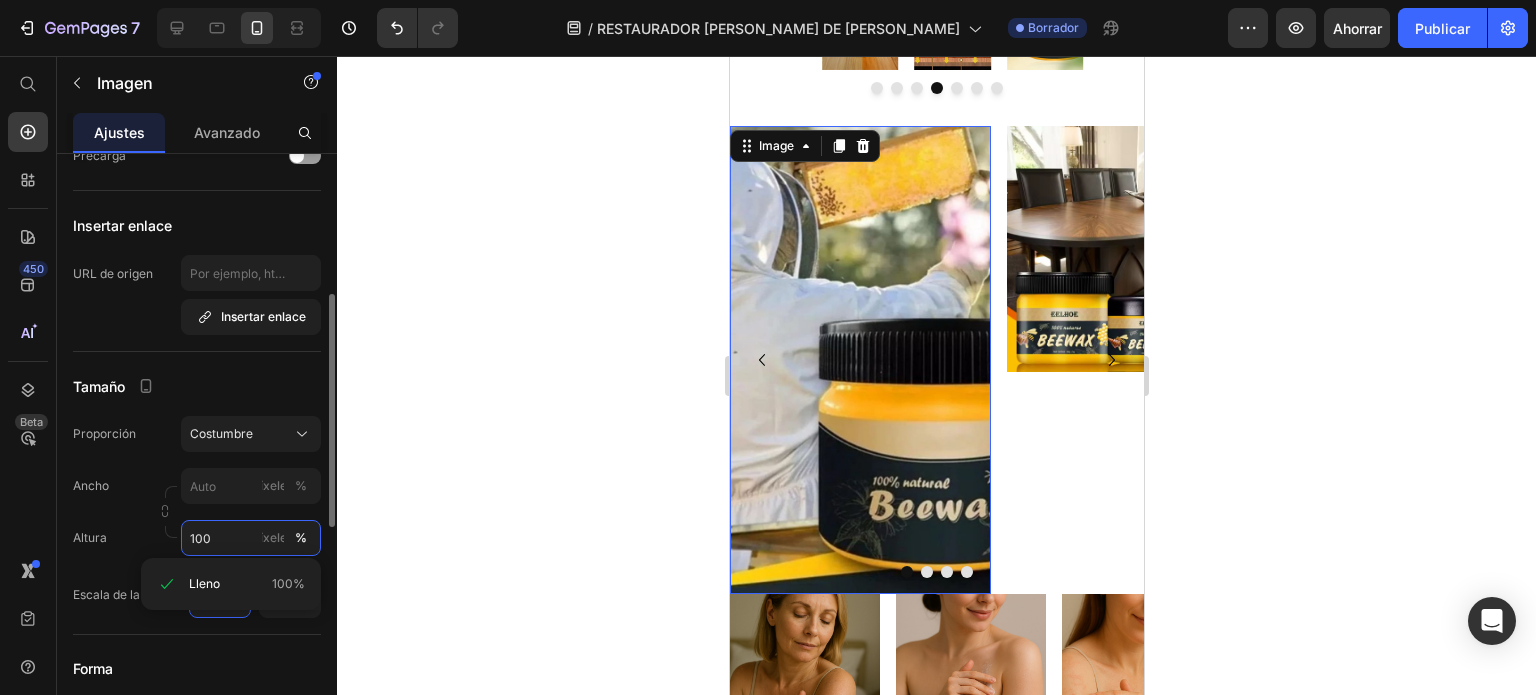 type 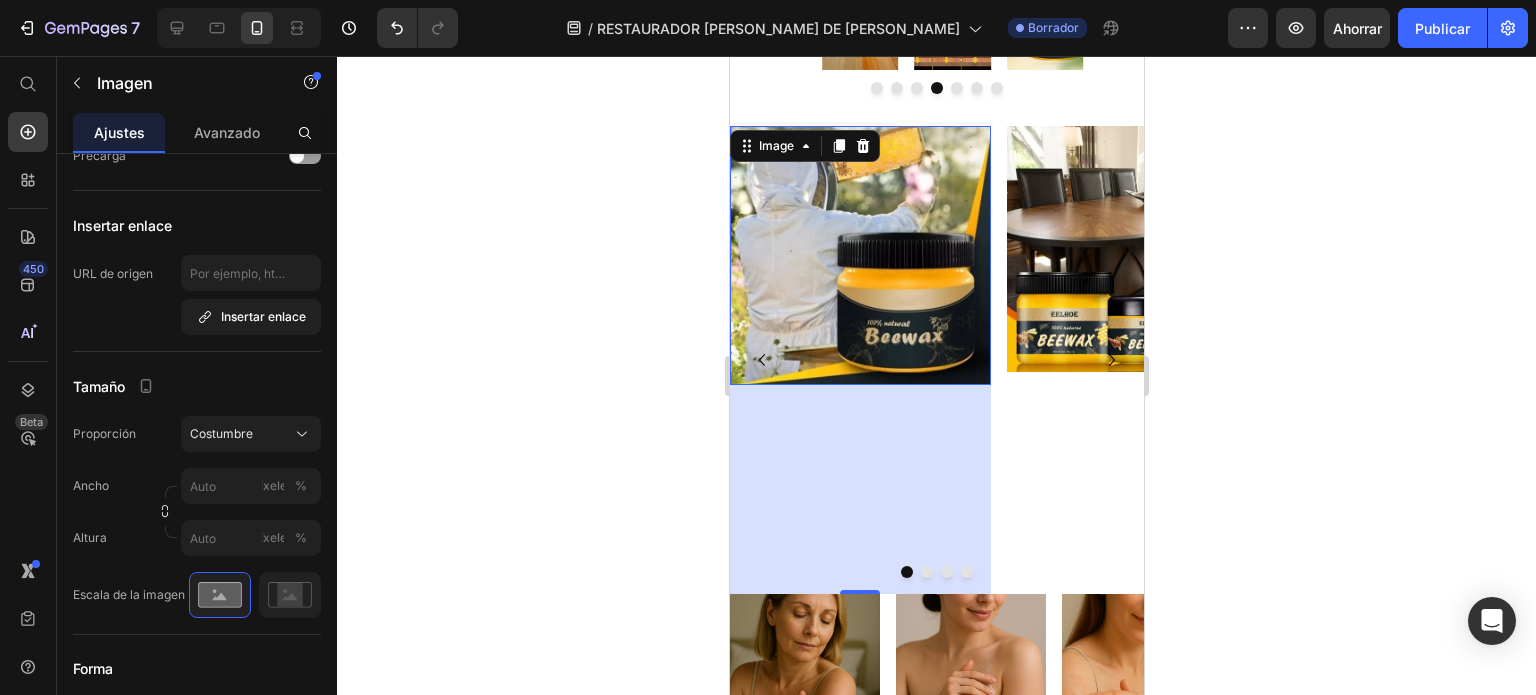 click 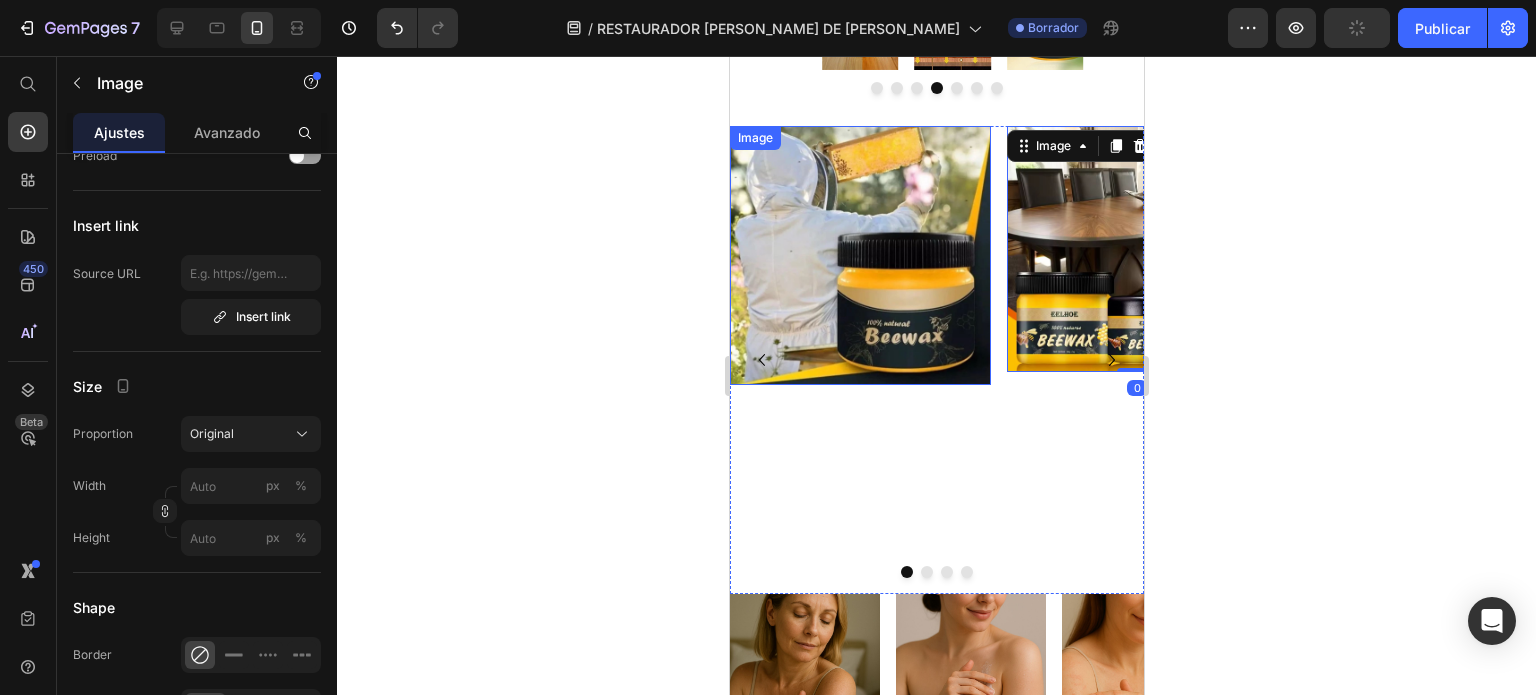 click on "Image Image   0 Image Image" at bounding box center [936, 360] 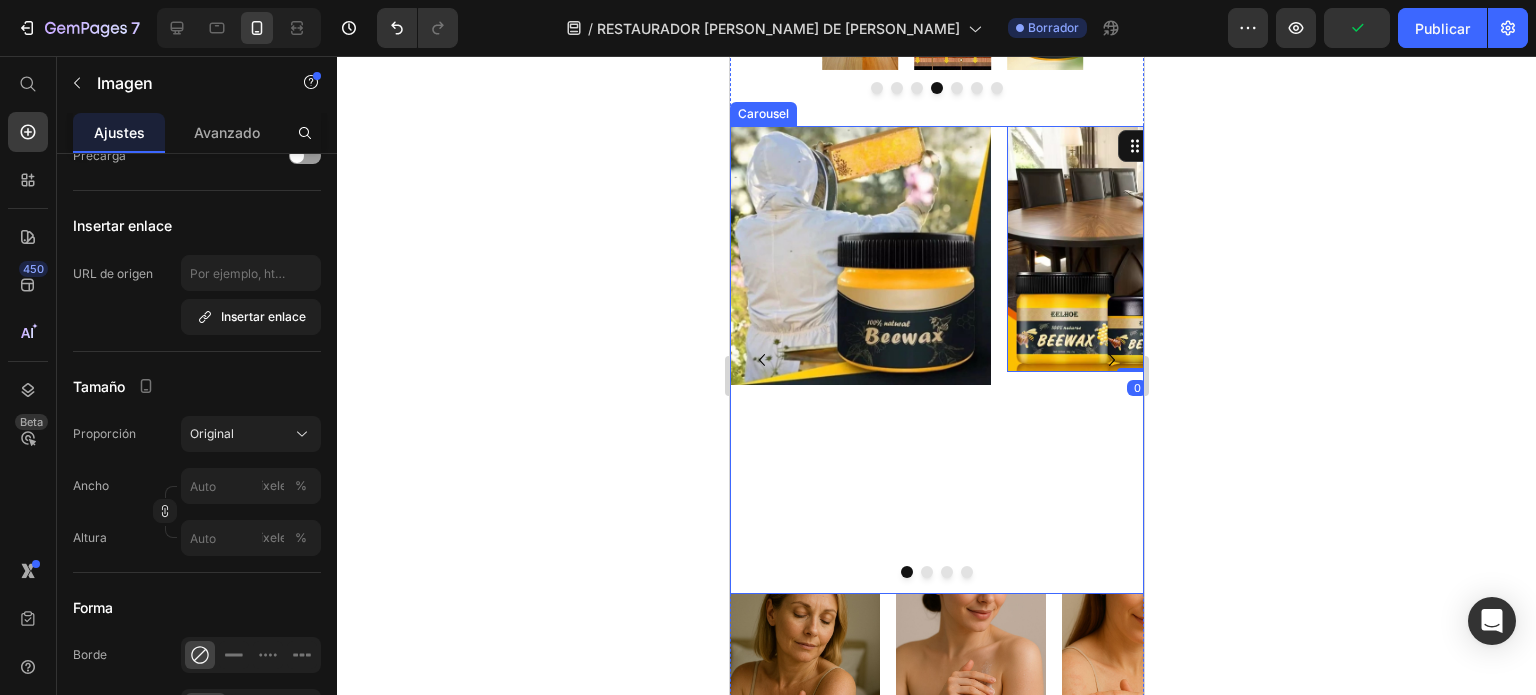 click 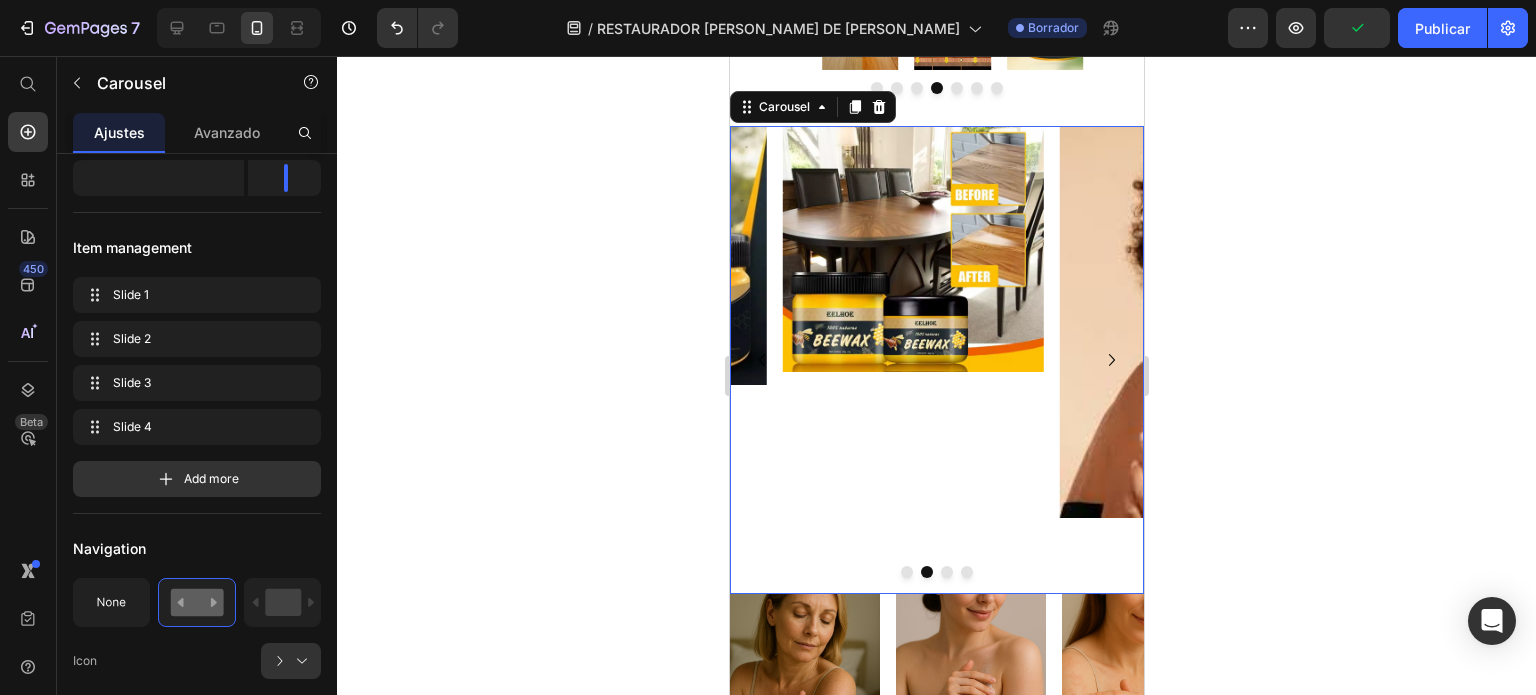 scroll, scrollTop: 0, scrollLeft: 0, axis: both 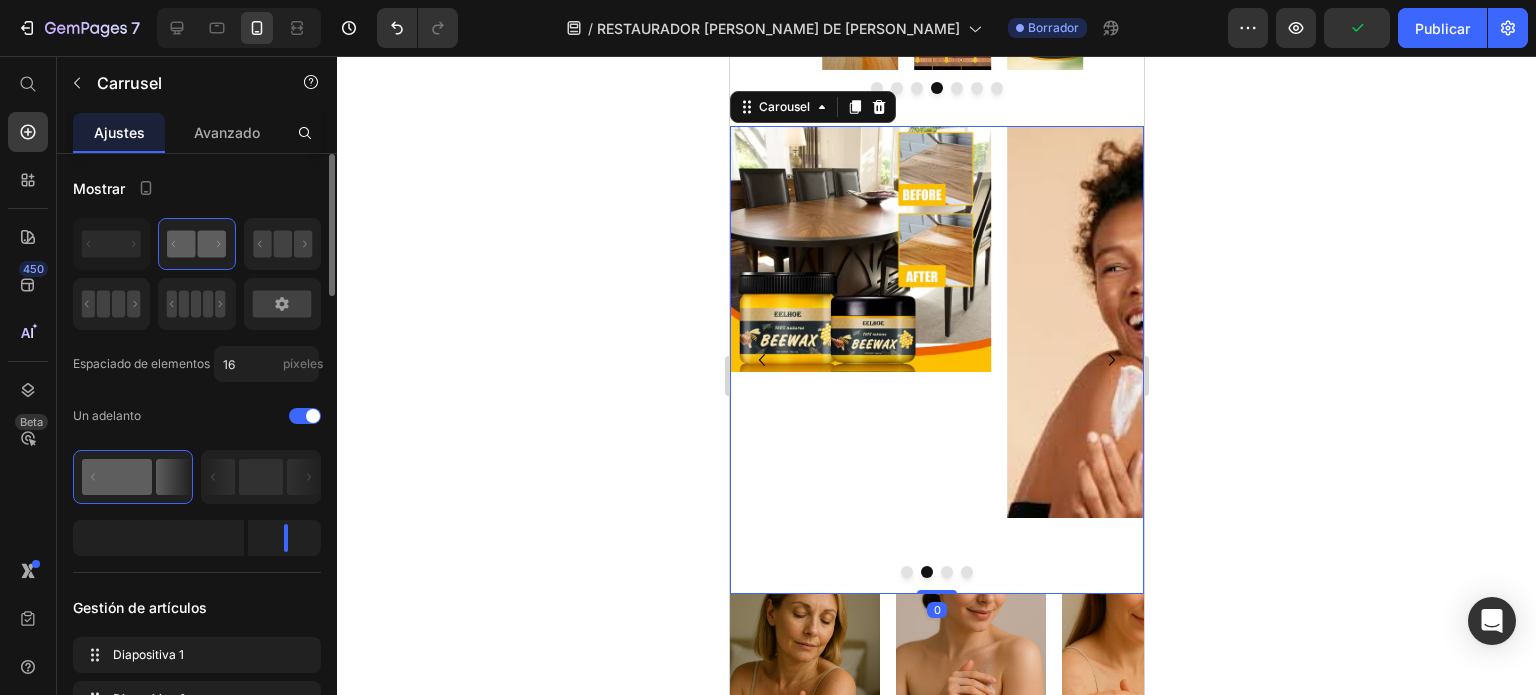 click 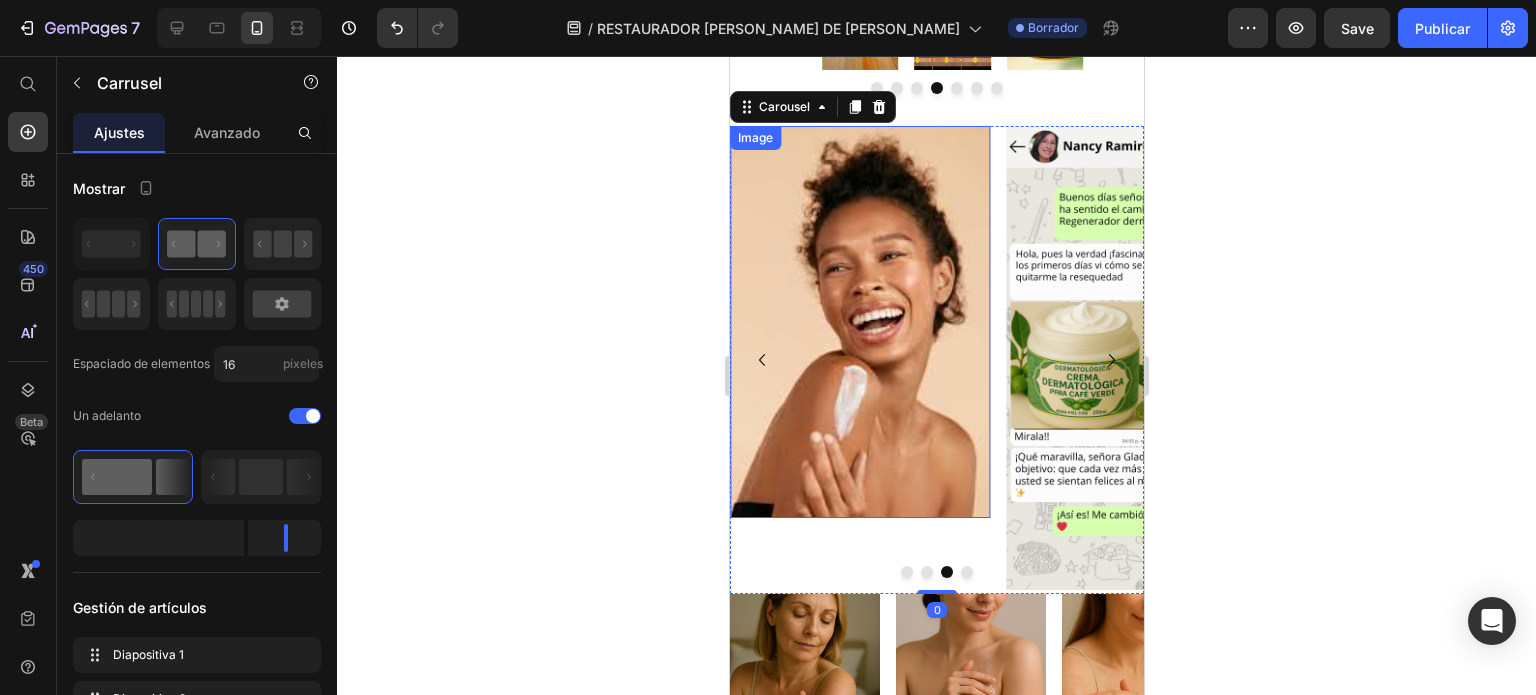 click at bounding box center [859, 322] 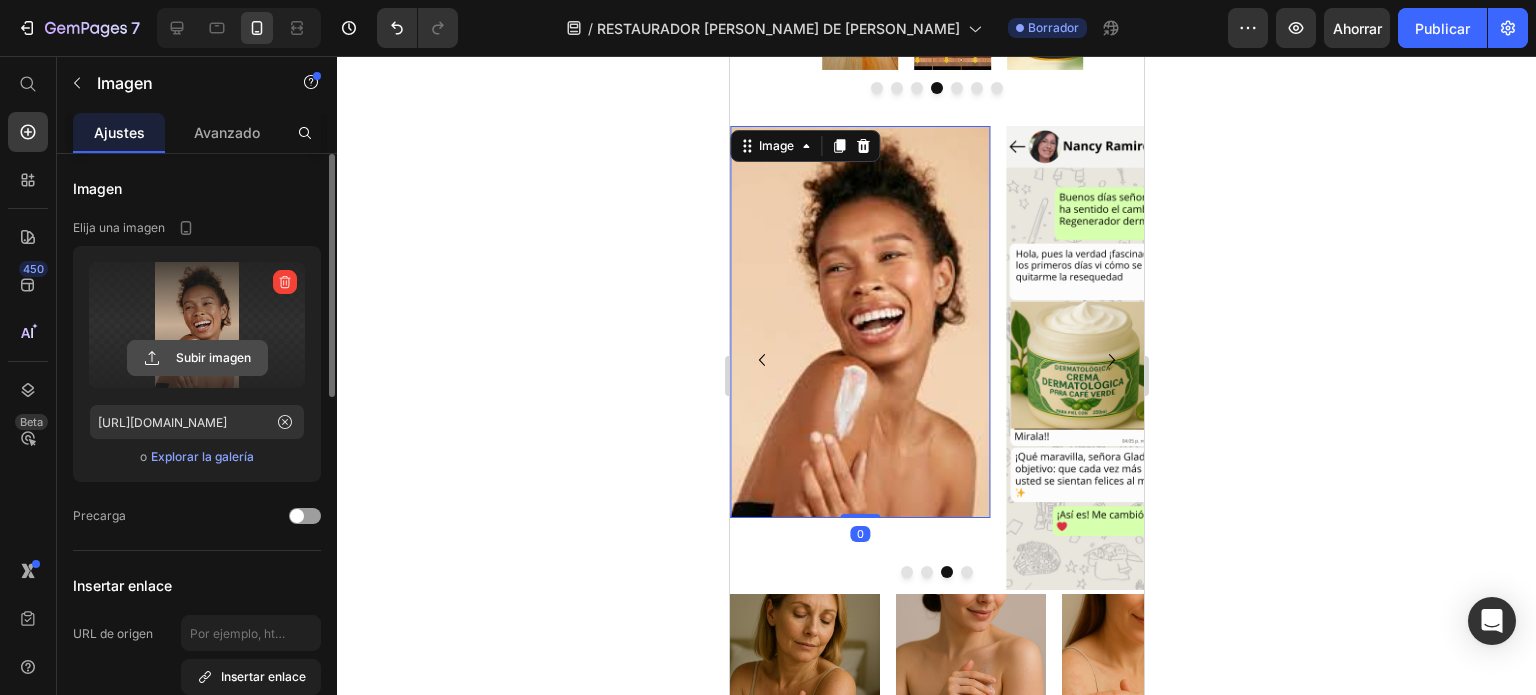 click 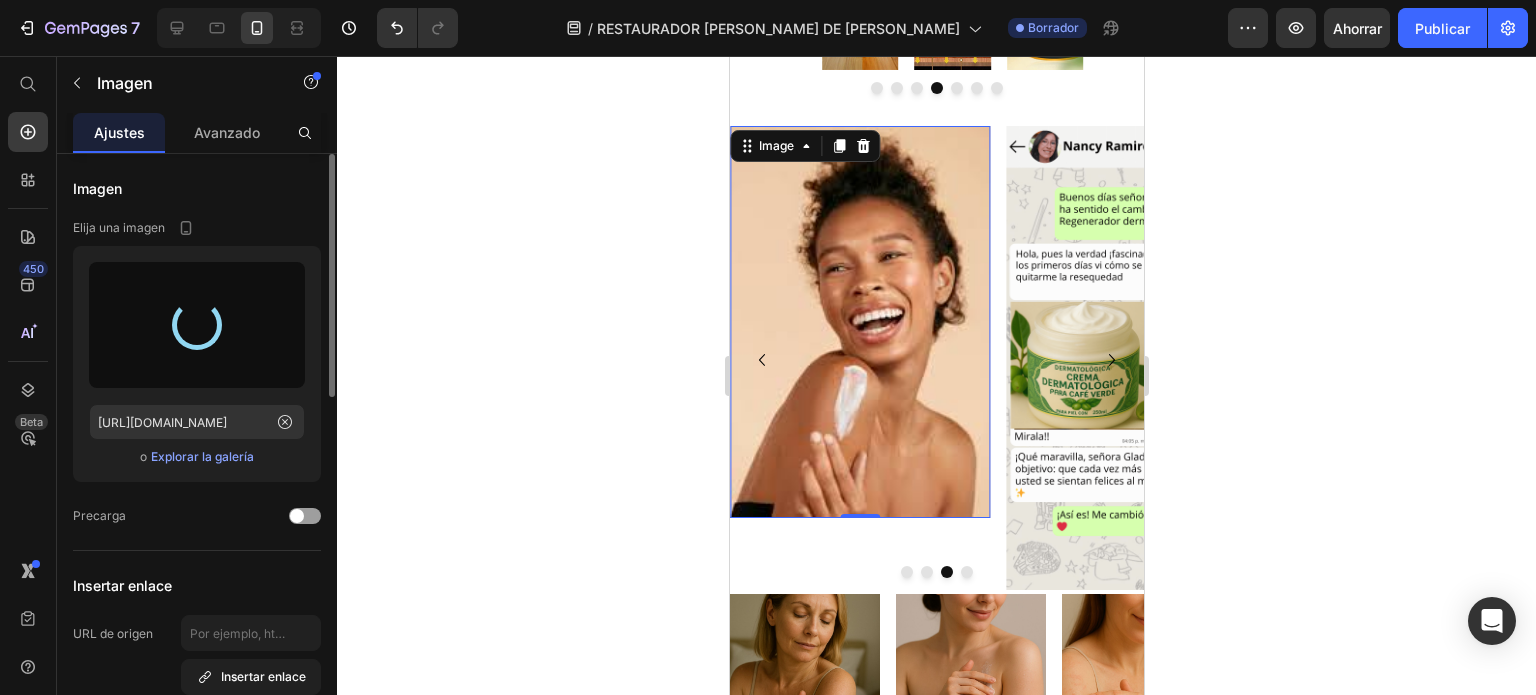 type on "[URL][DOMAIN_NAME]" 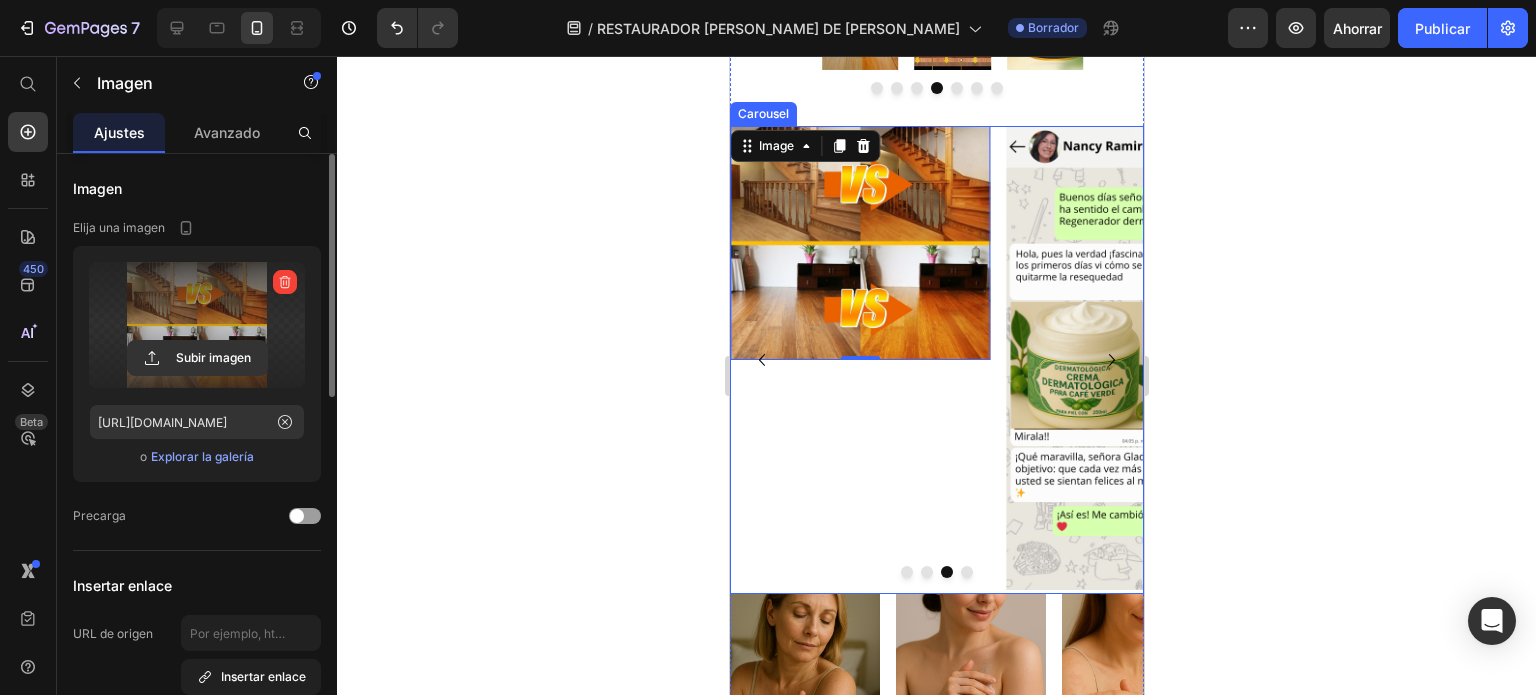 click 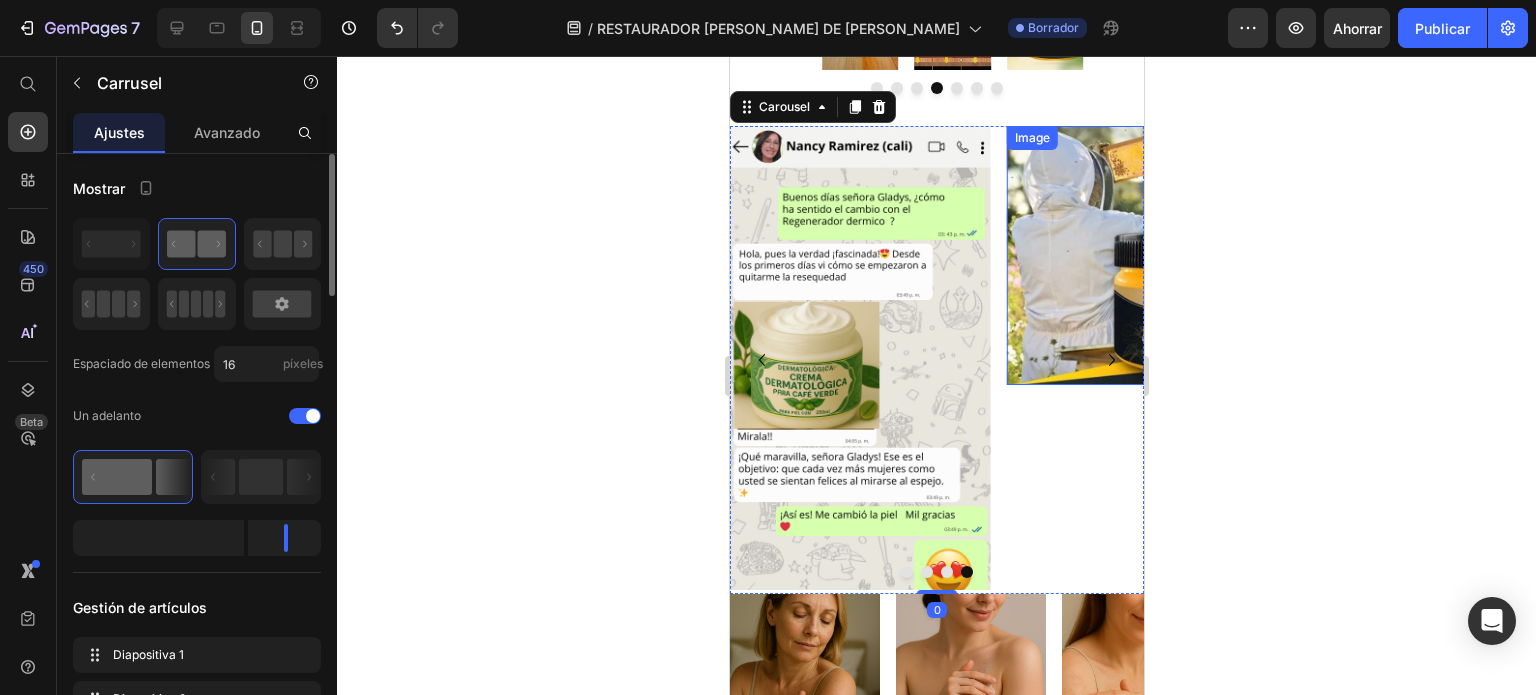 click at bounding box center [859, 358] 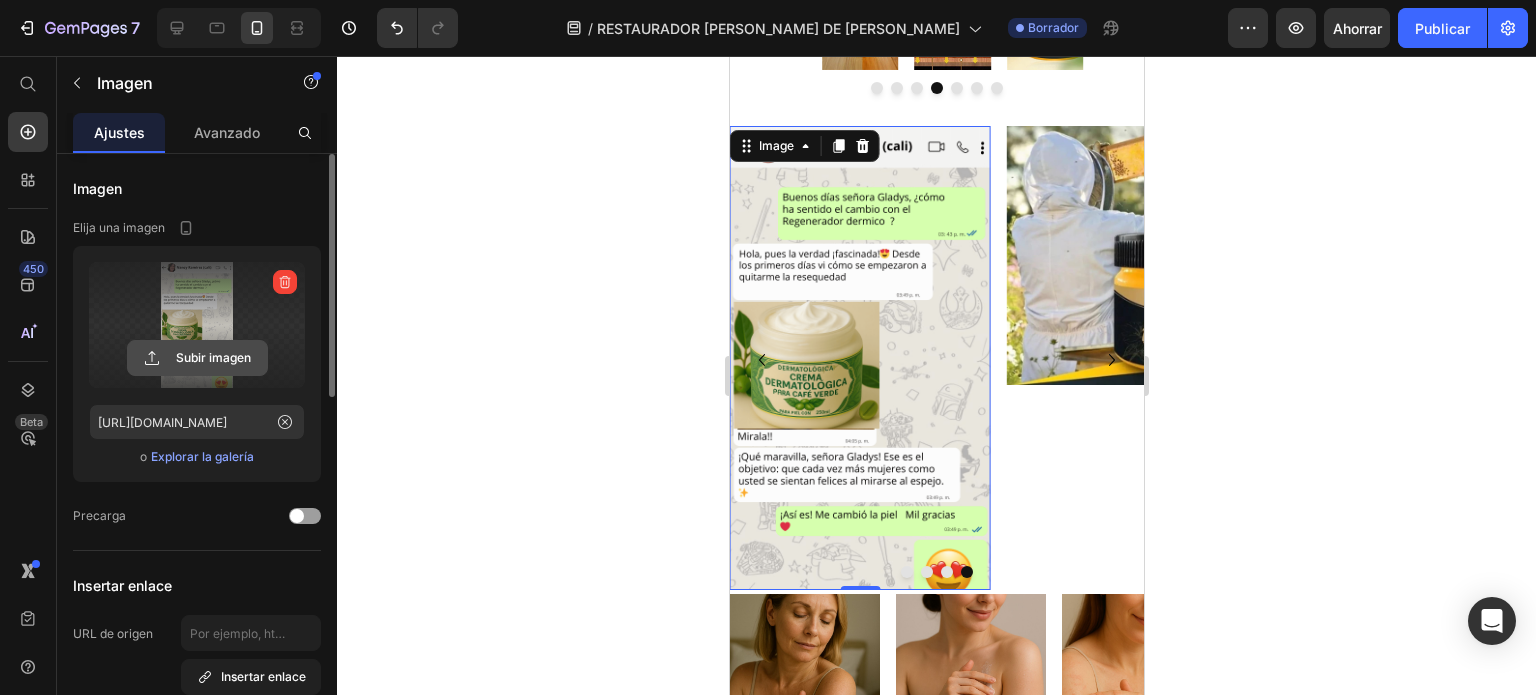 click 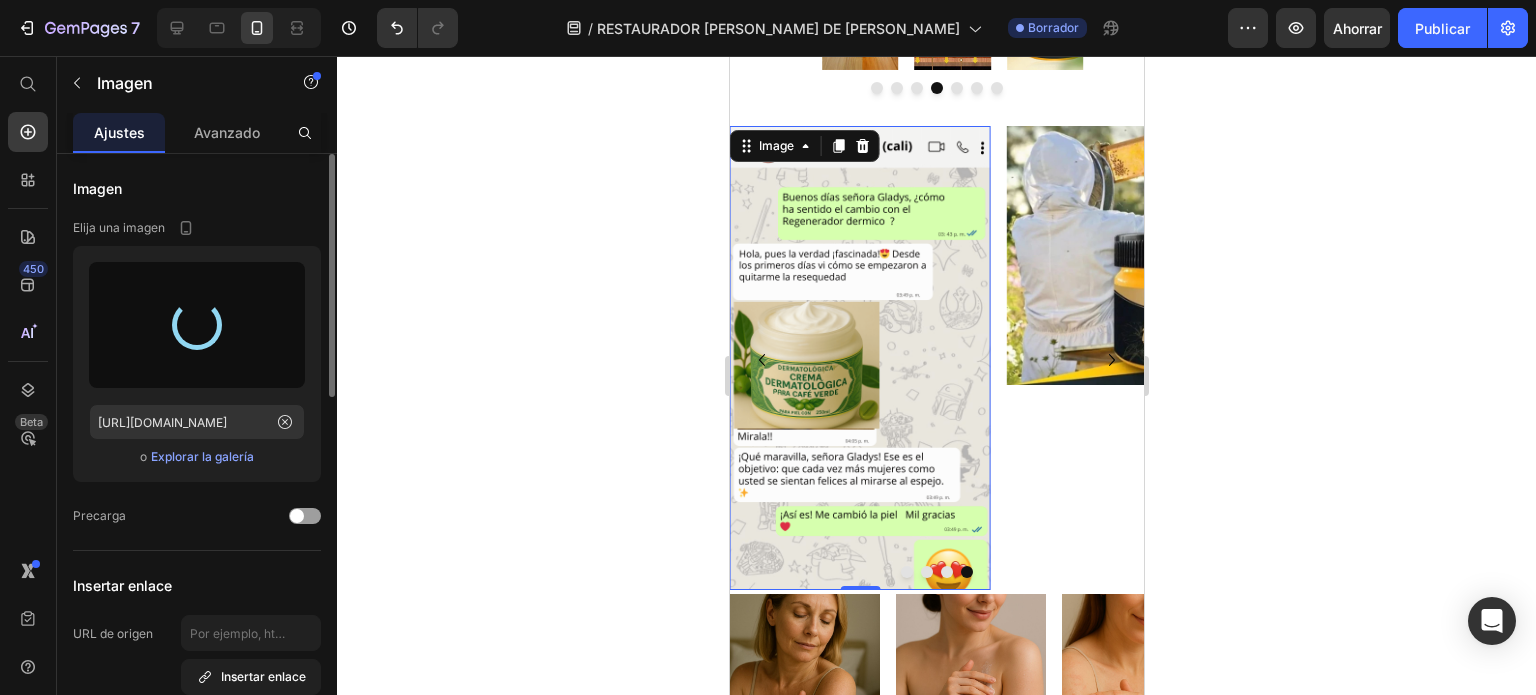 type on "[URL][DOMAIN_NAME]" 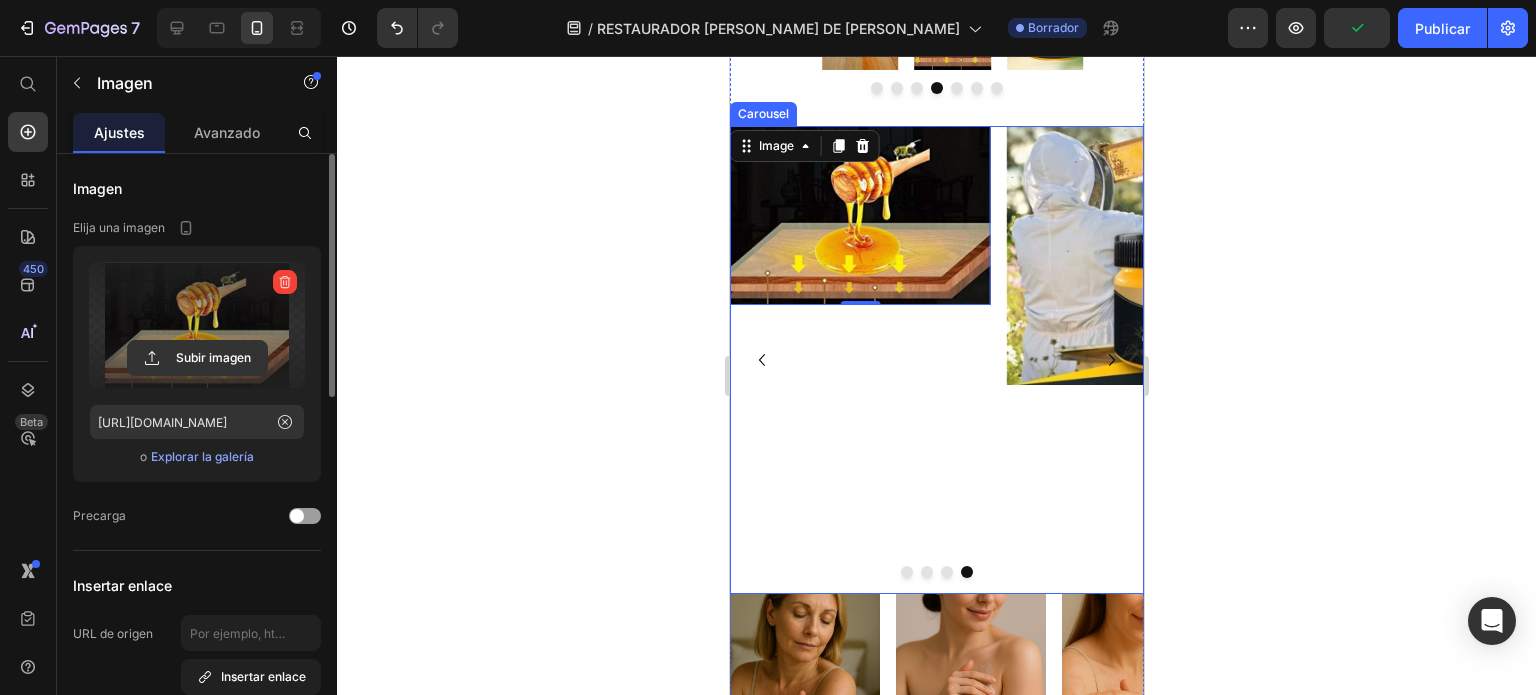 click on "Image   0" at bounding box center [859, 360] 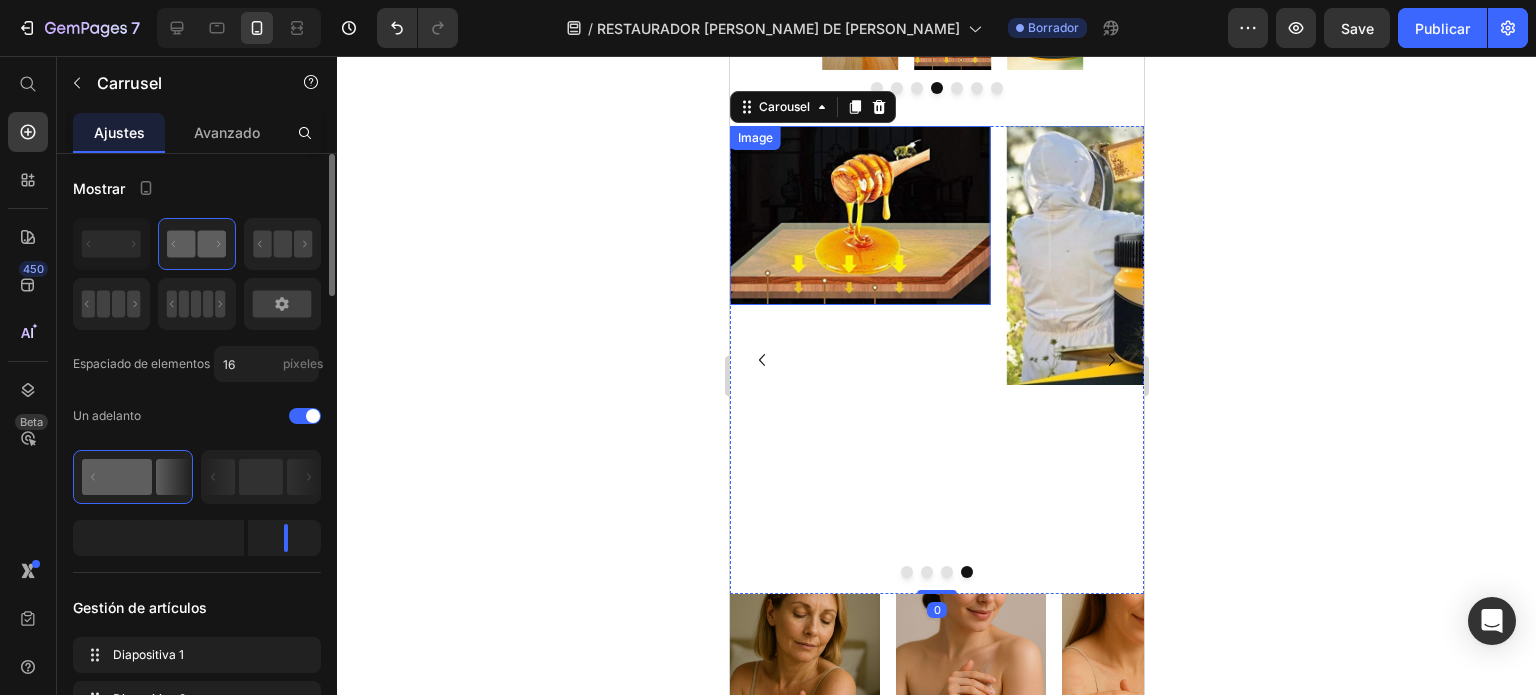 click at bounding box center (859, 215) 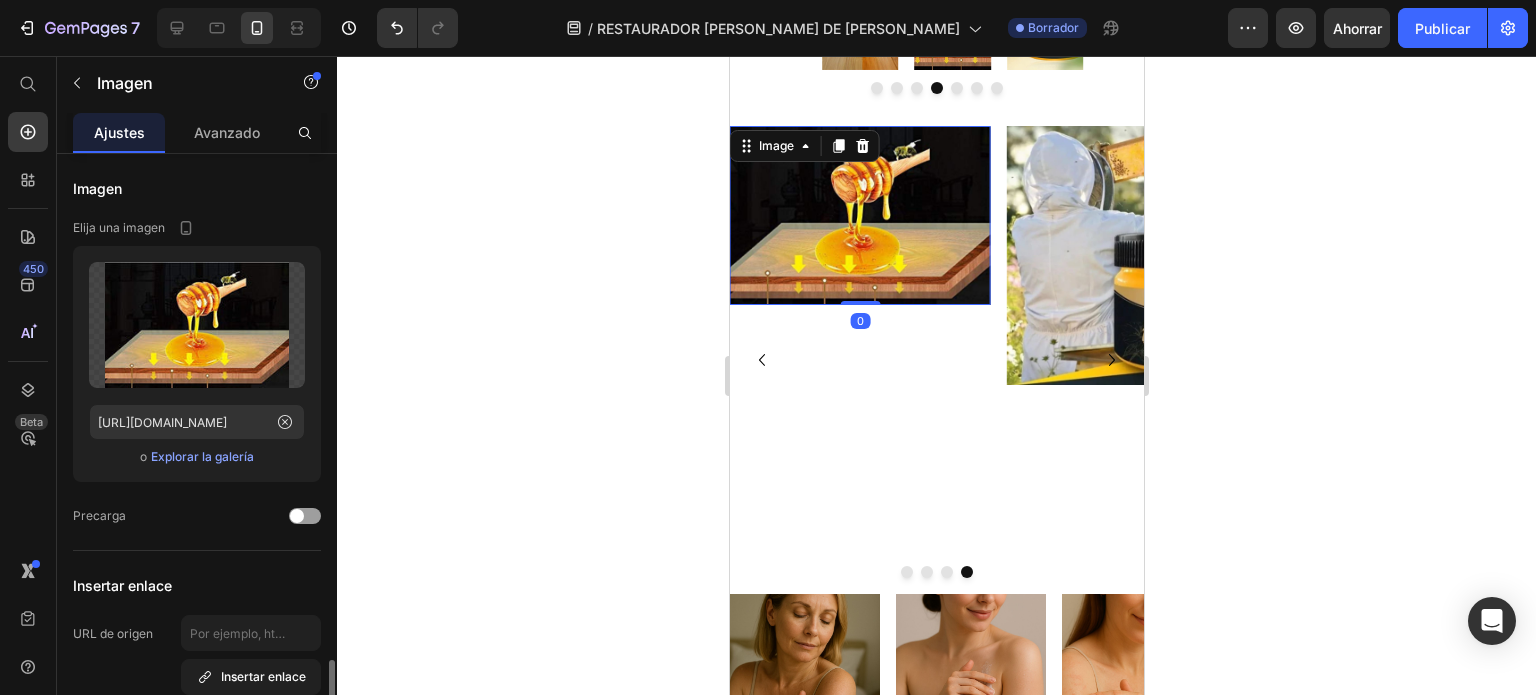 scroll, scrollTop: 367, scrollLeft: 0, axis: vertical 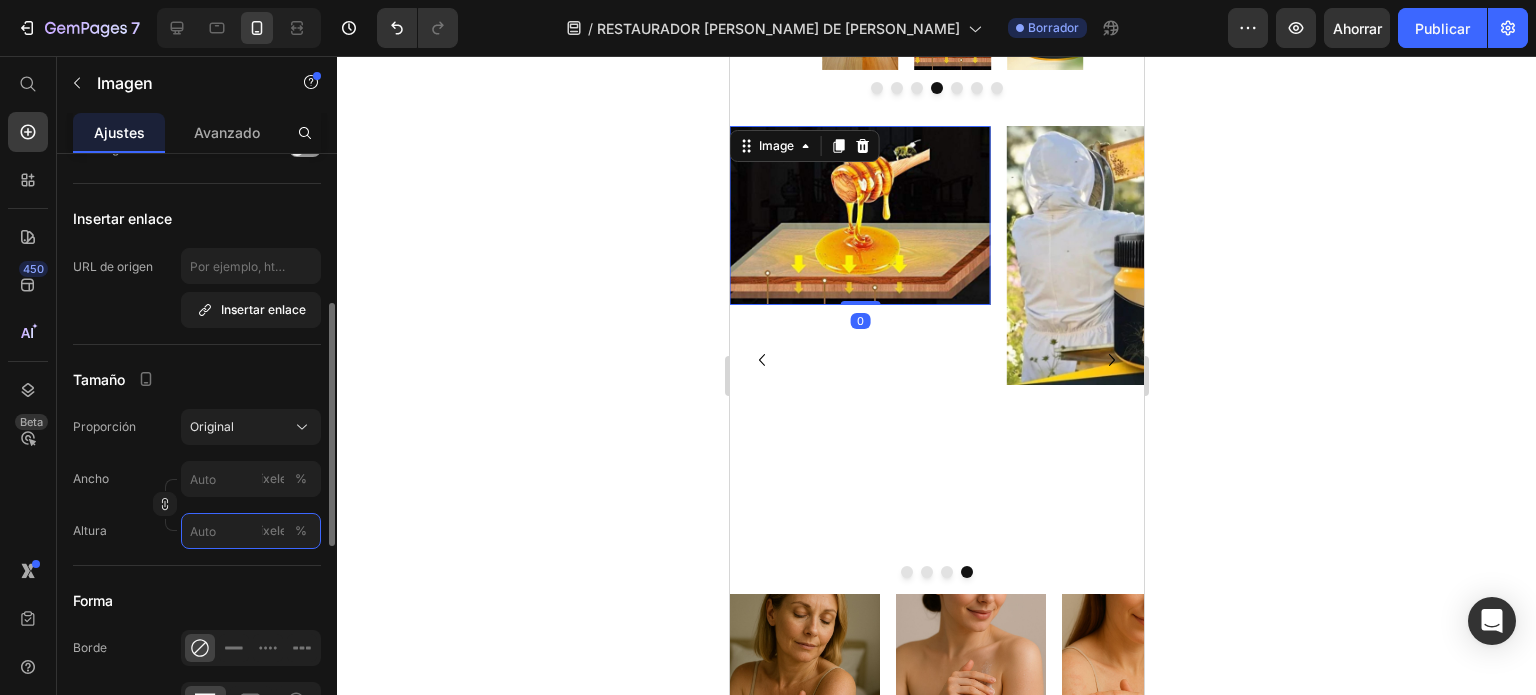 click on "píxeles %" at bounding box center (251, 531) 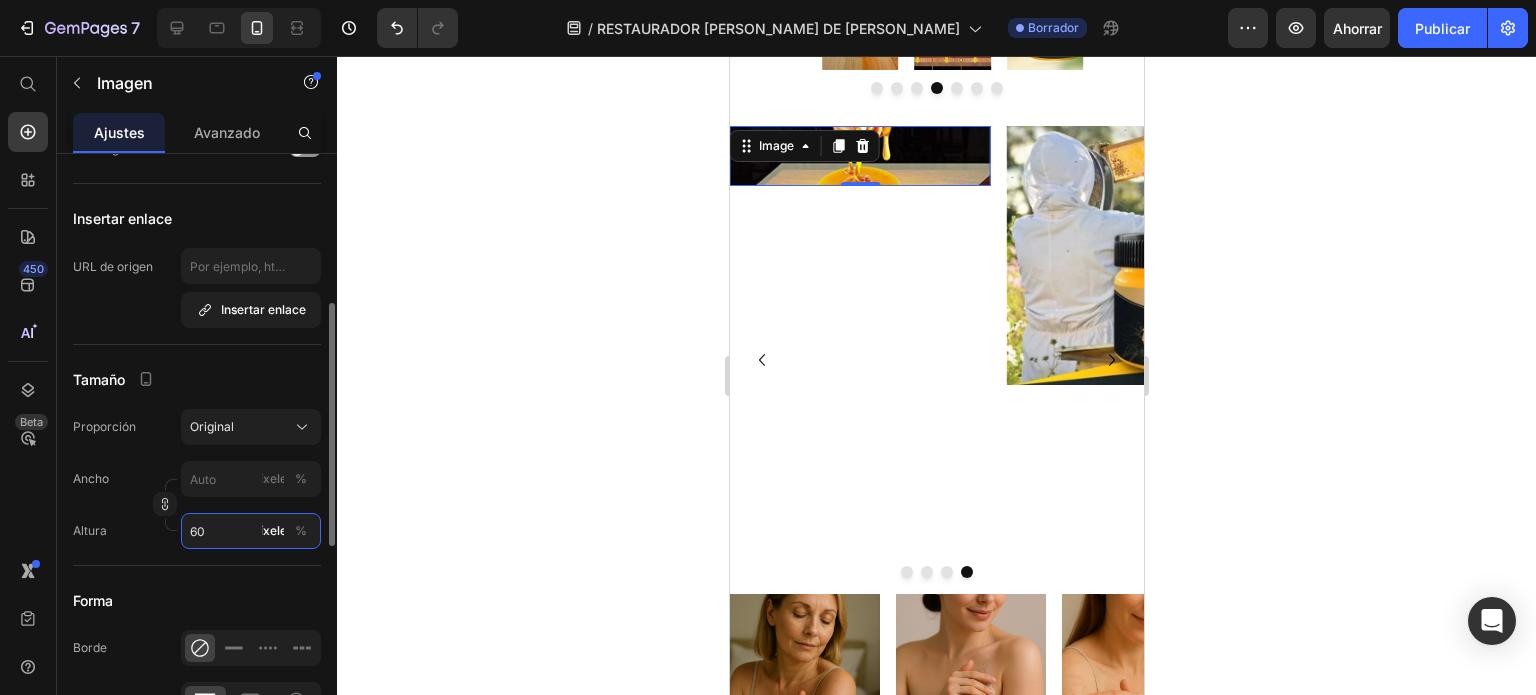 type on "6" 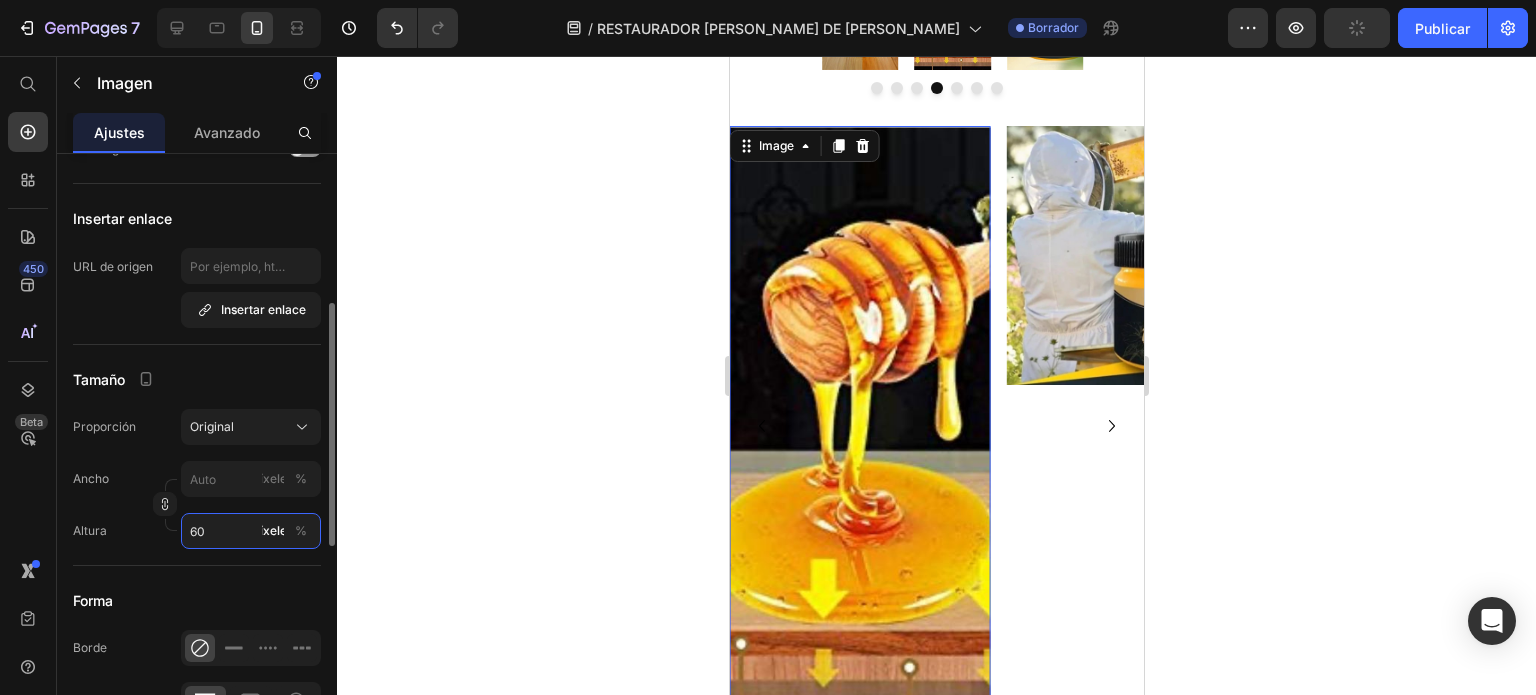 type on "6" 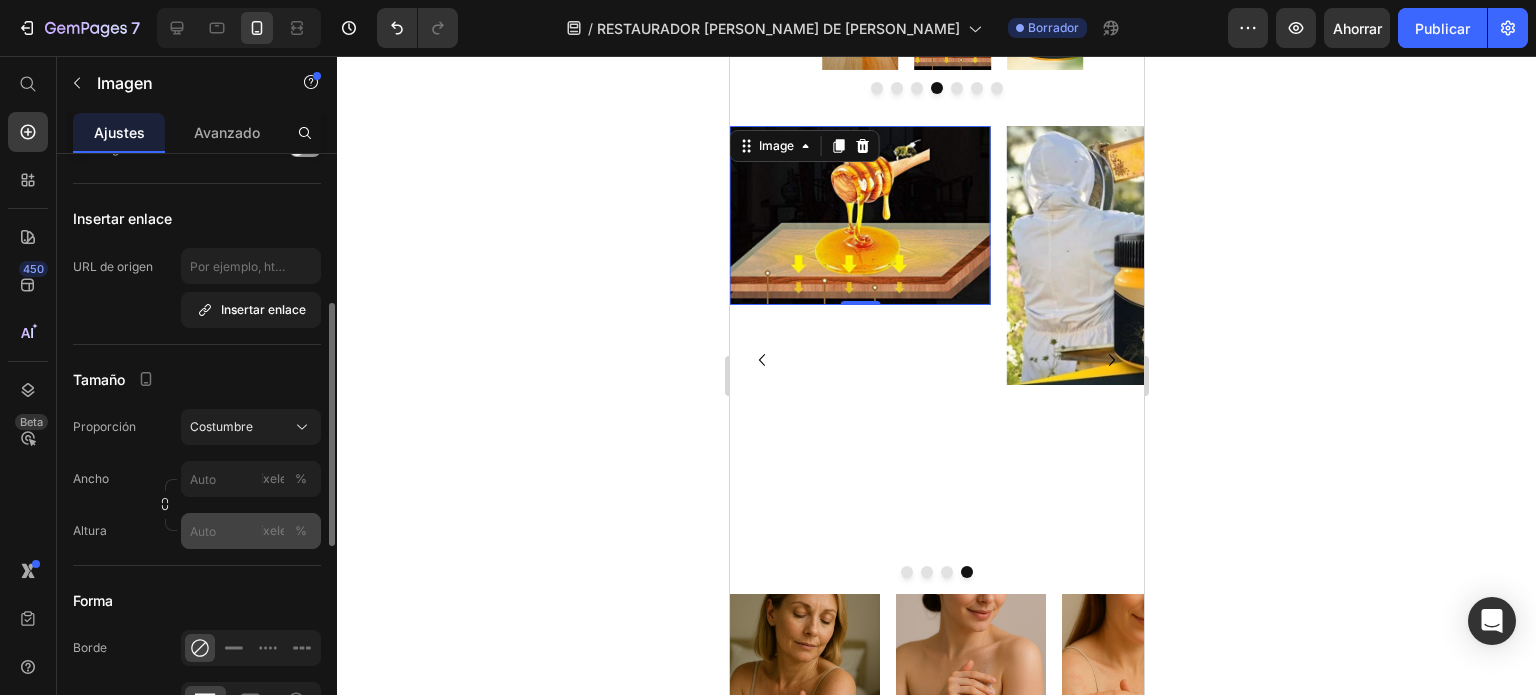 click on "píxeles" at bounding box center (273, 530) 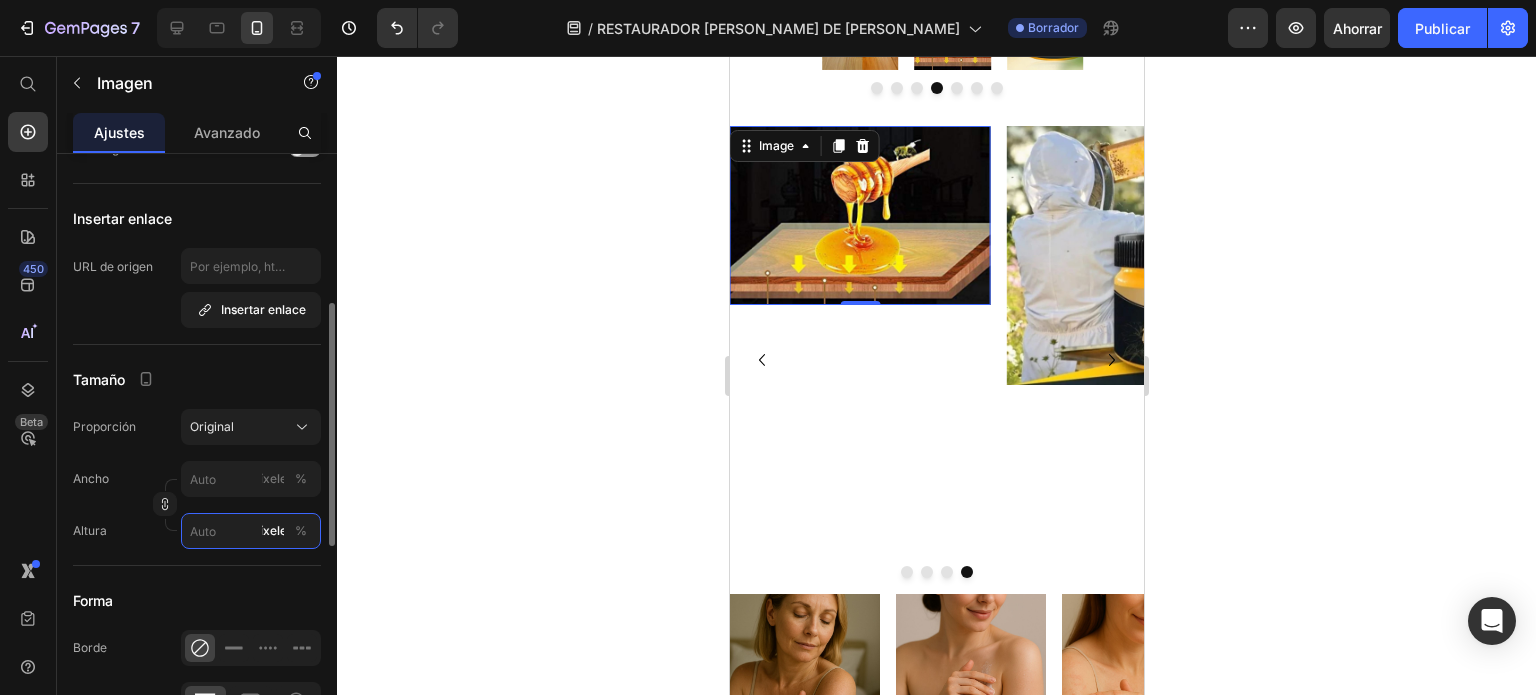 click on "píxeles %" at bounding box center [251, 531] 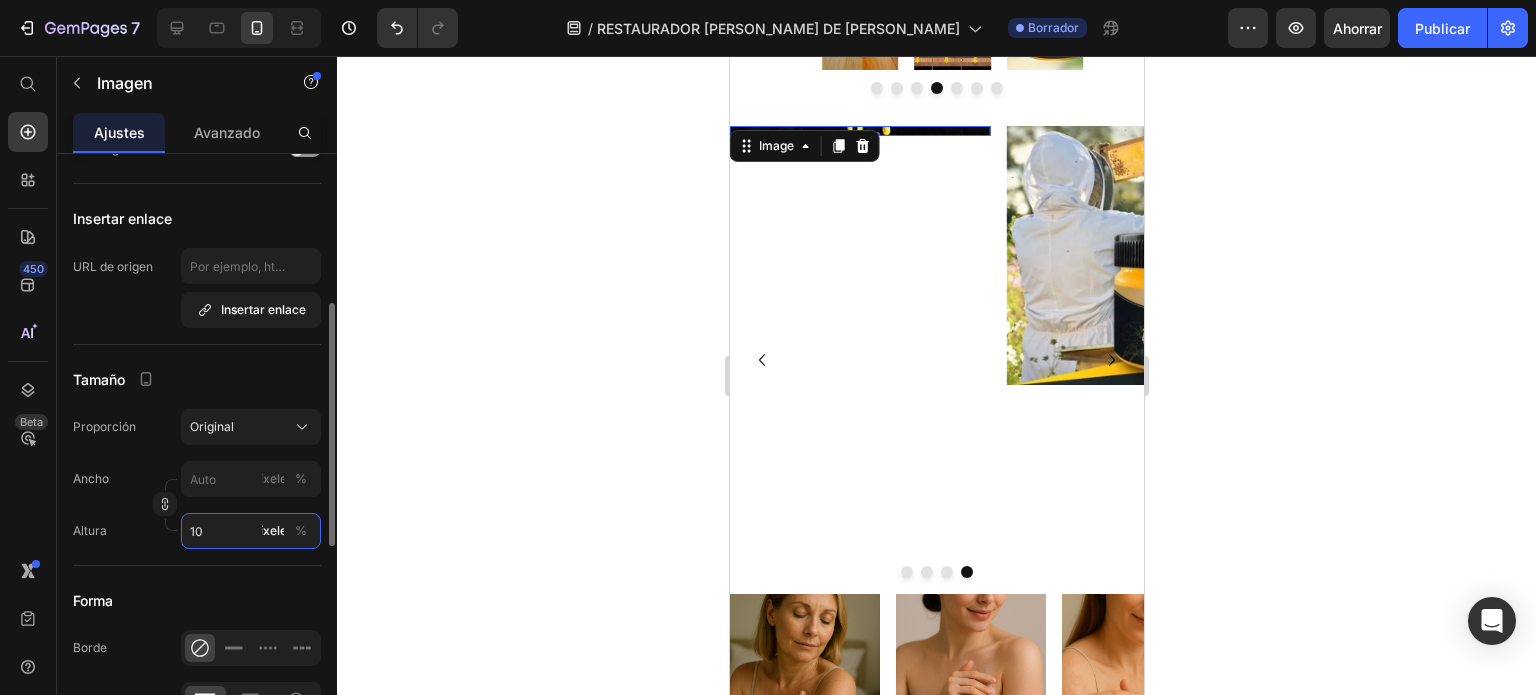 type on "1" 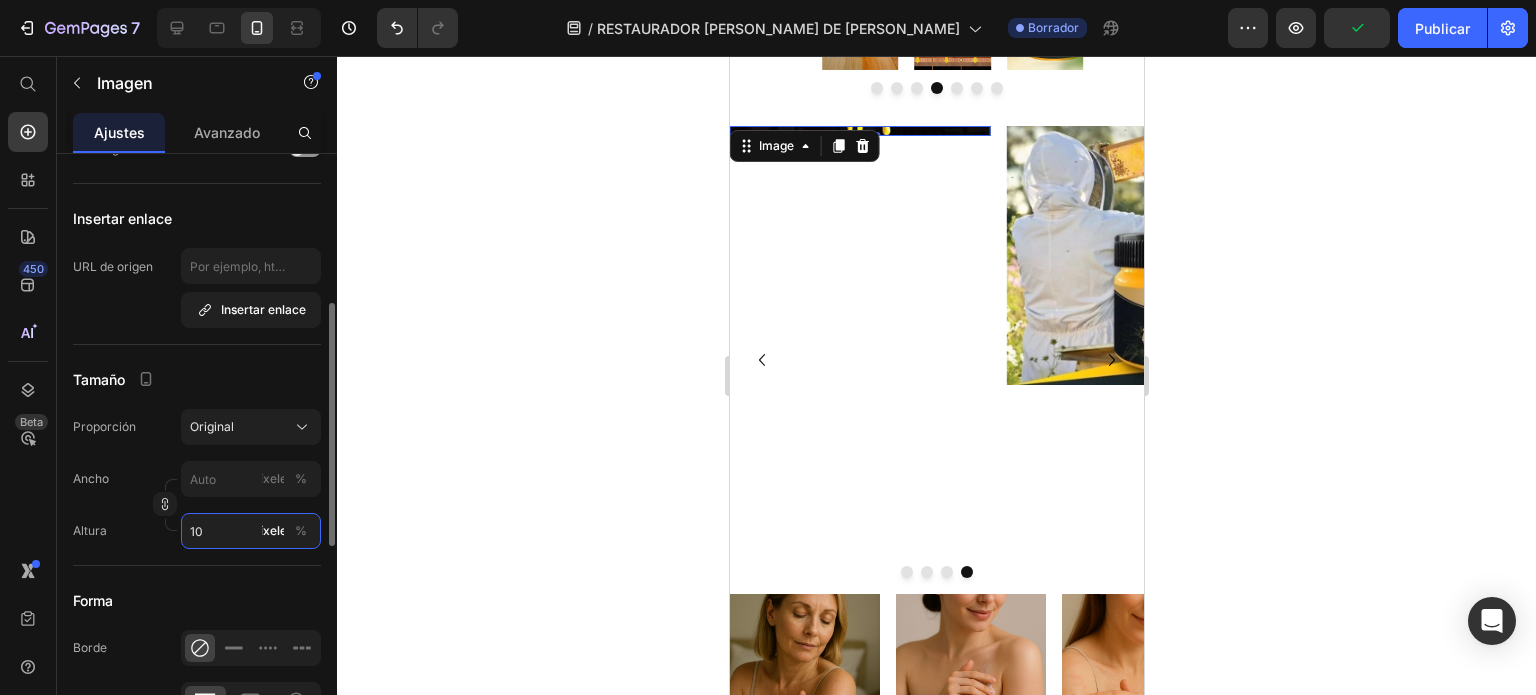 type on "1" 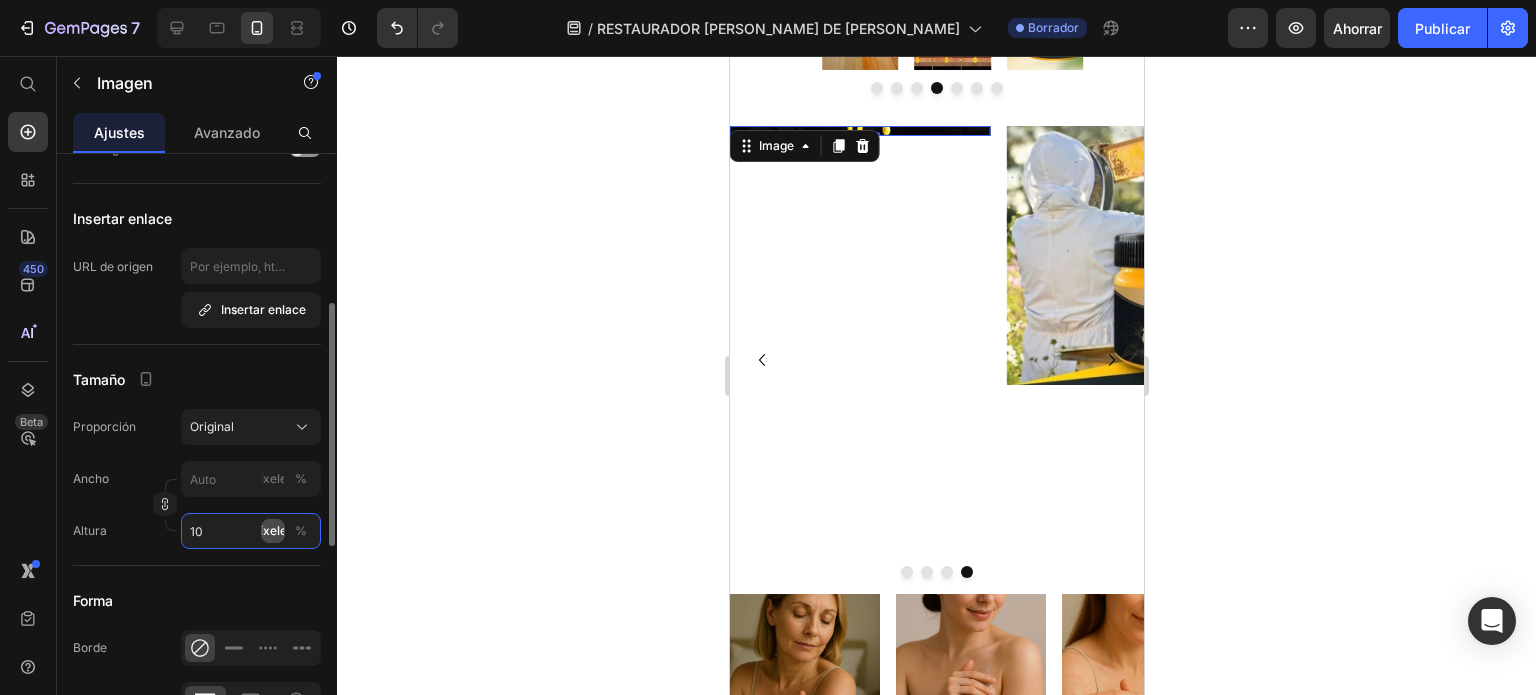 type on "10" 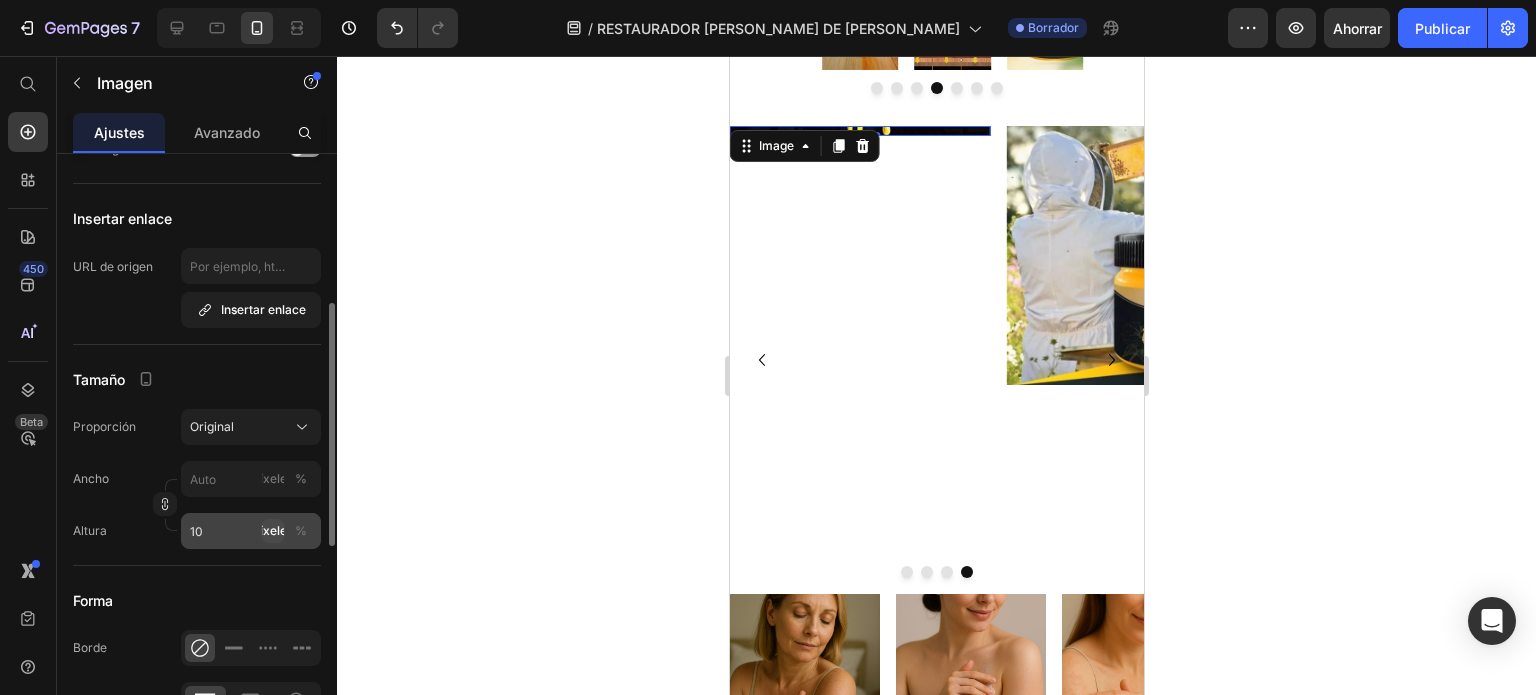 click on "píxeles" at bounding box center (273, 530) 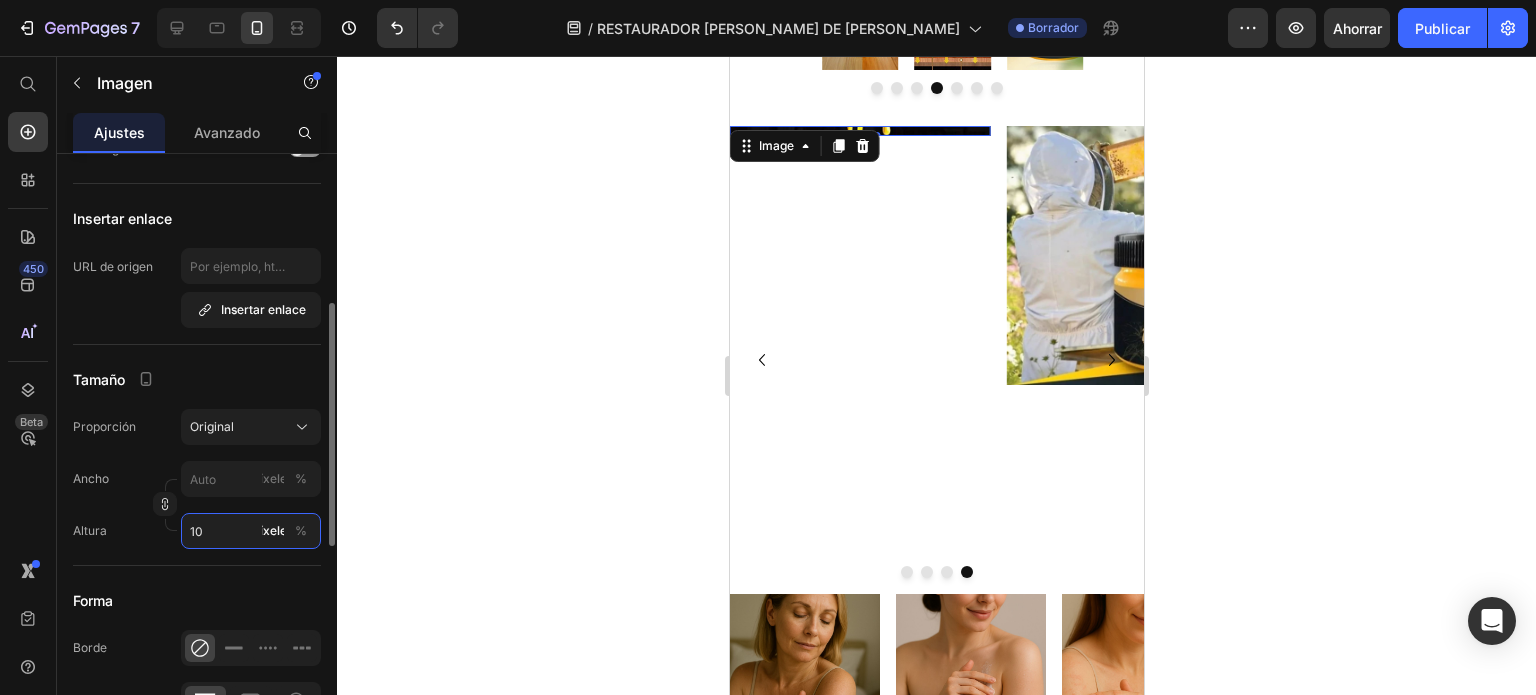 click on "10" at bounding box center [251, 531] 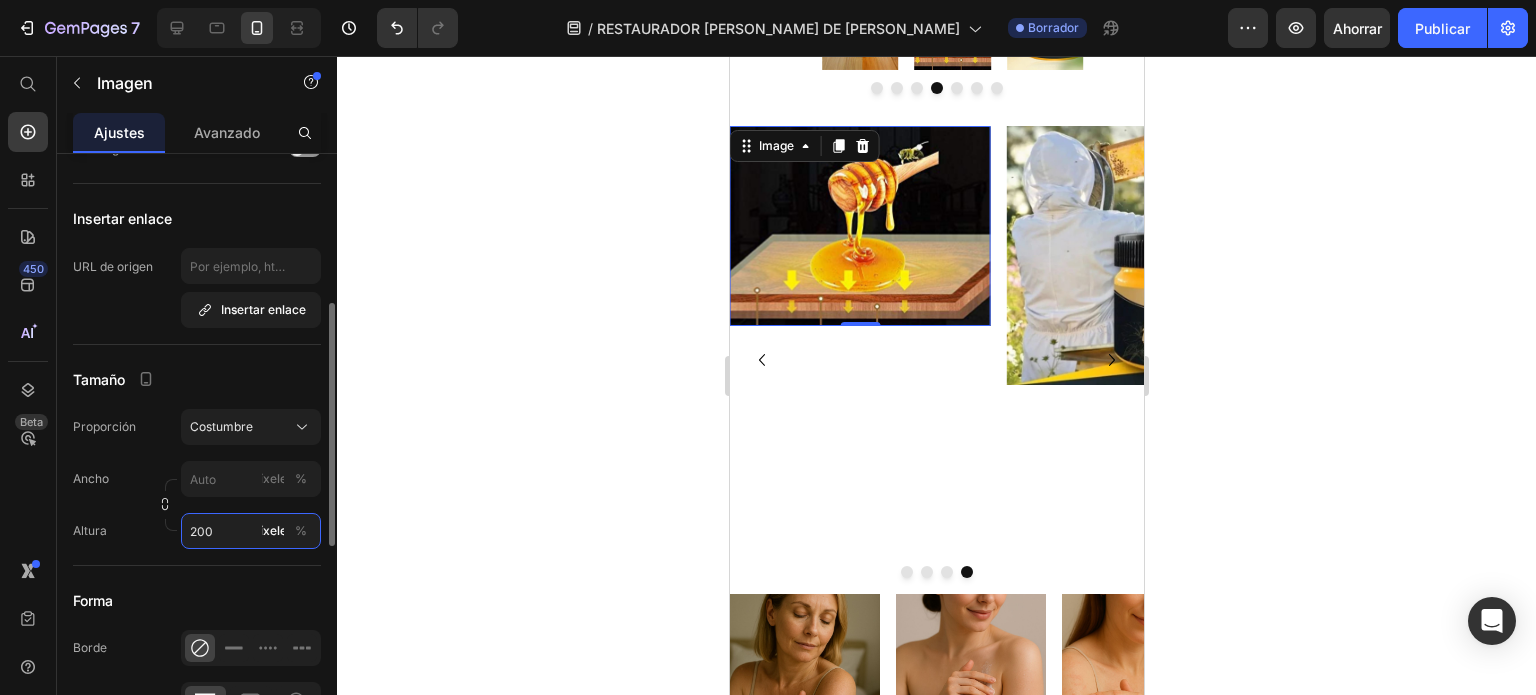 click on "200" at bounding box center (251, 531) 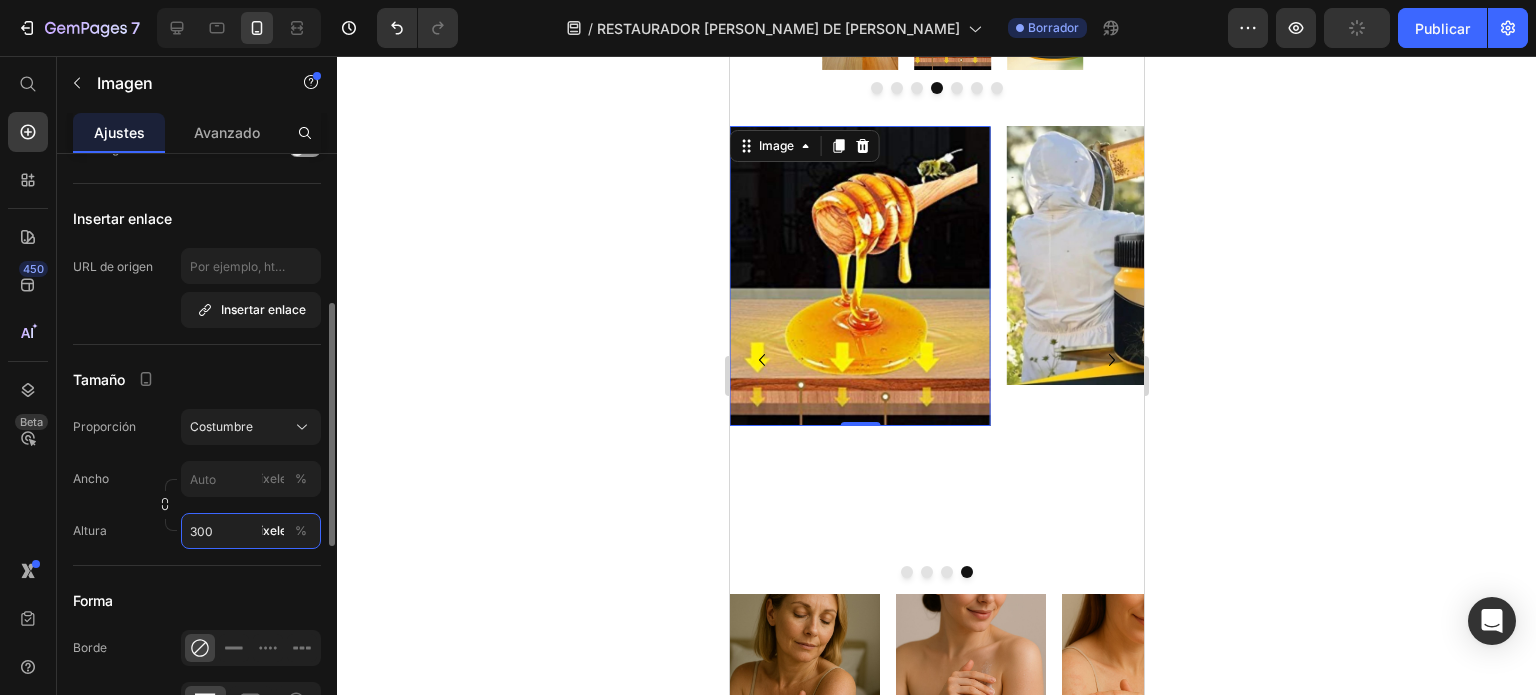type on "10" 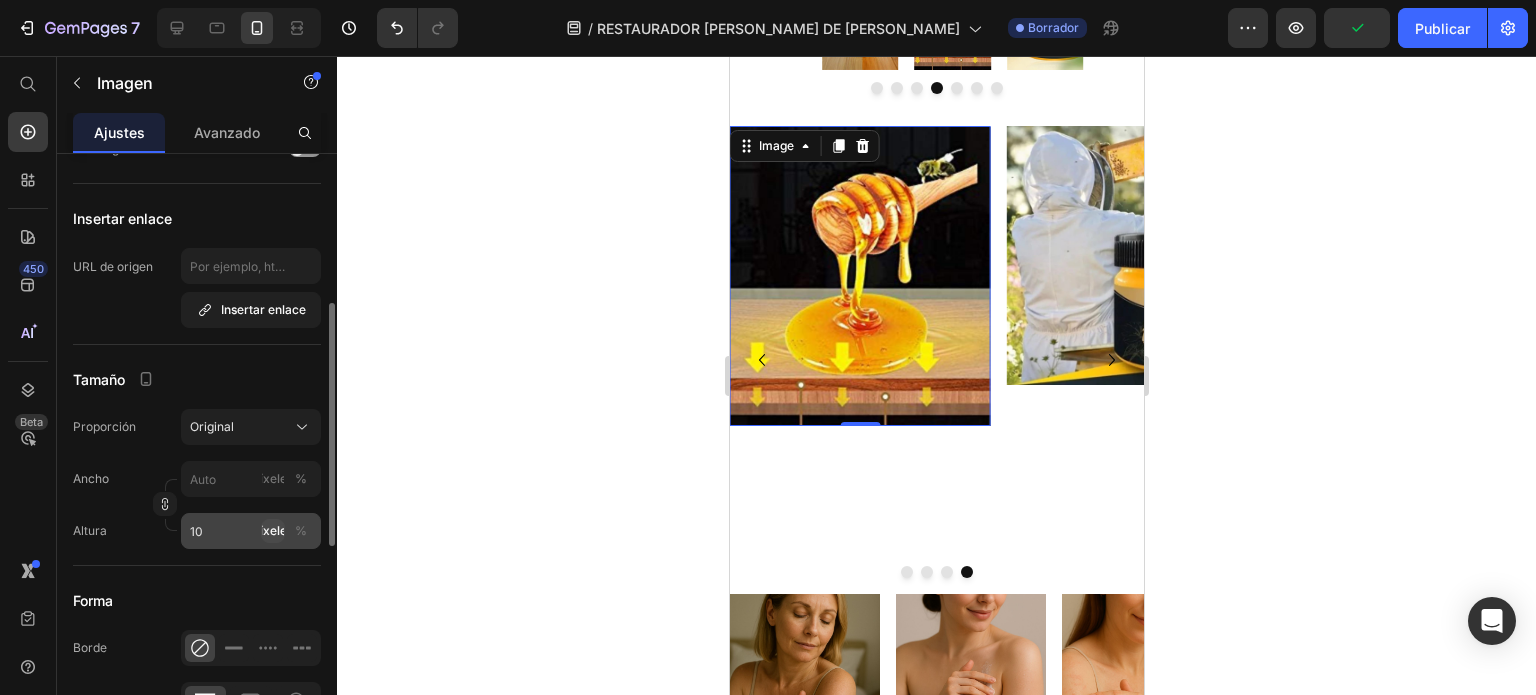 click on "píxeles" at bounding box center (273, 530) 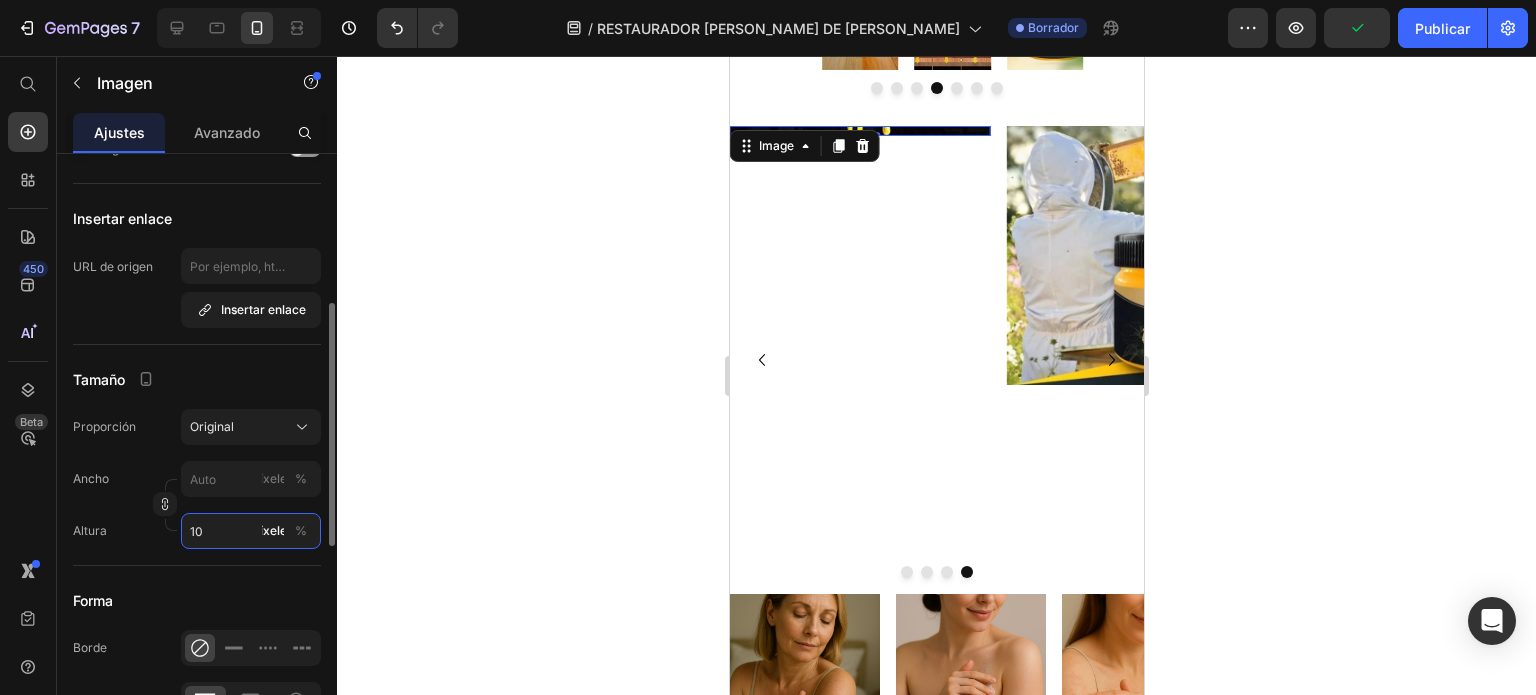 click on "10" at bounding box center [251, 531] 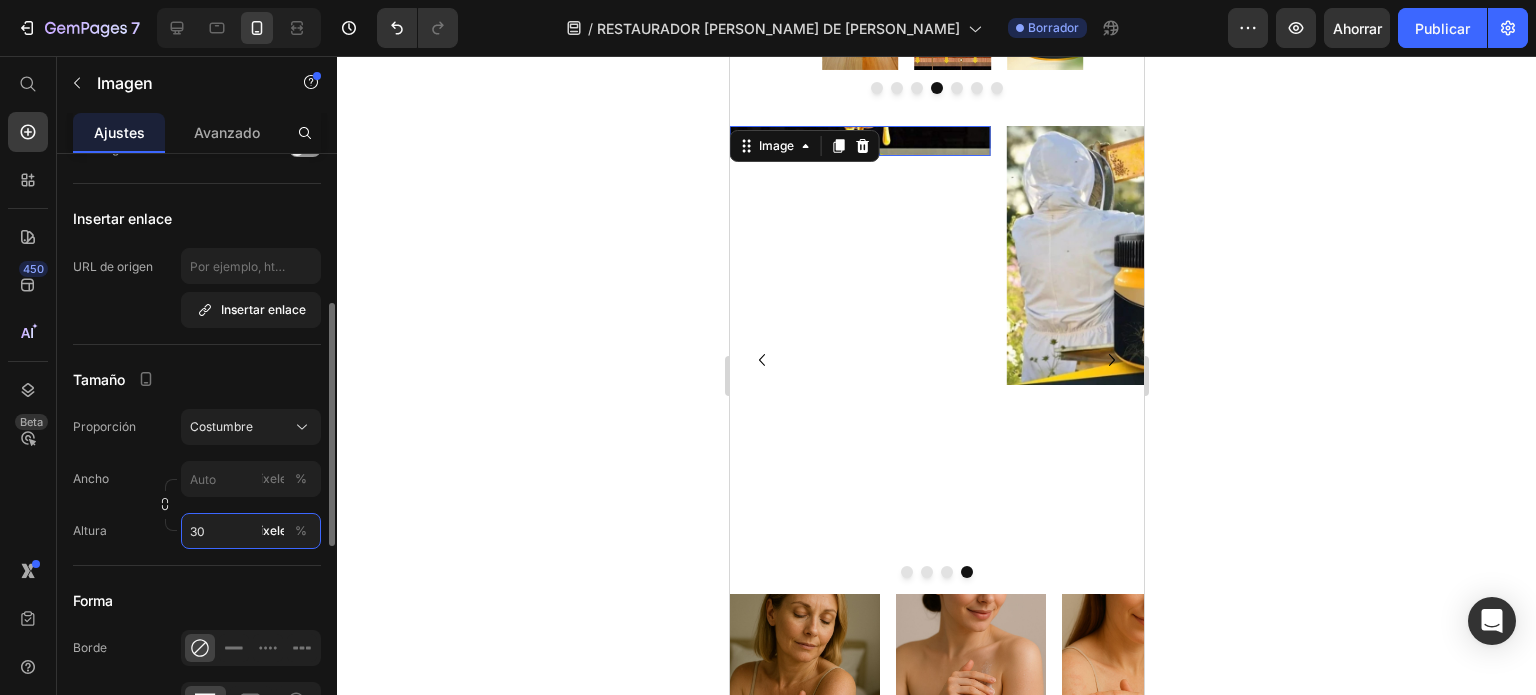 type on "300" 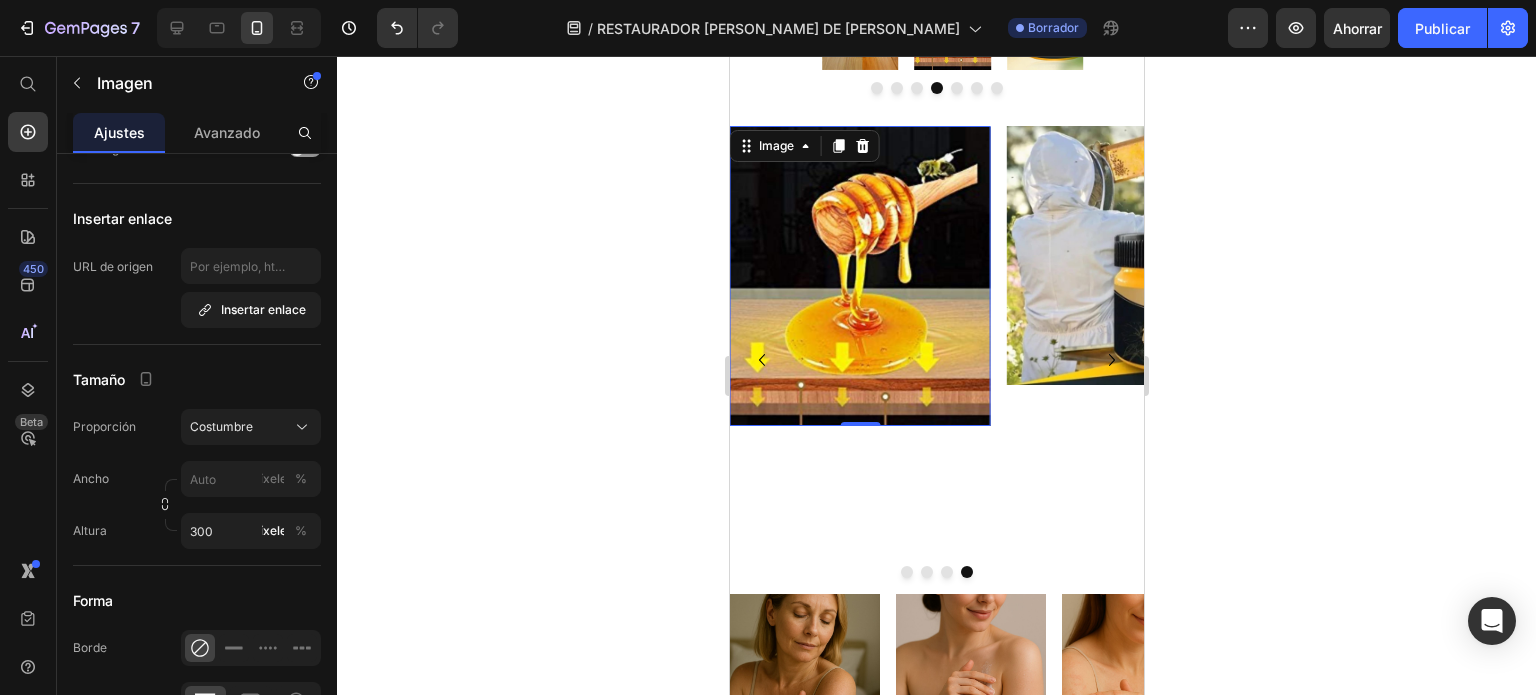 click 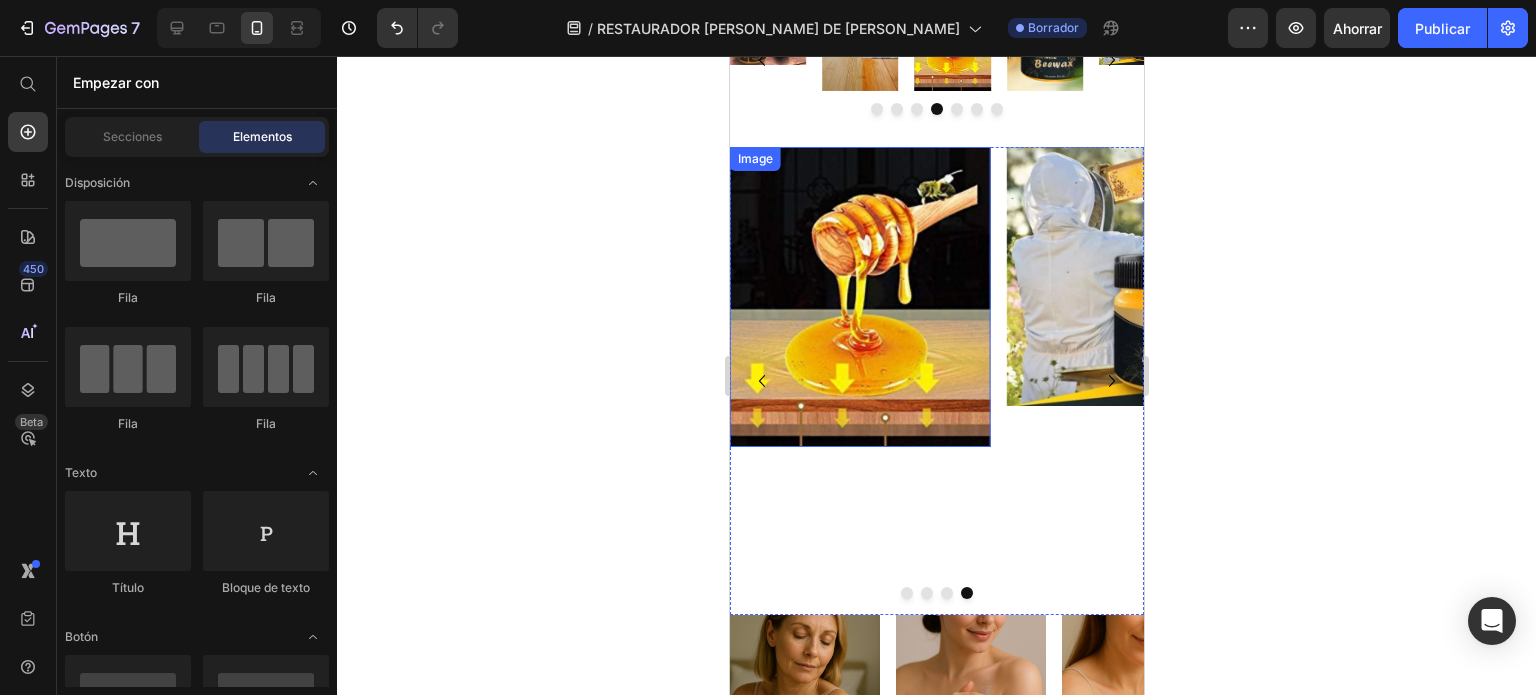 scroll, scrollTop: 2169, scrollLeft: 0, axis: vertical 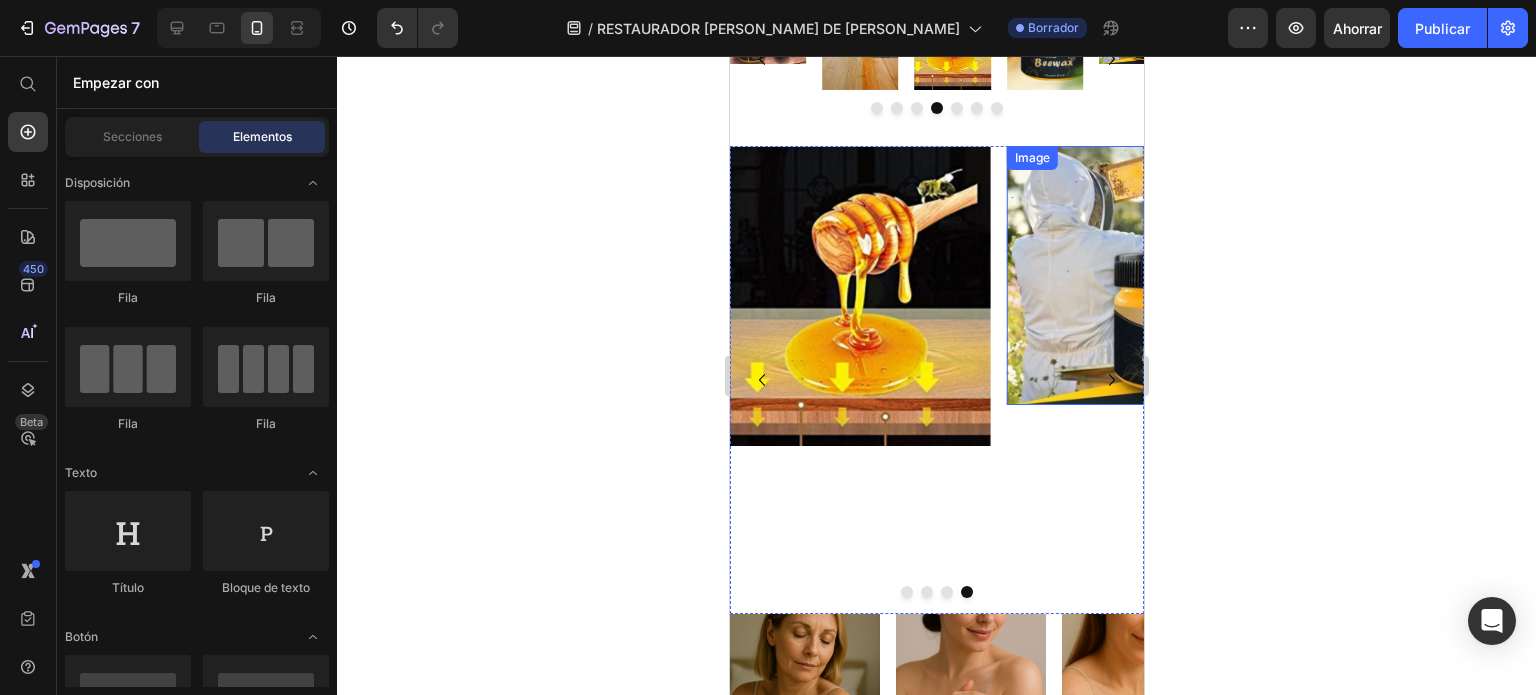 click at bounding box center [1136, 275] 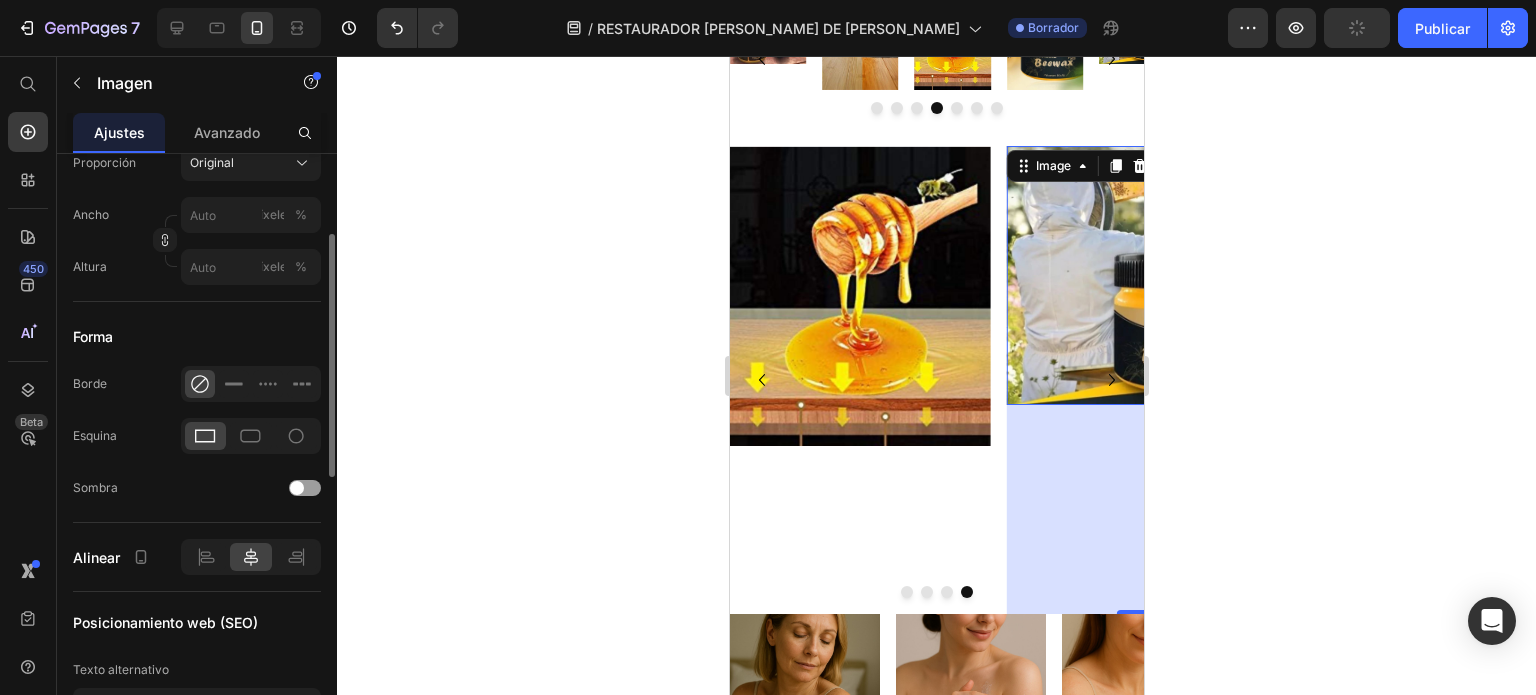 scroll, scrollTop: 506, scrollLeft: 0, axis: vertical 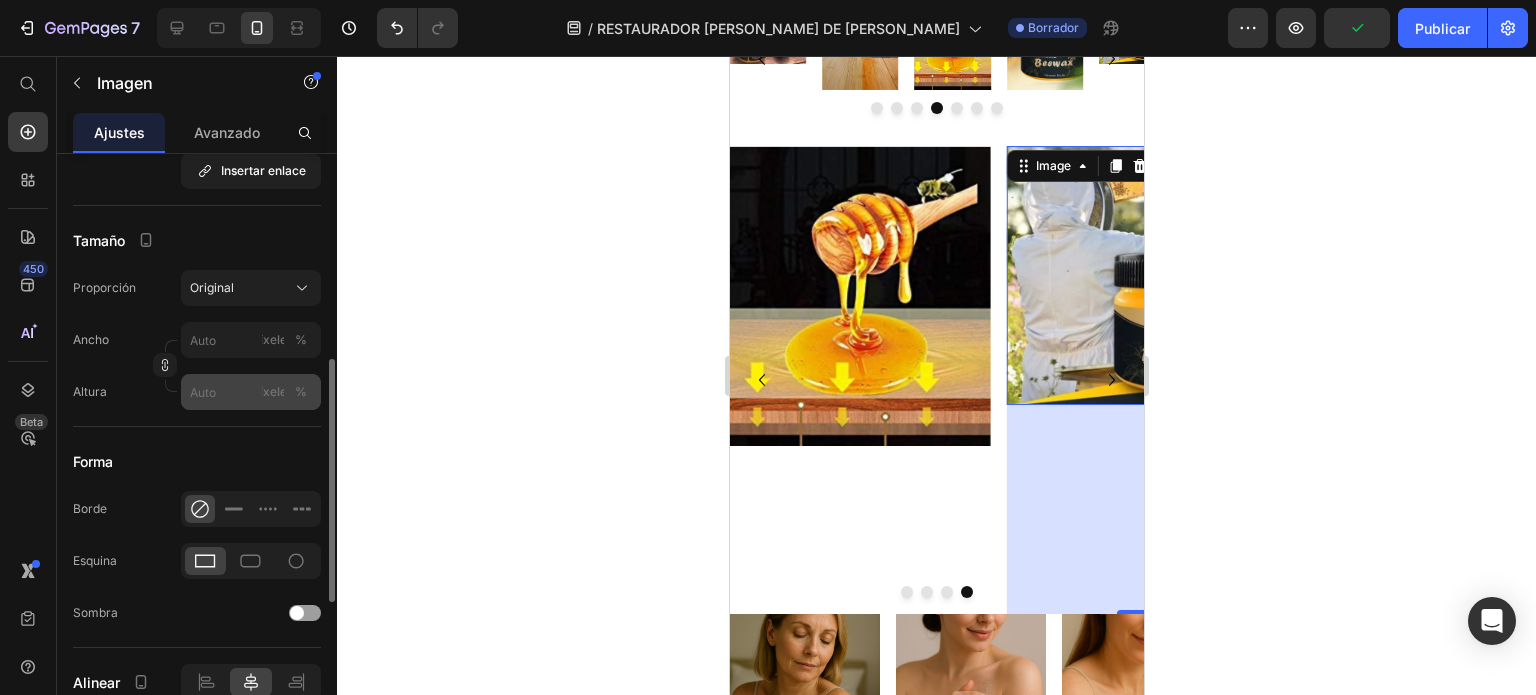 click on "píxeles" 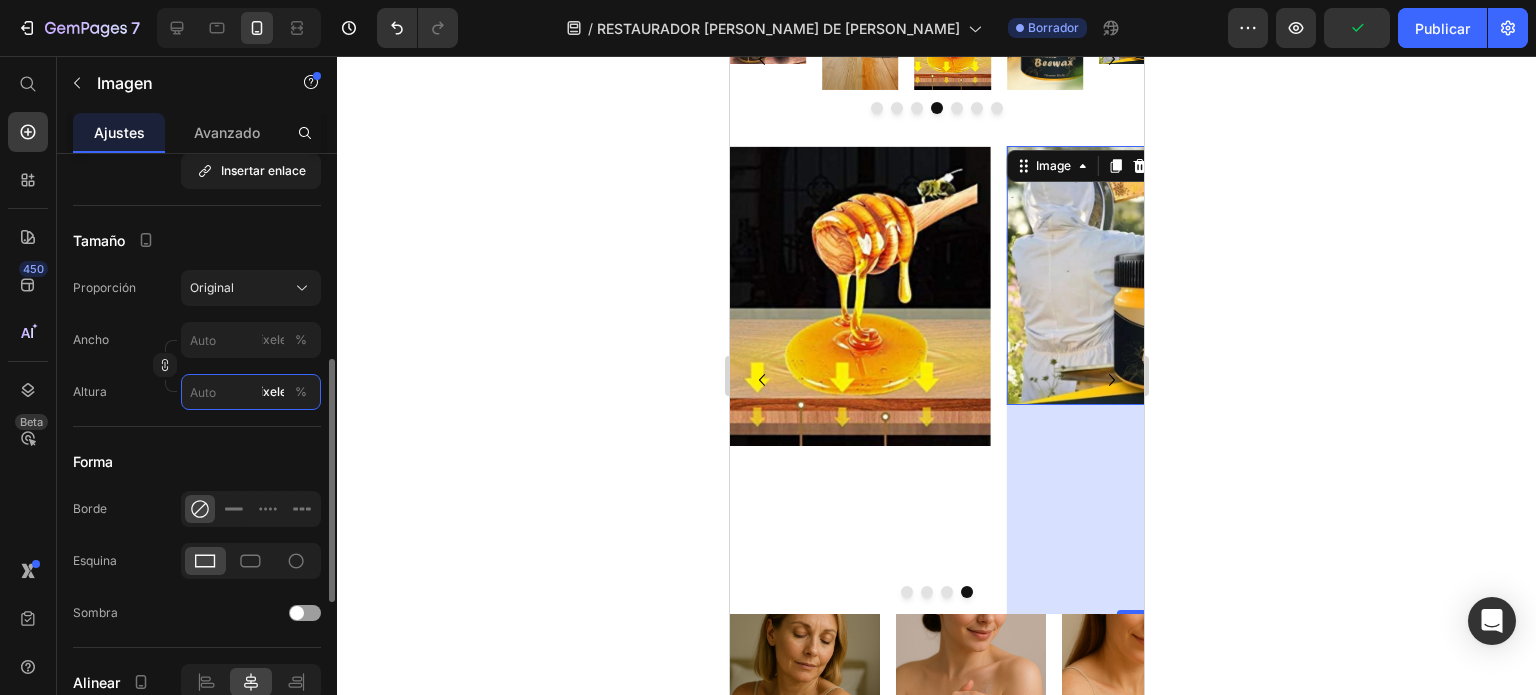 click on "píxeles %" at bounding box center [251, 392] 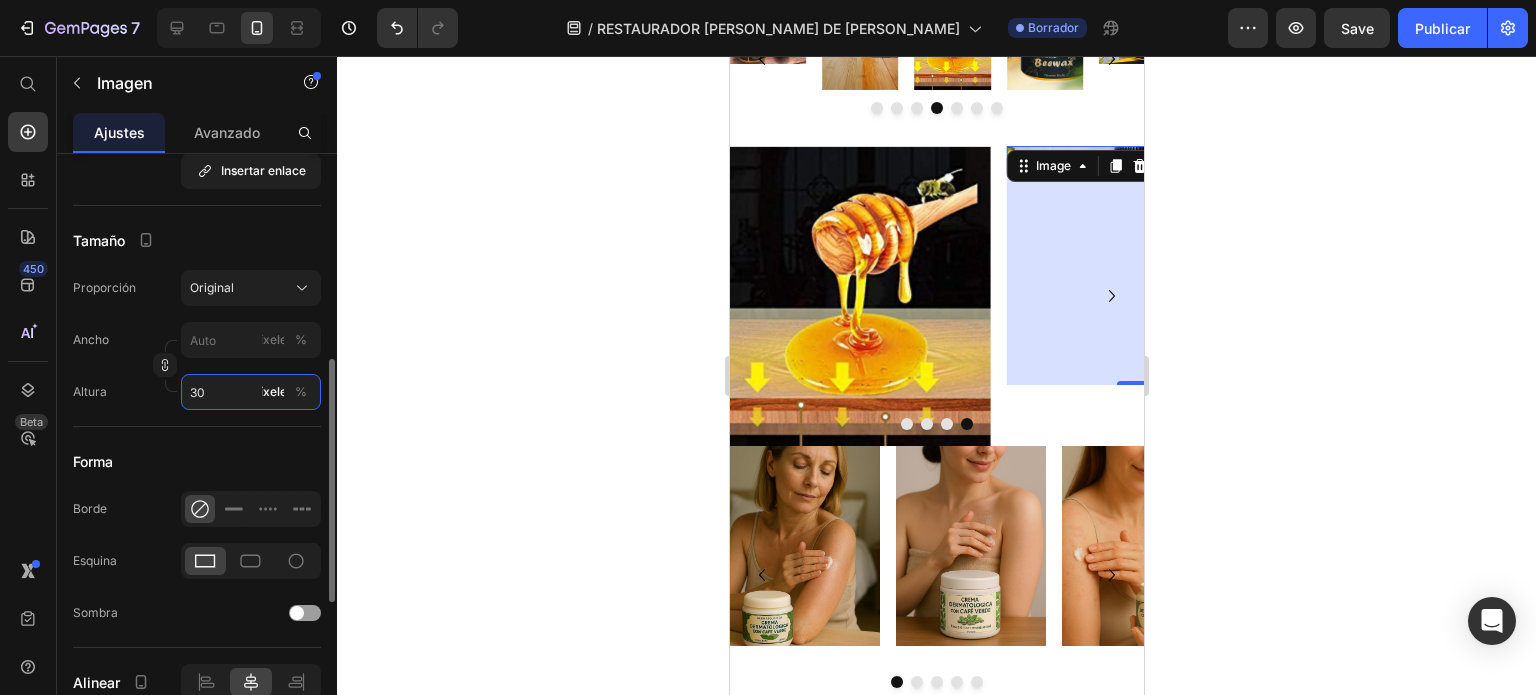 type on "300" 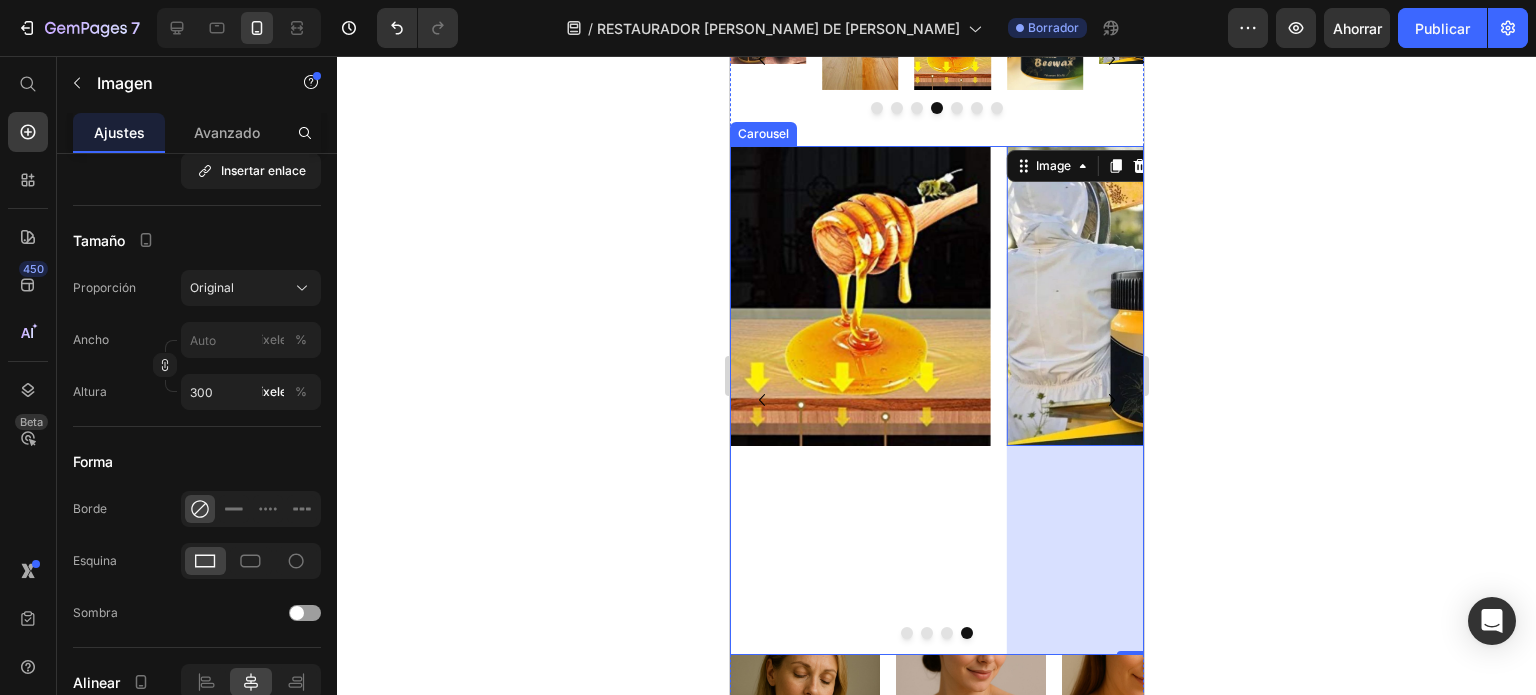 click 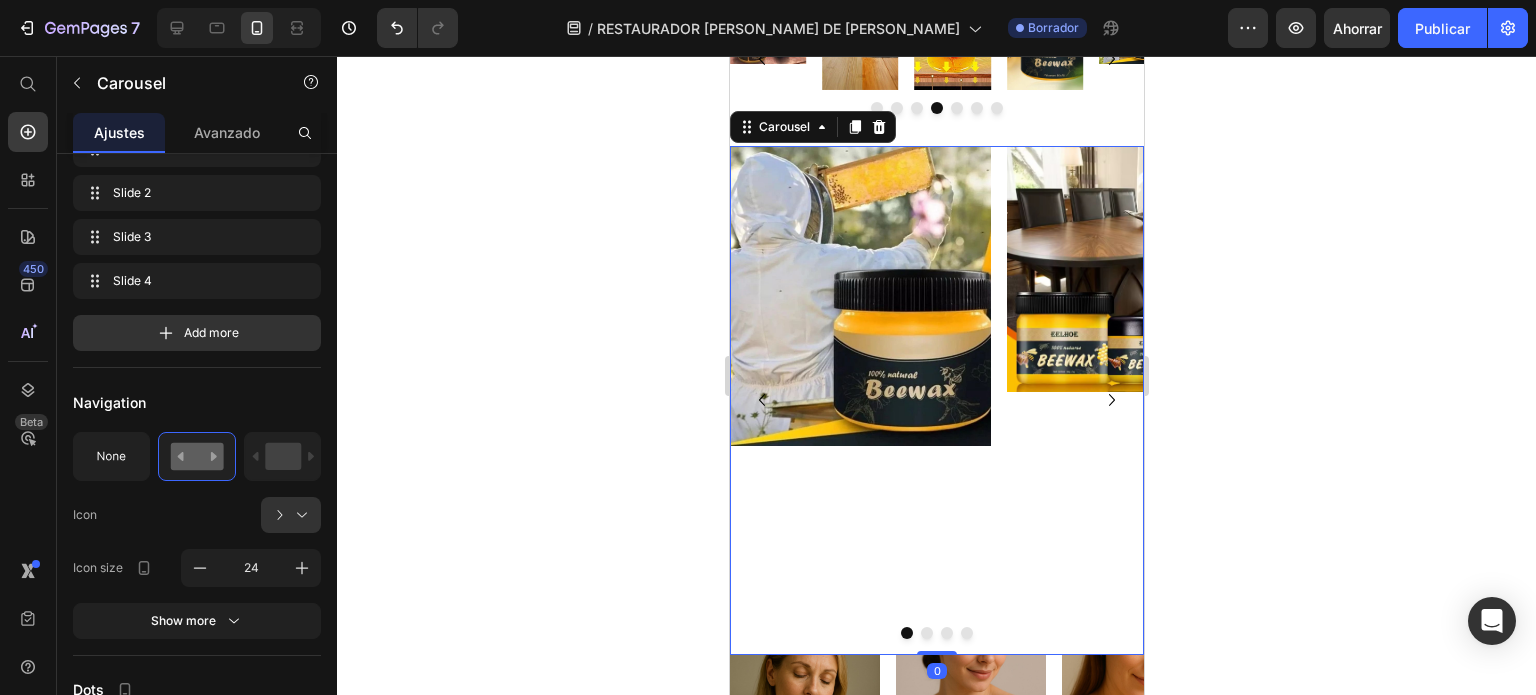 scroll, scrollTop: 0, scrollLeft: 0, axis: both 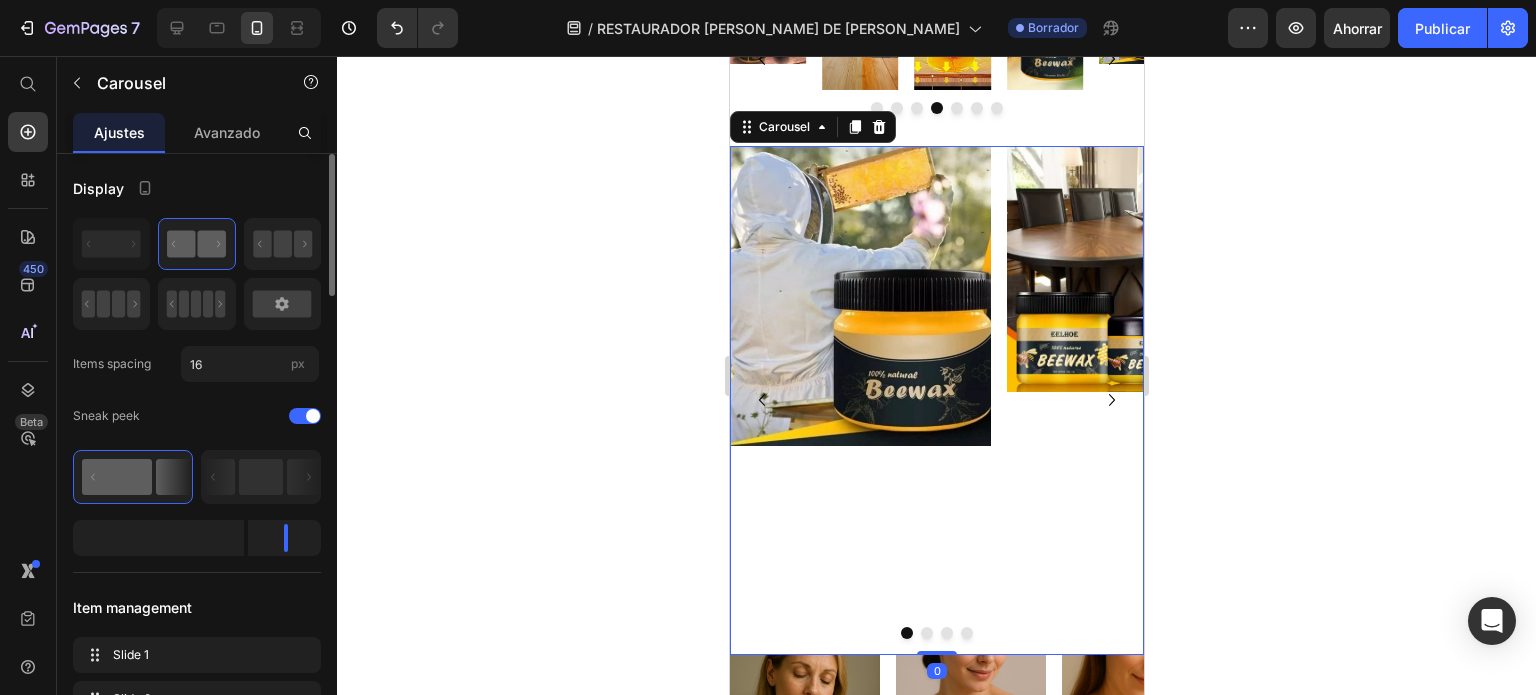 click 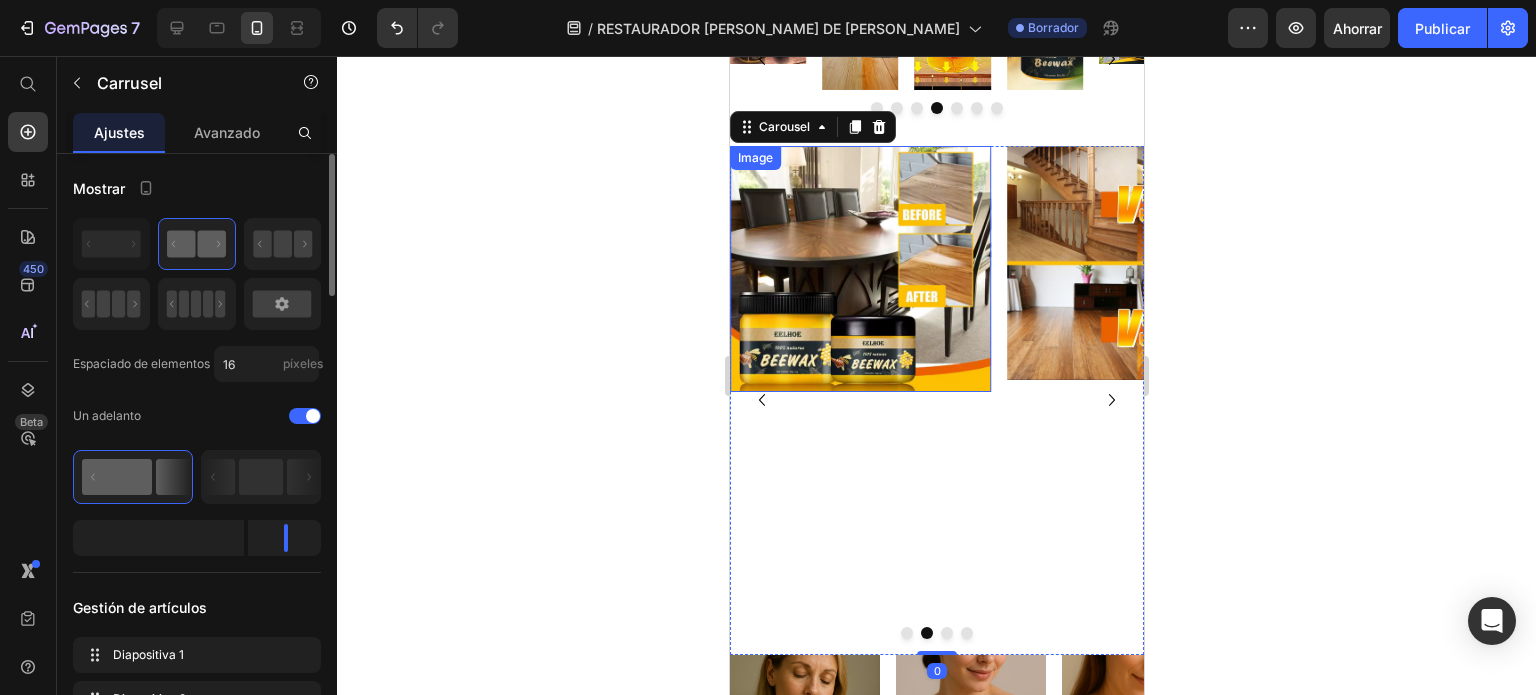 click at bounding box center [859, 269] 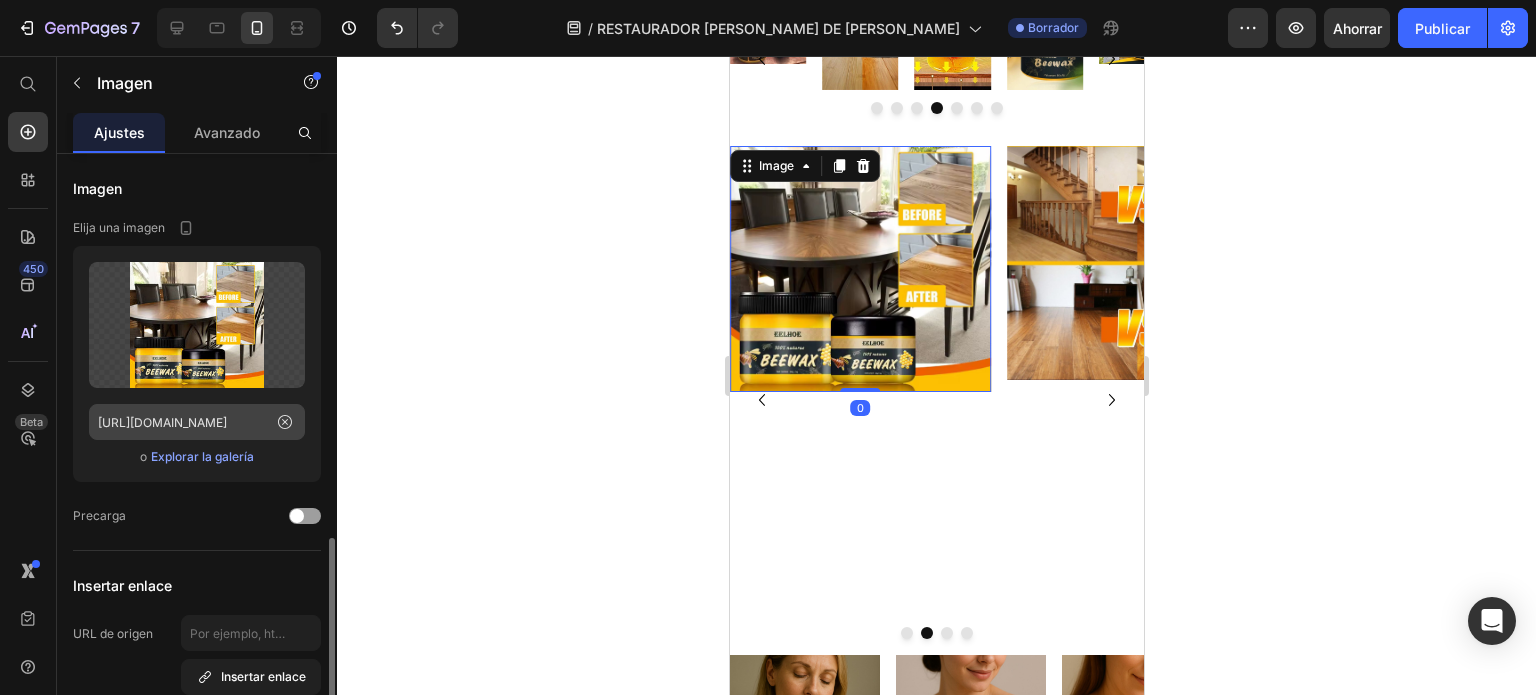 scroll, scrollTop: 275, scrollLeft: 0, axis: vertical 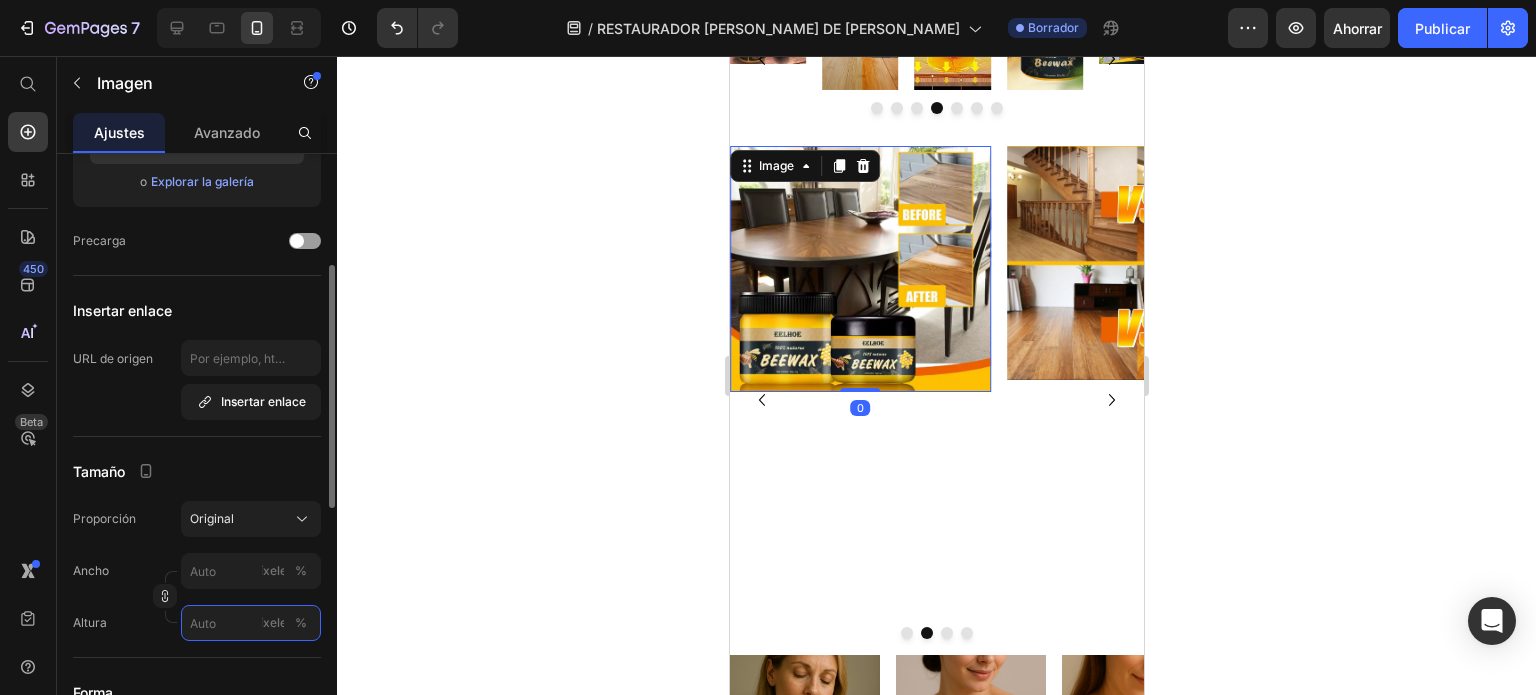 click on "píxeles %" at bounding box center (251, 623) 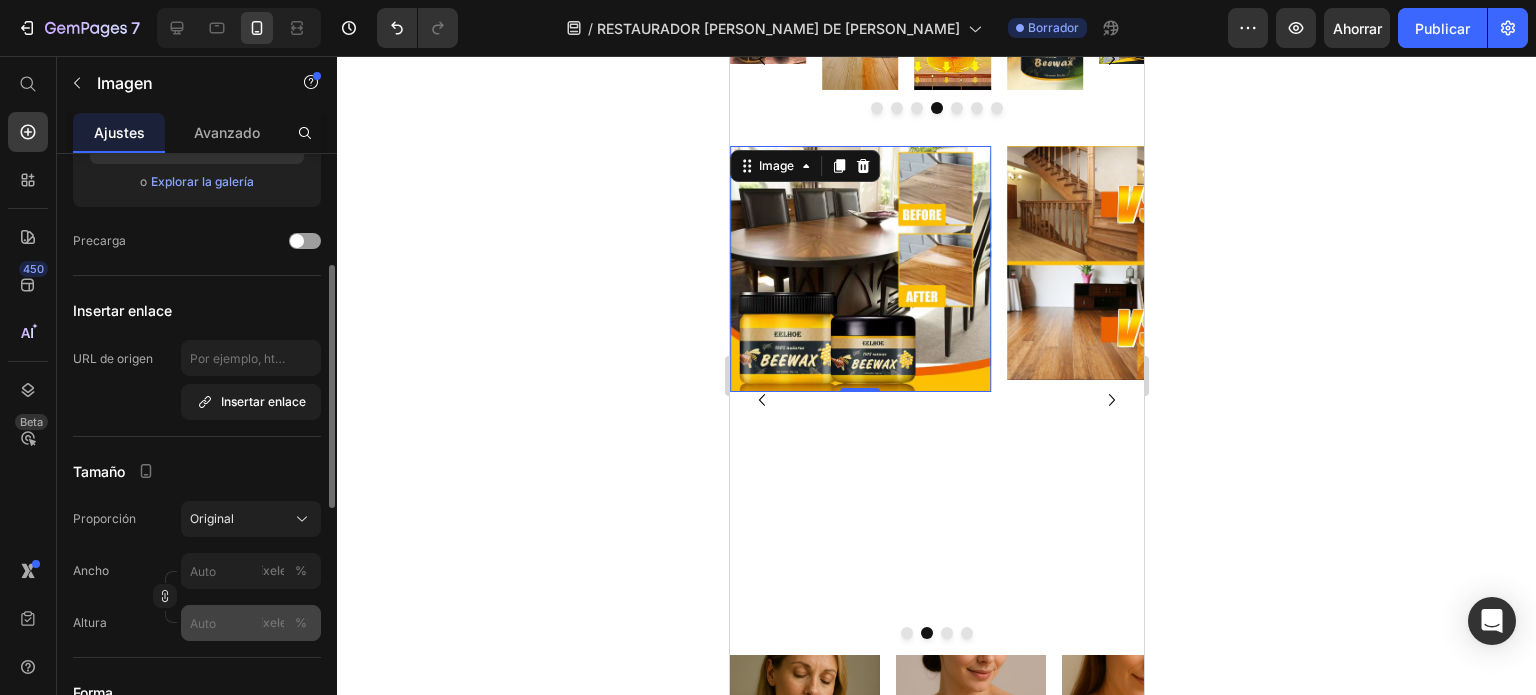 click on "píxeles" at bounding box center [273, 622] 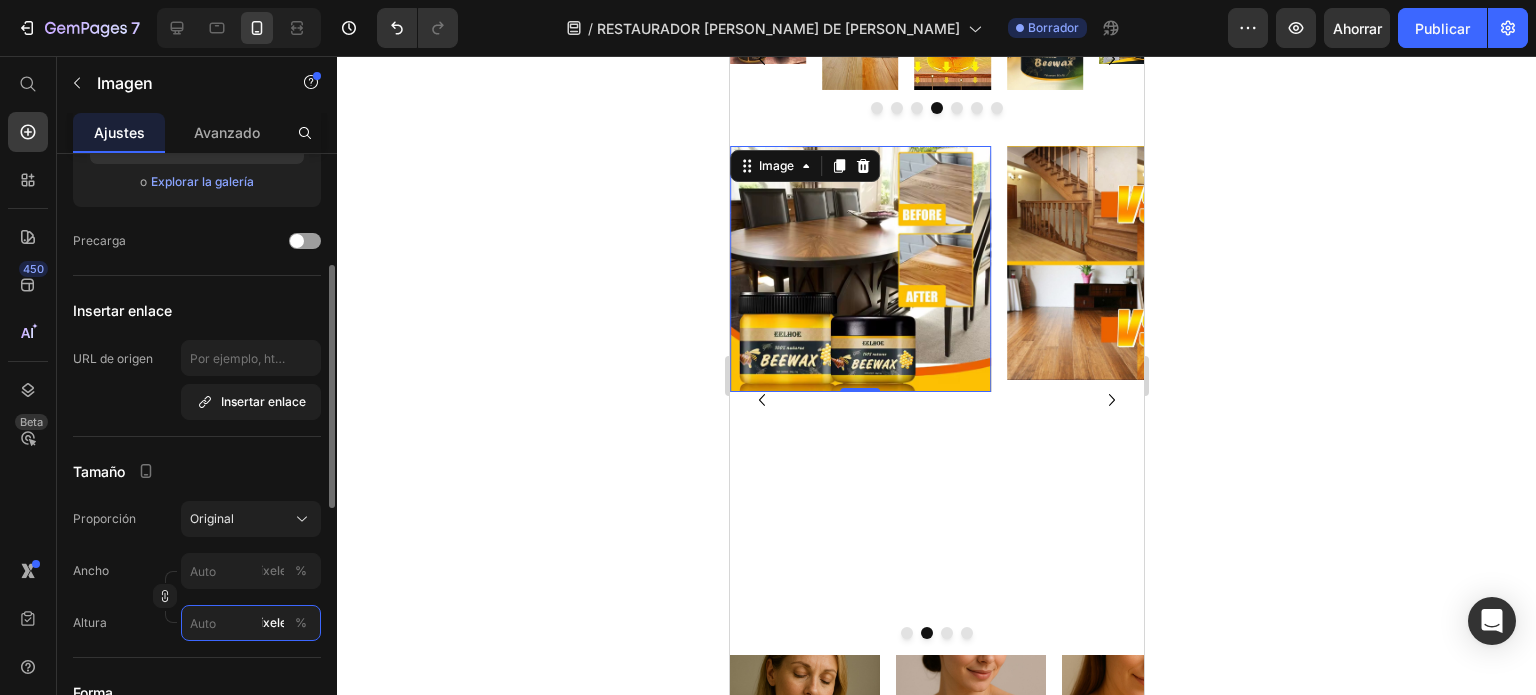 click on "píxeles %" at bounding box center (251, 623) 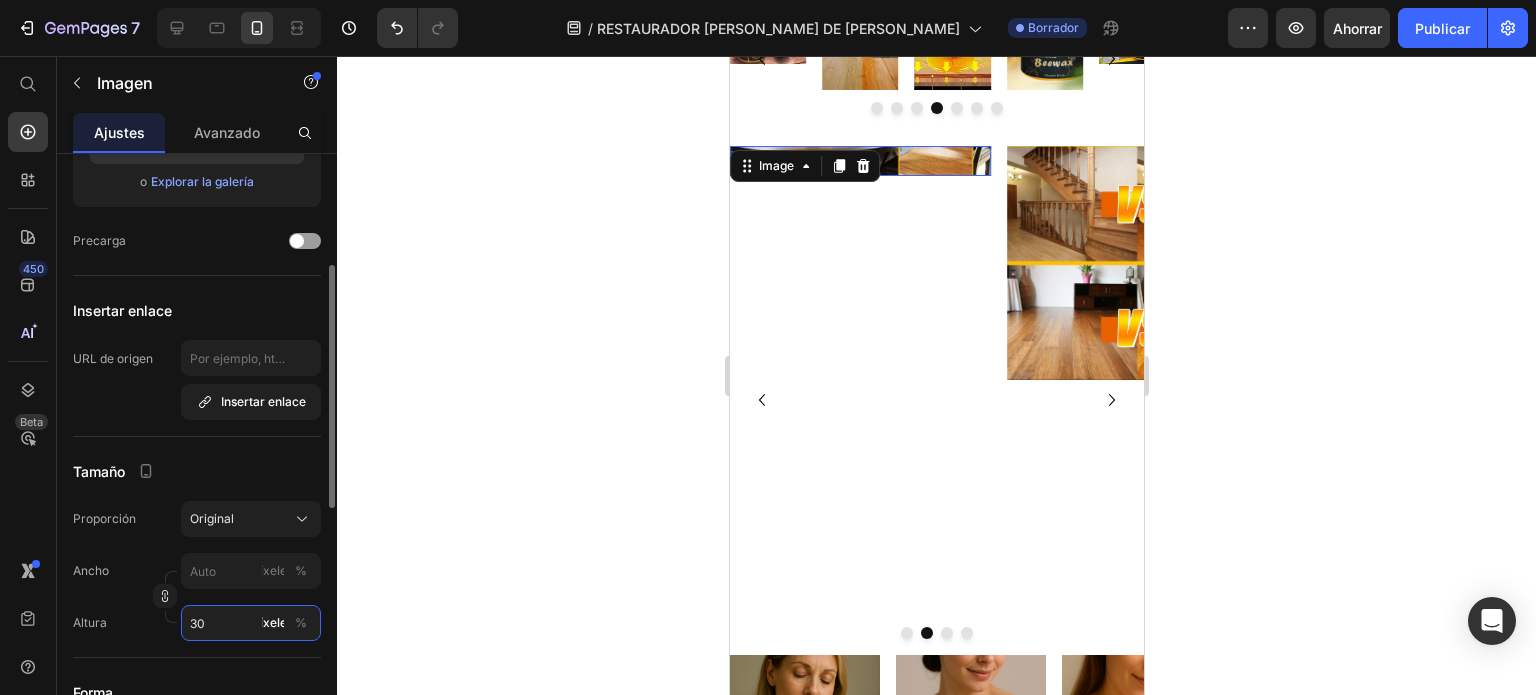 type on "300" 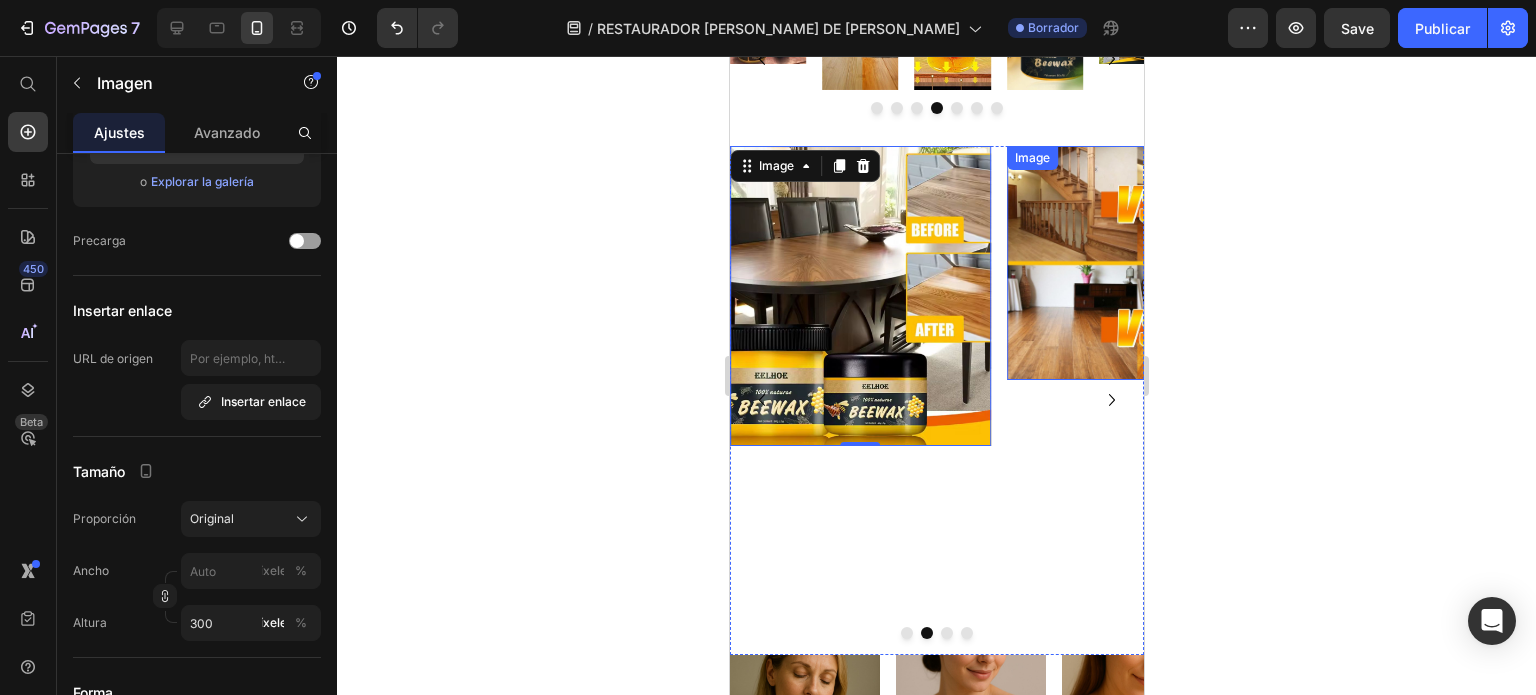 click at bounding box center (1136, 263) 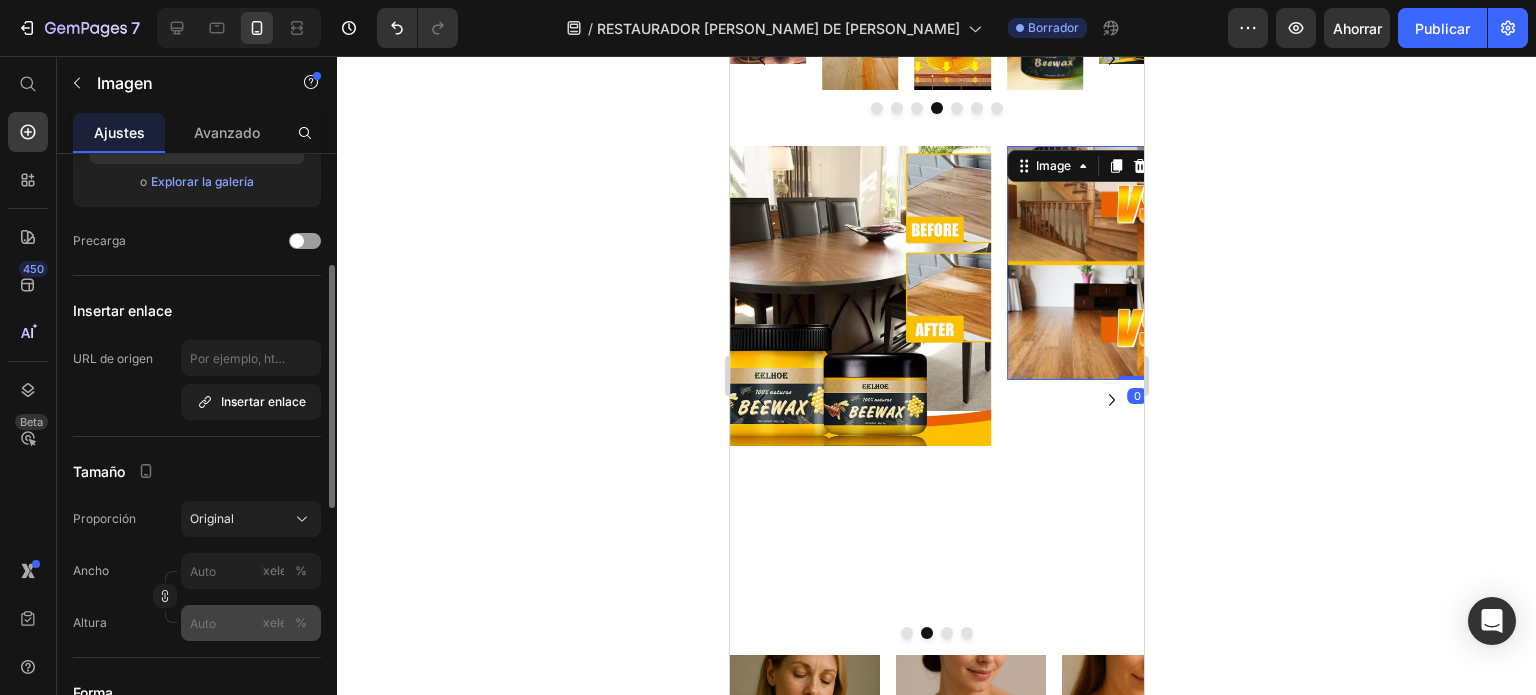 click on "píxeles" 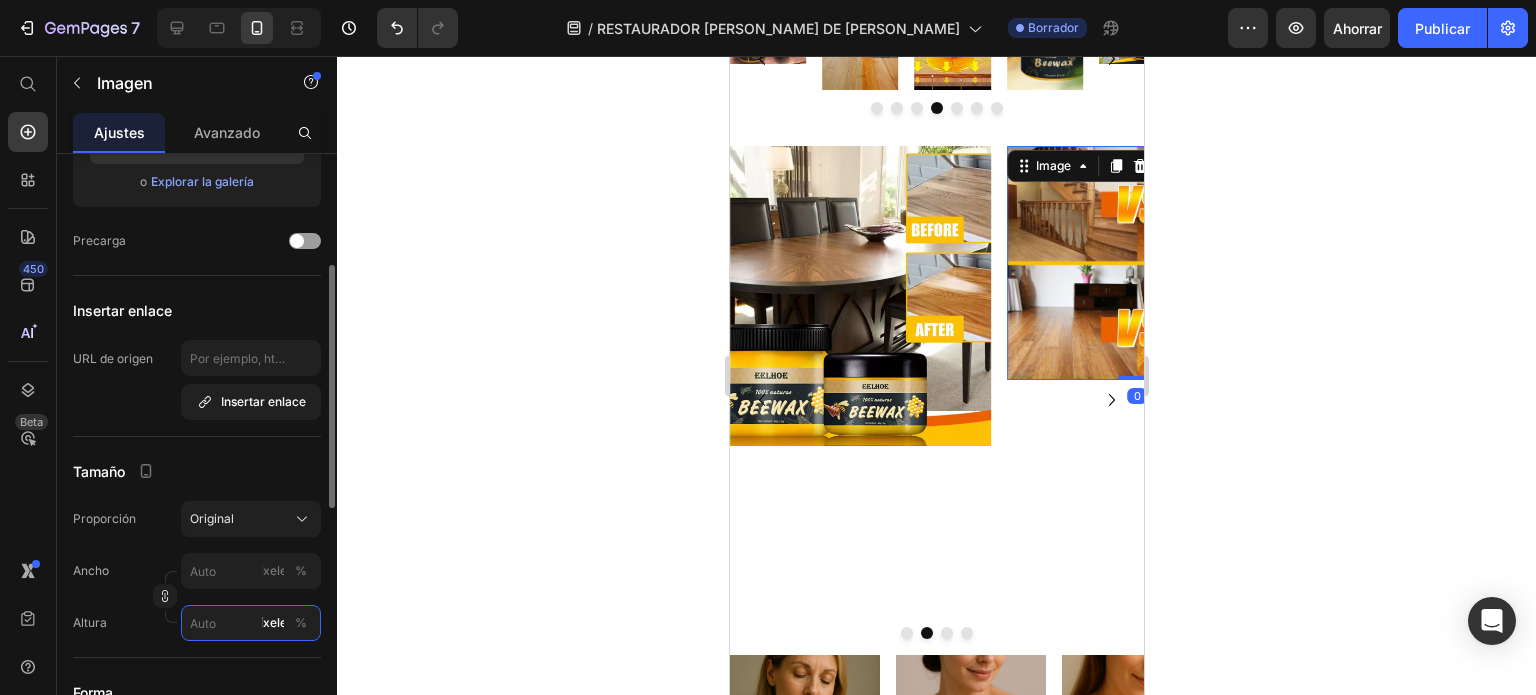 click on "píxeles %" at bounding box center [251, 623] 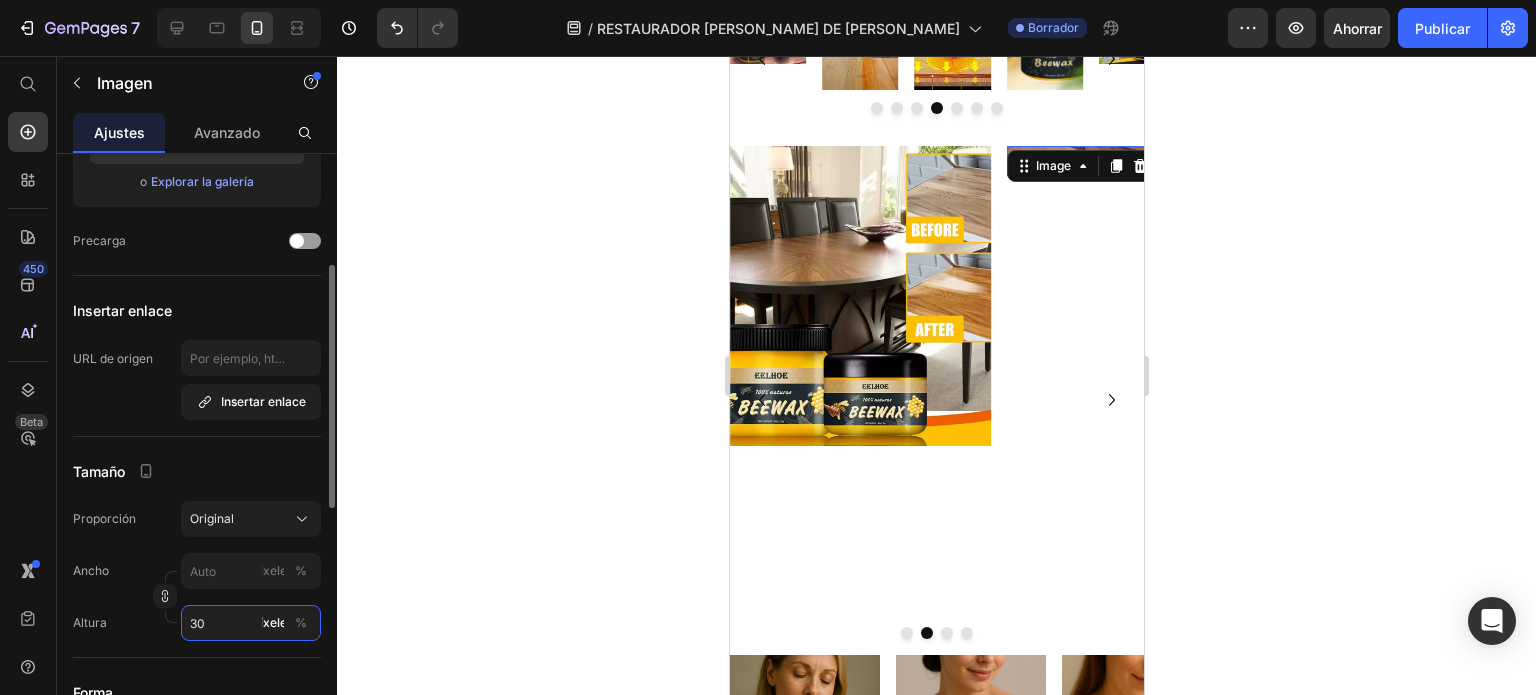 type on "300" 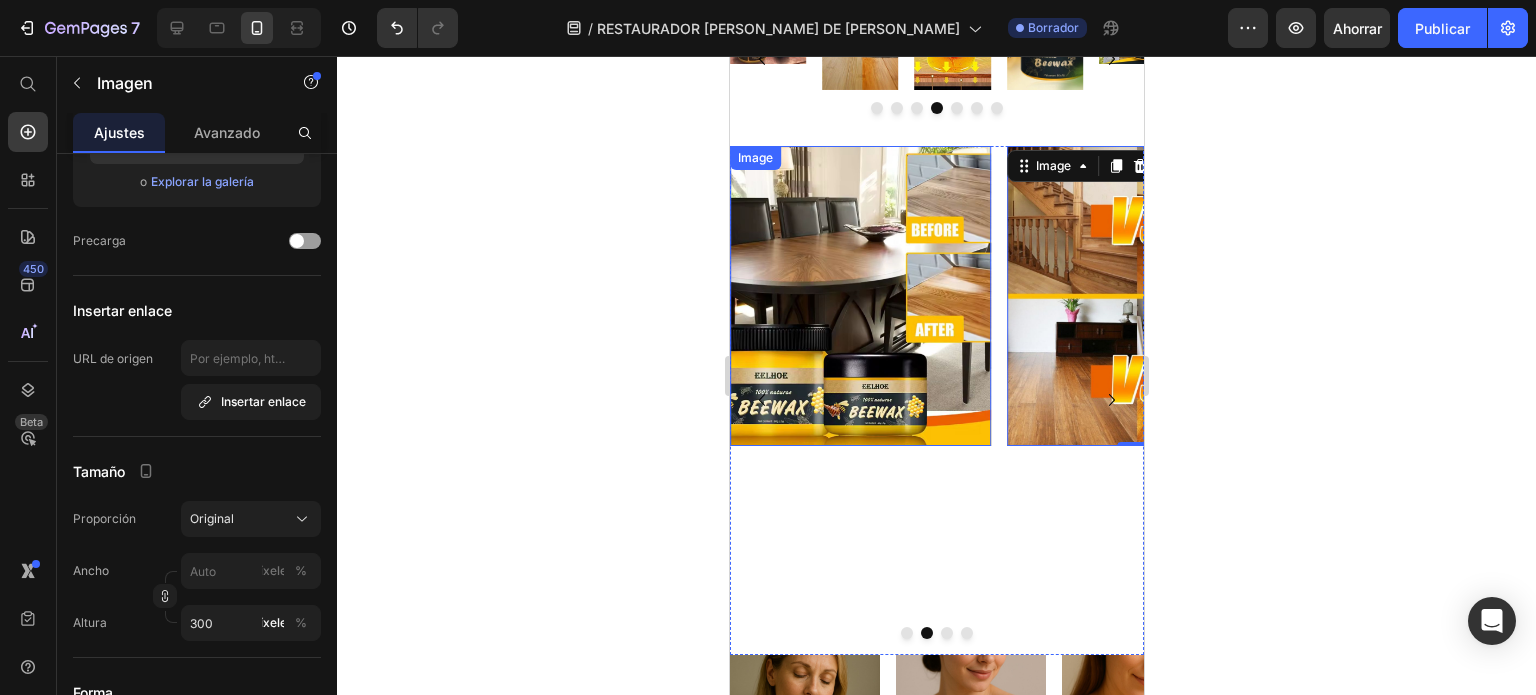 click 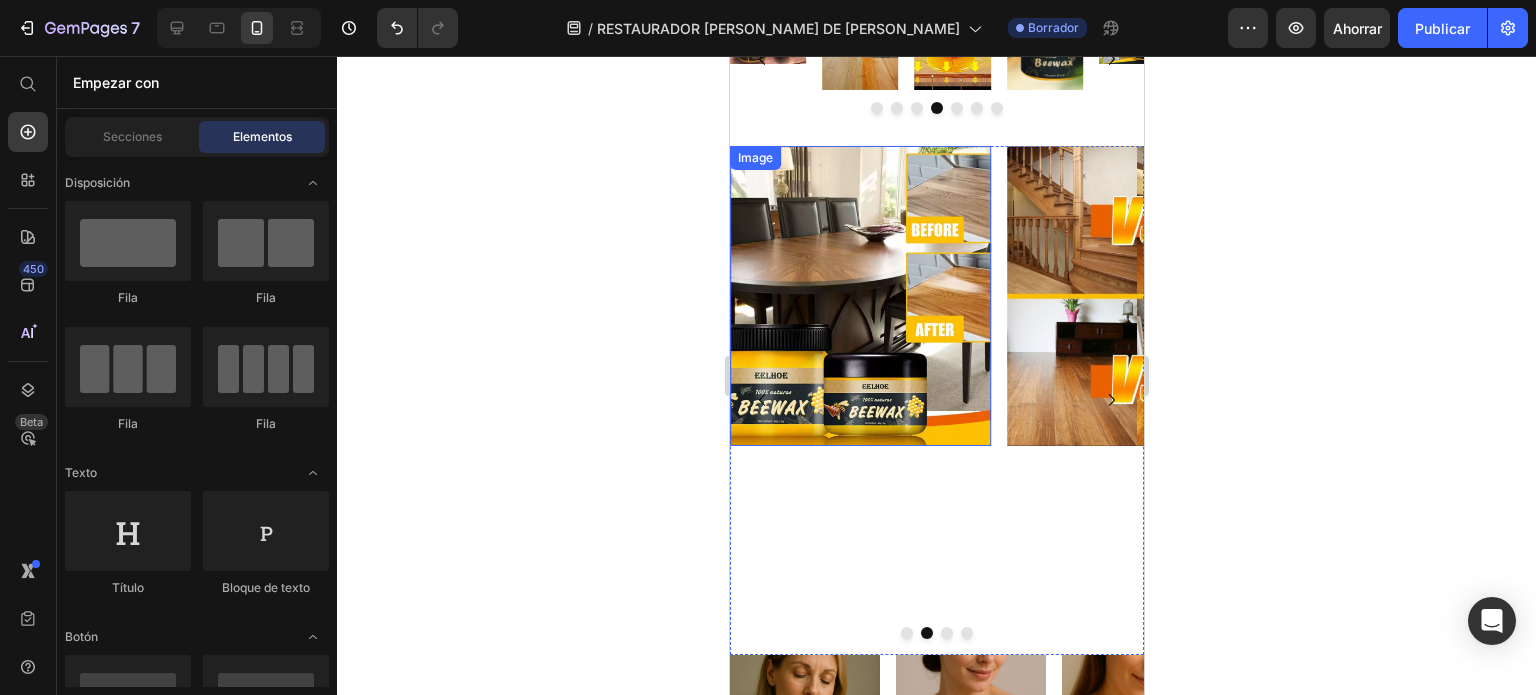 scroll, scrollTop: 2331, scrollLeft: 0, axis: vertical 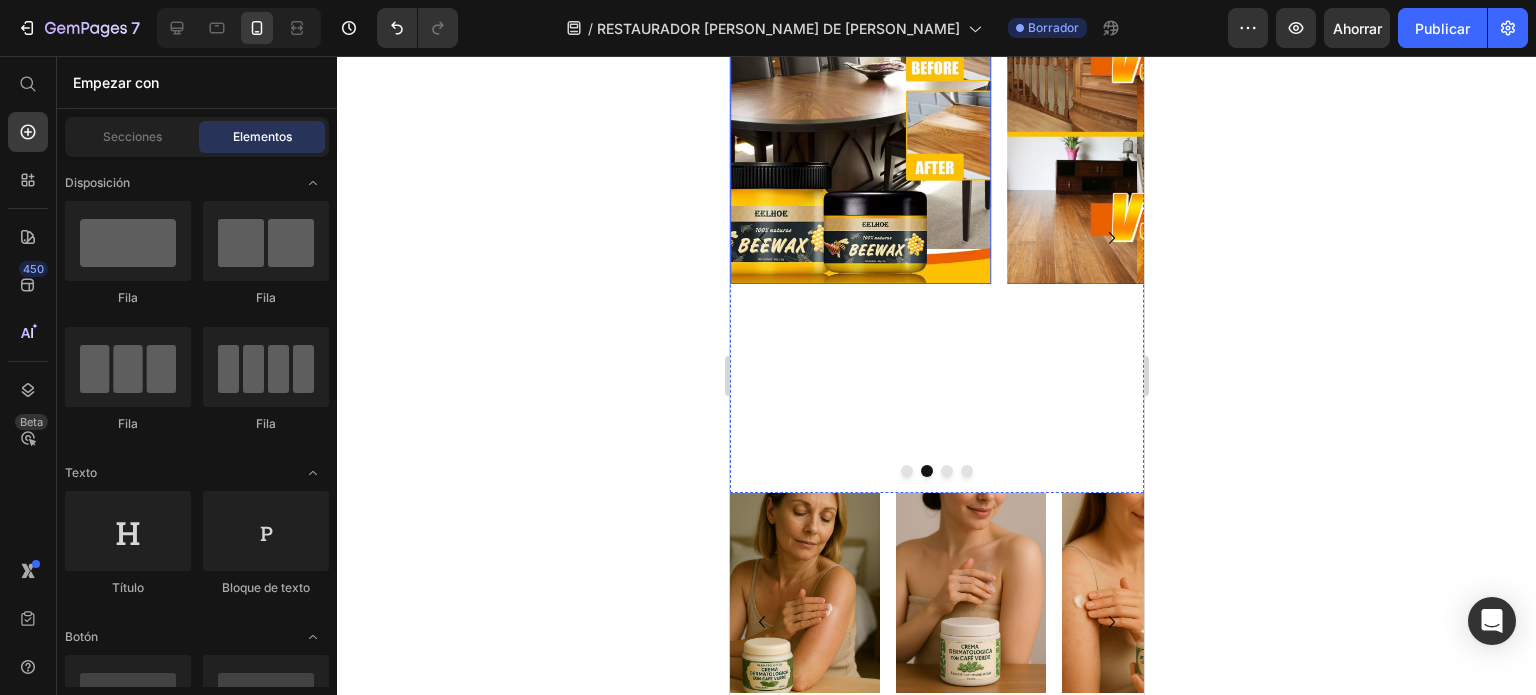 click at bounding box center (859, 134) 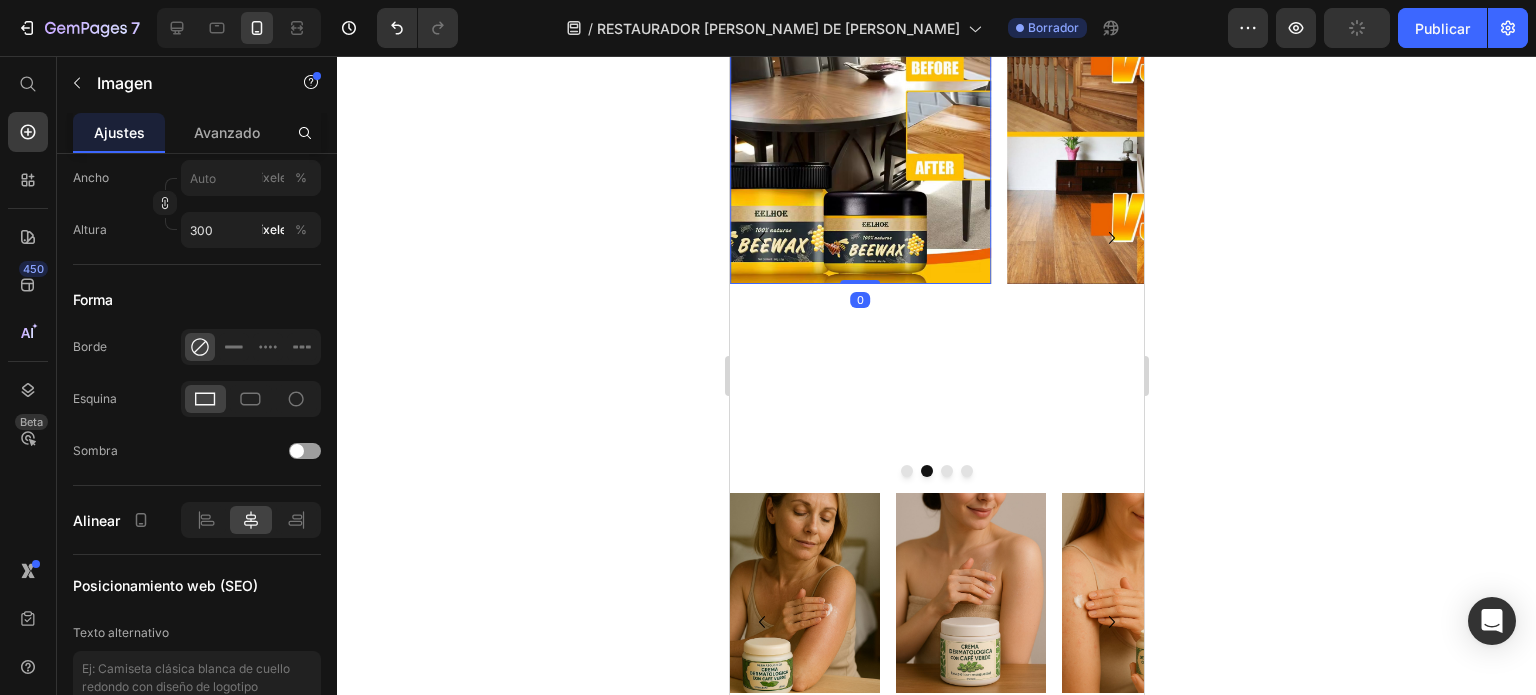 scroll, scrollTop: 871, scrollLeft: 0, axis: vertical 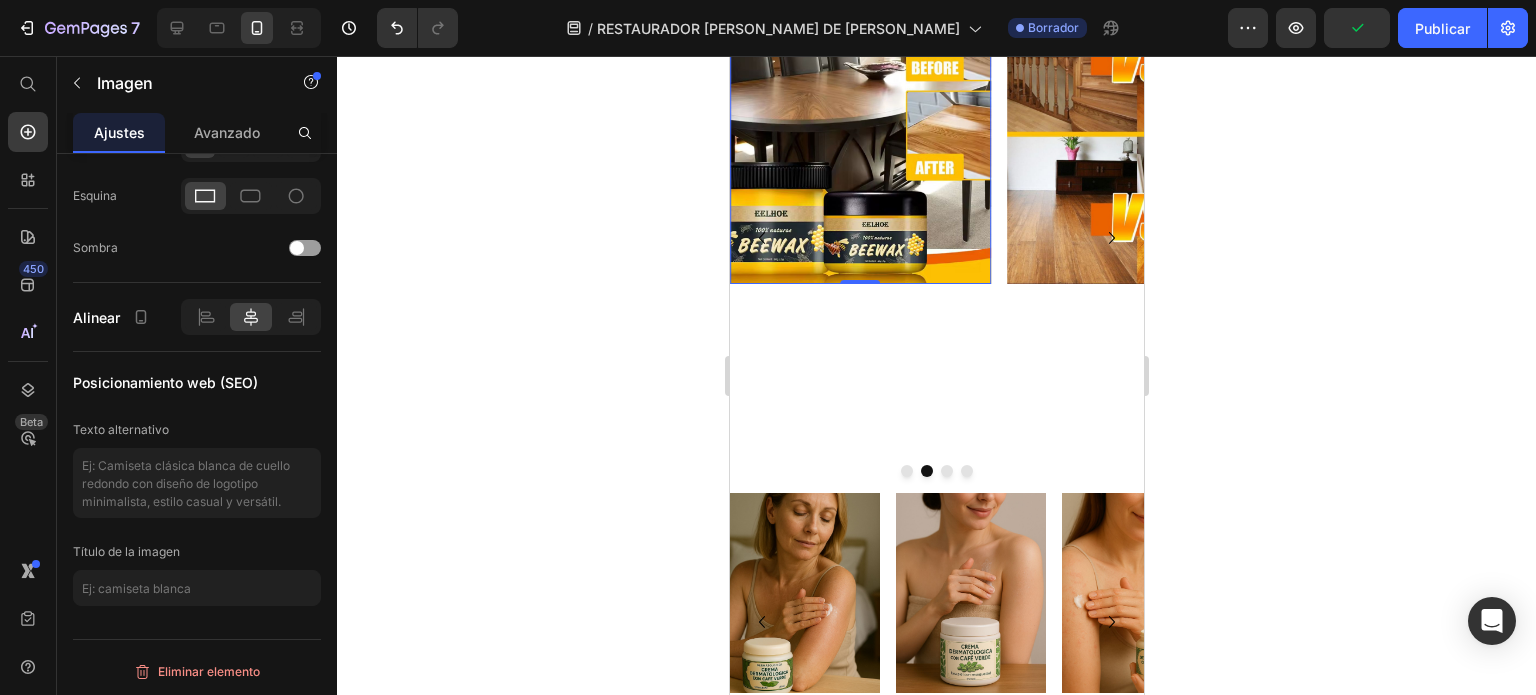 click at bounding box center [859, 134] 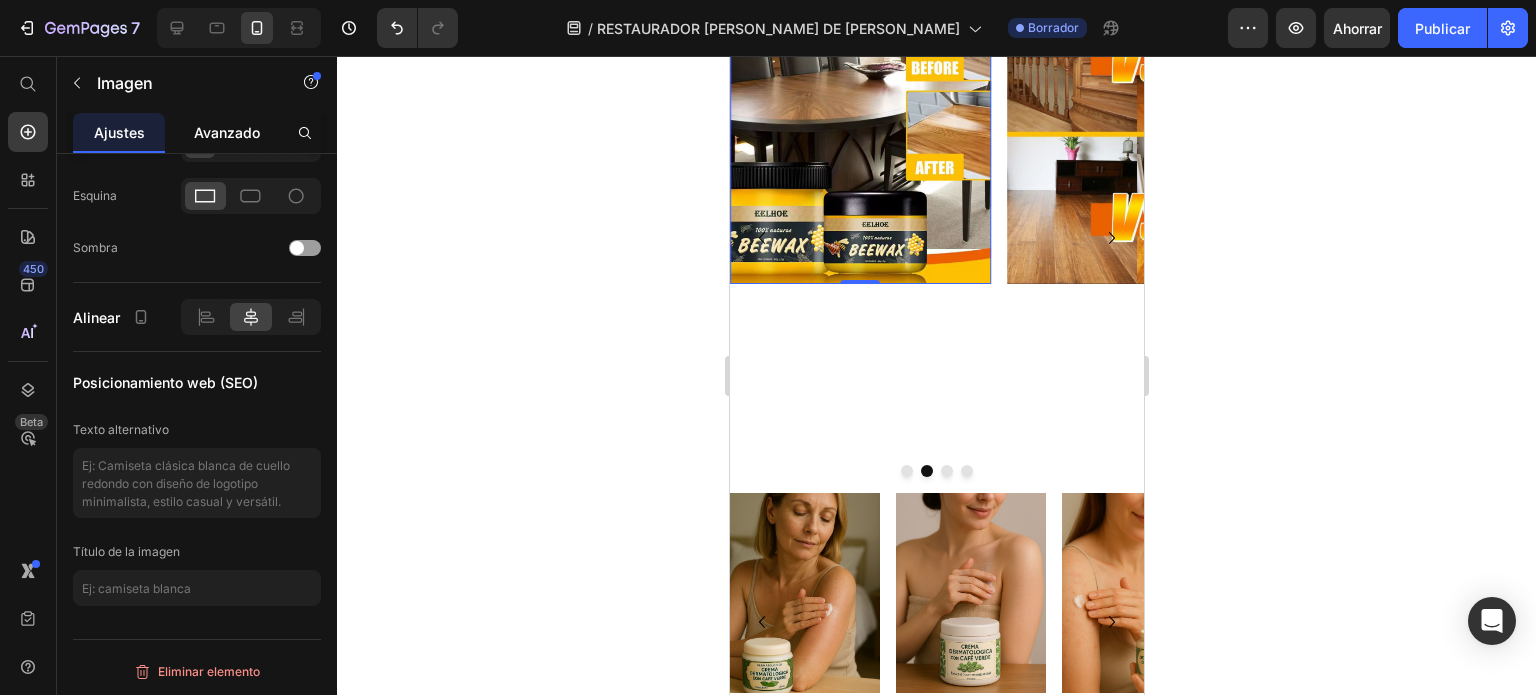 click on "Avanzado" 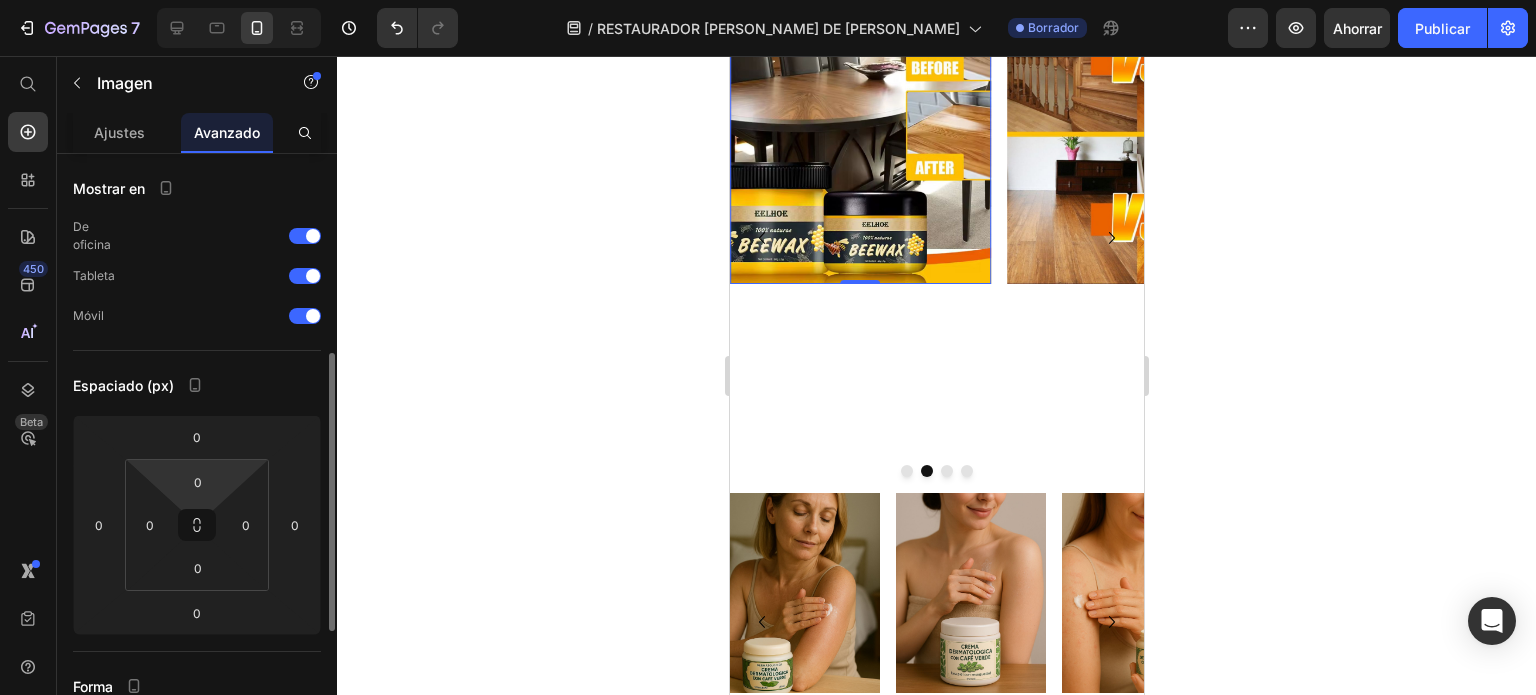 scroll, scrollTop: 137, scrollLeft: 0, axis: vertical 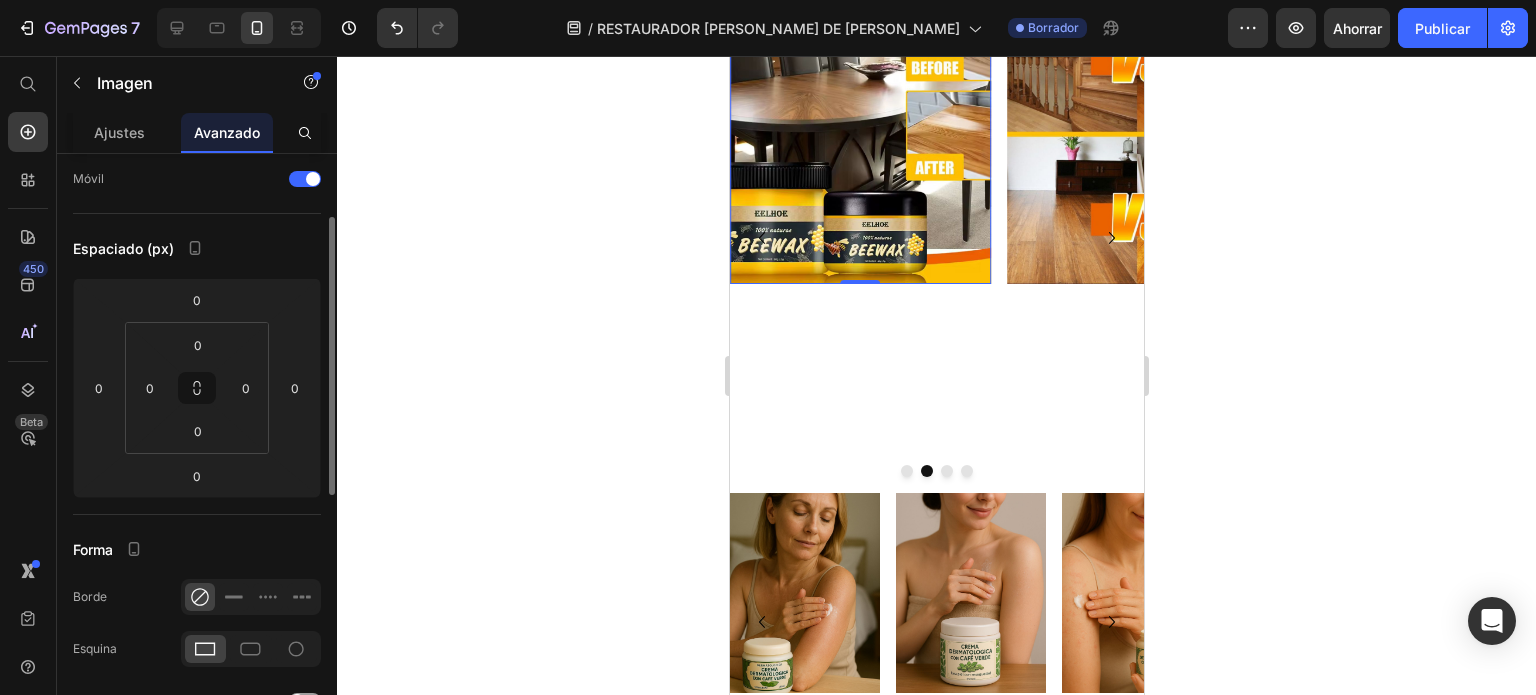 click at bounding box center (859, 134) 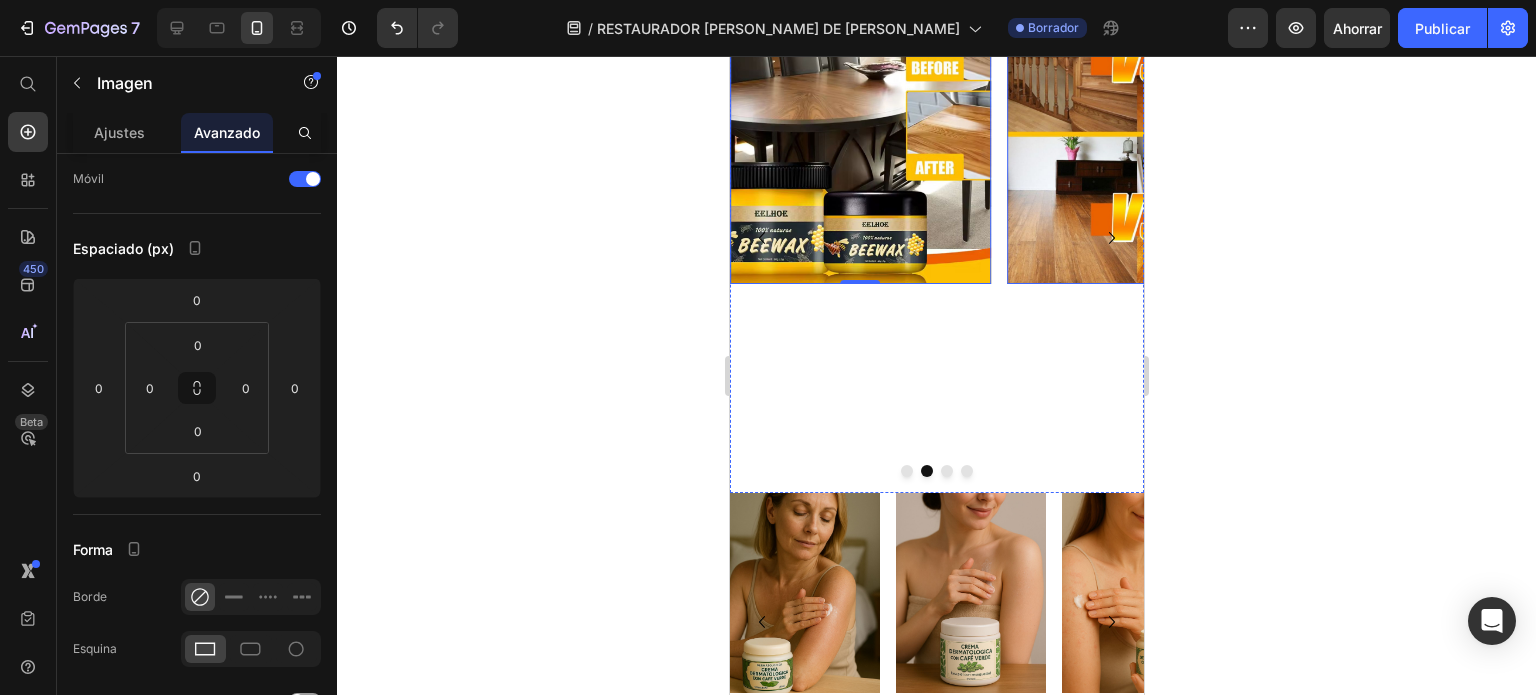 click at bounding box center (1136, 134) 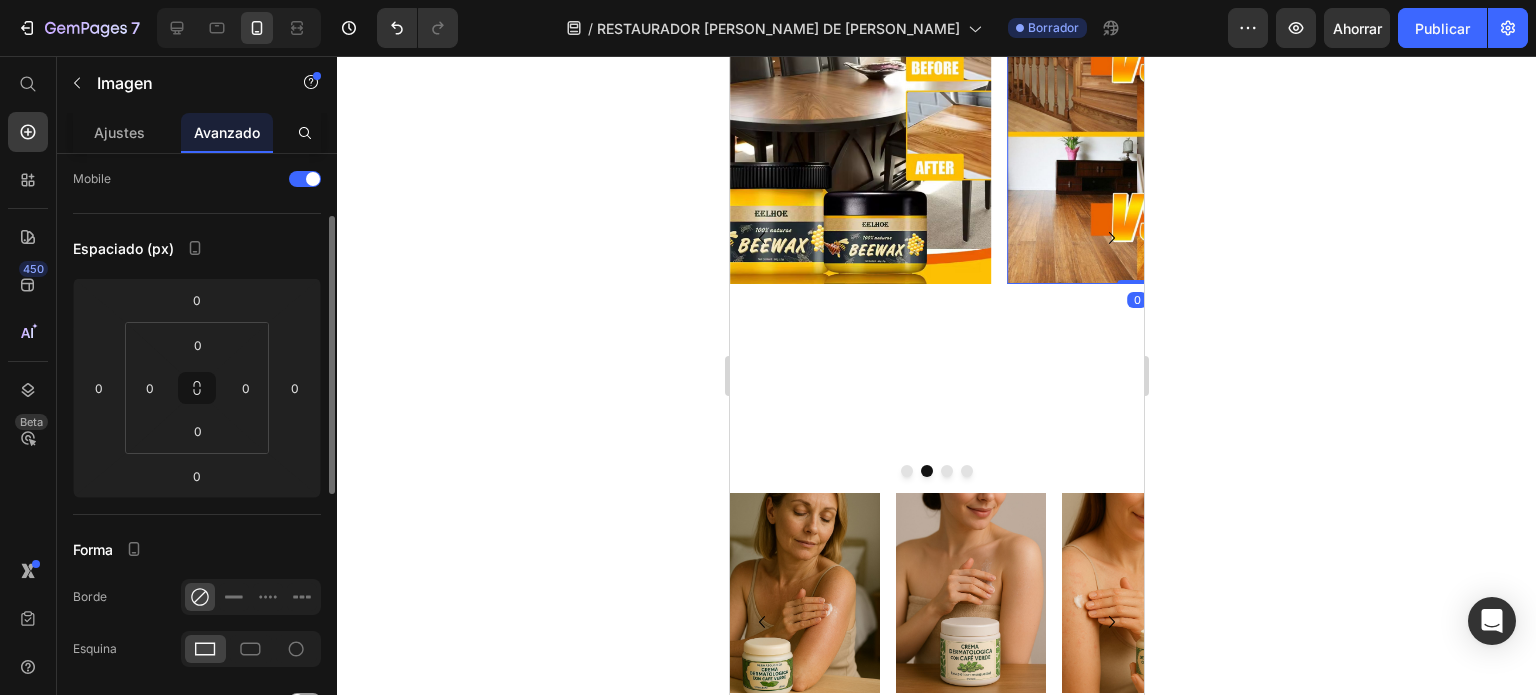 scroll, scrollTop: 136, scrollLeft: 0, axis: vertical 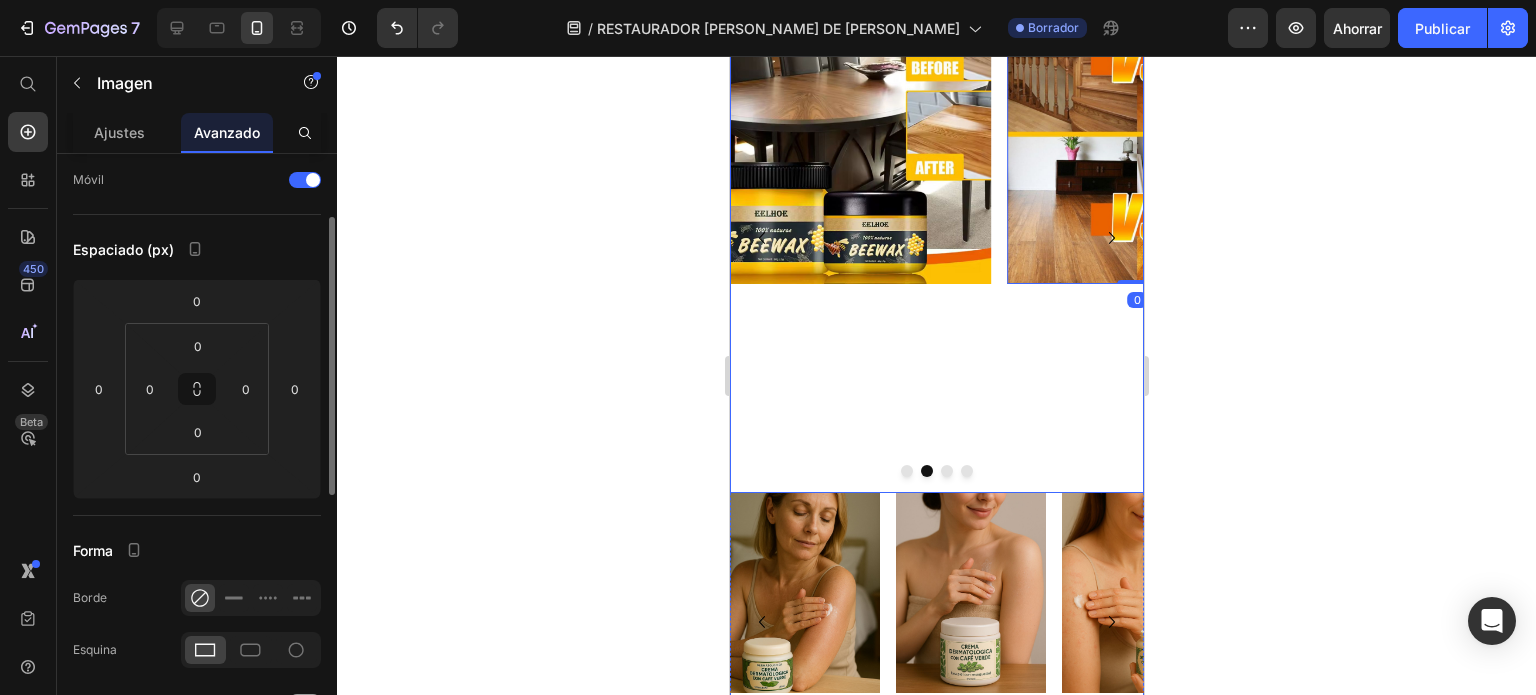 click on "Image" at bounding box center [859, 238] 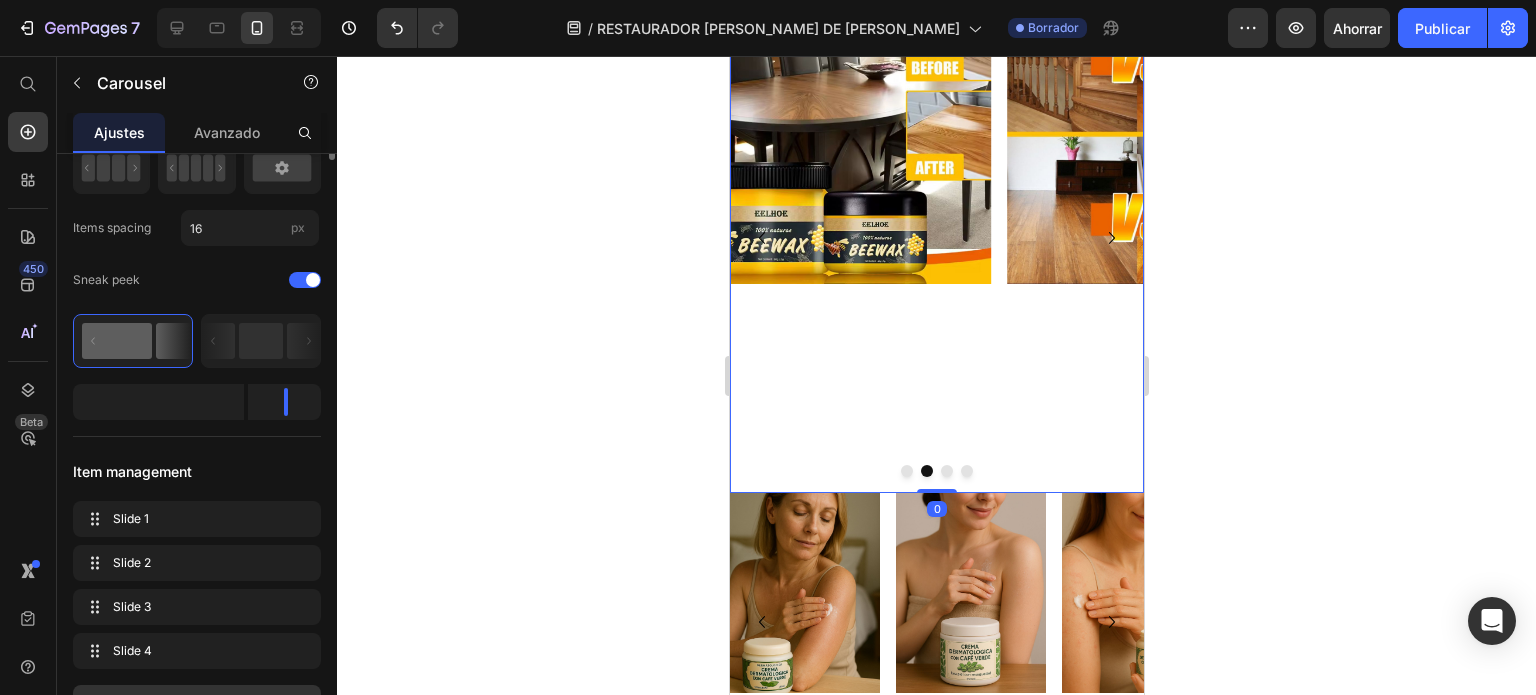 scroll, scrollTop: 0, scrollLeft: 0, axis: both 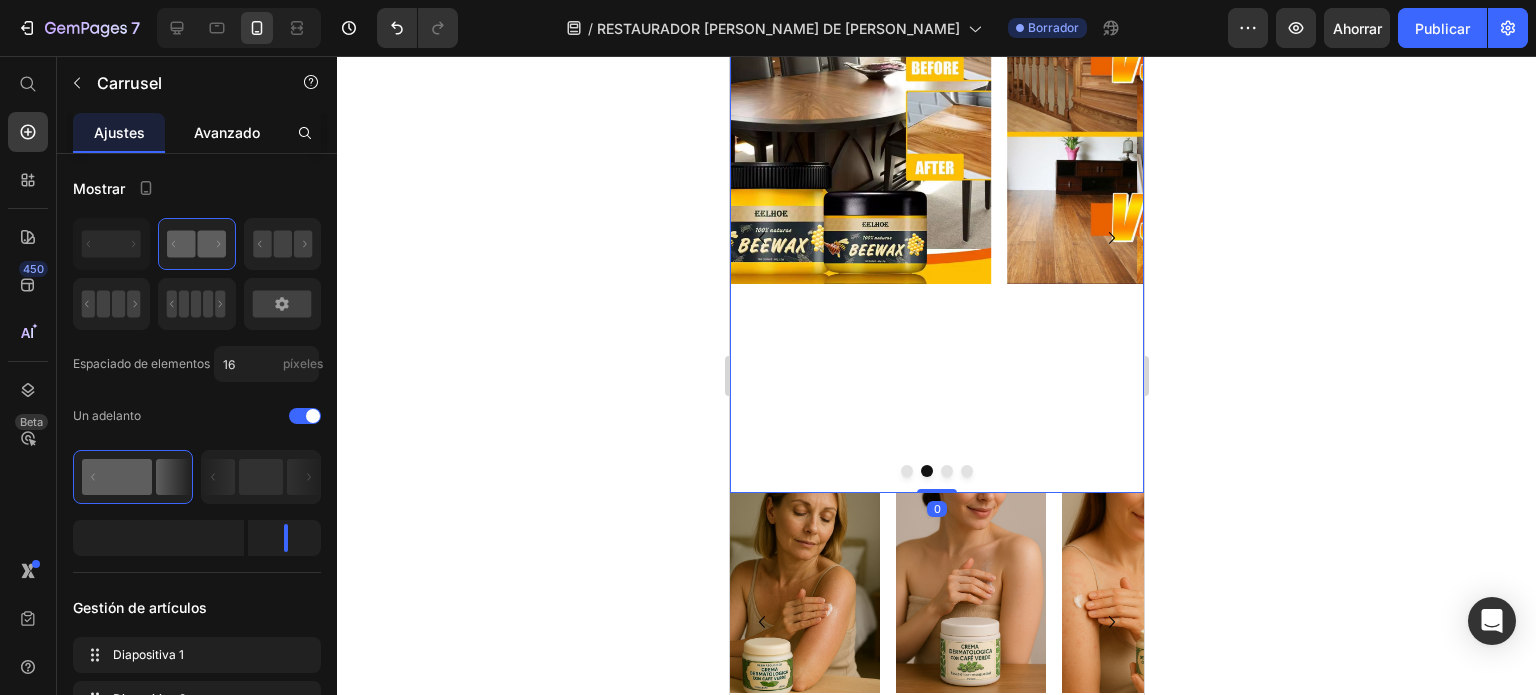 click on "Avanzado" at bounding box center (227, 132) 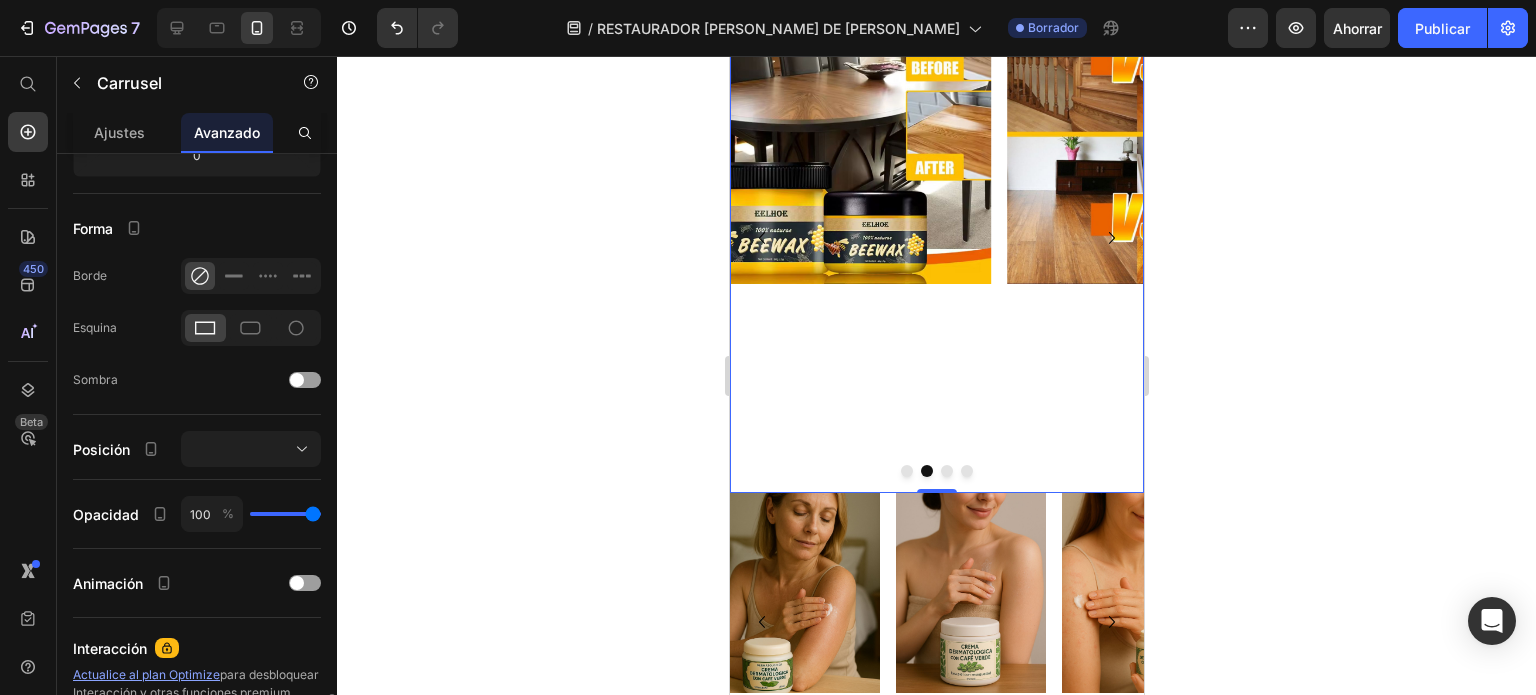 scroll, scrollTop: 686, scrollLeft: 0, axis: vertical 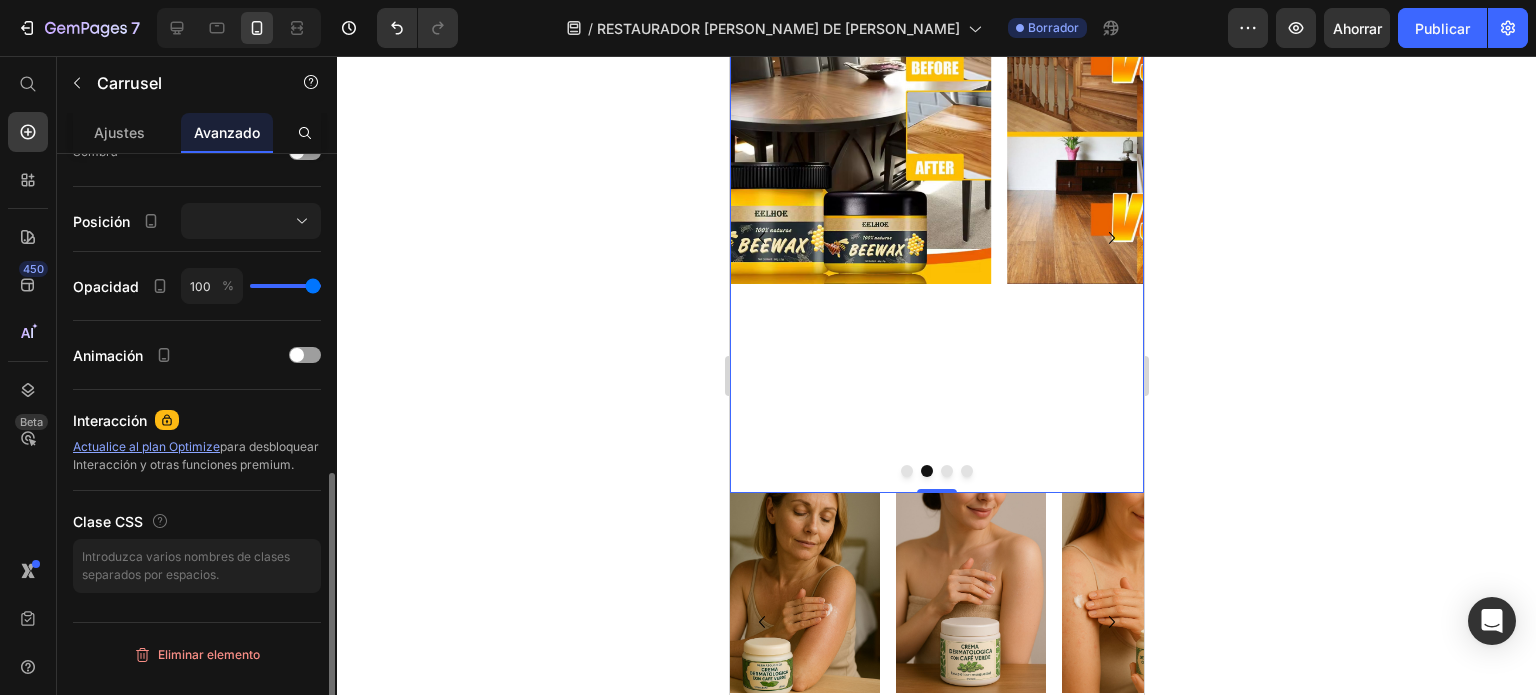 click 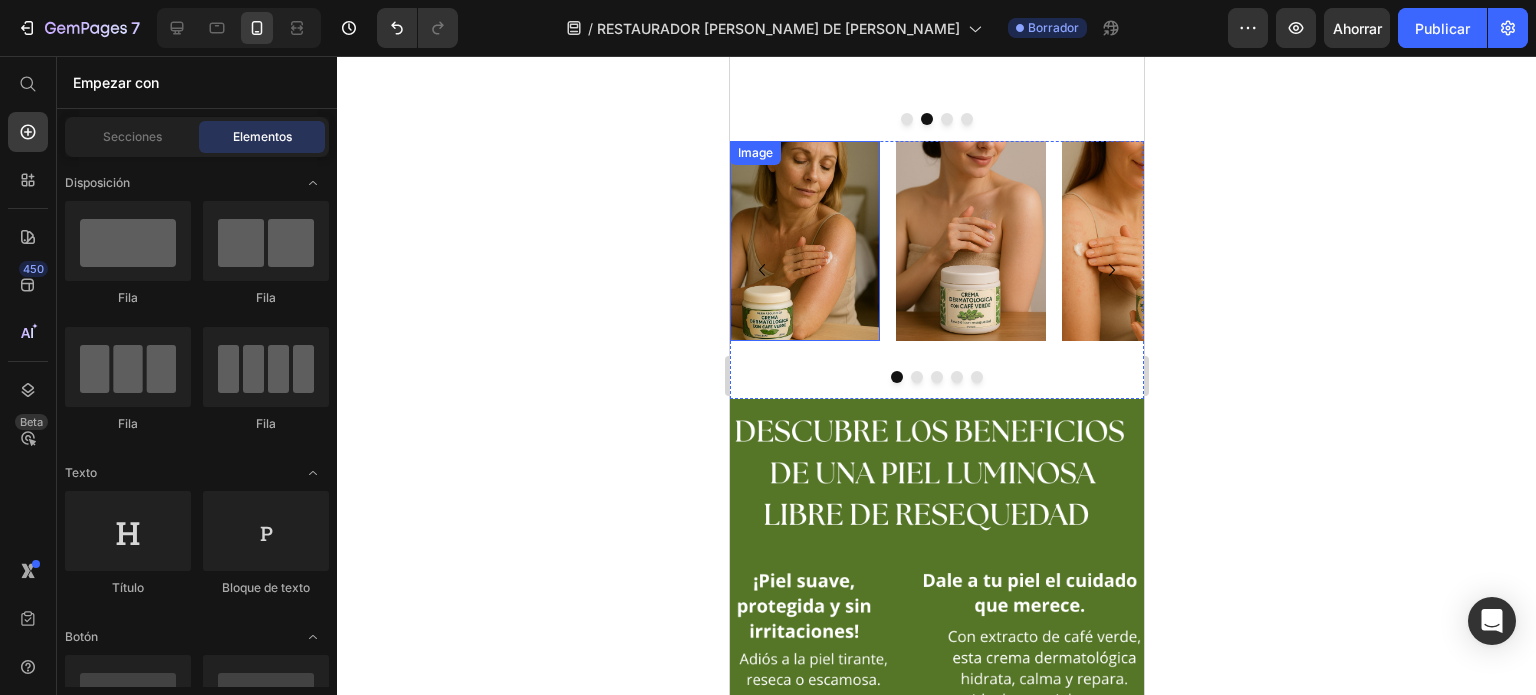 scroll, scrollTop: 2696, scrollLeft: 0, axis: vertical 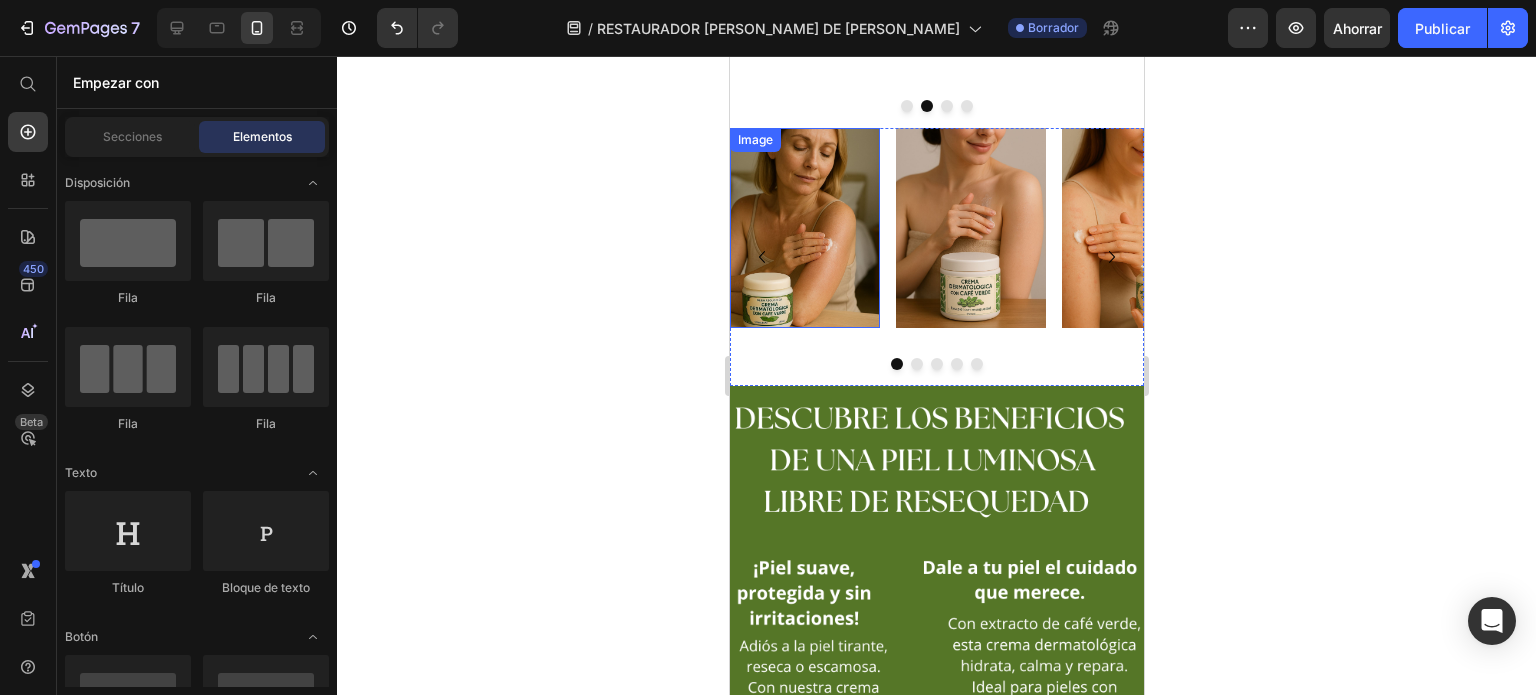 click at bounding box center (804, 228) 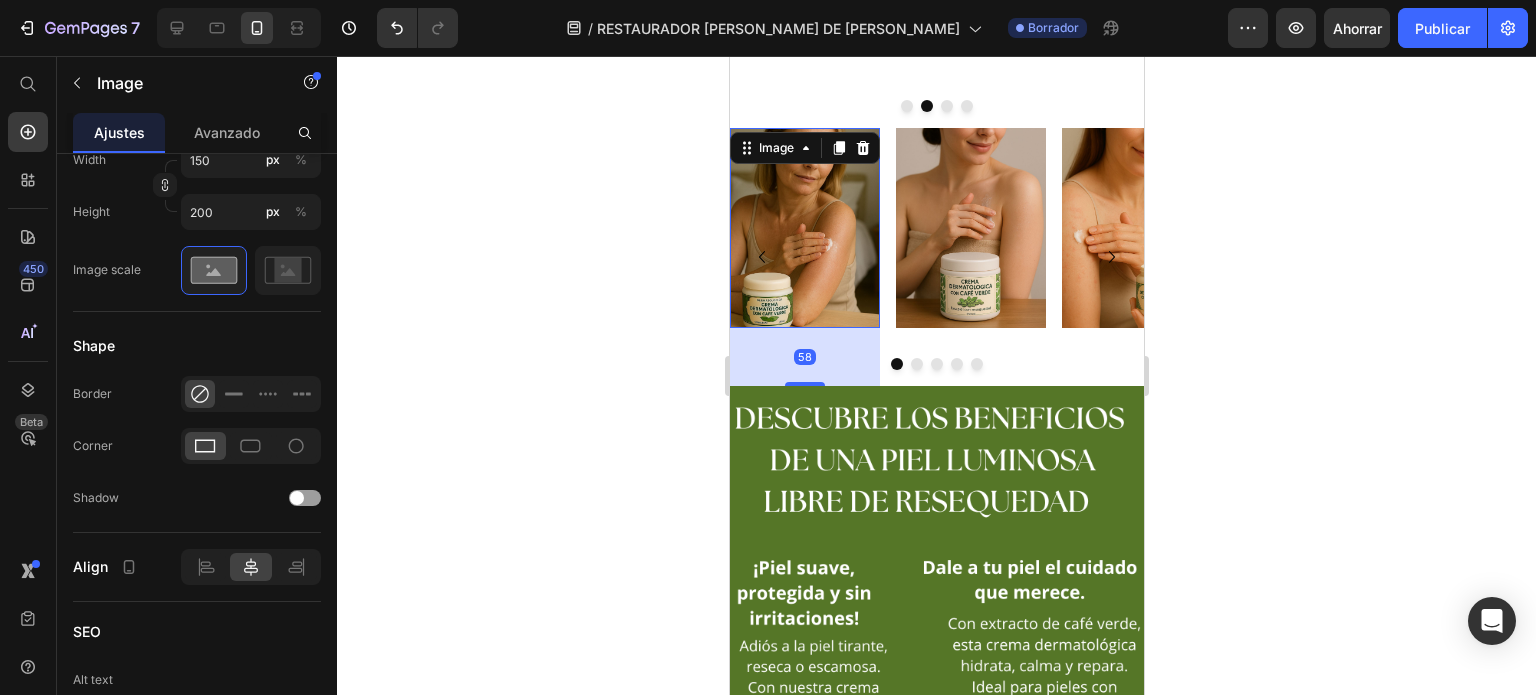 scroll, scrollTop: 0, scrollLeft: 0, axis: both 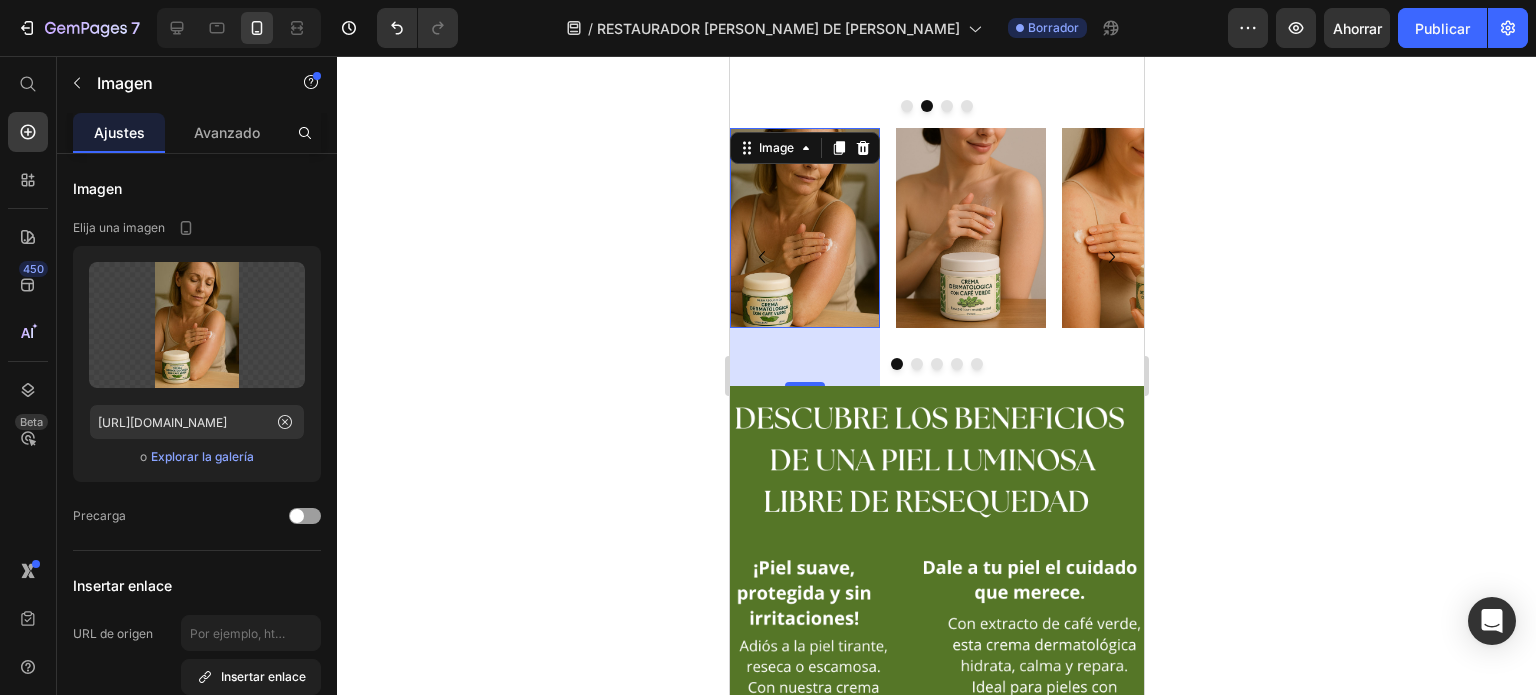click 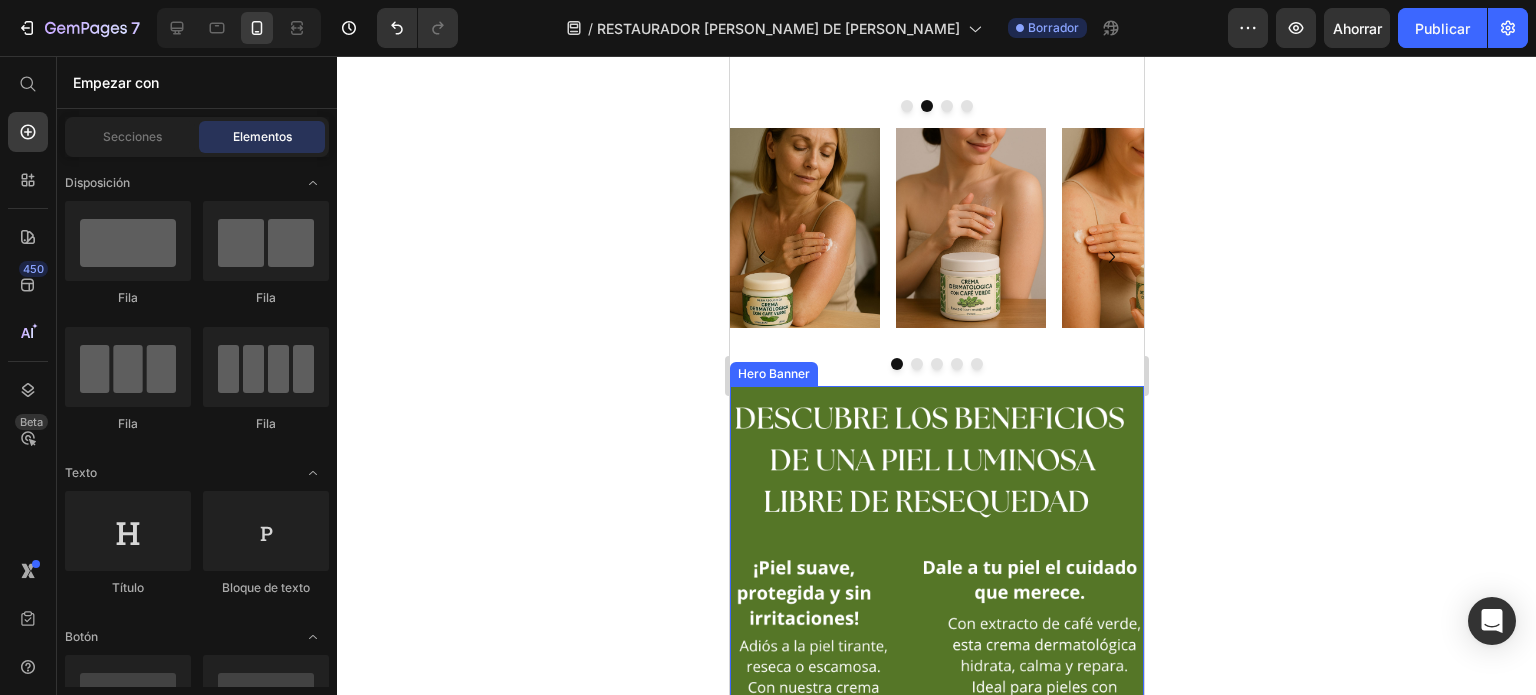 scroll, scrollTop: 2499, scrollLeft: 0, axis: vertical 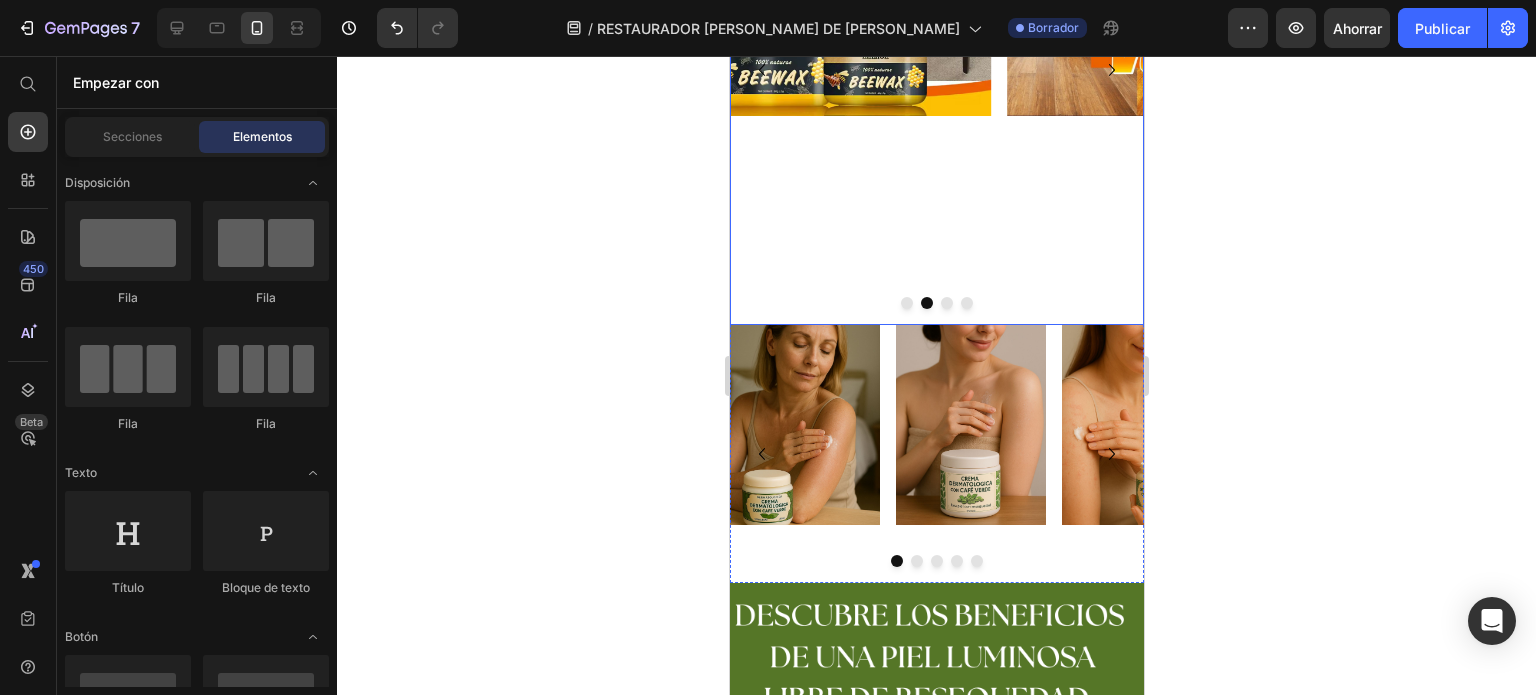 click on "Image Image Image Image" at bounding box center [936, 70] 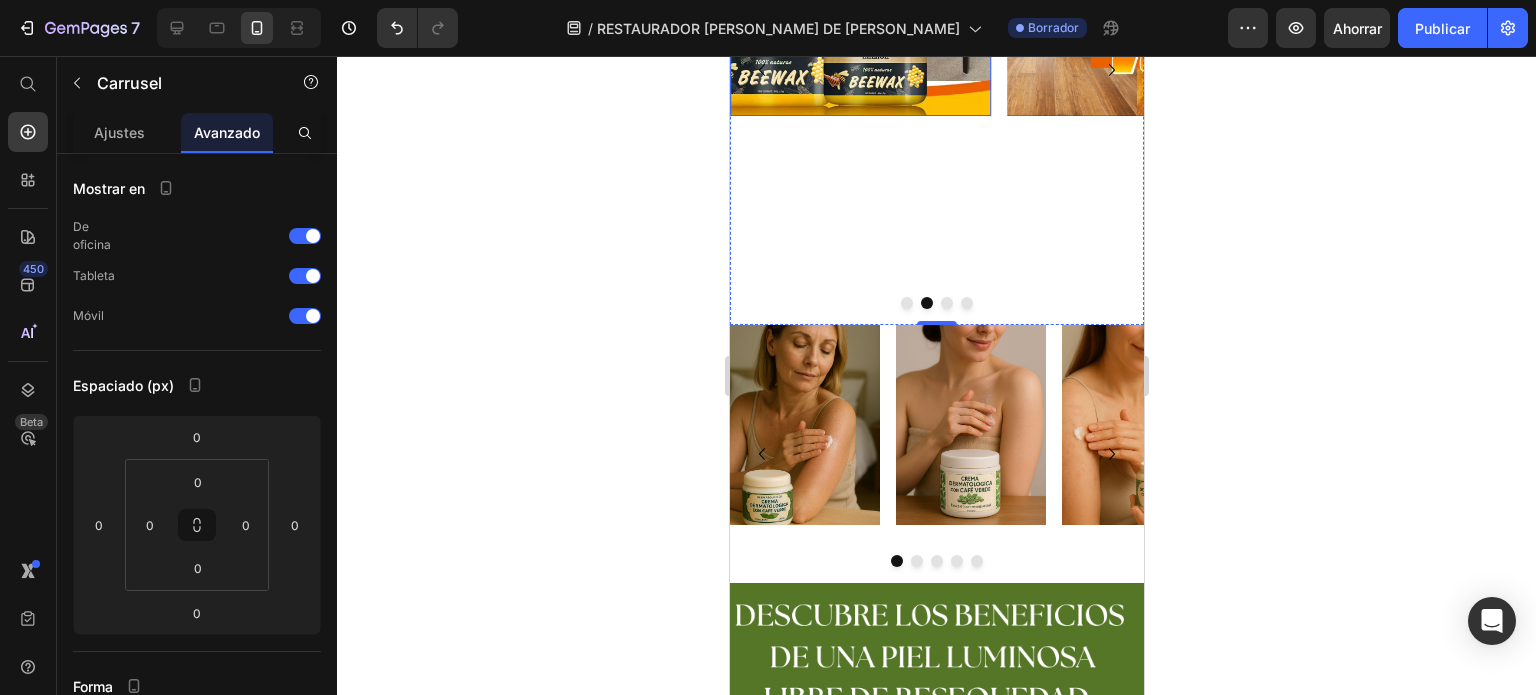 click at bounding box center (859, -34) 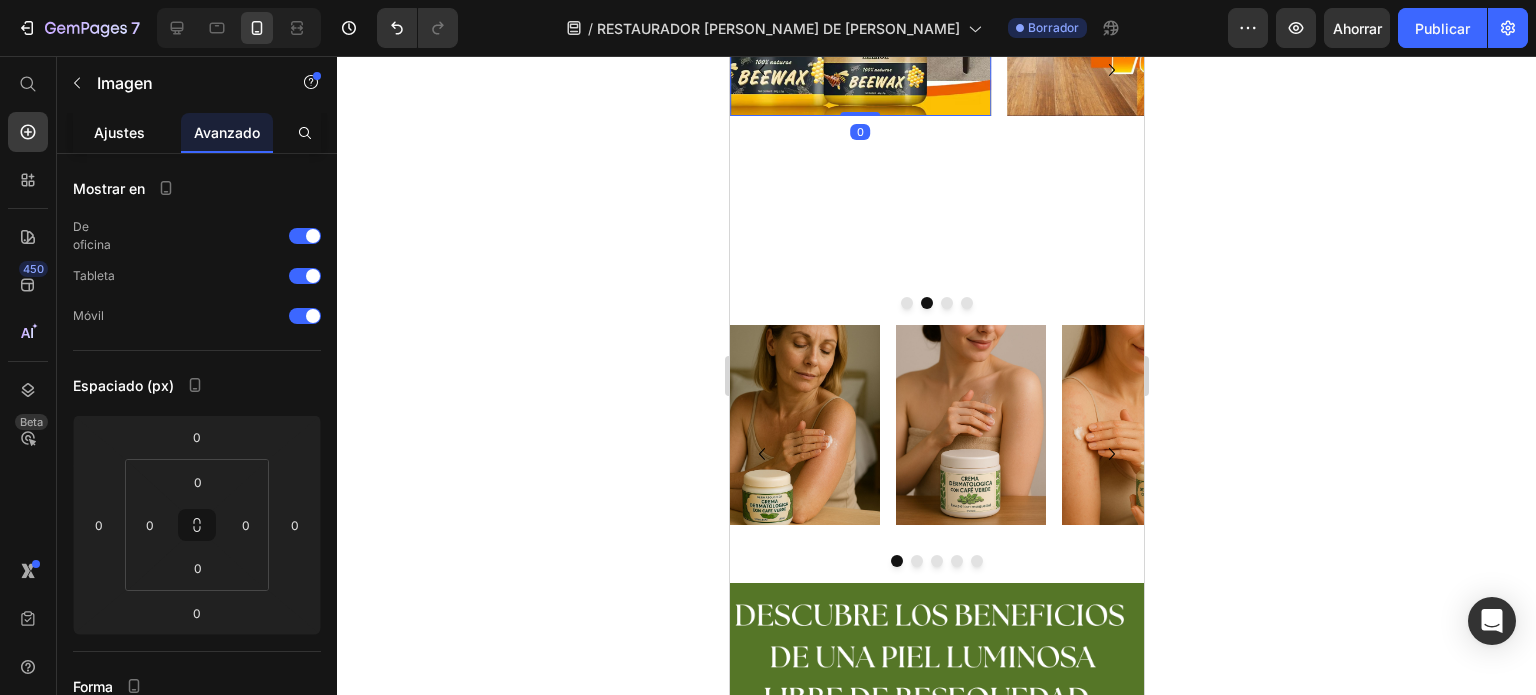click on "Ajustes" at bounding box center [119, 132] 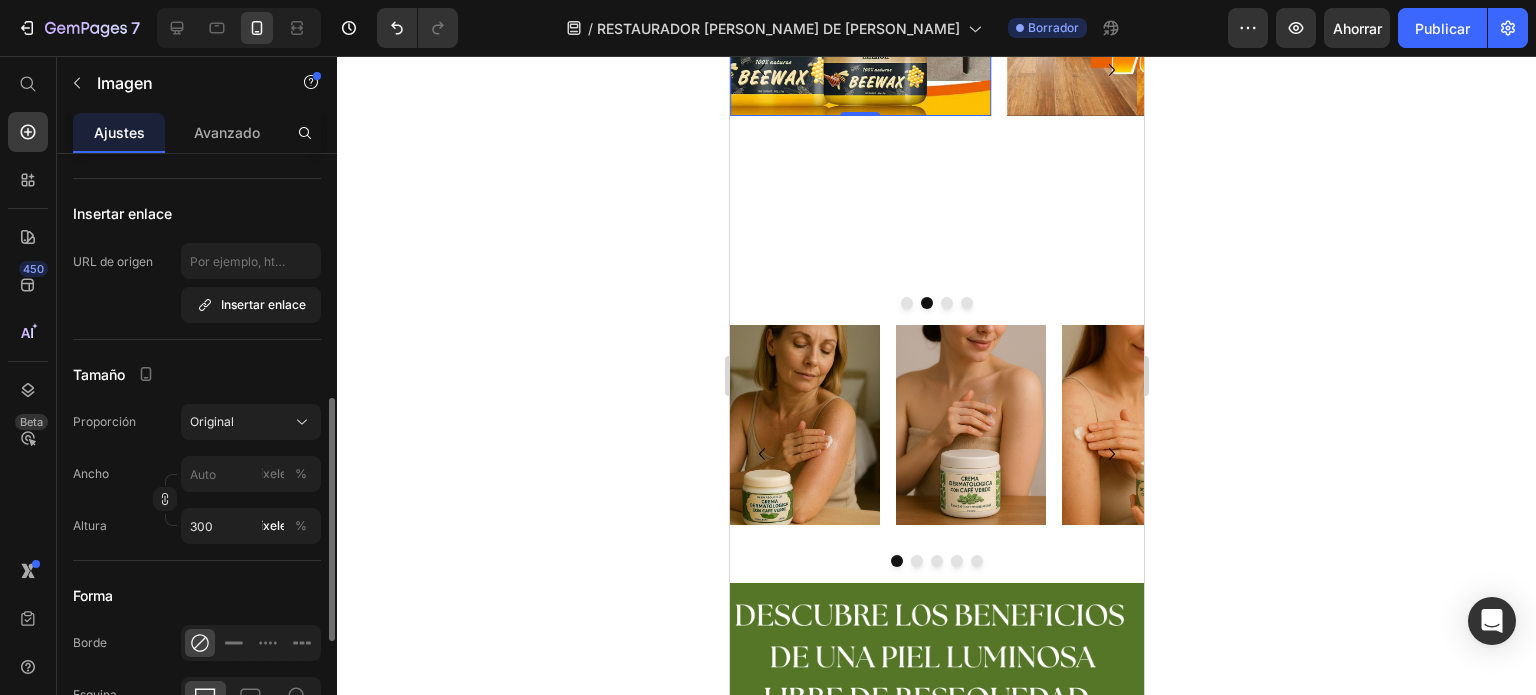 scroll, scrollTop: 440, scrollLeft: 0, axis: vertical 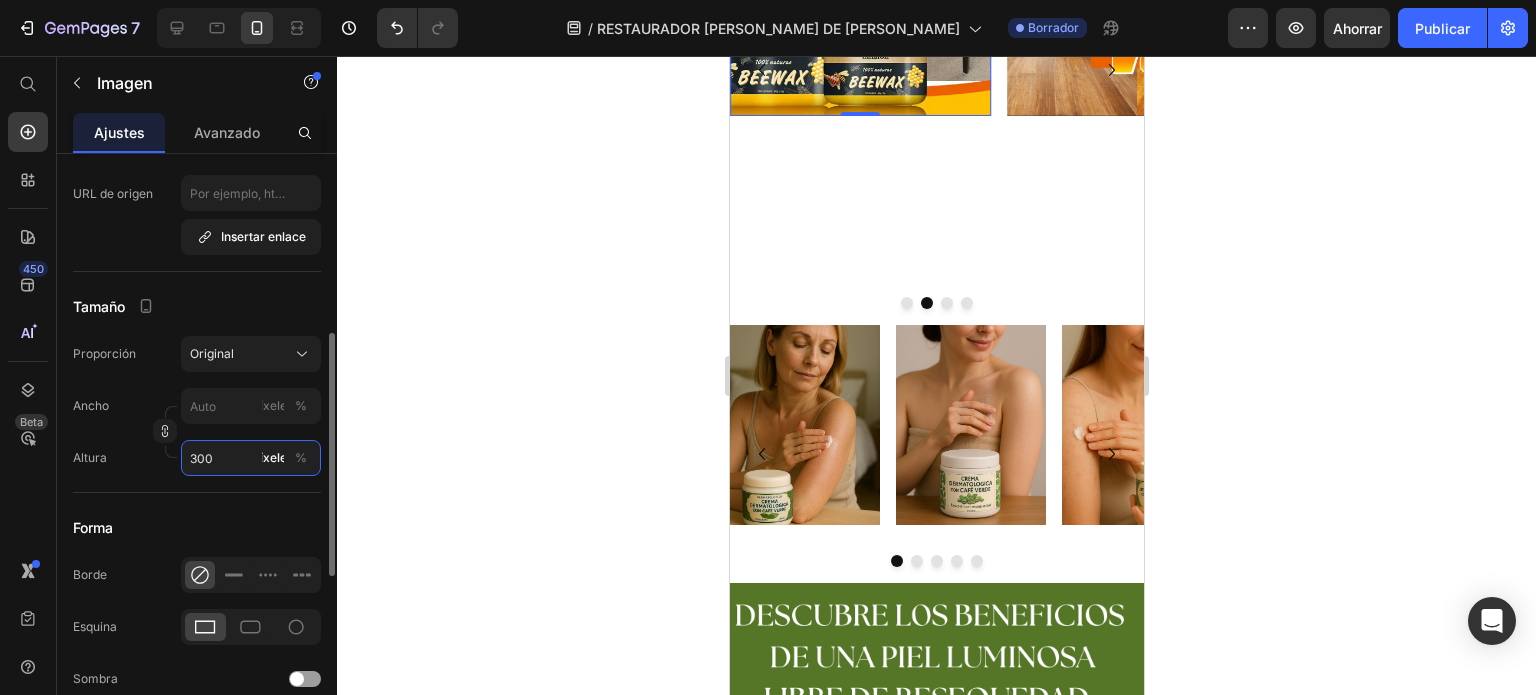 click on "300" at bounding box center (251, 458) 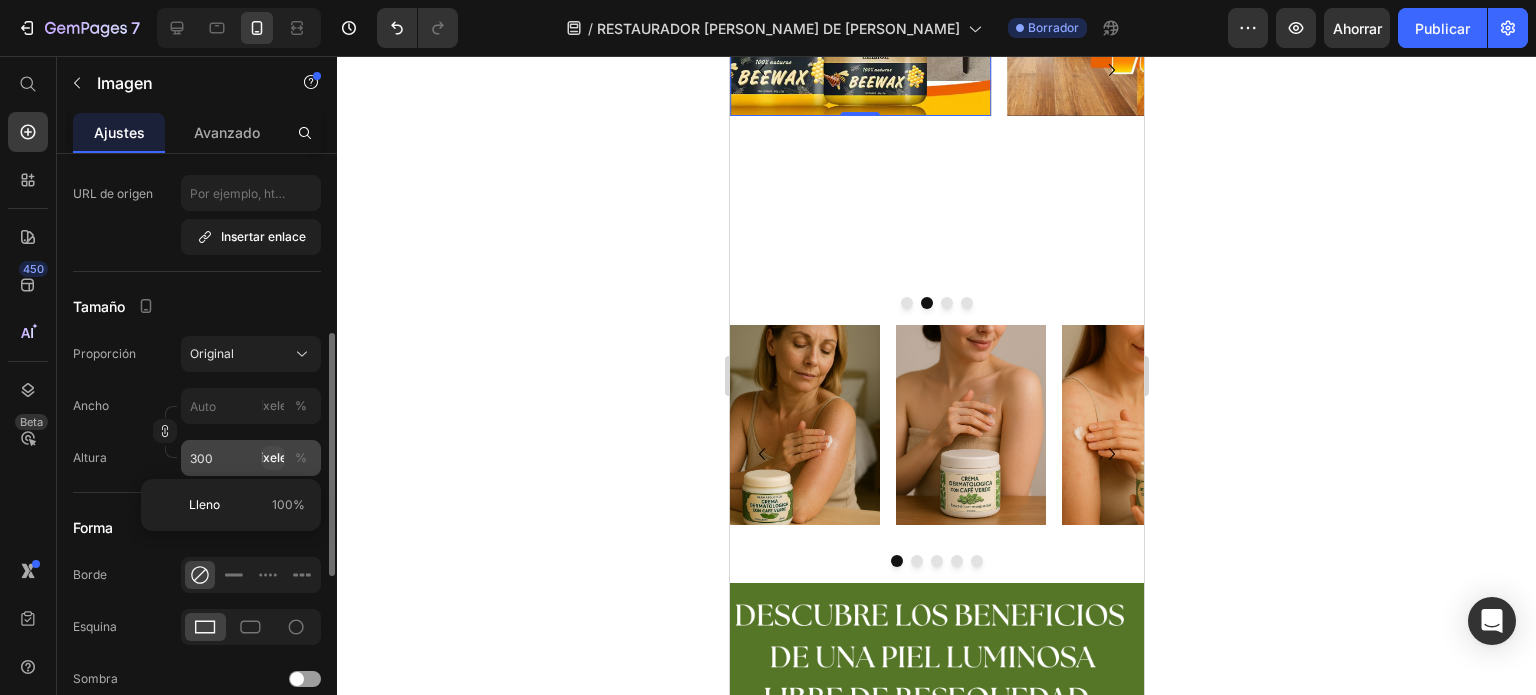 click on "píxeles" at bounding box center [273, 457] 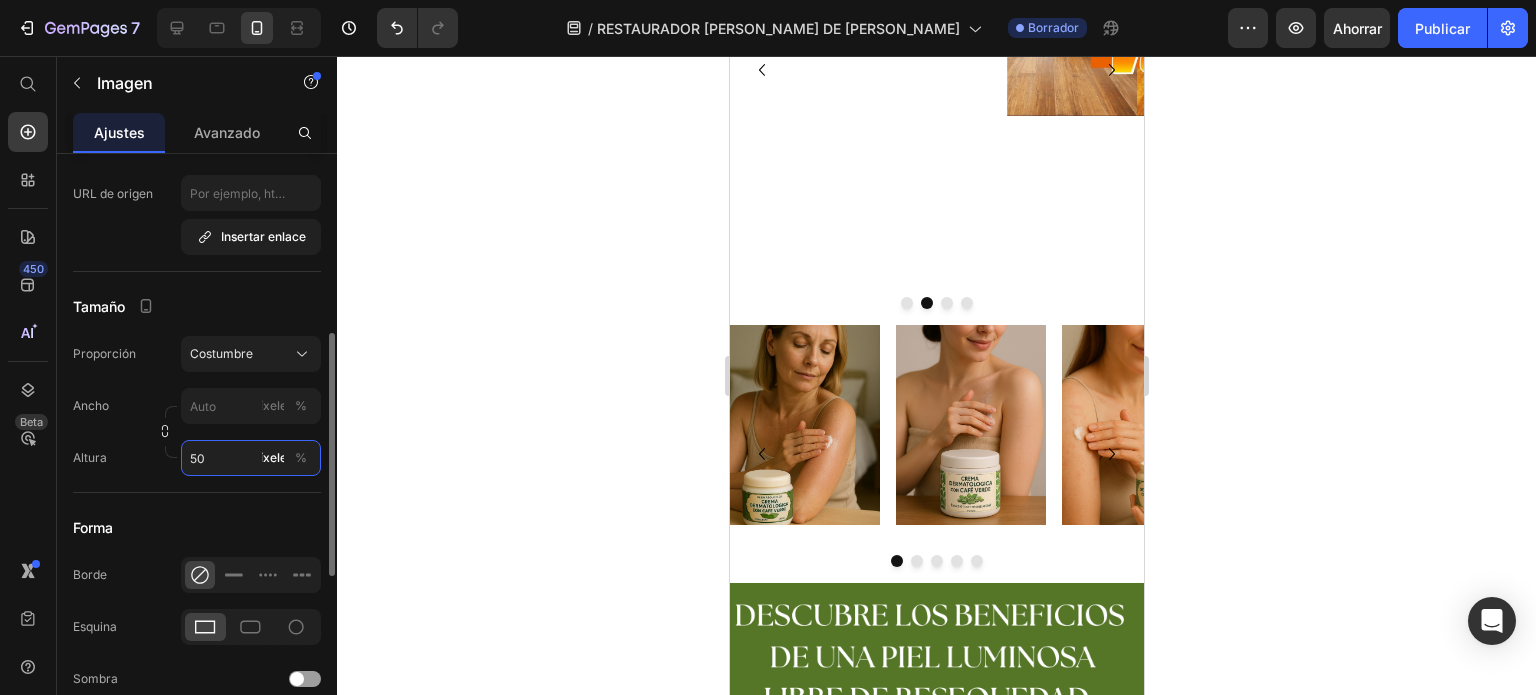 type on "500" 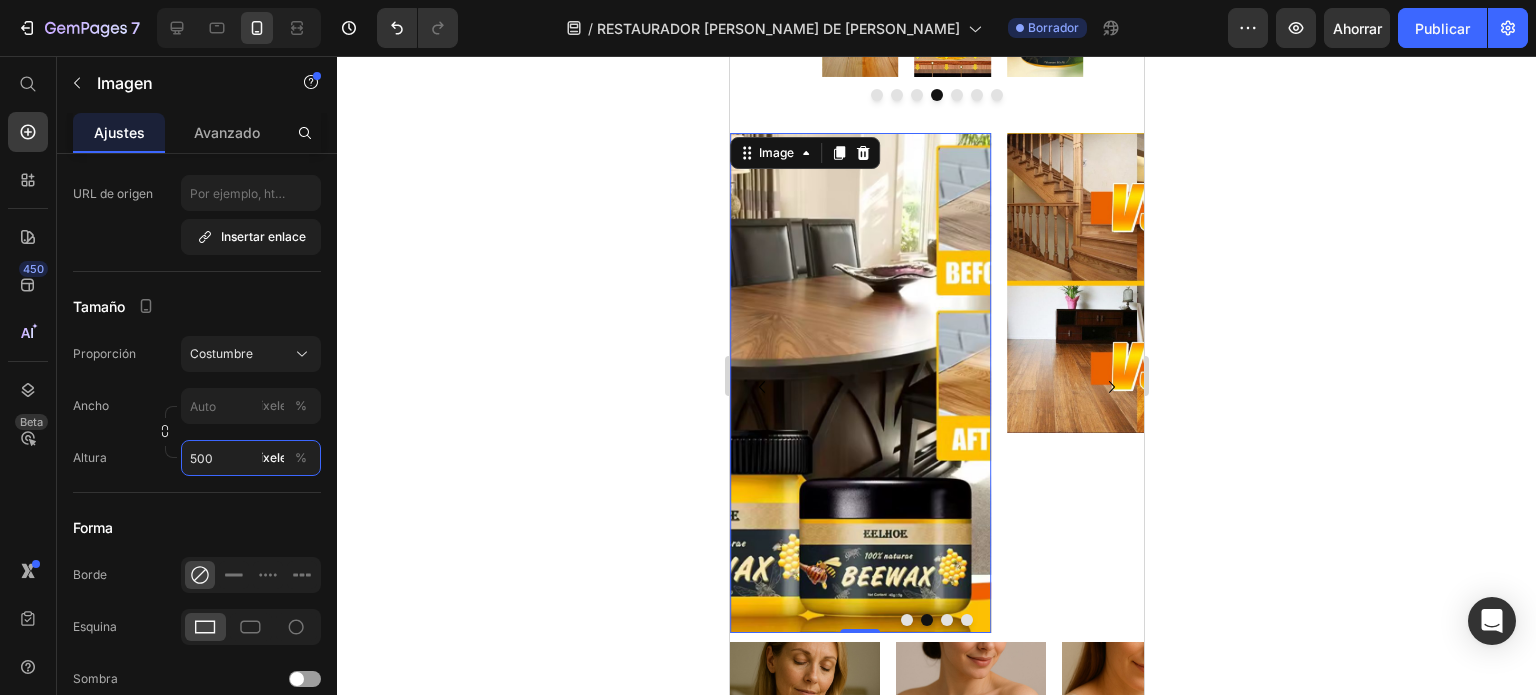 scroll, scrollTop: 2223, scrollLeft: 0, axis: vertical 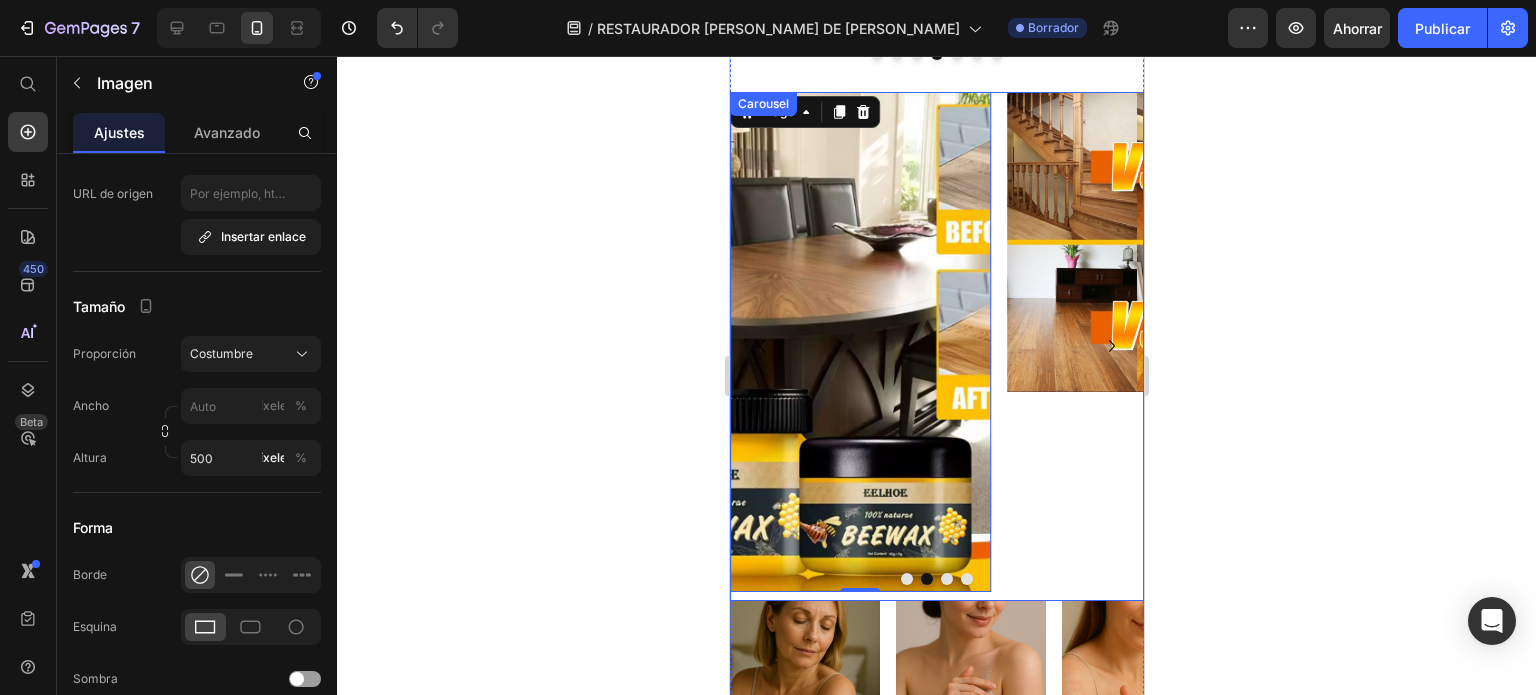 click 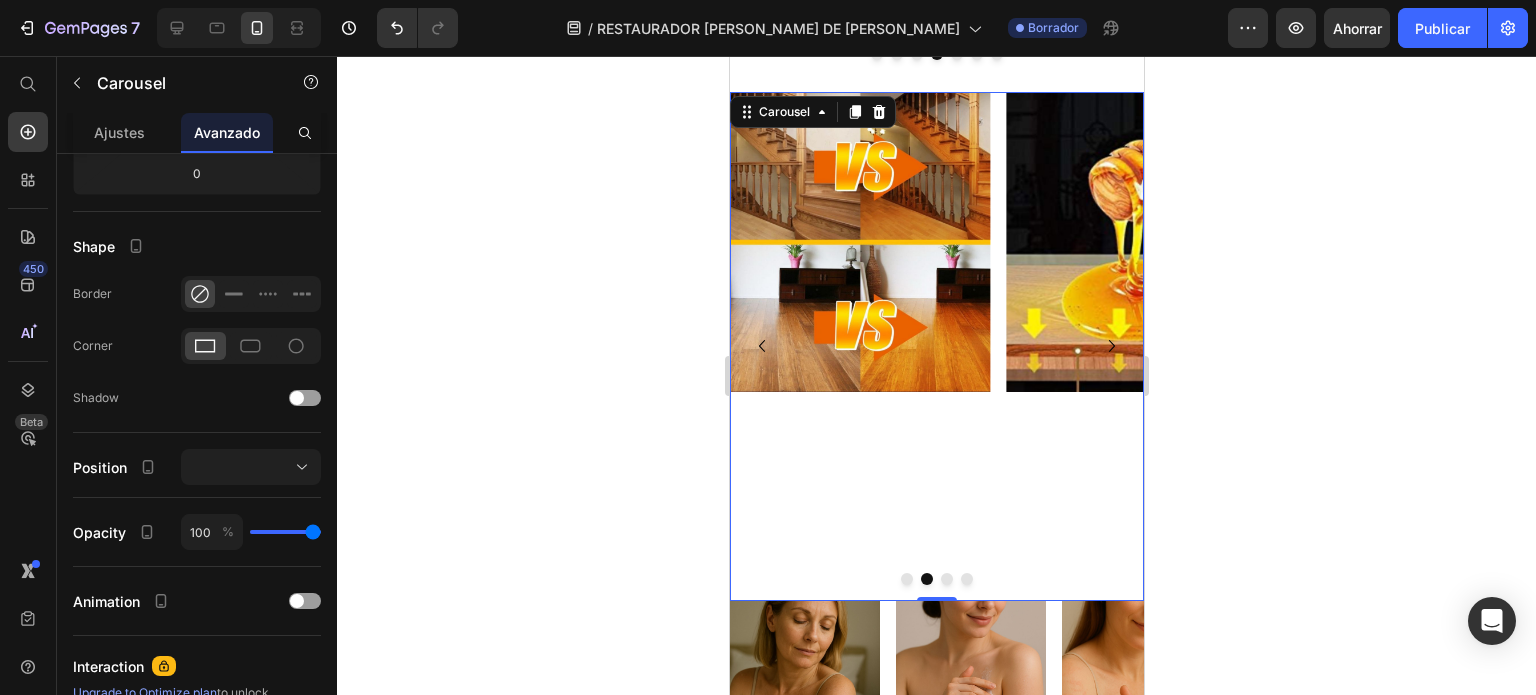 click 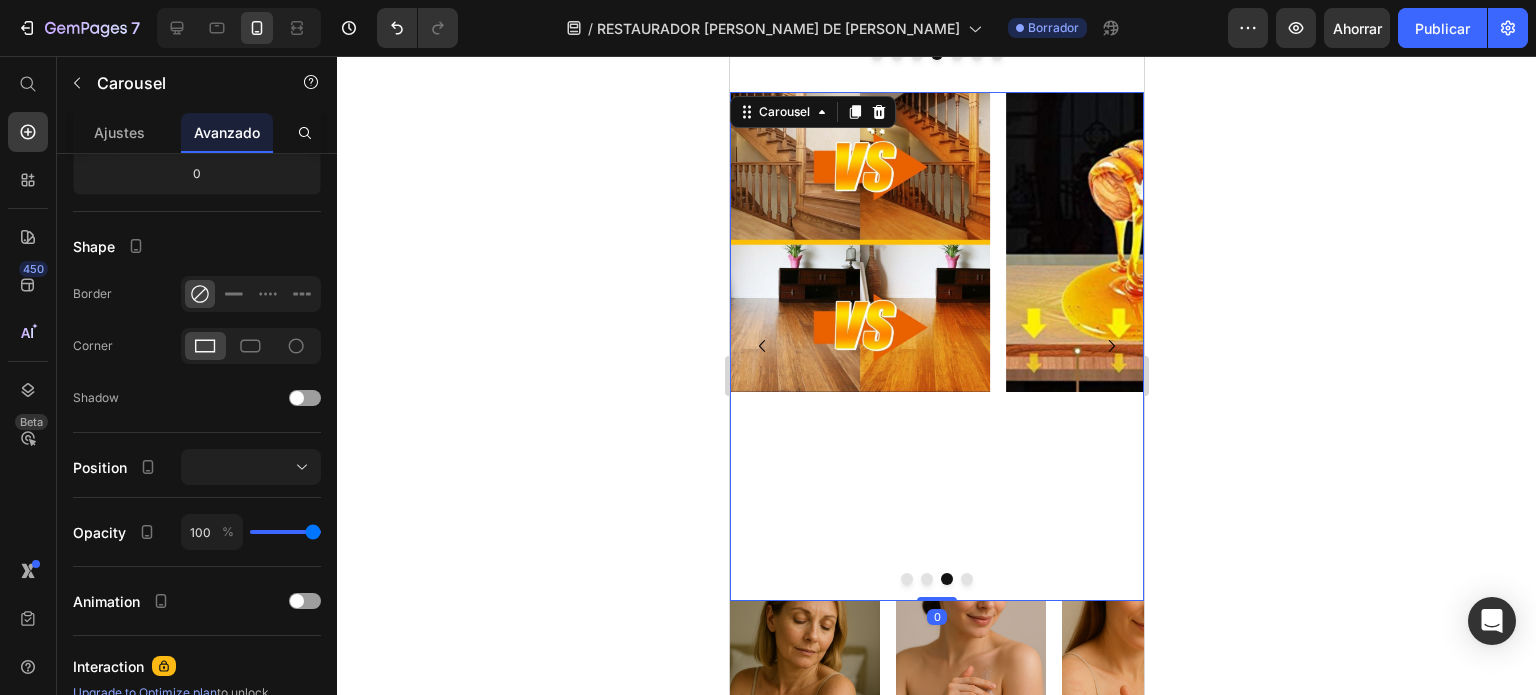 scroll, scrollTop: 0, scrollLeft: 0, axis: both 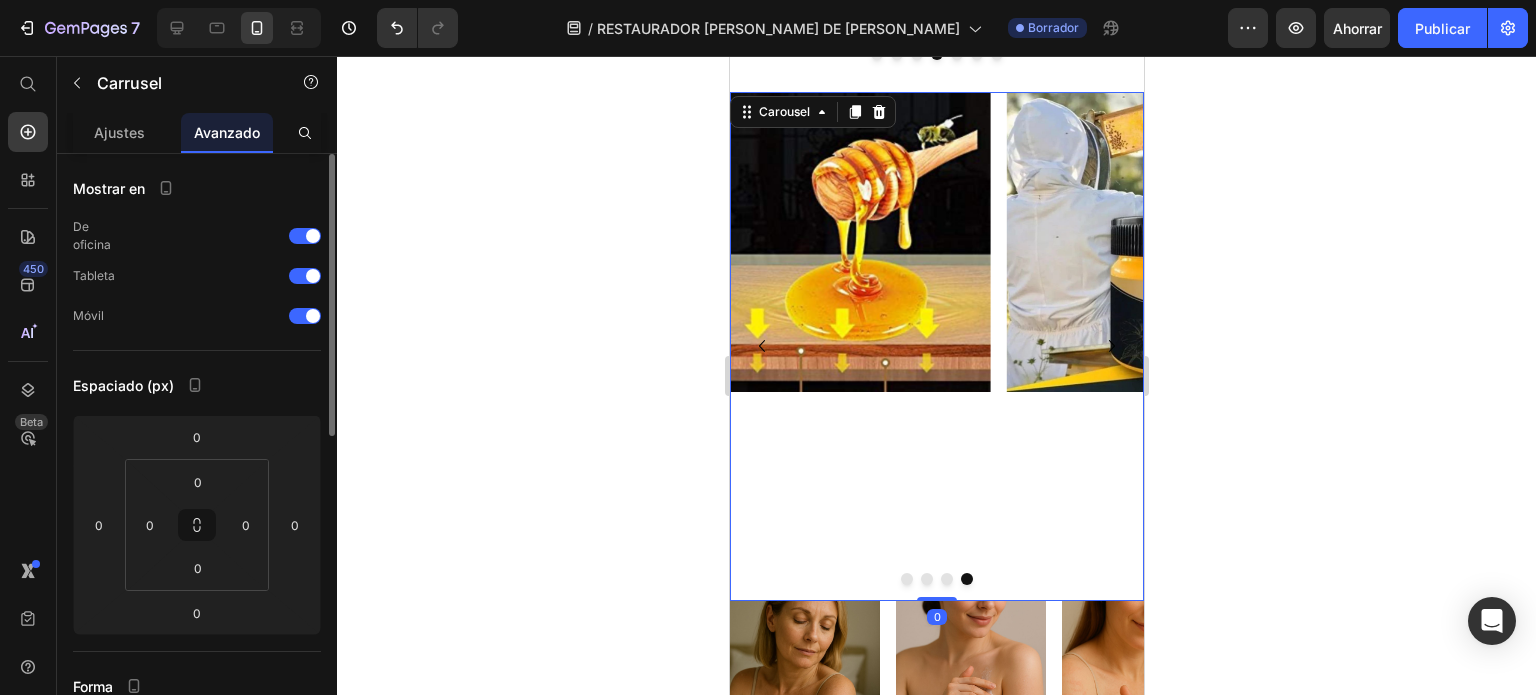 click 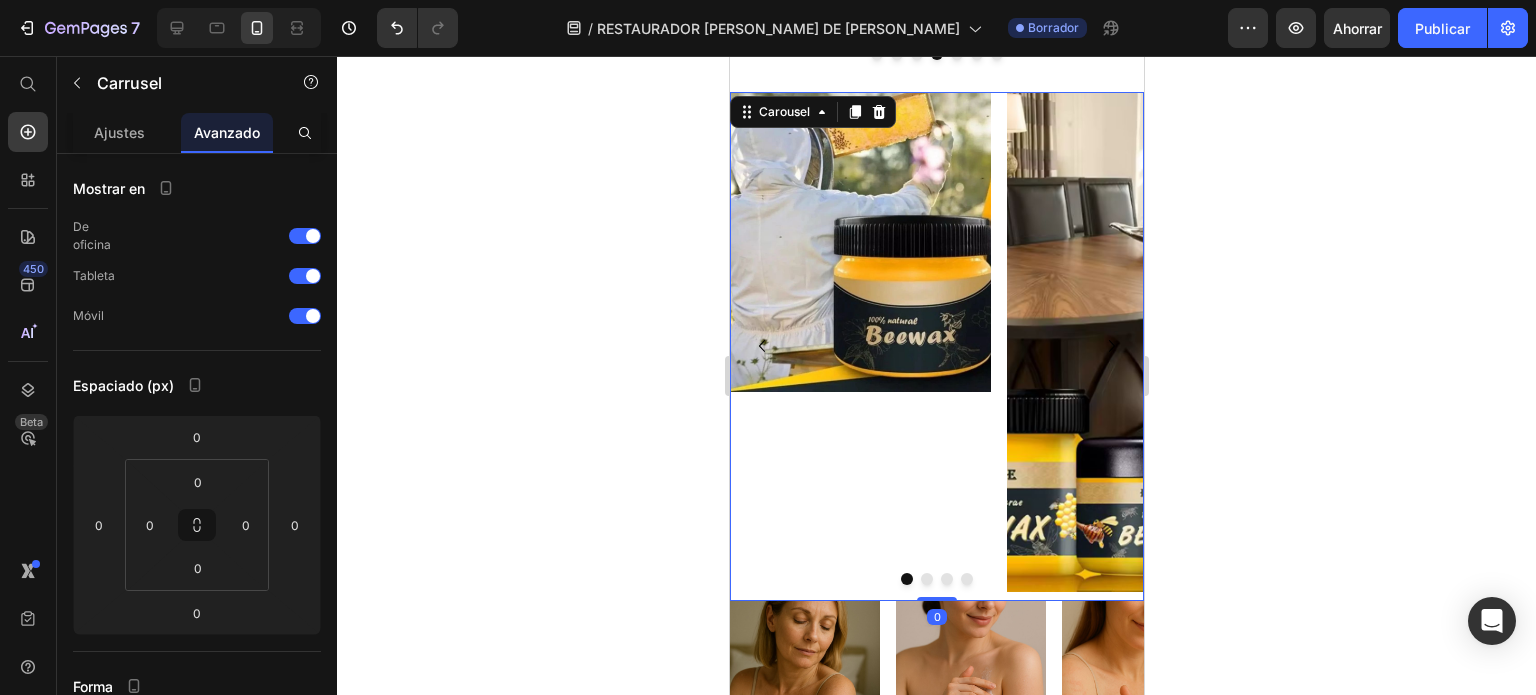 click 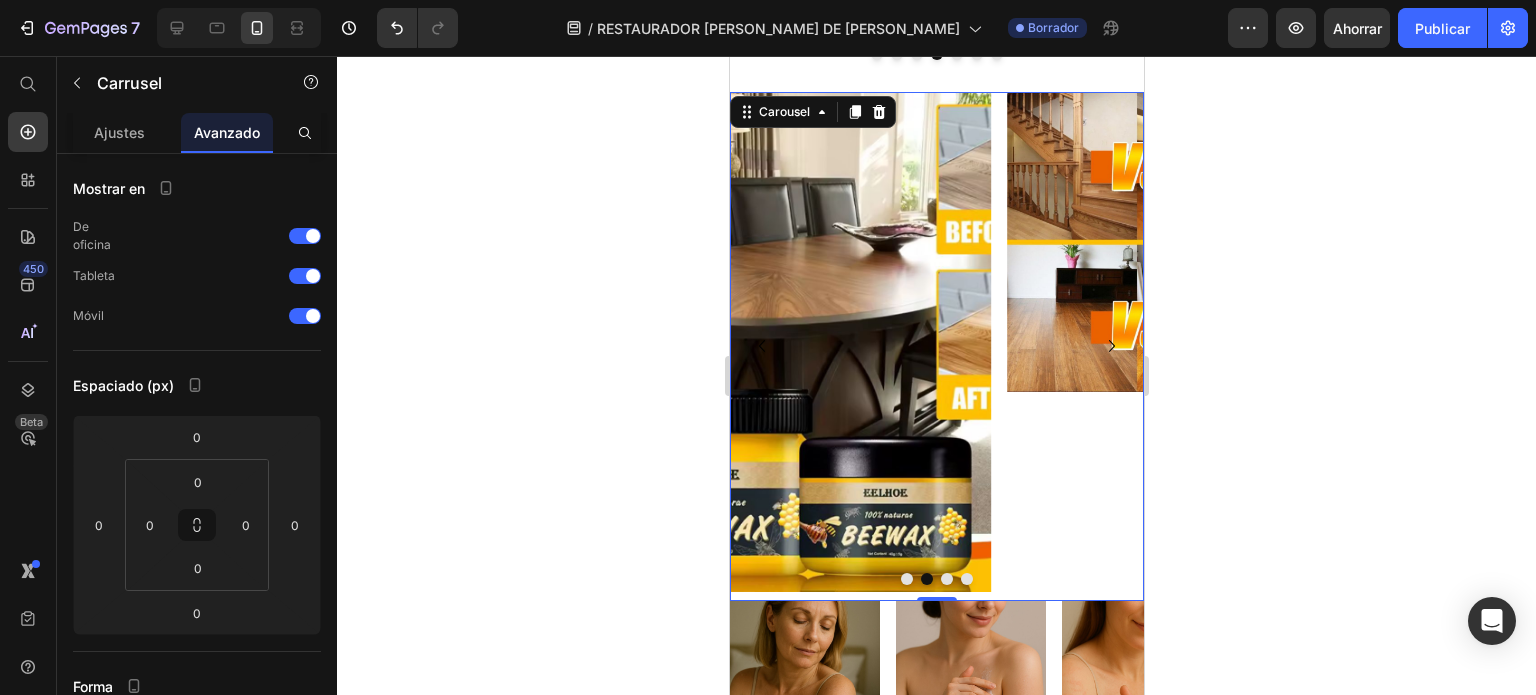 click 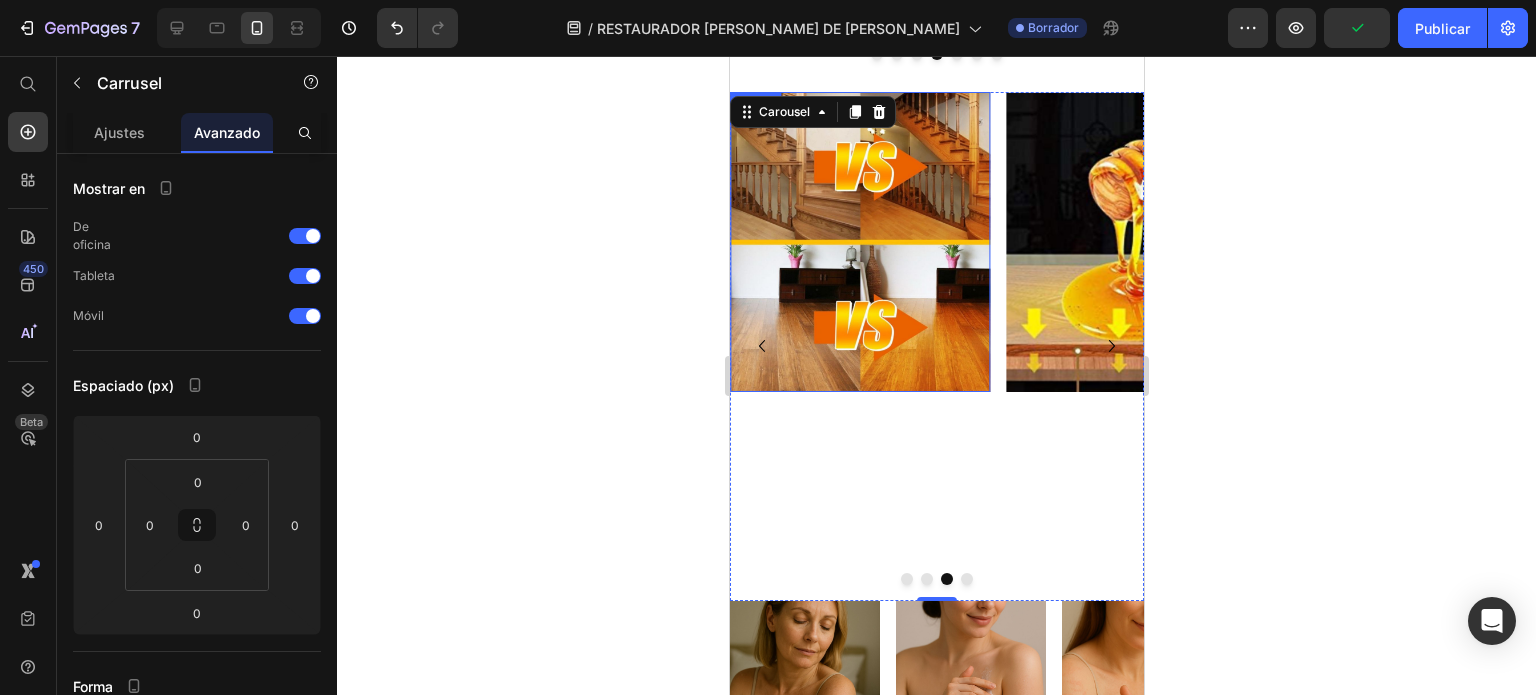 click at bounding box center [859, 242] 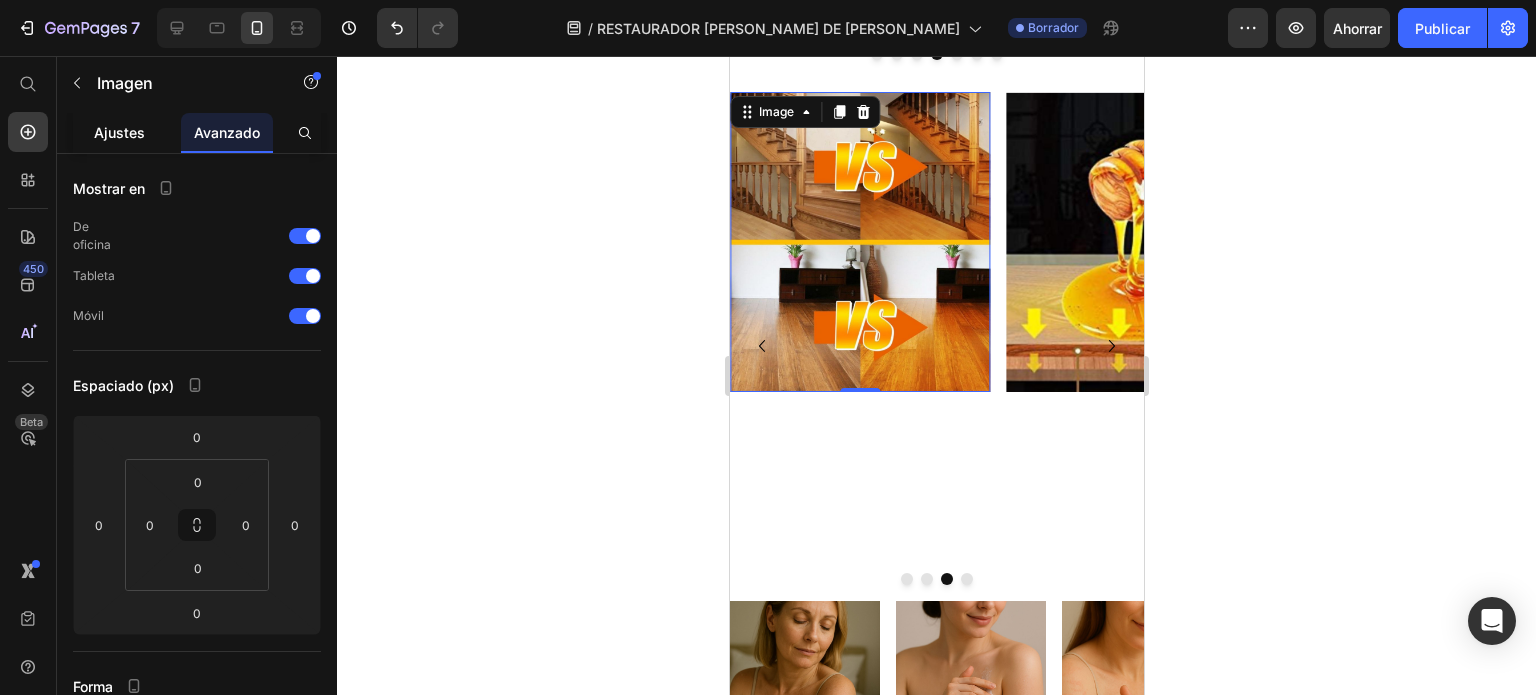 click on "Ajustes" at bounding box center [119, 132] 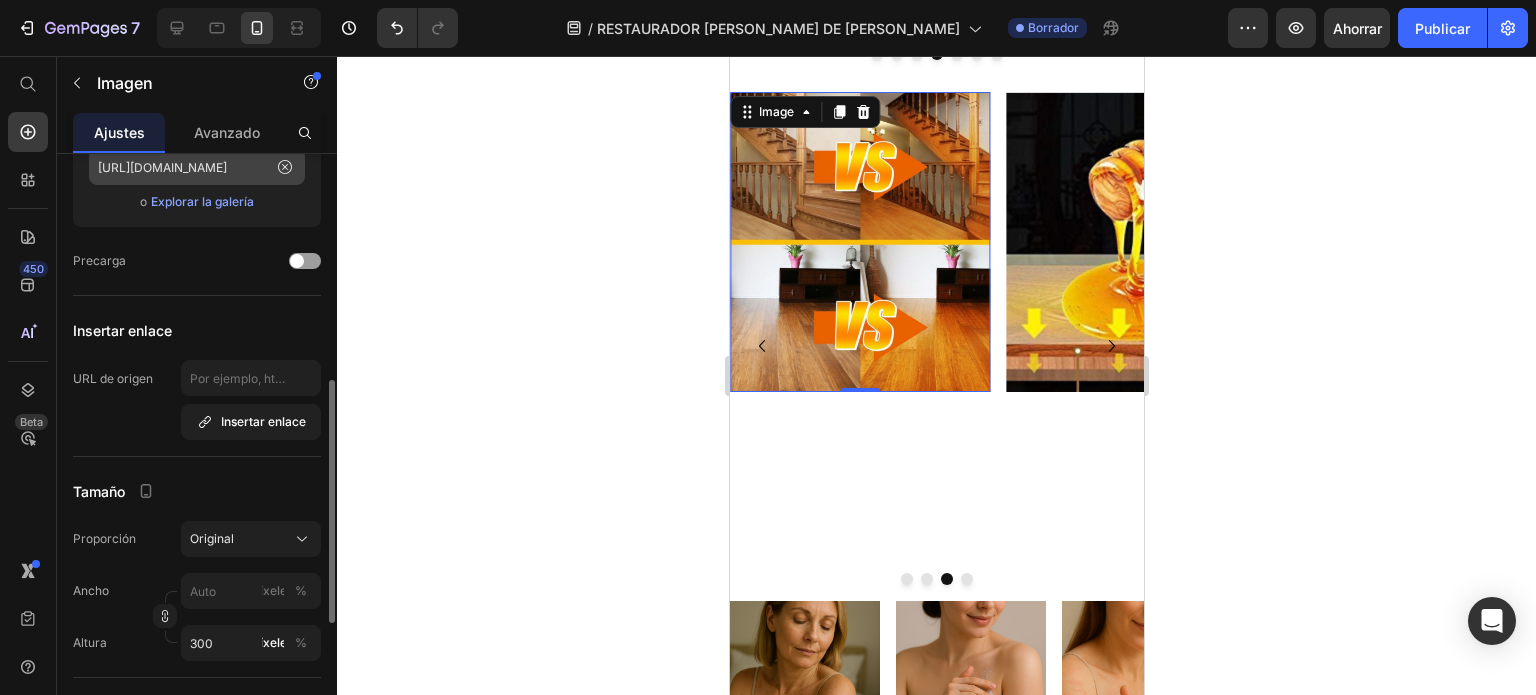 scroll, scrollTop: 357, scrollLeft: 0, axis: vertical 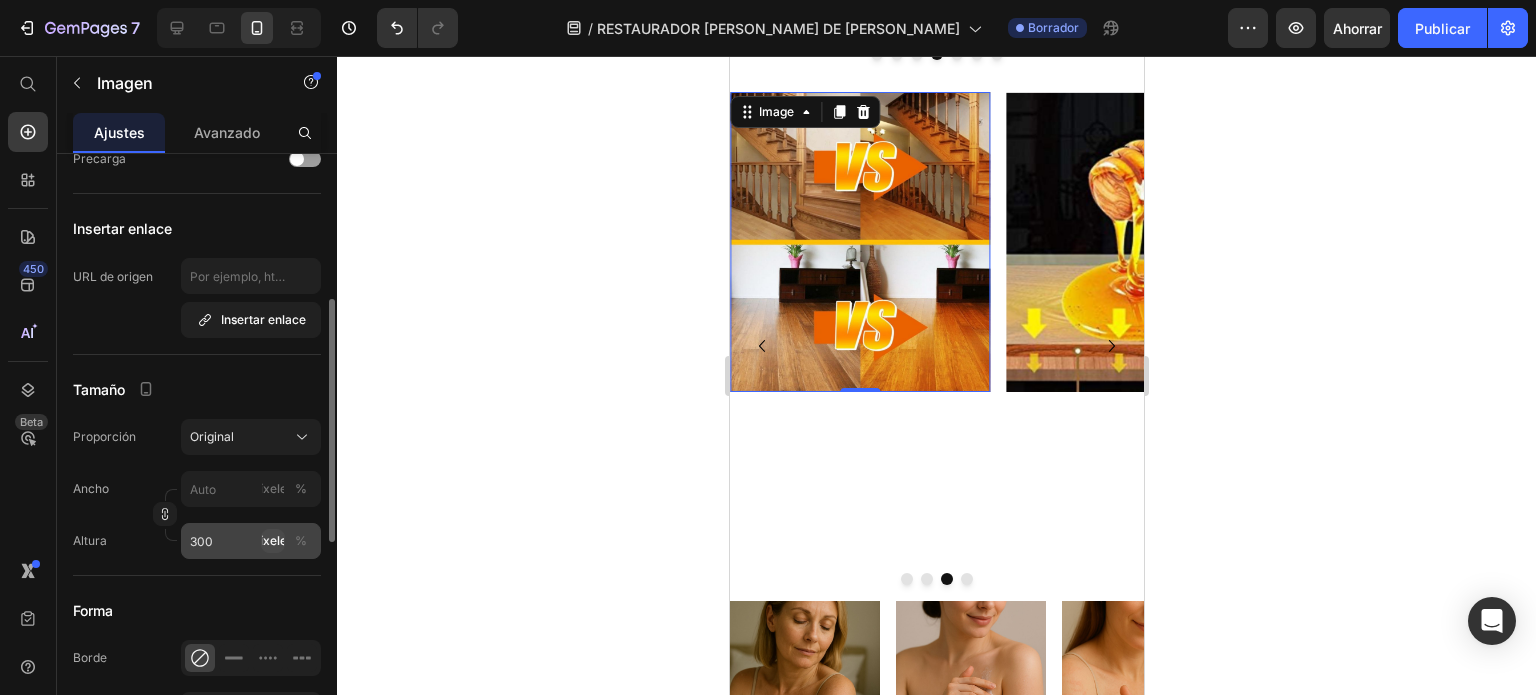 click on "píxeles" at bounding box center [273, 540] 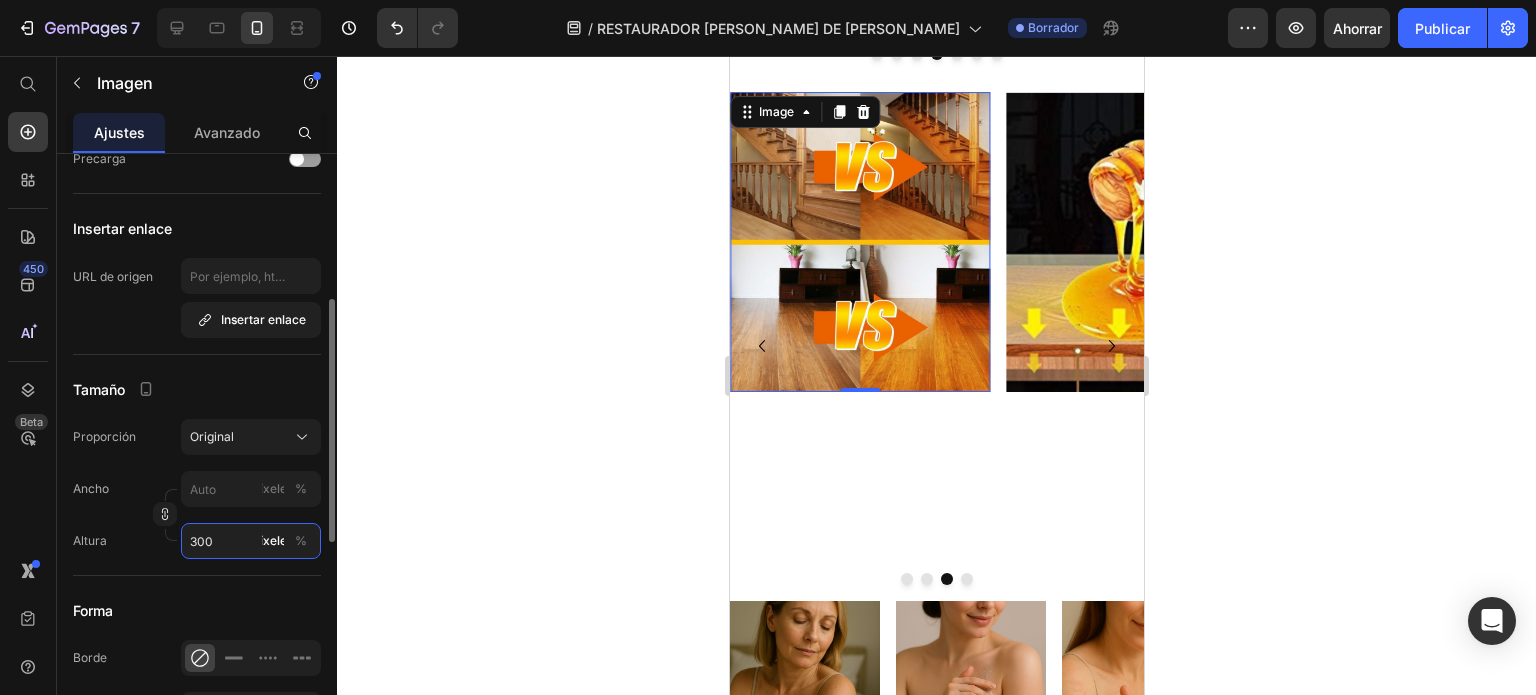 click on "300" at bounding box center (251, 541) 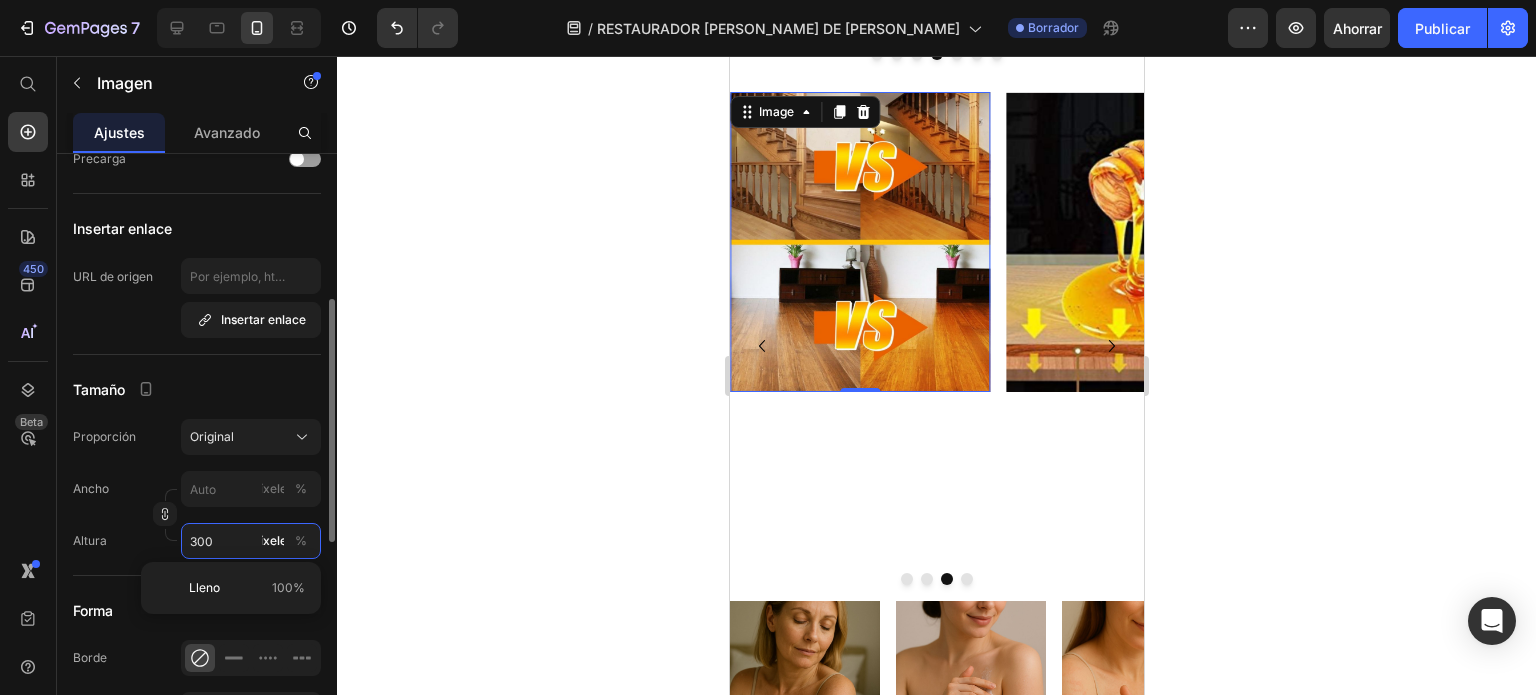 click on "300" at bounding box center [251, 541] 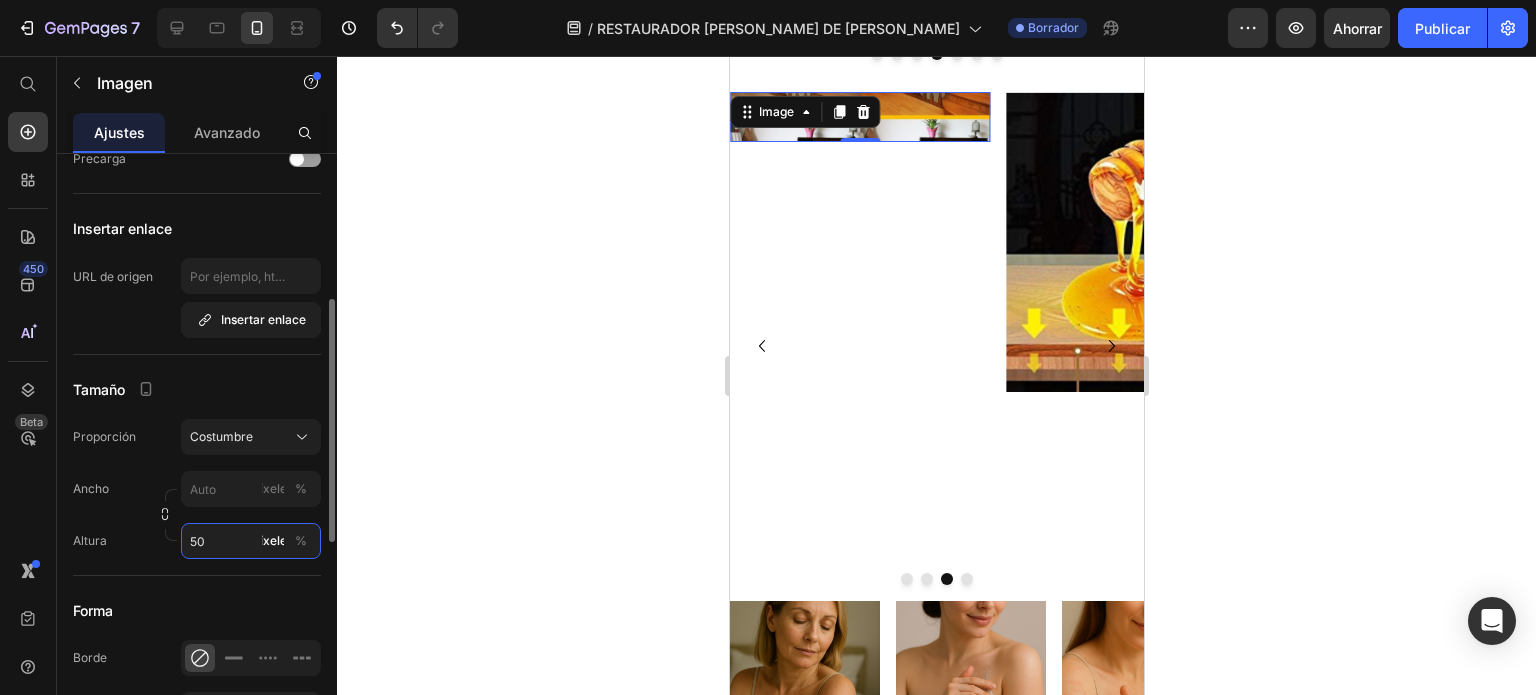 type on "500" 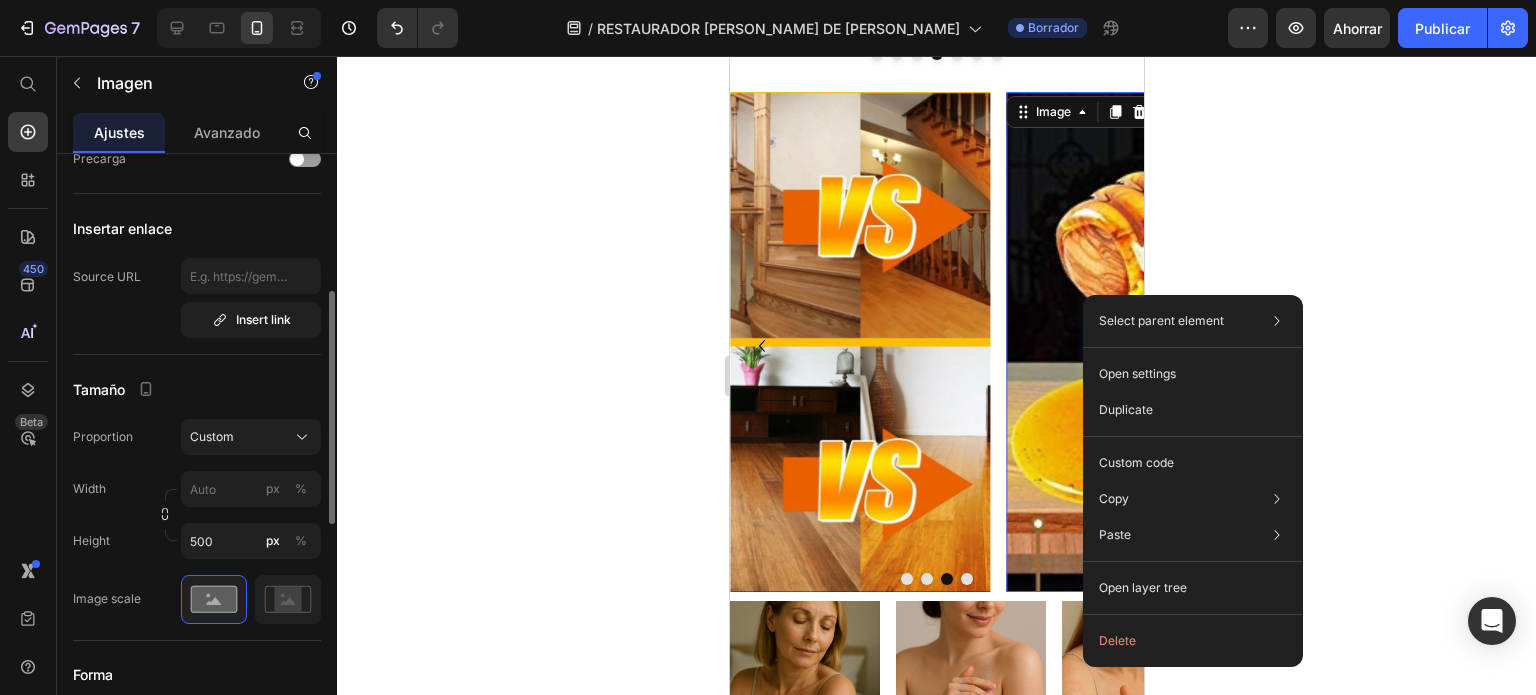 scroll, scrollTop: 356, scrollLeft: 0, axis: vertical 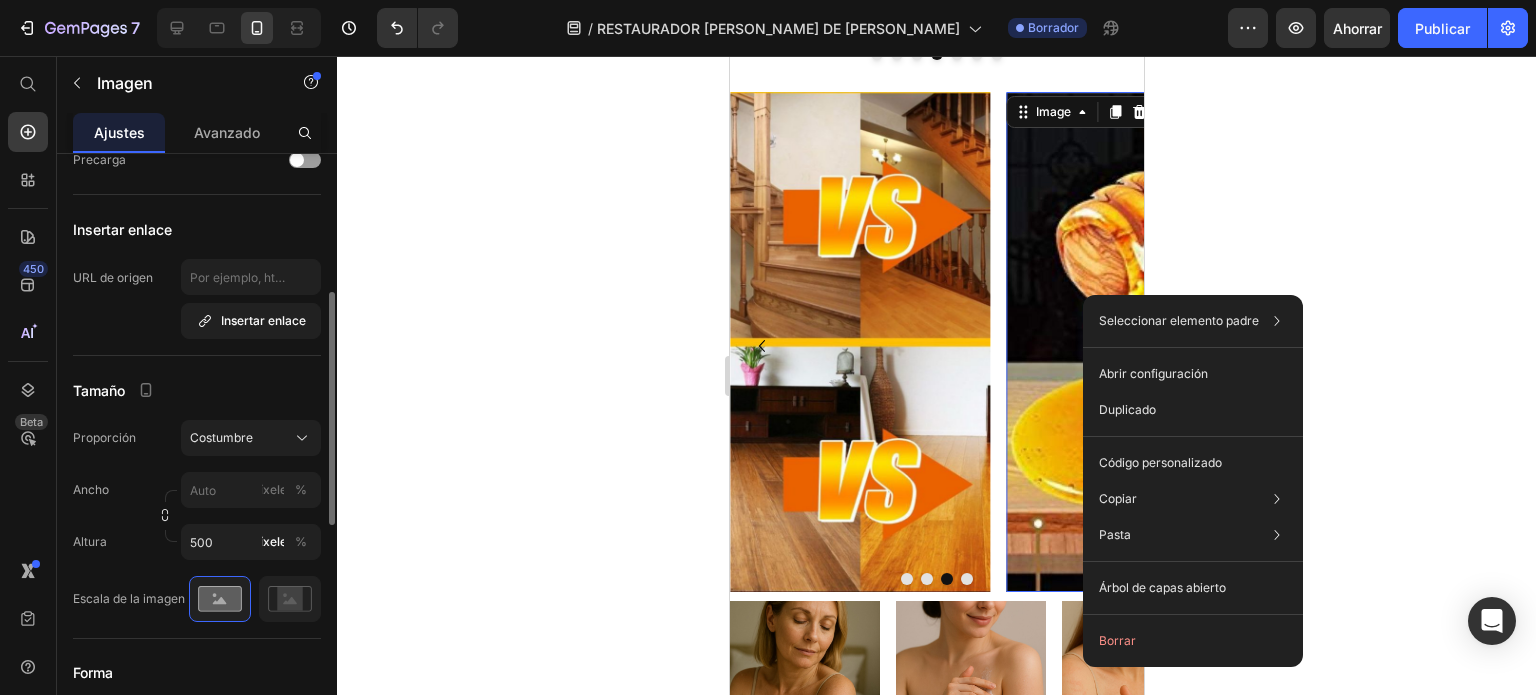 click 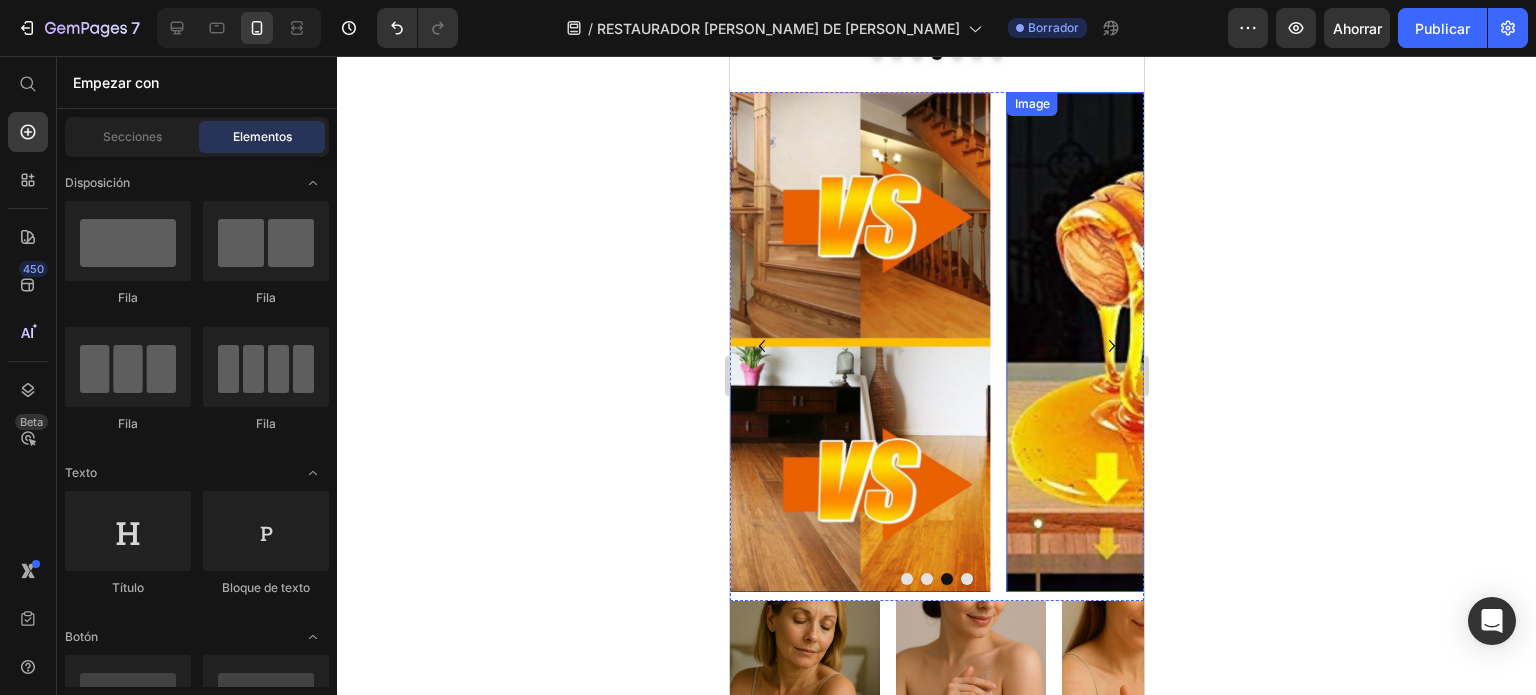 click at bounding box center [1136, 342] 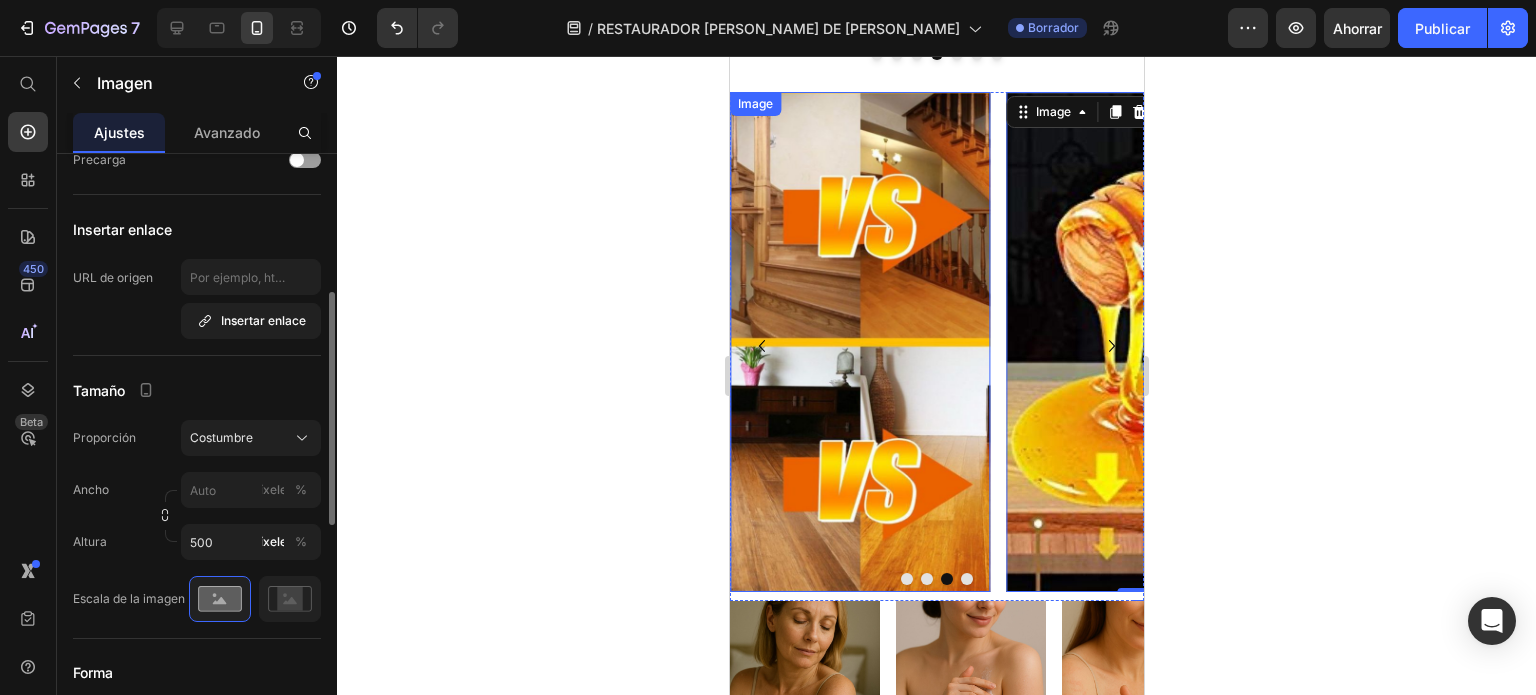 click at bounding box center [859, 342] 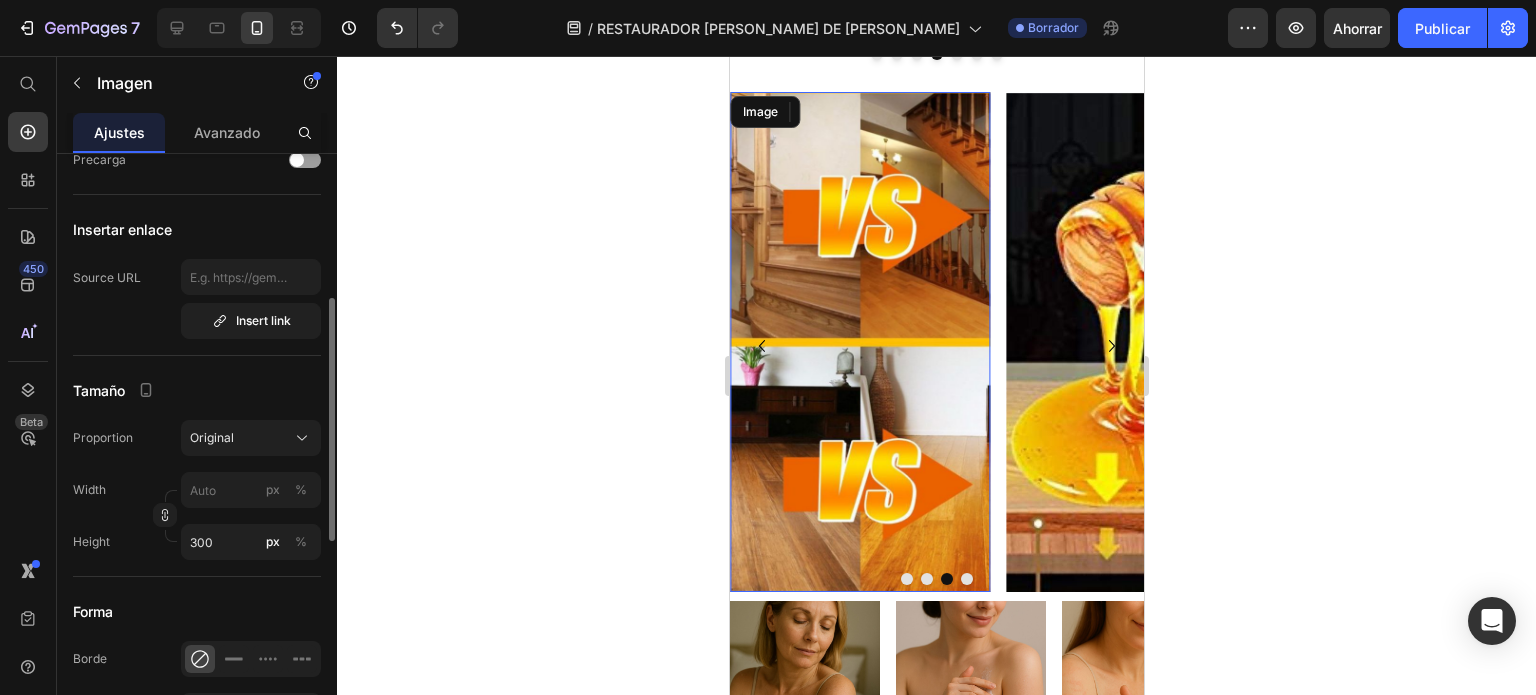 scroll, scrollTop: 356, scrollLeft: 0, axis: vertical 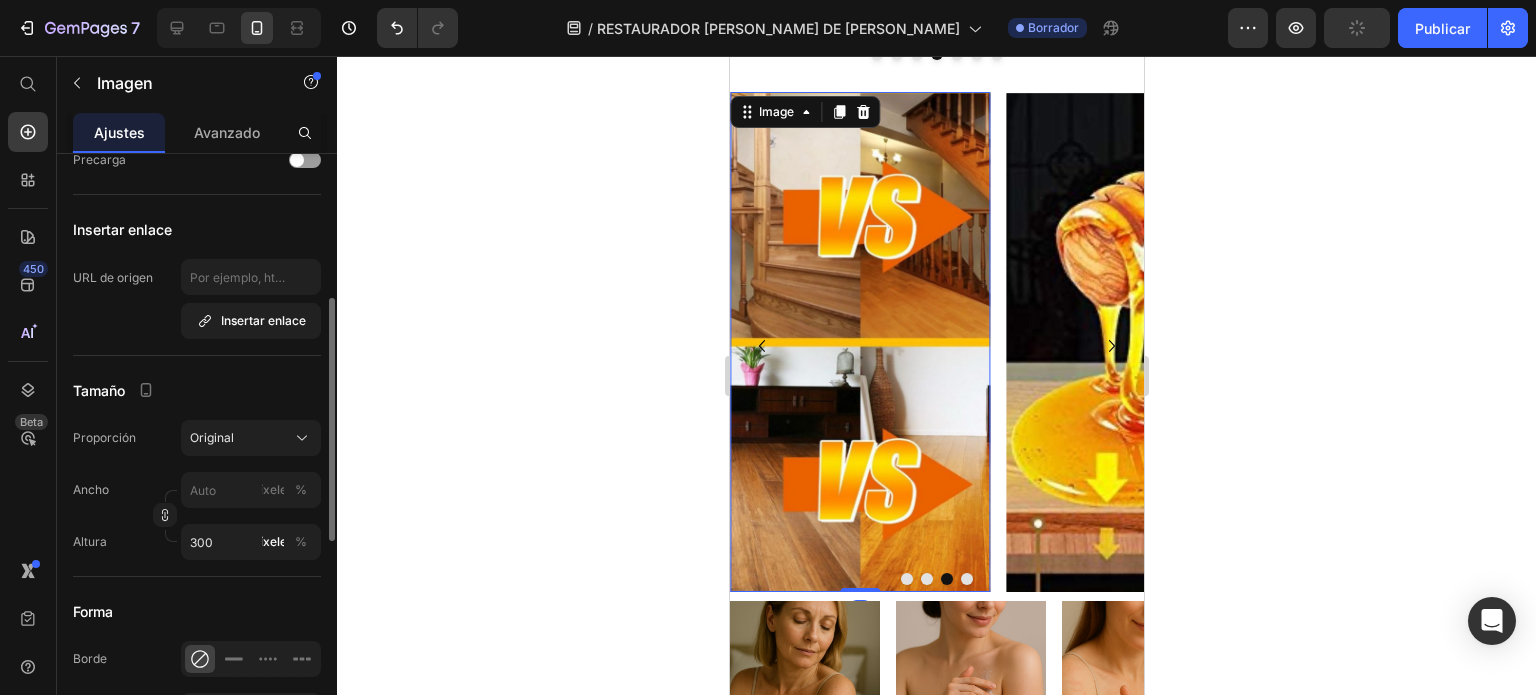 click at bounding box center (859, 342) 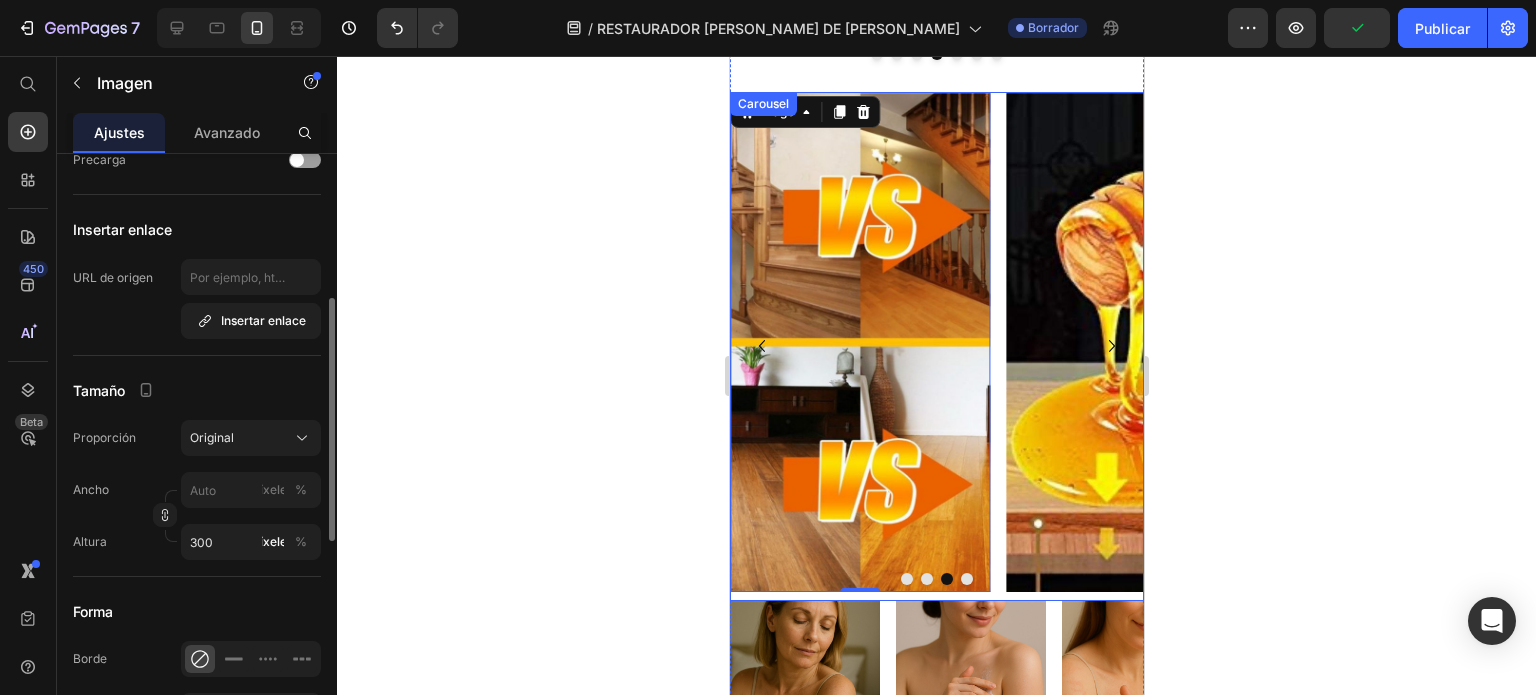 click at bounding box center (966, 579) 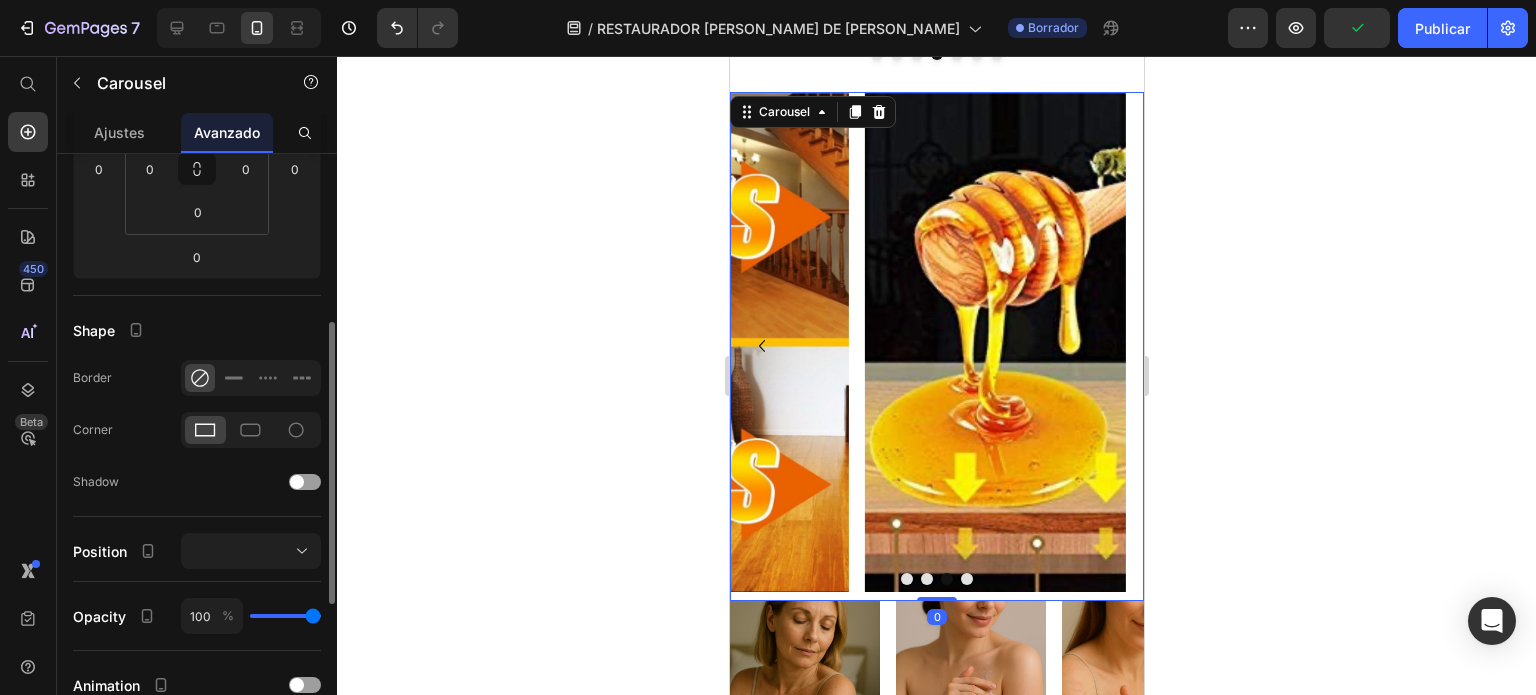 scroll, scrollTop: 0, scrollLeft: 0, axis: both 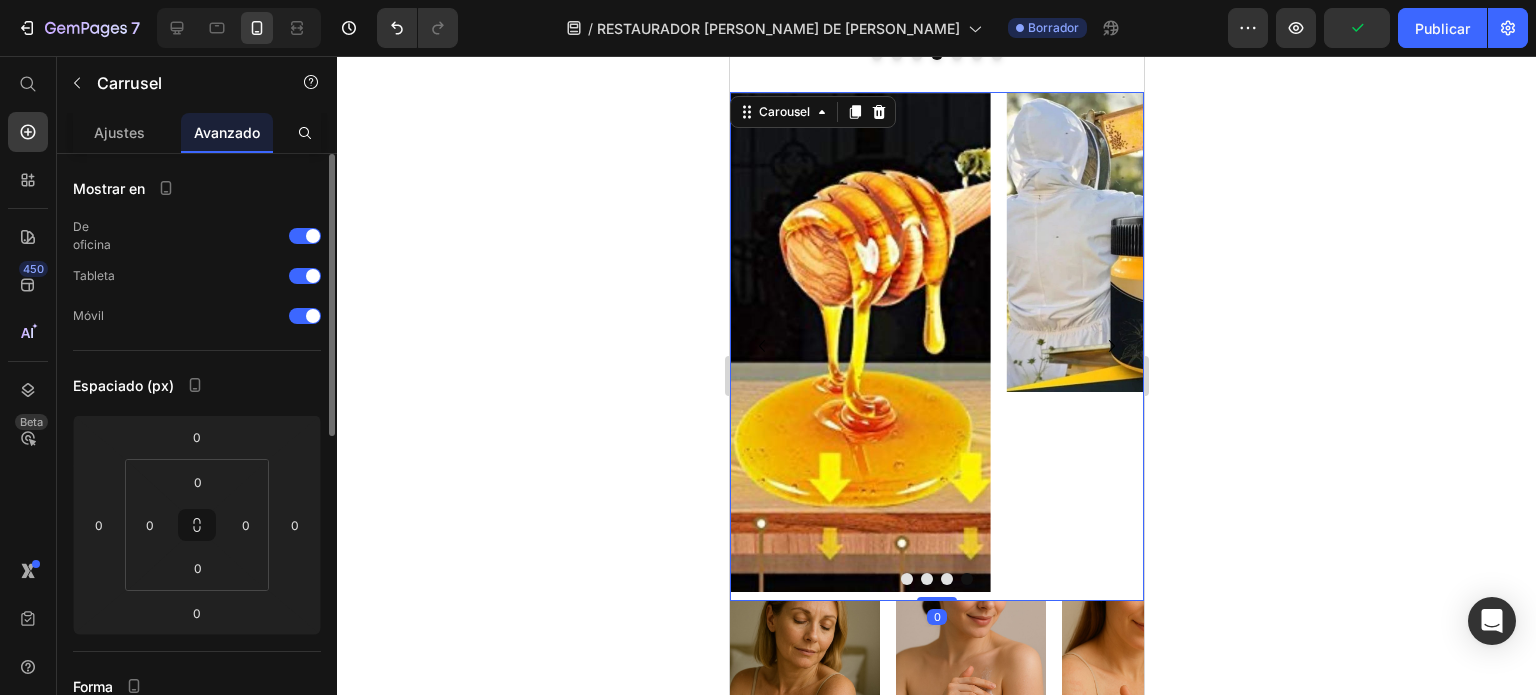 click at bounding box center (966, 579) 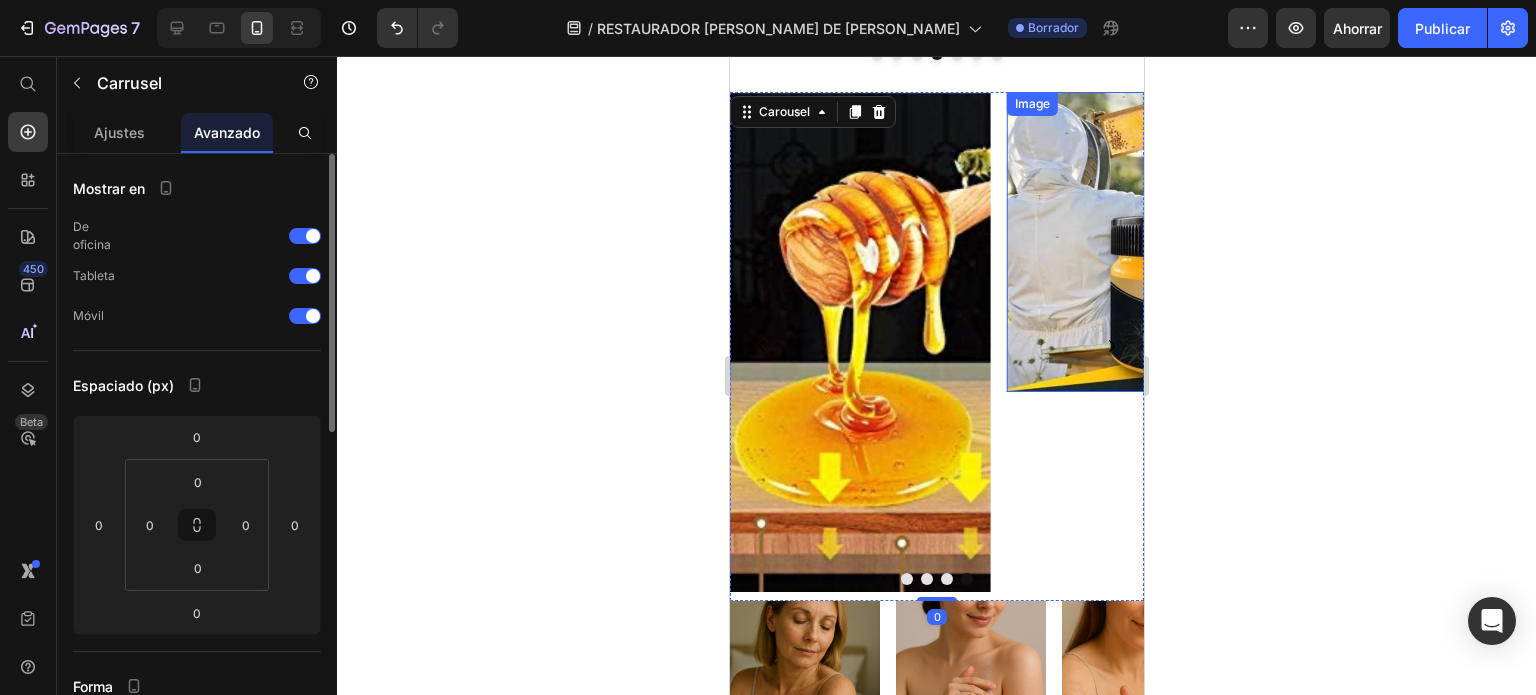 click at bounding box center [1136, 242] 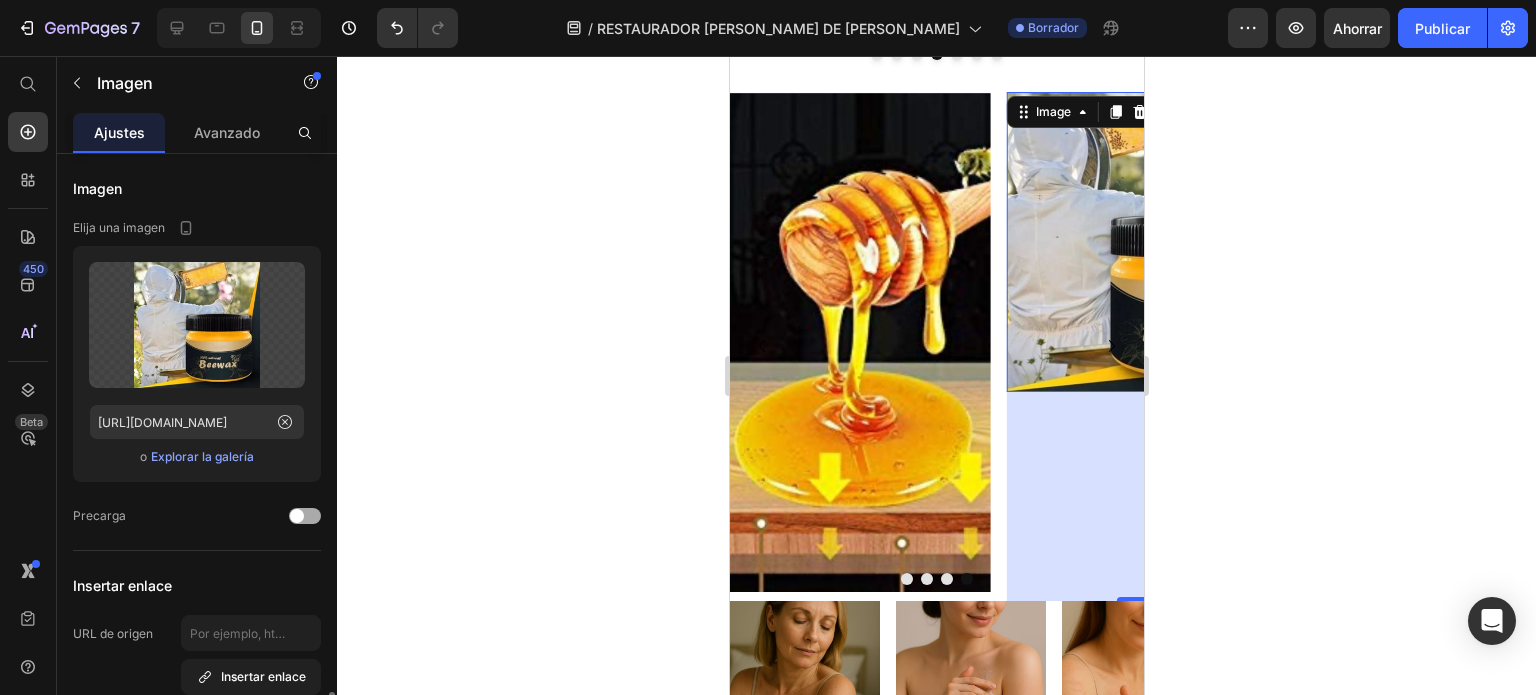scroll, scrollTop: 386, scrollLeft: 0, axis: vertical 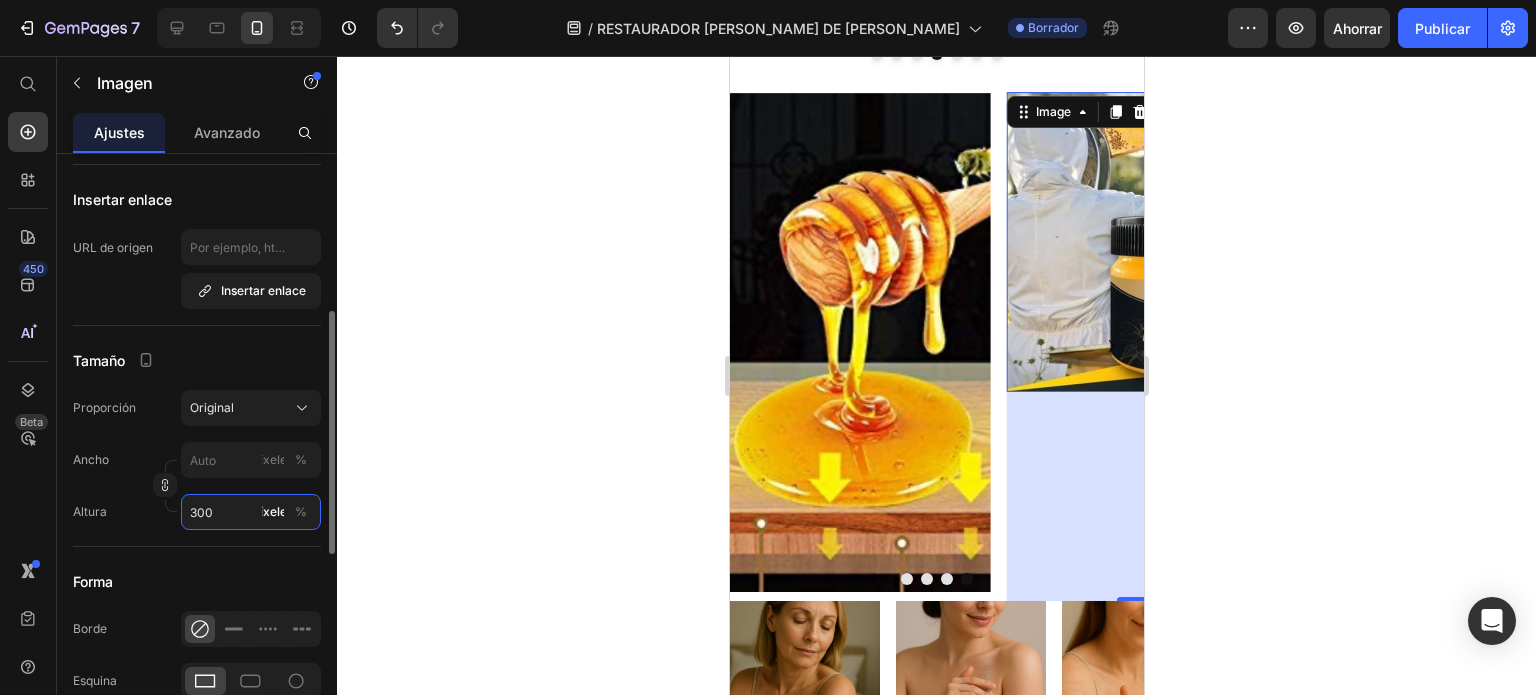 click on "300" at bounding box center (251, 512) 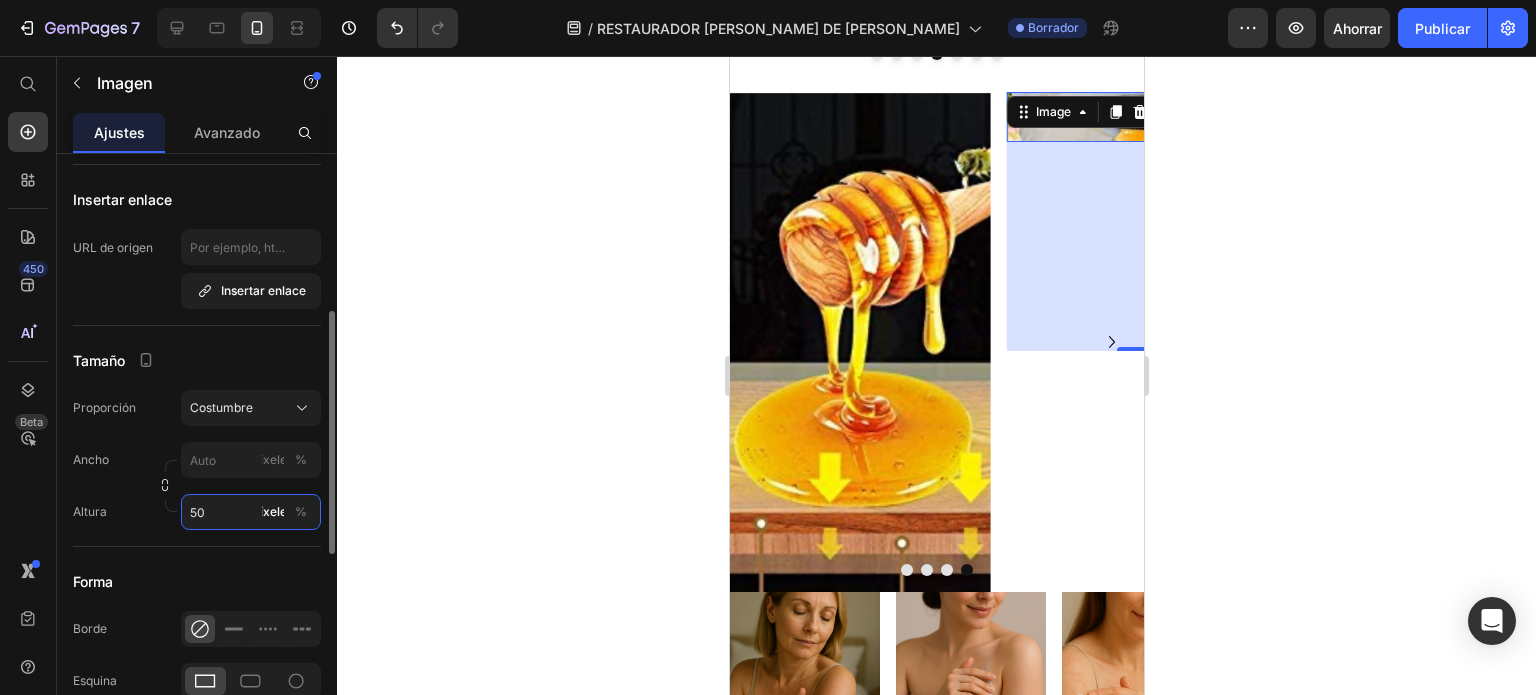 type on "500" 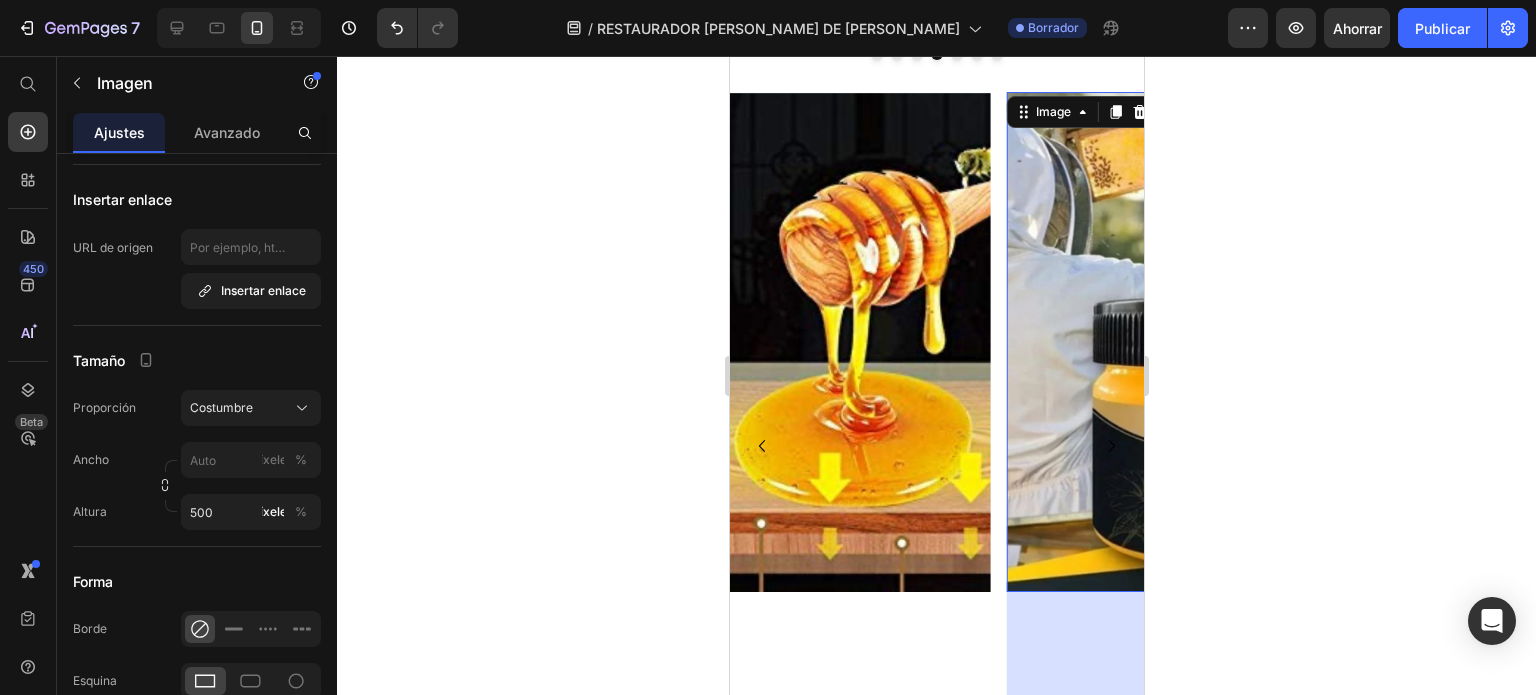 click 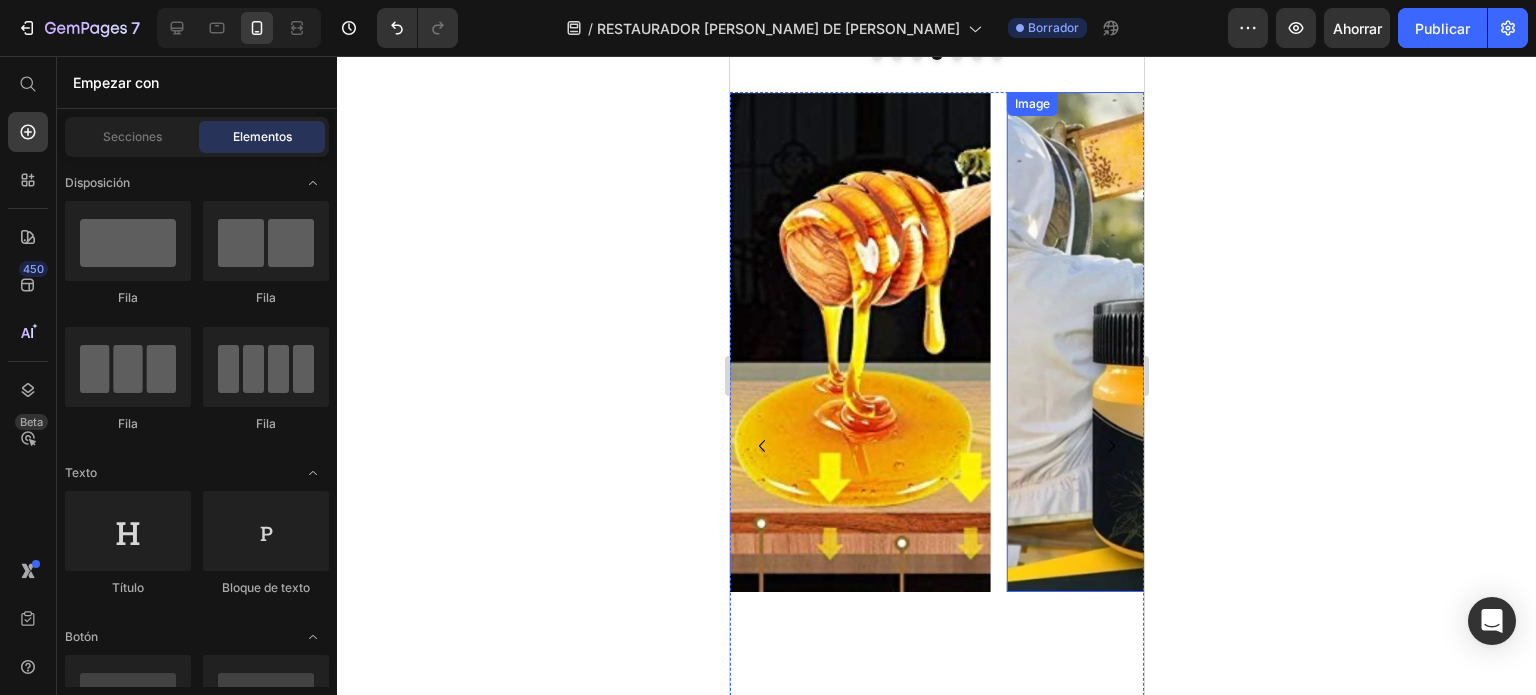 click at bounding box center [1136, 342] 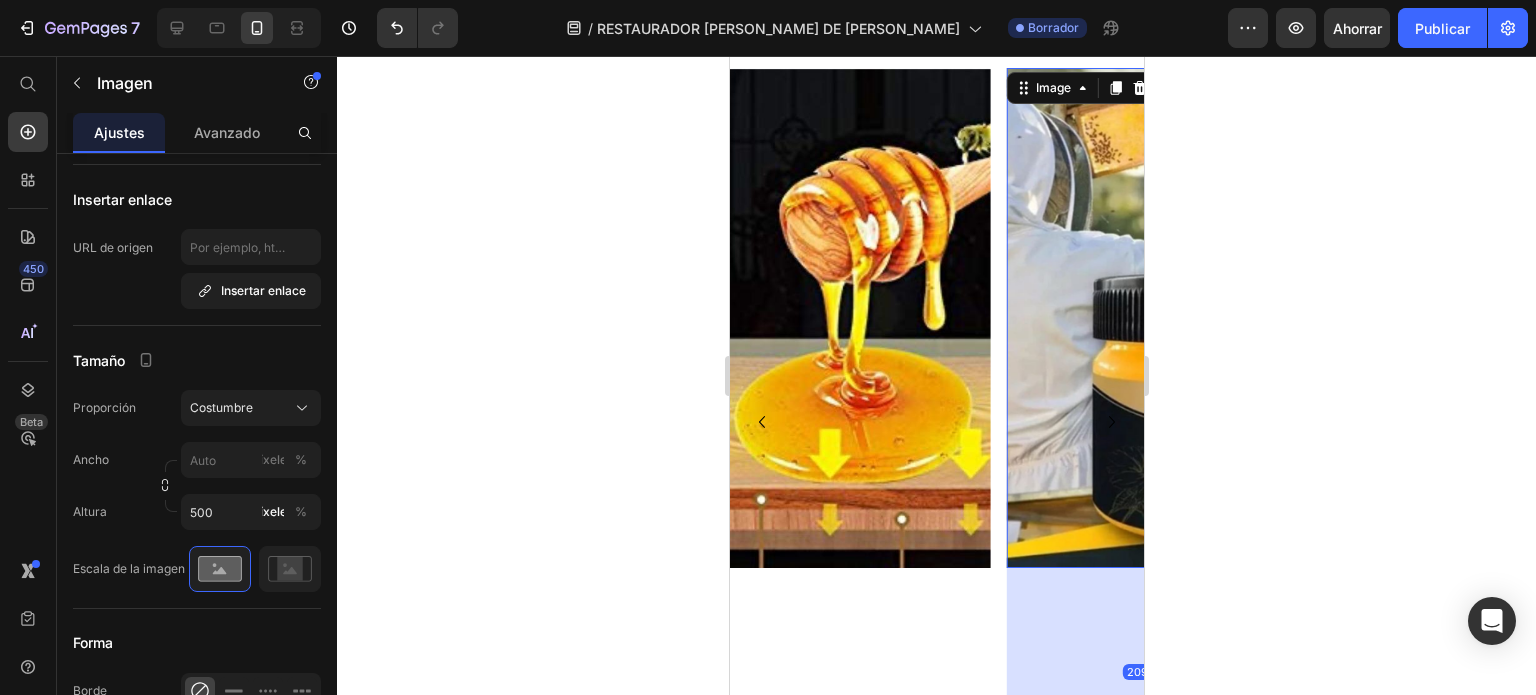 scroll, scrollTop: 2027, scrollLeft: 0, axis: vertical 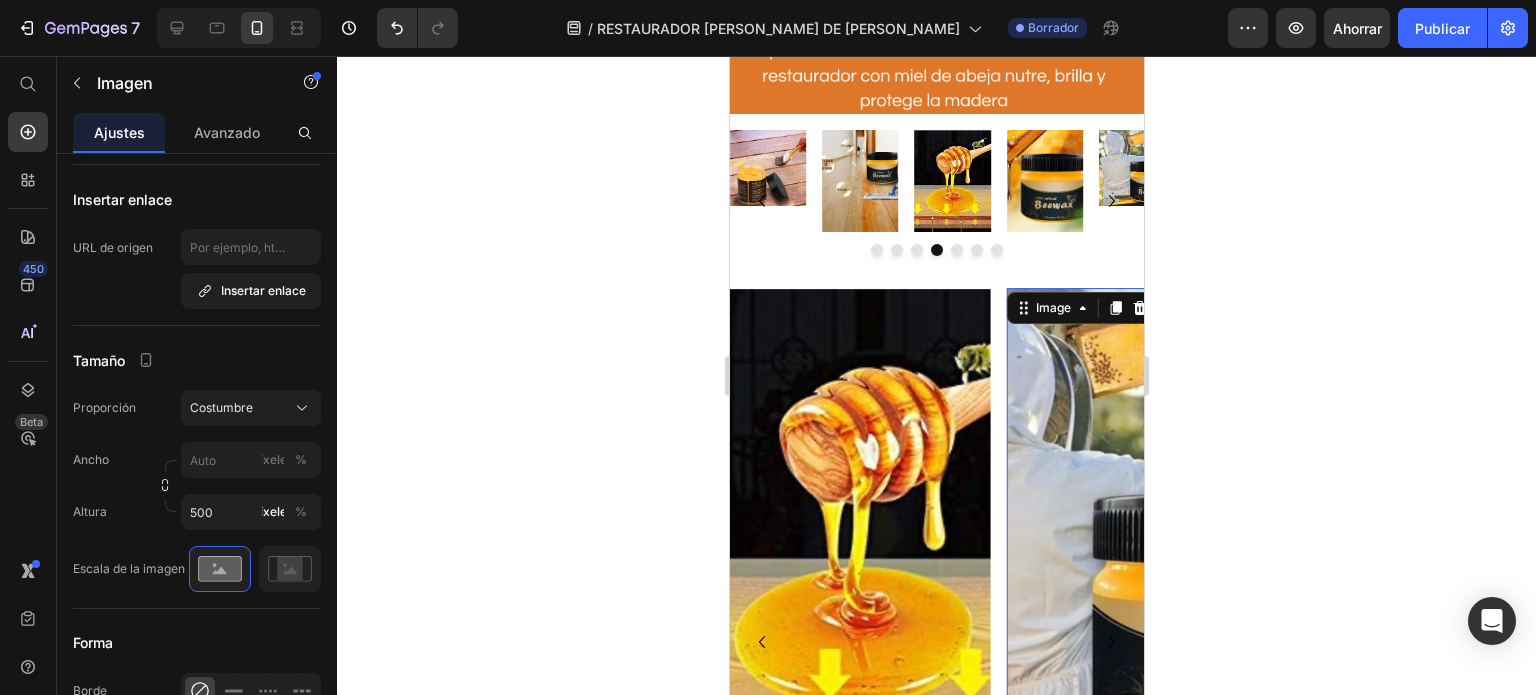 click 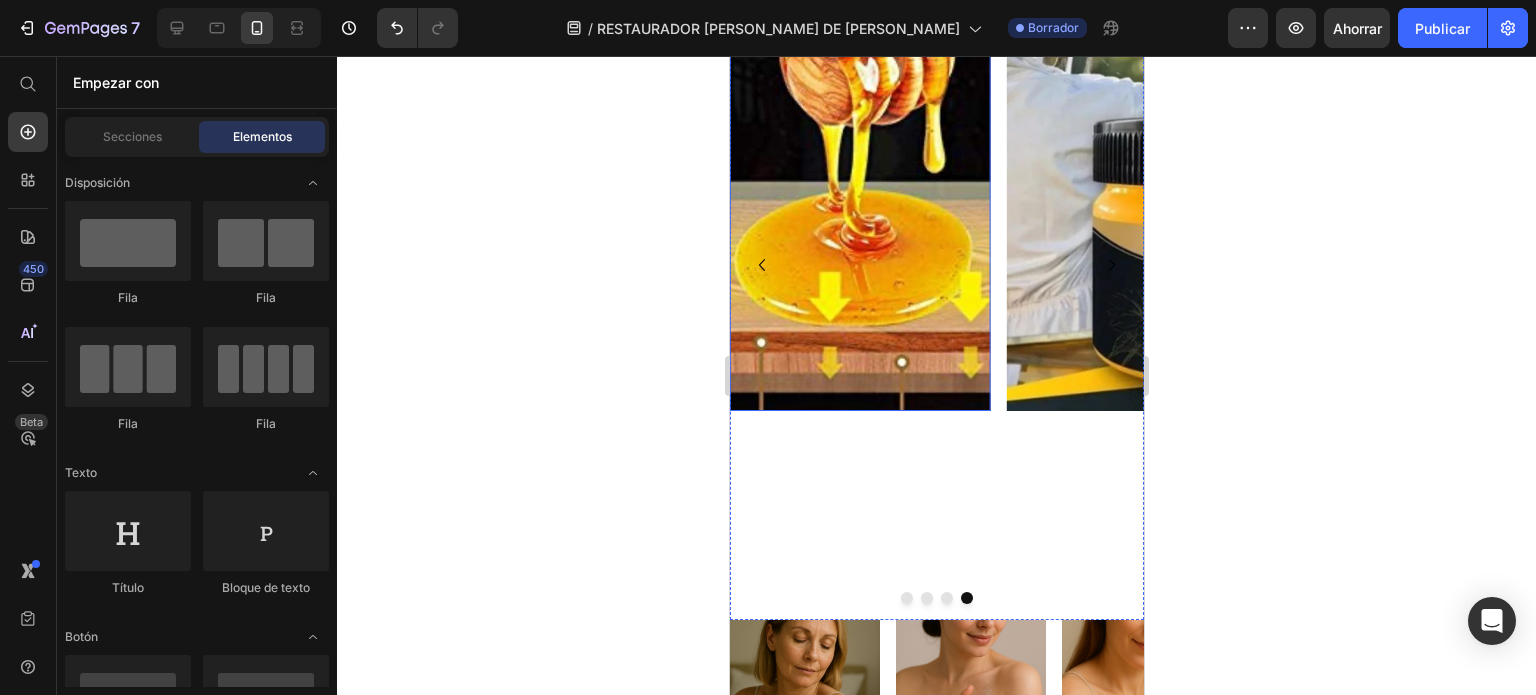 scroll, scrollTop: 2604, scrollLeft: 0, axis: vertical 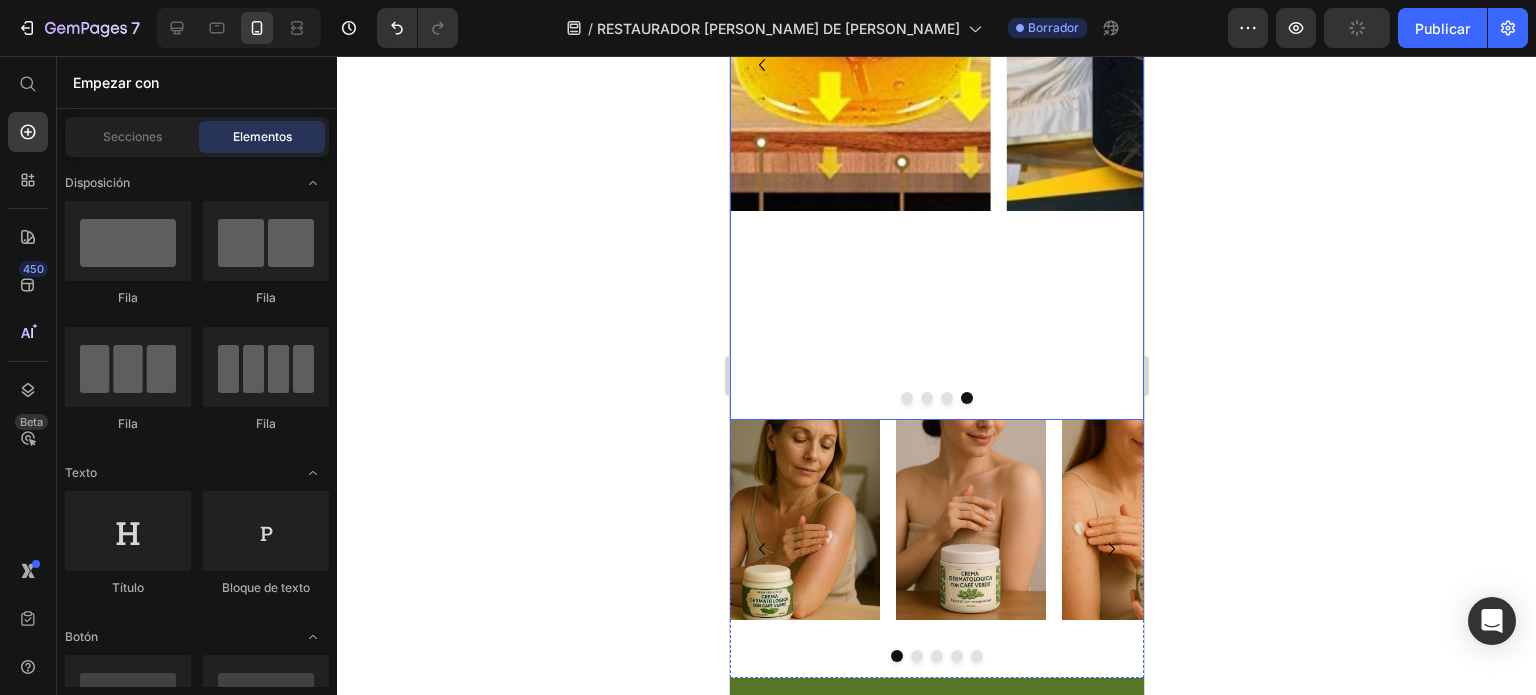 click on "Image" at bounding box center (859, 65) 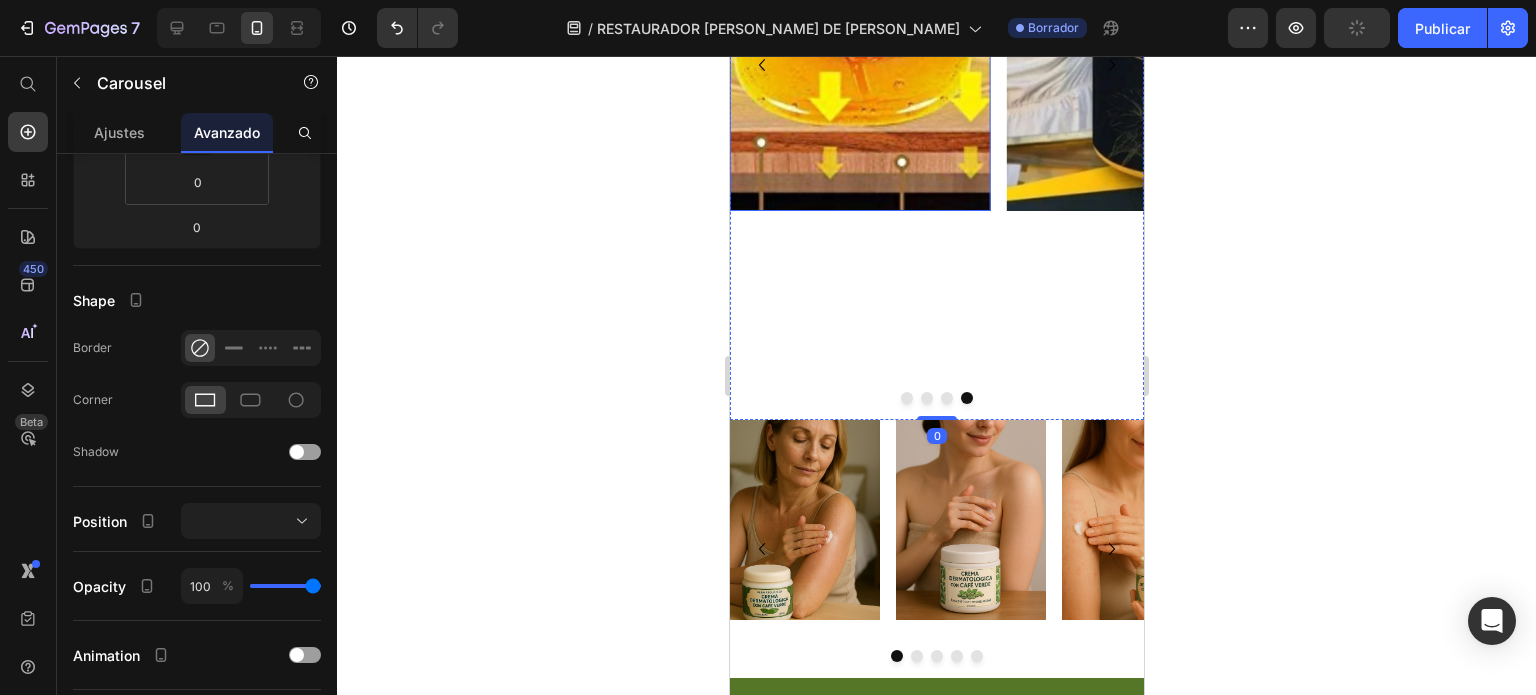 click at bounding box center (859, -39) 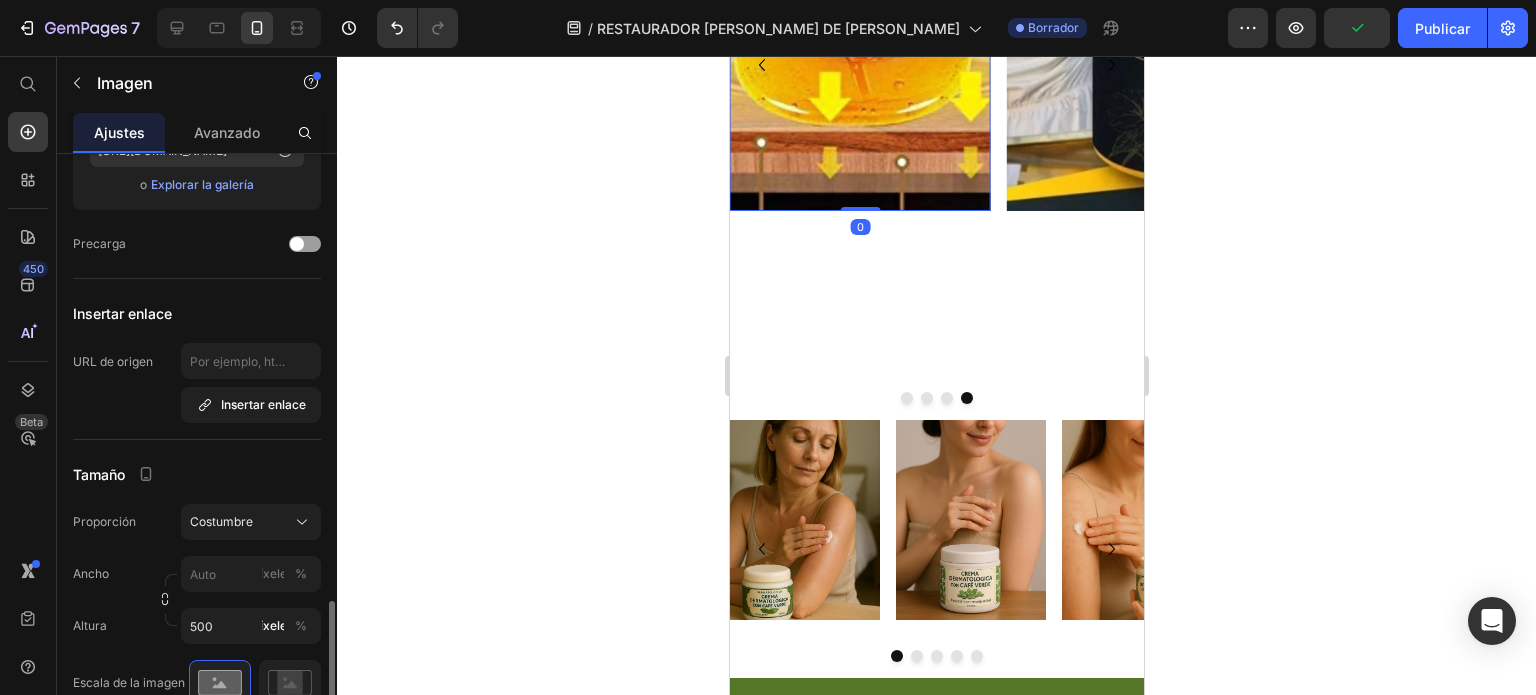 scroll, scrollTop: 518, scrollLeft: 0, axis: vertical 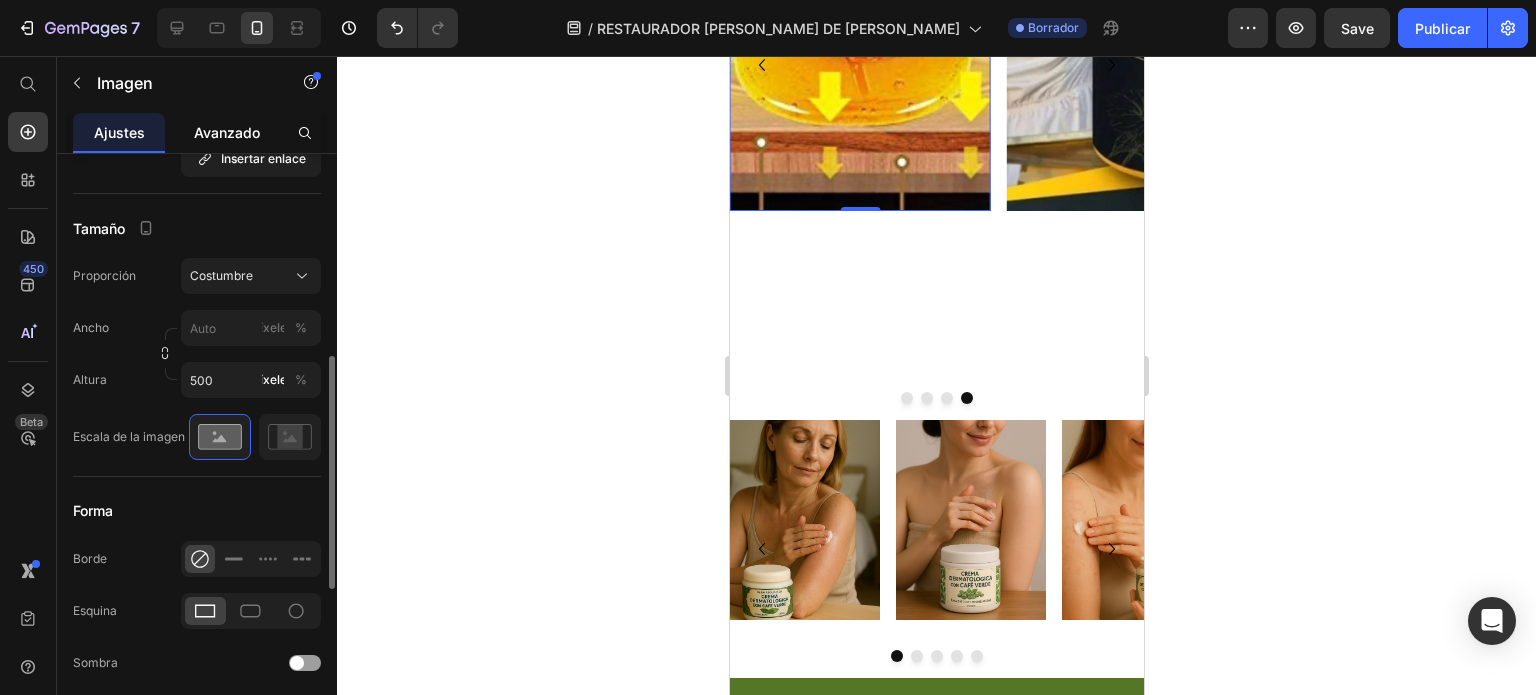 click on "Avanzado" 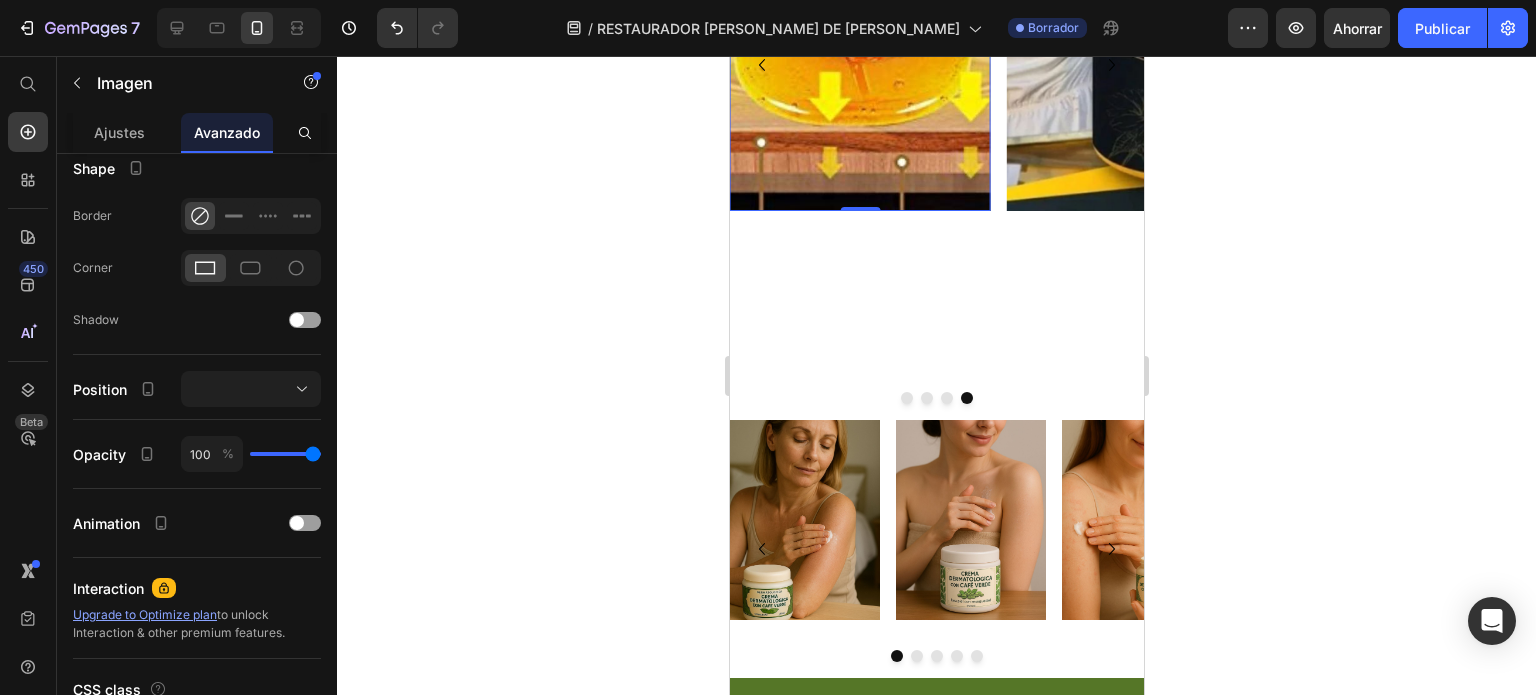 scroll, scrollTop: 0, scrollLeft: 0, axis: both 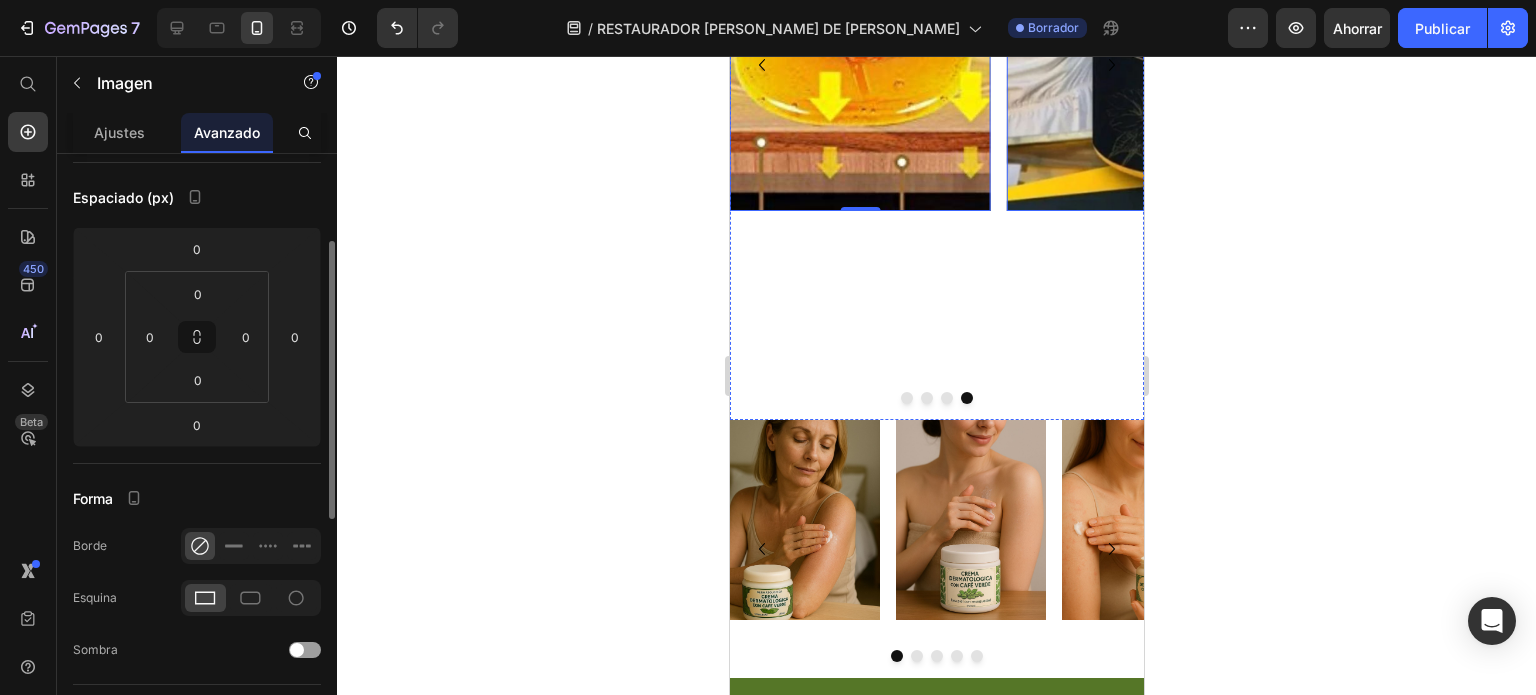 click at bounding box center (1136, -39) 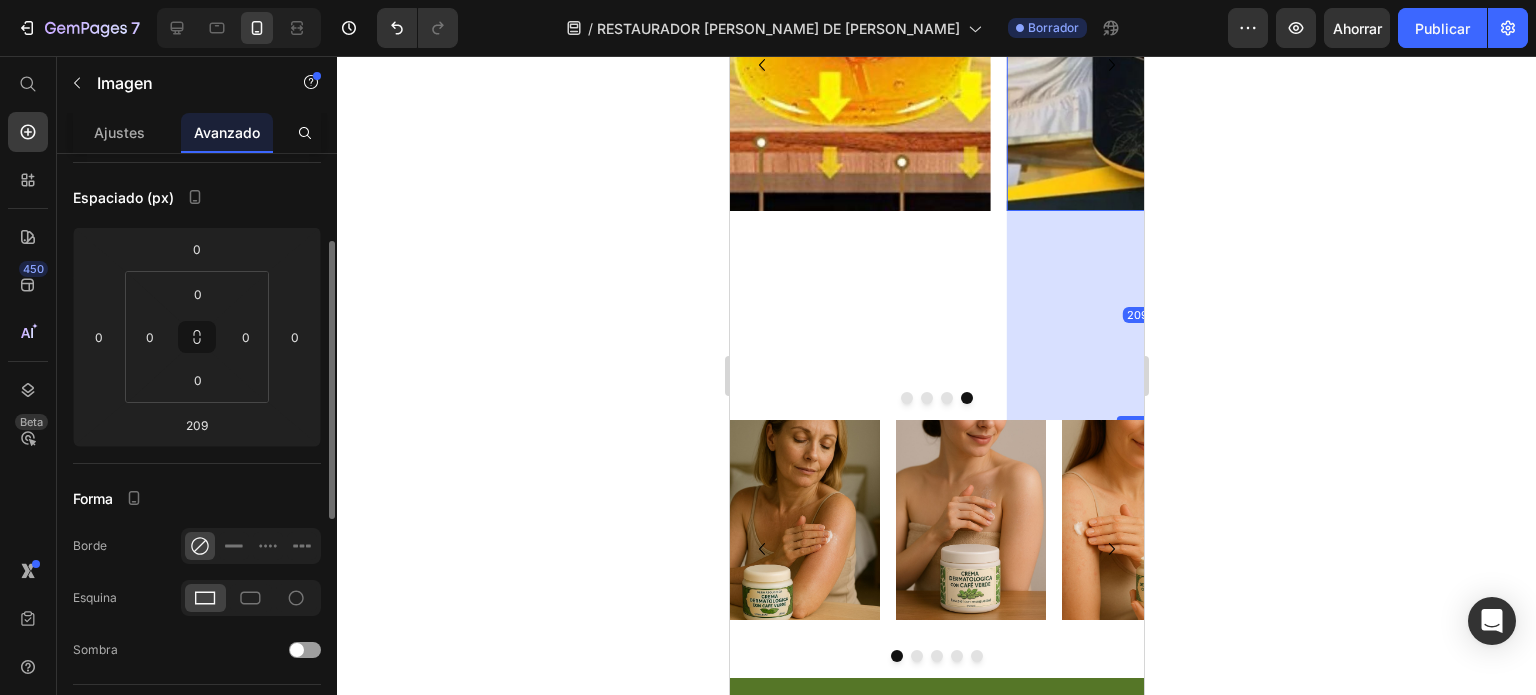 scroll, scrollTop: 188, scrollLeft: 0, axis: vertical 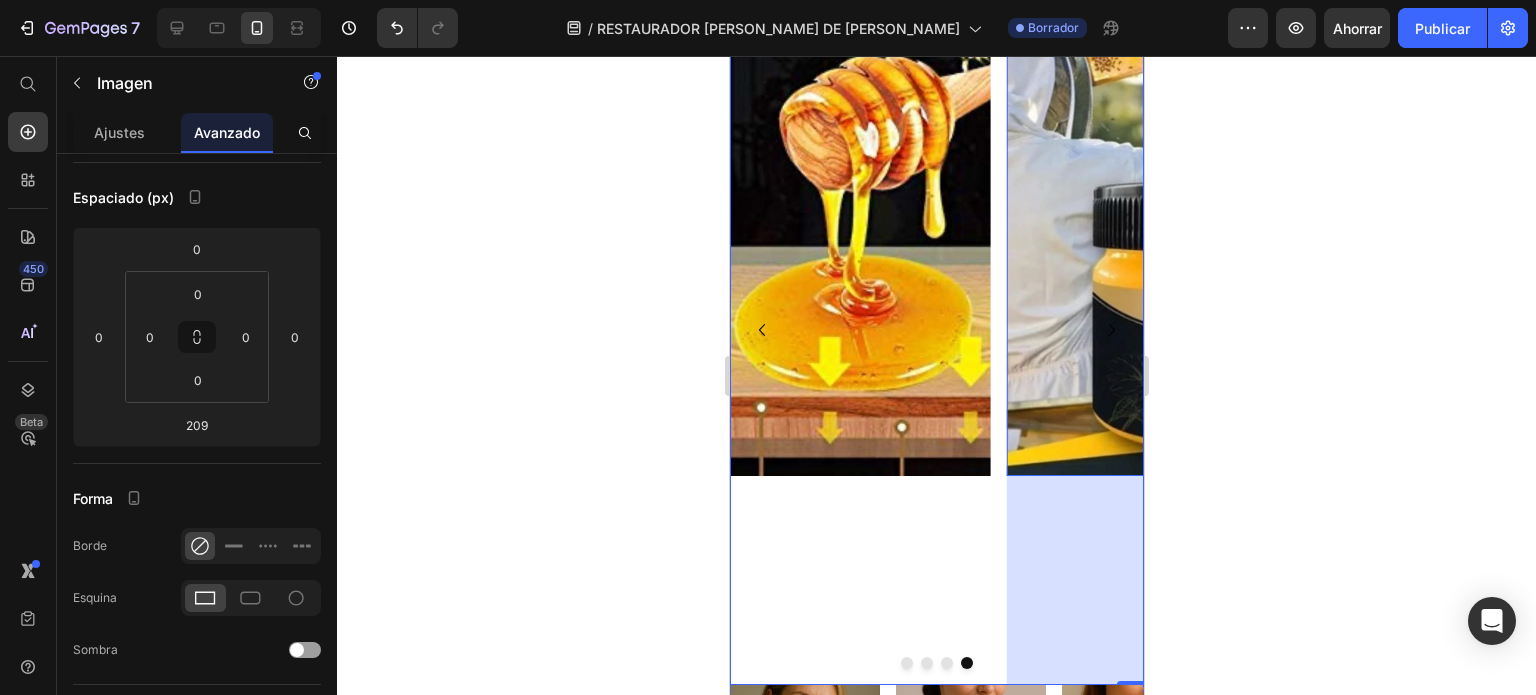 click at bounding box center [859, 226] 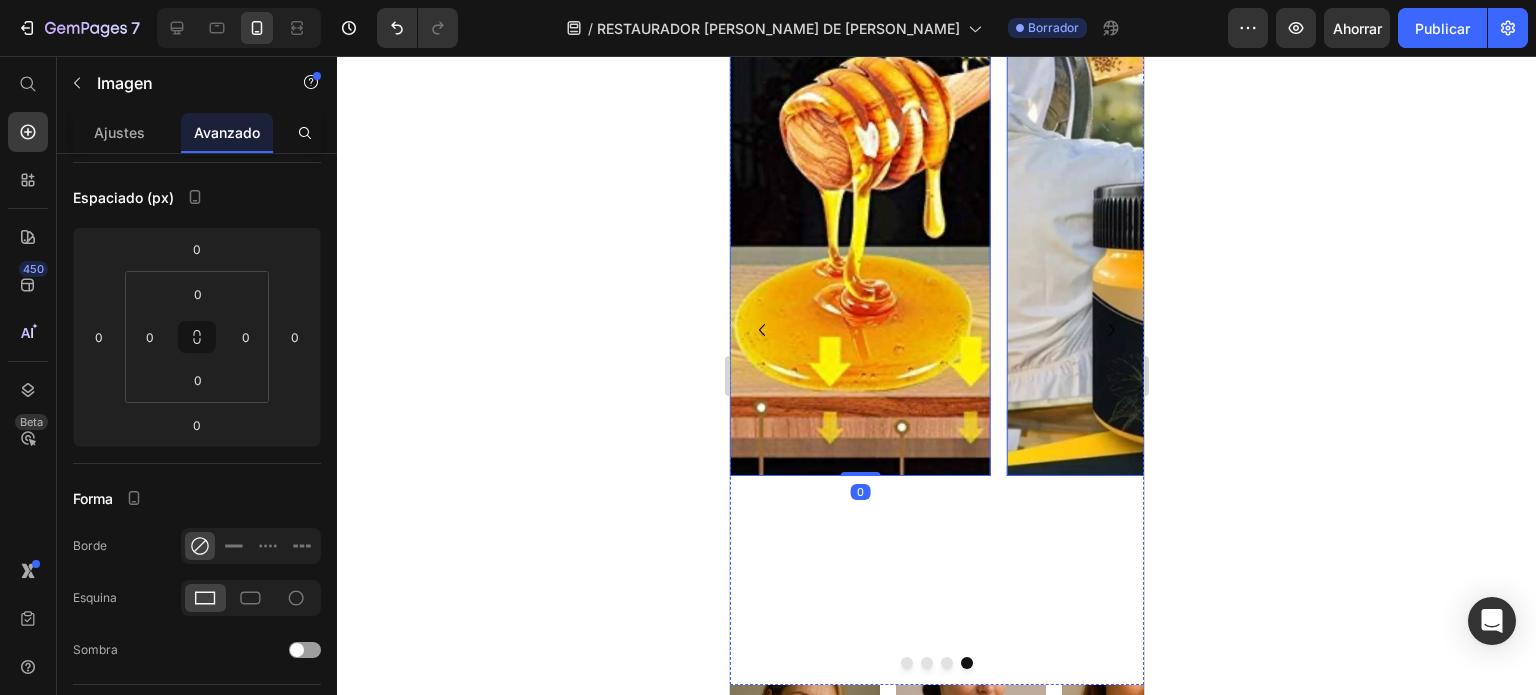 click at bounding box center (1136, 226) 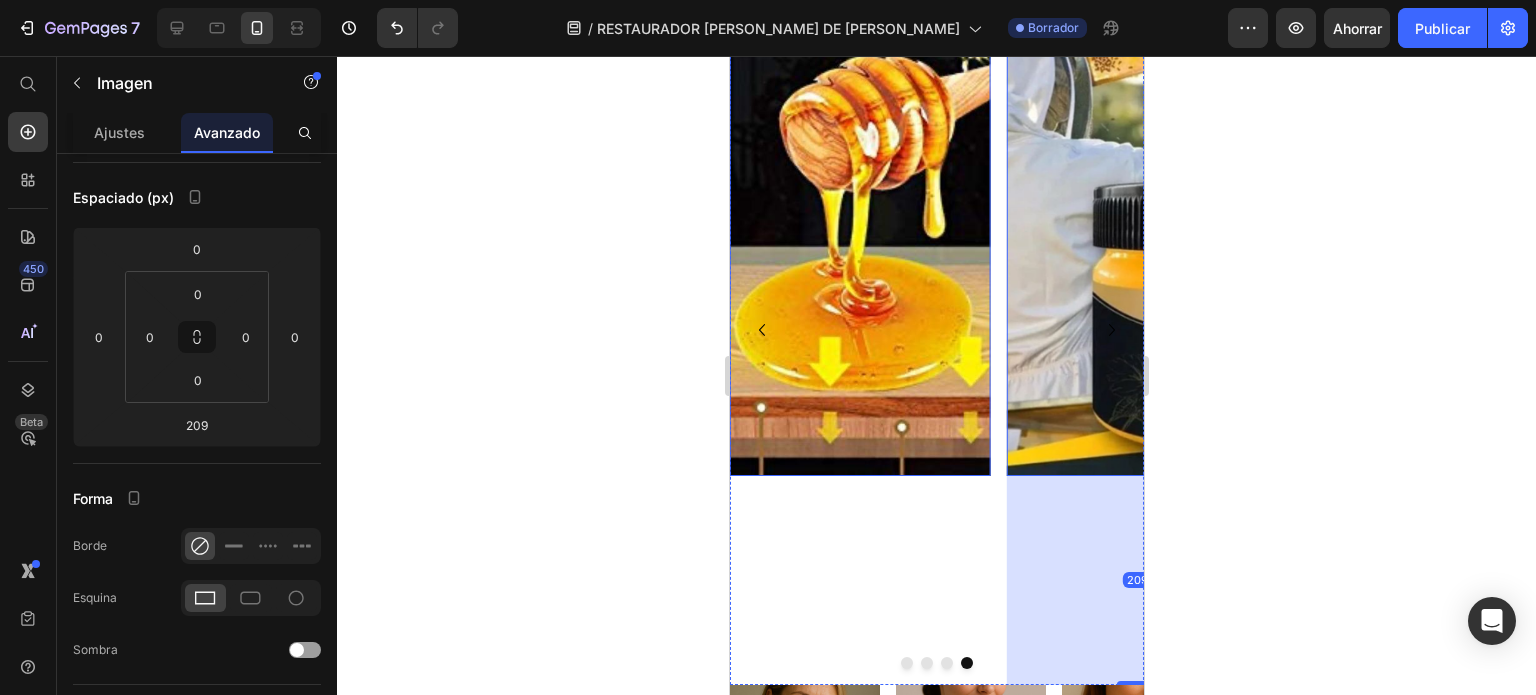 click at bounding box center [859, 226] 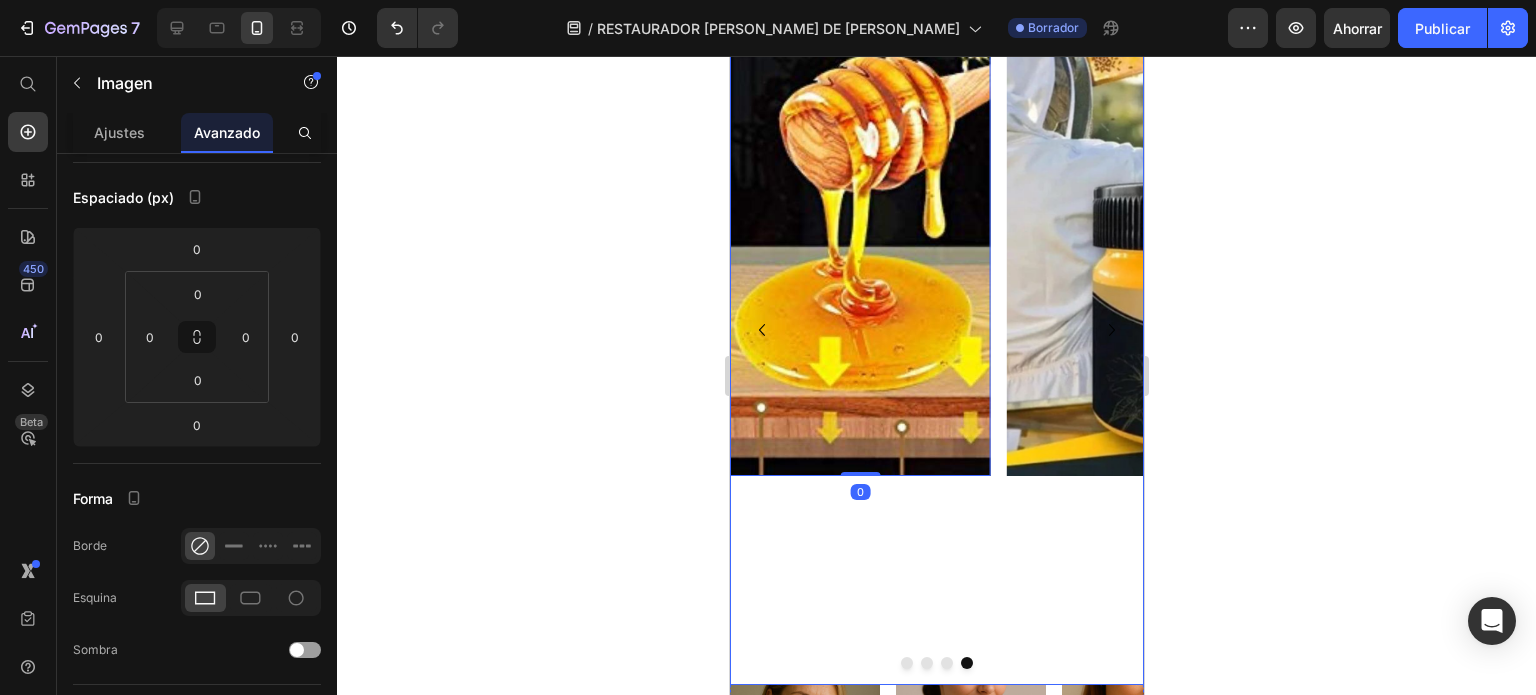 click at bounding box center (946, 663) 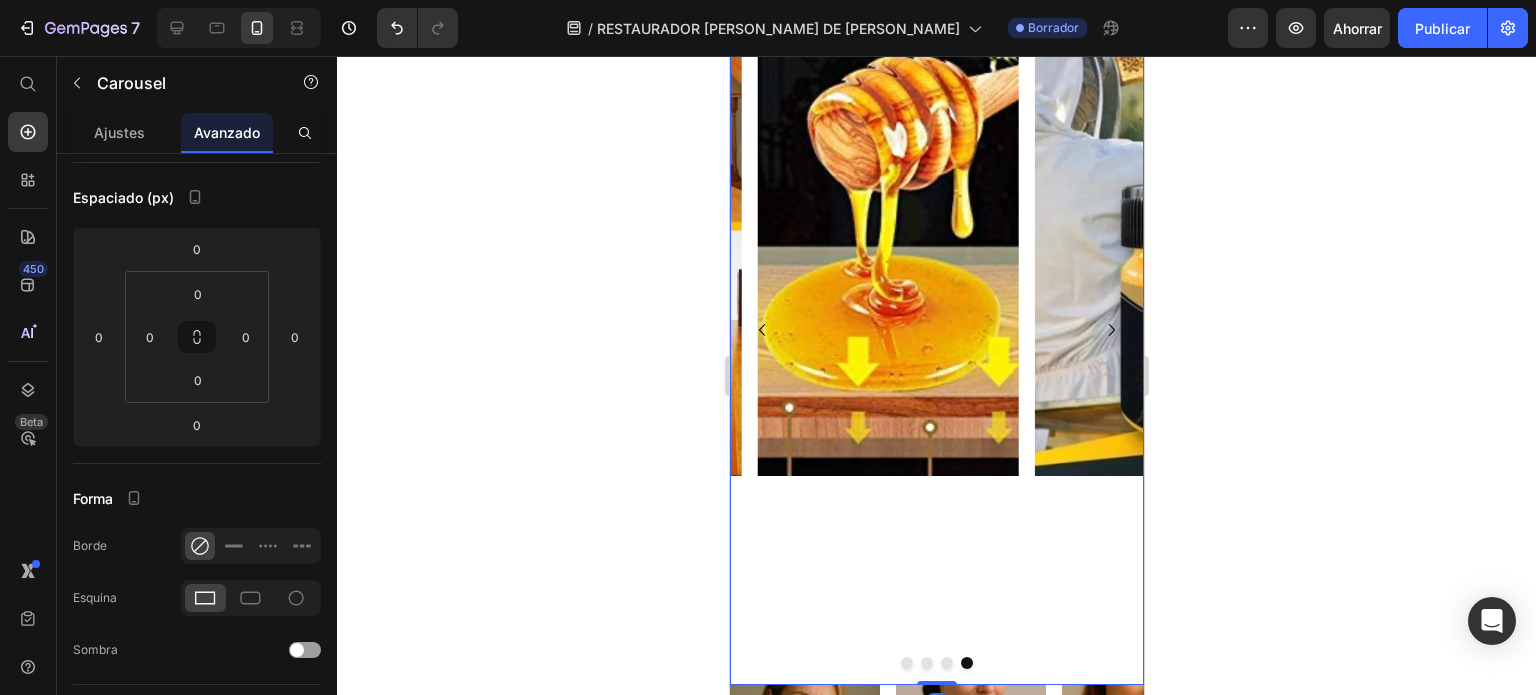 scroll, scrollTop: 0, scrollLeft: 0, axis: both 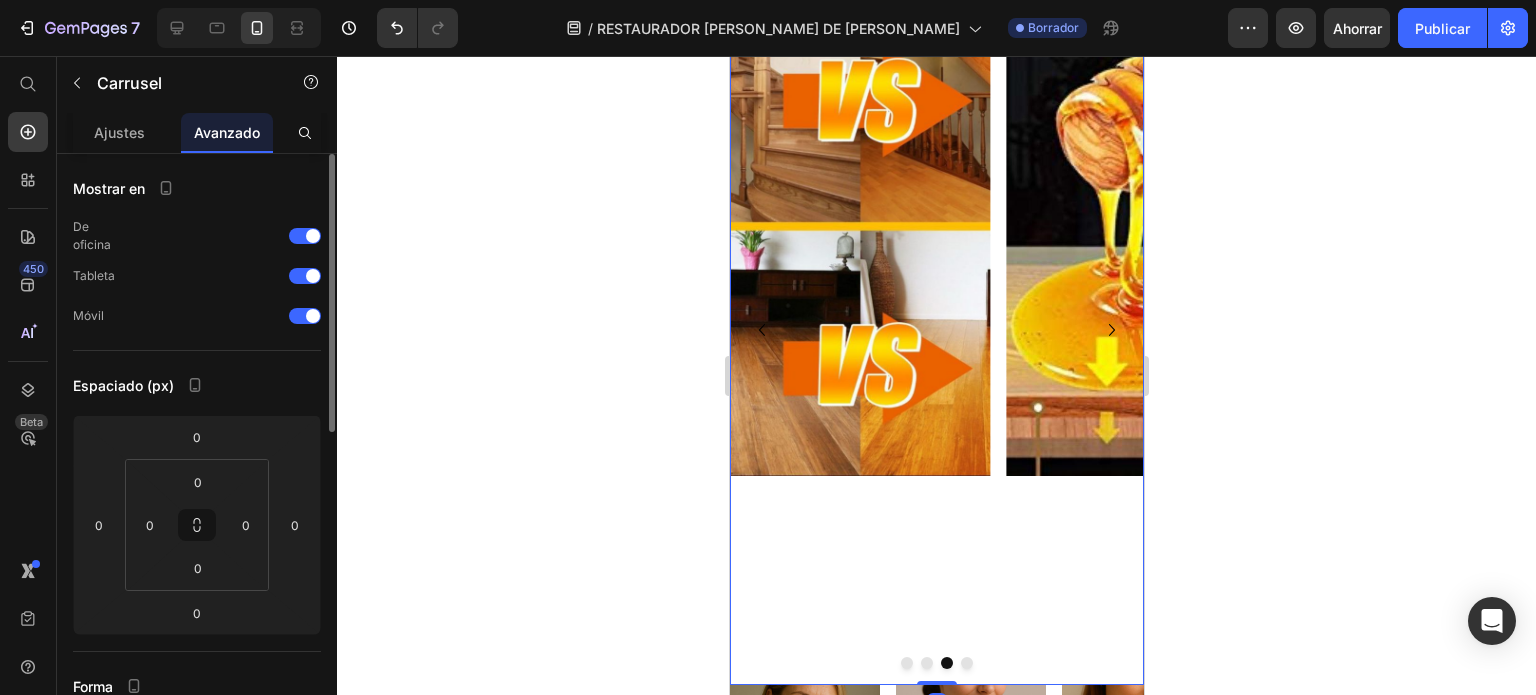 click on "Image" at bounding box center (859, 330) 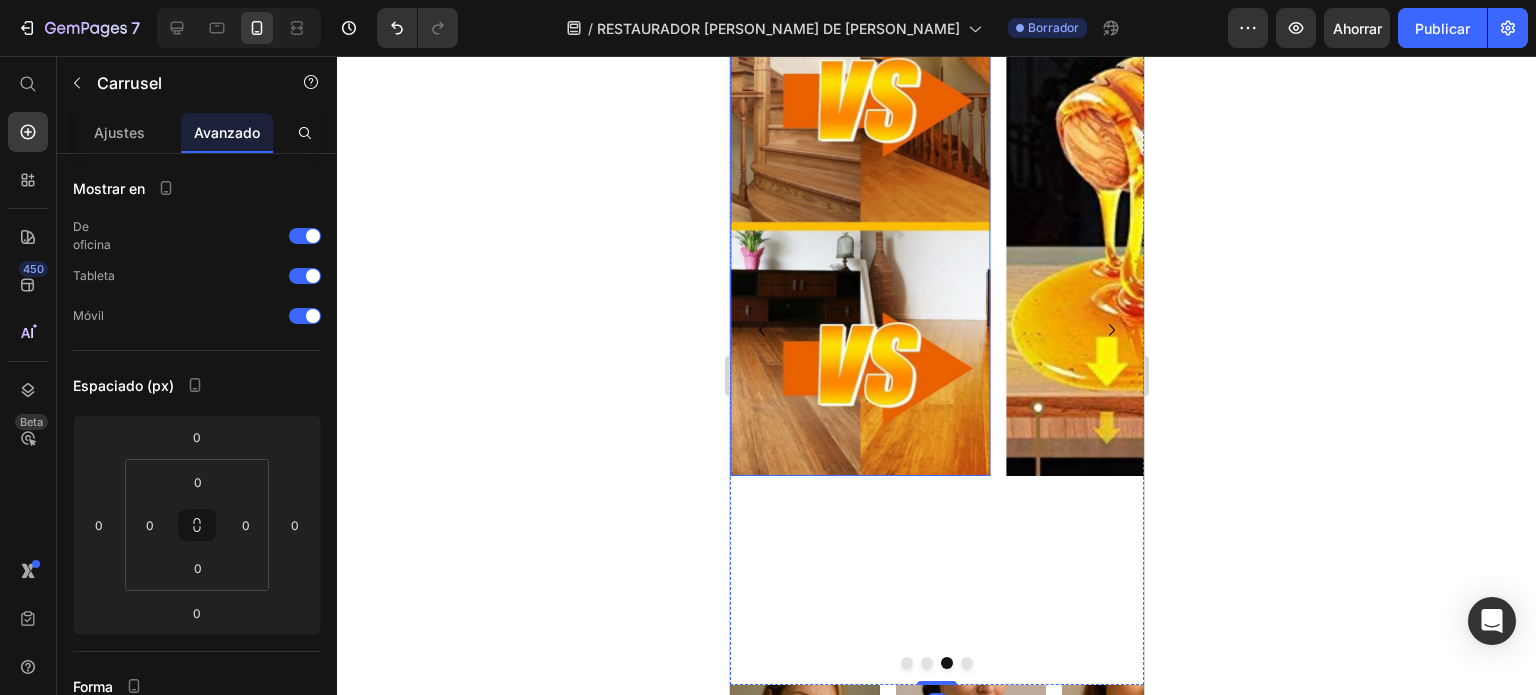 click at bounding box center (859, 226) 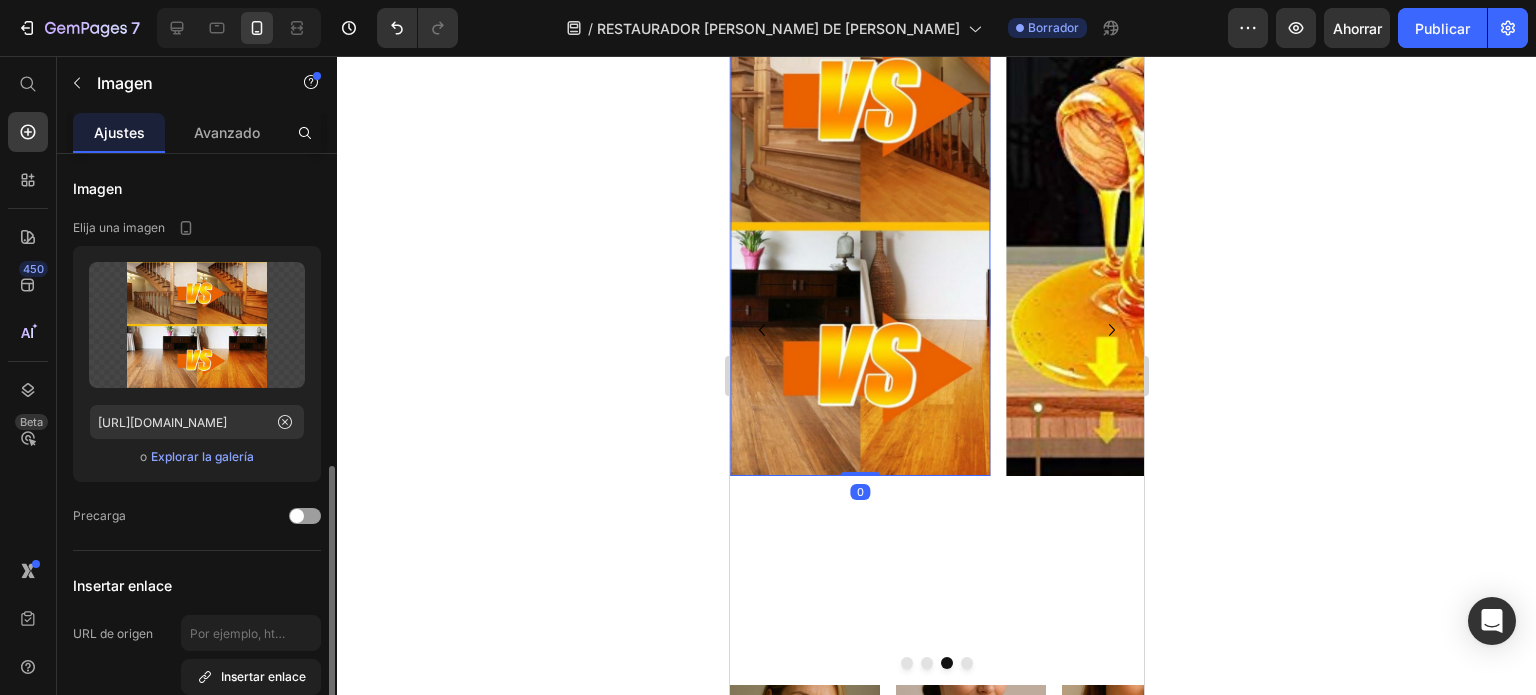 scroll, scrollTop: 318, scrollLeft: 0, axis: vertical 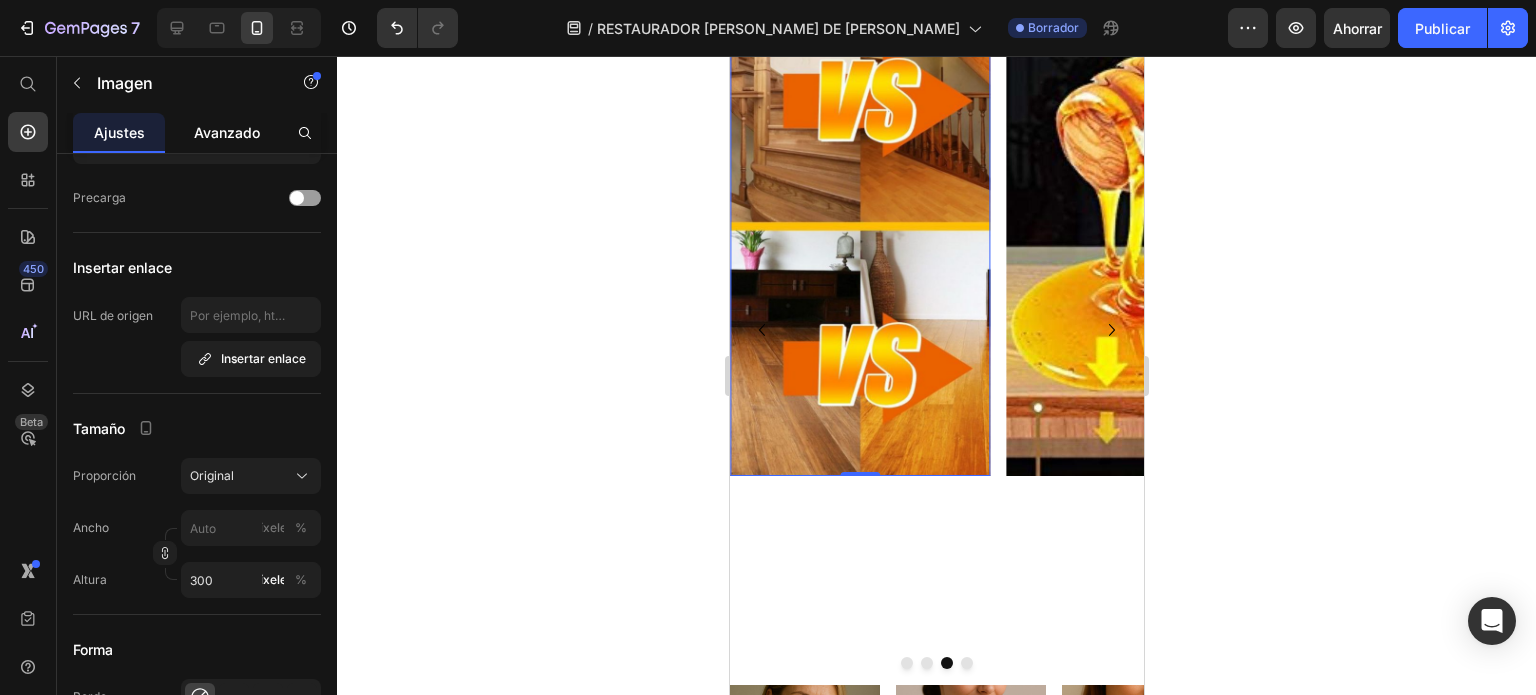 click on "Avanzado" 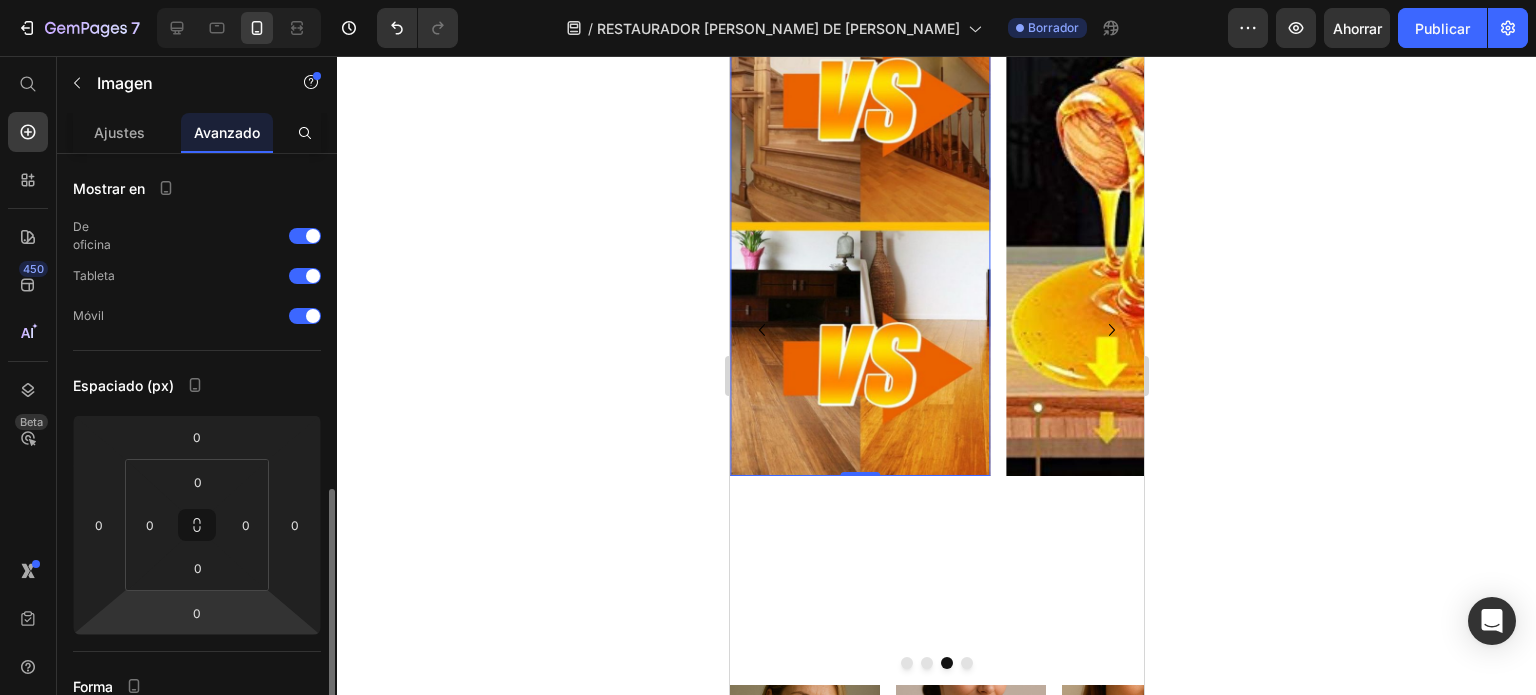 scroll, scrollTop: 240, scrollLeft: 0, axis: vertical 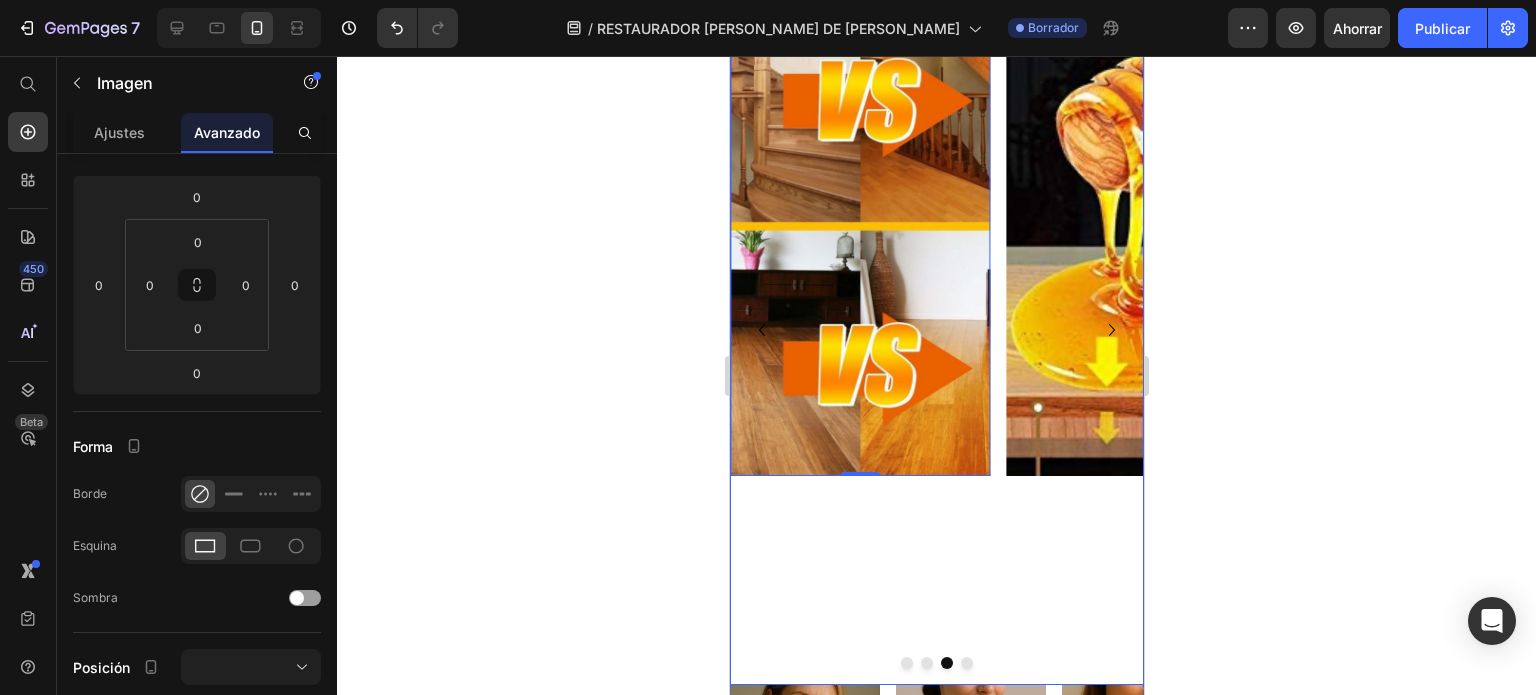 click at bounding box center [926, 663] 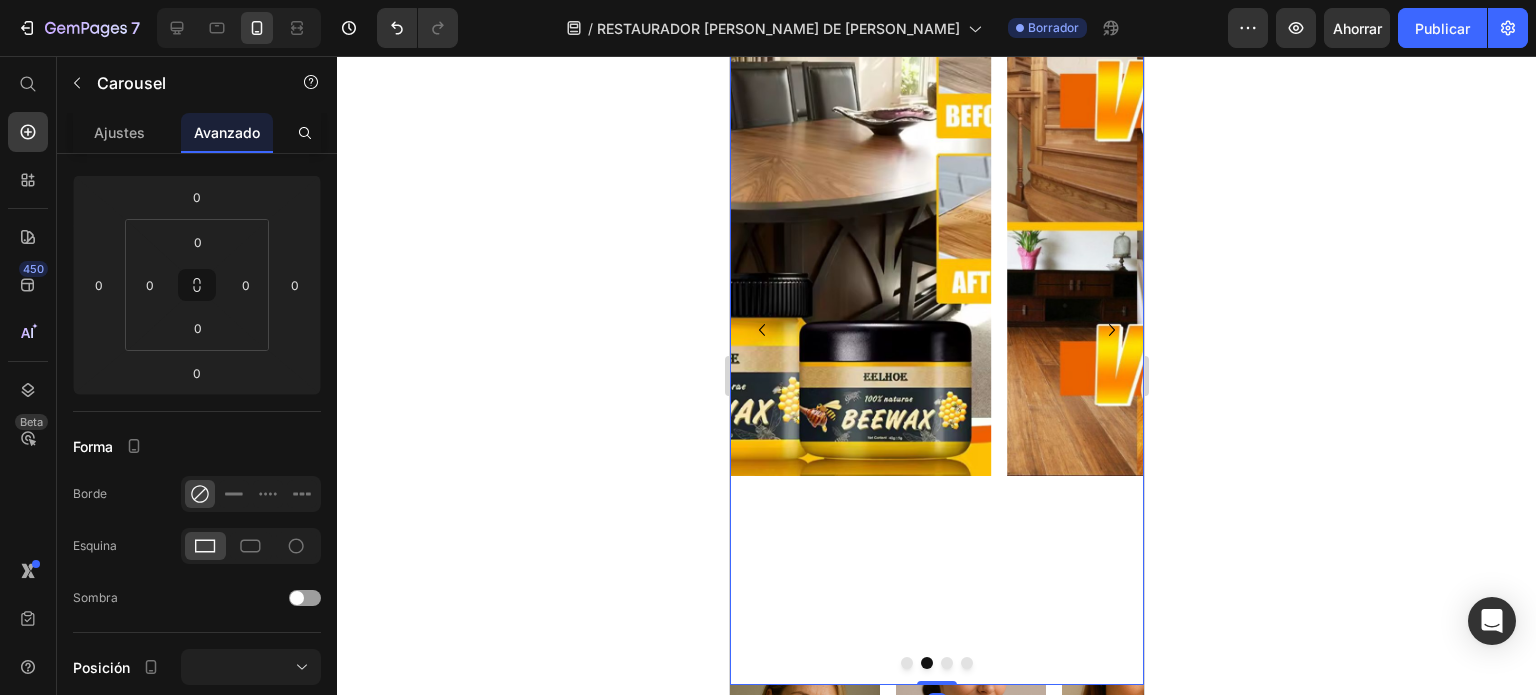 scroll, scrollTop: 0, scrollLeft: 0, axis: both 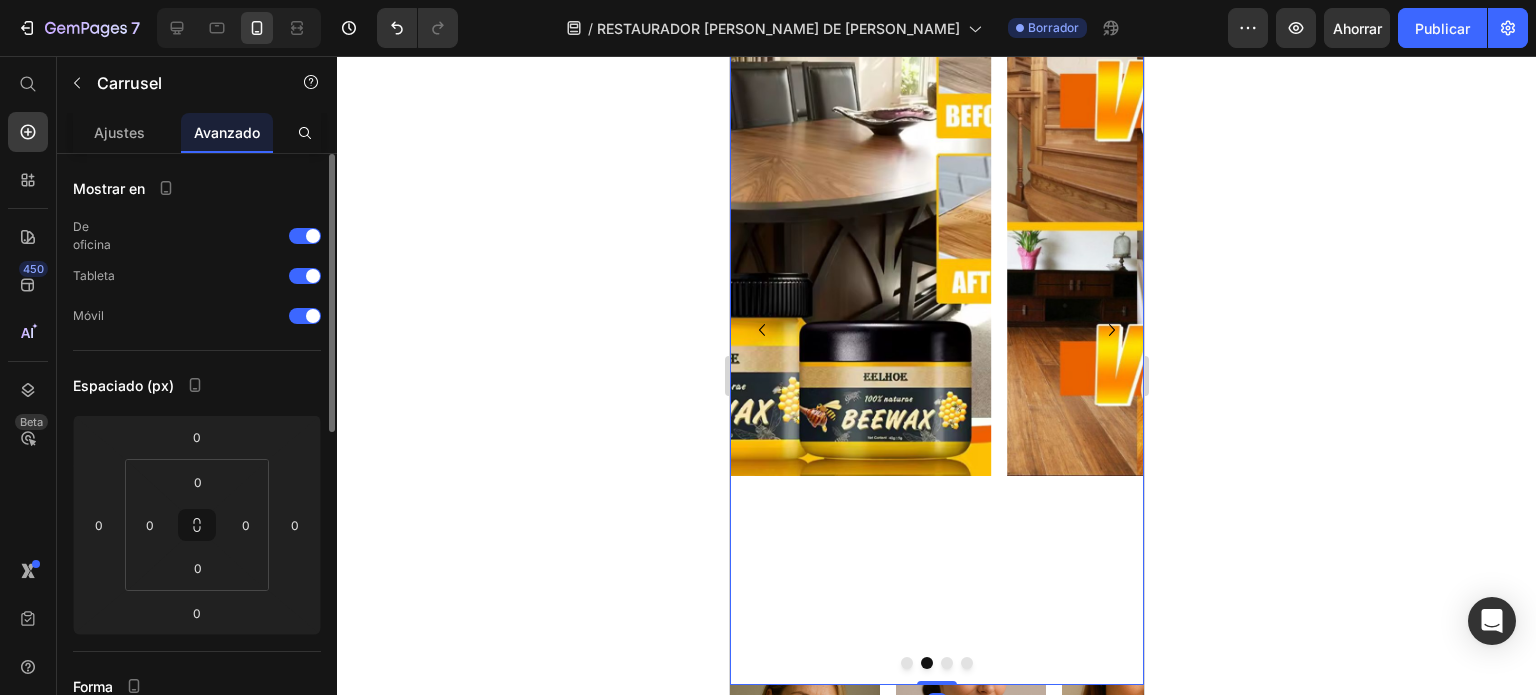 click at bounding box center (859, 226) 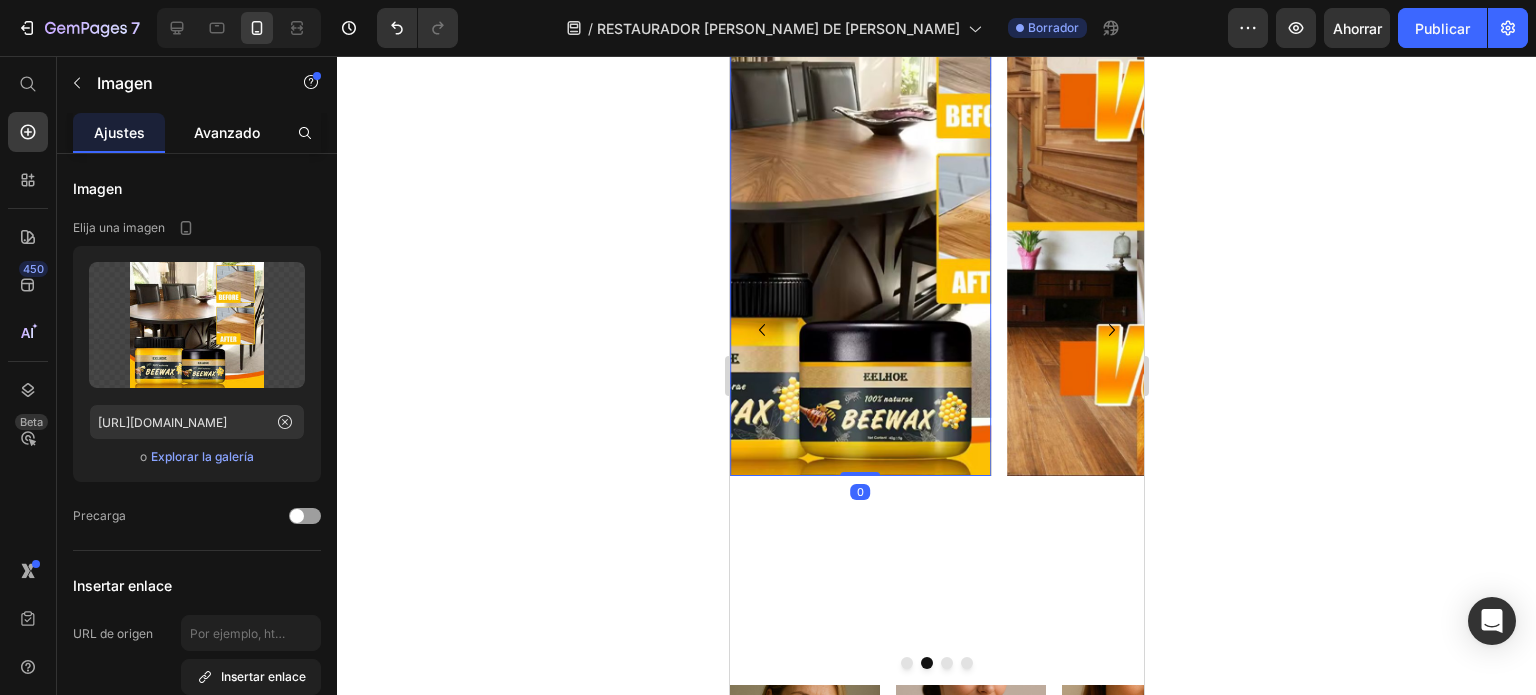 click on "Avanzado" at bounding box center [227, 132] 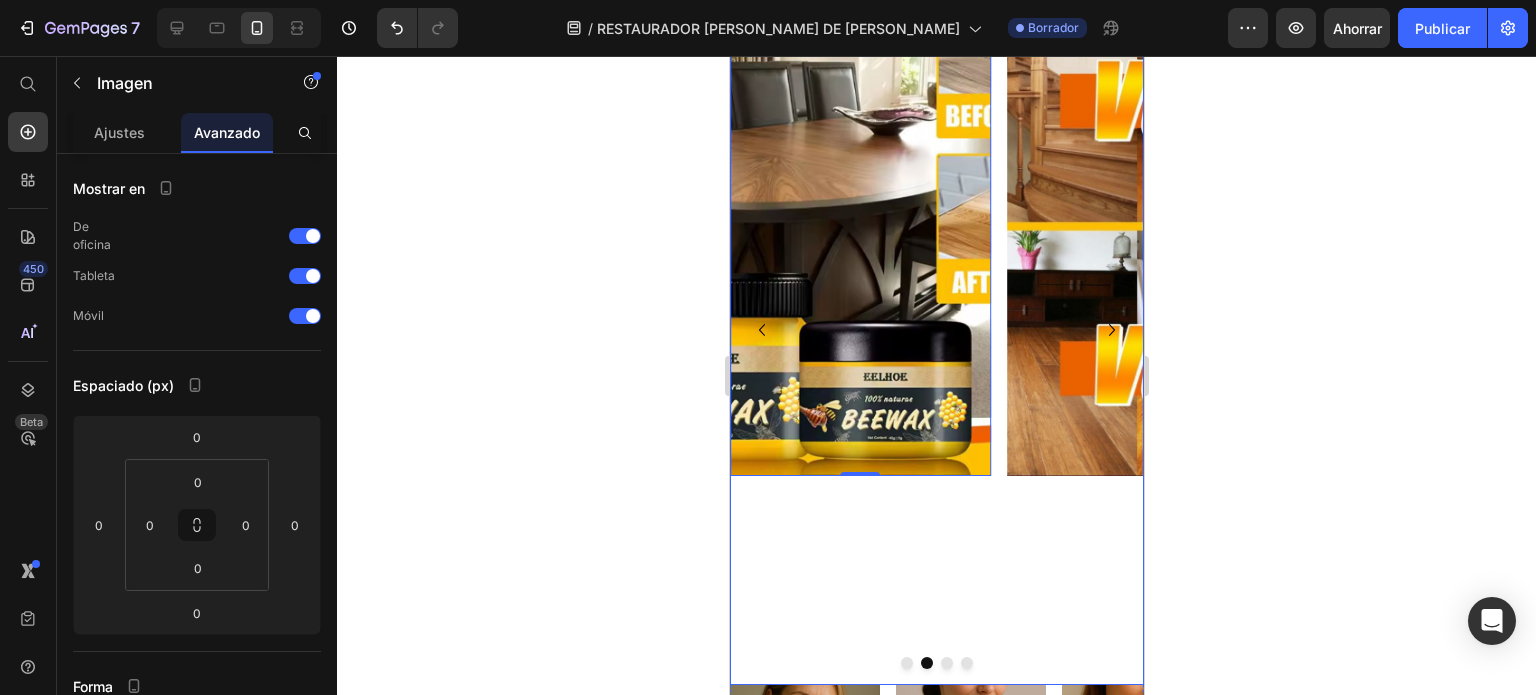 click at bounding box center [906, 663] 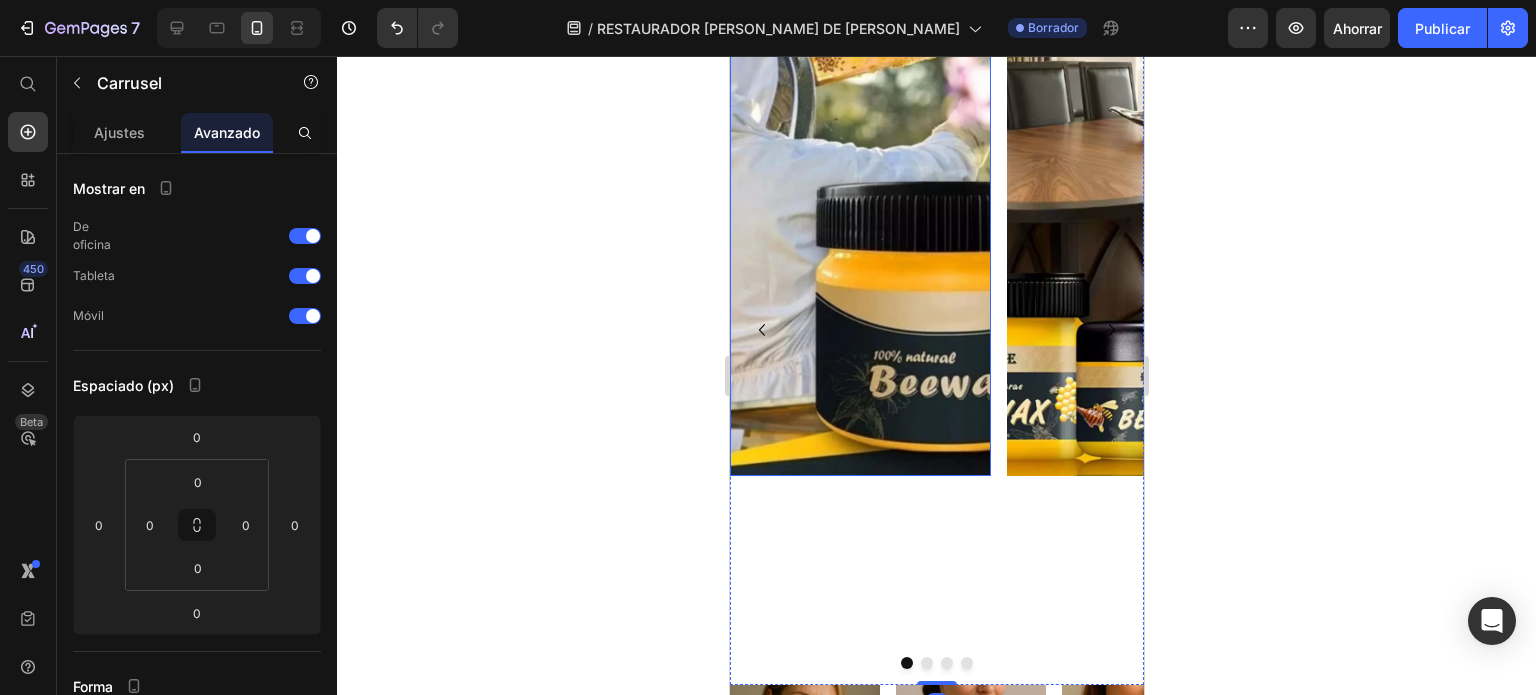 click at bounding box center [859, 226] 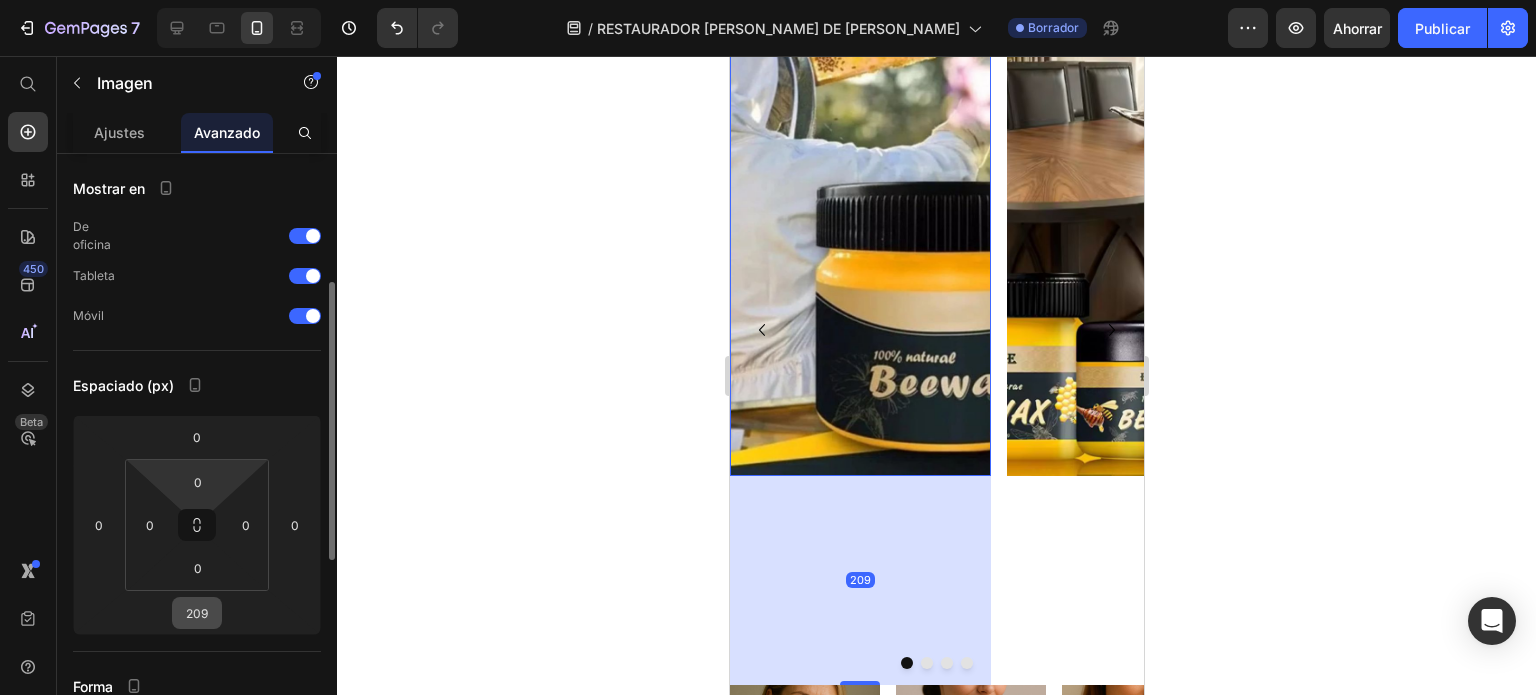 scroll, scrollTop: 88, scrollLeft: 0, axis: vertical 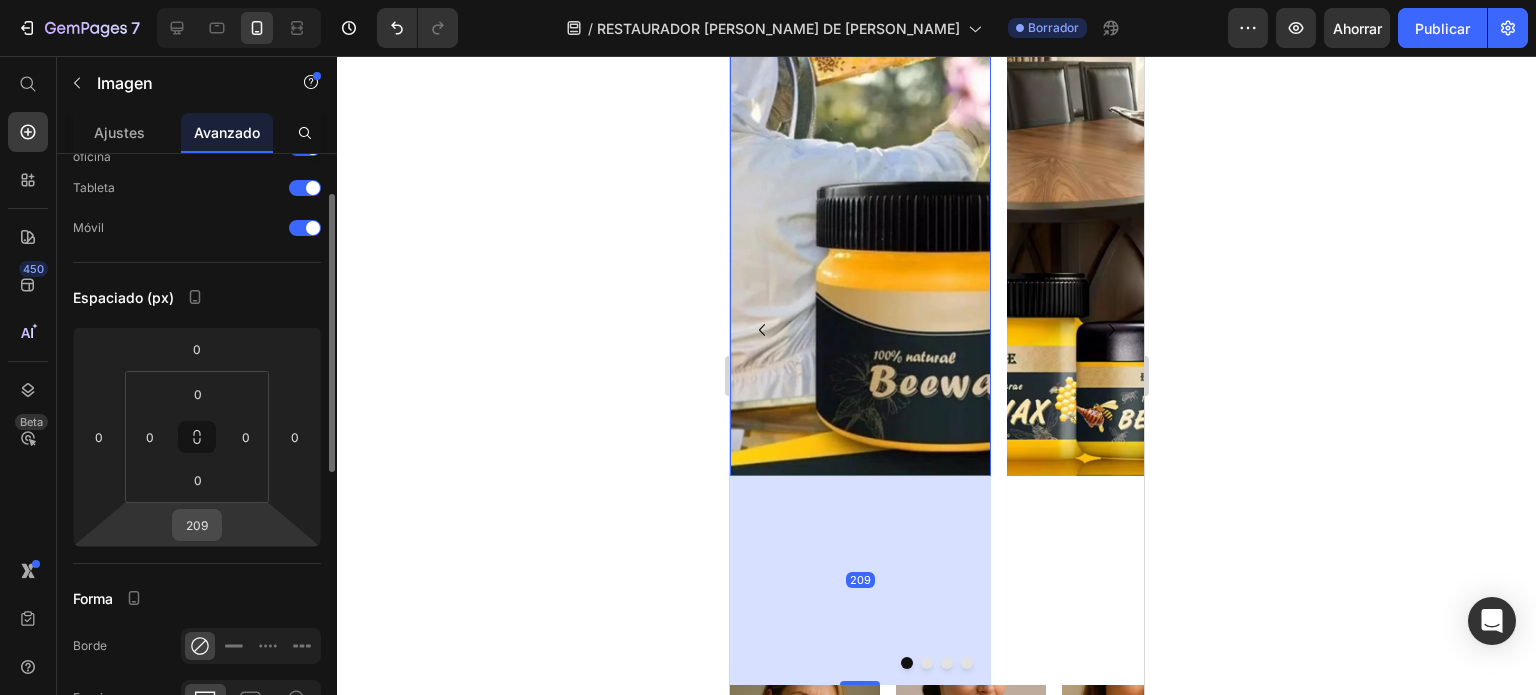 click on "209" at bounding box center (197, 525) 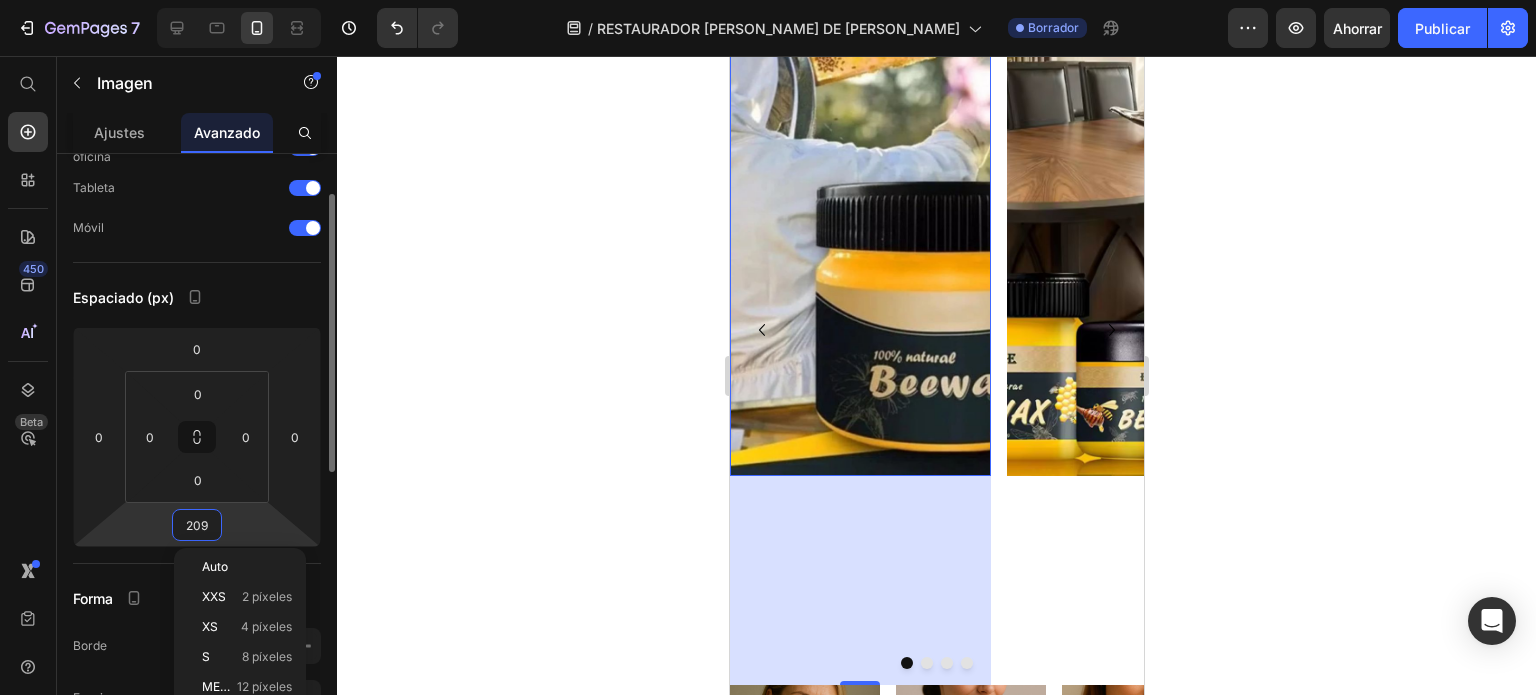 type on "0" 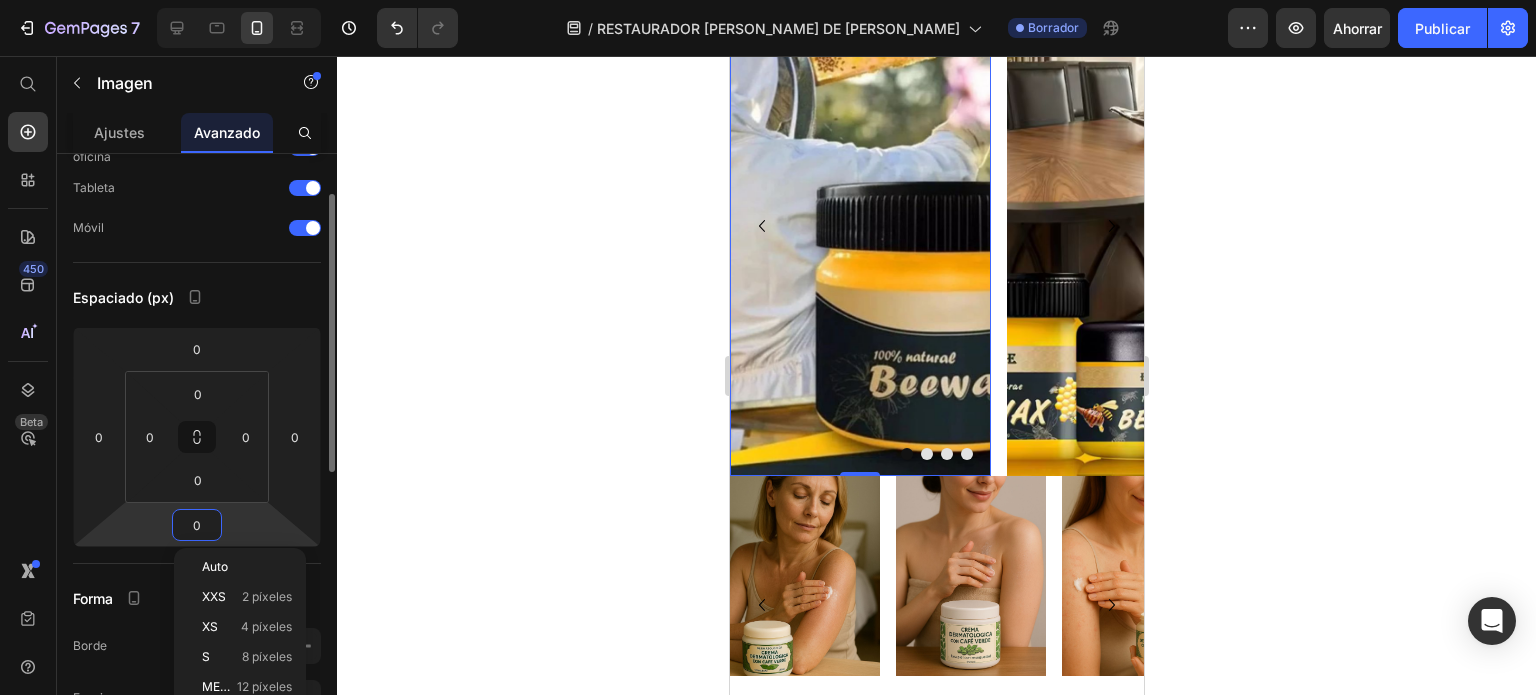 scroll, scrollTop: 2235, scrollLeft: 0, axis: vertical 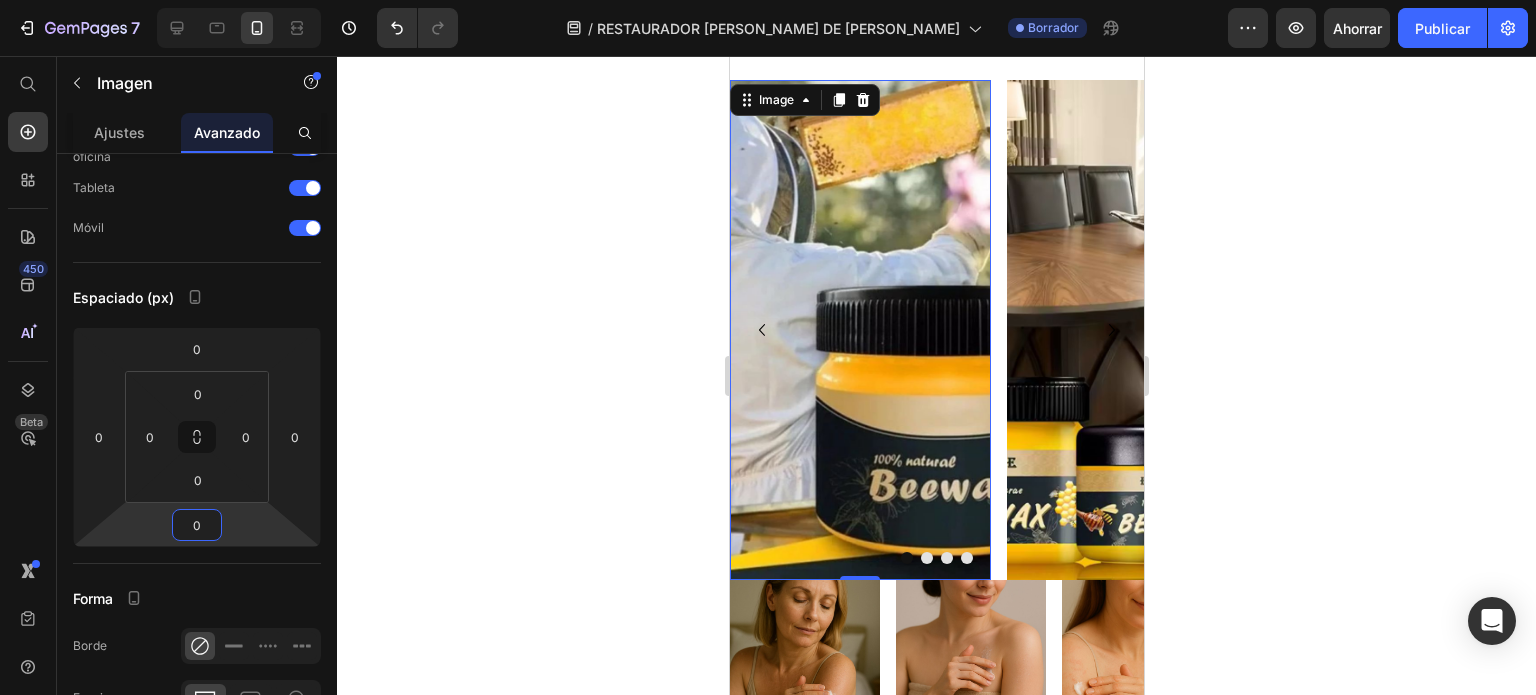 click 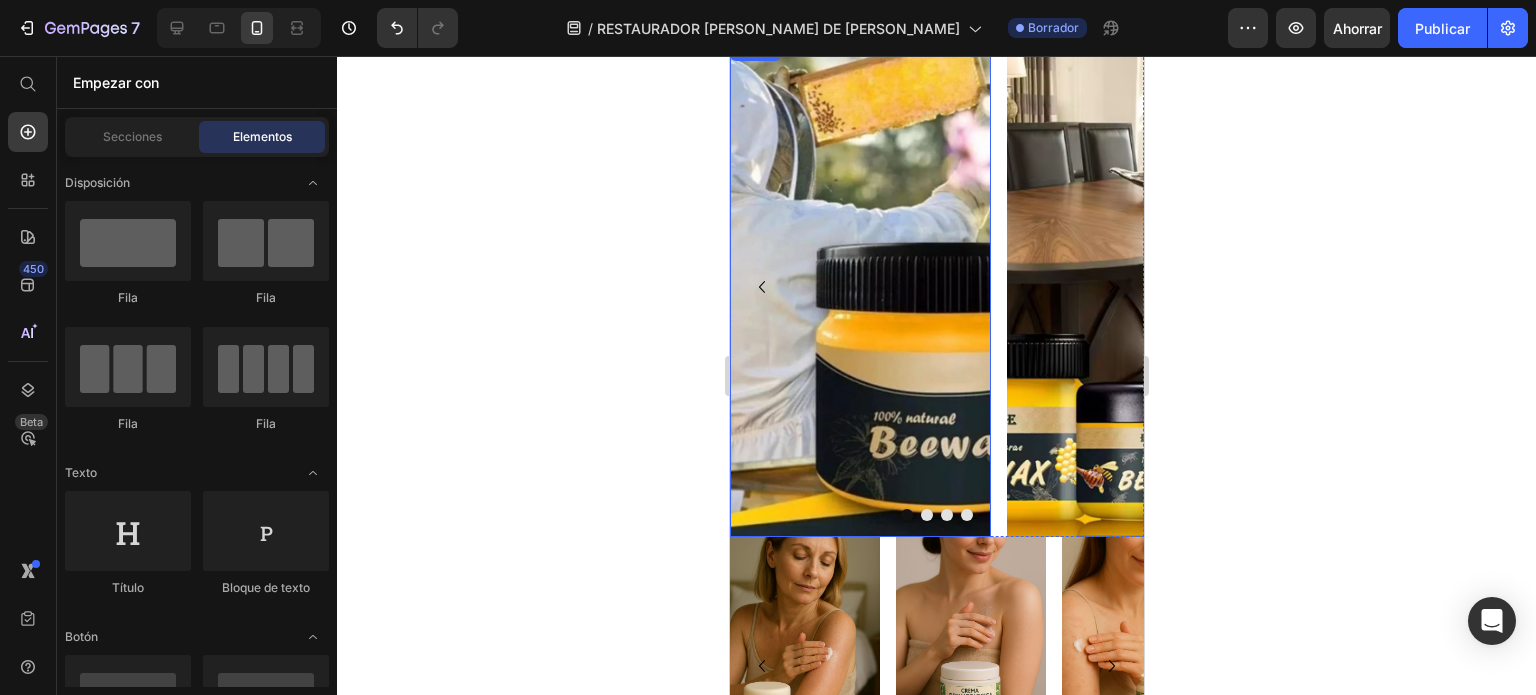 scroll, scrollTop: 2293, scrollLeft: 0, axis: vertical 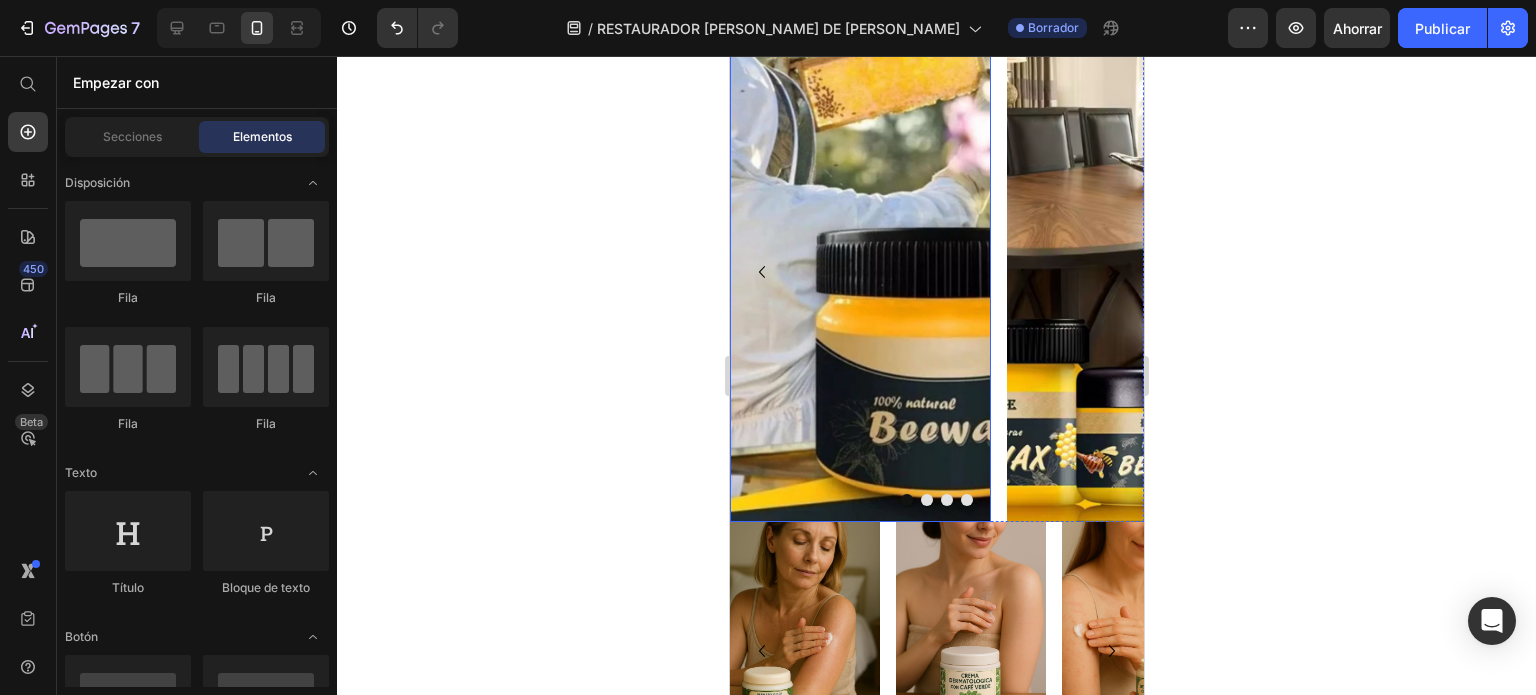 click at bounding box center [859, 272] 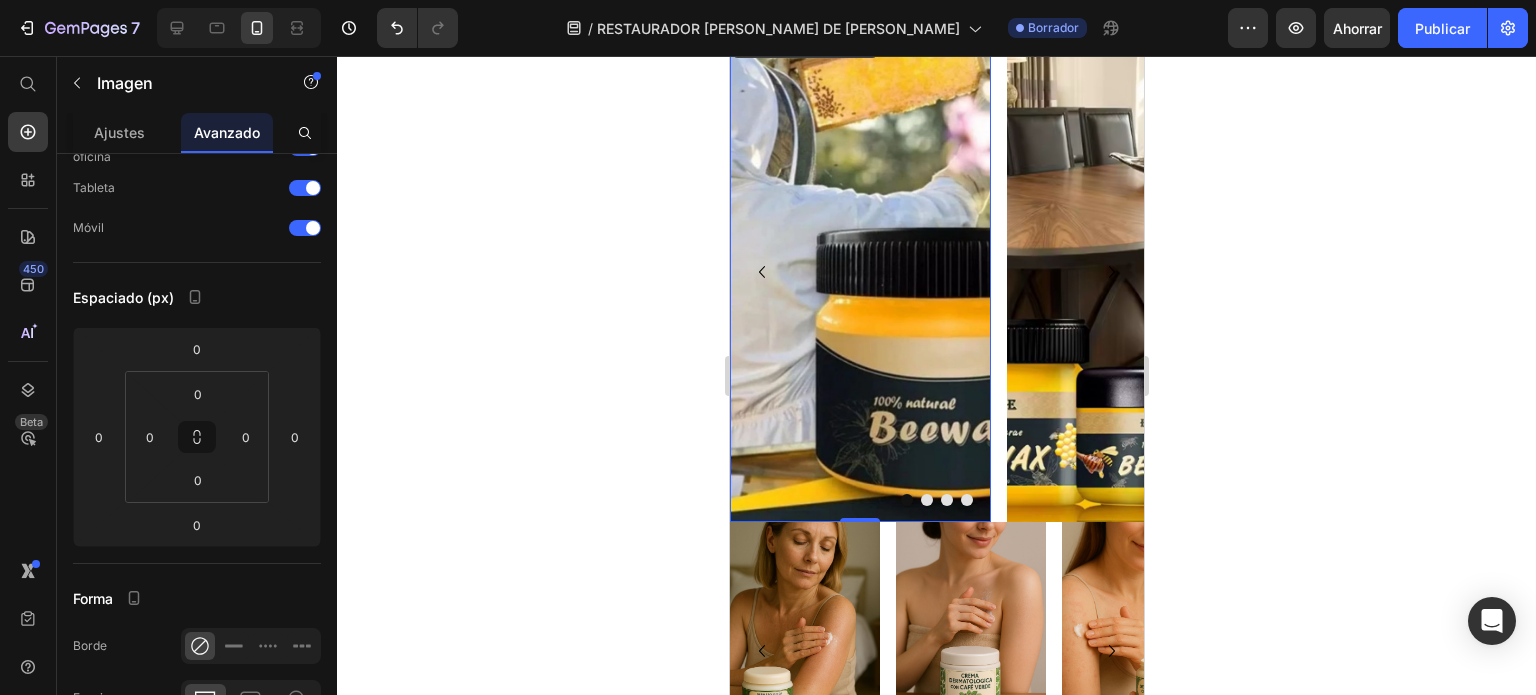 click at bounding box center (859, 272) 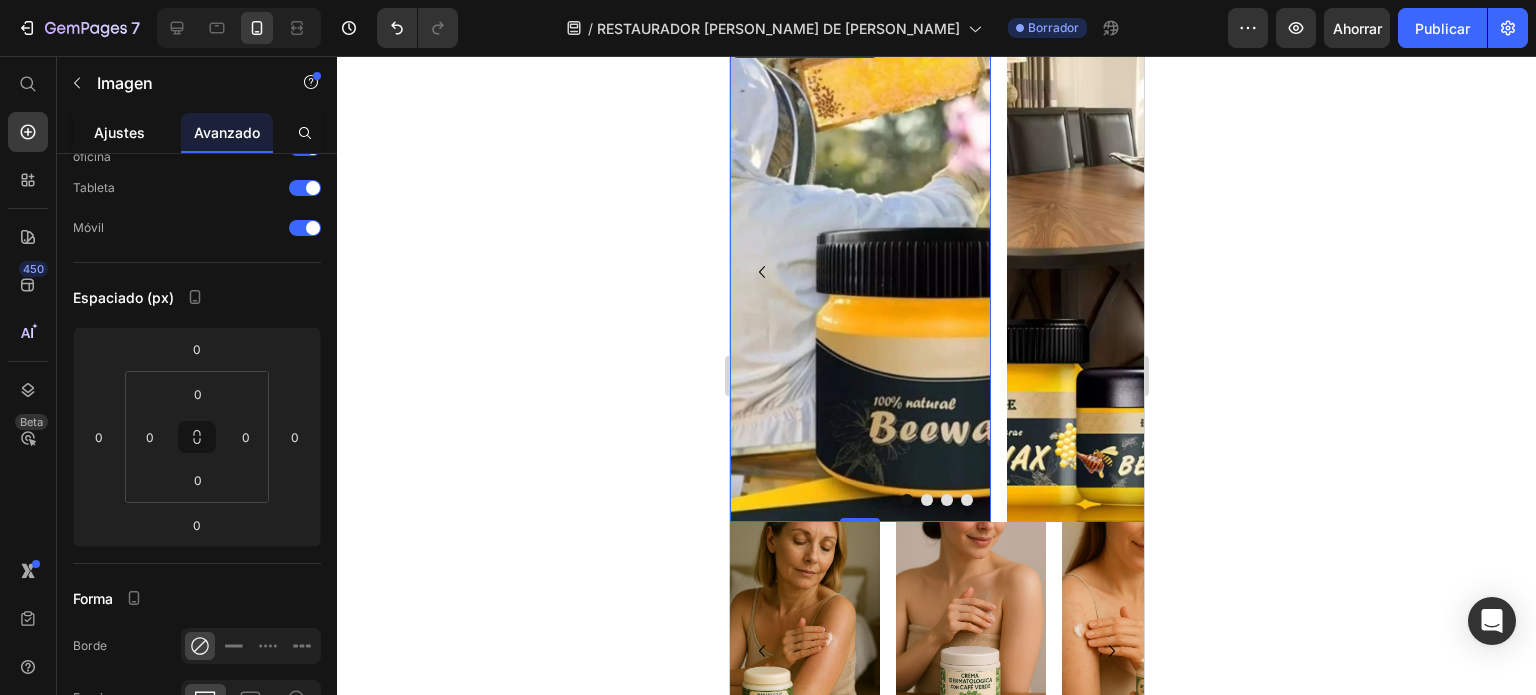 click on "Ajustes" 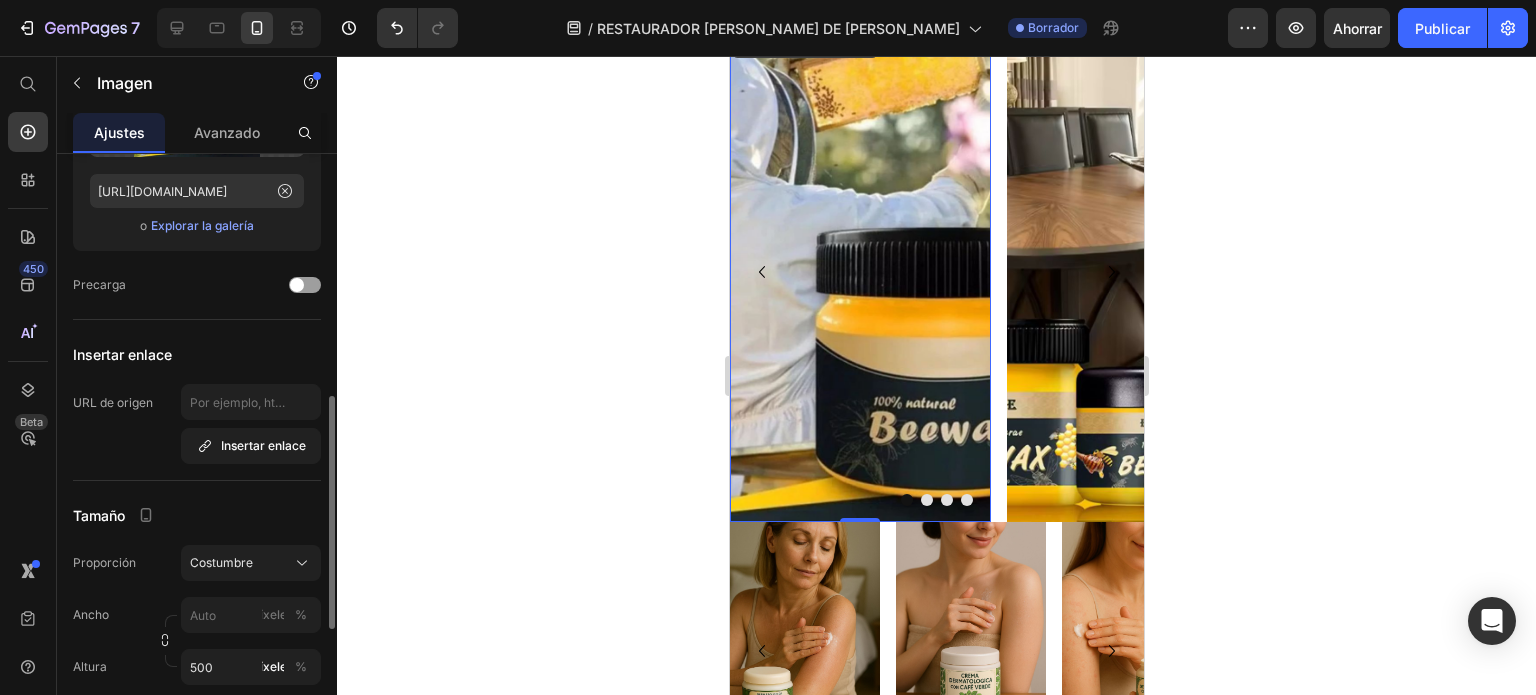 scroll, scrollTop: 375, scrollLeft: 0, axis: vertical 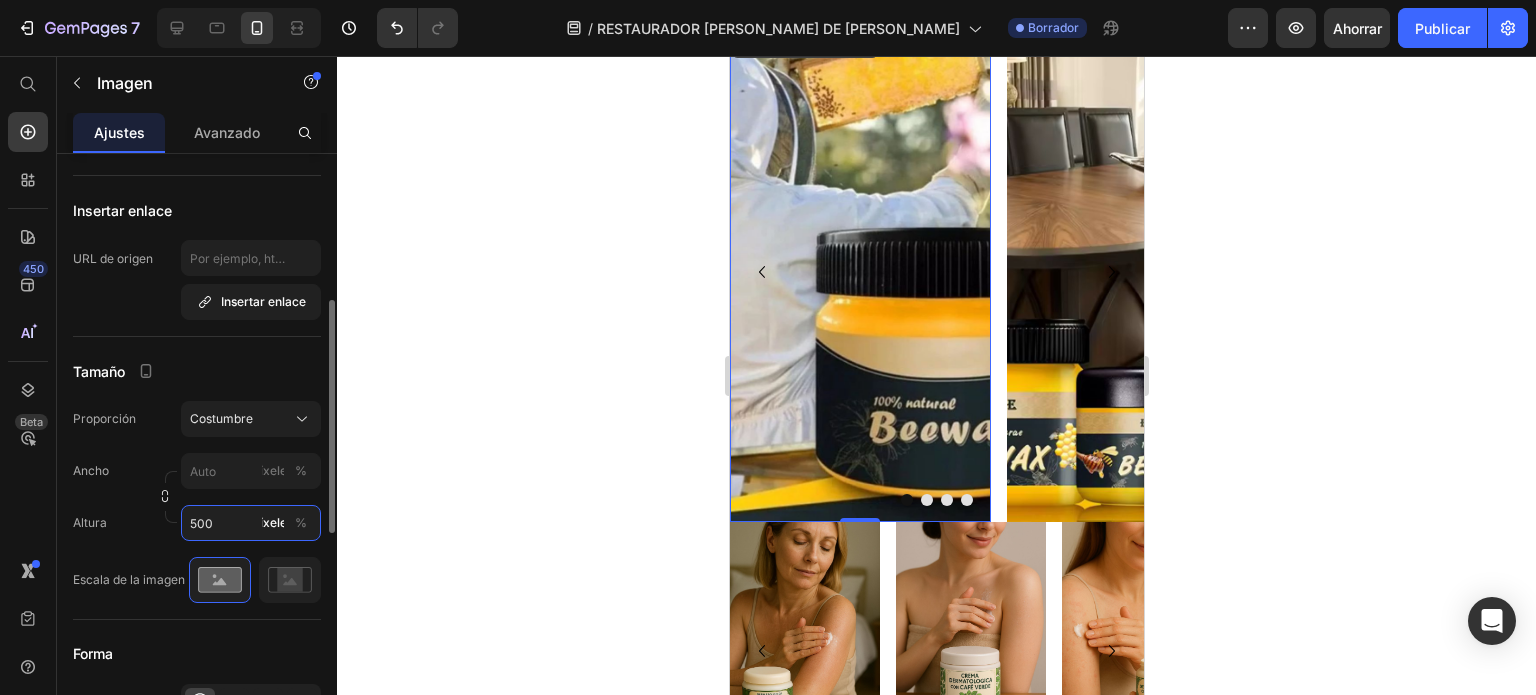 click on "500" at bounding box center (251, 523) 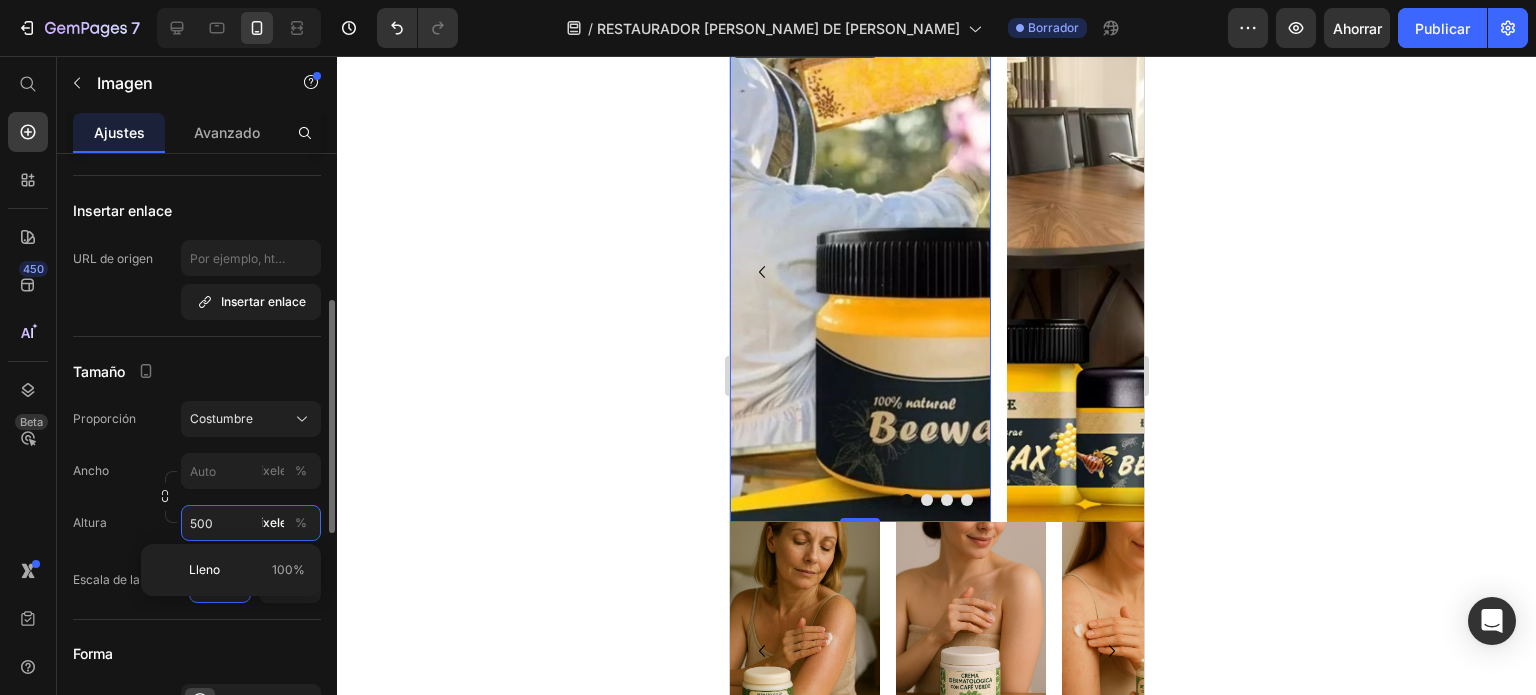 type 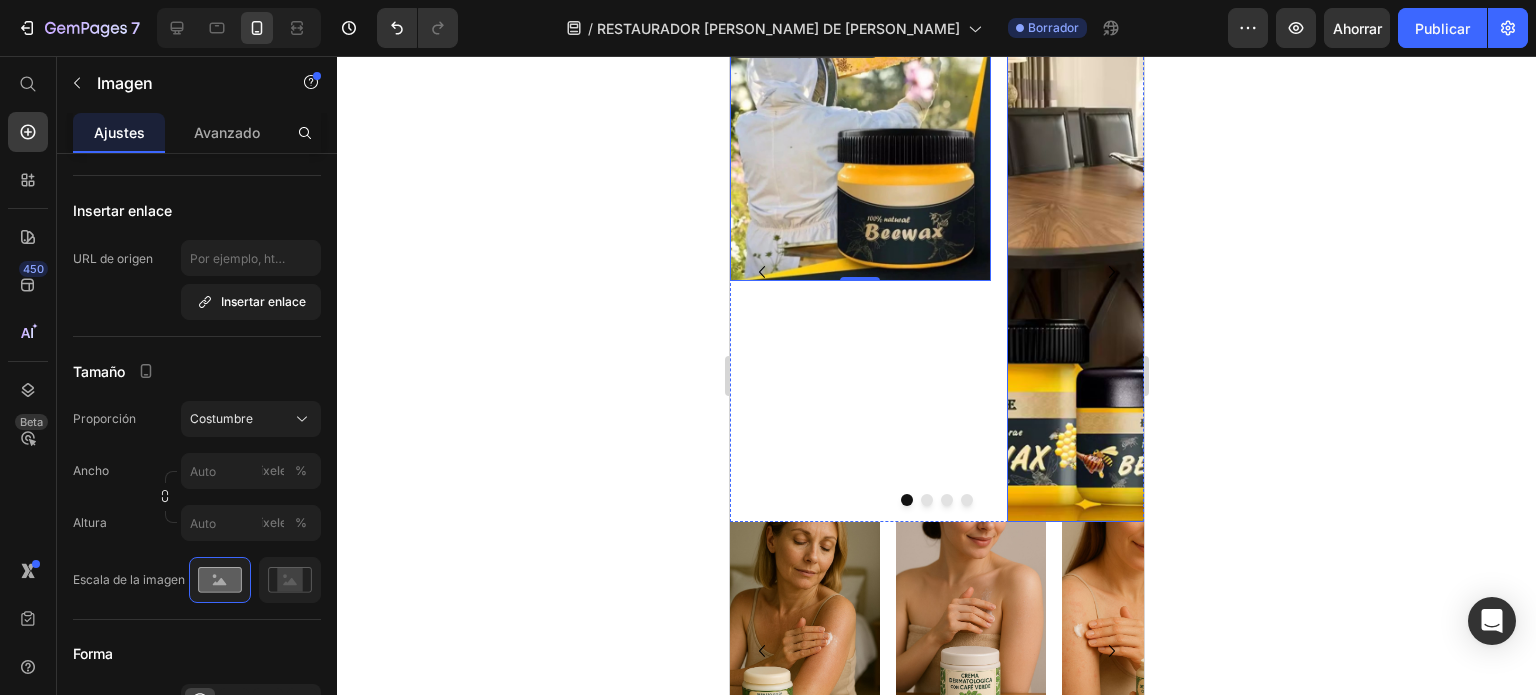 click at bounding box center (1136, 272) 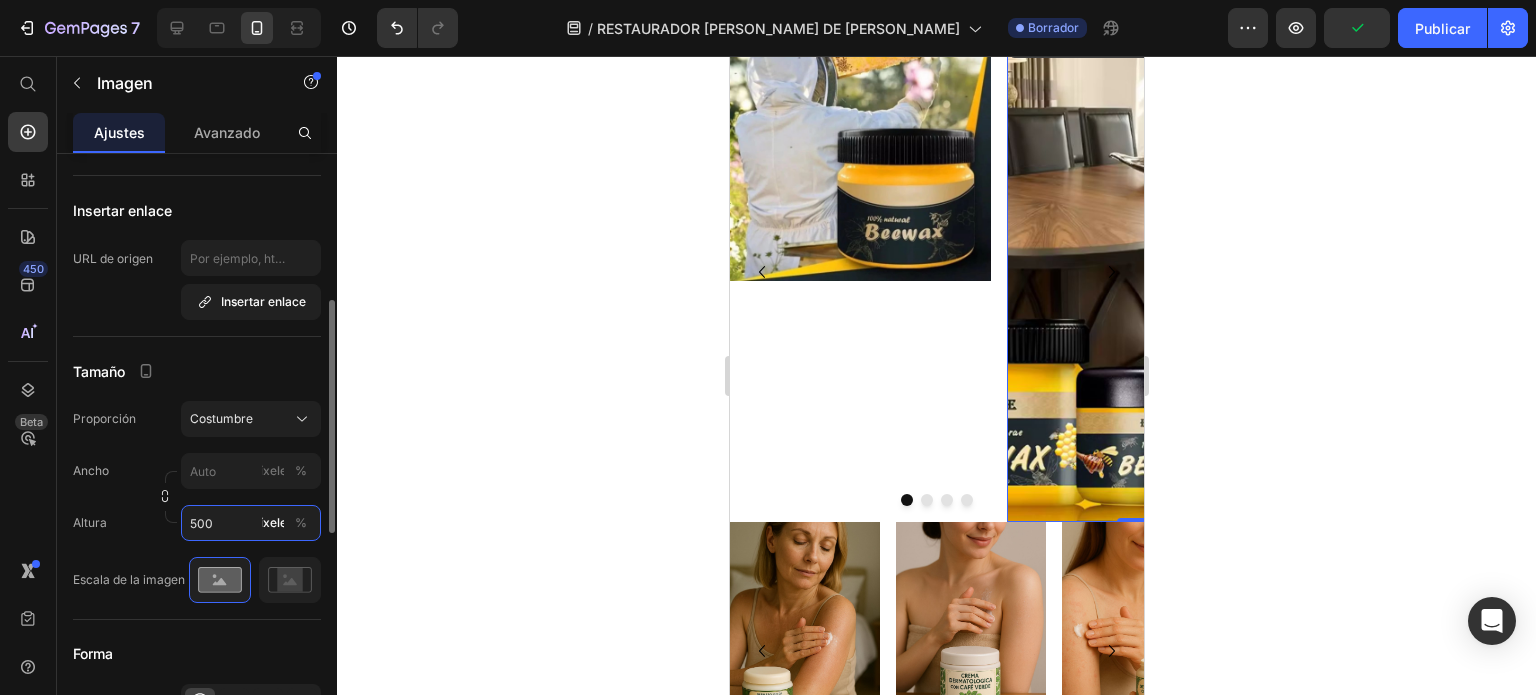 click on "500" at bounding box center (251, 523) 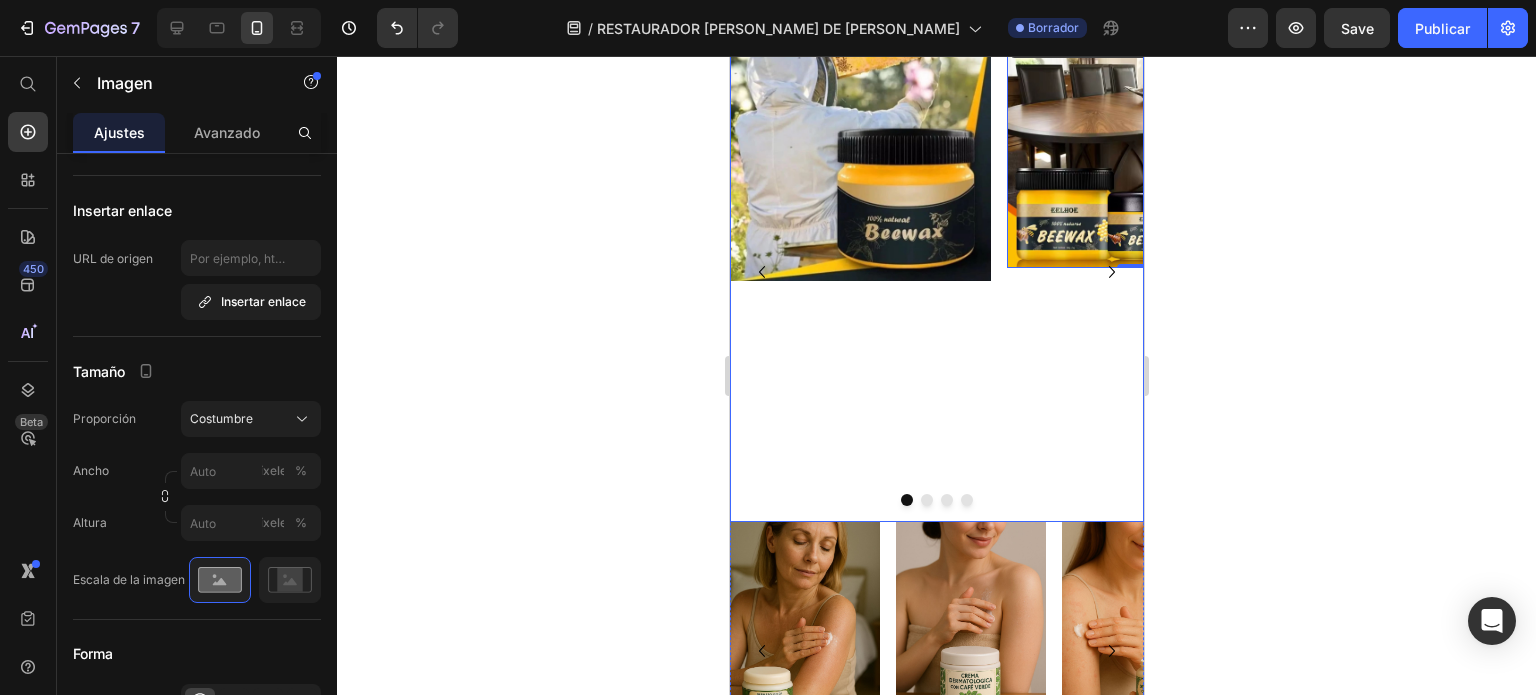 click 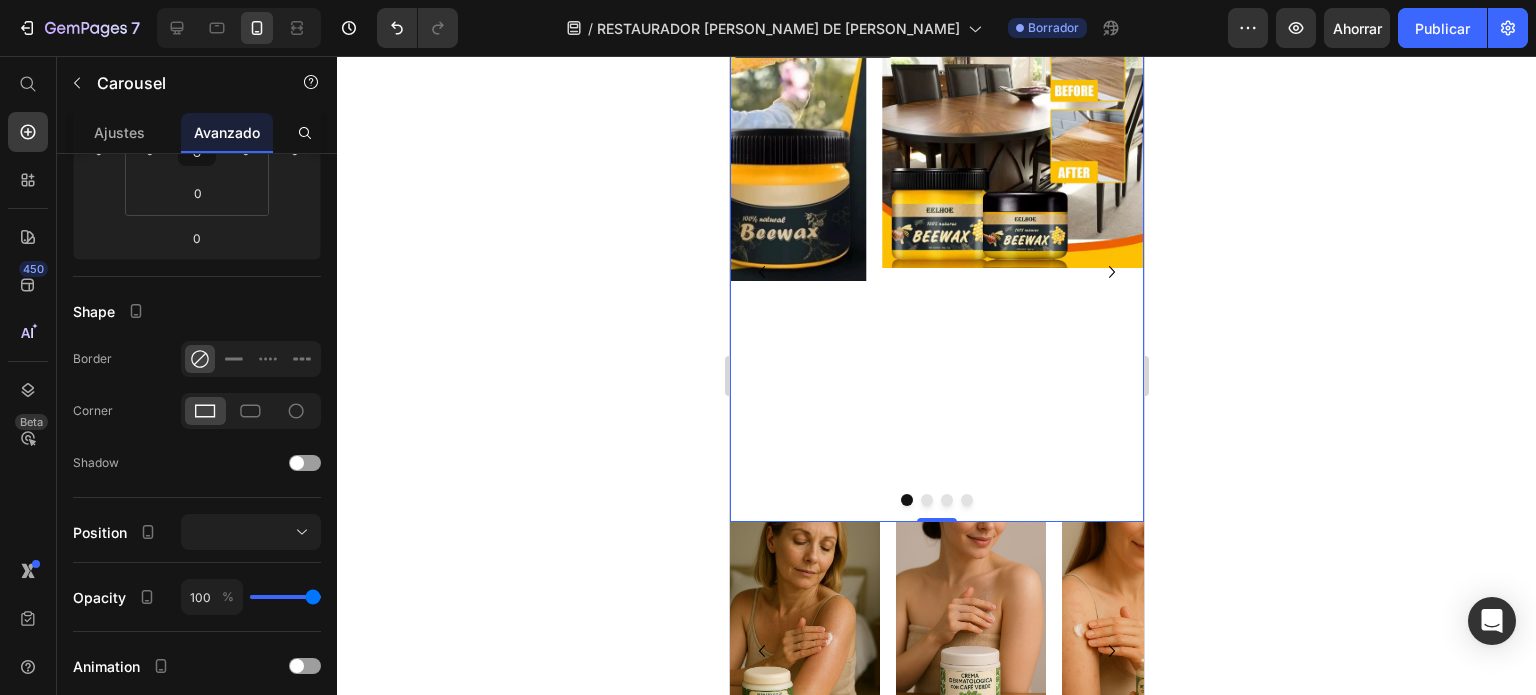 scroll, scrollTop: 0, scrollLeft: 0, axis: both 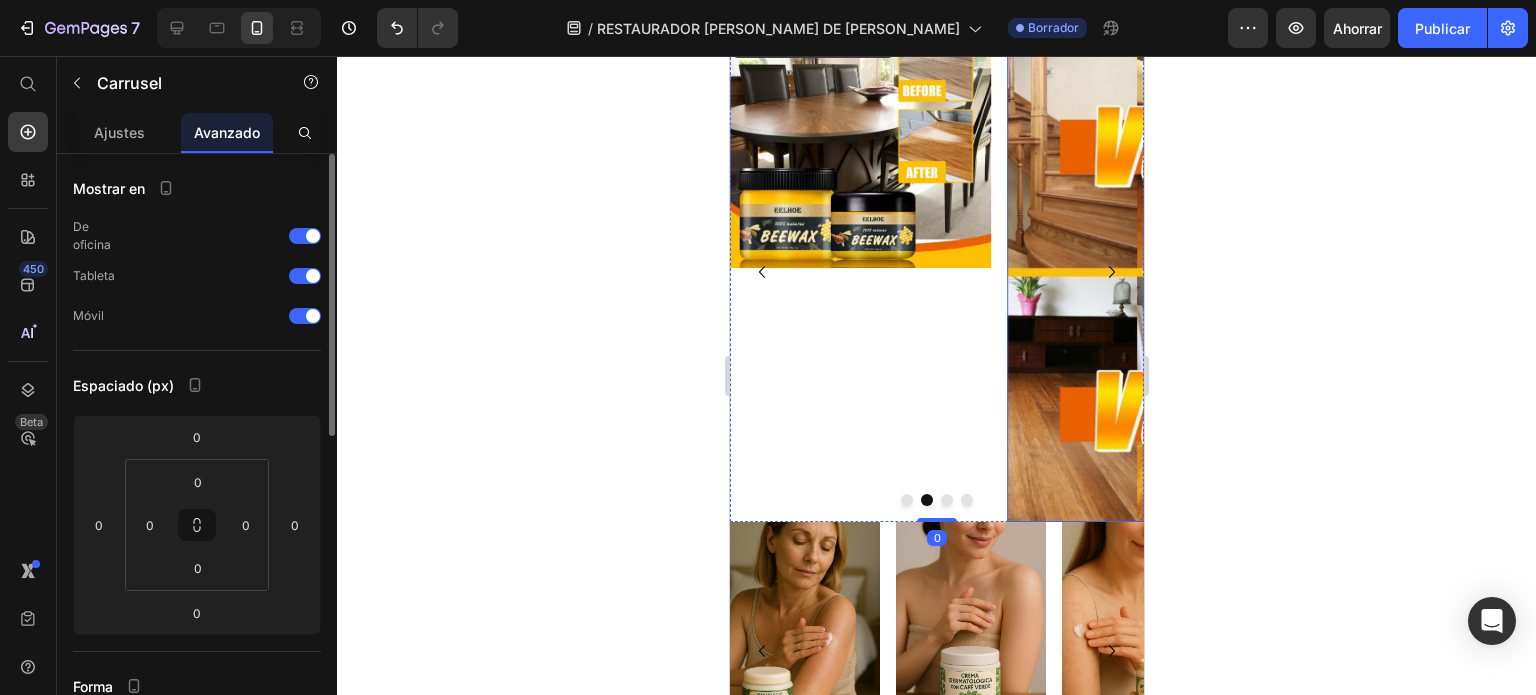 click at bounding box center [1136, 272] 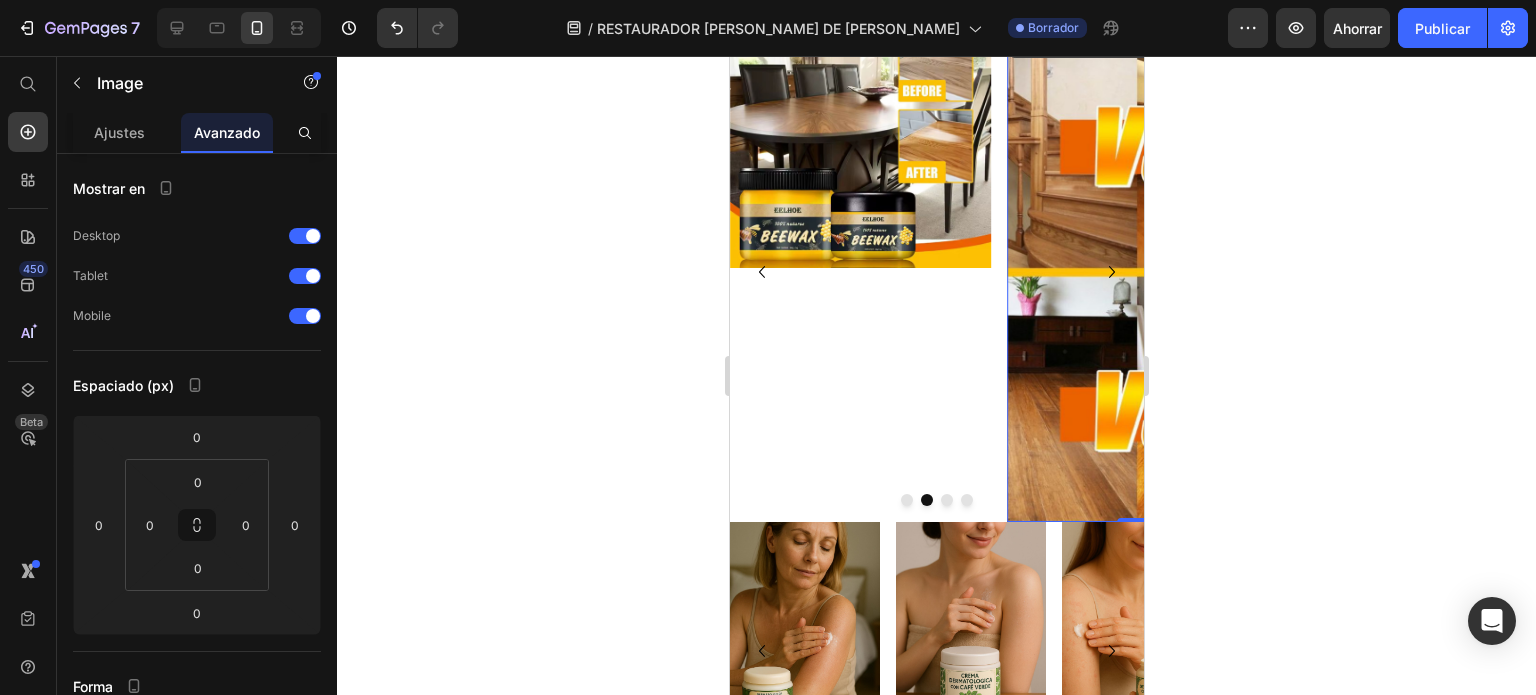 click at bounding box center [1136, 272] 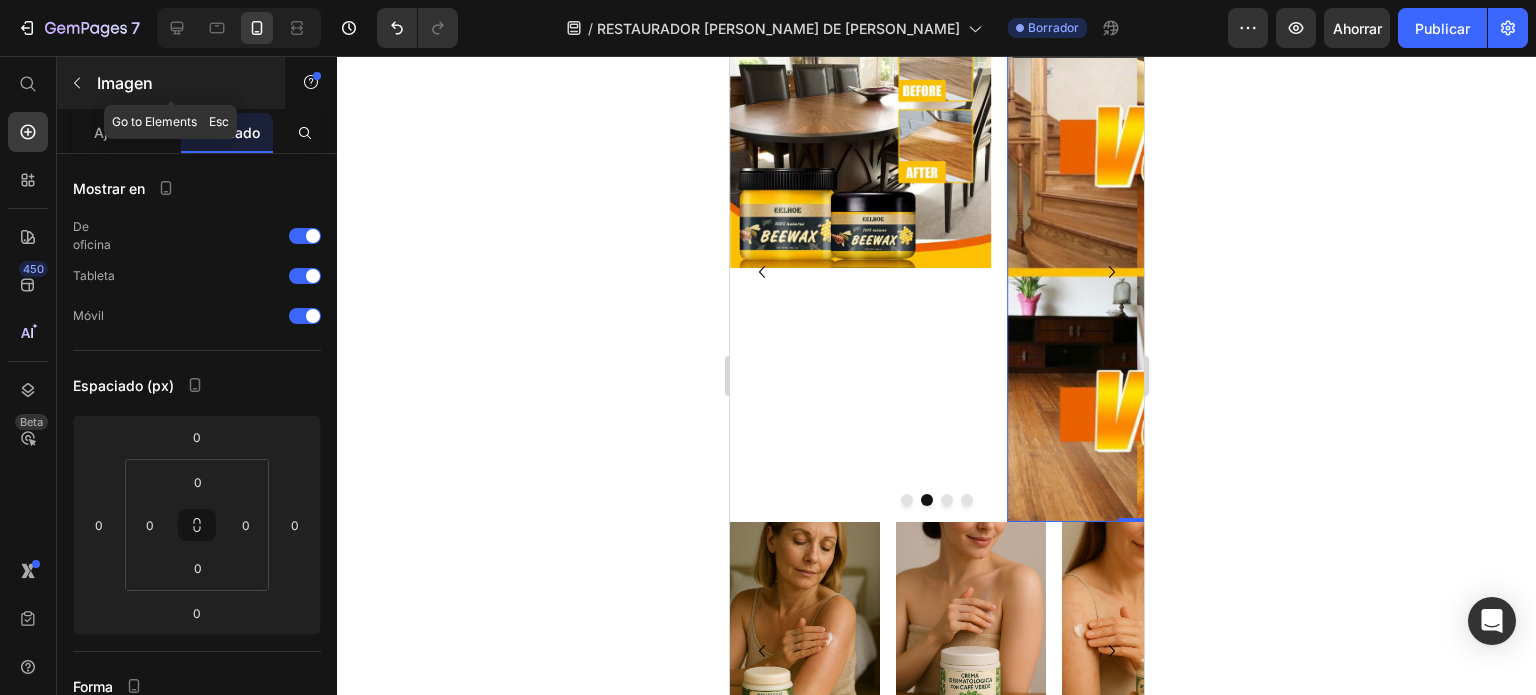 click on "Imagen" at bounding box center [171, 83] 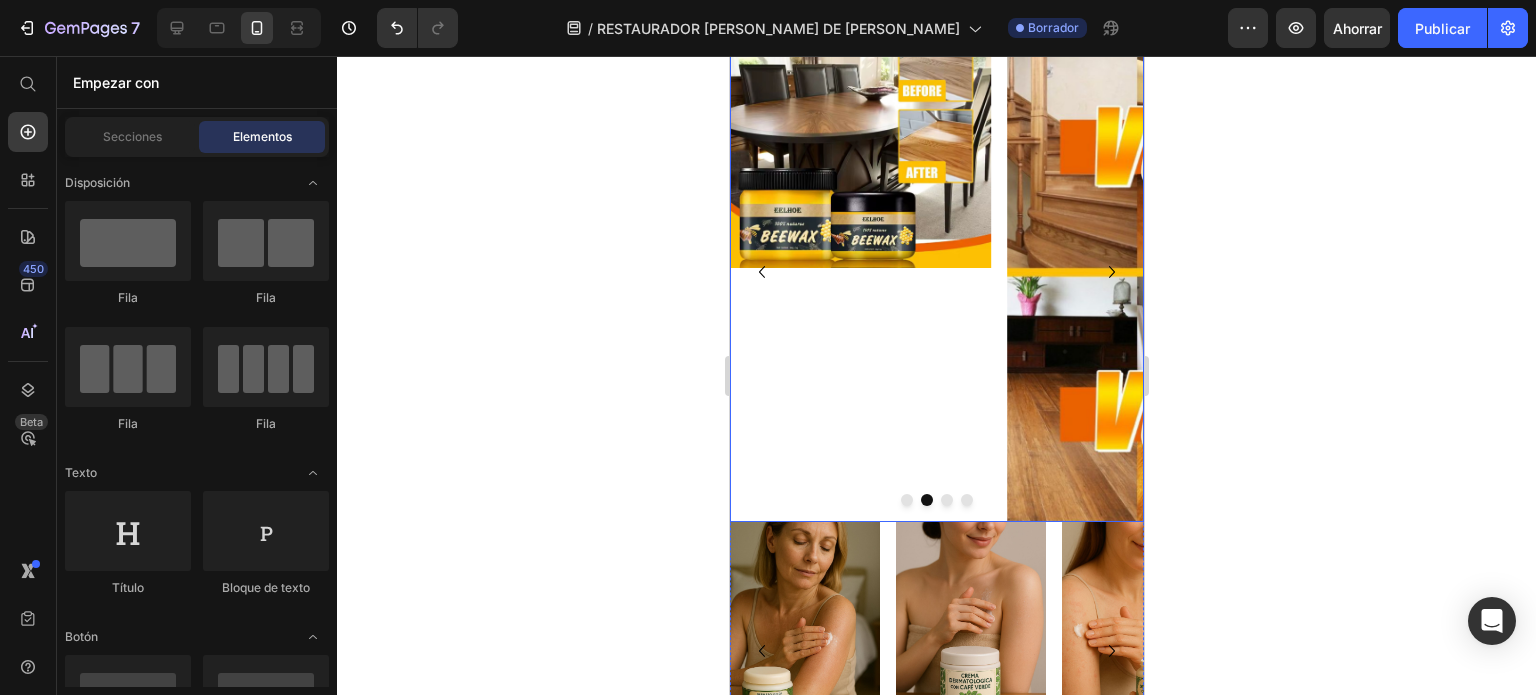 click at bounding box center [1136, 272] 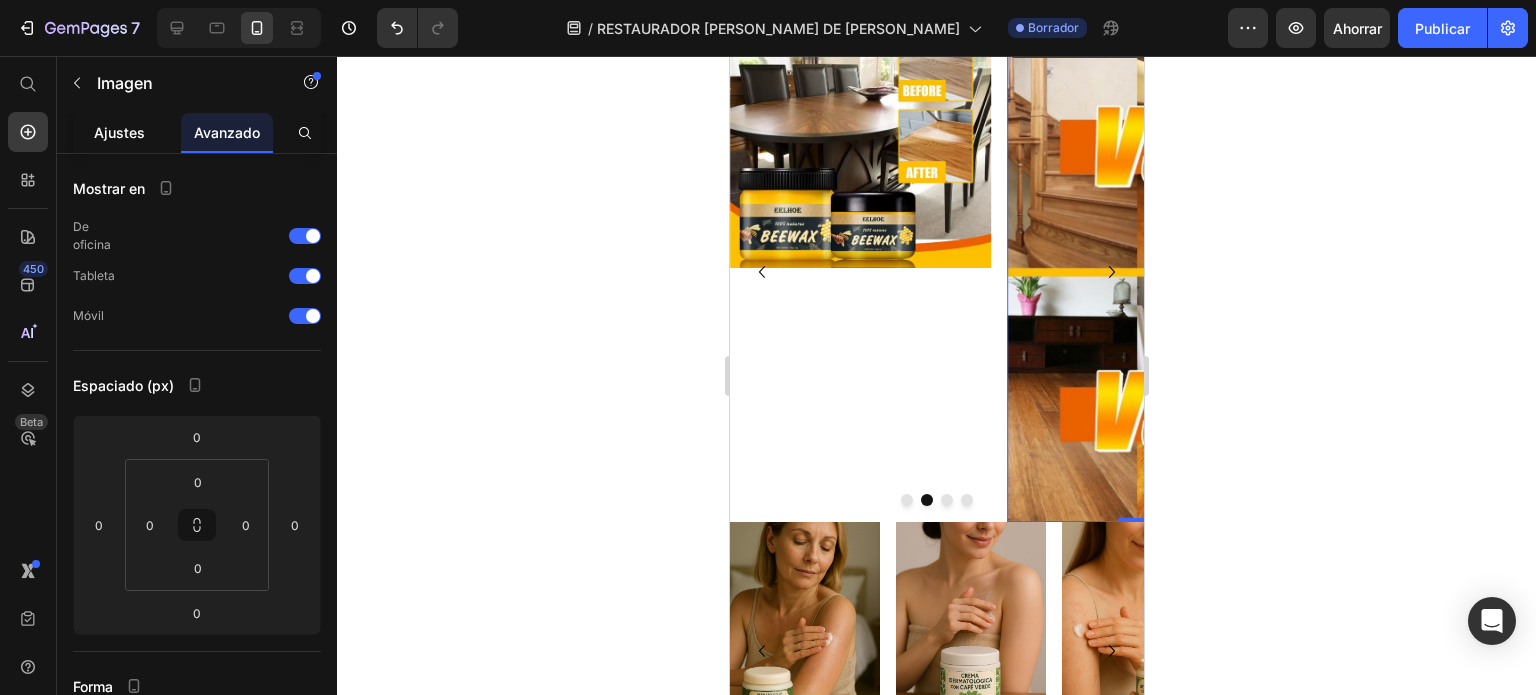 click on "Ajustes" at bounding box center (119, 132) 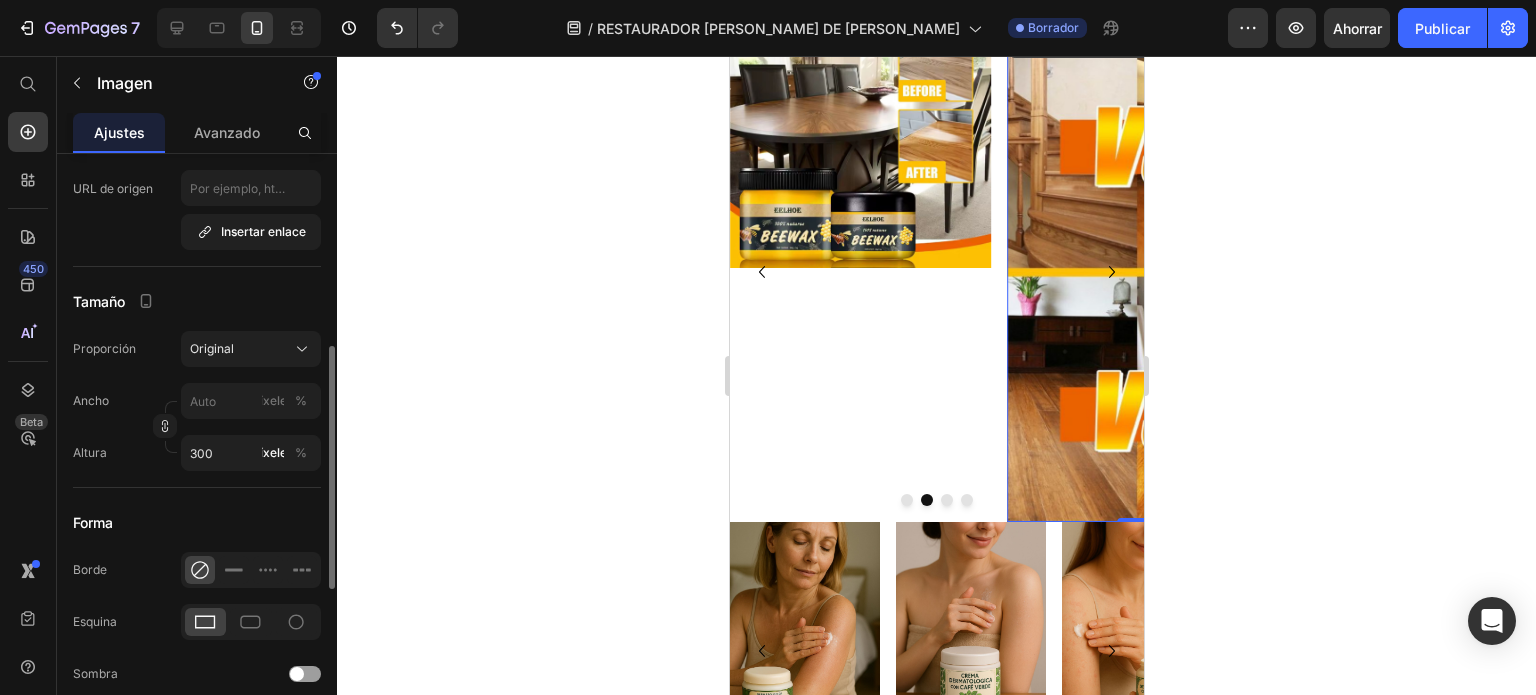 scroll, scrollTop: 453, scrollLeft: 0, axis: vertical 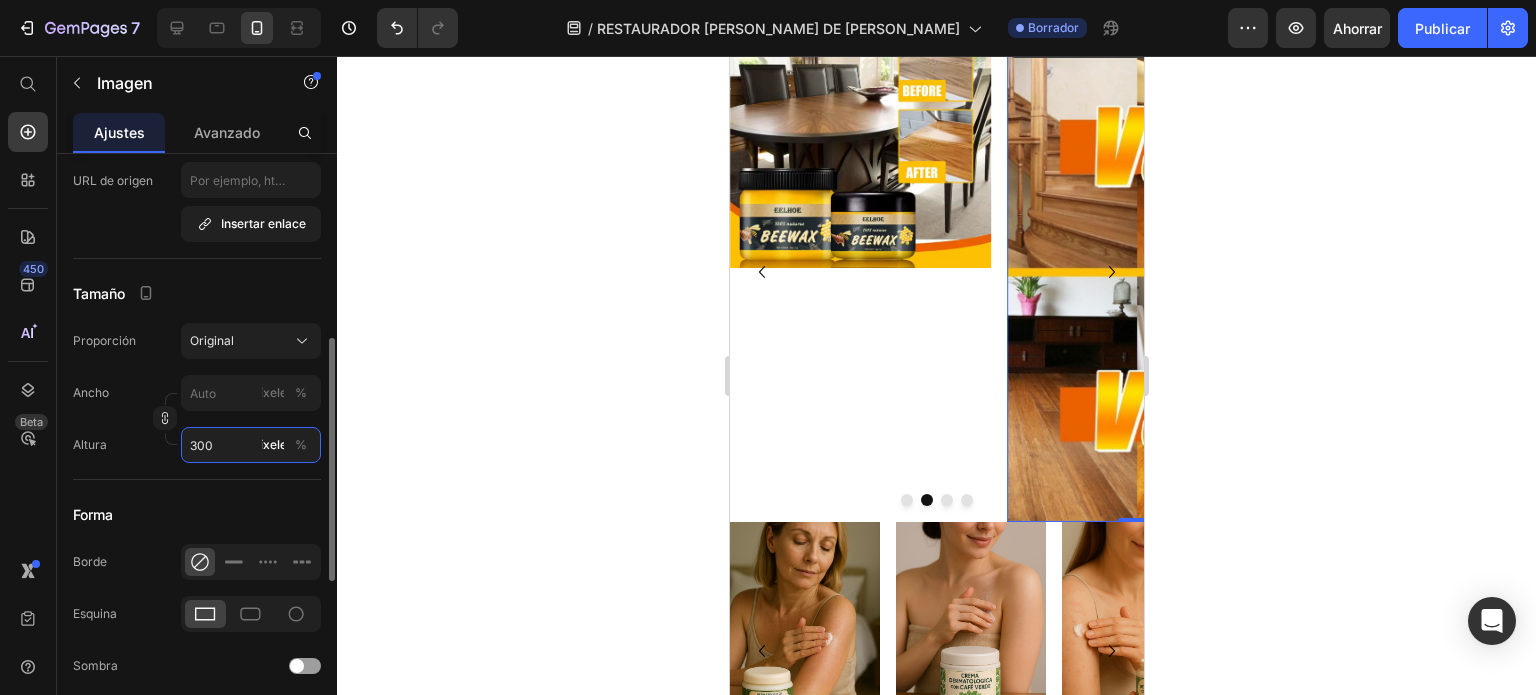 click on "300" at bounding box center [251, 445] 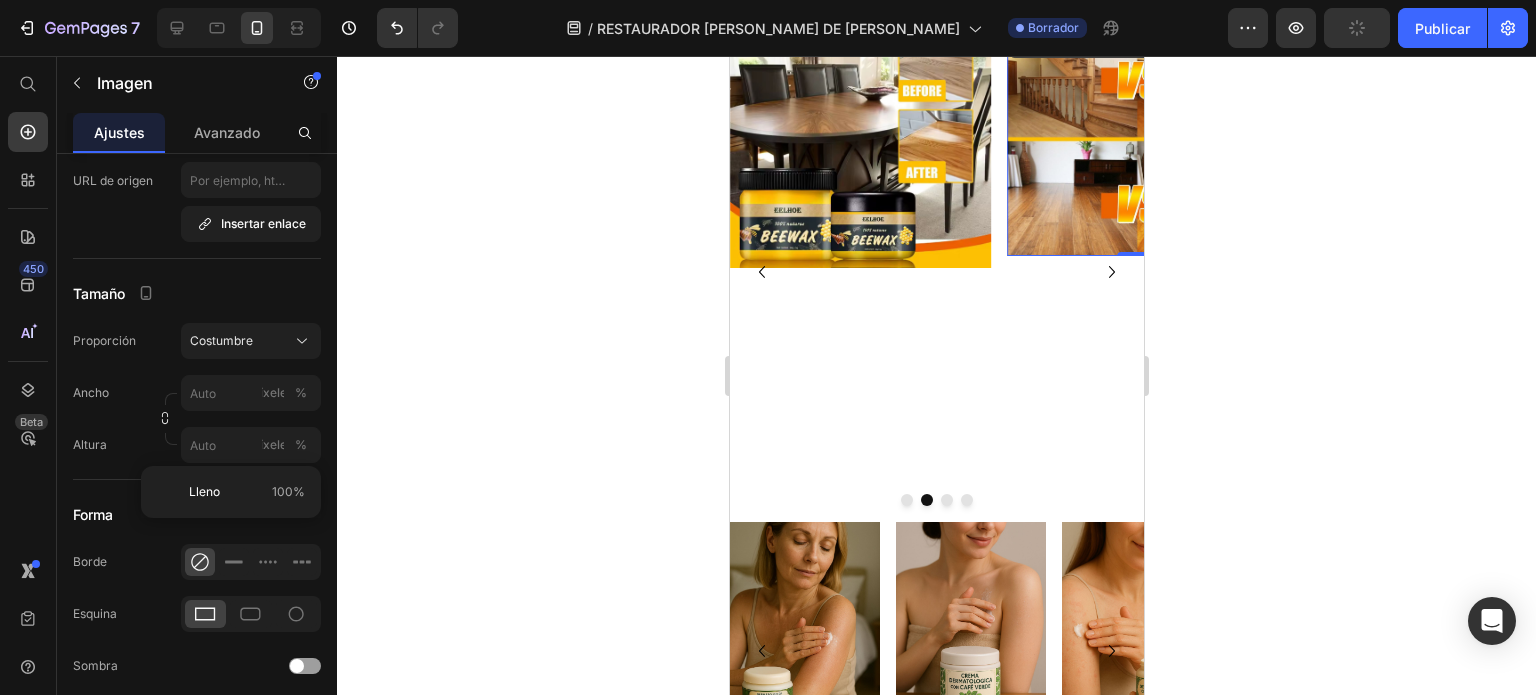 click 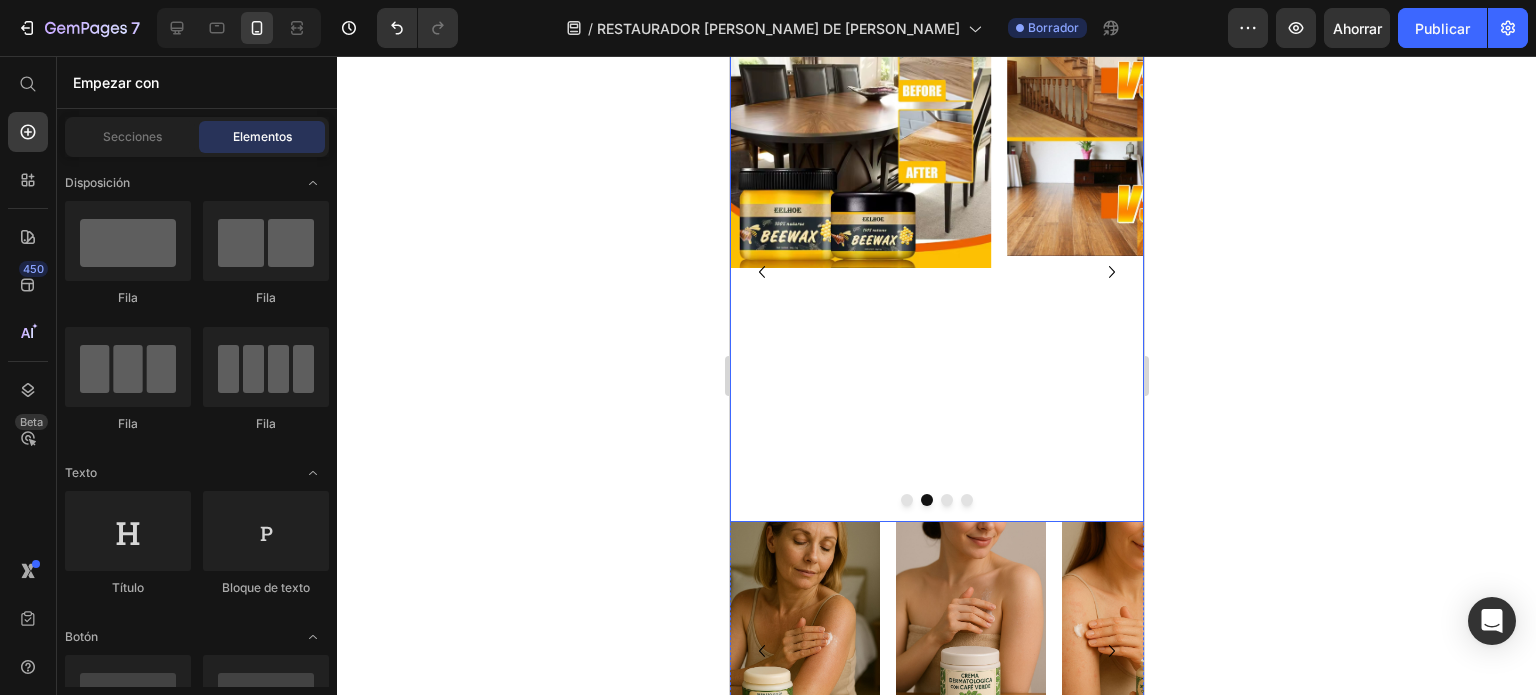 click on "Image" at bounding box center [1136, 272] 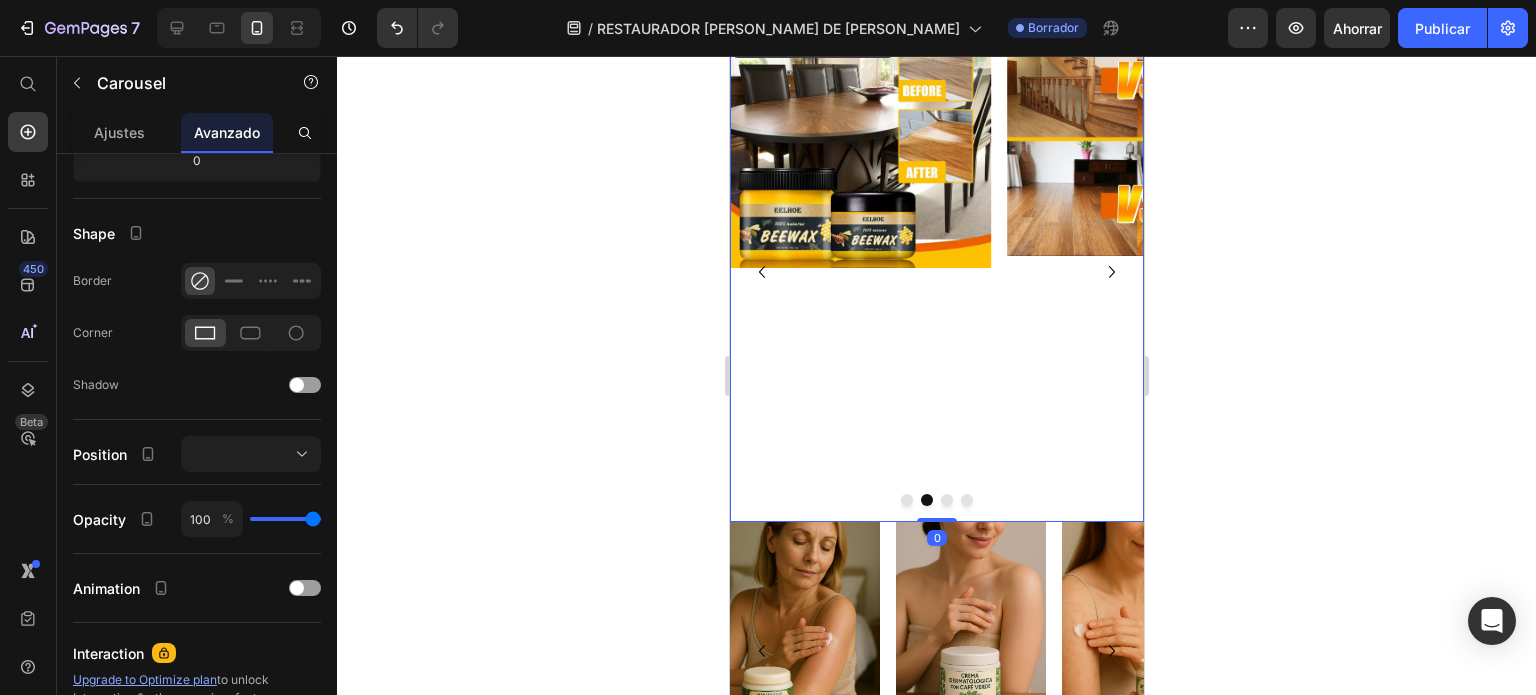scroll, scrollTop: 0, scrollLeft: 0, axis: both 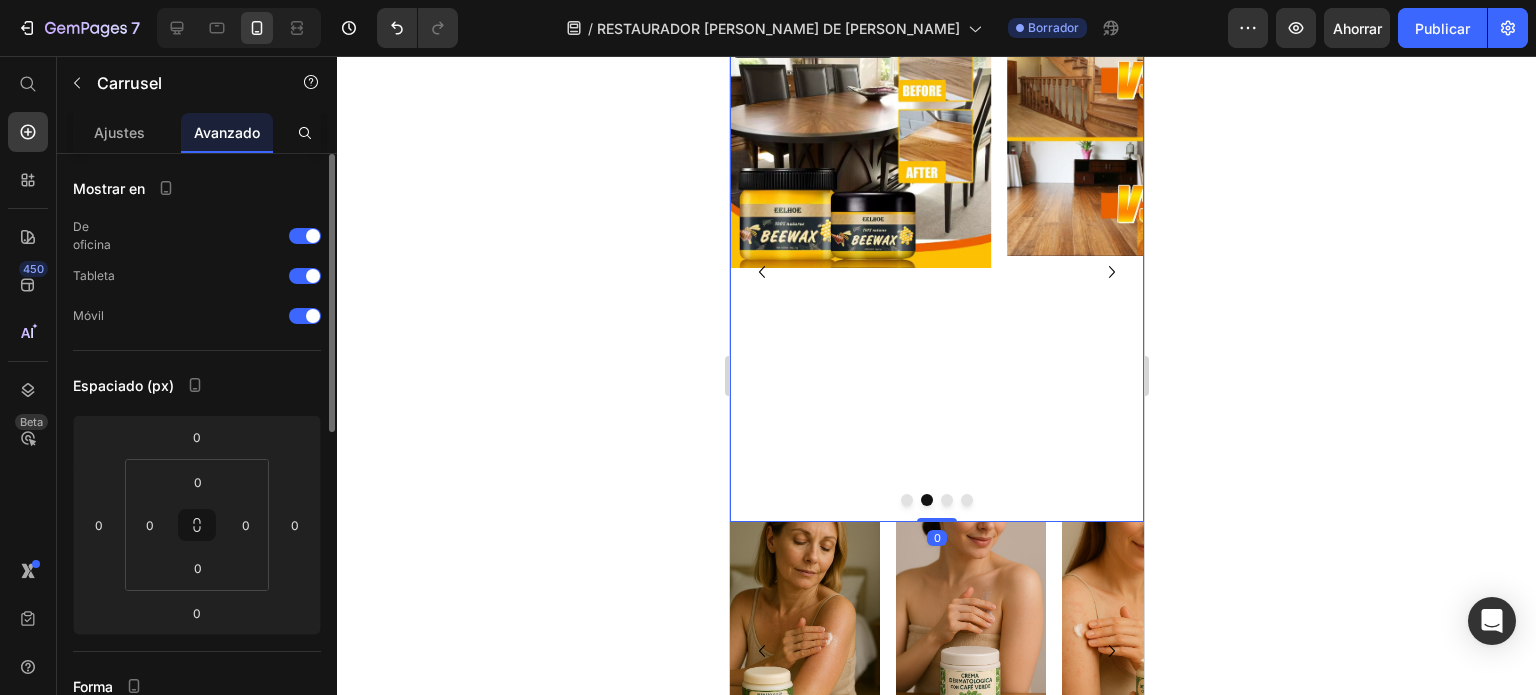 click 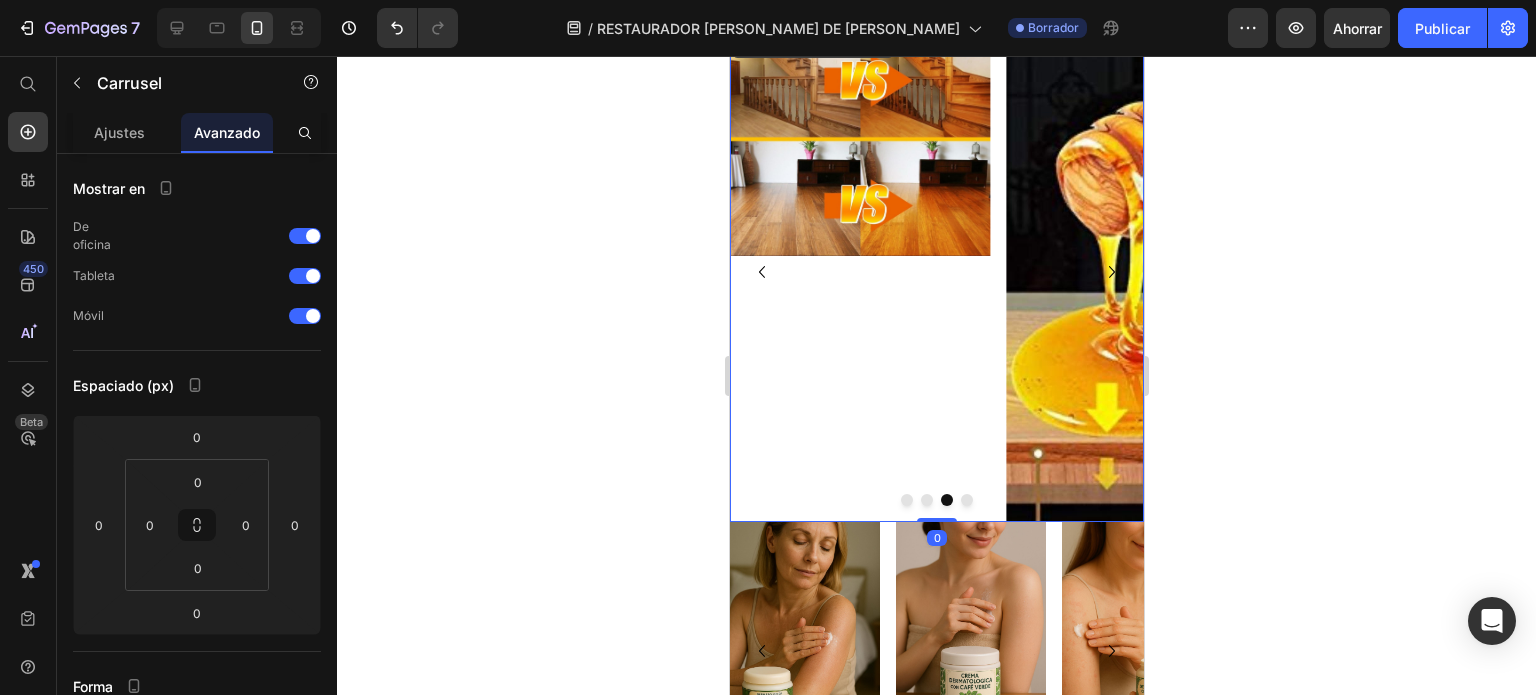 click 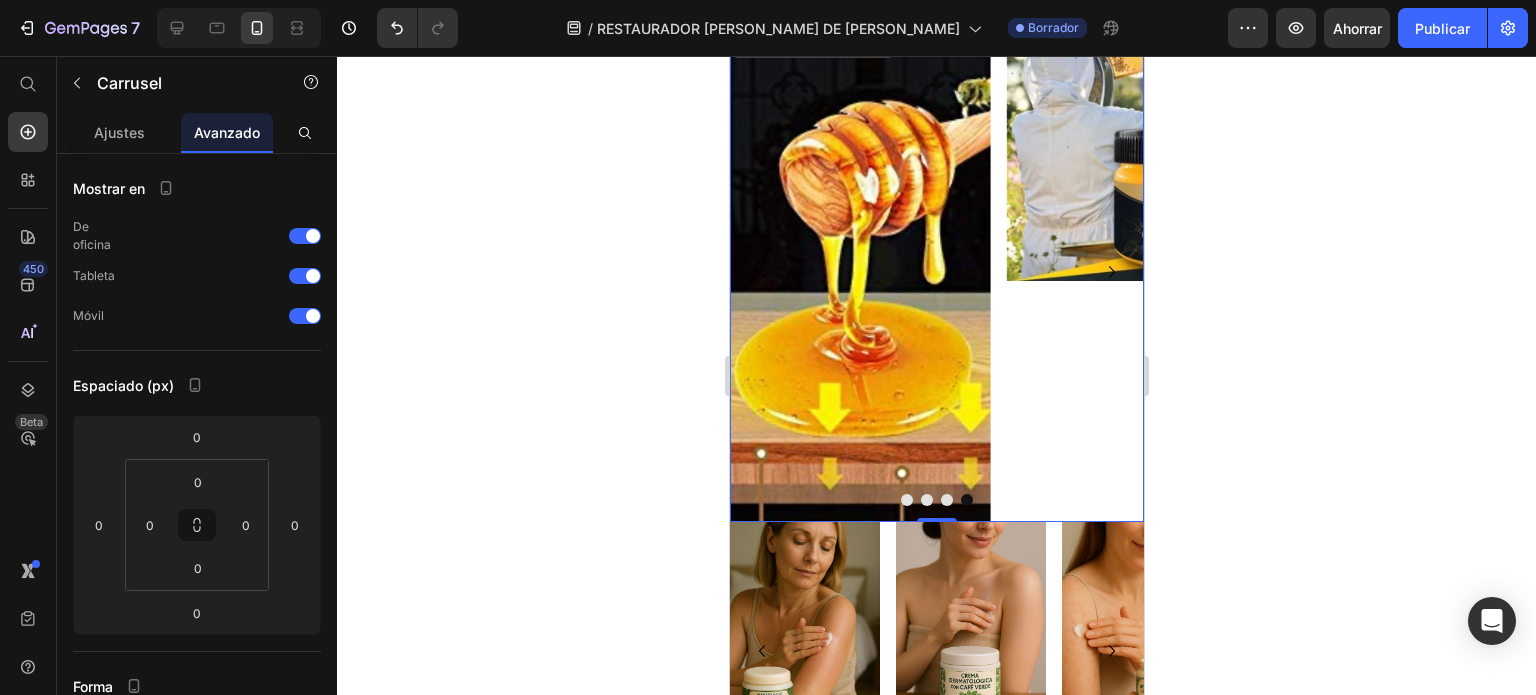 click at bounding box center (859, 272) 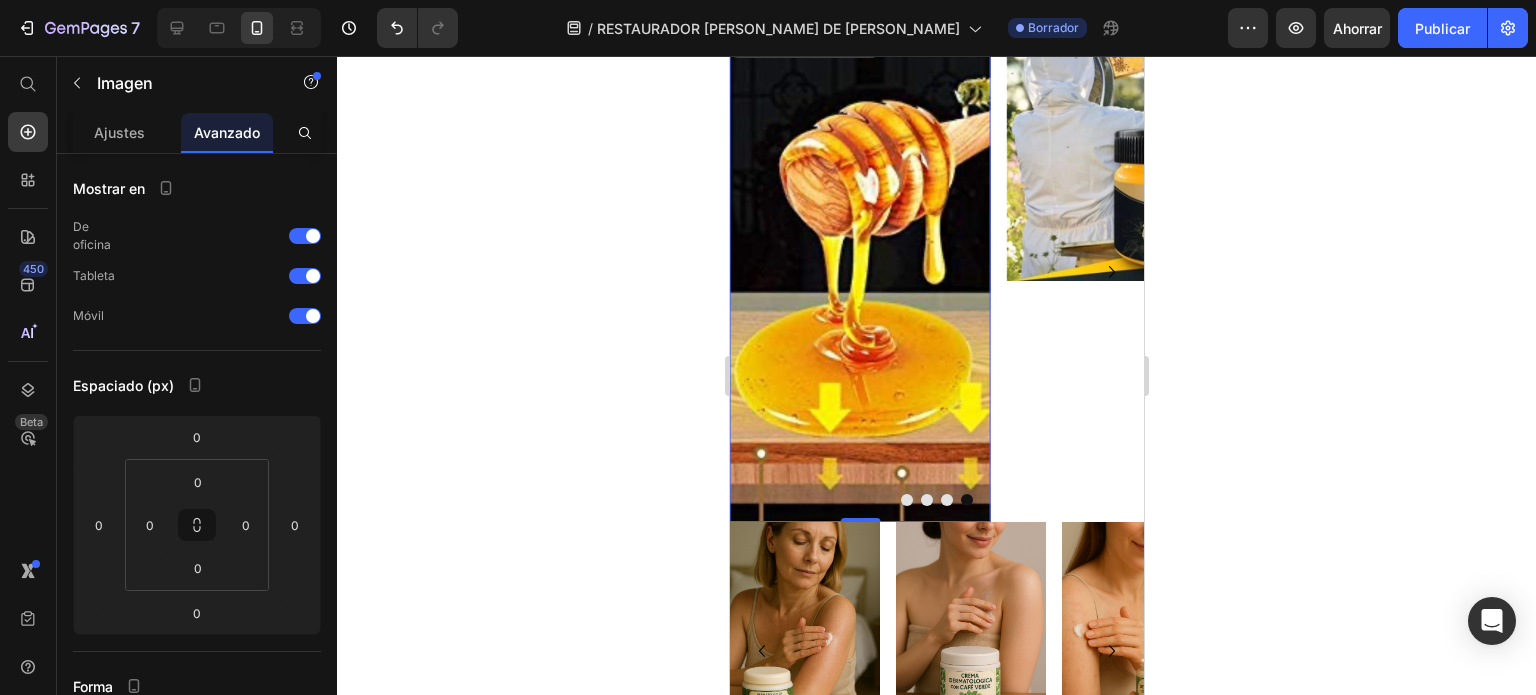 scroll, scrollTop: 414, scrollLeft: 0, axis: vertical 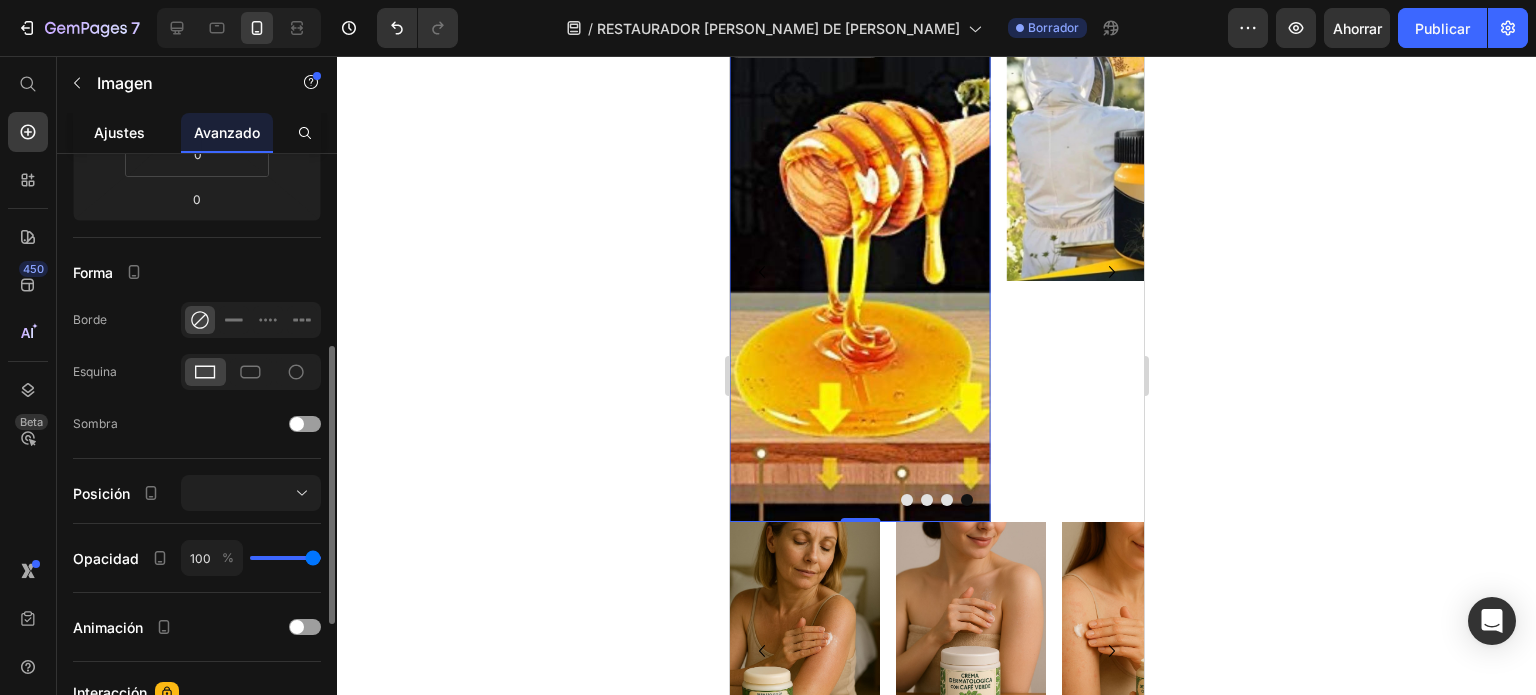 click on "Ajustes" 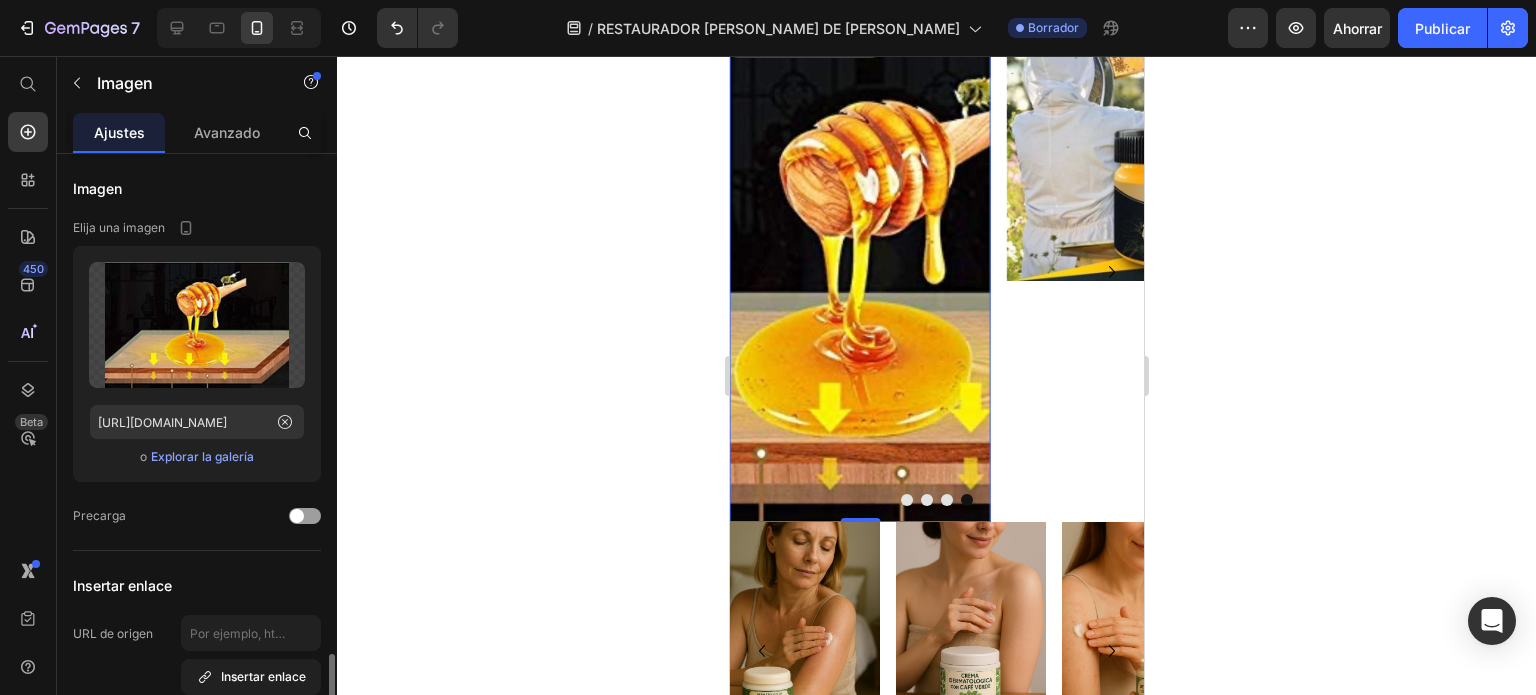 scroll, scrollTop: 374, scrollLeft: 0, axis: vertical 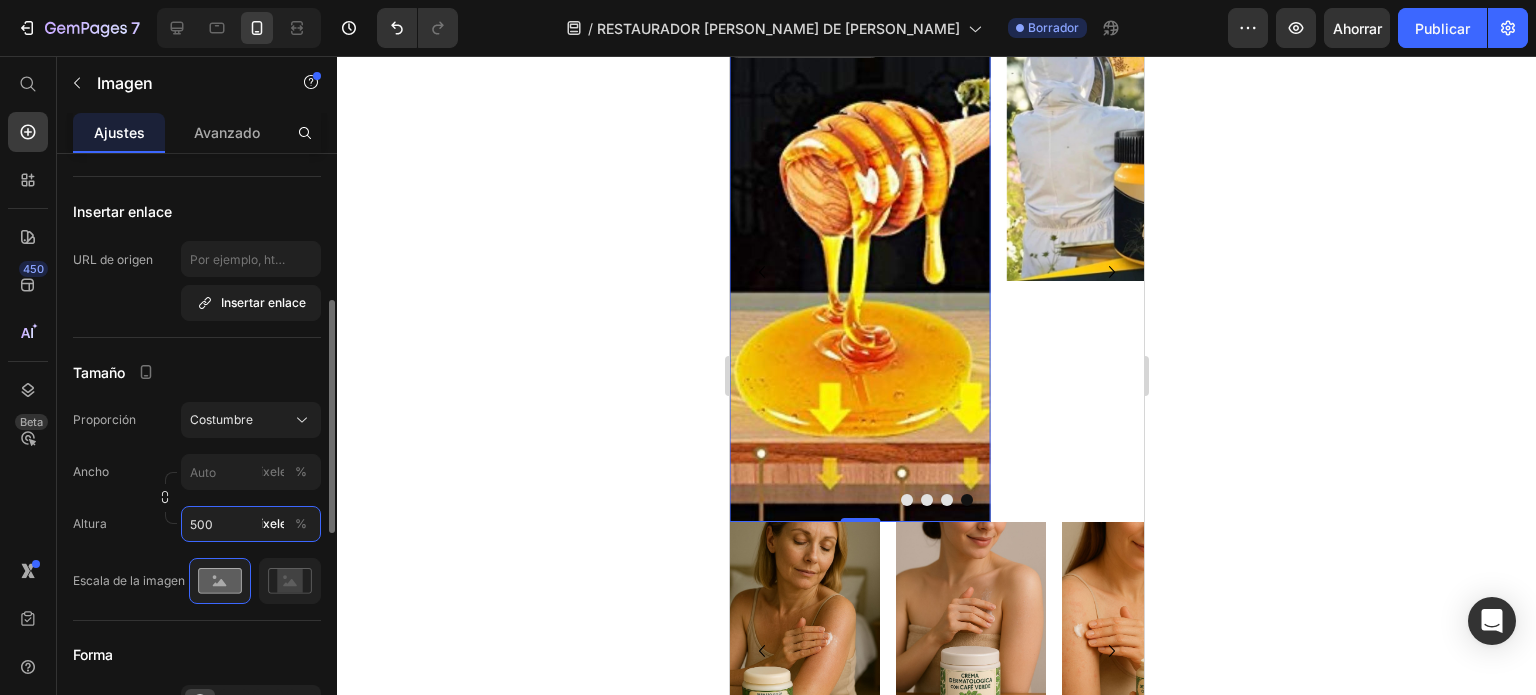 click on "500" at bounding box center [251, 524] 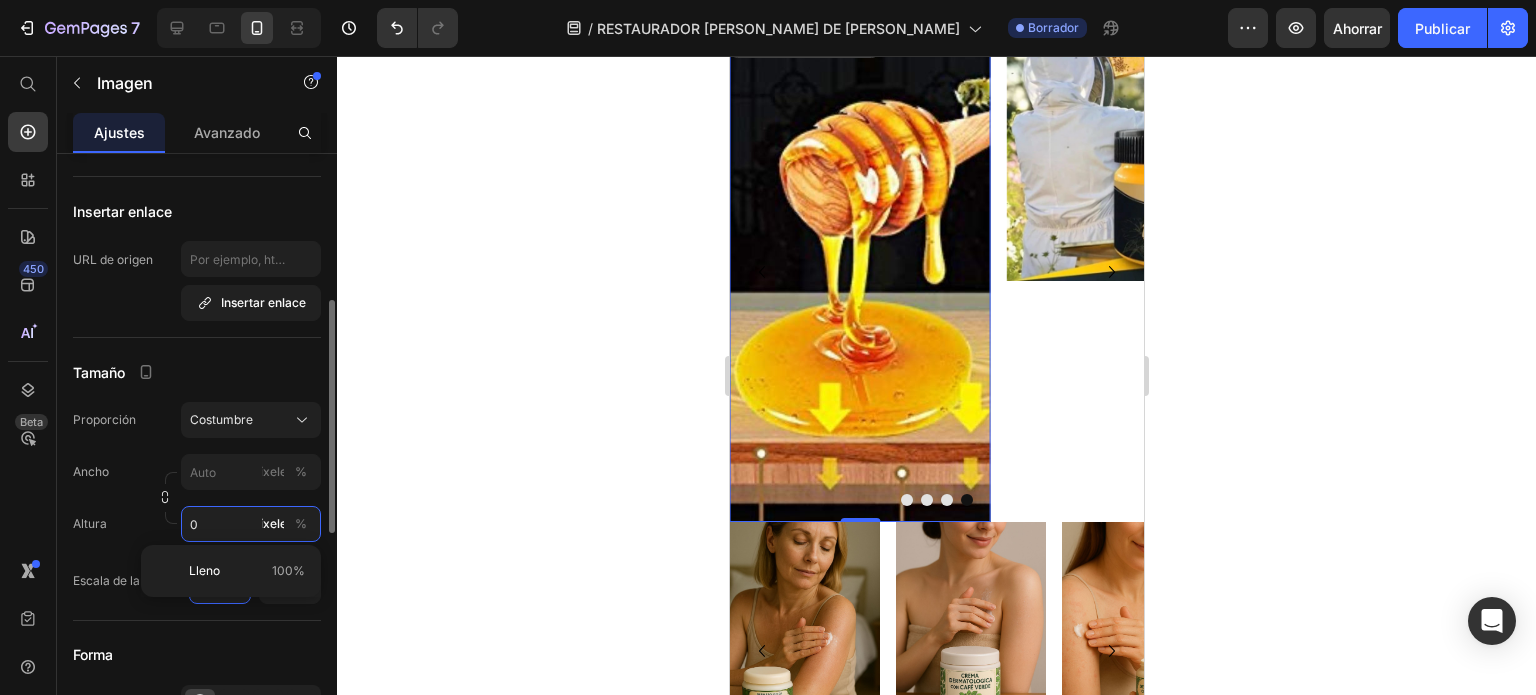 scroll, scrollTop: 2172, scrollLeft: 0, axis: vertical 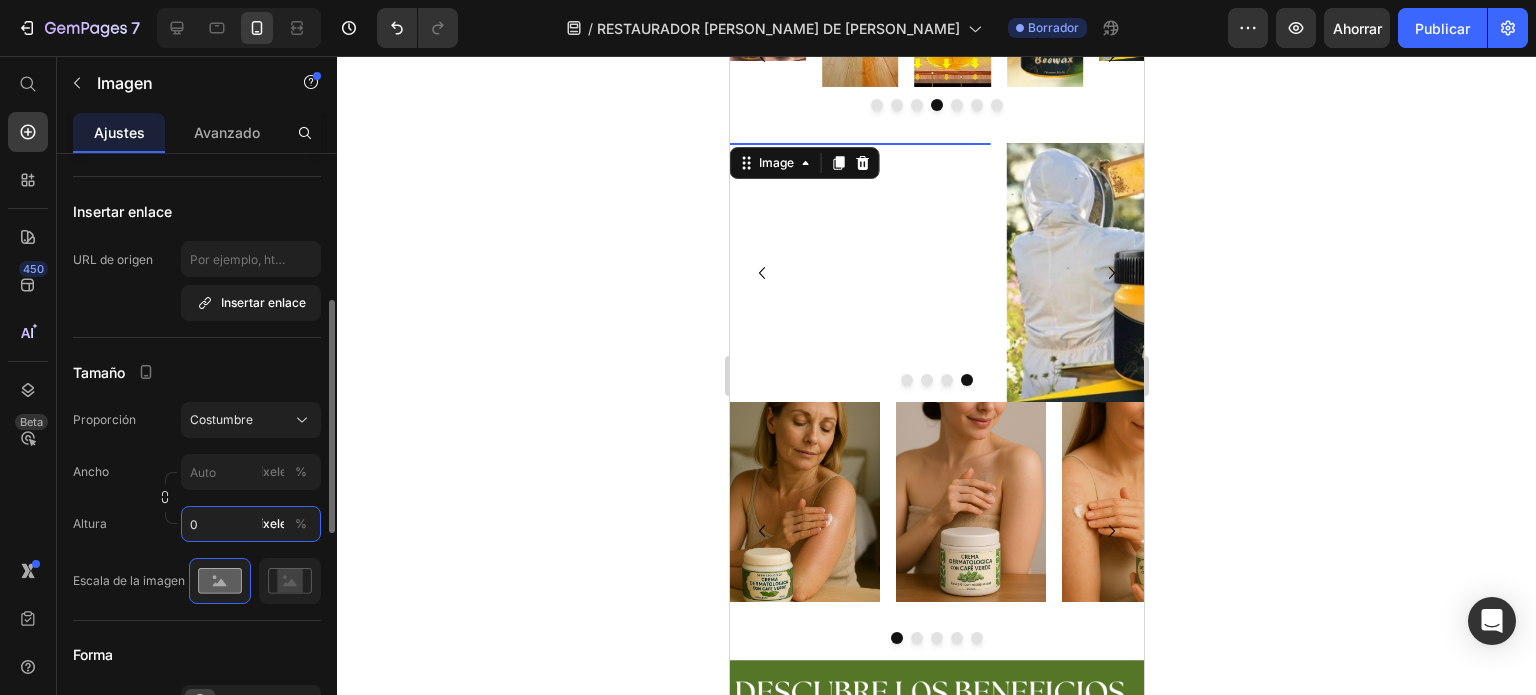 type on "0" 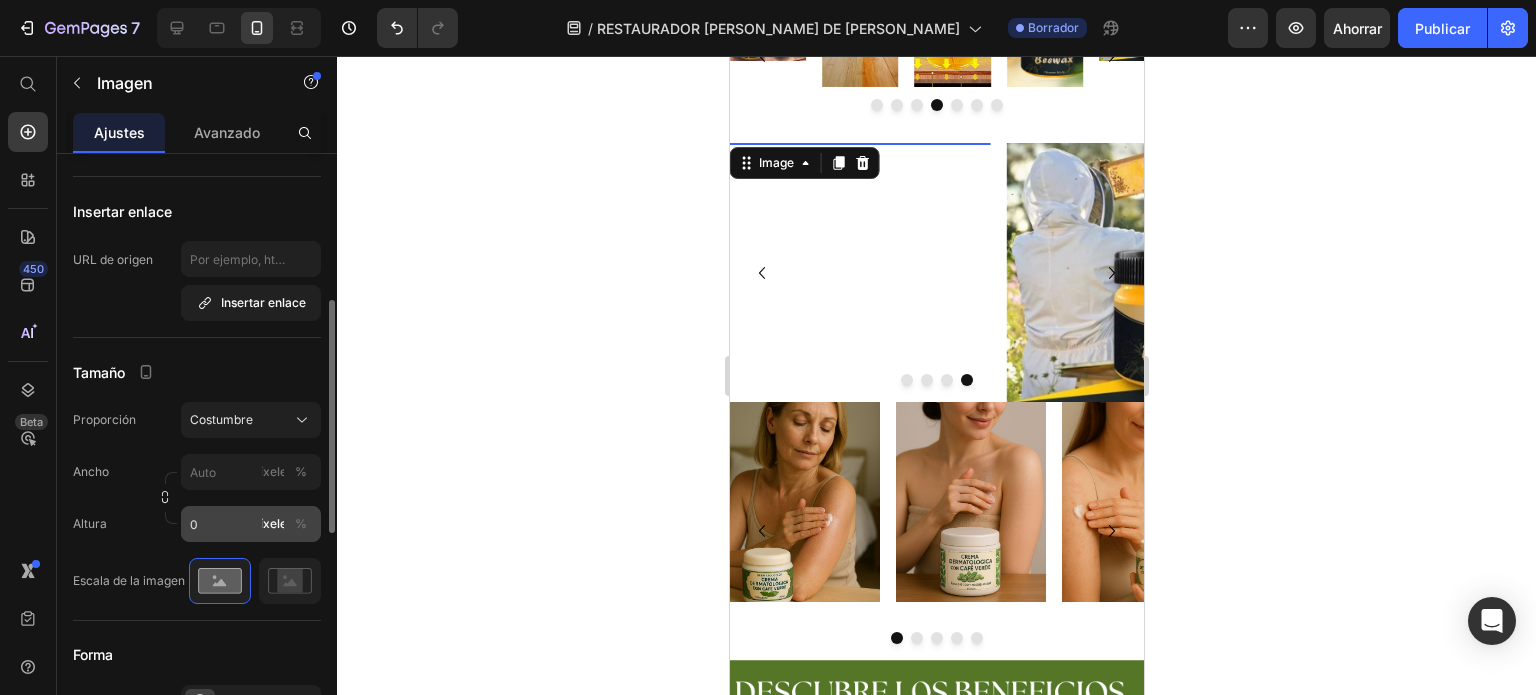 click on "%" at bounding box center [301, 523] 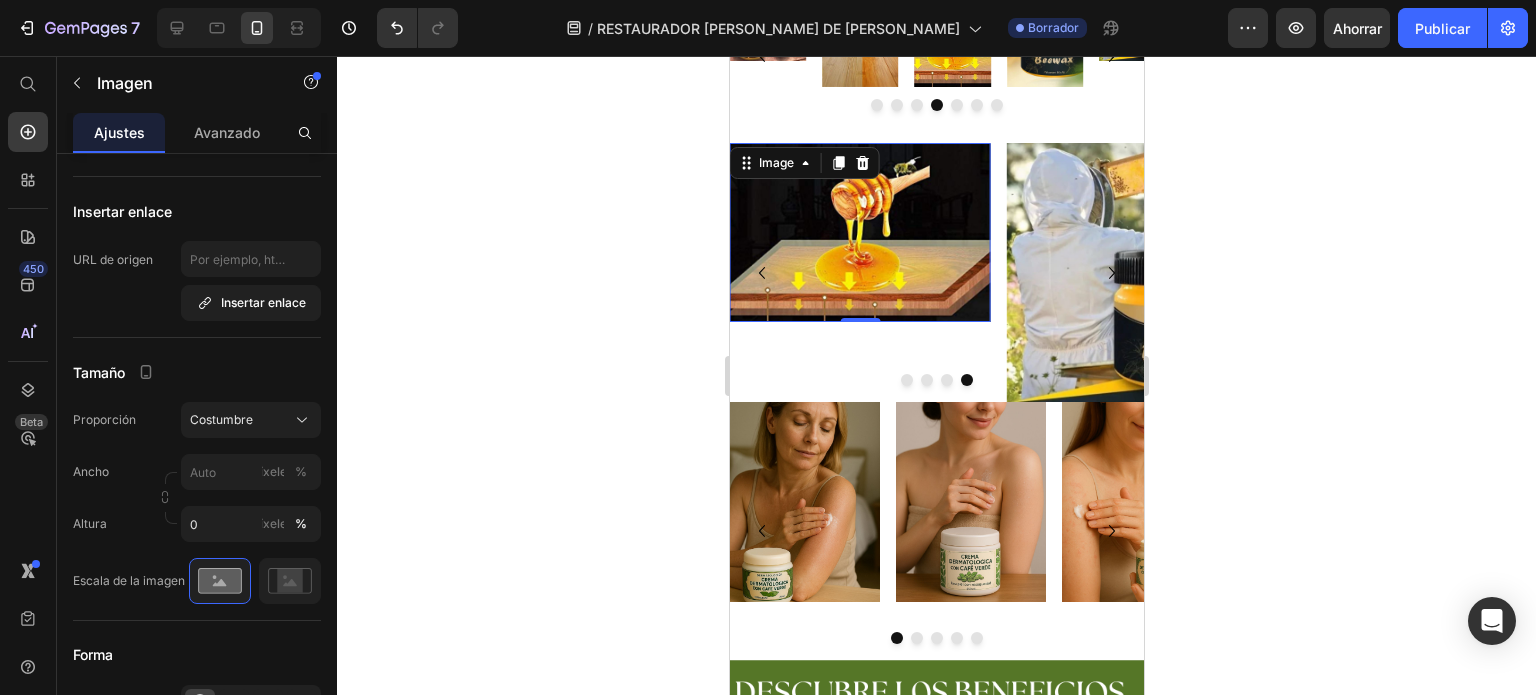 click 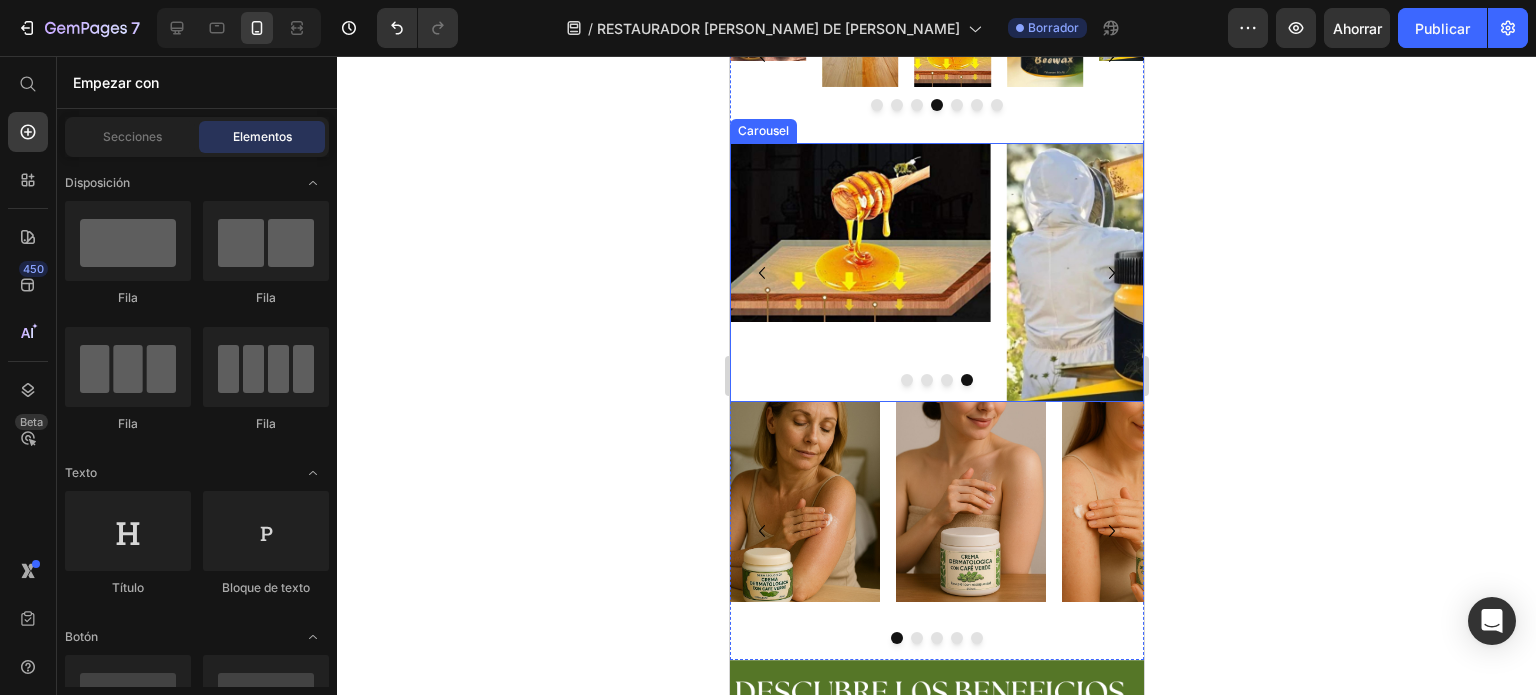 click 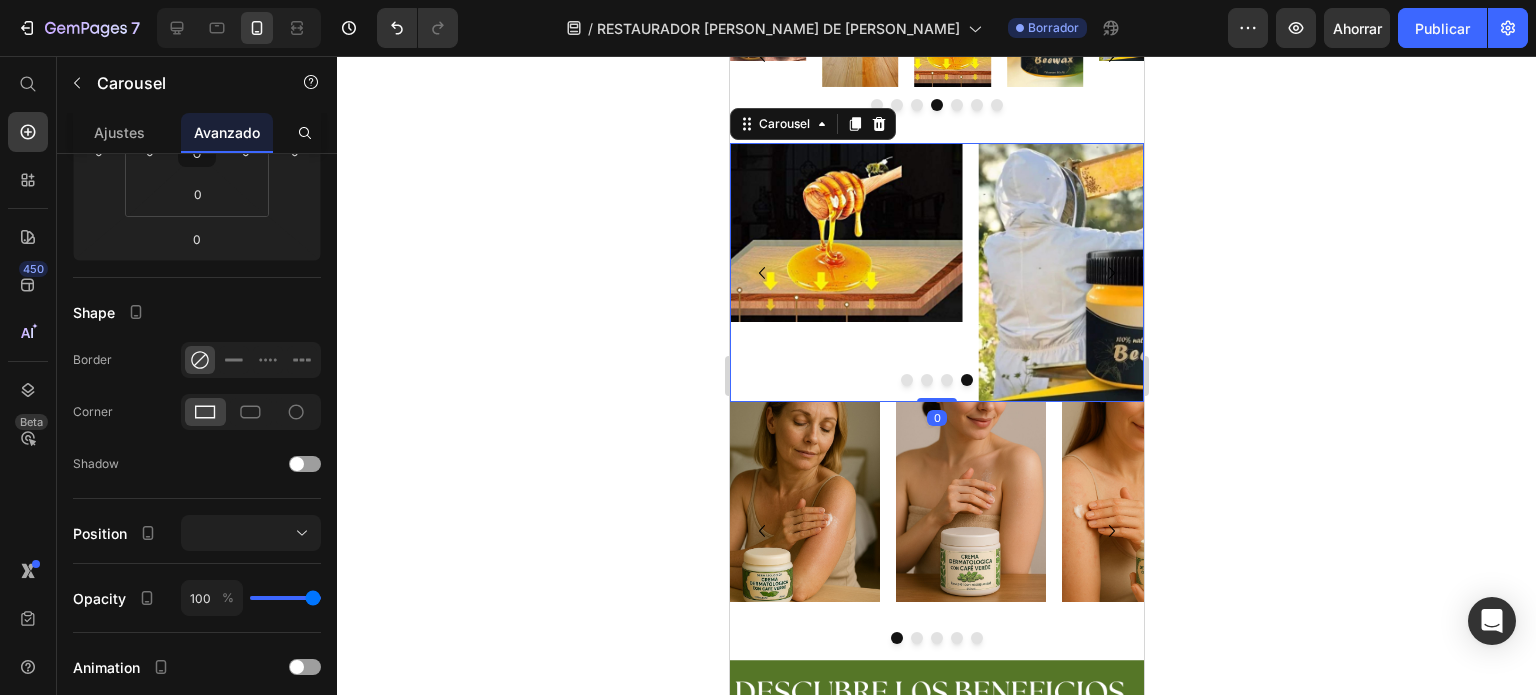 scroll, scrollTop: 0, scrollLeft: 0, axis: both 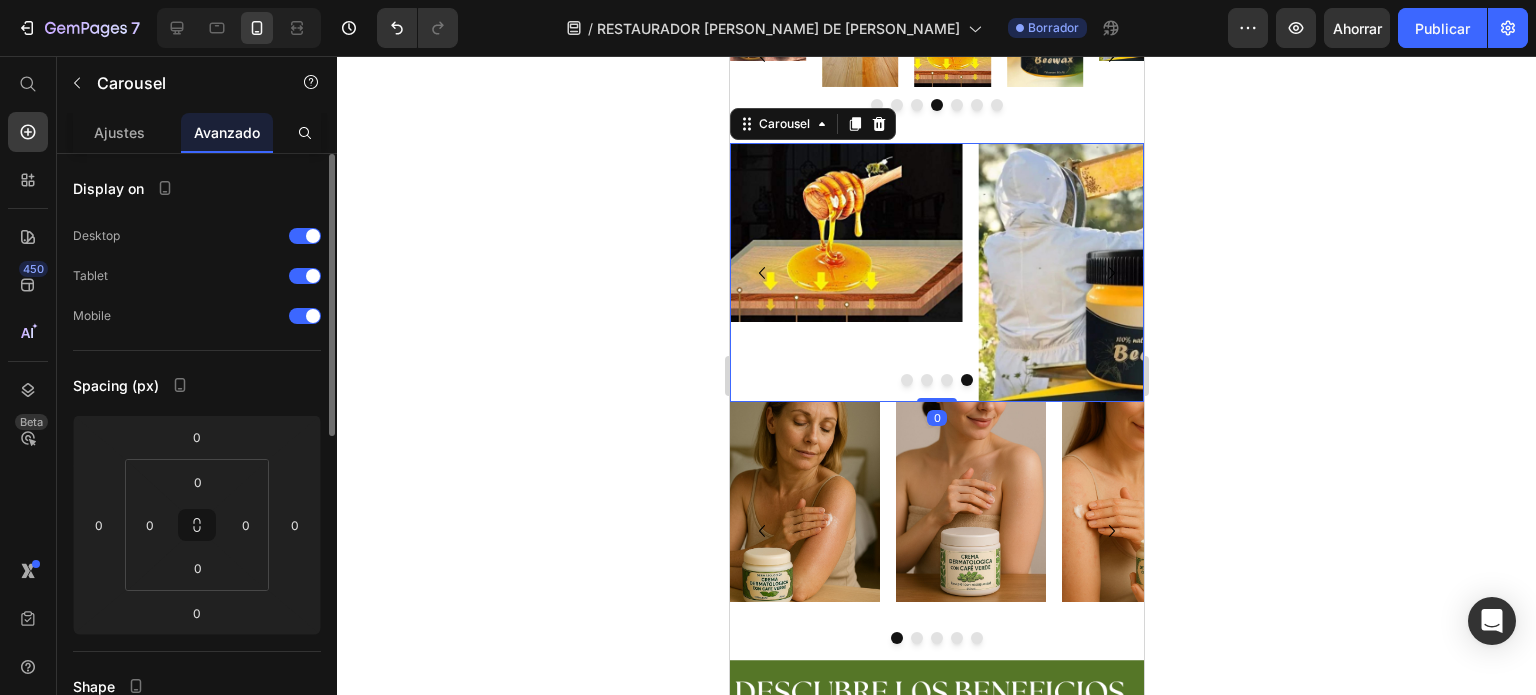 click 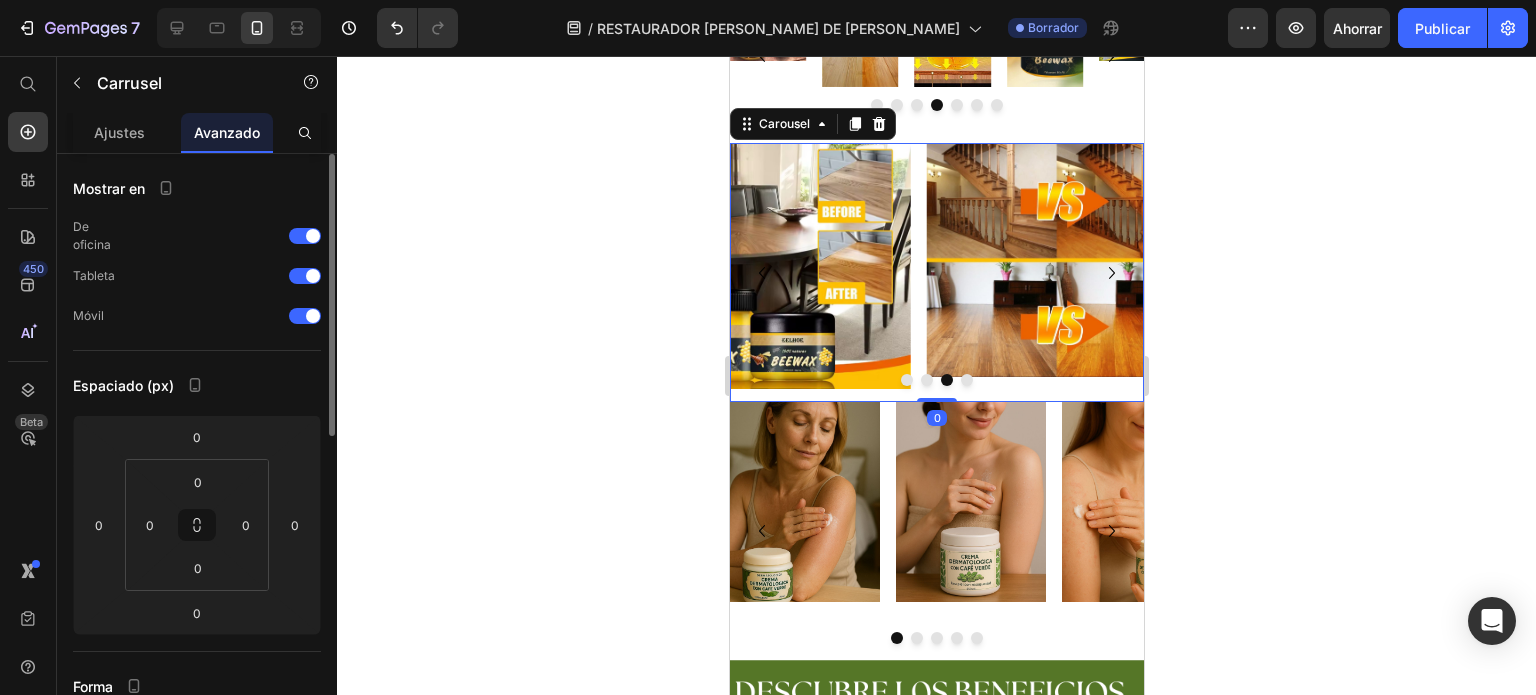 click 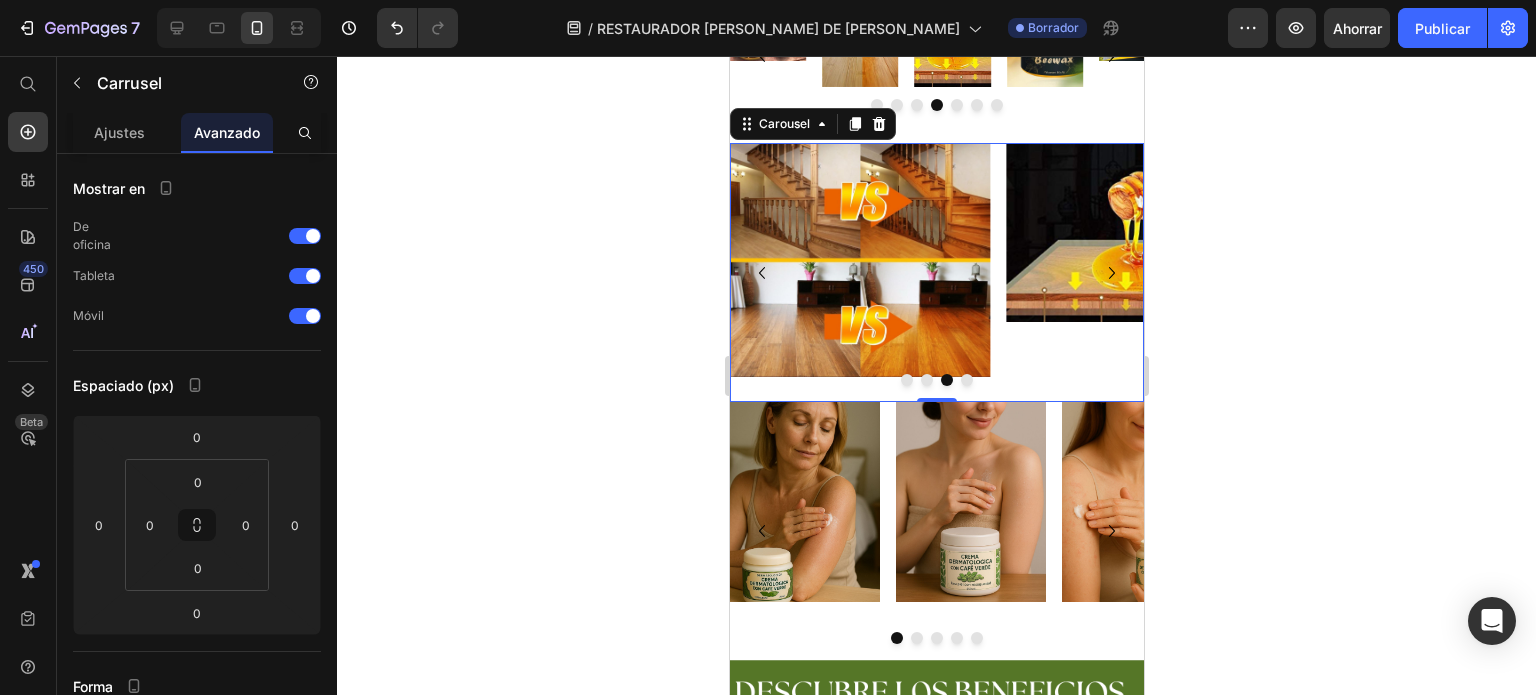 click 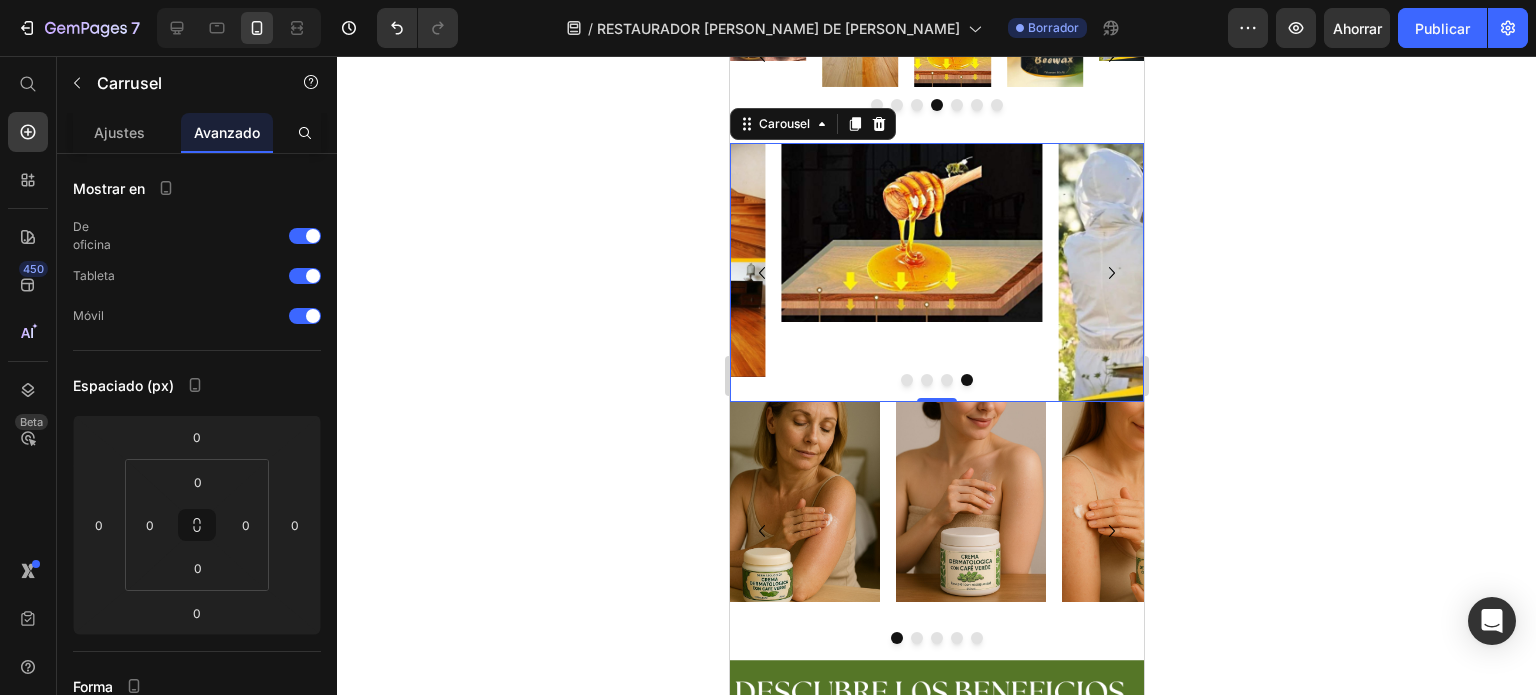 click 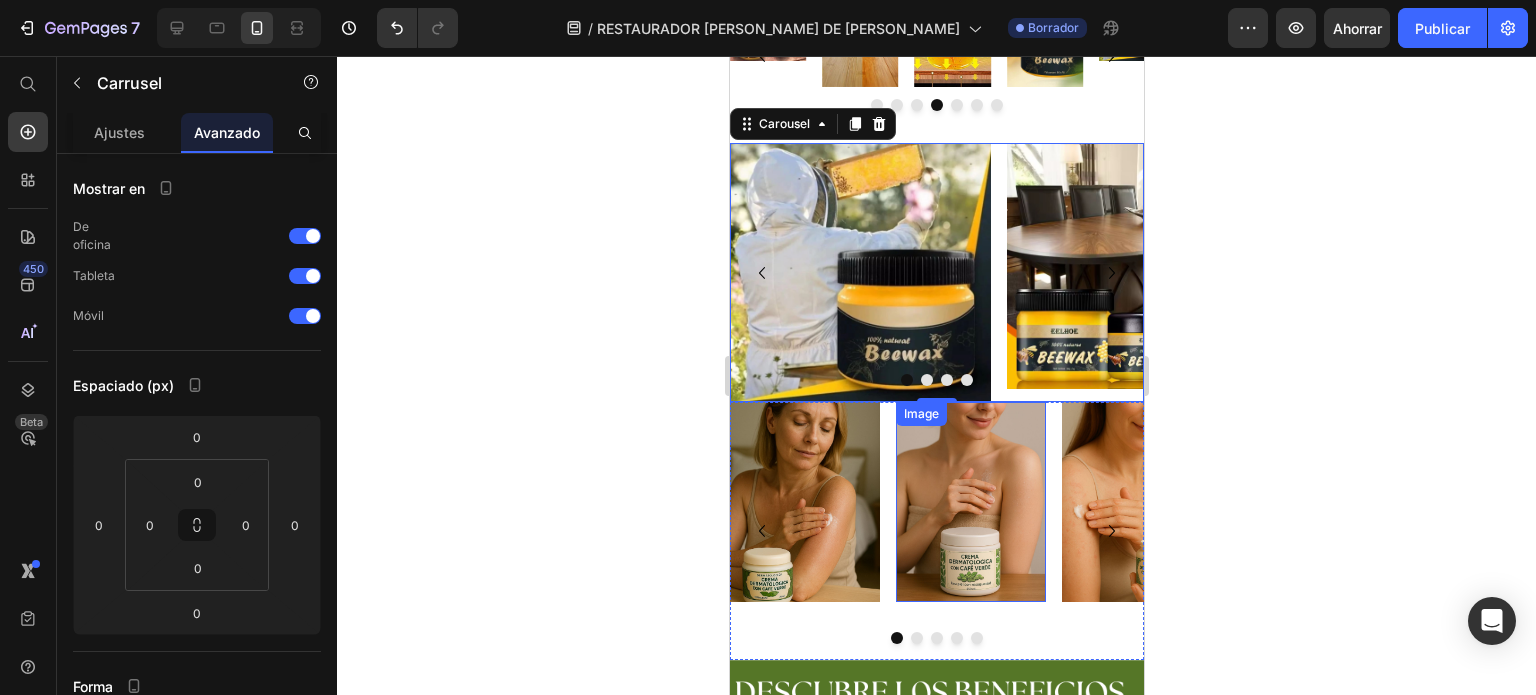 scroll, scrollTop: 2284, scrollLeft: 0, axis: vertical 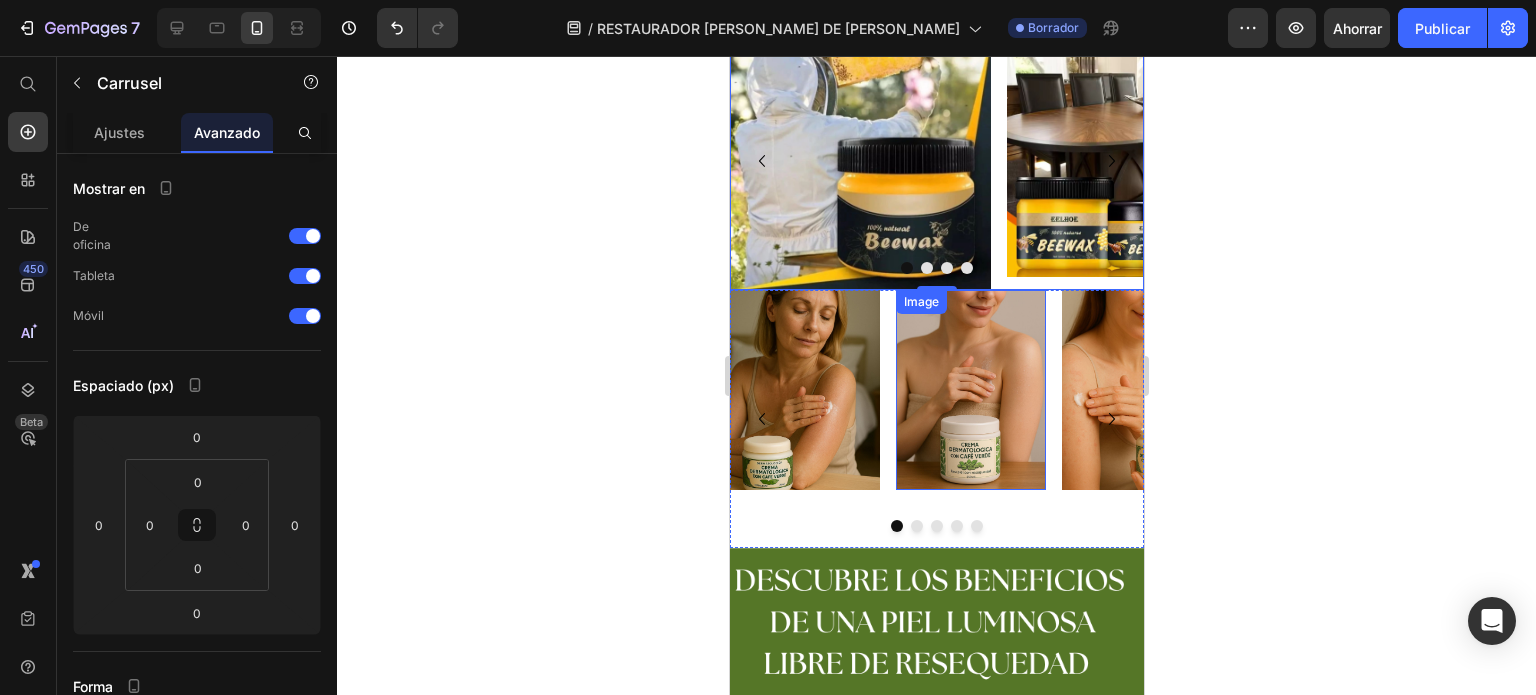 click at bounding box center (804, 390) 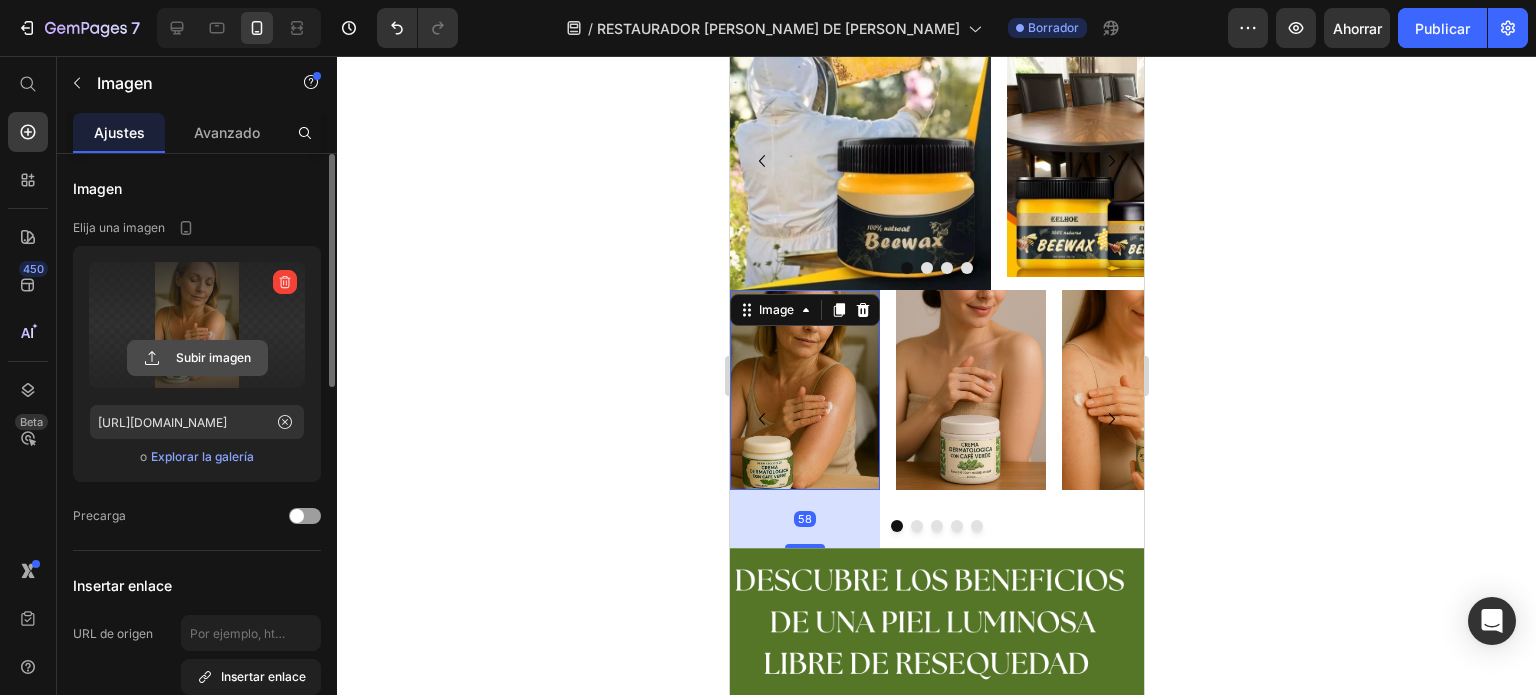 click 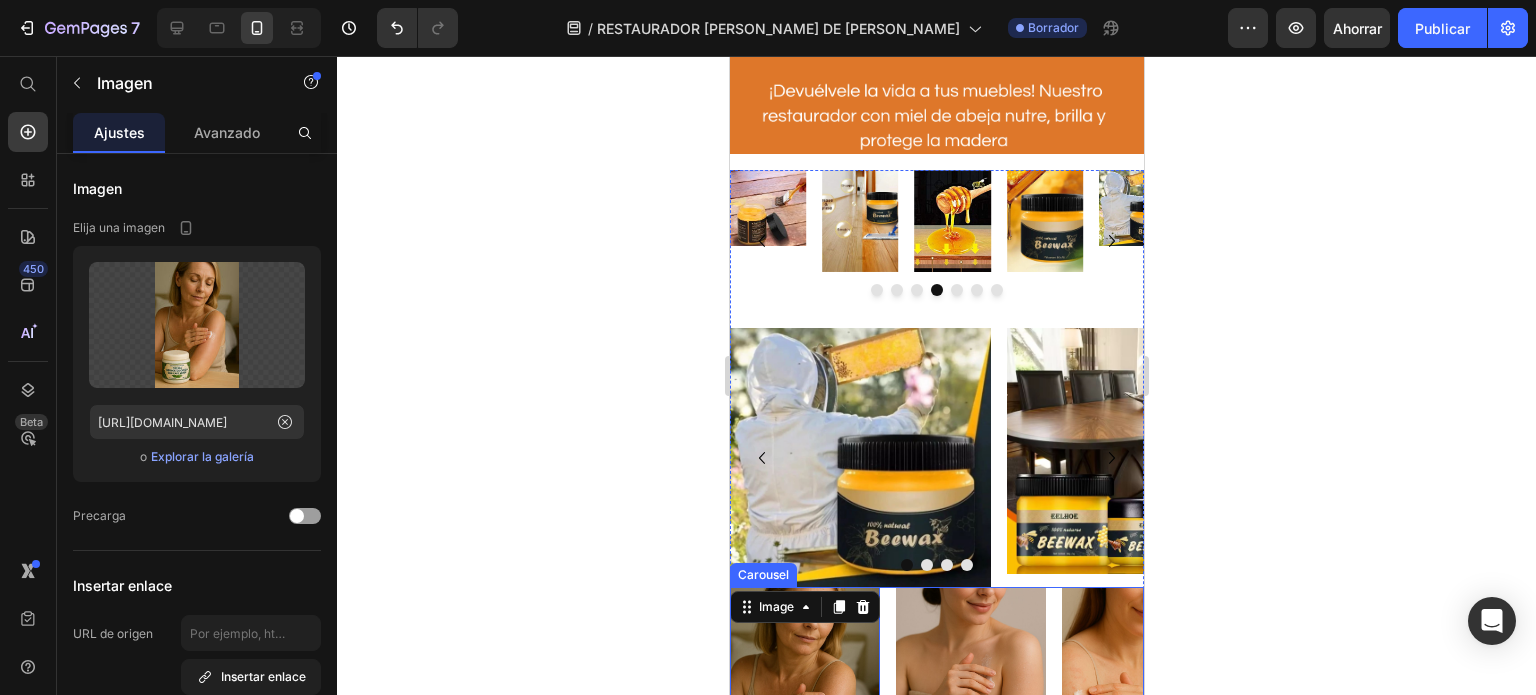 scroll, scrollTop: 2153, scrollLeft: 0, axis: vertical 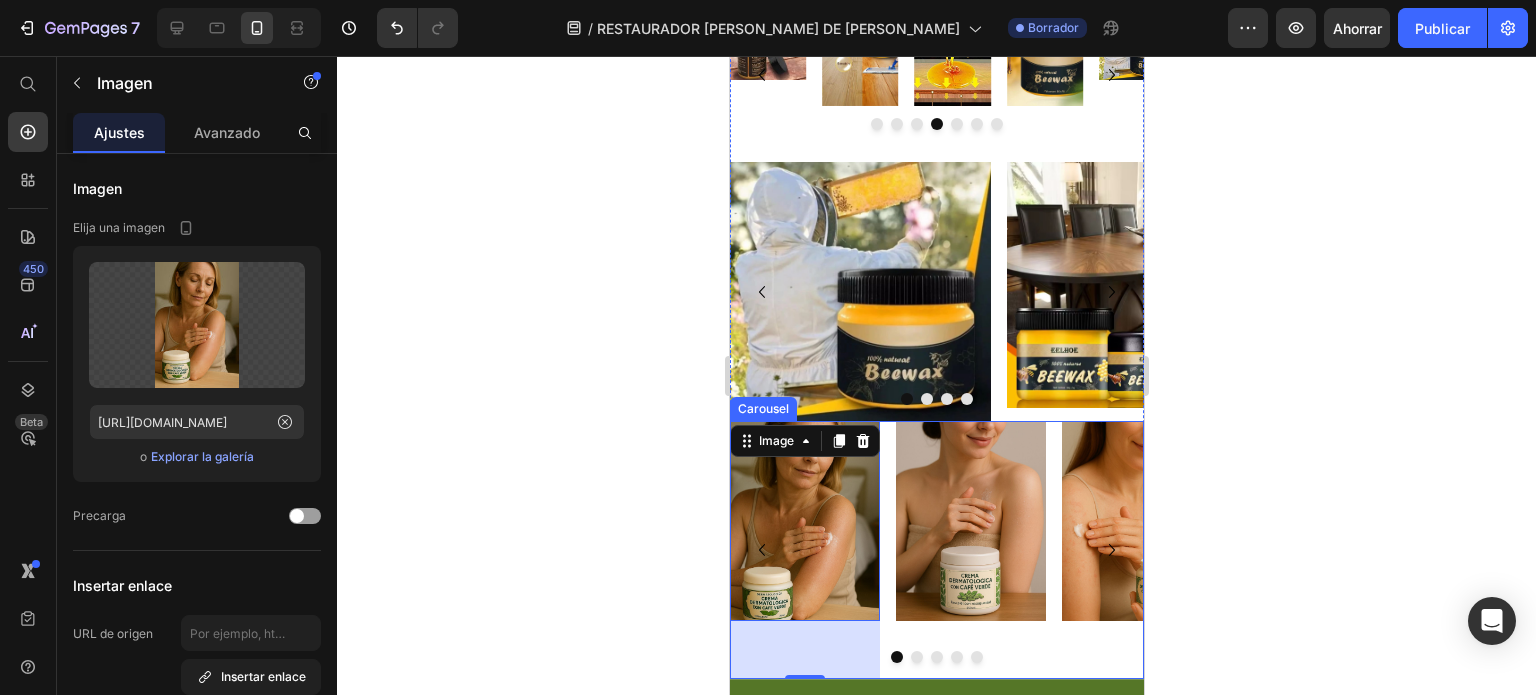 click at bounding box center (916, 657) 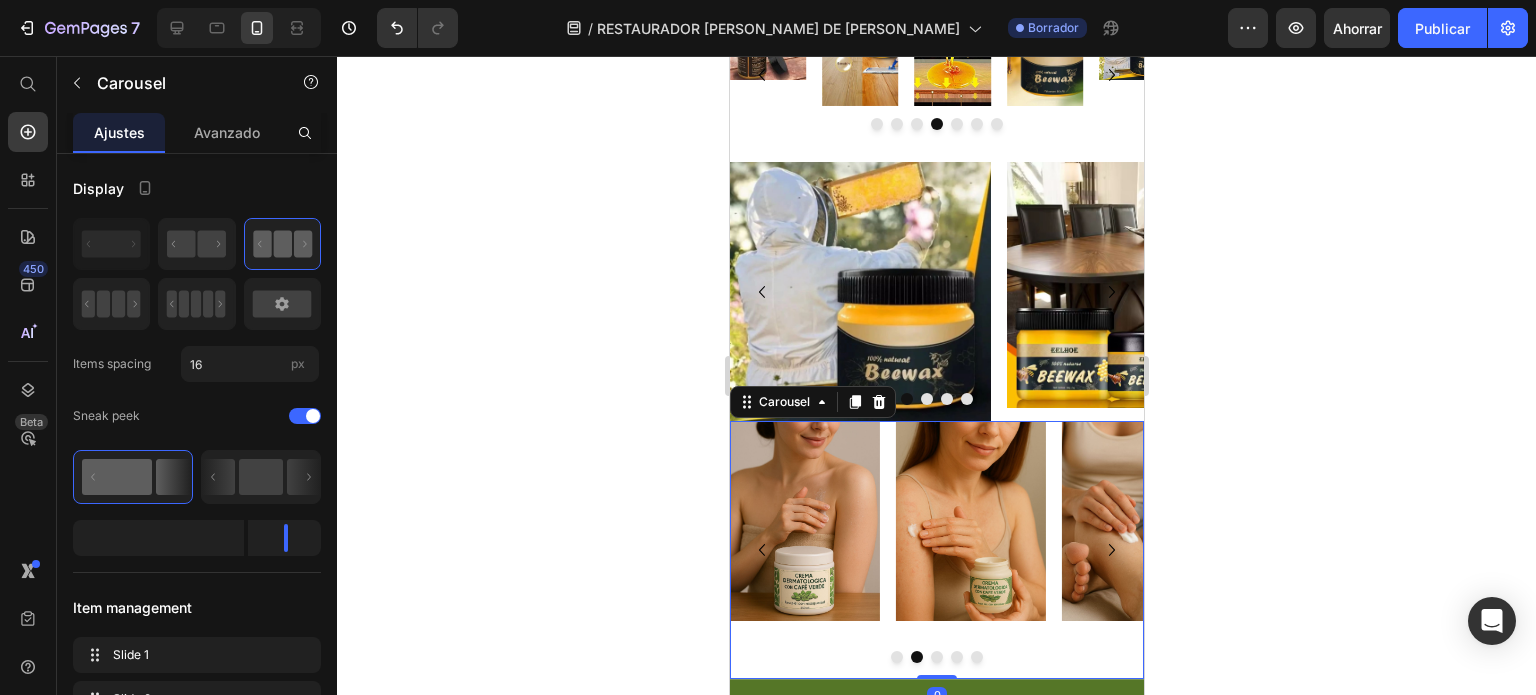 click at bounding box center (936, 657) 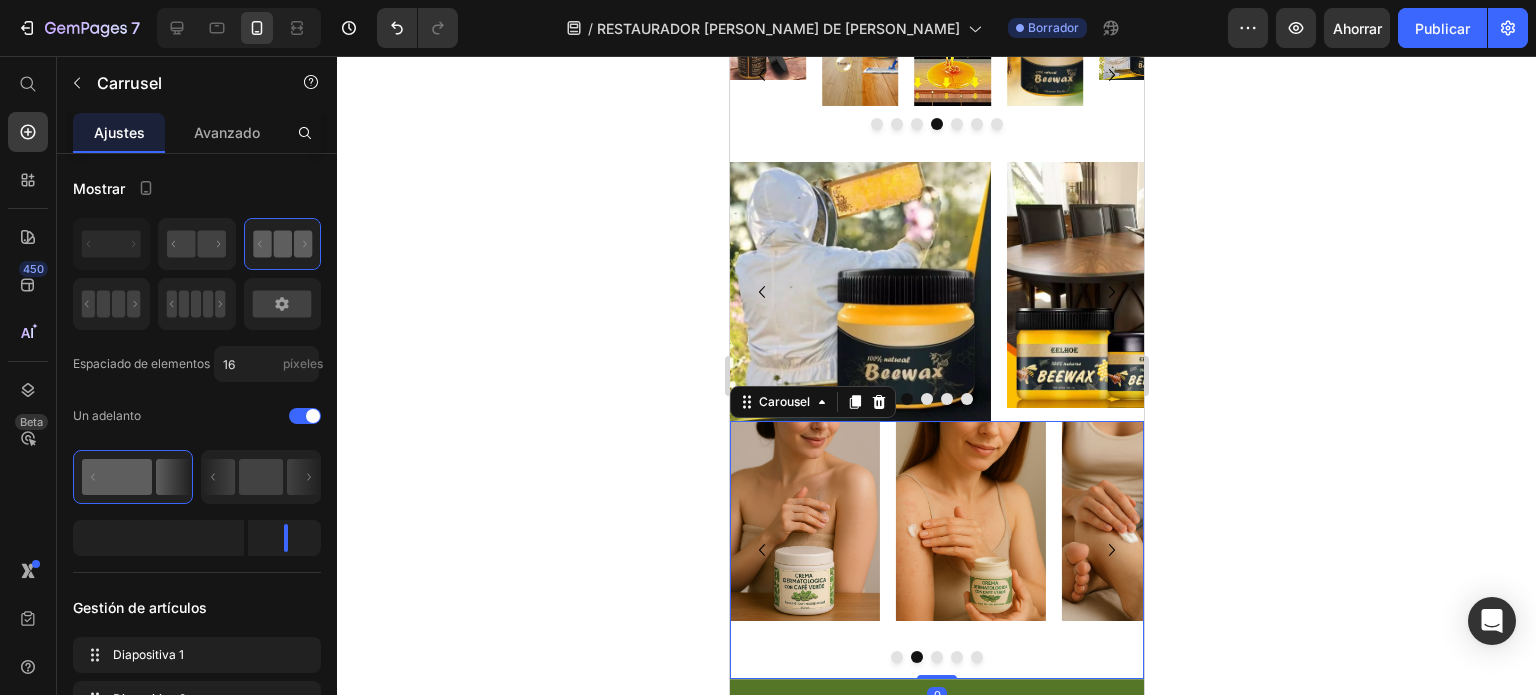 click at bounding box center (970, 521) 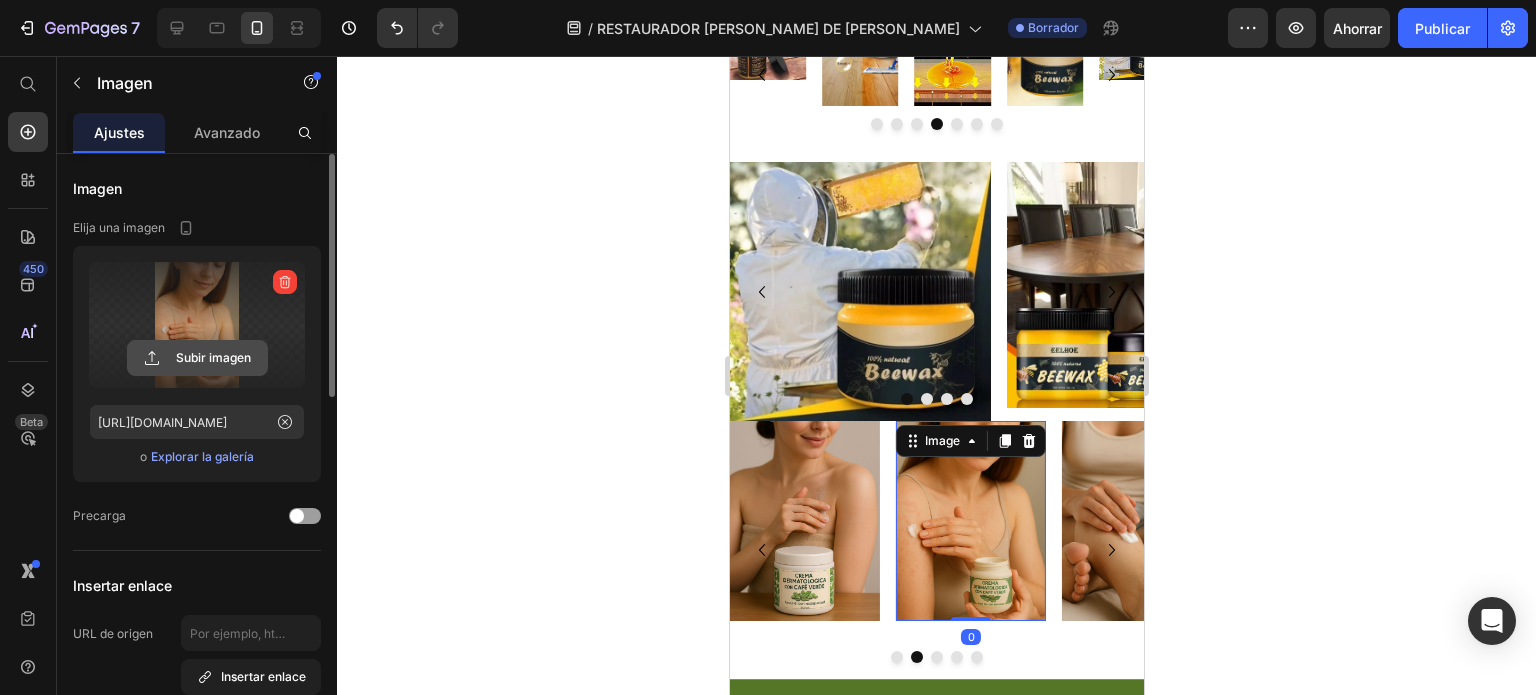 click 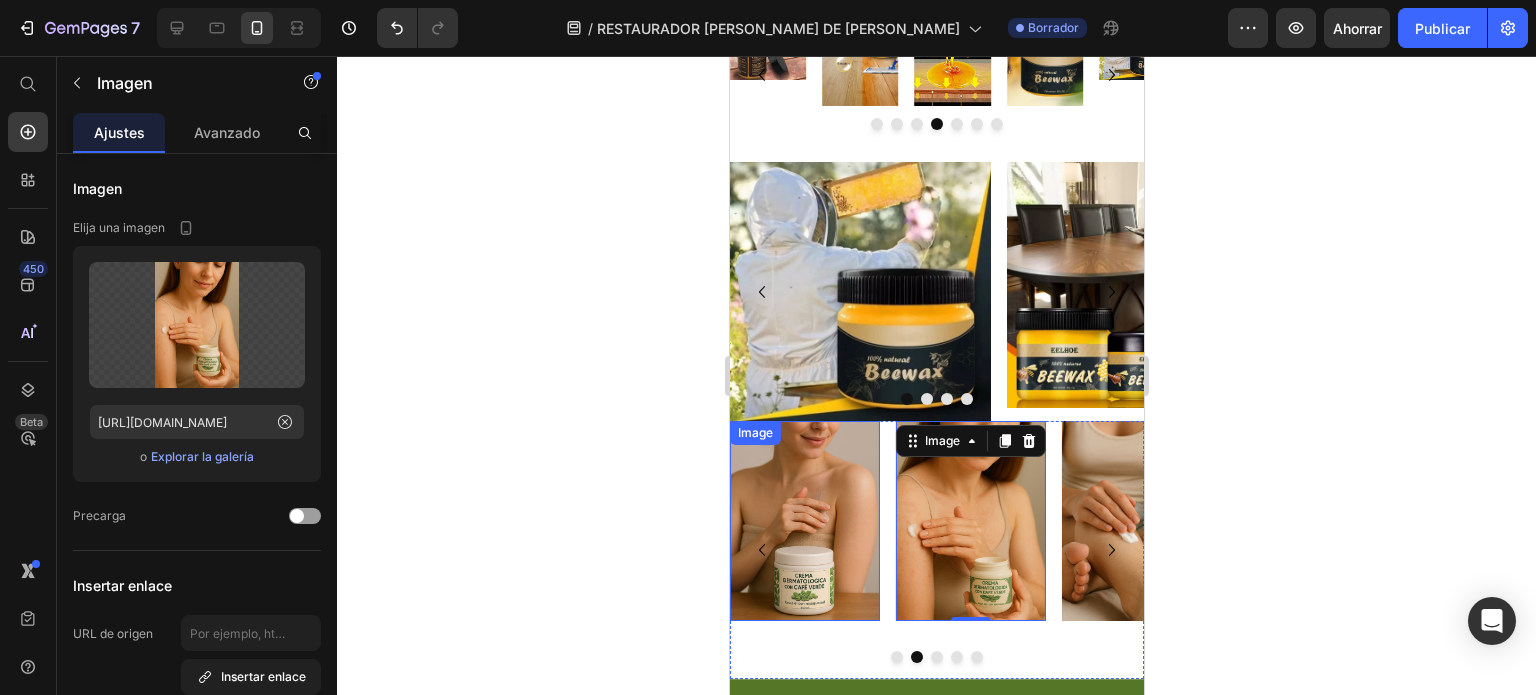 click at bounding box center [804, 521] 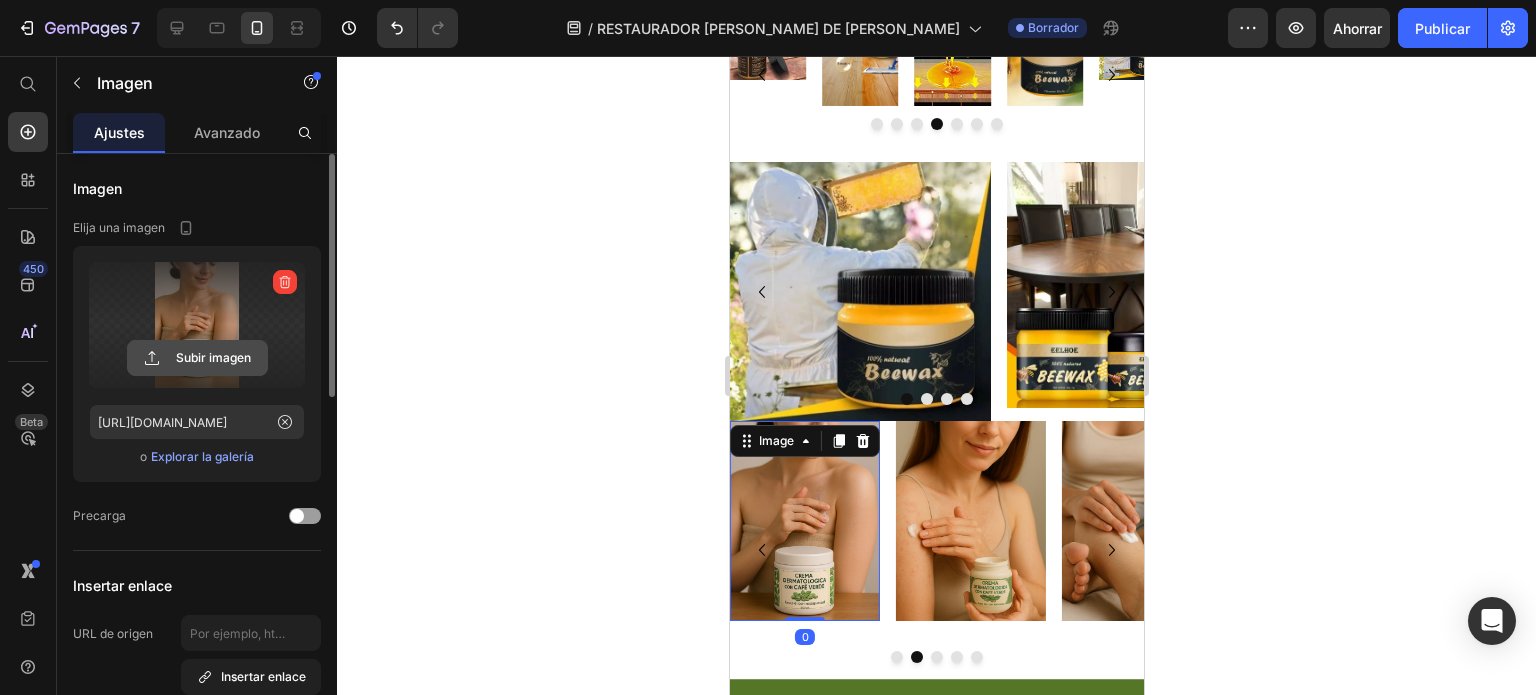 click 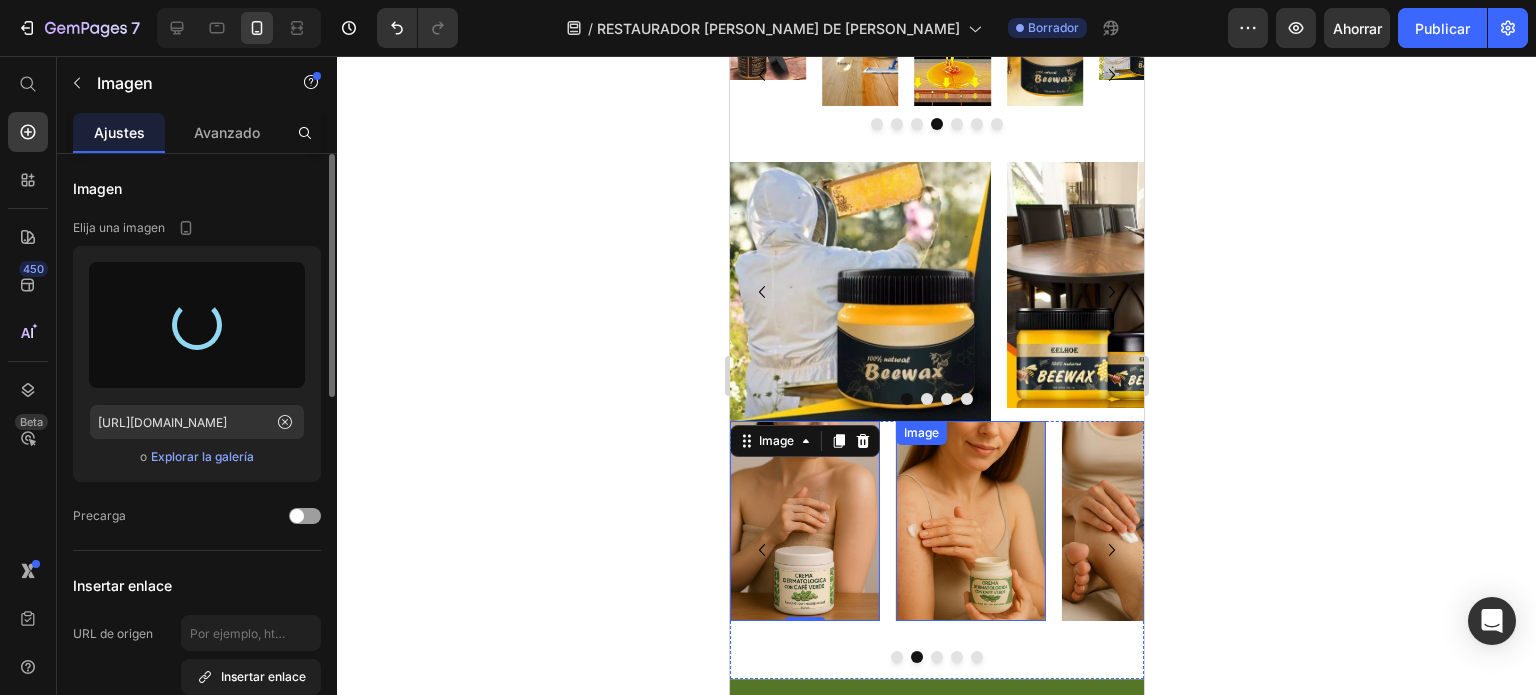 type on "[URL][DOMAIN_NAME]" 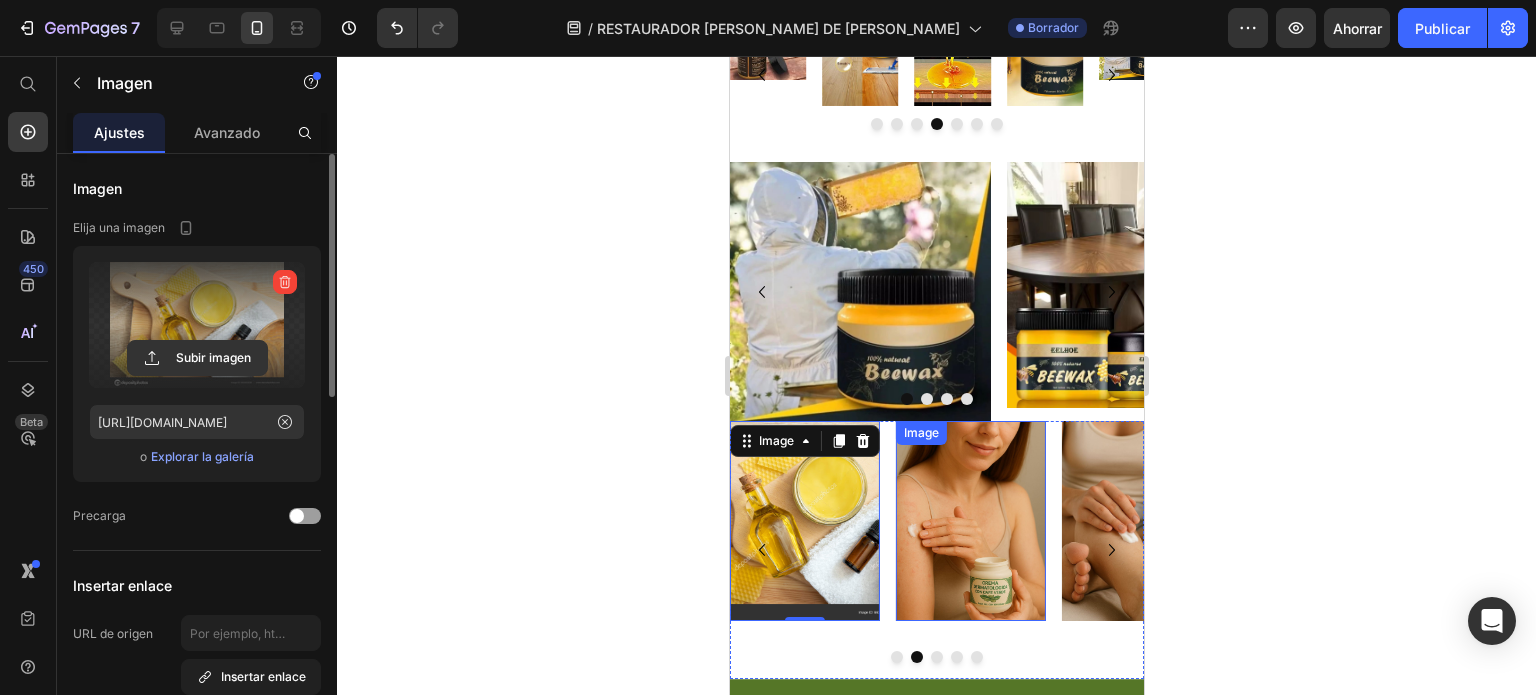 click at bounding box center [970, 521] 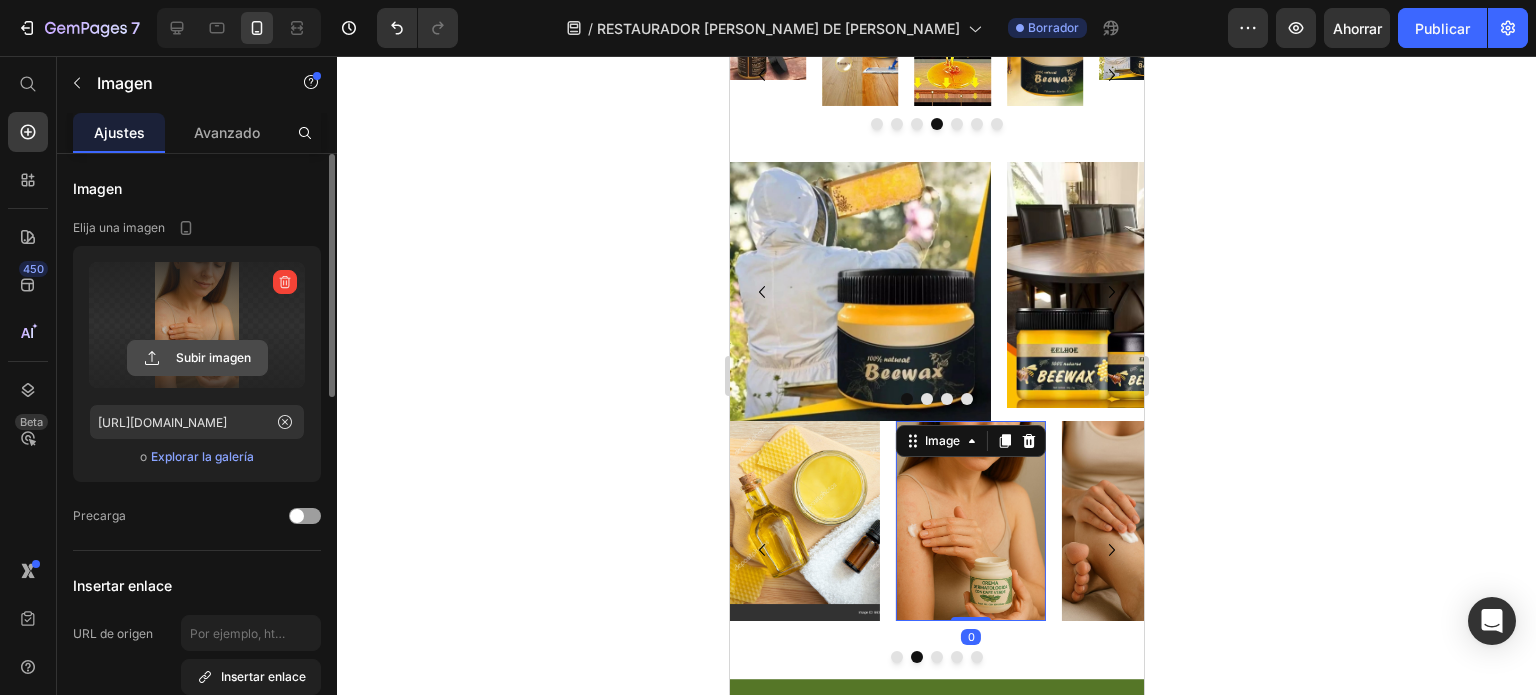click 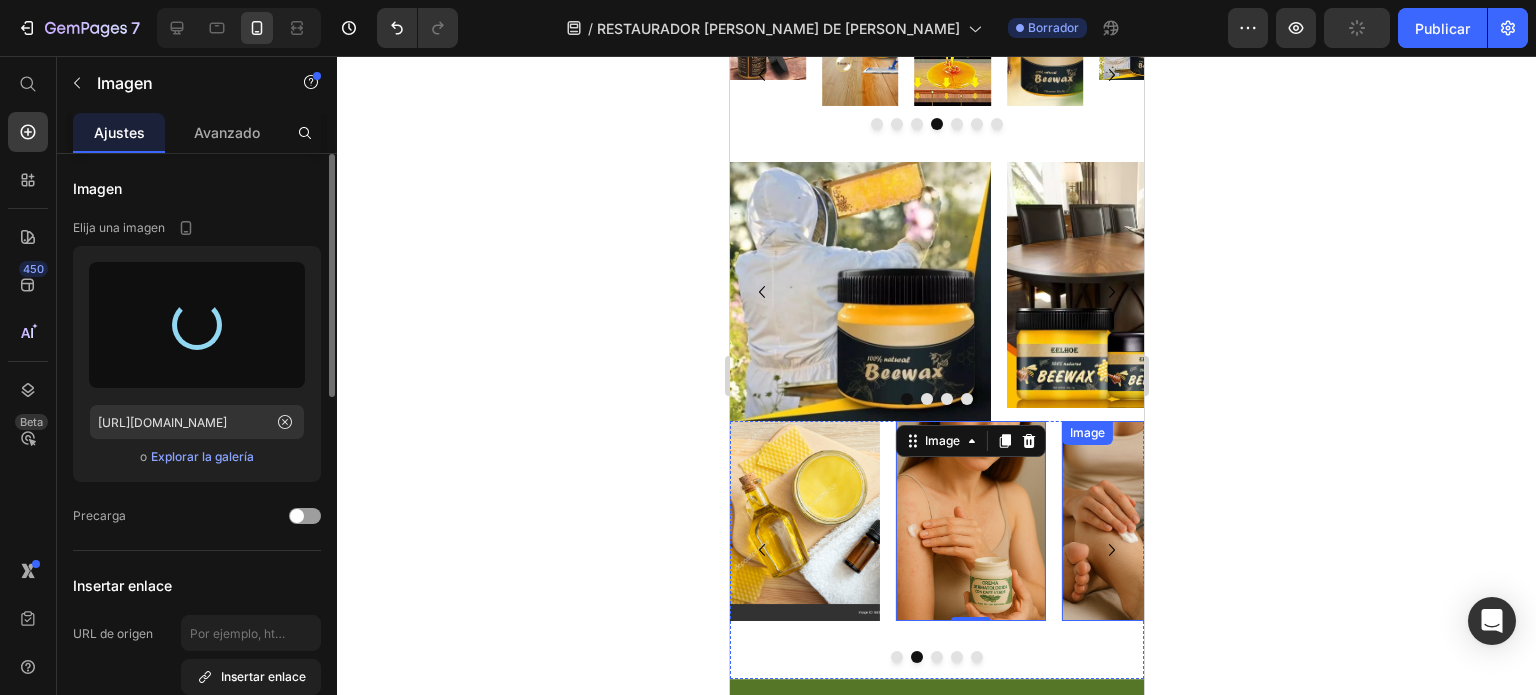 type on "[URL][DOMAIN_NAME]" 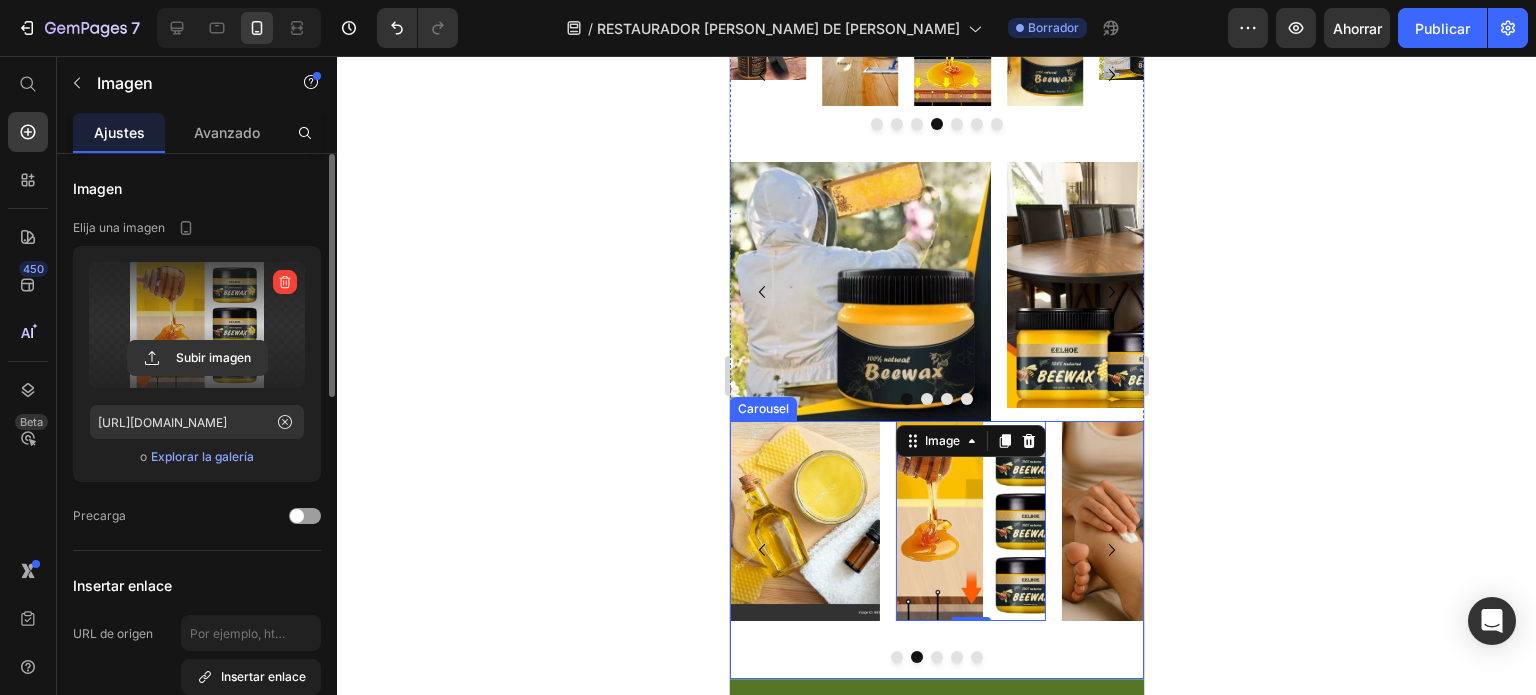click at bounding box center [936, 657] 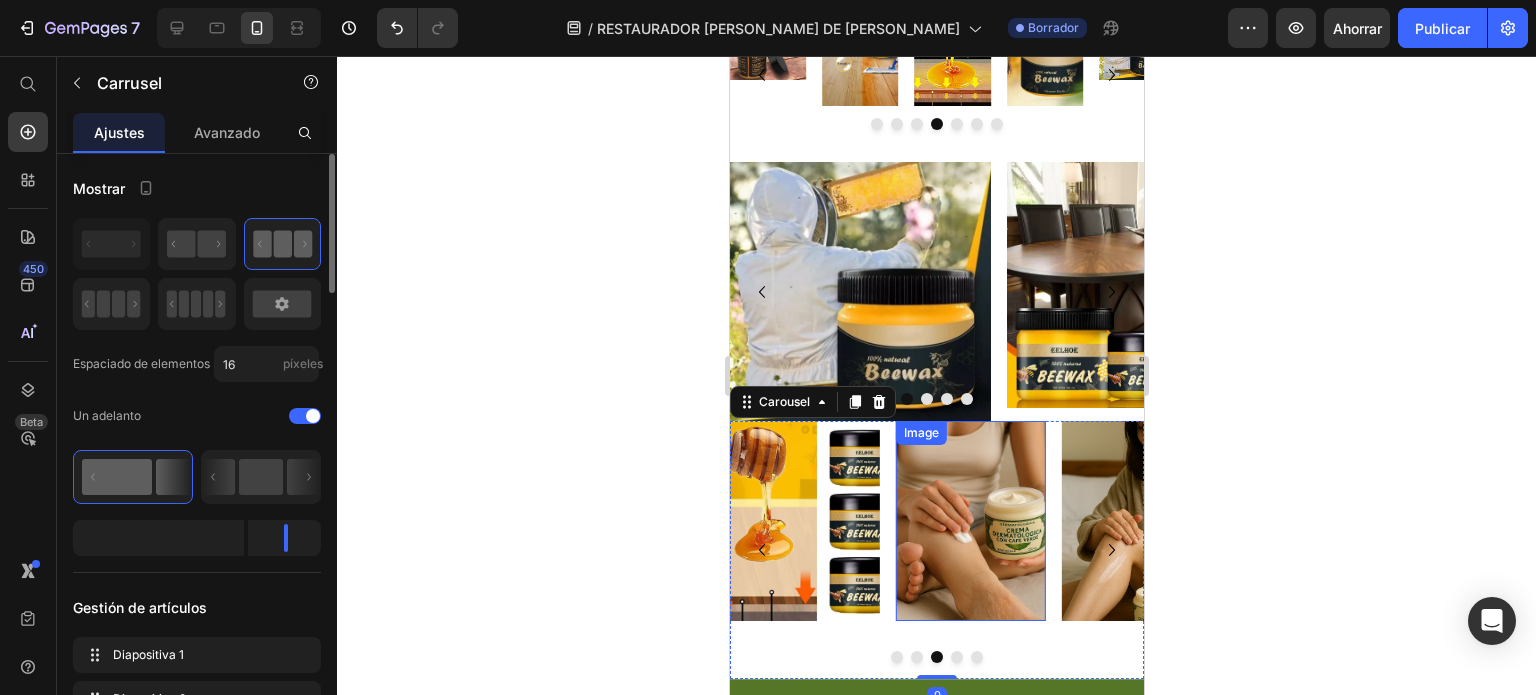 click at bounding box center (970, 521) 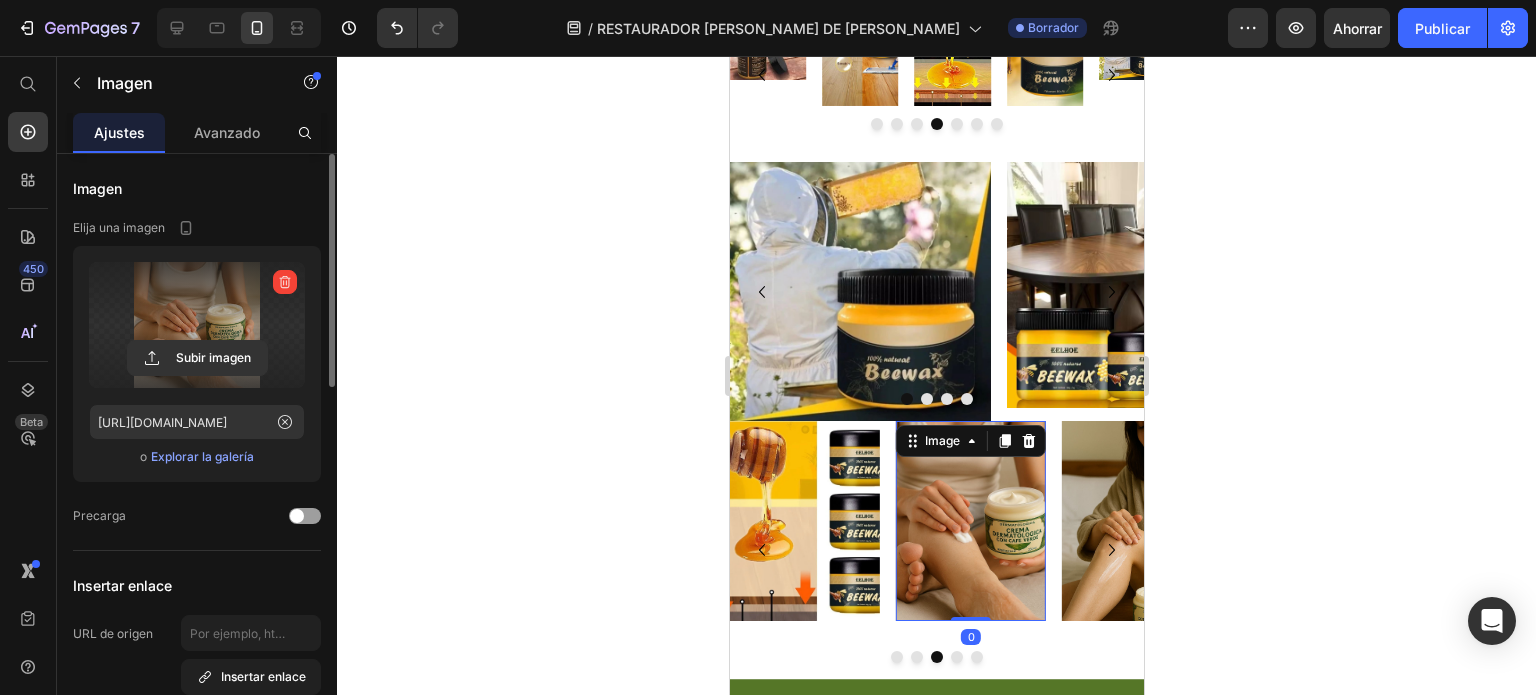 click at bounding box center [197, 325] 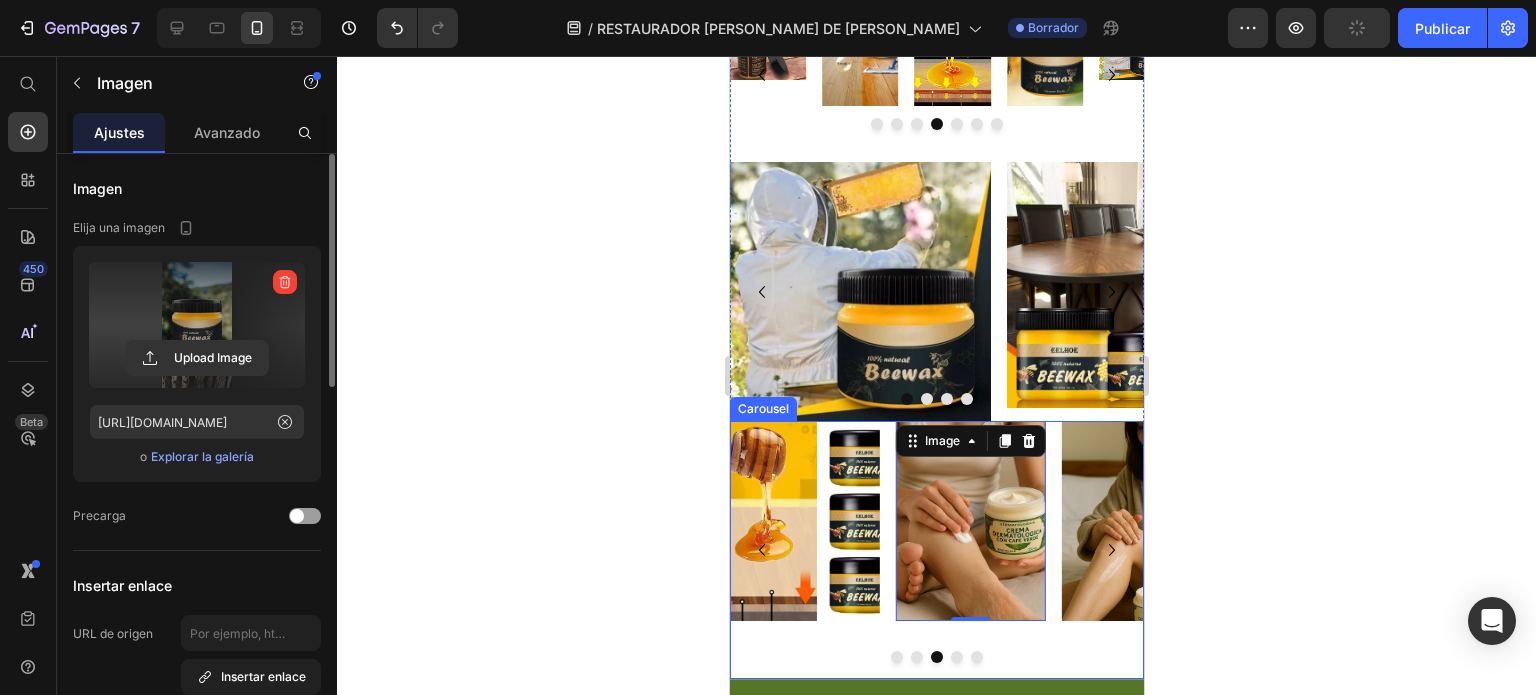 type on "[URL][DOMAIN_NAME]" 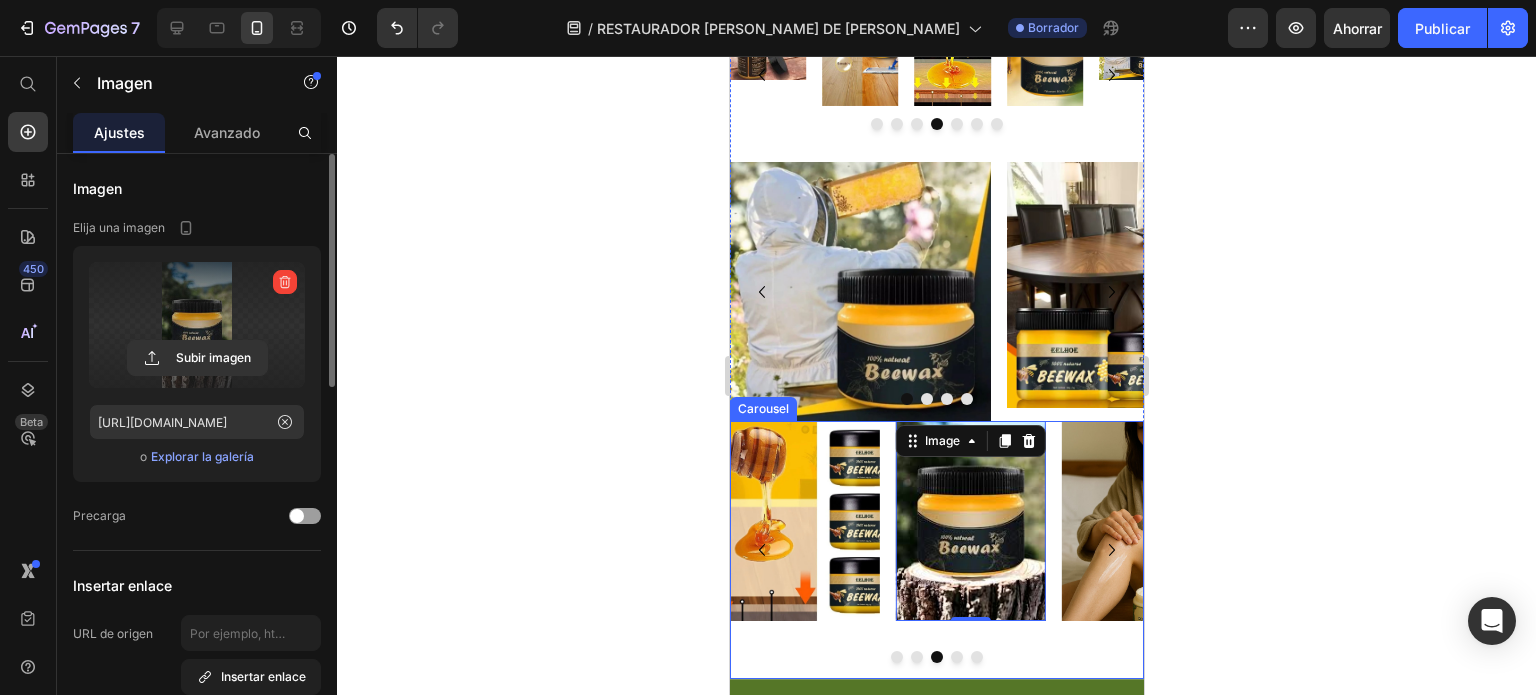 click at bounding box center [956, 657] 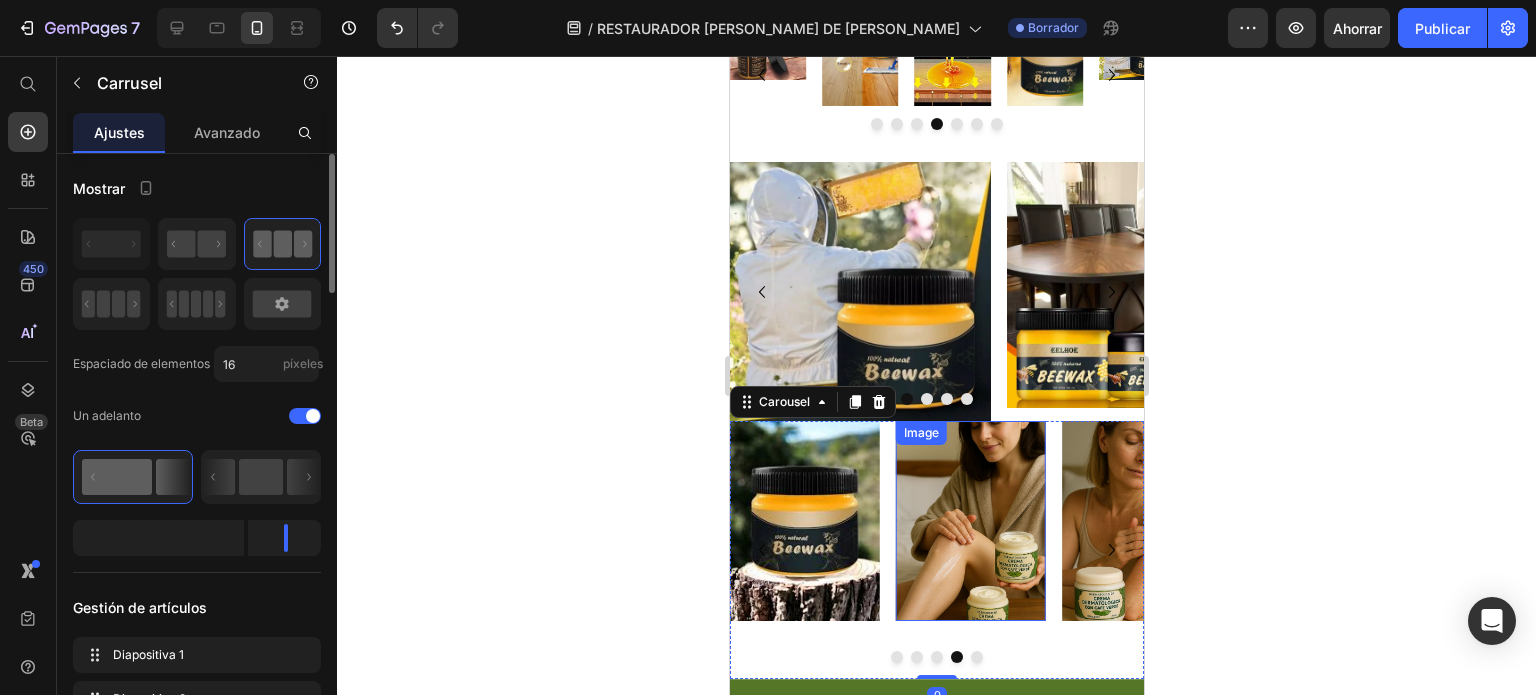 click at bounding box center (970, 521) 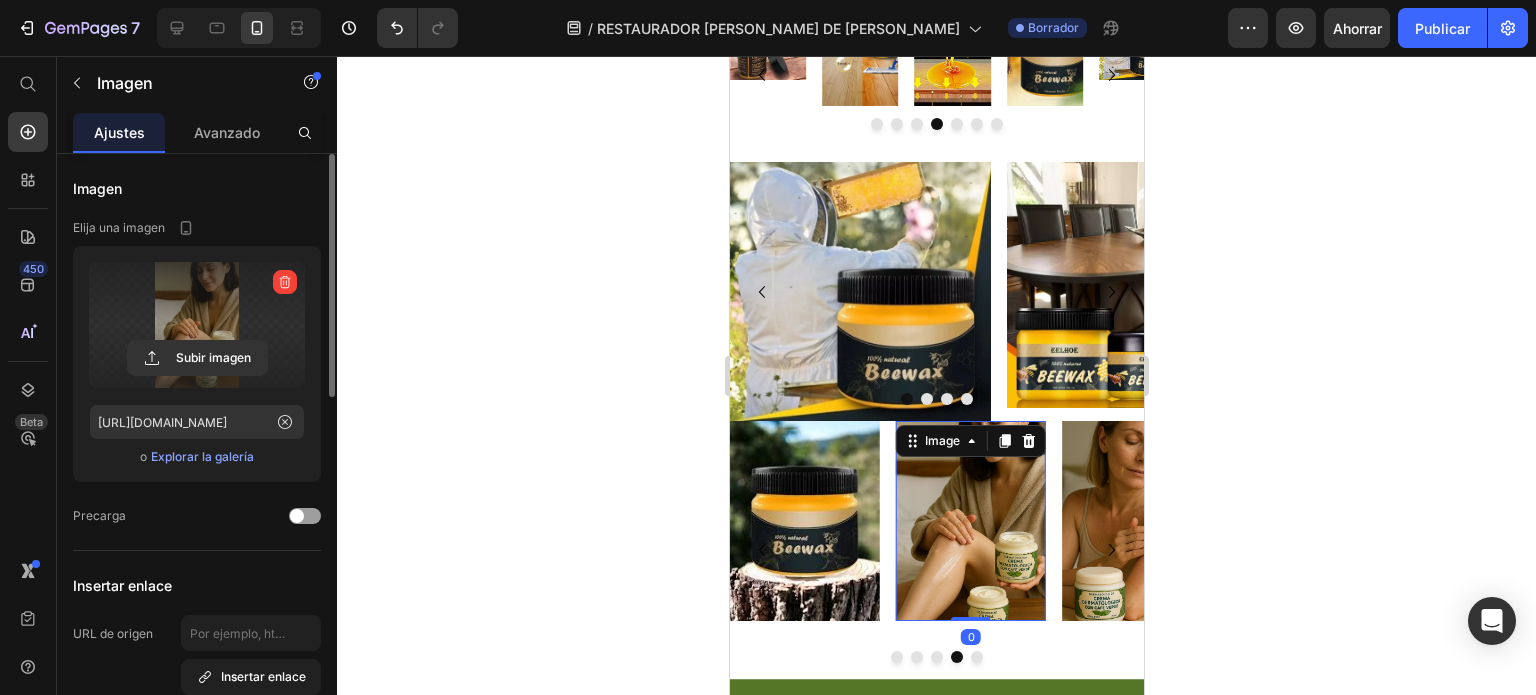 click at bounding box center [197, 325] 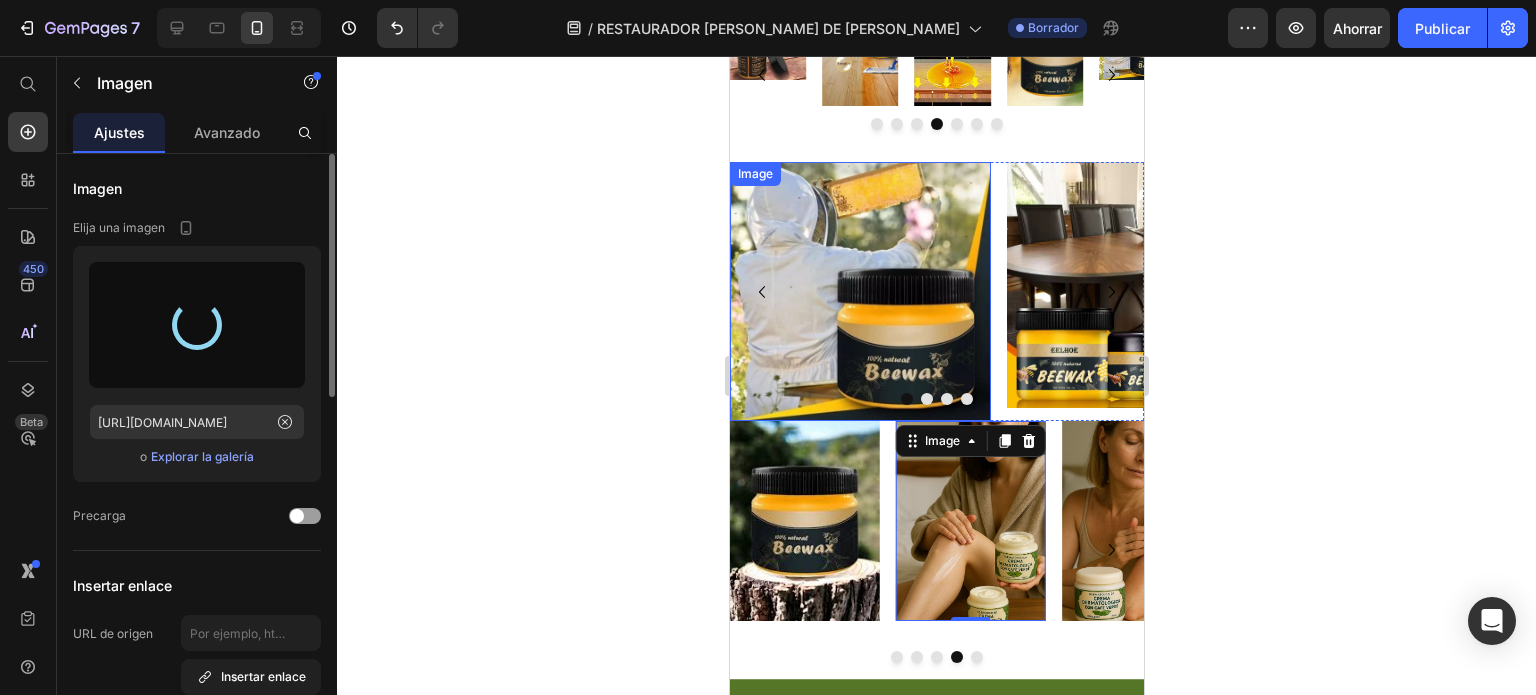 type on "[URL][DOMAIN_NAME]" 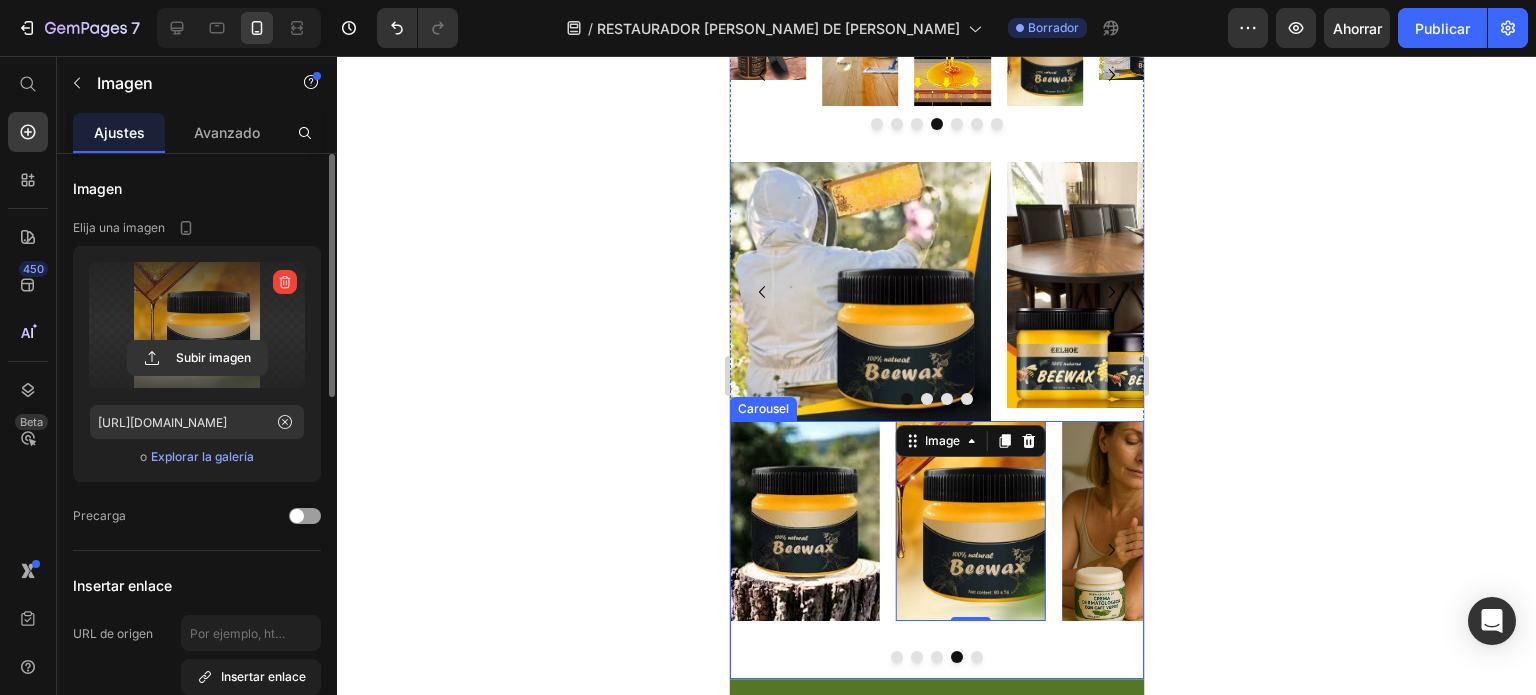 click on "Image   0" at bounding box center [970, 550] 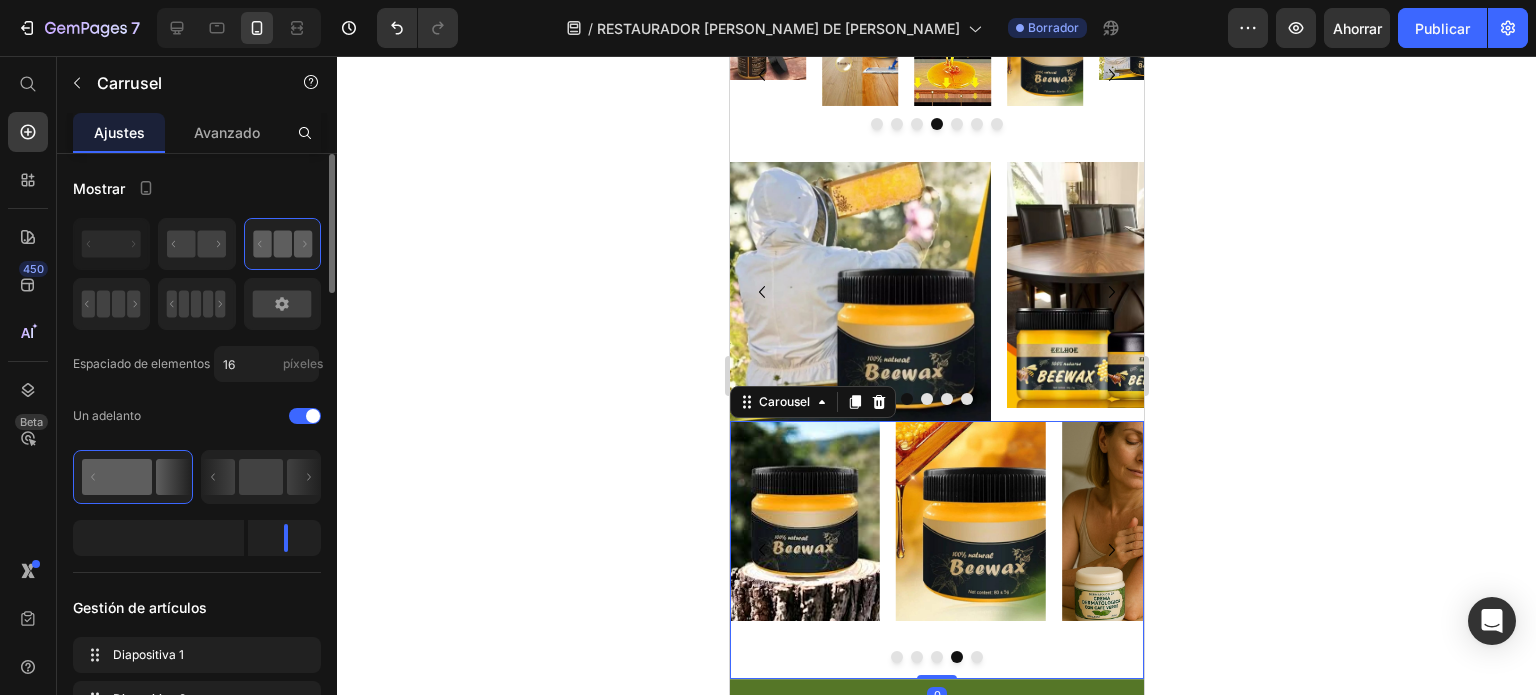 click at bounding box center [976, 657] 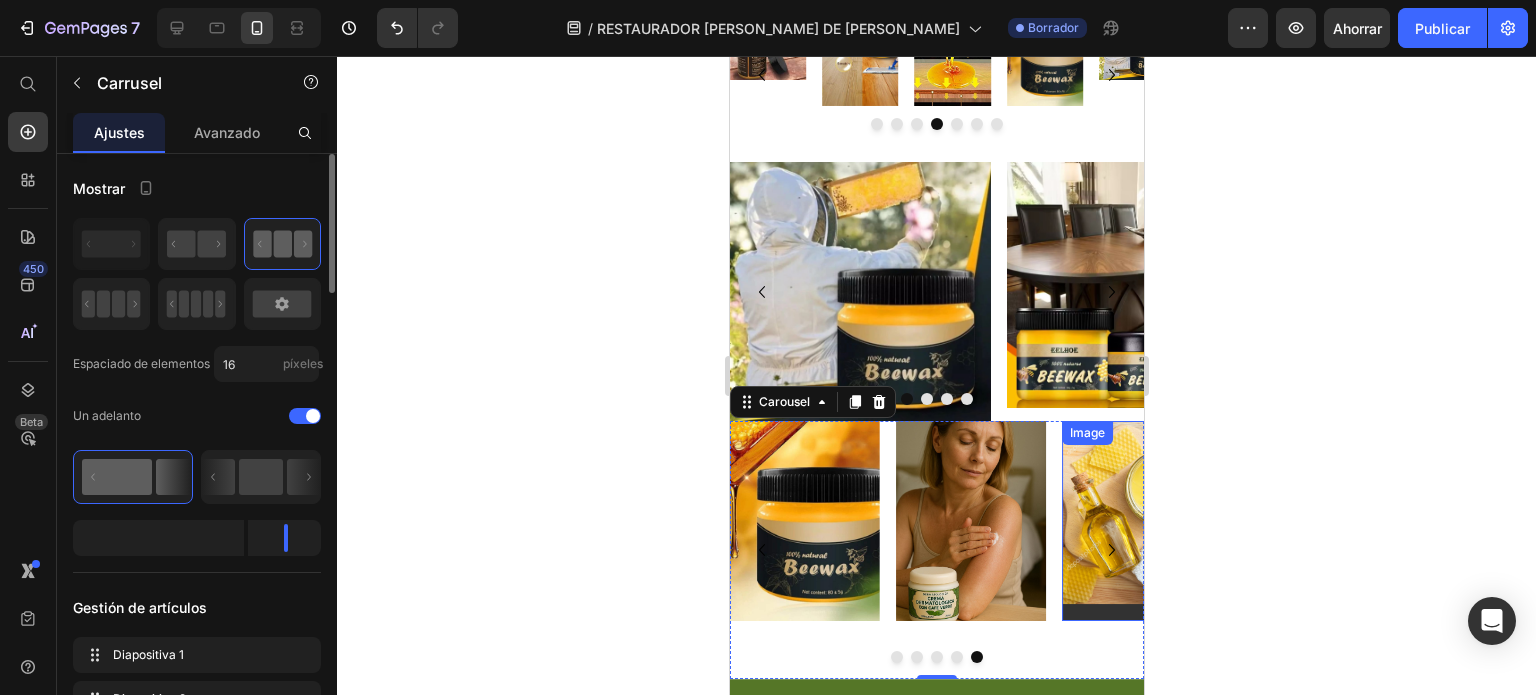 click at bounding box center [970, 521] 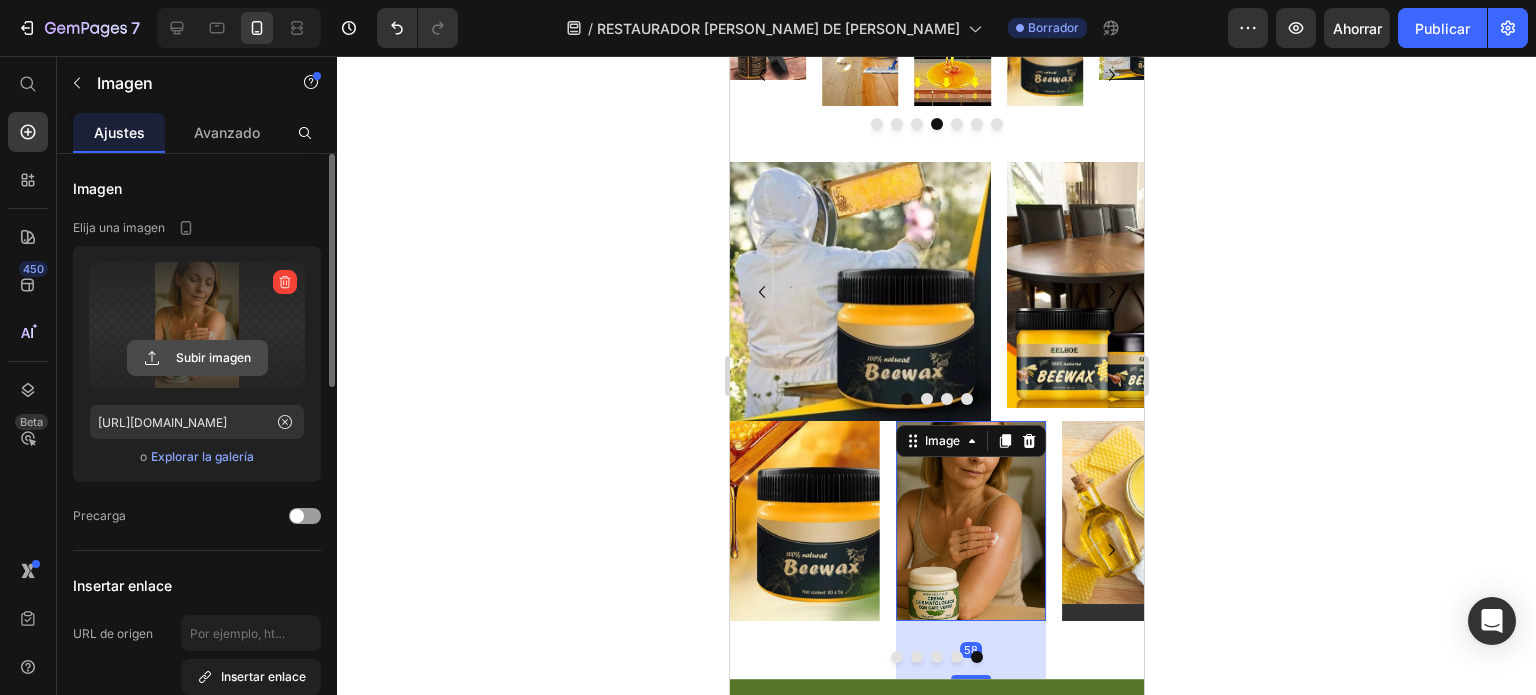 click 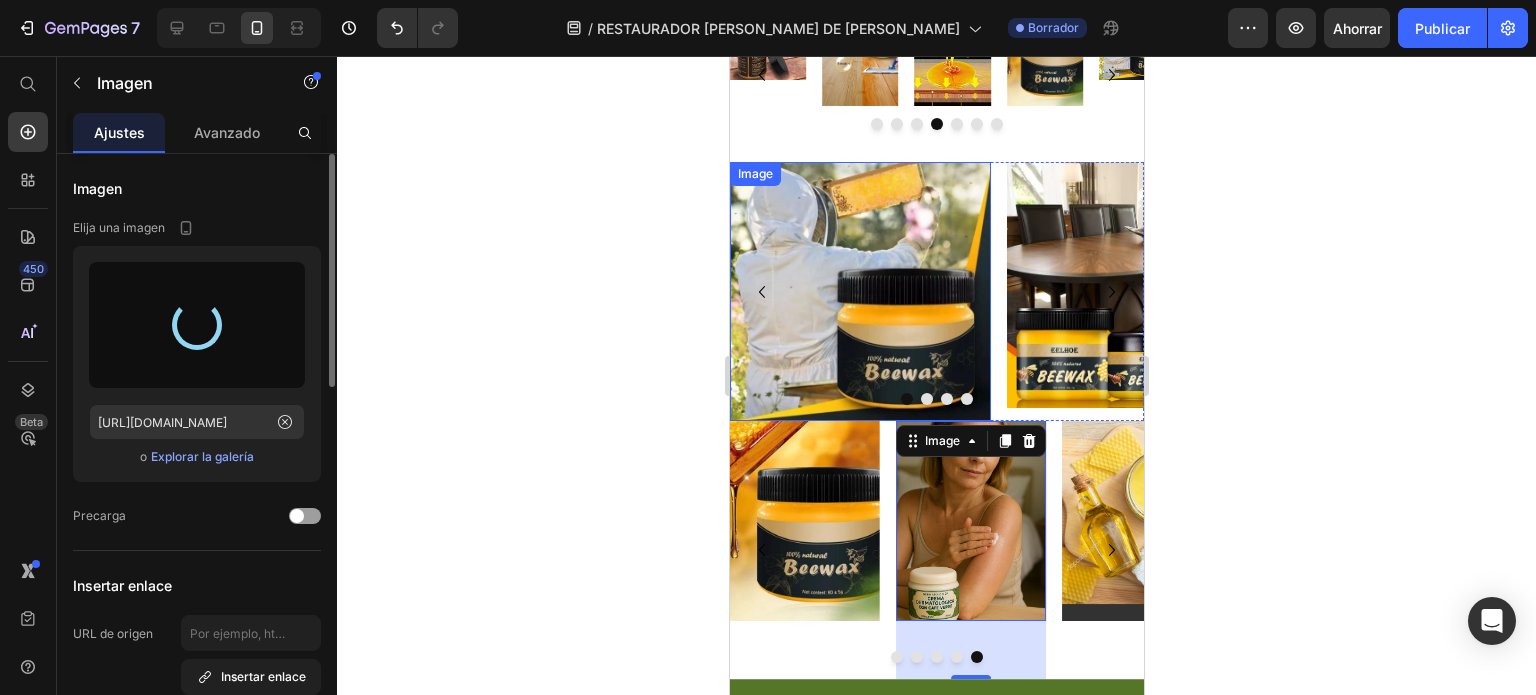 type on "[URL][DOMAIN_NAME]" 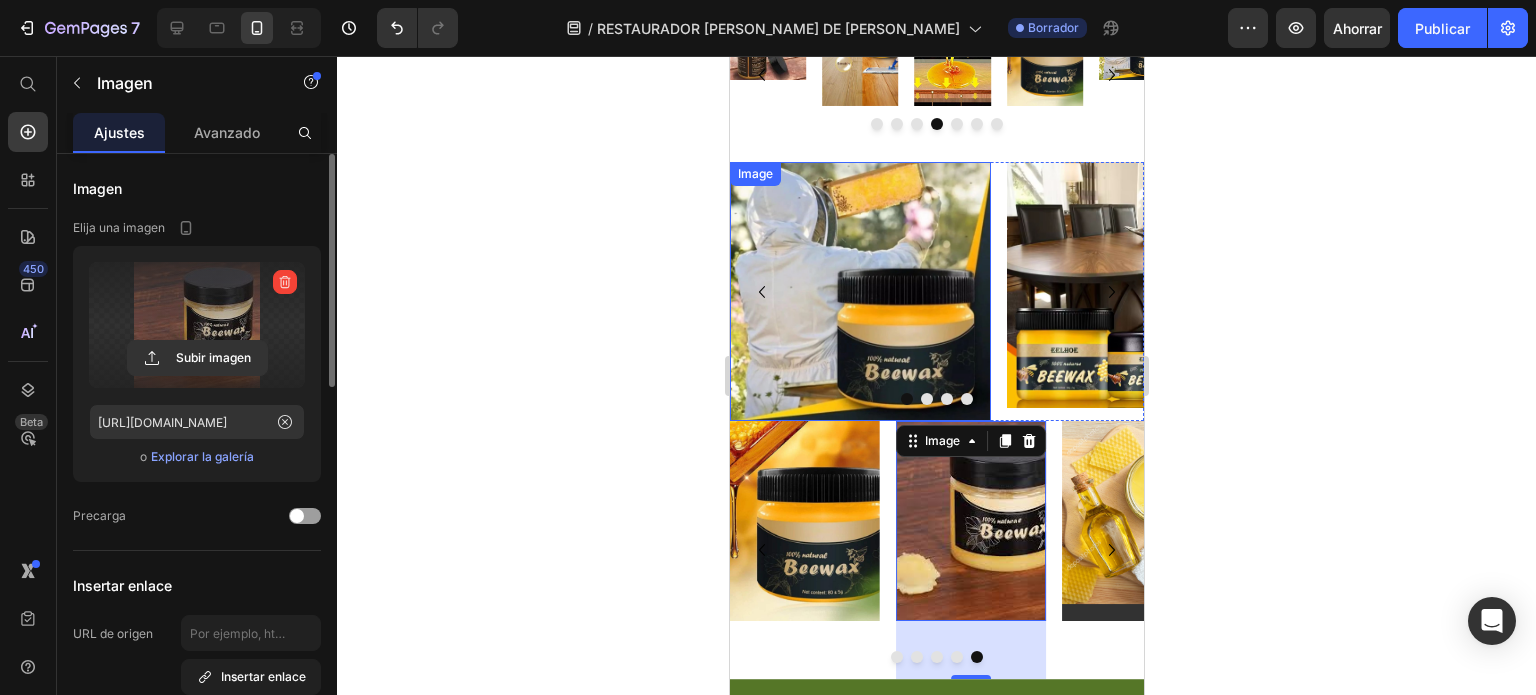 scroll, scrollTop: 2227, scrollLeft: 0, axis: vertical 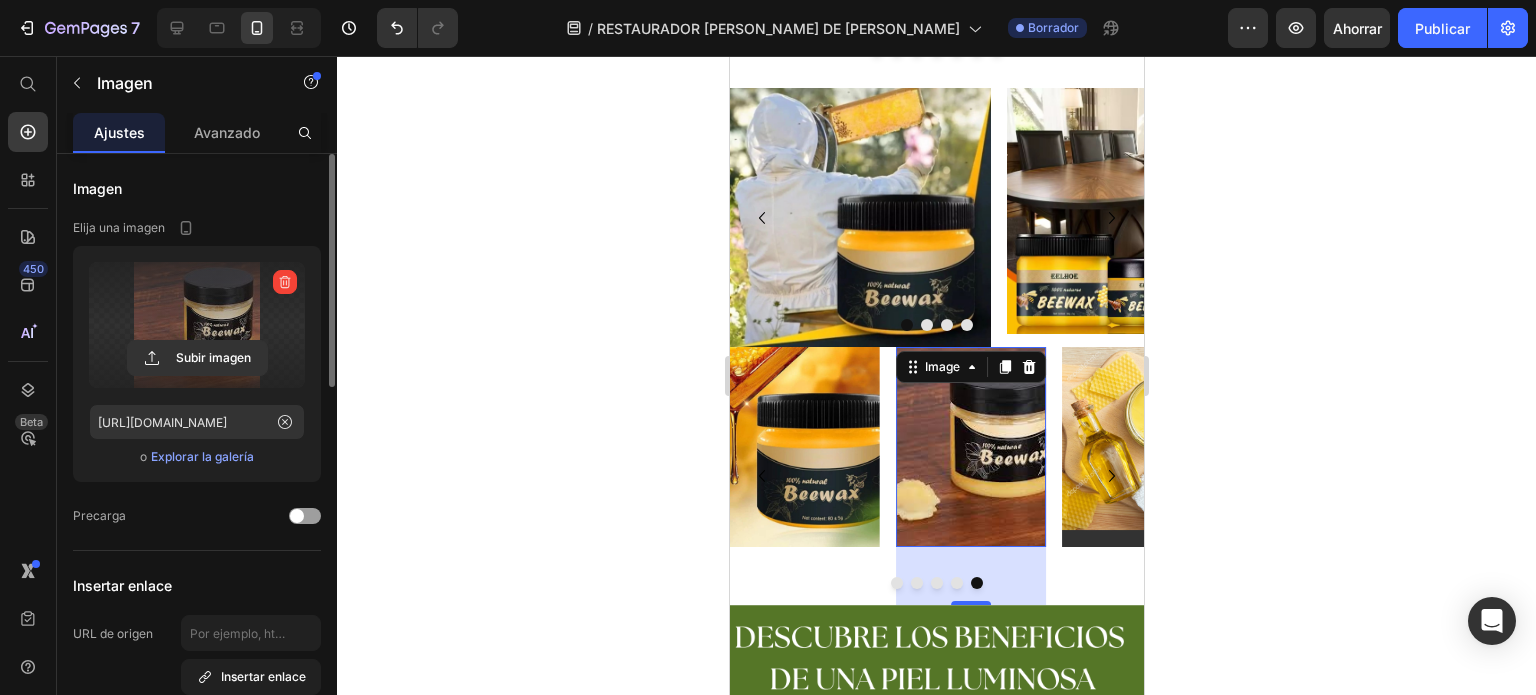 click 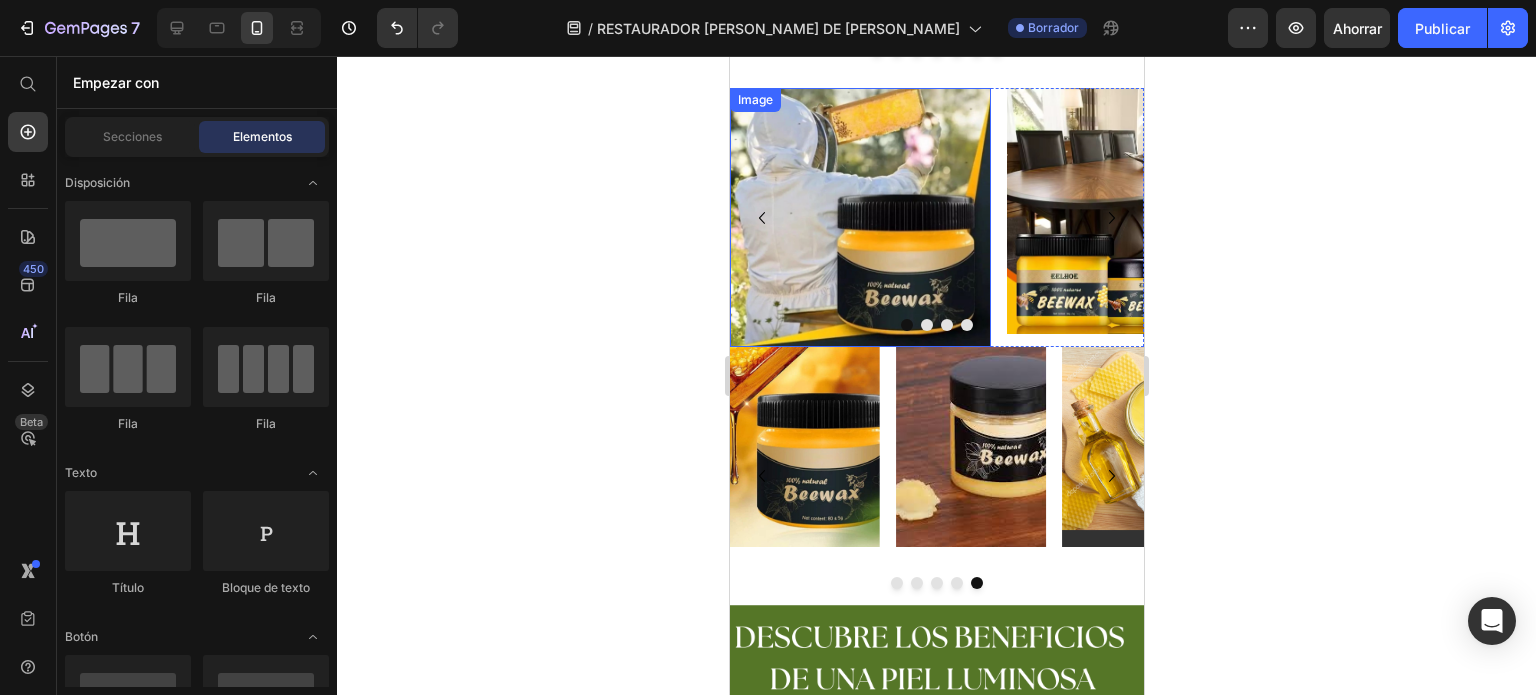 scroll, scrollTop: 2571, scrollLeft: 0, axis: vertical 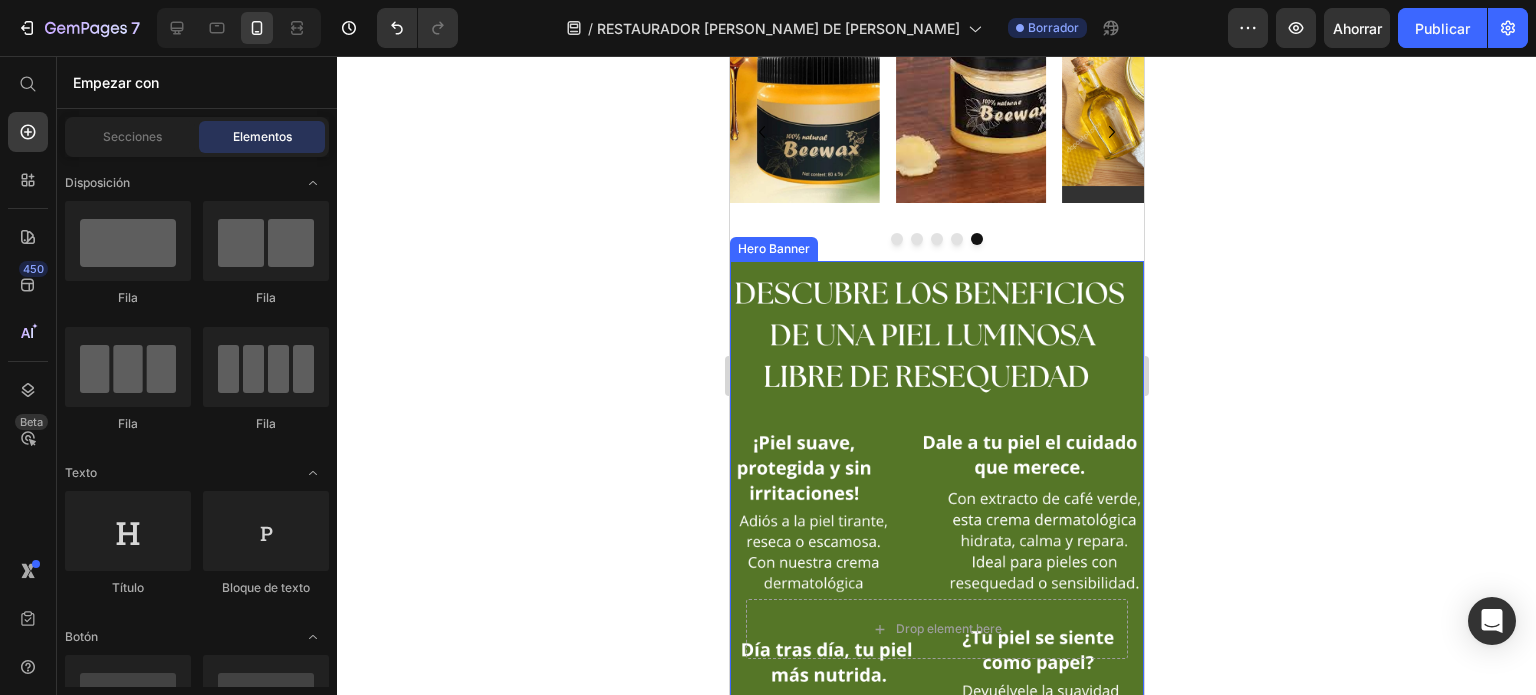 click at bounding box center [936, 629] 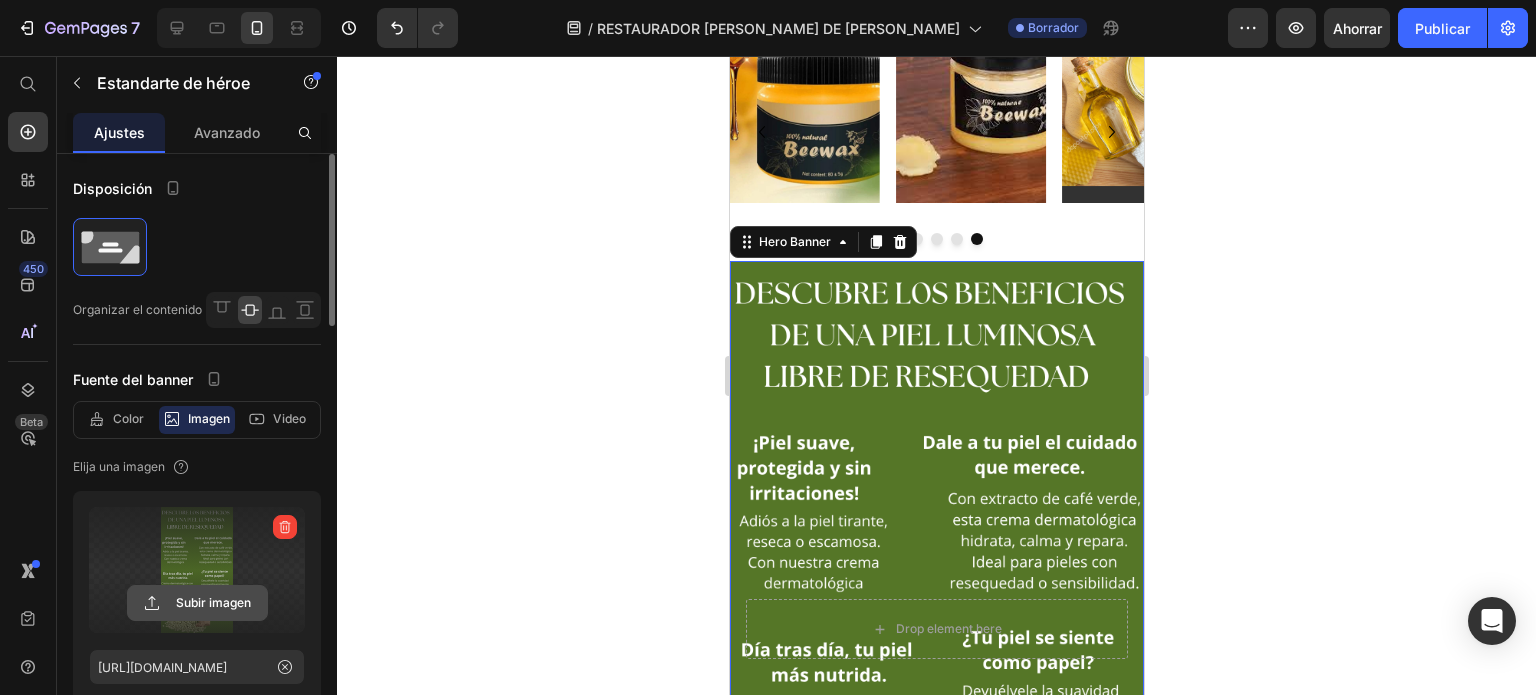 click 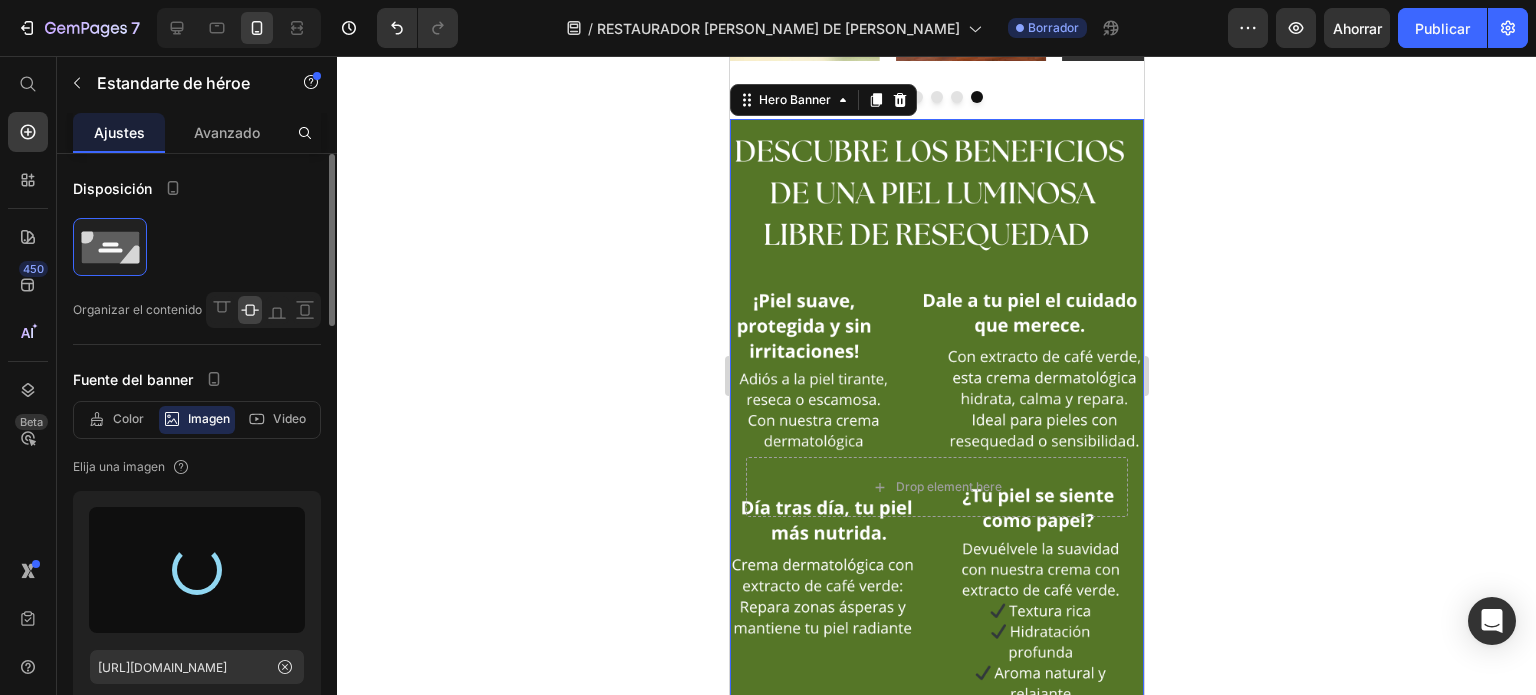scroll, scrollTop: 2716, scrollLeft: 0, axis: vertical 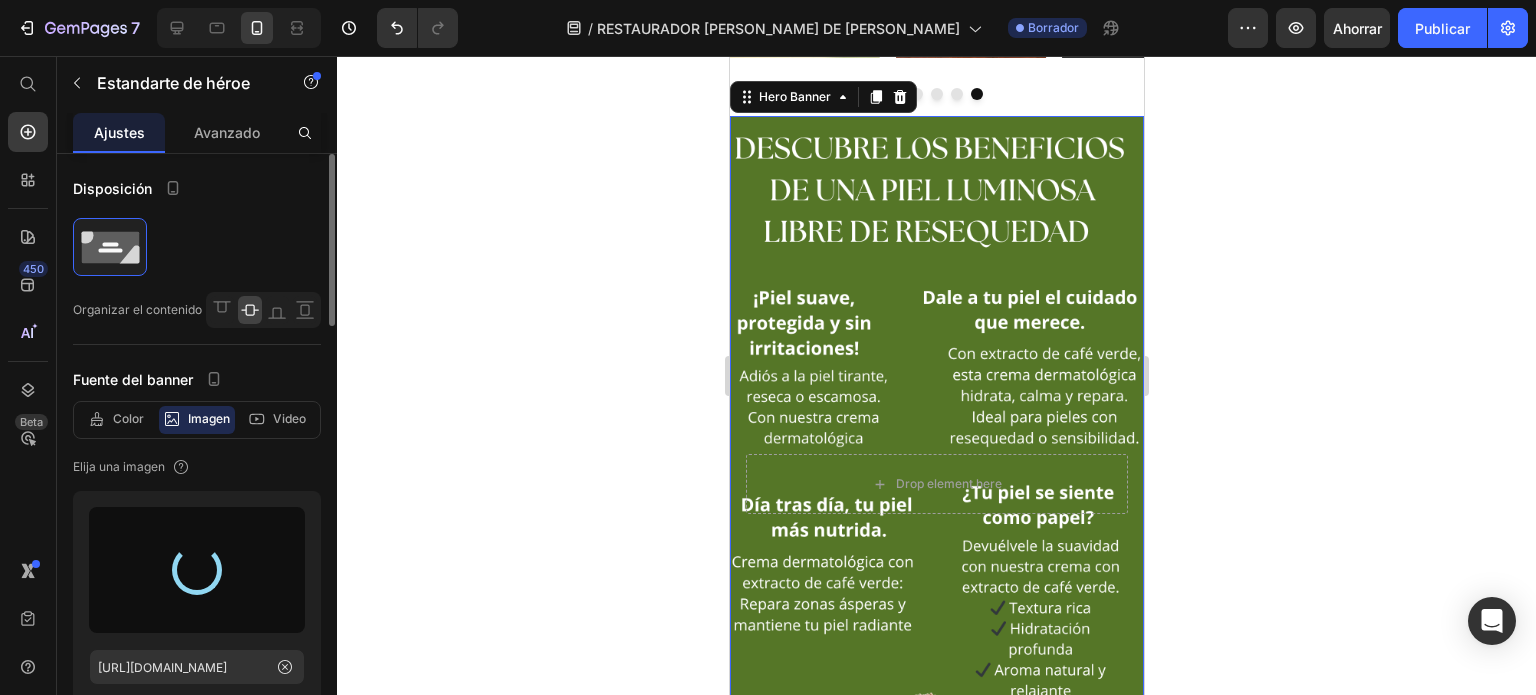 type on "[URL][DOMAIN_NAME]" 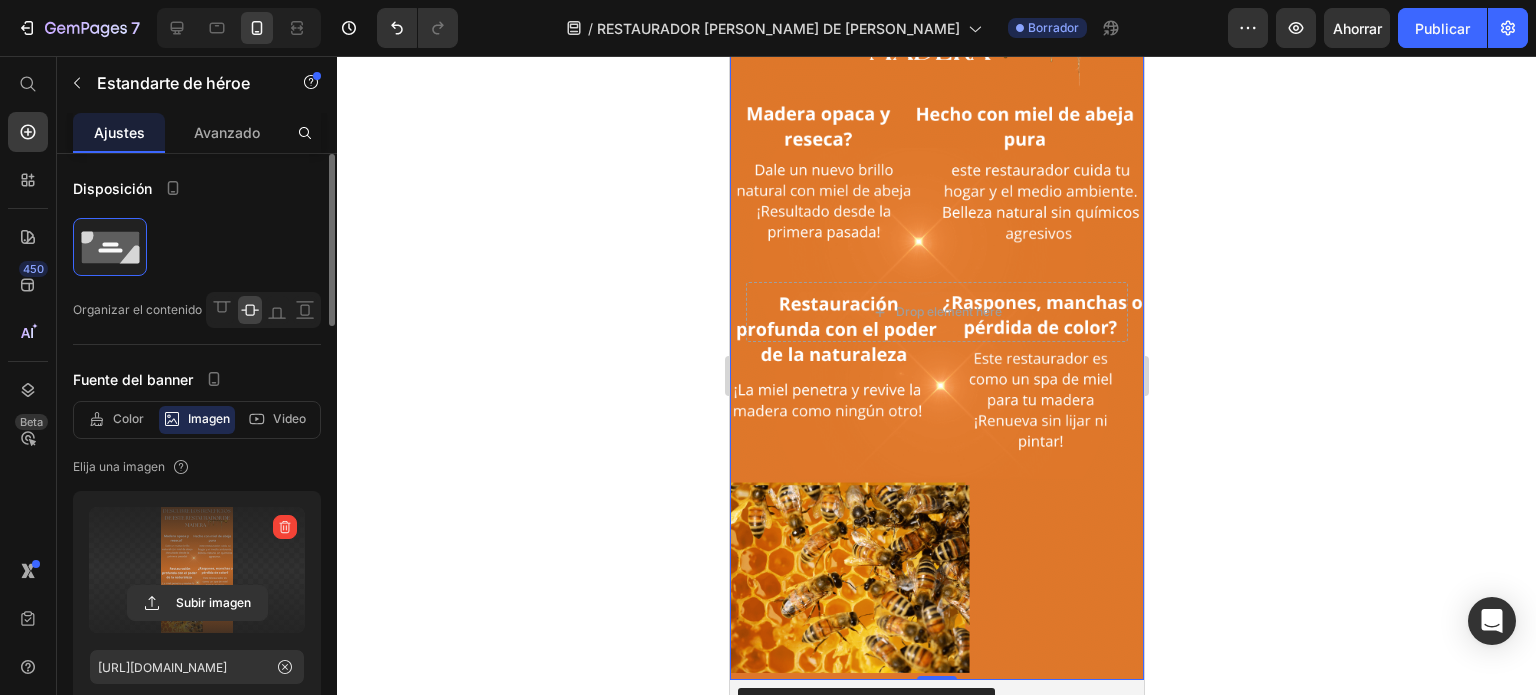 scroll, scrollTop: 3072, scrollLeft: 0, axis: vertical 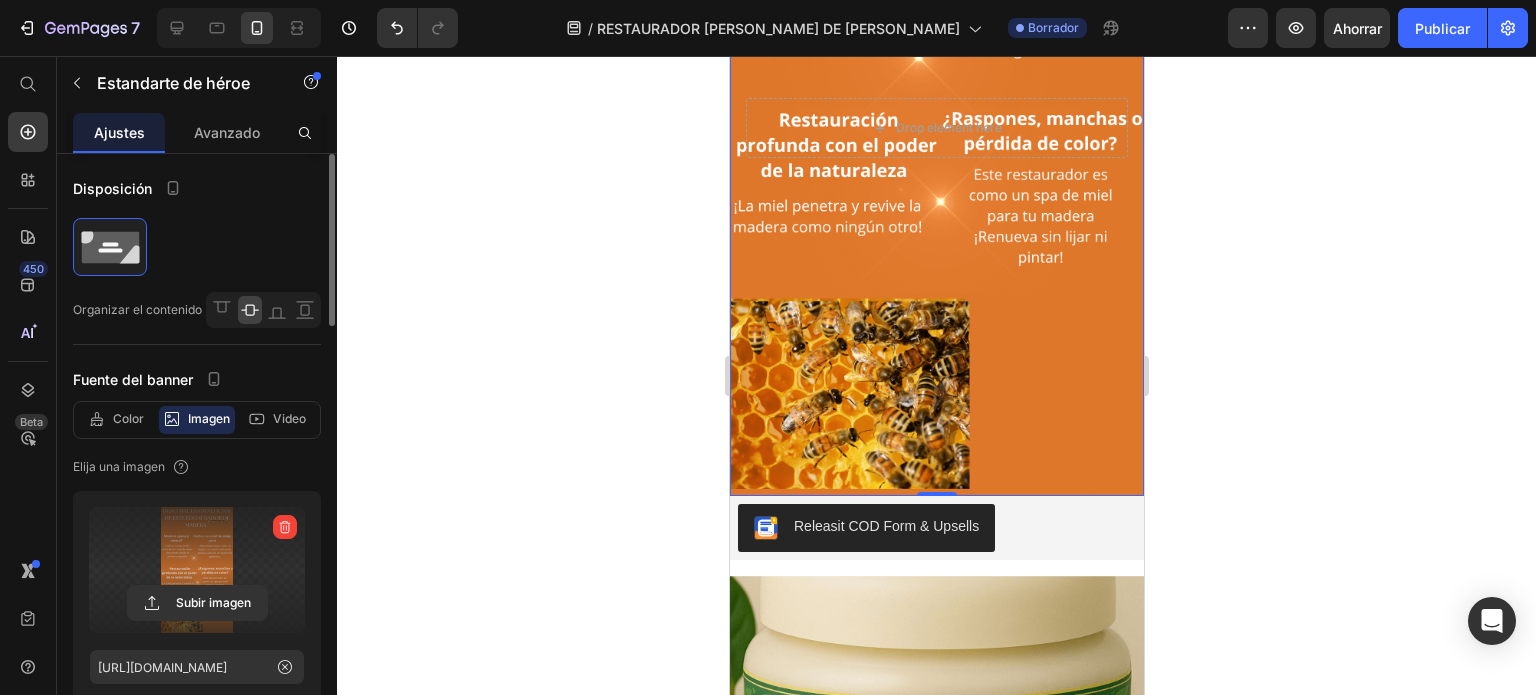 click at bounding box center (936, 926) 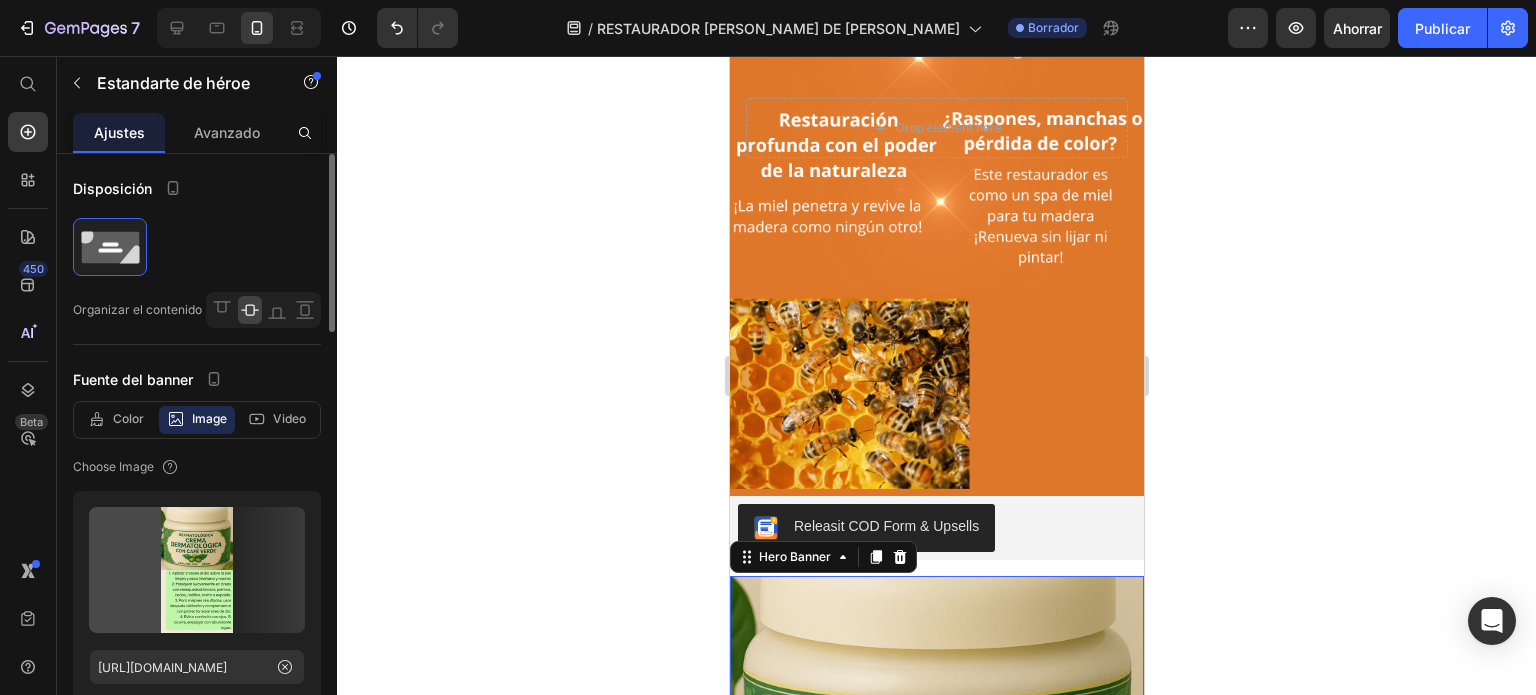 scroll, scrollTop: 3393, scrollLeft: 0, axis: vertical 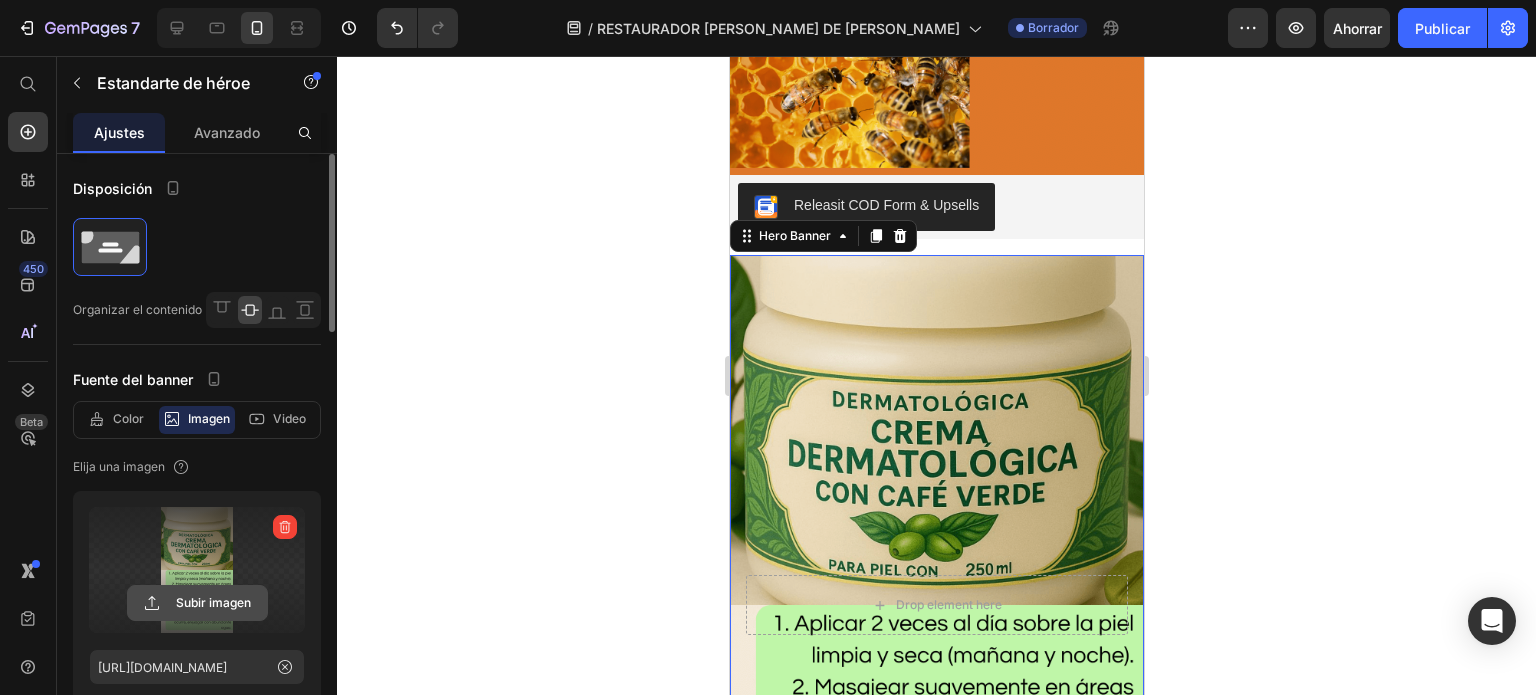 click 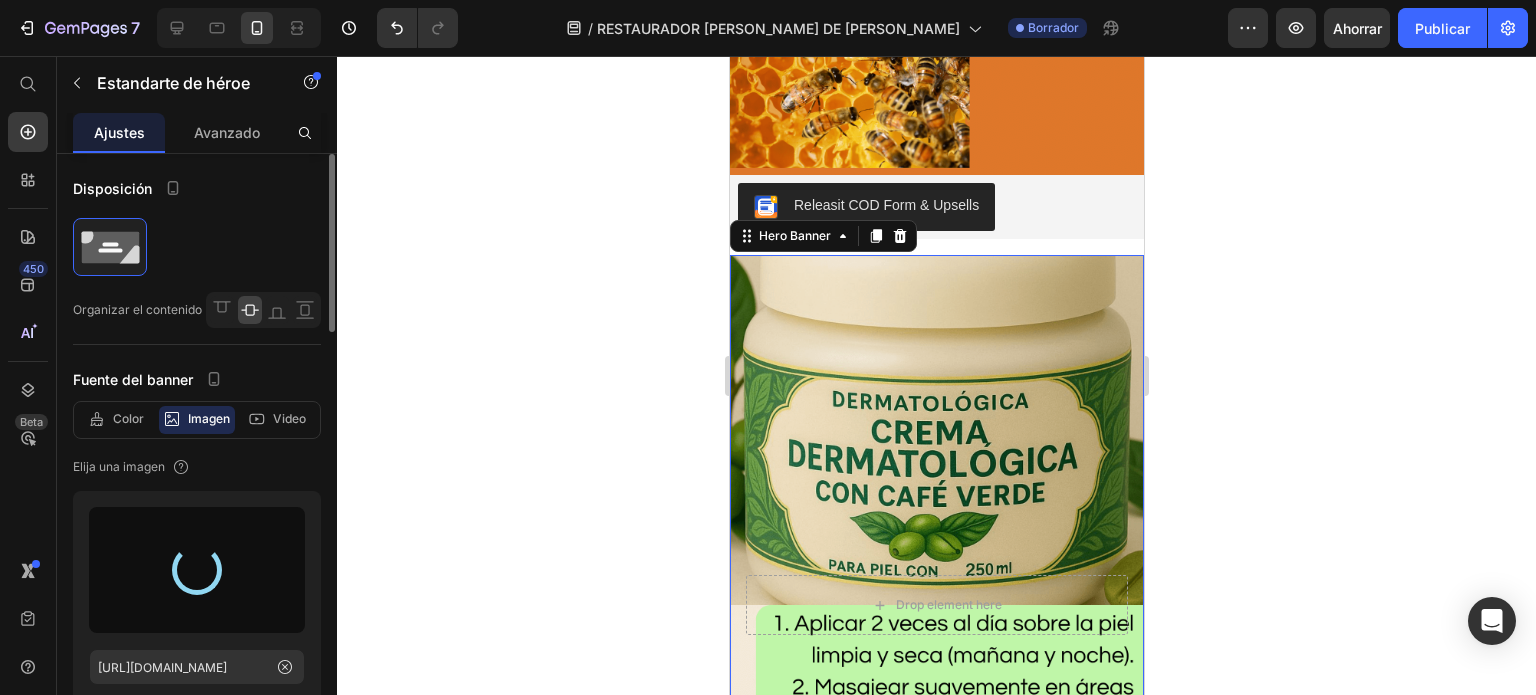 type on "[URL][DOMAIN_NAME]" 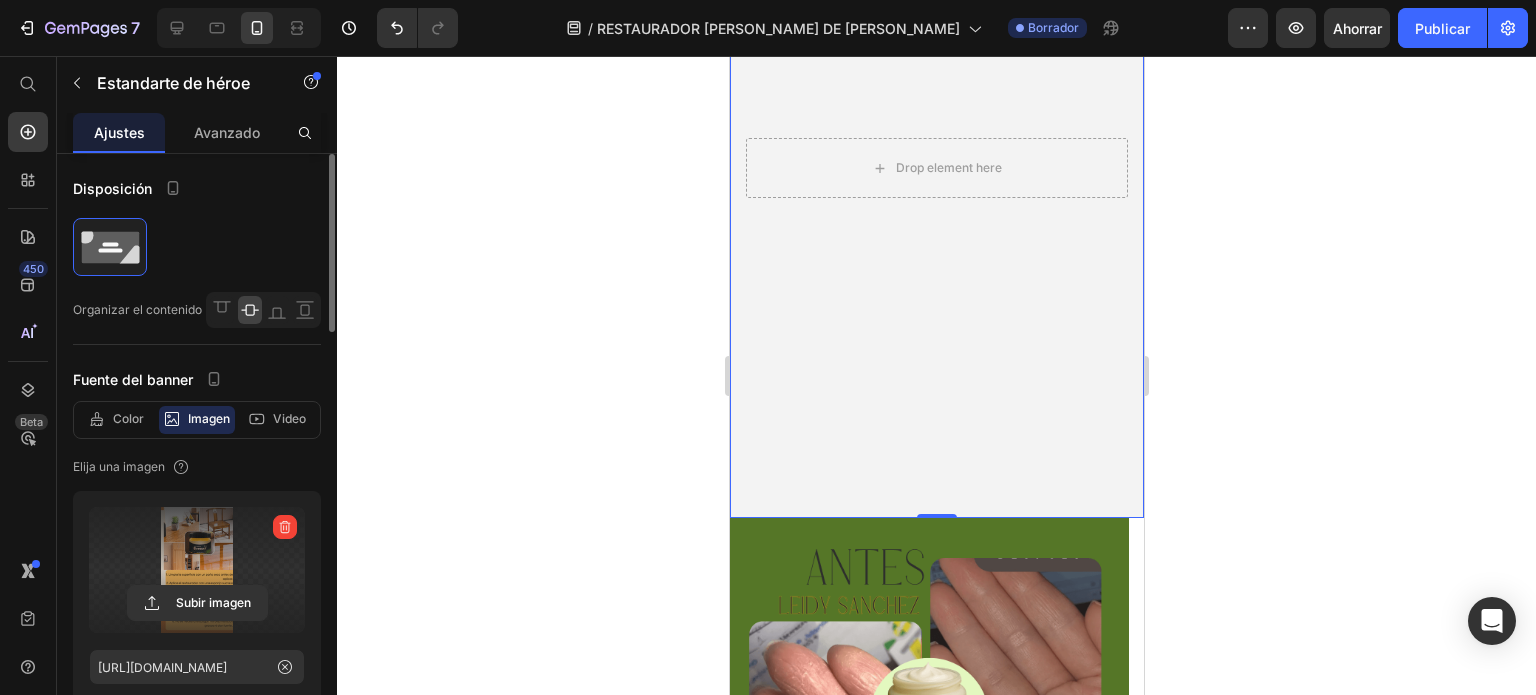 scroll, scrollTop: 4043, scrollLeft: 0, axis: vertical 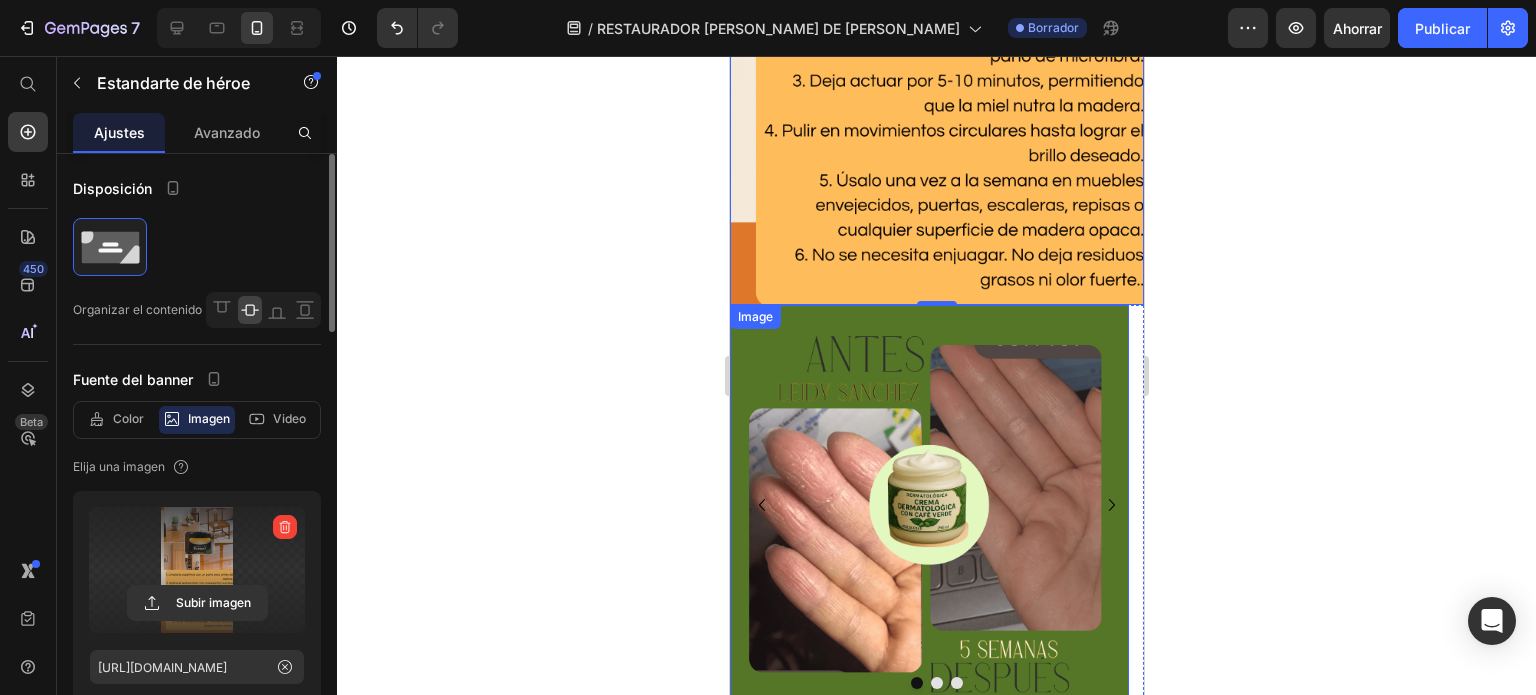 click at bounding box center [928, 504] 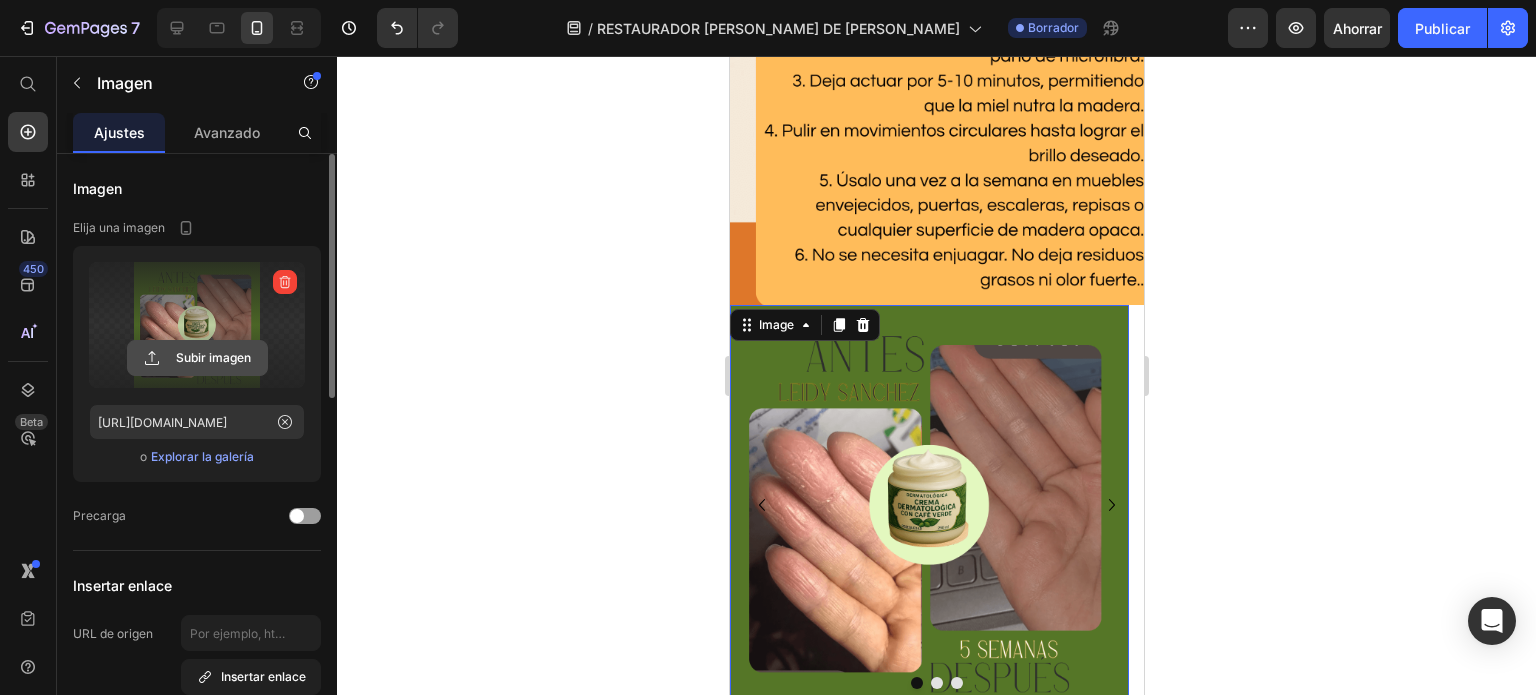 click 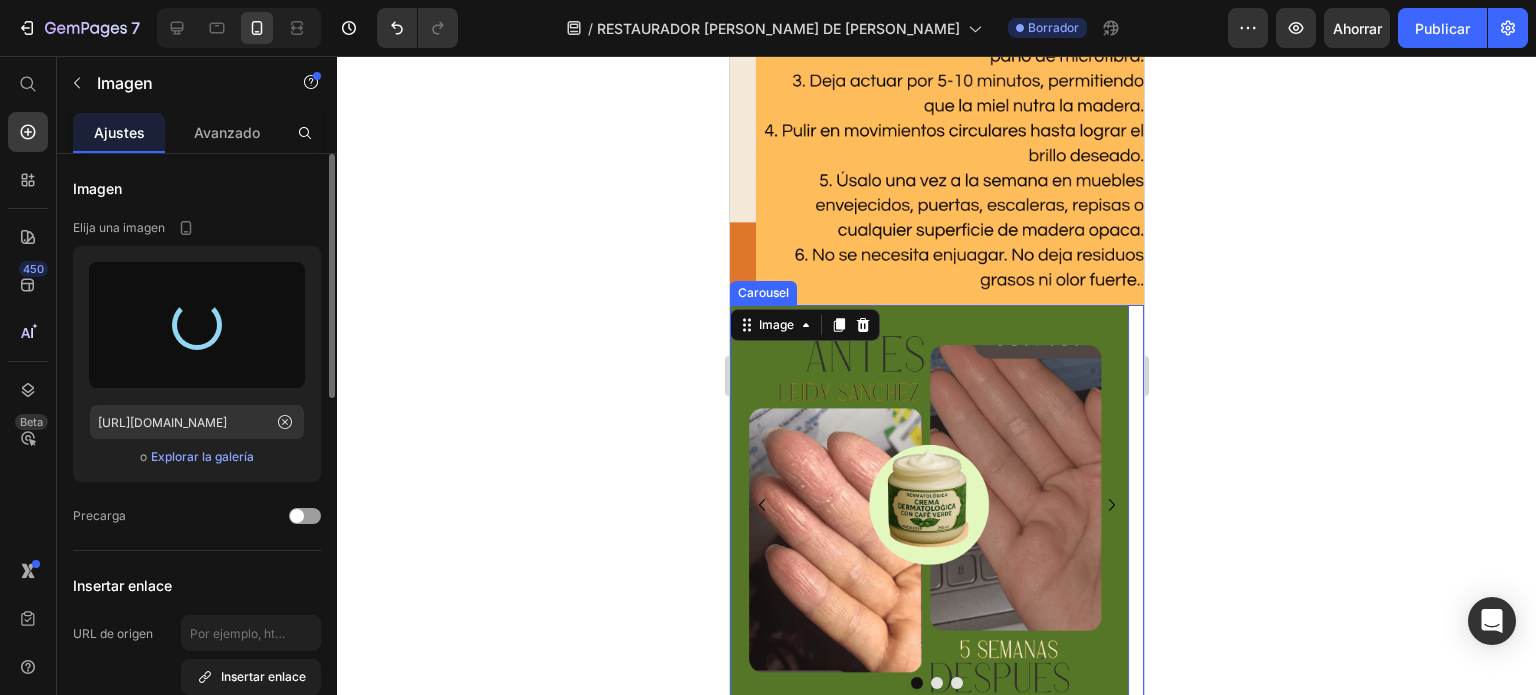 type on "[URL][DOMAIN_NAME]" 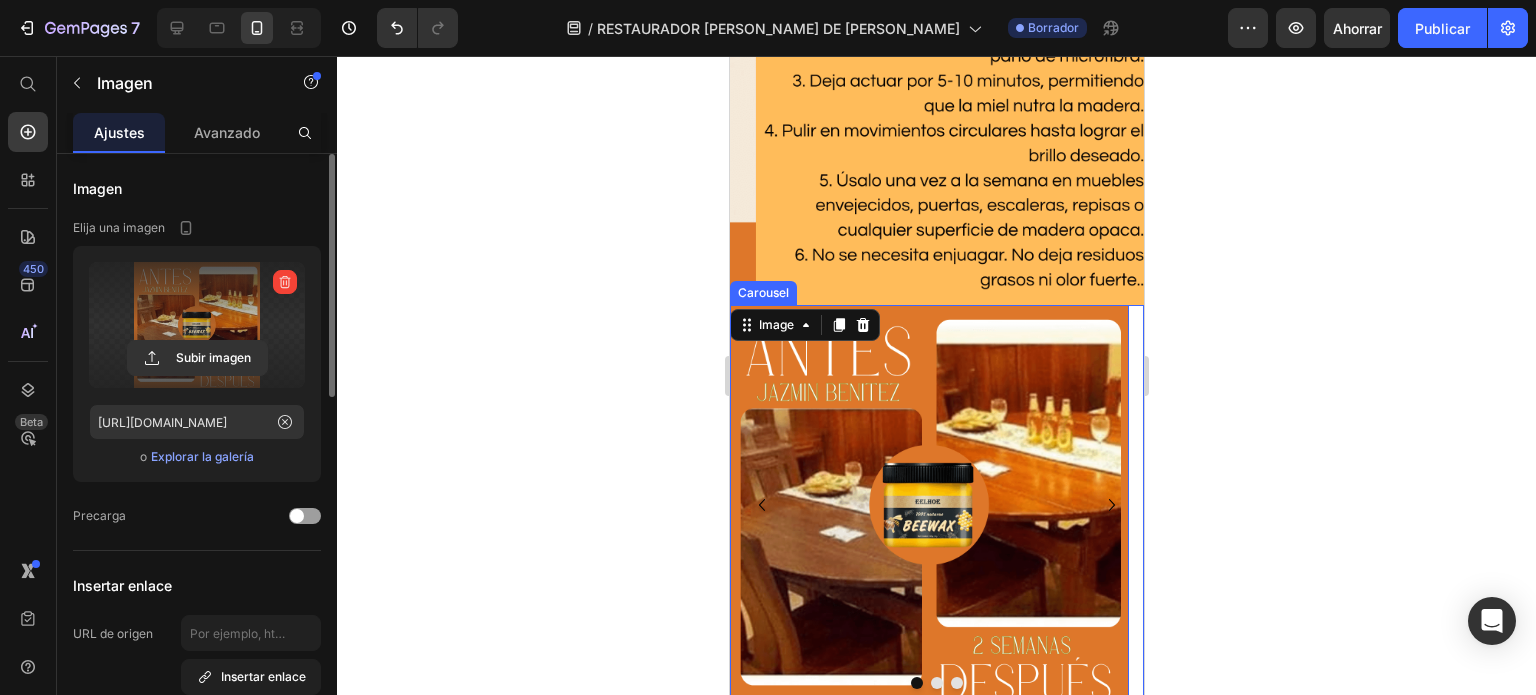 click at bounding box center (936, 683) 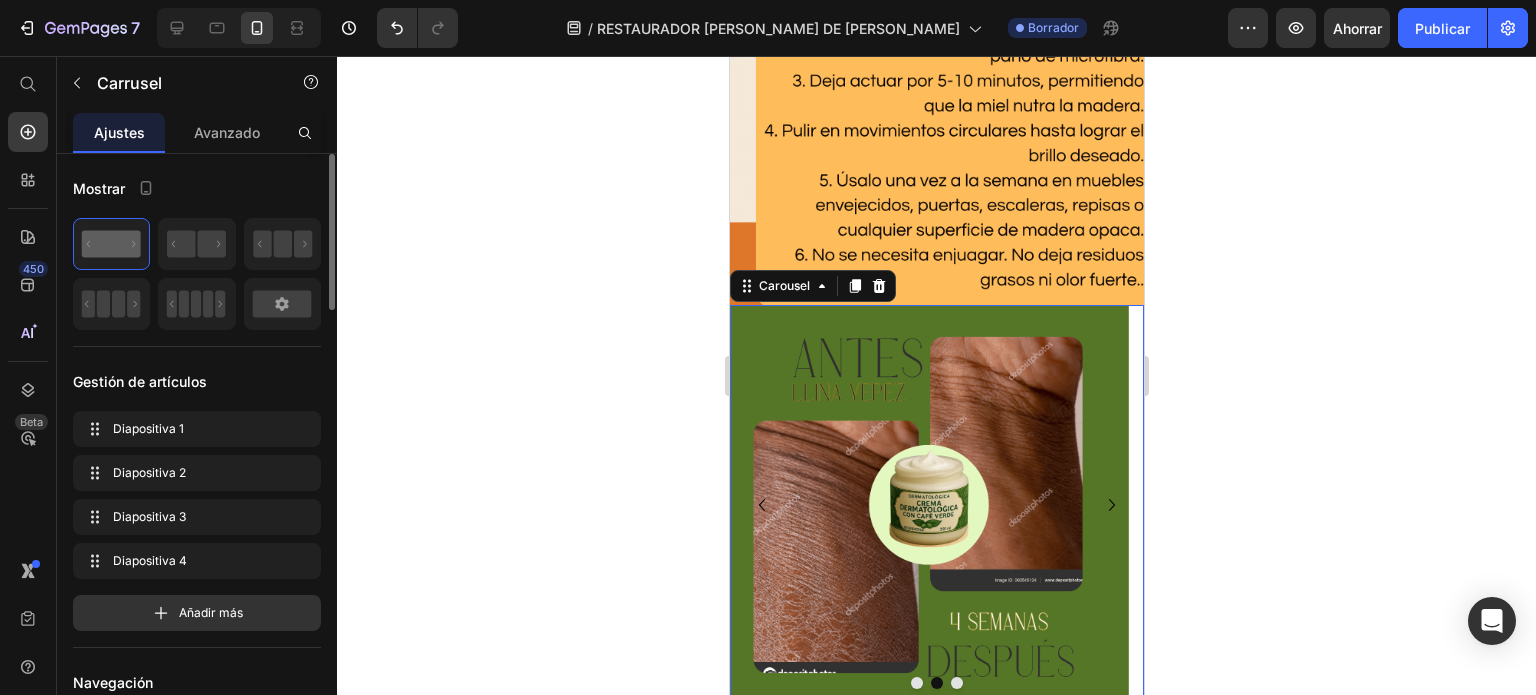 click at bounding box center [928, 504] 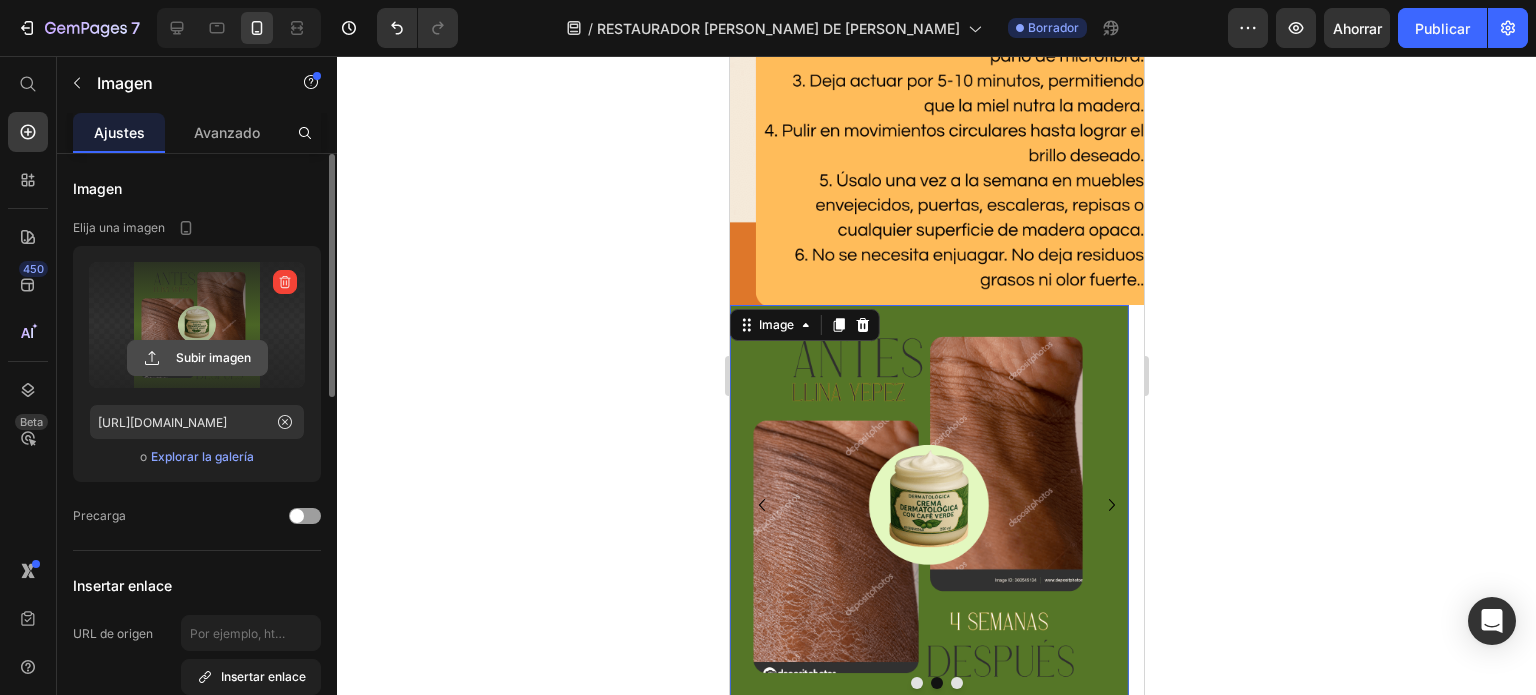click 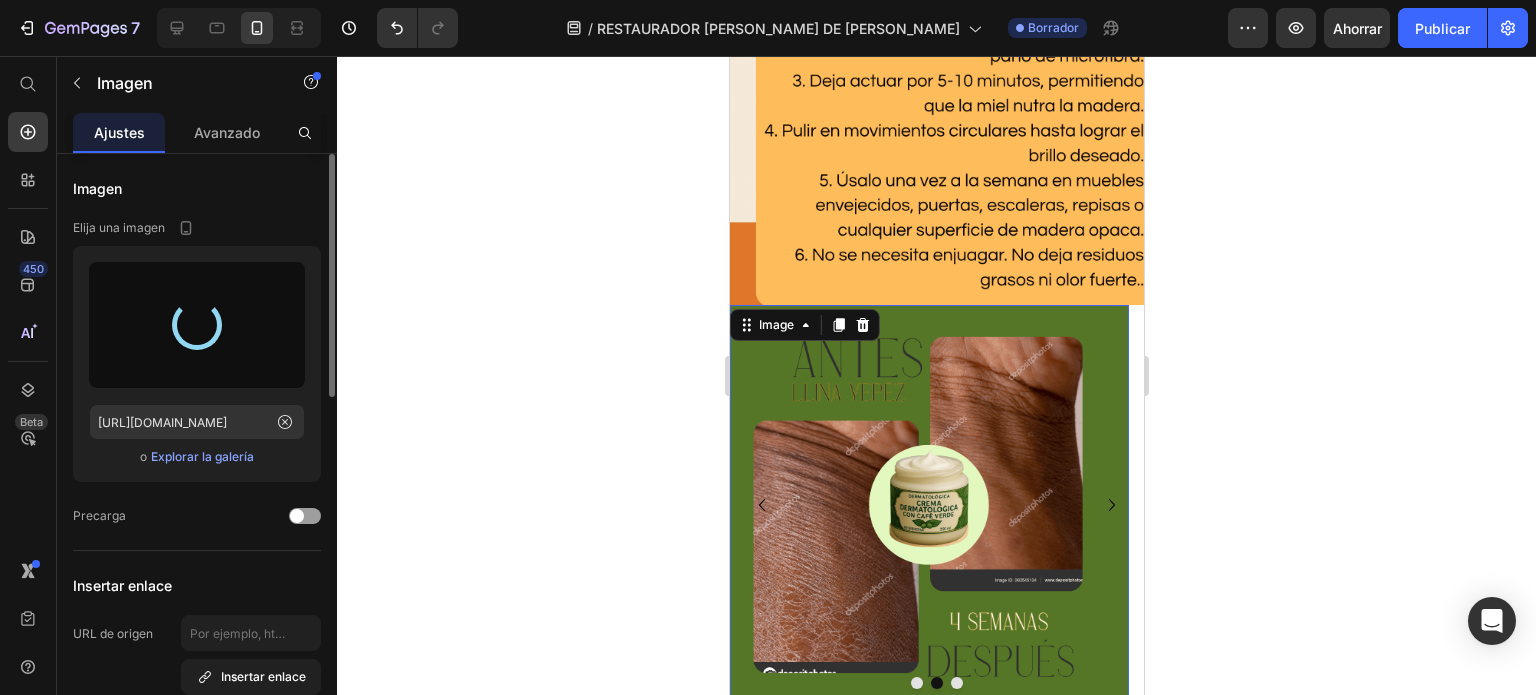 type on "[URL][DOMAIN_NAME]" 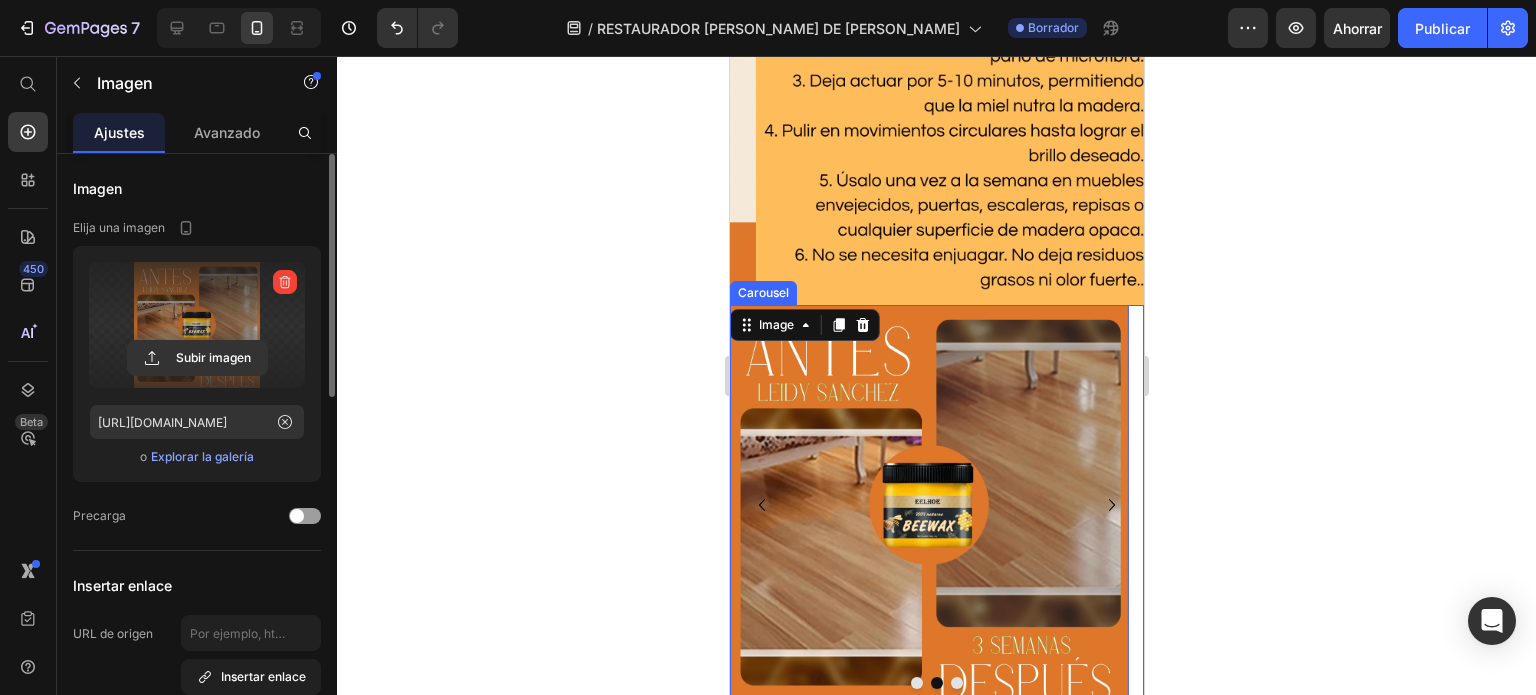 click 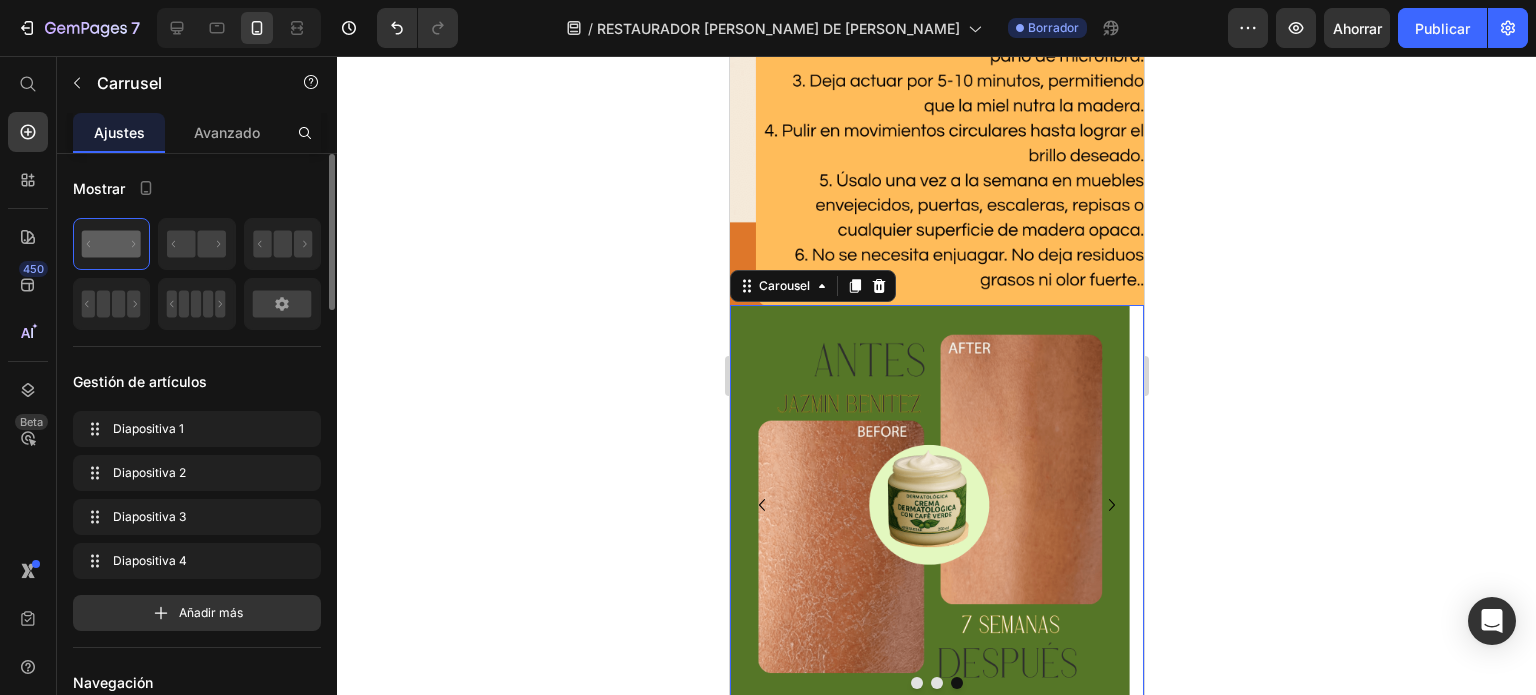 click at bounding box center (928, 504) 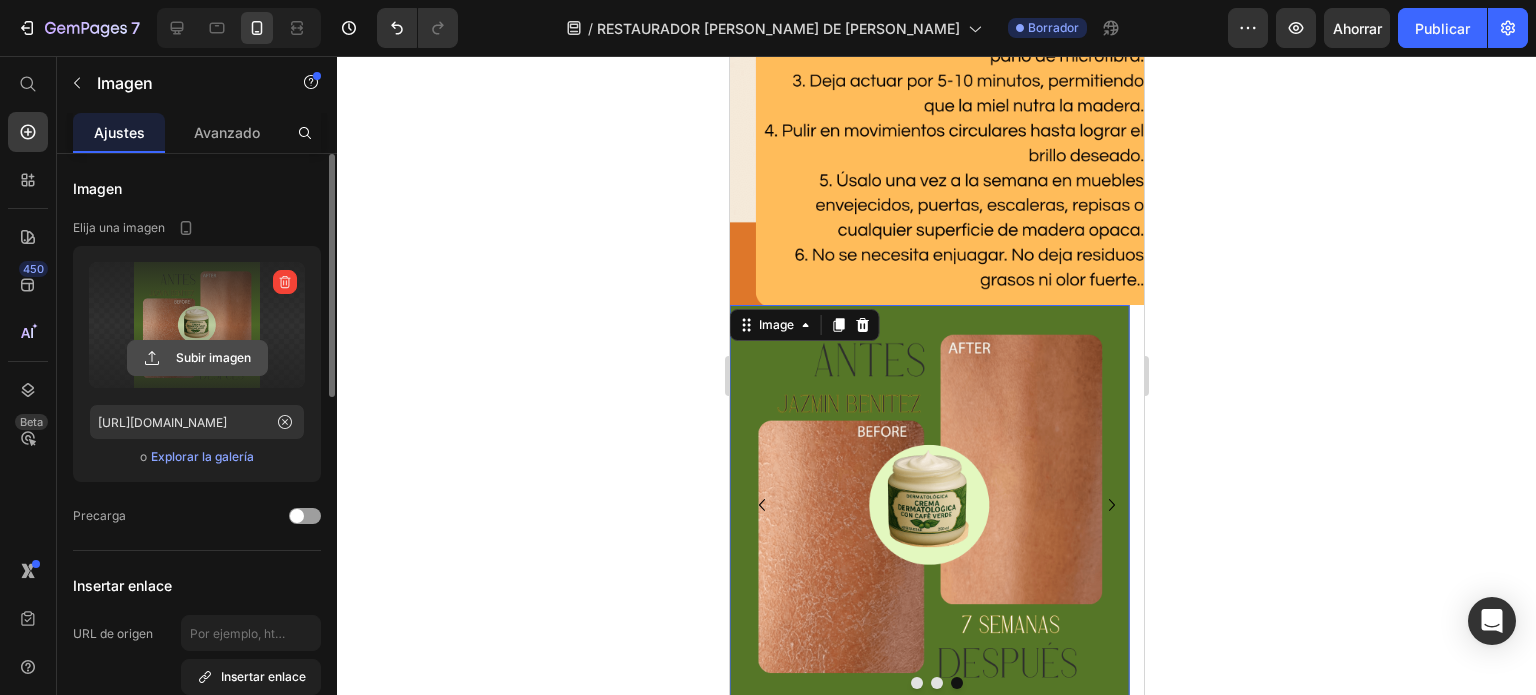 click 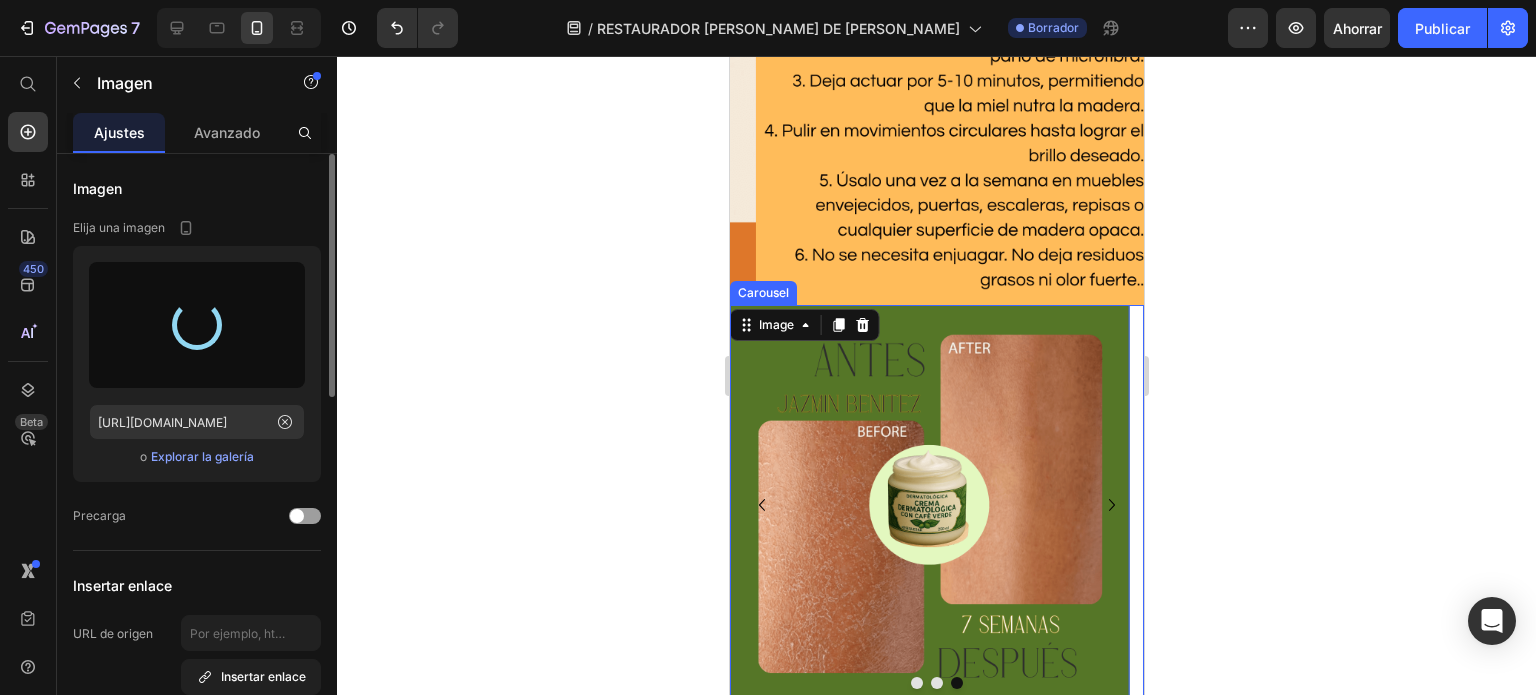type on "[URL][DOMAIN_NAME]" 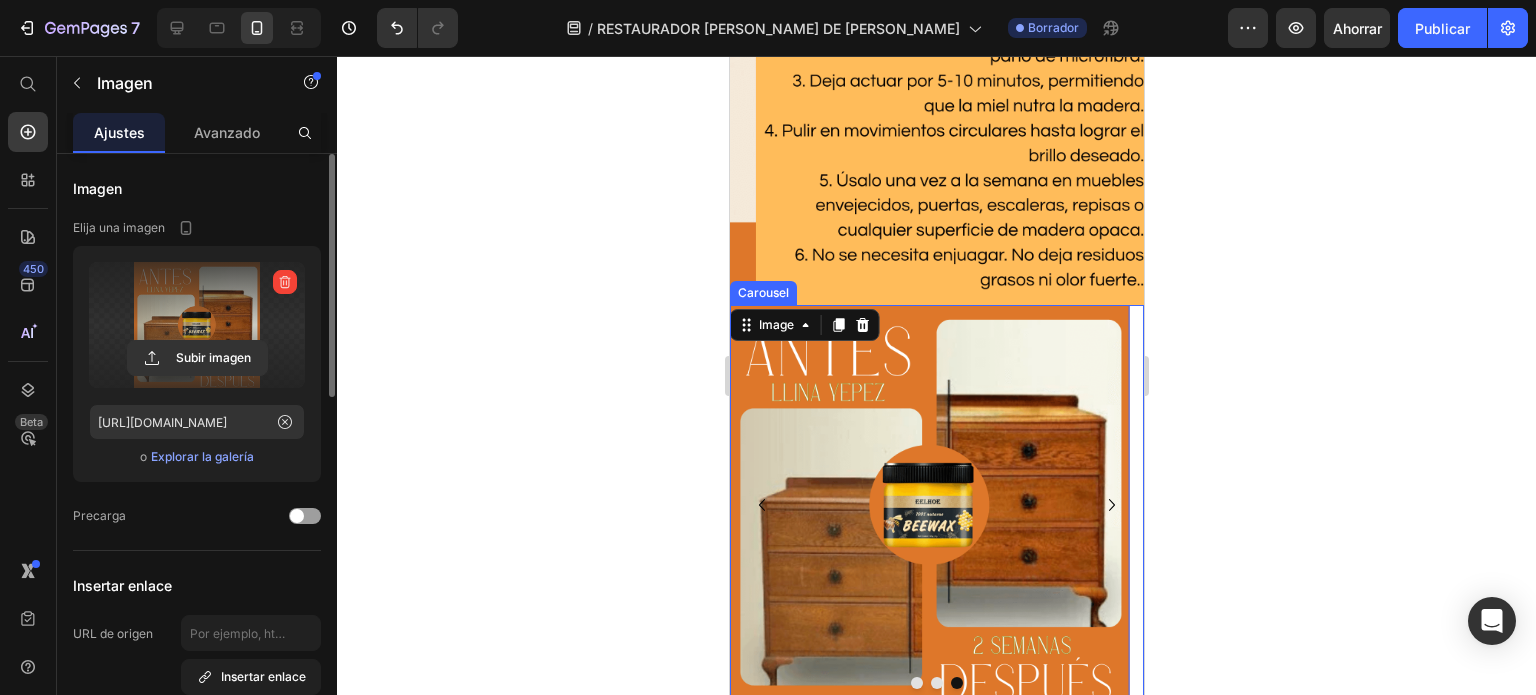 click 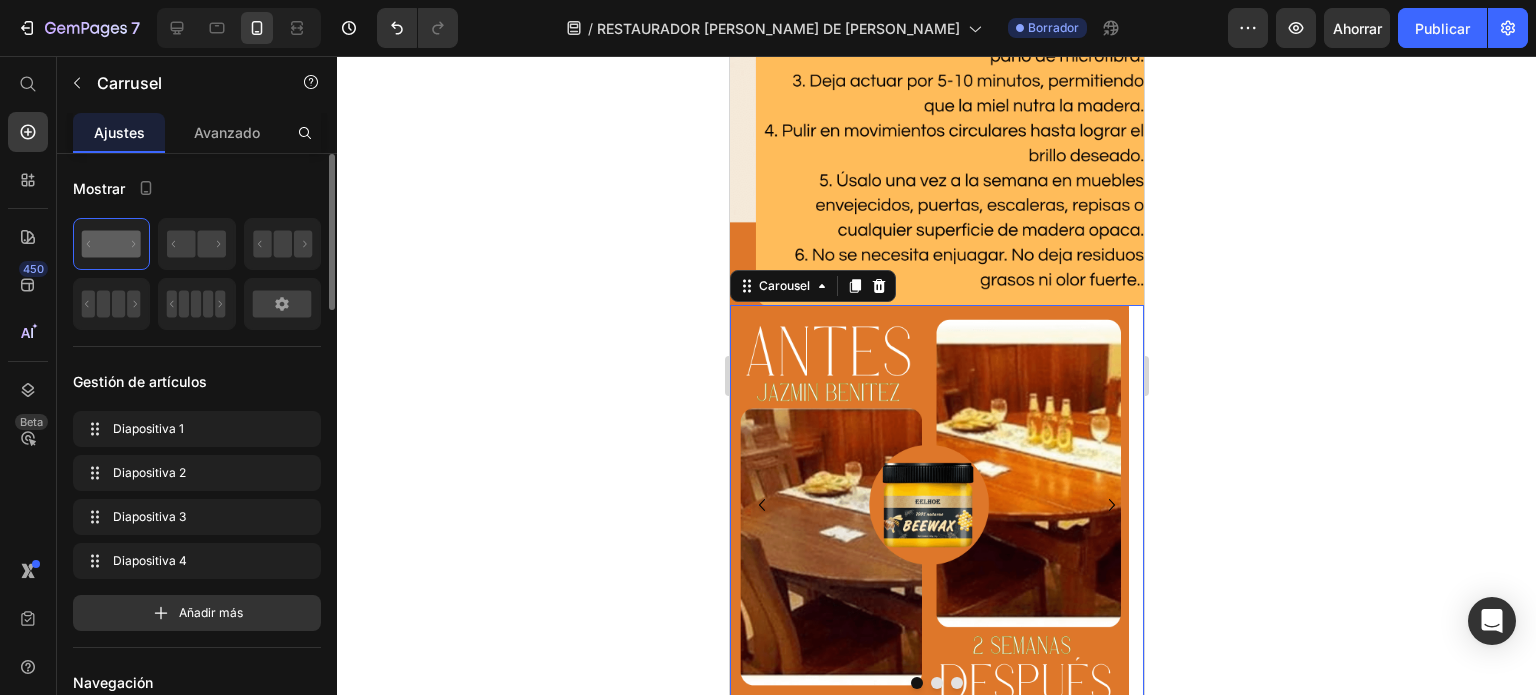 click 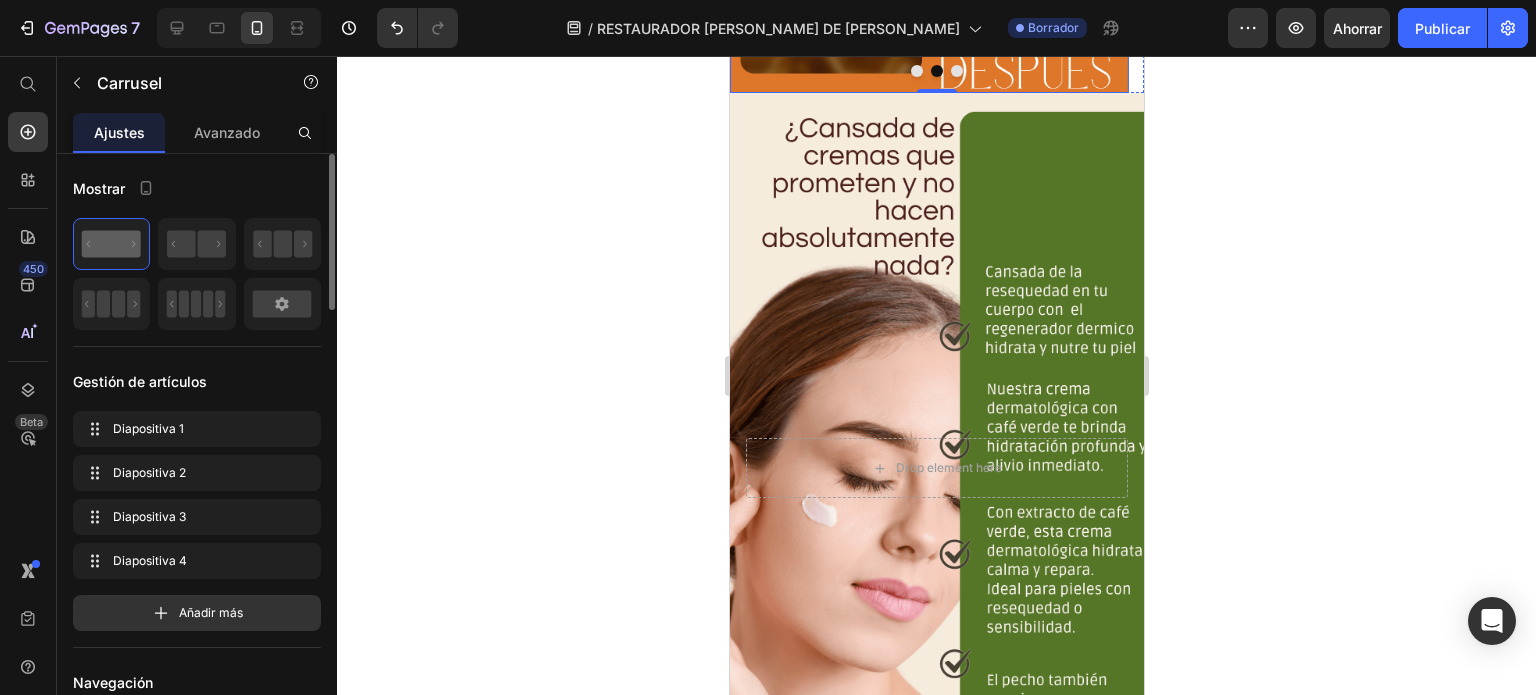 scroll, scrollTop: 4629, scrollLeft: 0, axis: vertical 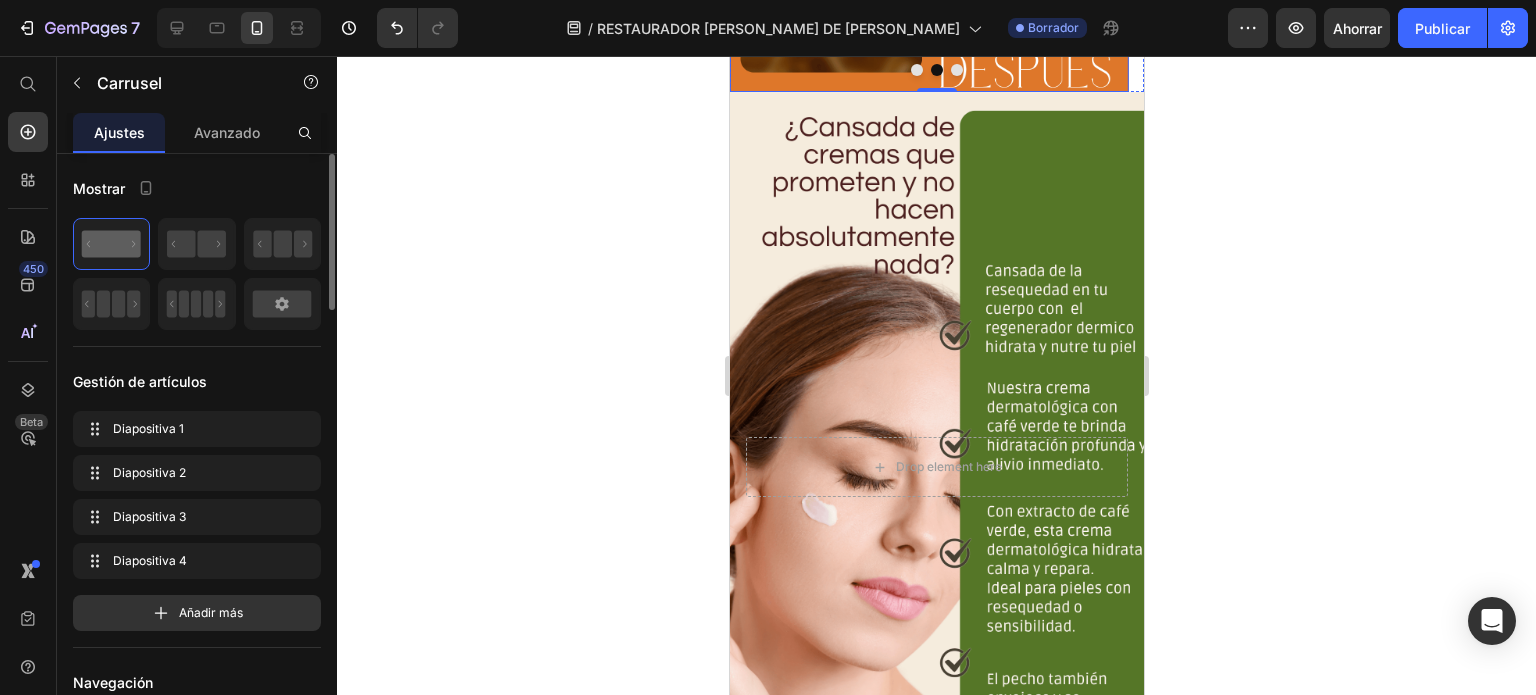 click on "Drop element here" at bounding box center [936, 467] 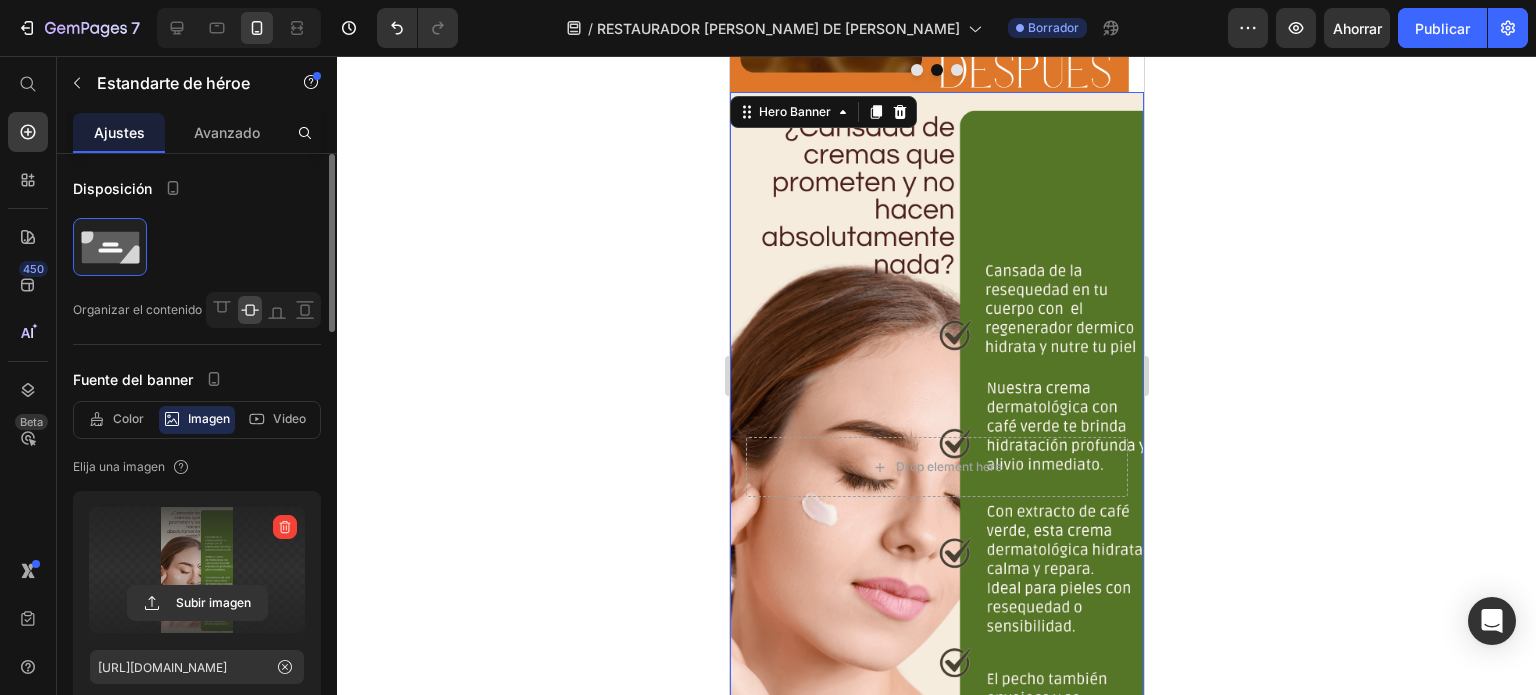click at bounding box center [197, 570] 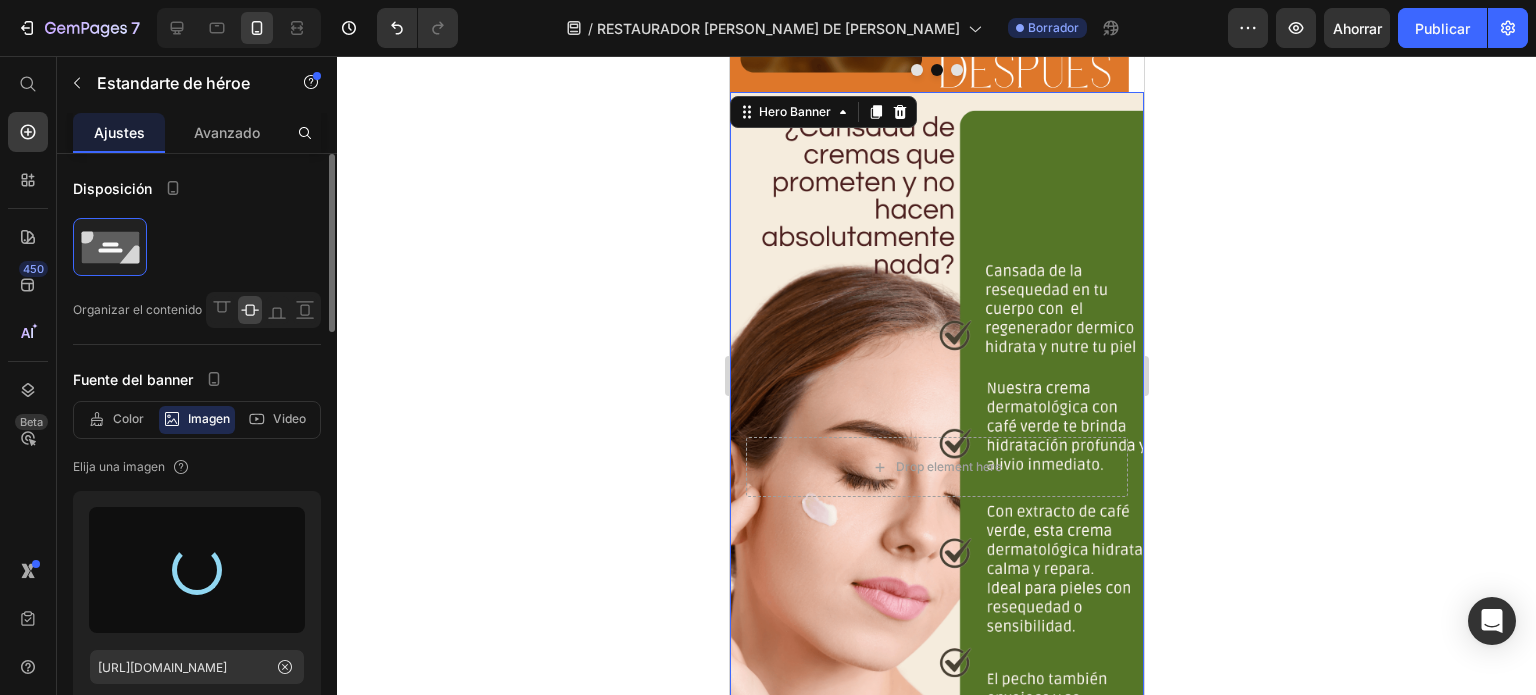 type on "[URL][DOMAIN_NAME]" 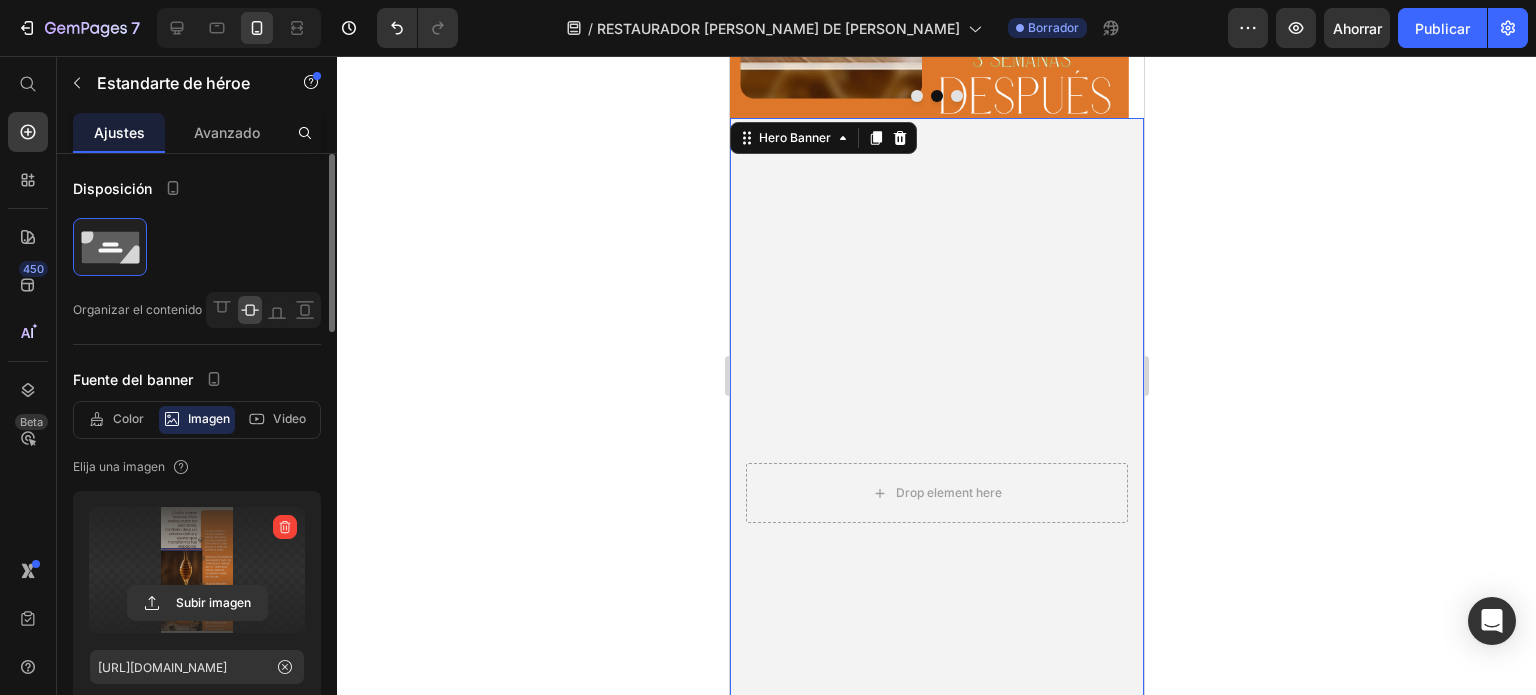 scroll, scrollTop: 4614, scrollLeft: 0, axis: vertical 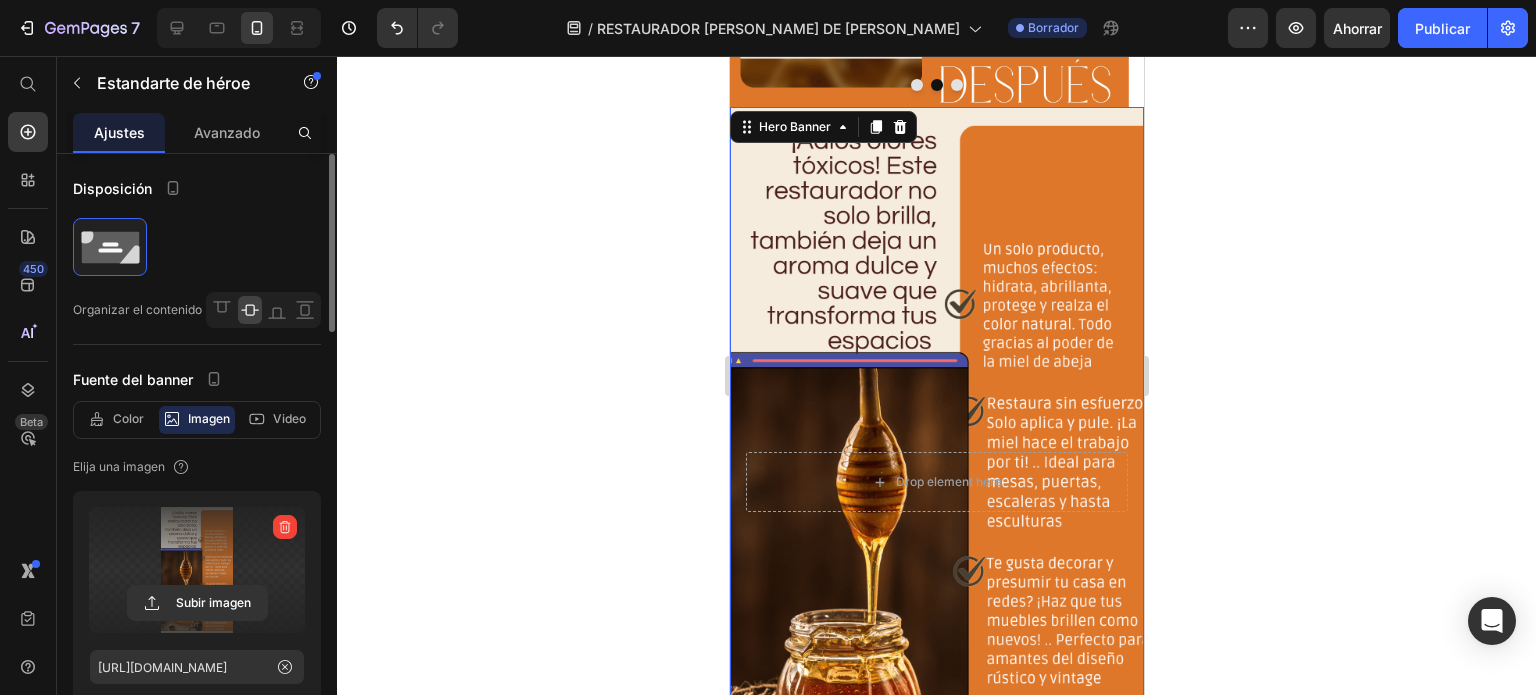 click 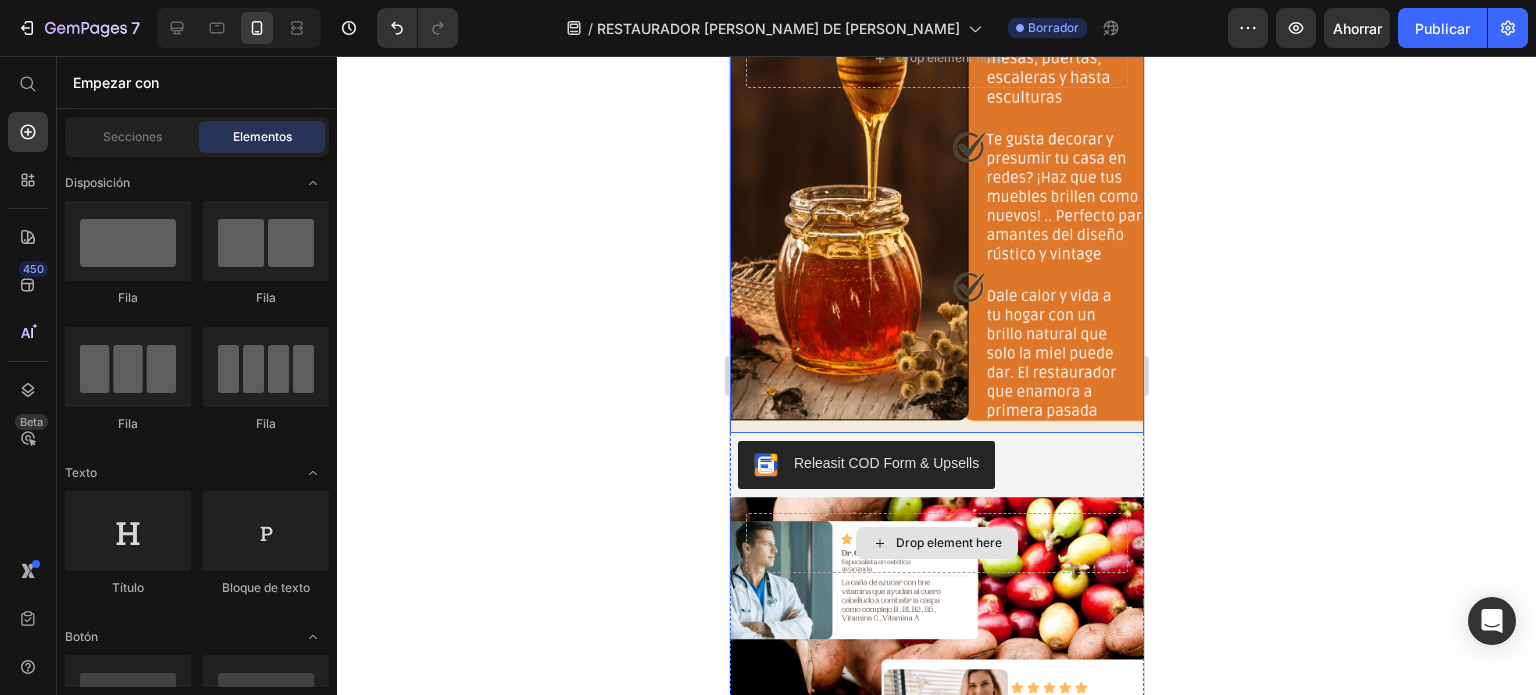scroll, scrollTop: 5182, scrollLeft: 0, axis: vertical 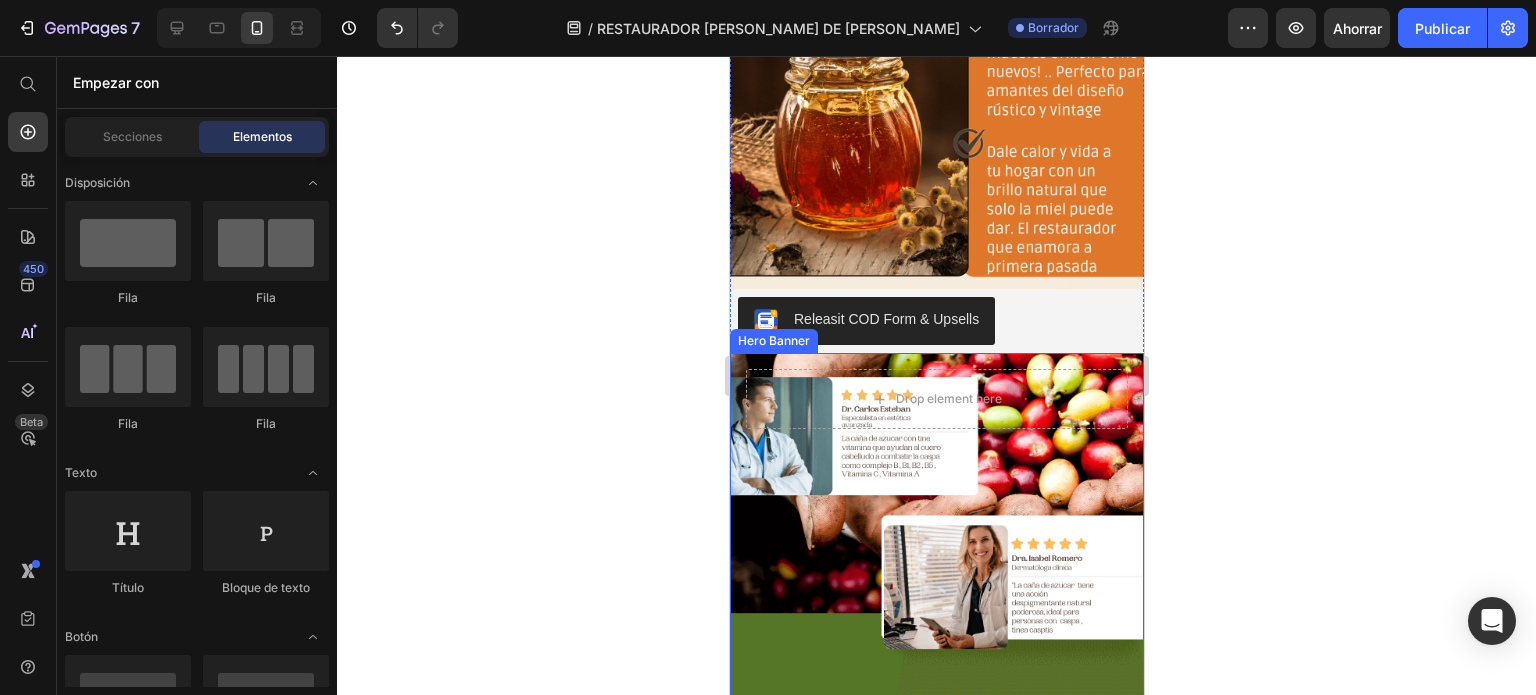 click at bounding box center (936, 728) 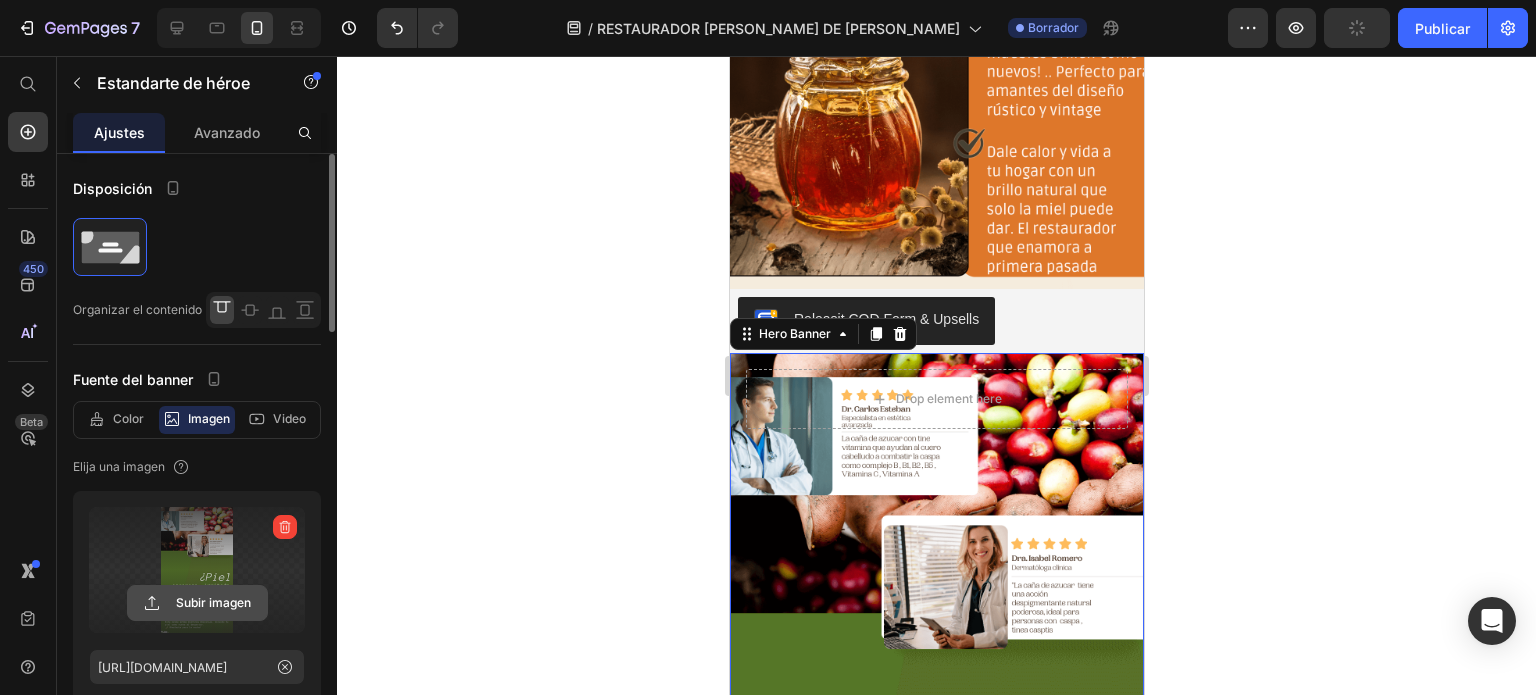 click 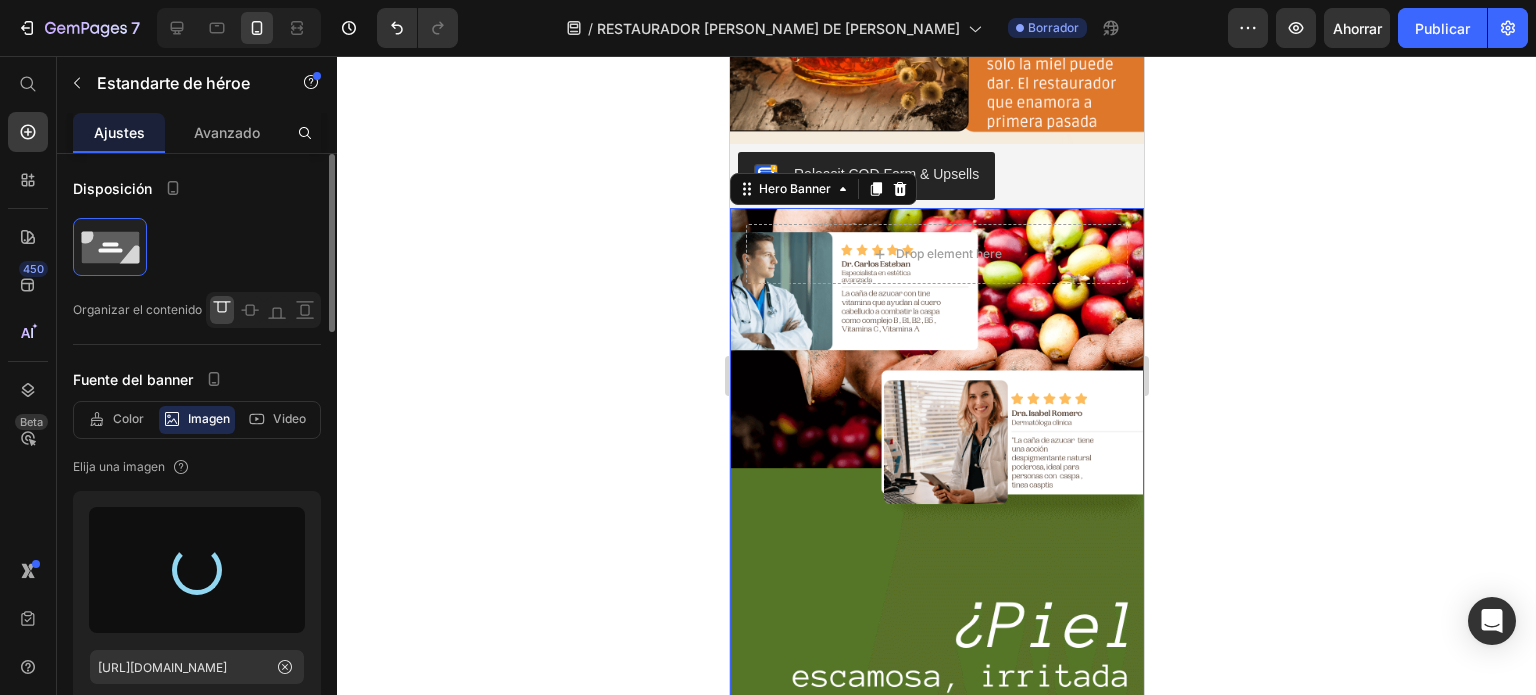 scroll, scrollTop: 5328, scrollLeft: 0, axis: vertical 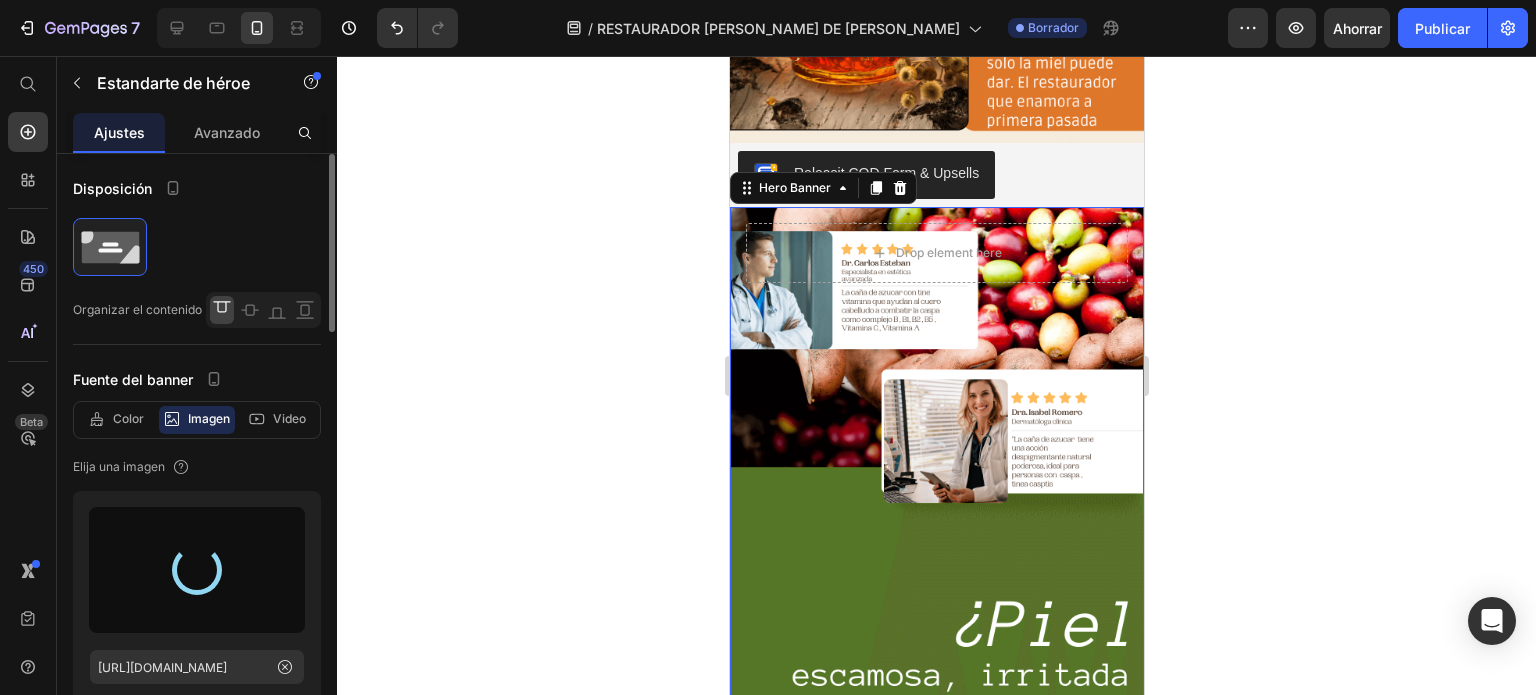 type on "[URL][DOMAIN_NAME]" 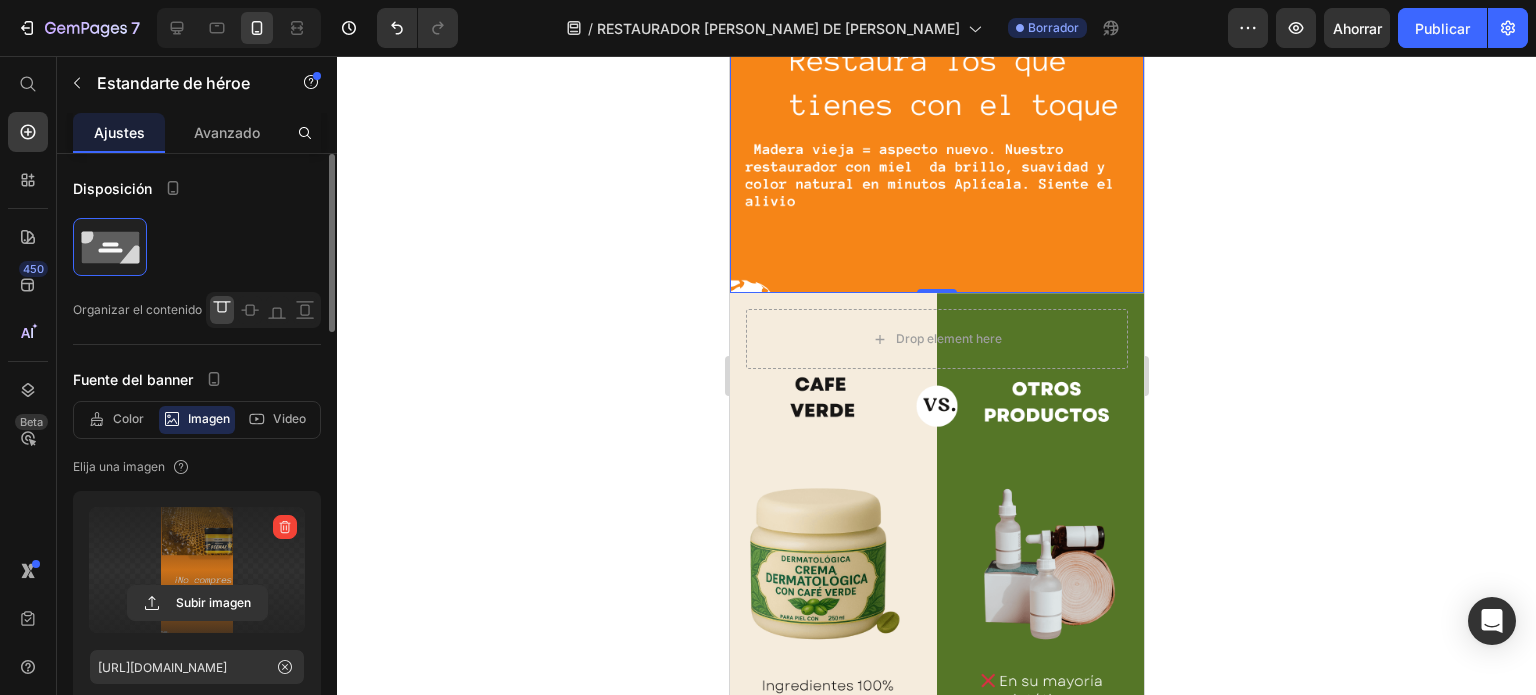 scroll, scrollTop: 5993, scrollLeft: 0, axis: vertical 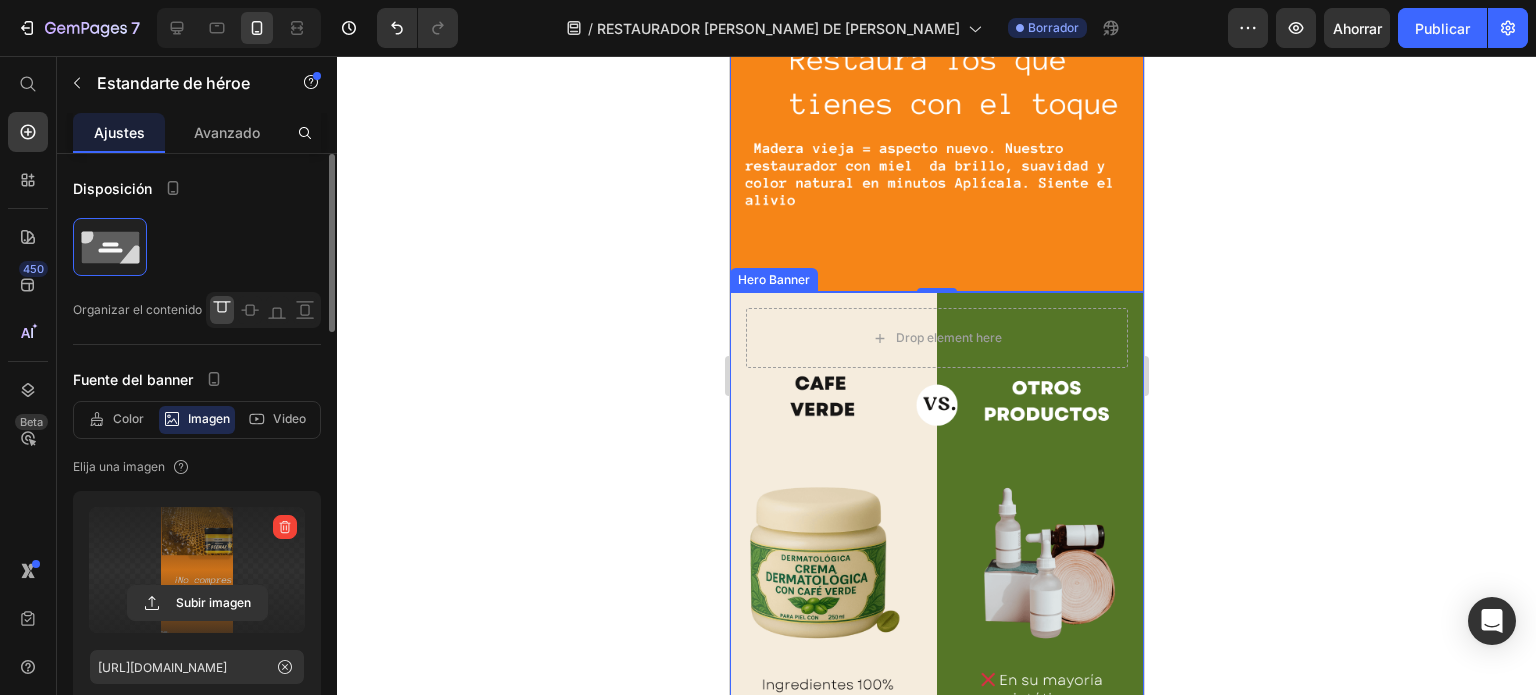 click at bounding box center [936, 667] 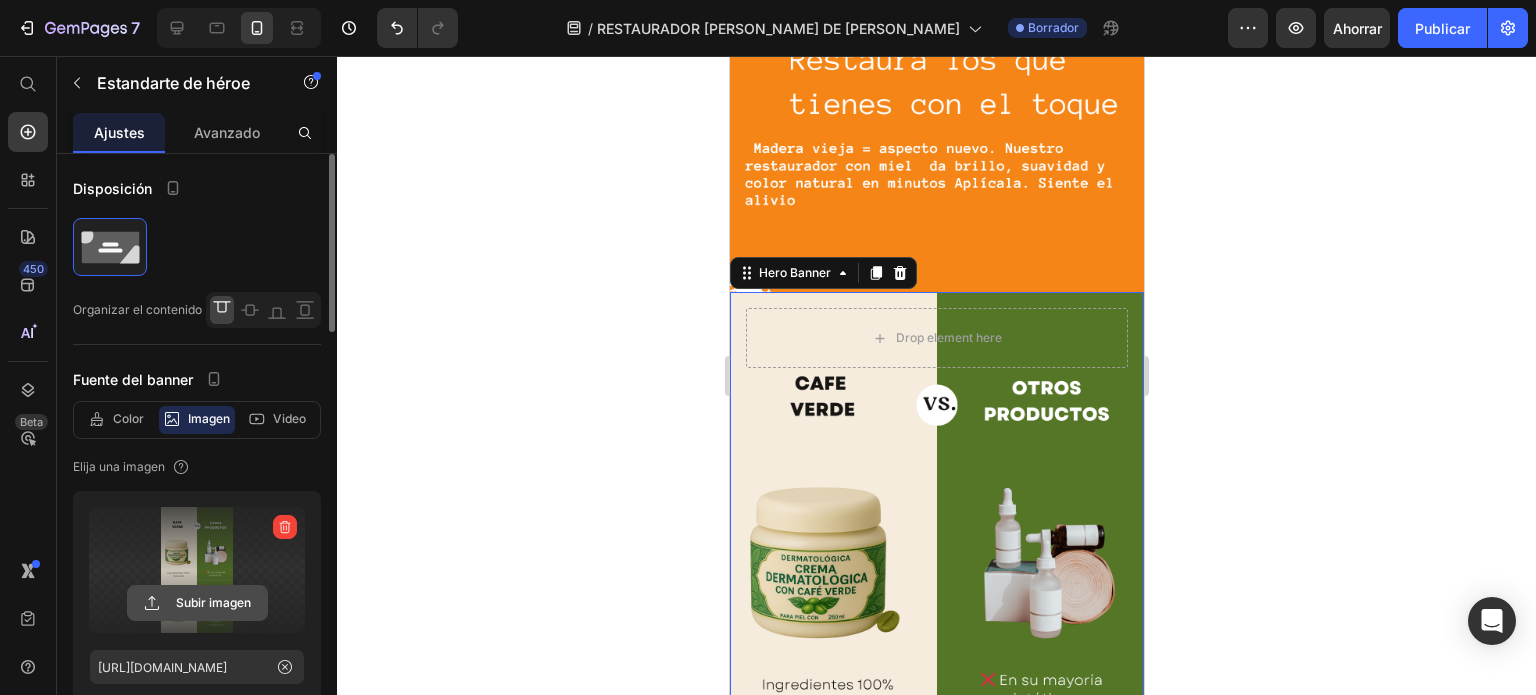 click 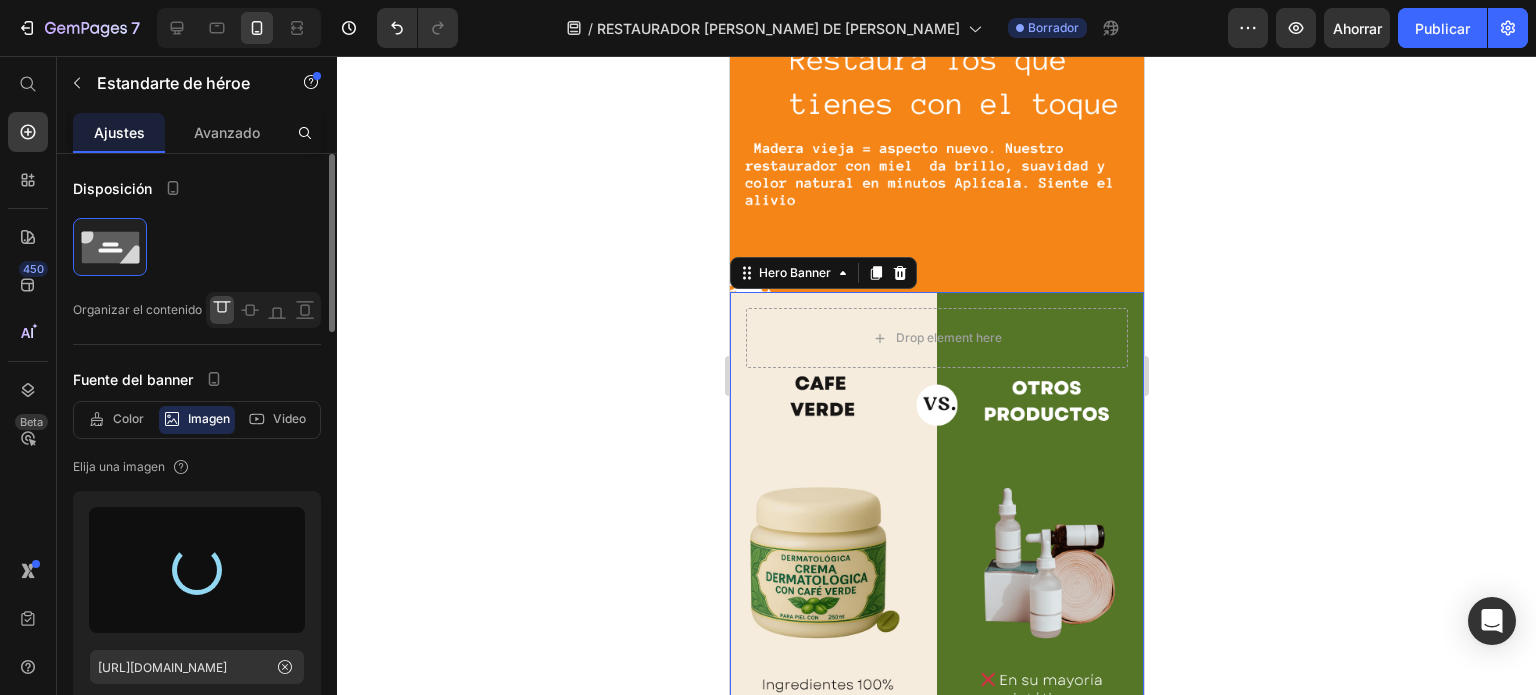 type on "[URL][DOMAIN_NAME]" 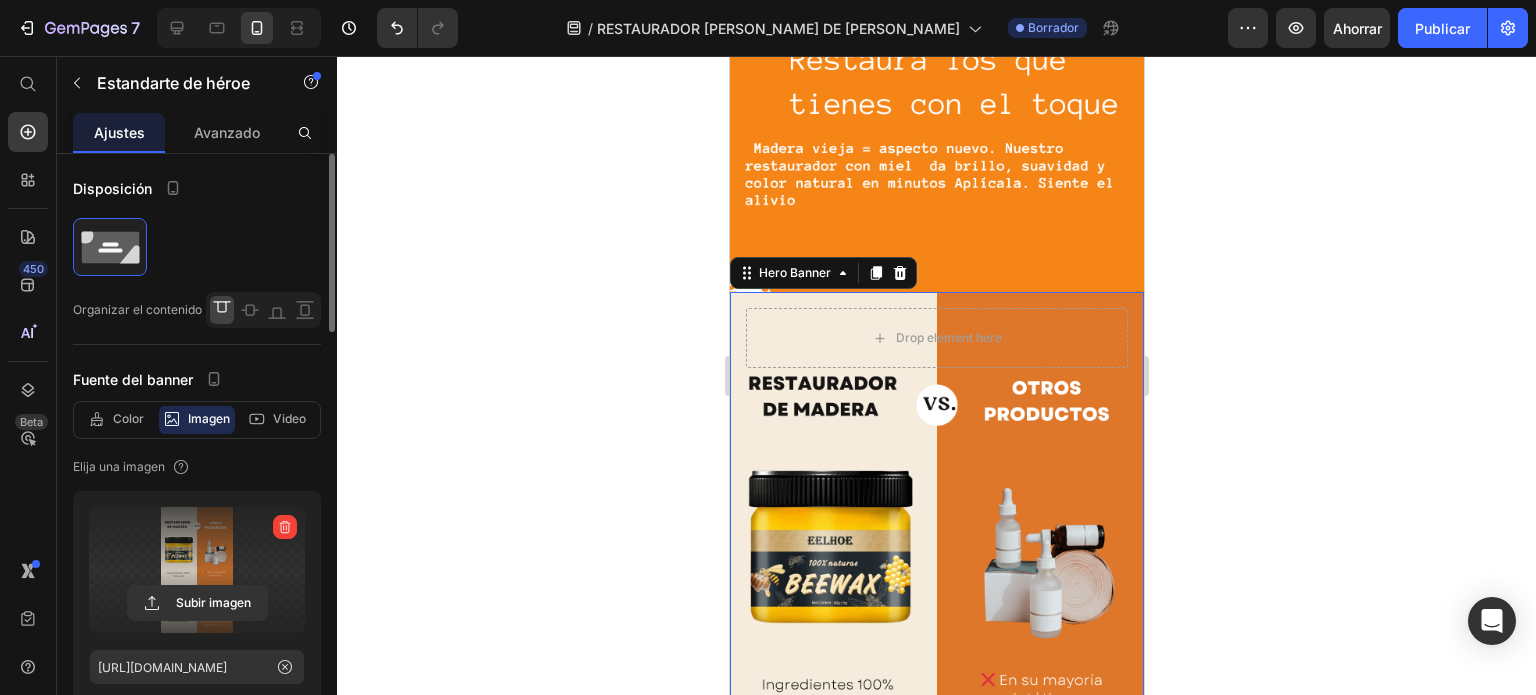 click 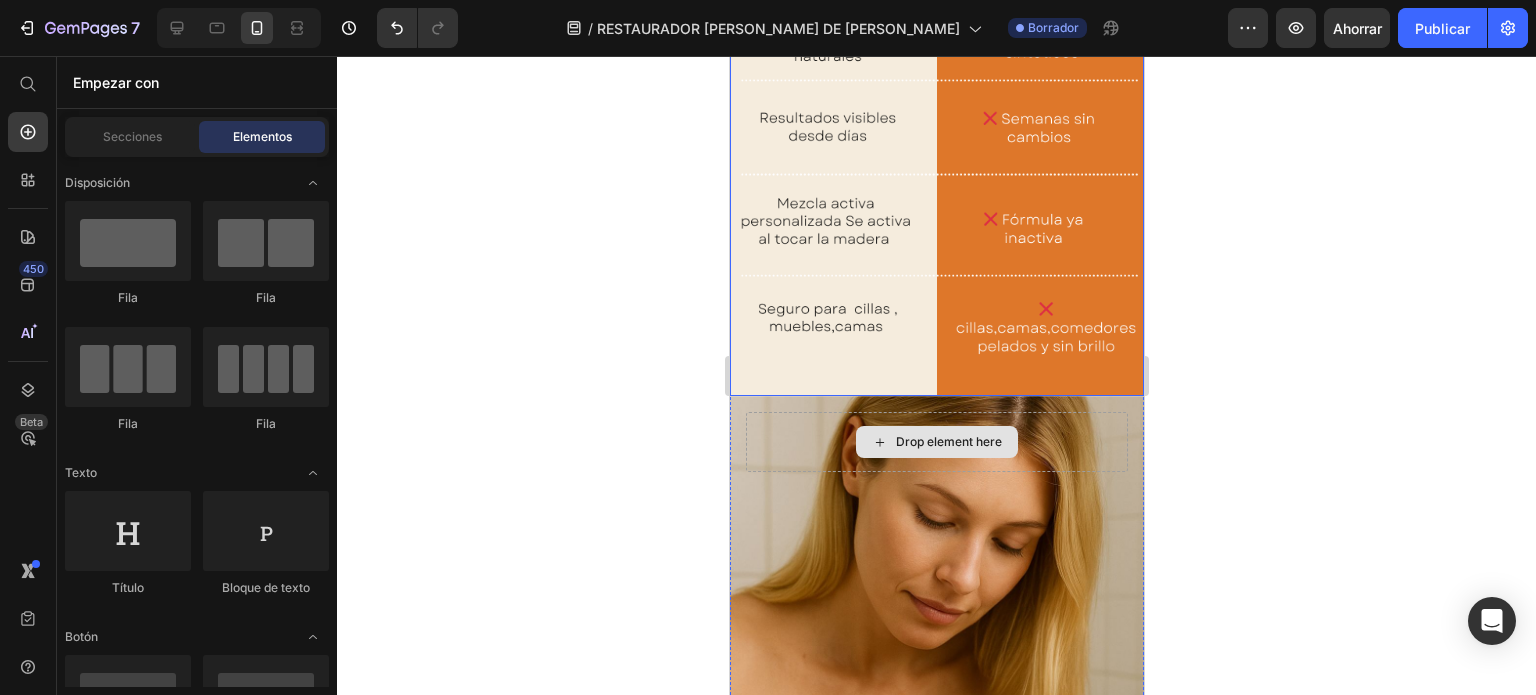 scroll, scrollTop: 6877, scrollLeft: 0, axis: vertical 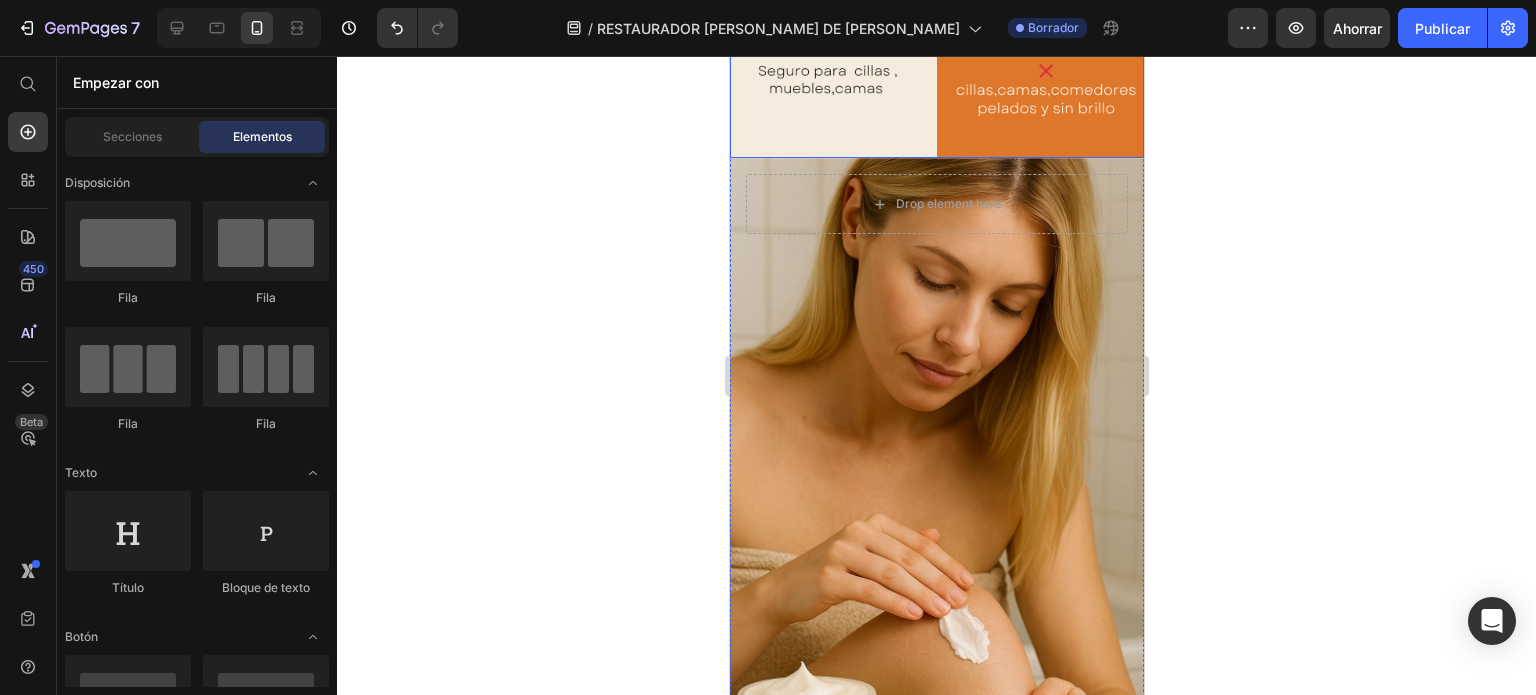 click at bounding box center (936, 533) 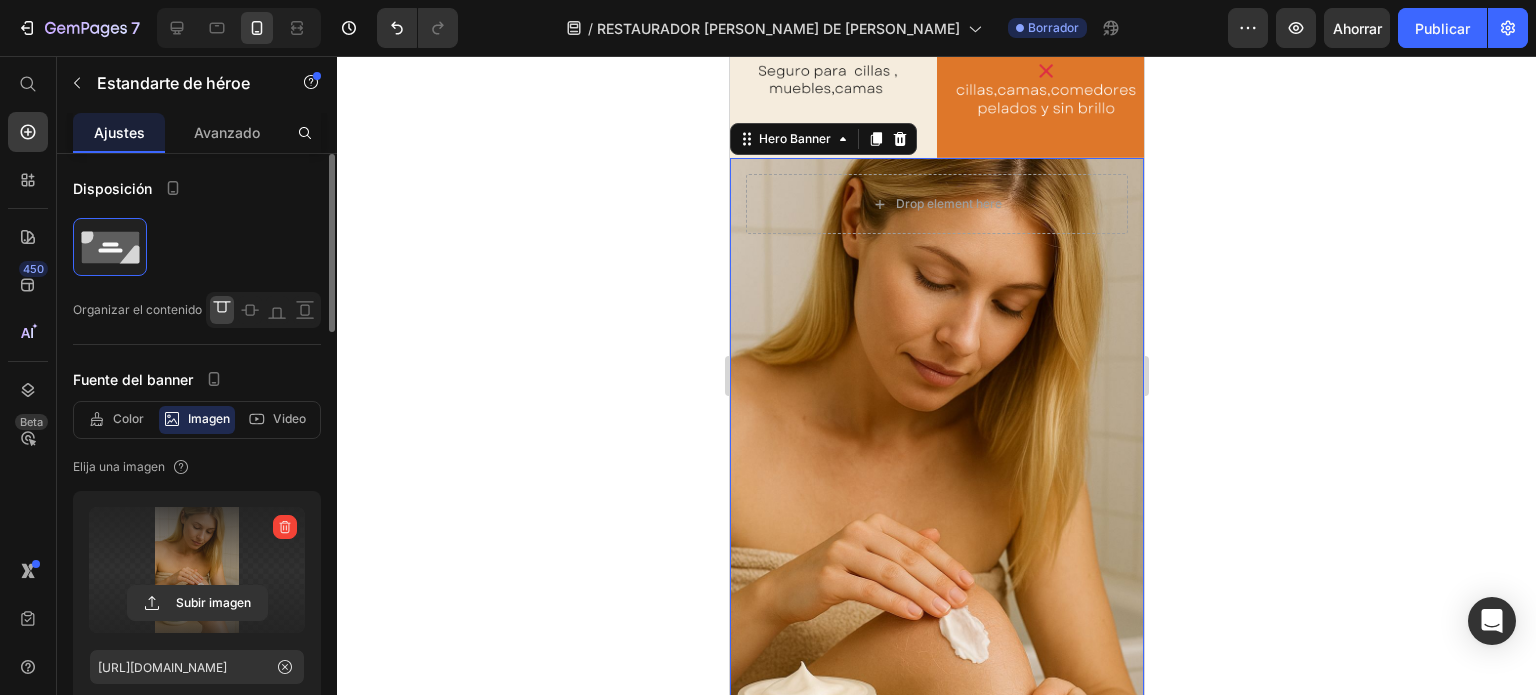 click at bounding box center (197, 570) 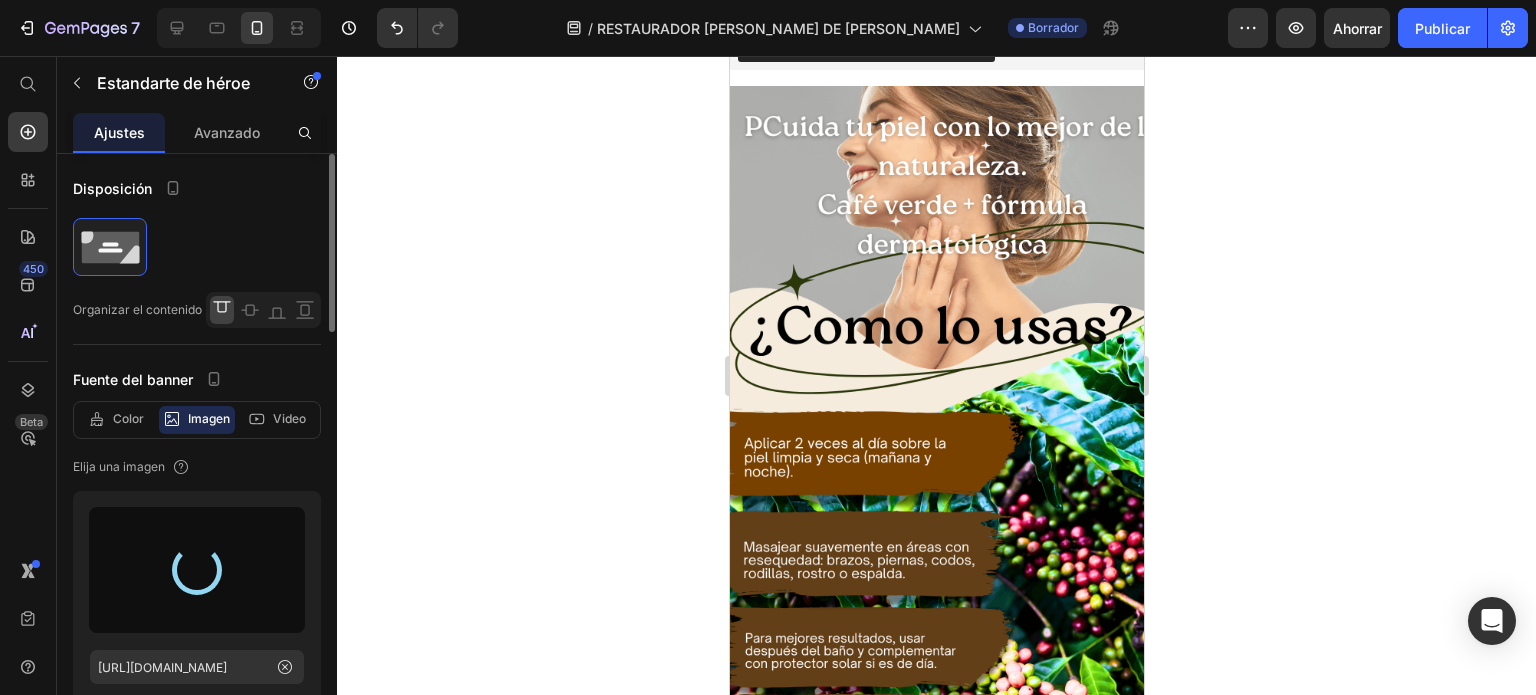 scroll, scrollTop: 7780, scrollLeft: 0, axis: vertical 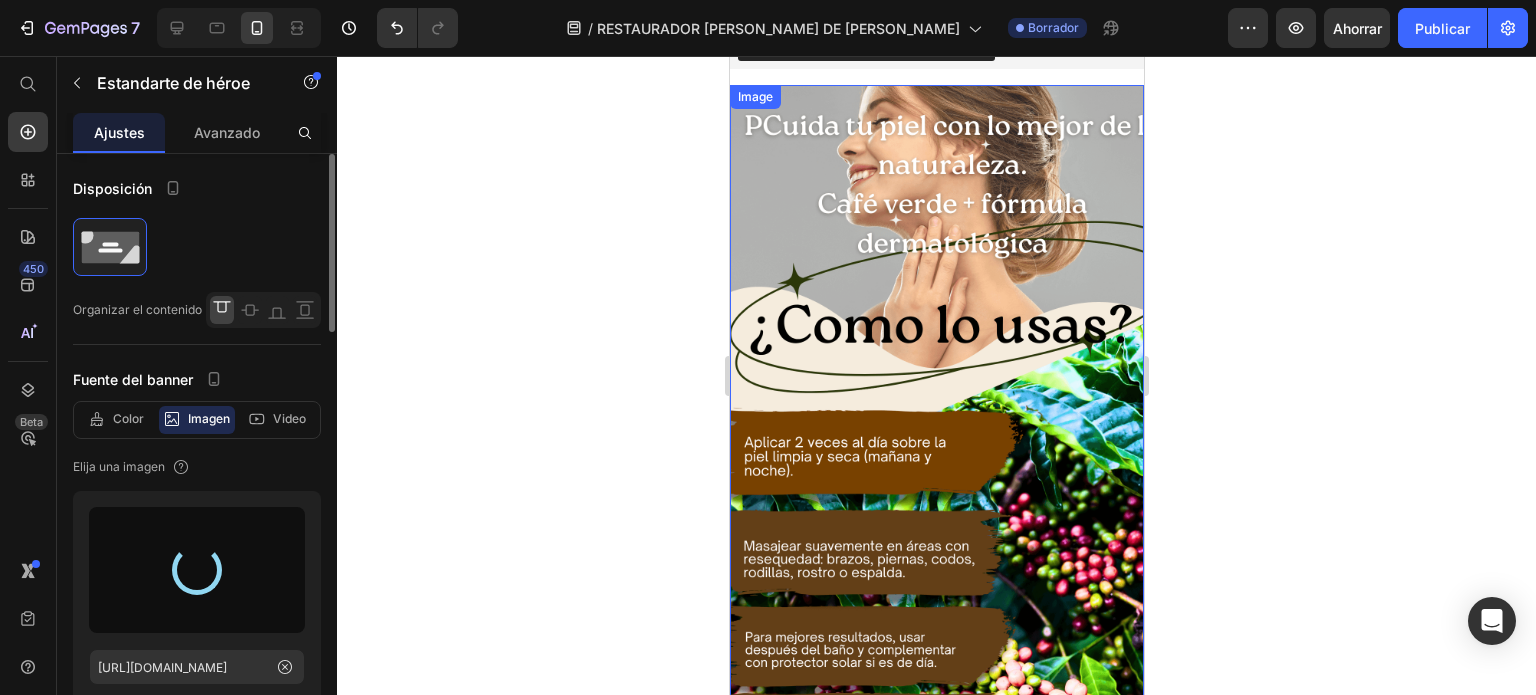 click at bounding box center (936, 453) 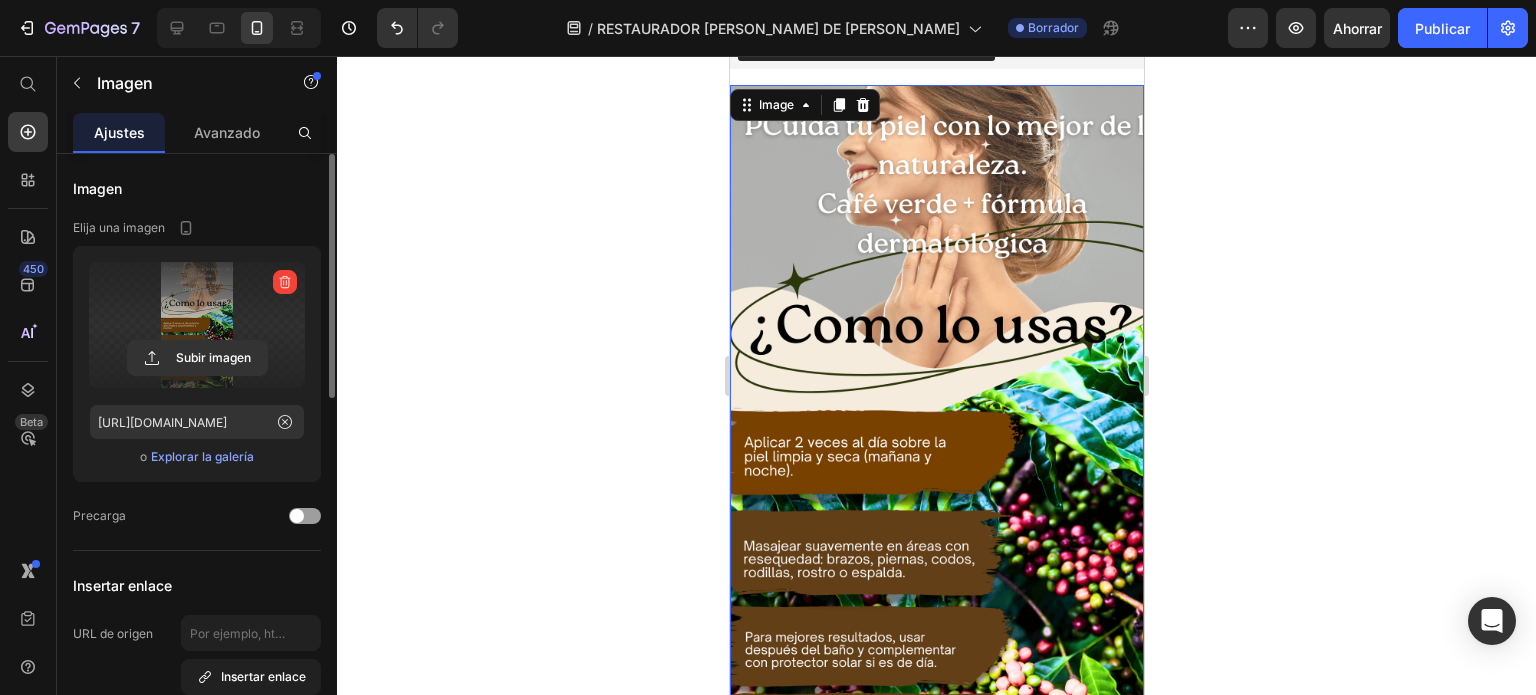 click at bounding box center (197, 325) 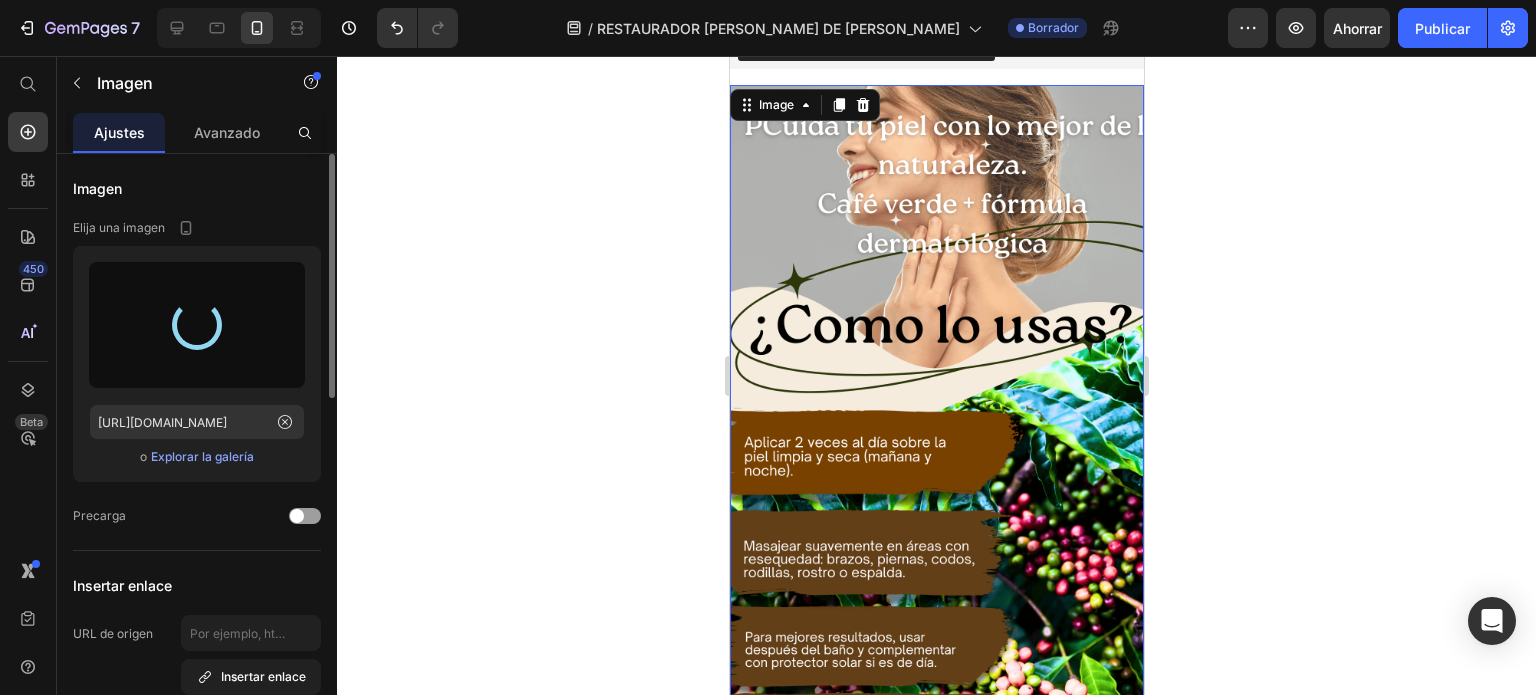 type on "[URL][DOMAIN_NAME]" 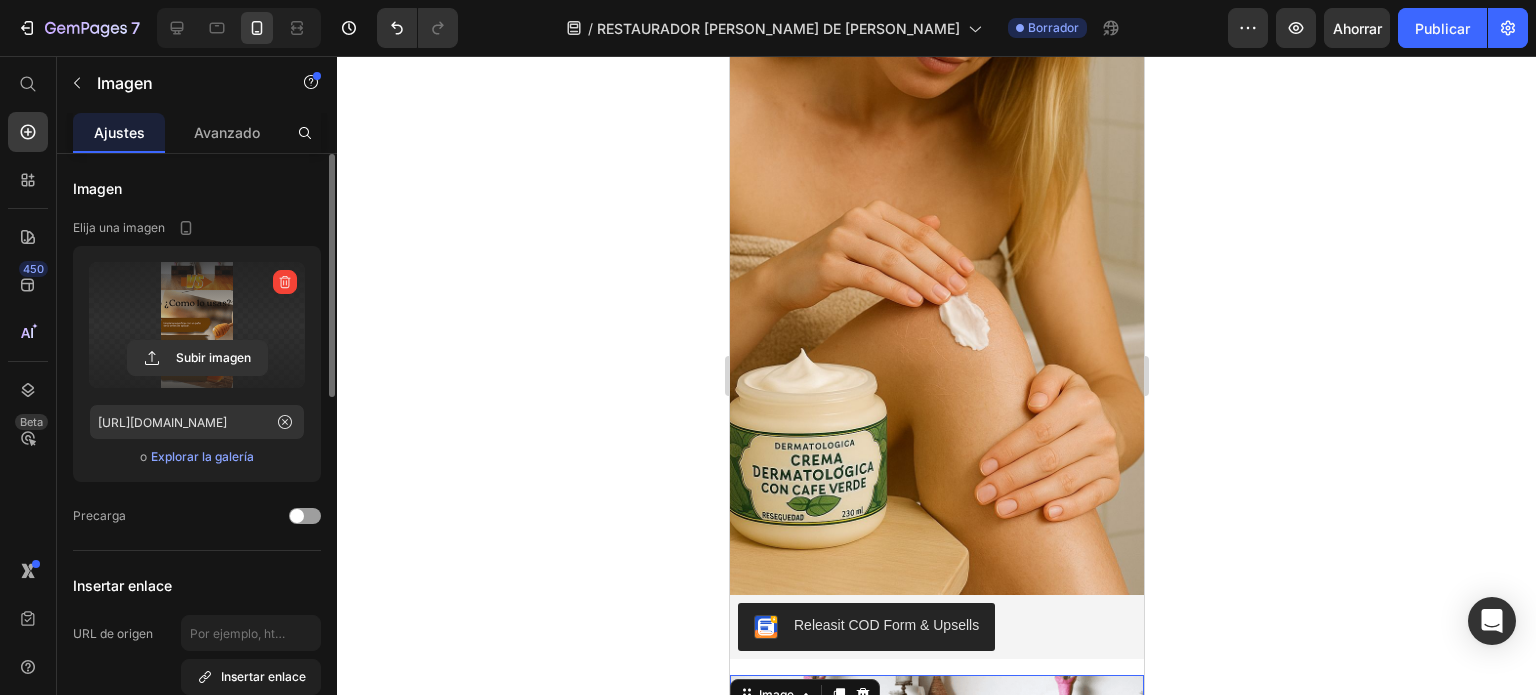 scroll, scrollTop: 7092, scrollLeft: 0, axis: vertical 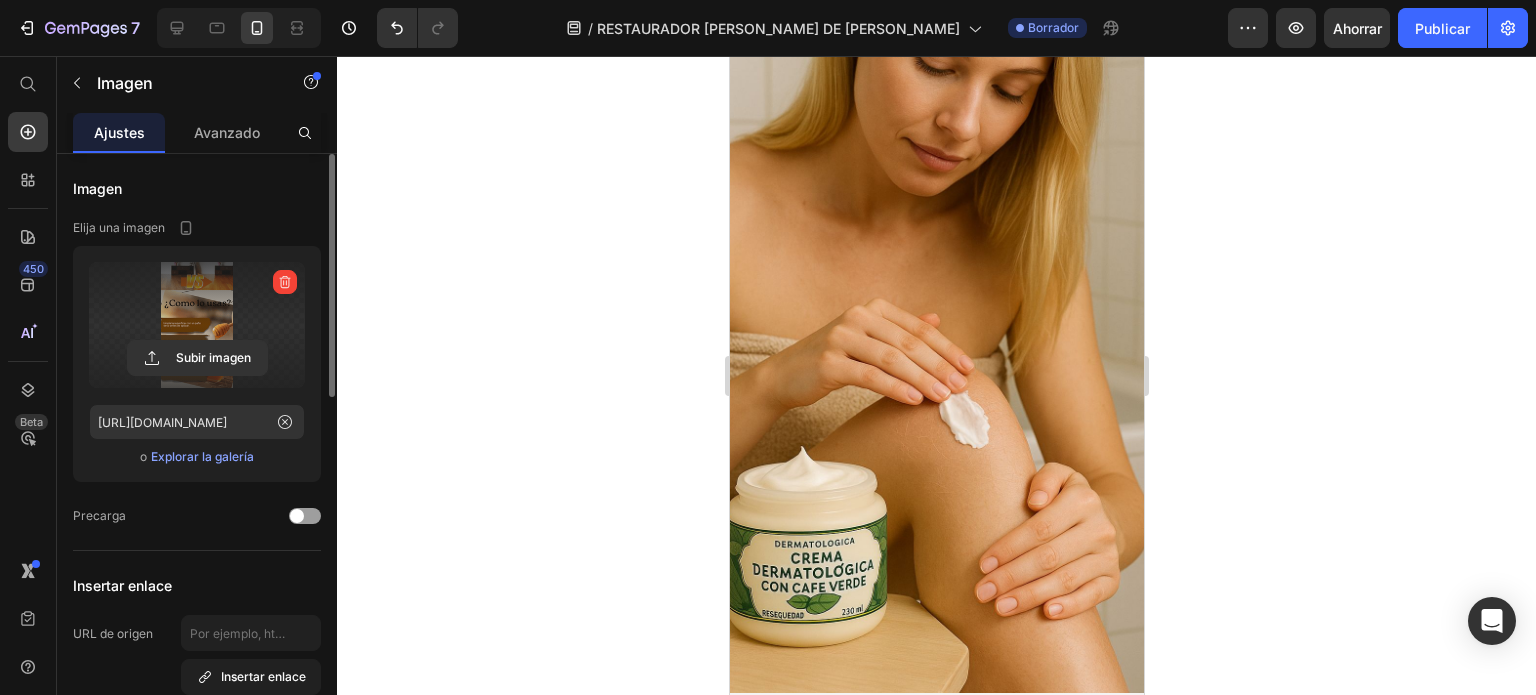 click at bounding box center (936, 318) 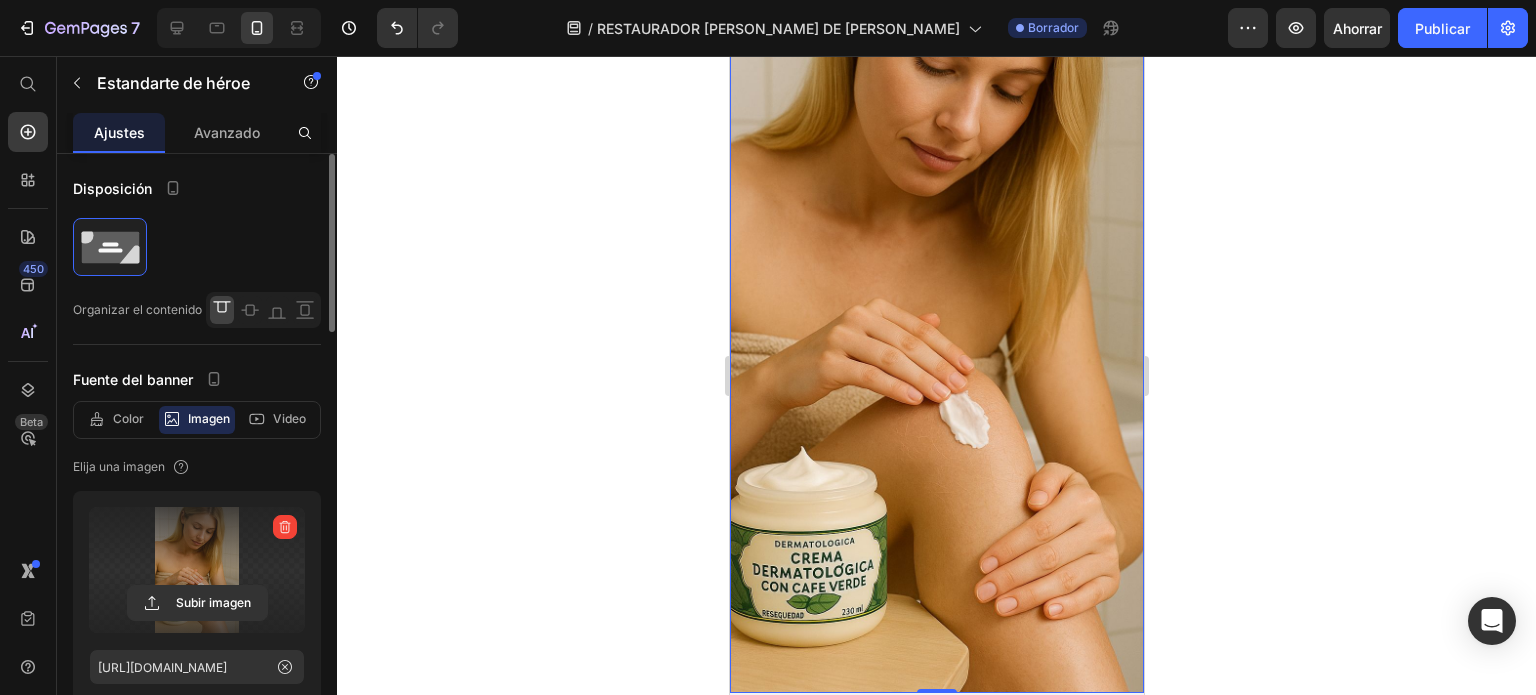 click at bounding box center (197, 570) 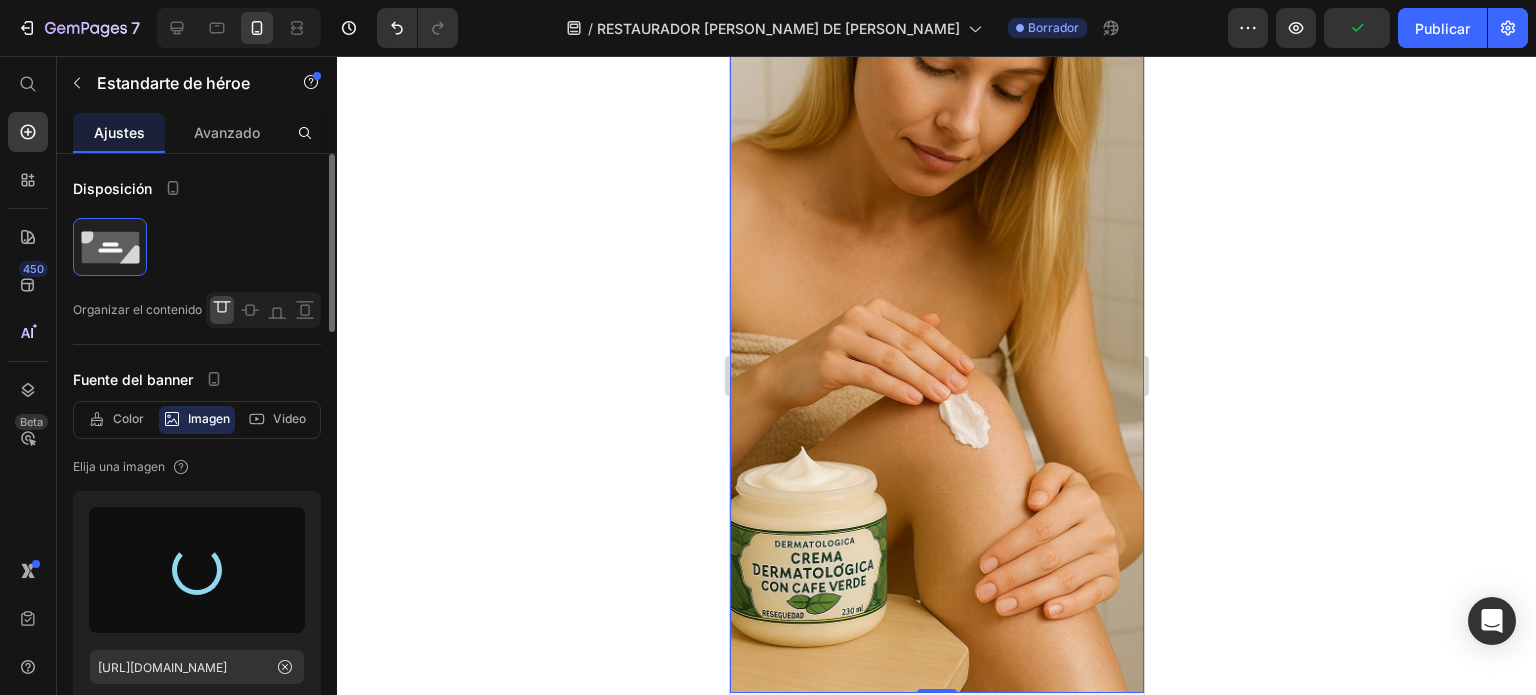 type on "[URL][DOMAIN_NAME]" 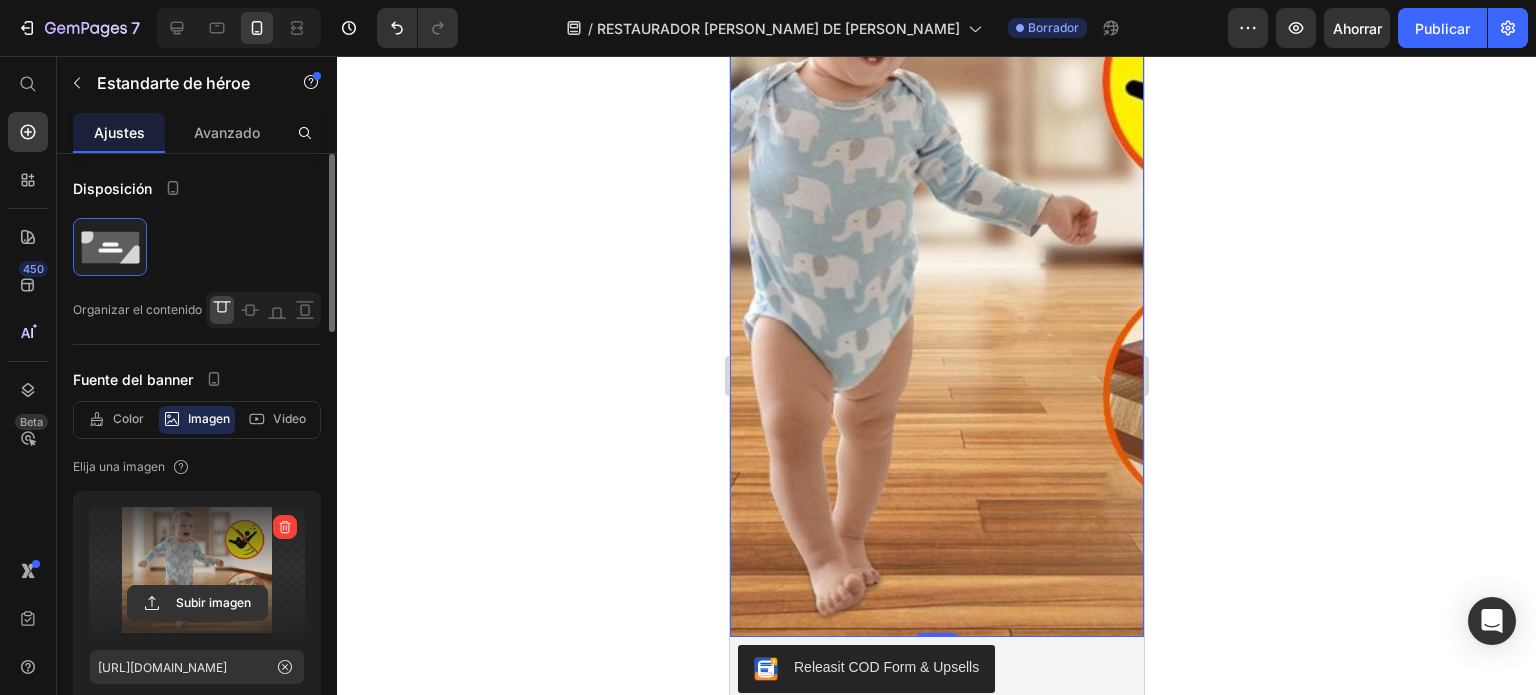 scroll, scrollTop: 7039, scrollLeft: 0, axis: vertical 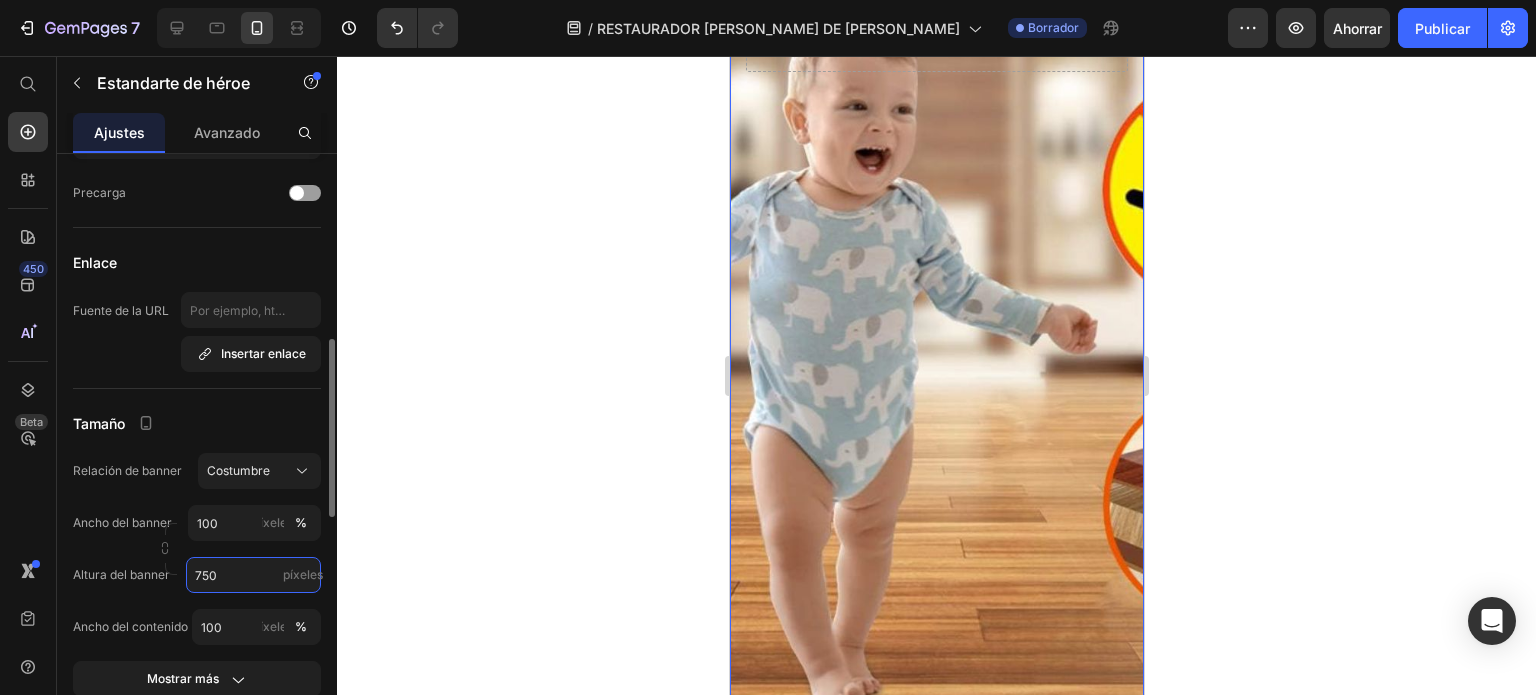 click on "750" at bounding box center (253, 575) 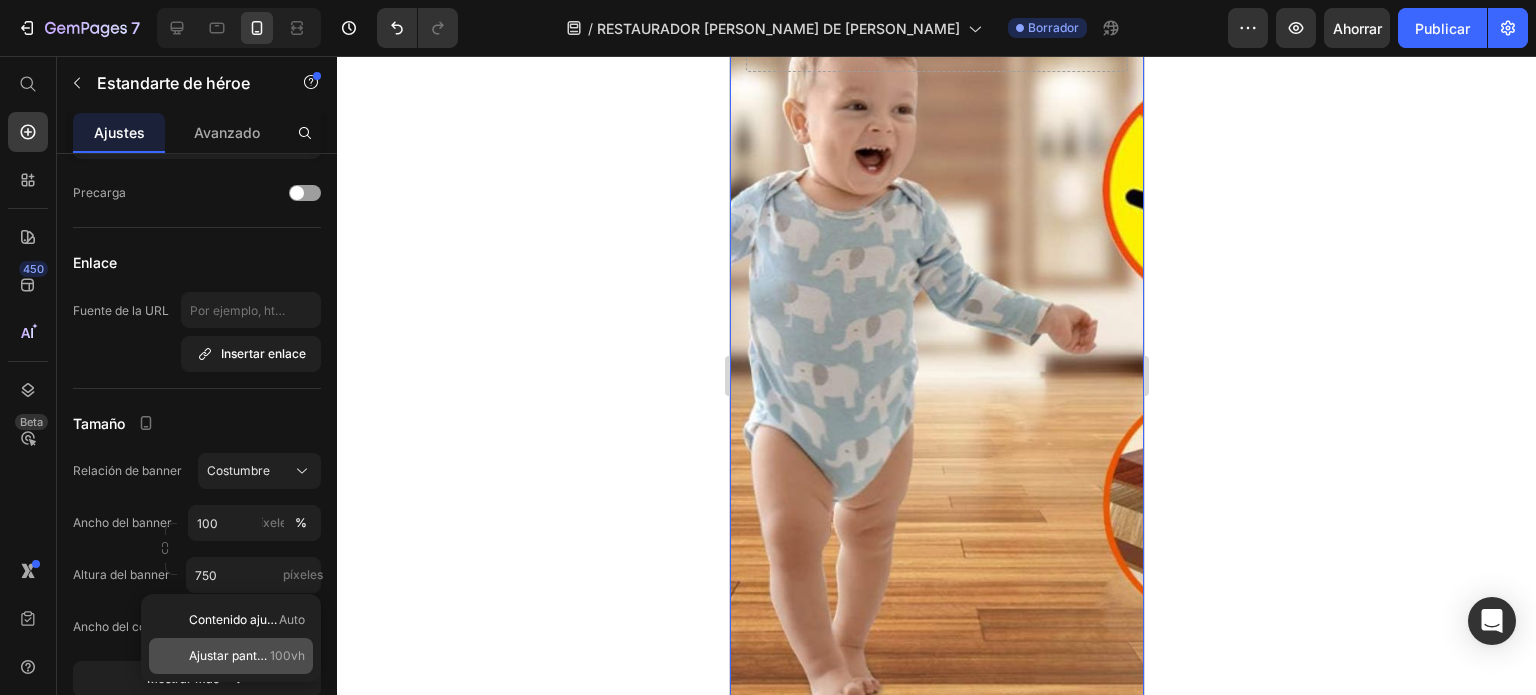 click on "Ajustar pantalla 100vh" 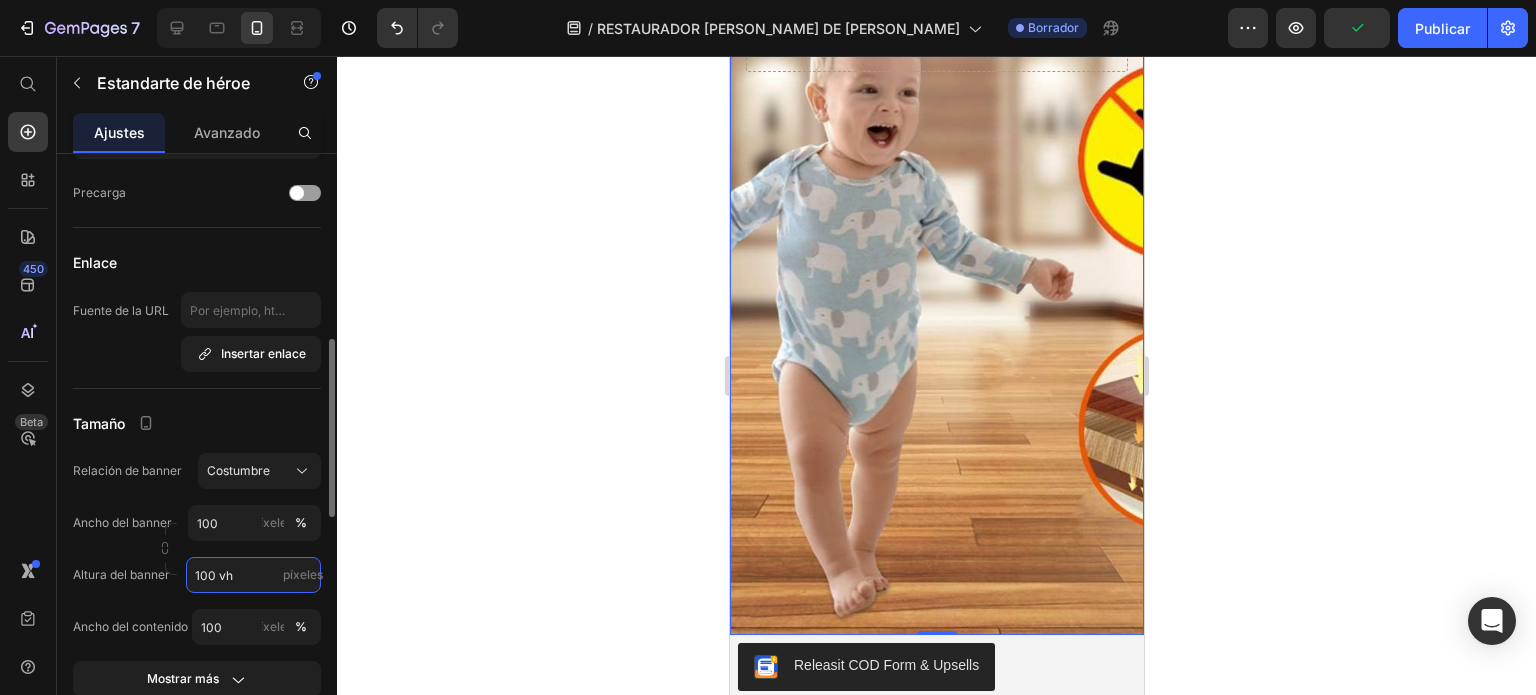 click on "100 vh" at bounding box center (253, 575) 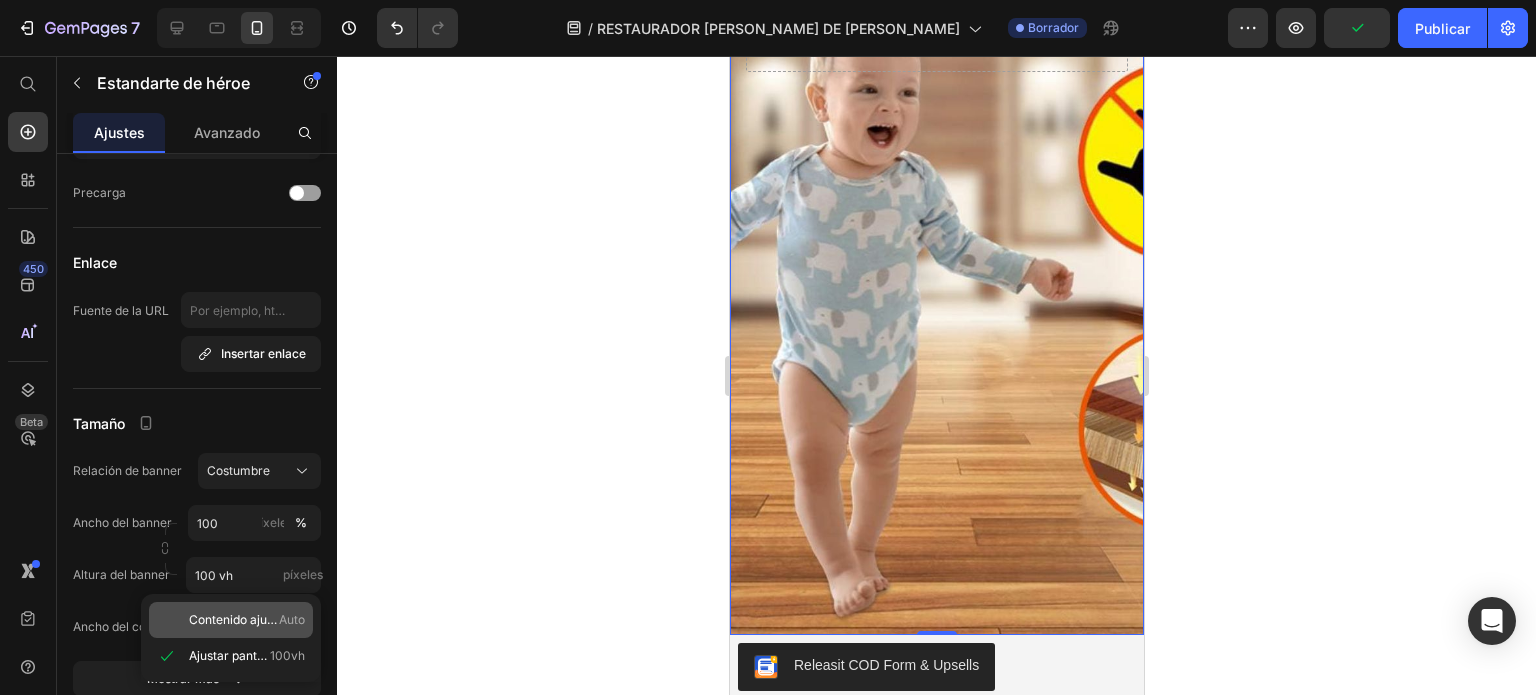 click on "Contenido ajustado" at bounding box center (243, 619) 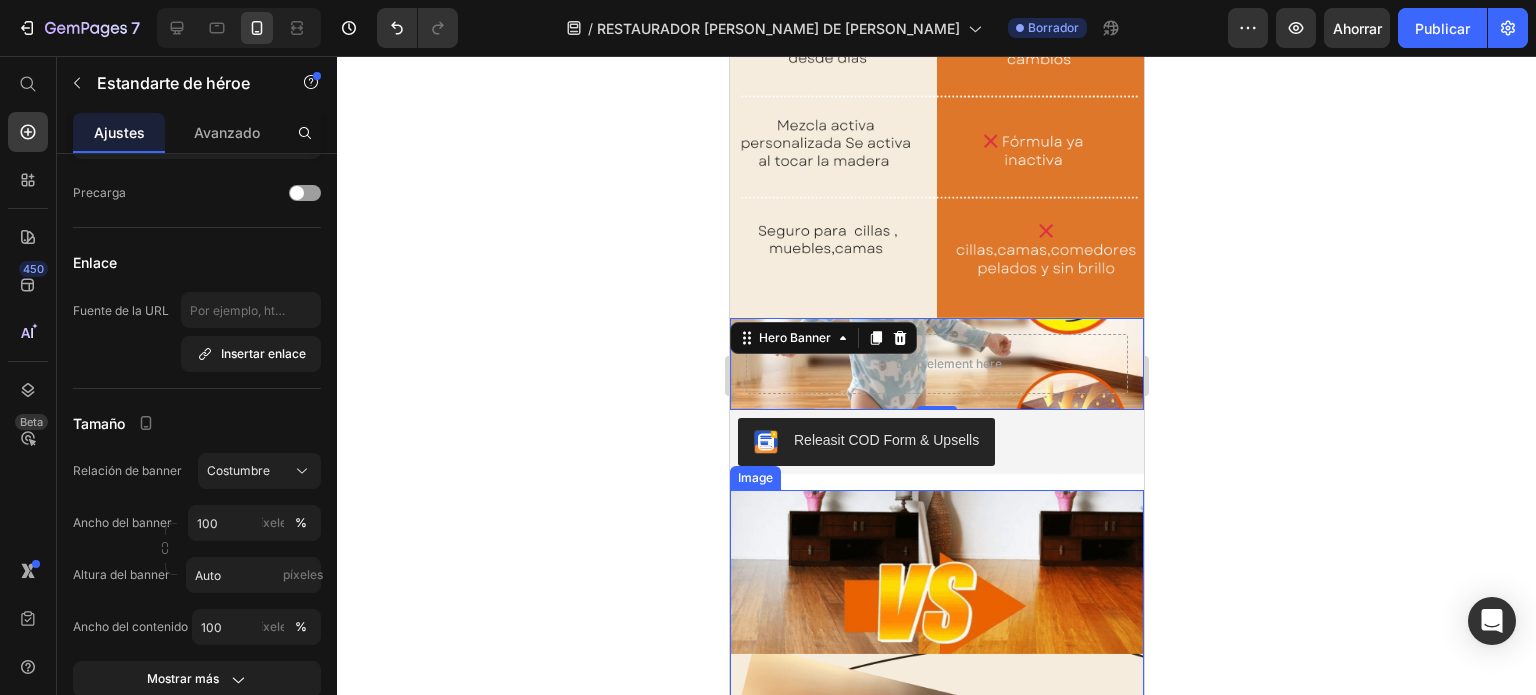scroll, scrollTop: 6716, scrollLeft: 0, axis: vertical 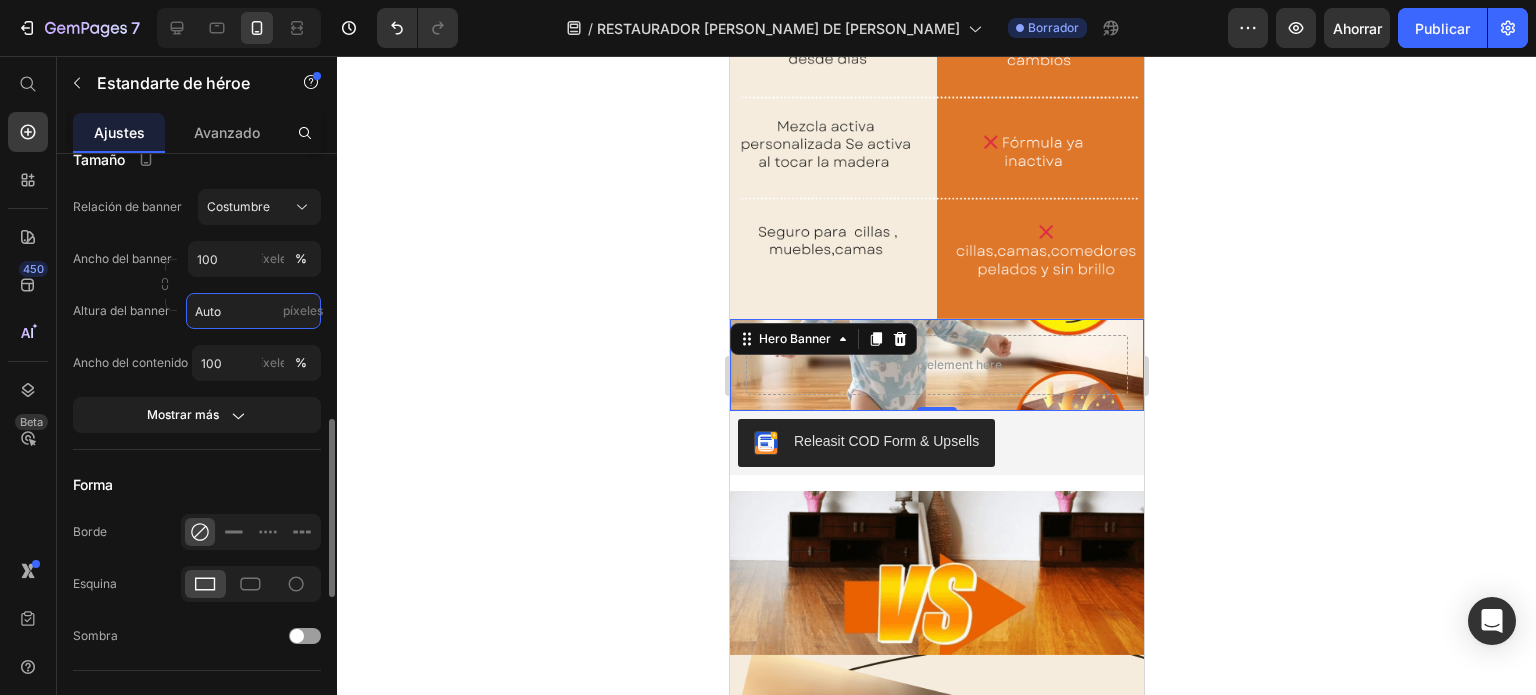 click on "Auto" at bounding box center [253, 311] 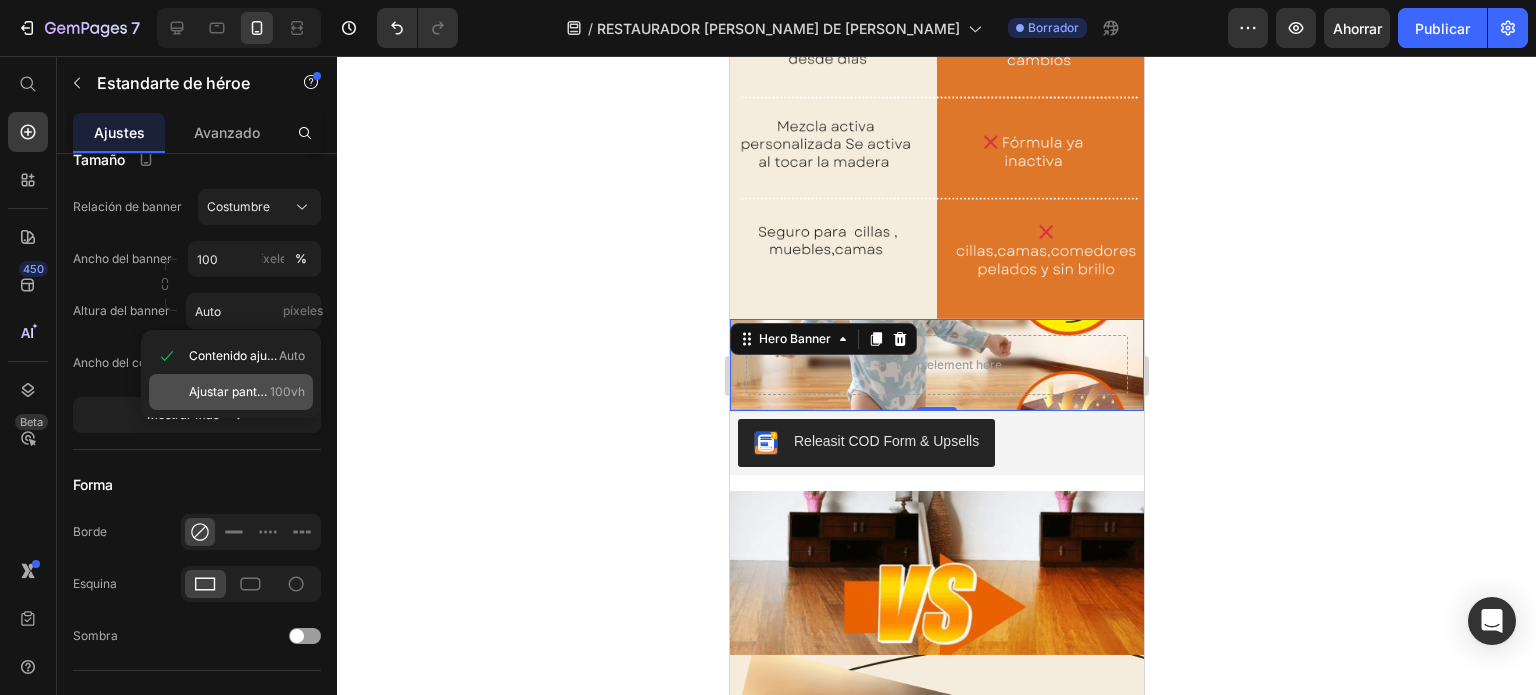 click on "Ajustar pantalla" at bounding box center [229, 392] 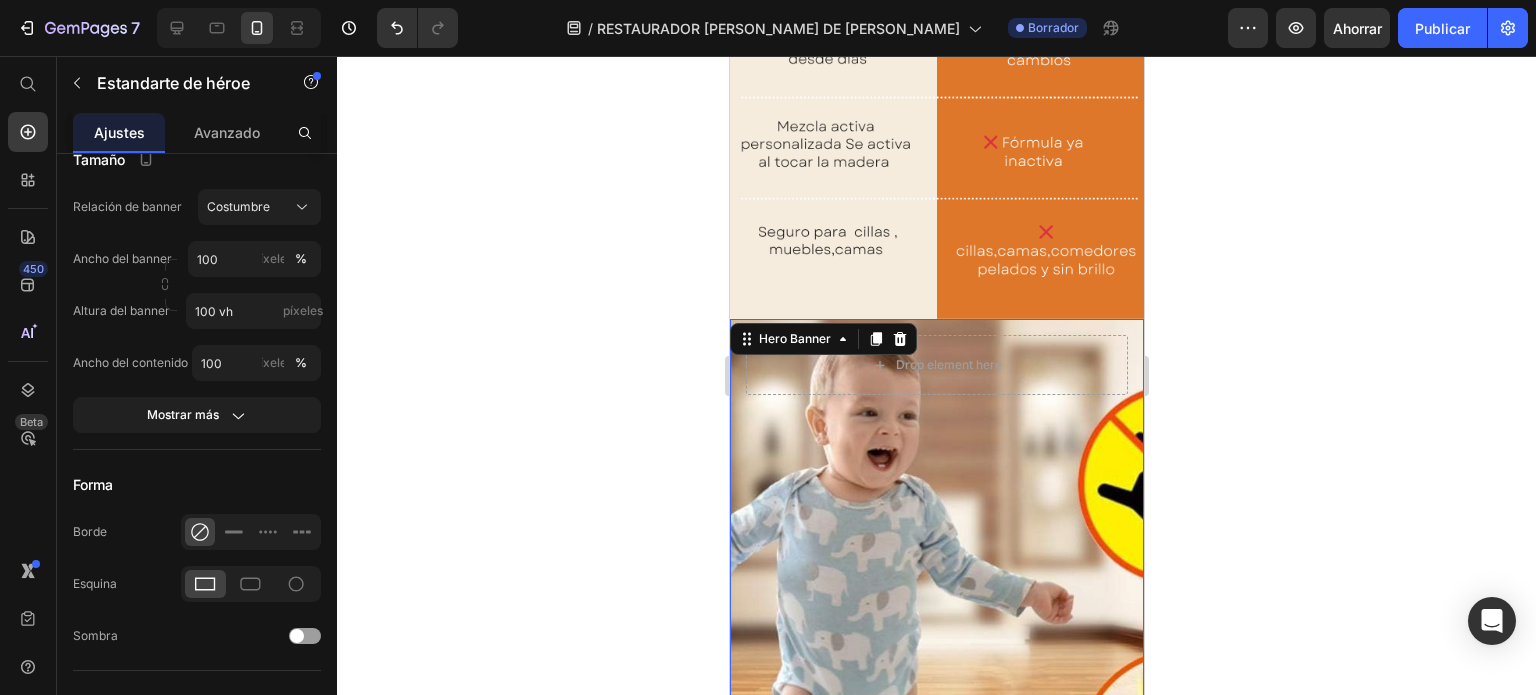 click at bounding box center [936, 638] 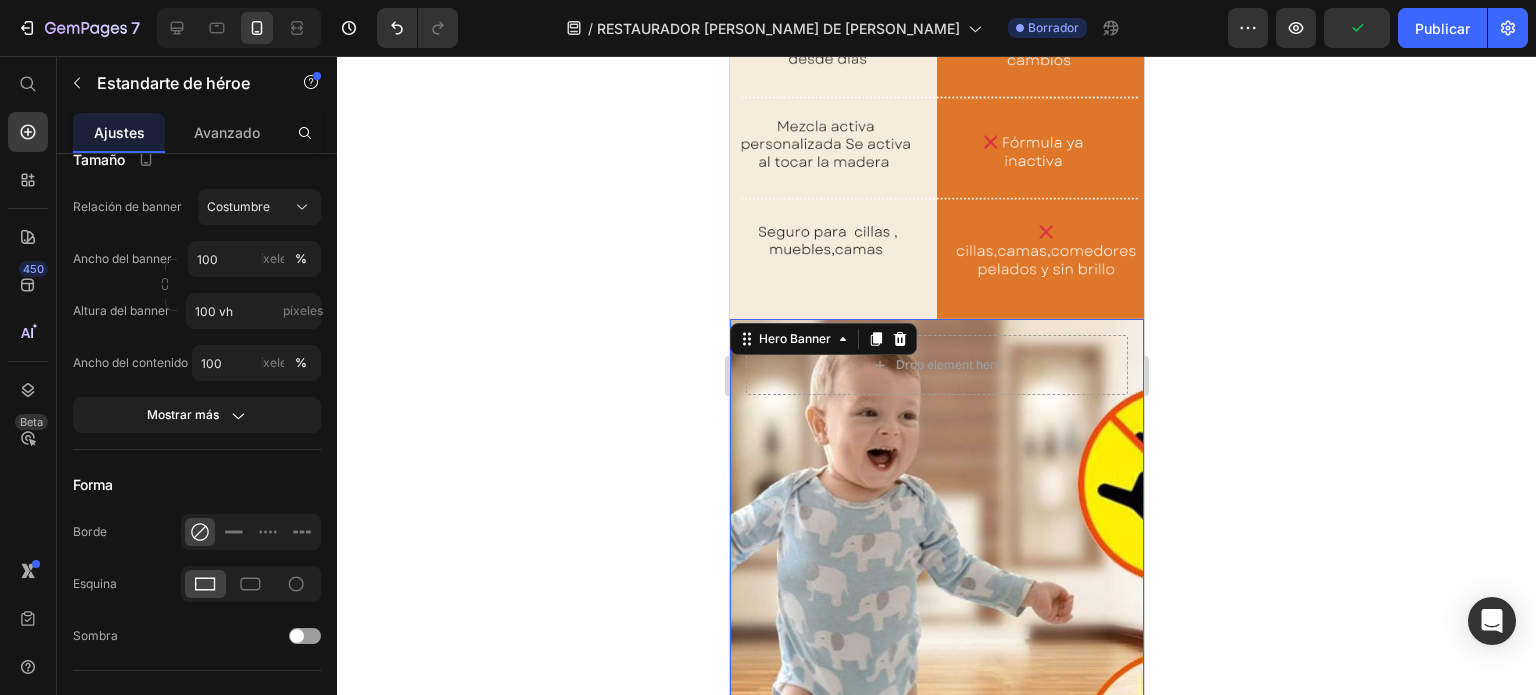 click 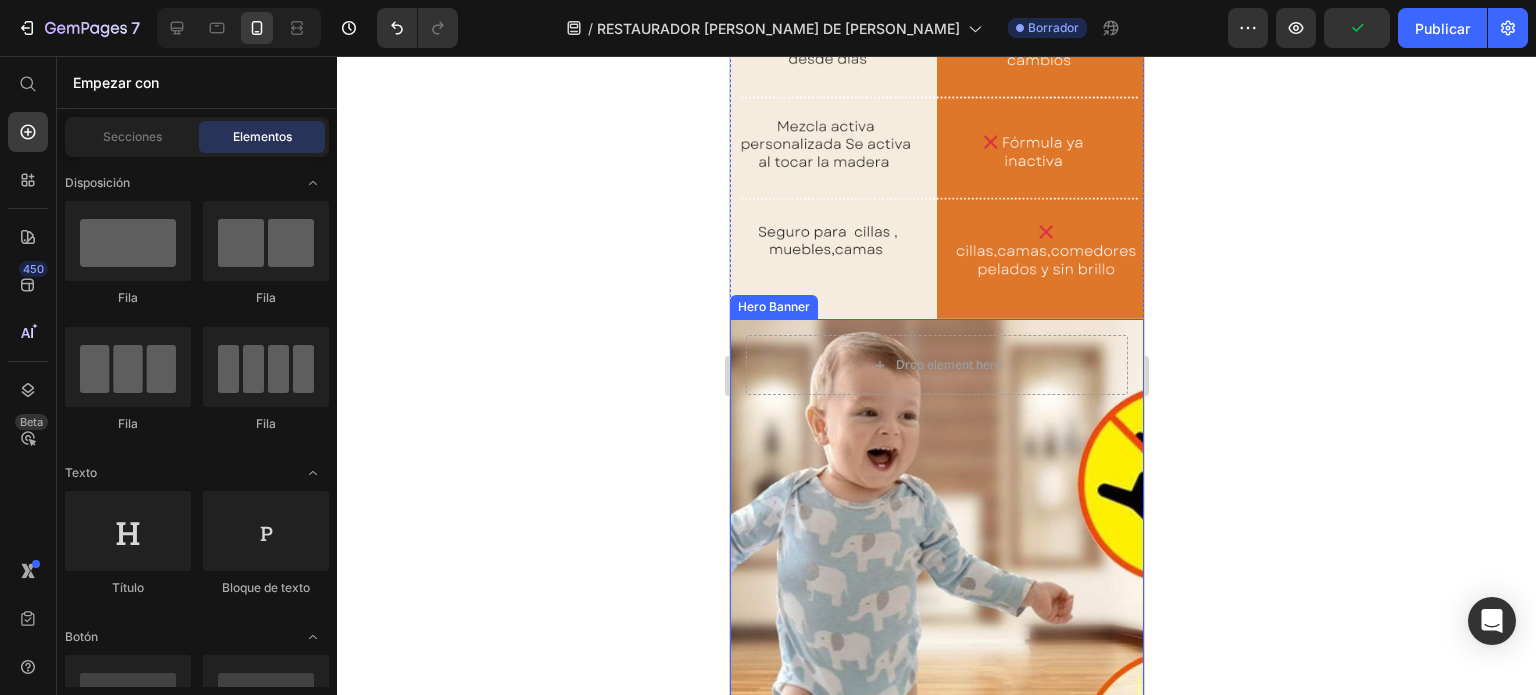 click at bounding box center (936, 638) 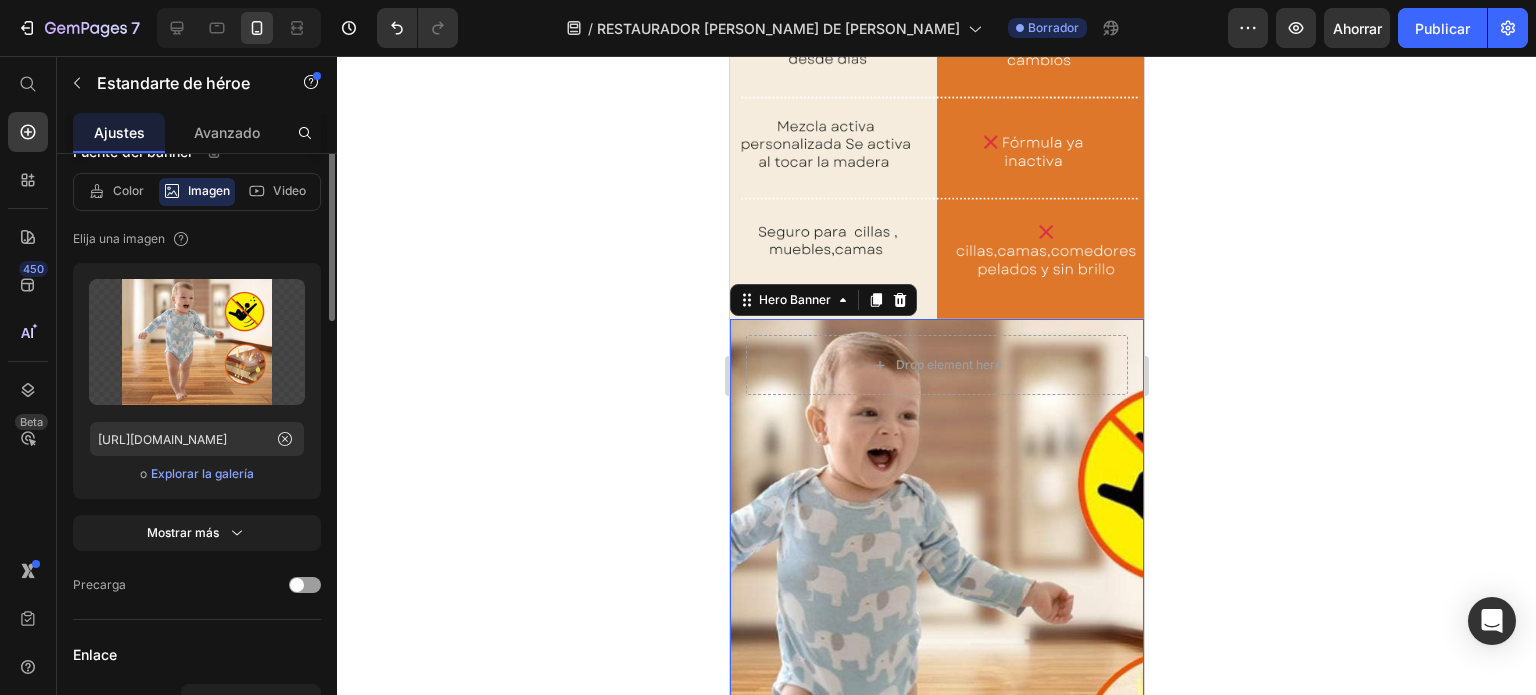 scroll, scrollTop: 167, scrollLeft: 0, axis: vertical 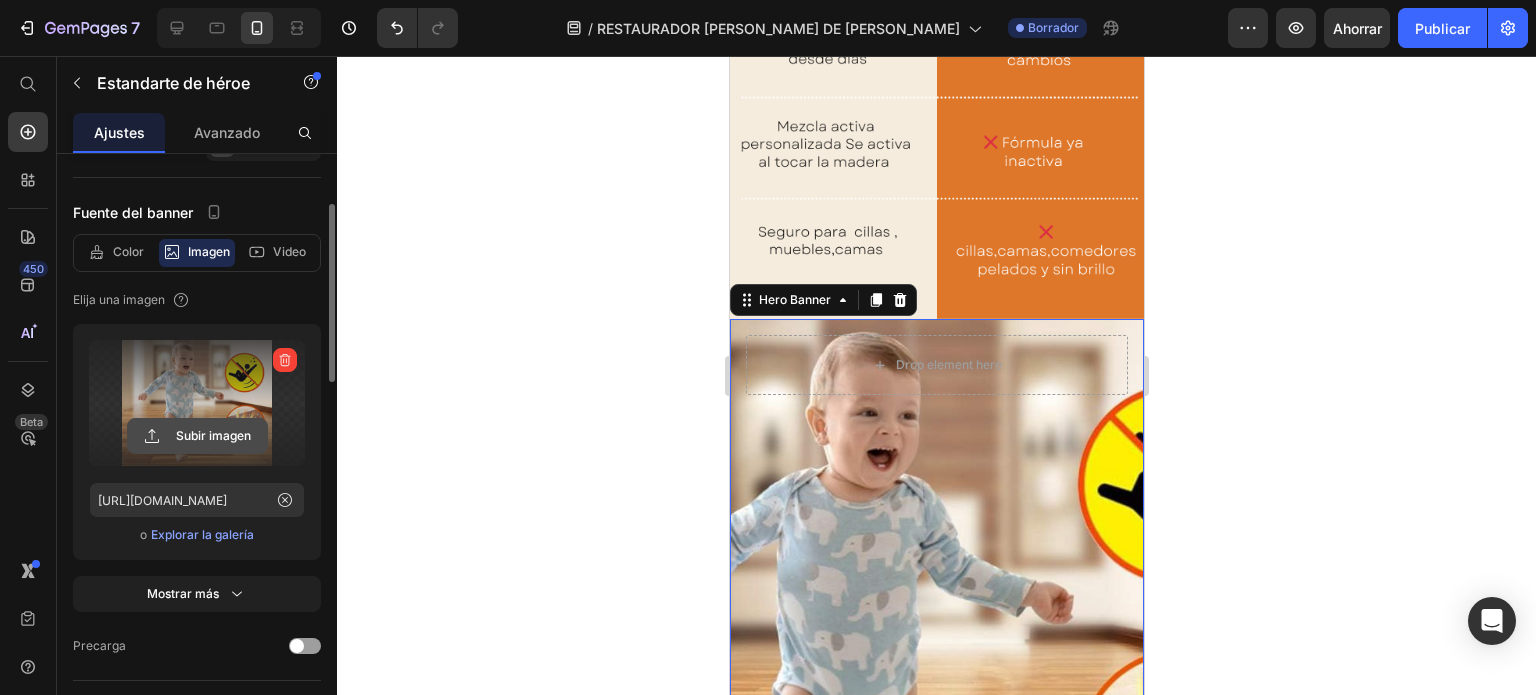 click 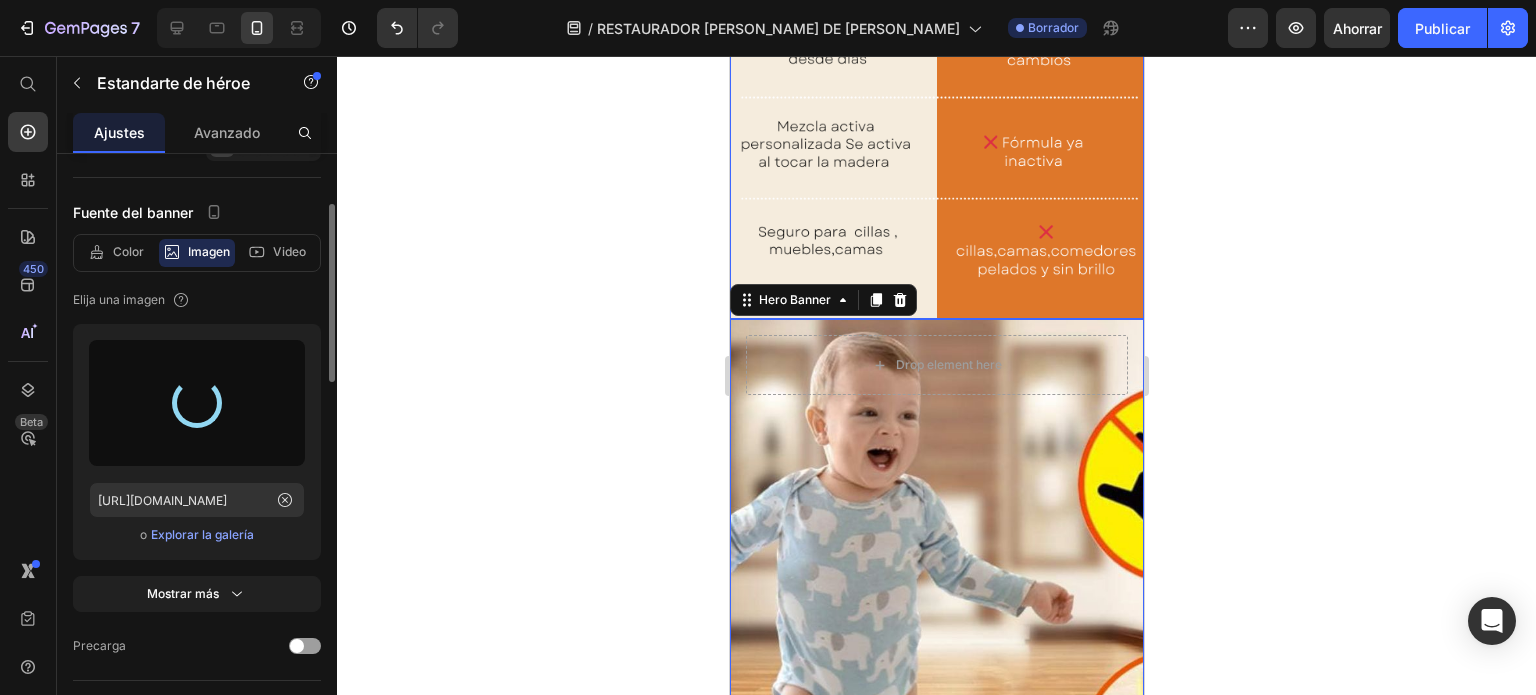 type on "[URL][DOMAIN_NAME]" 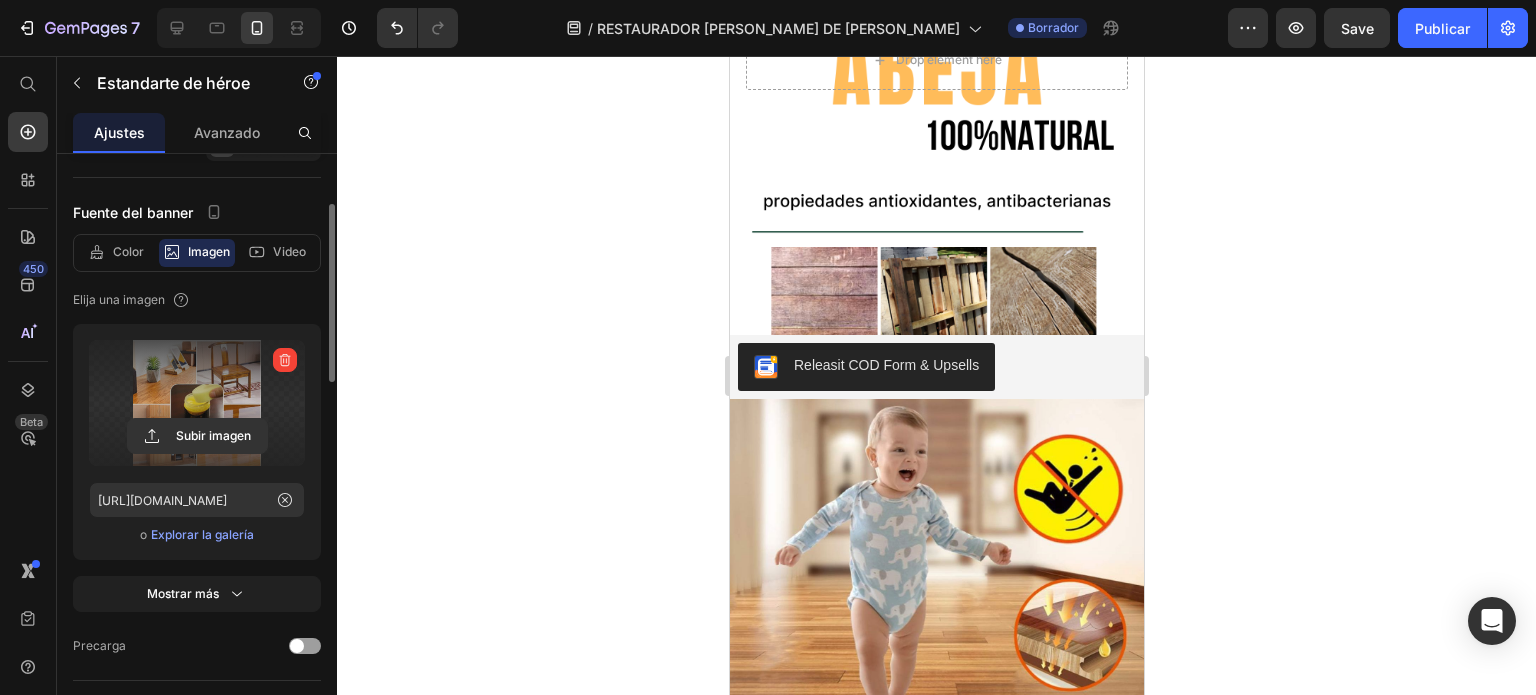scroll, scrollTop: 0, scrollLeft: 0, axis: both 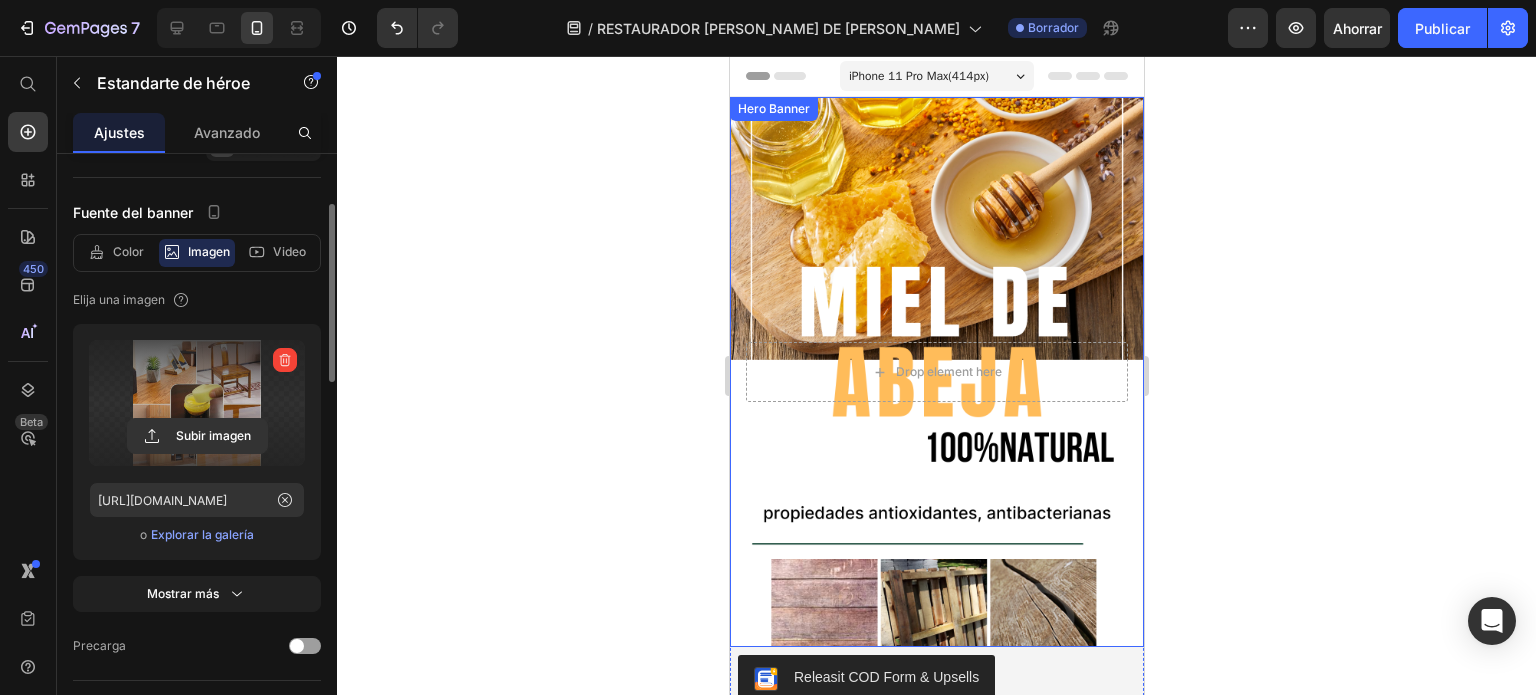 click at bounding box center [936, 372] 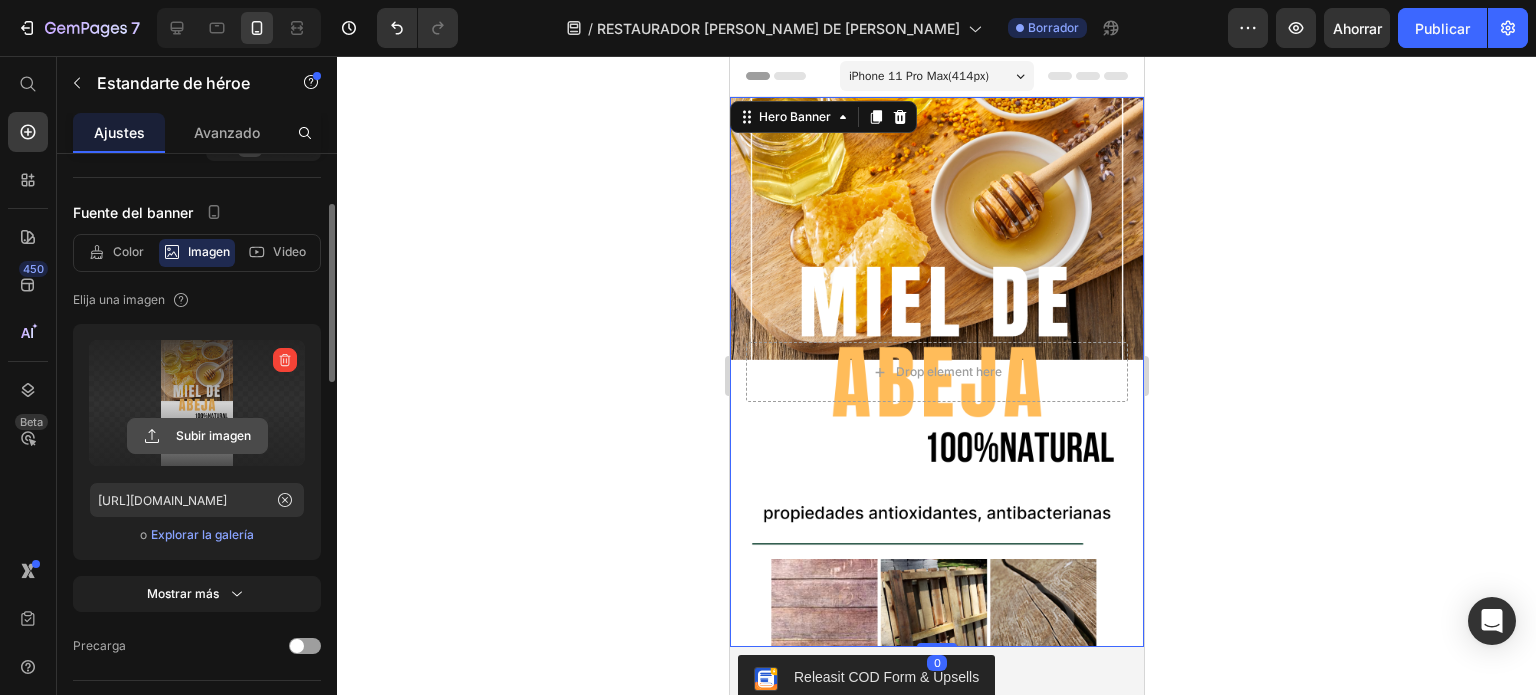 click 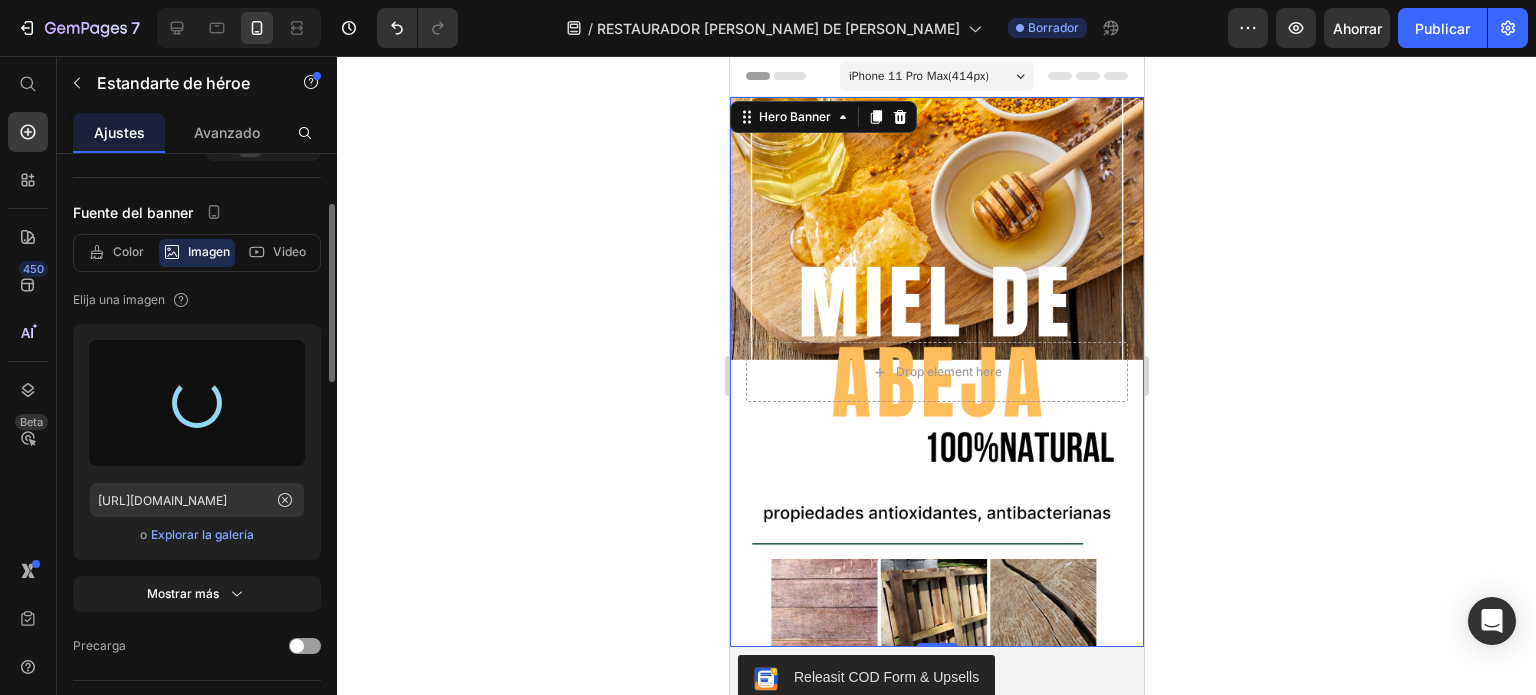 type on "[URL][DOMAIN_NAME]" 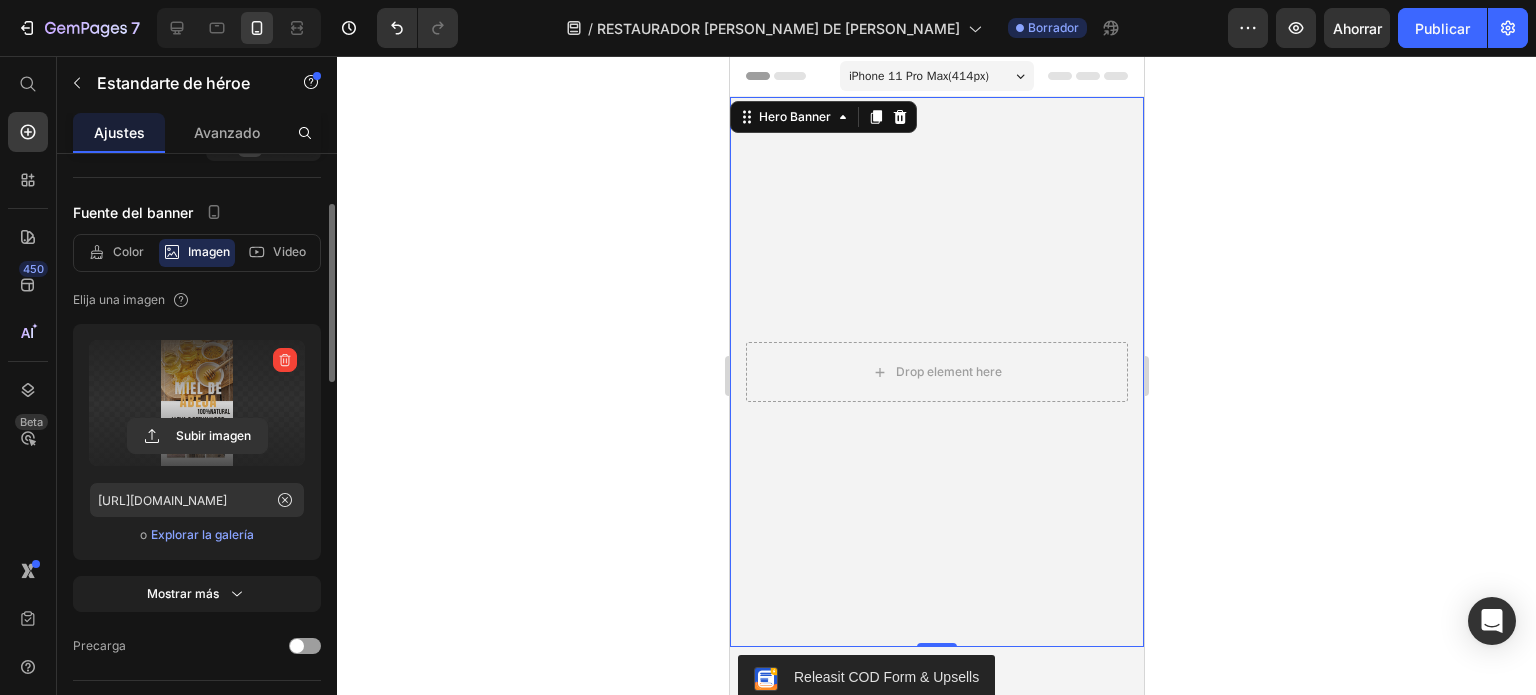 scroll, scrollTop: 123, scrollLeft: 0, axis: vertical 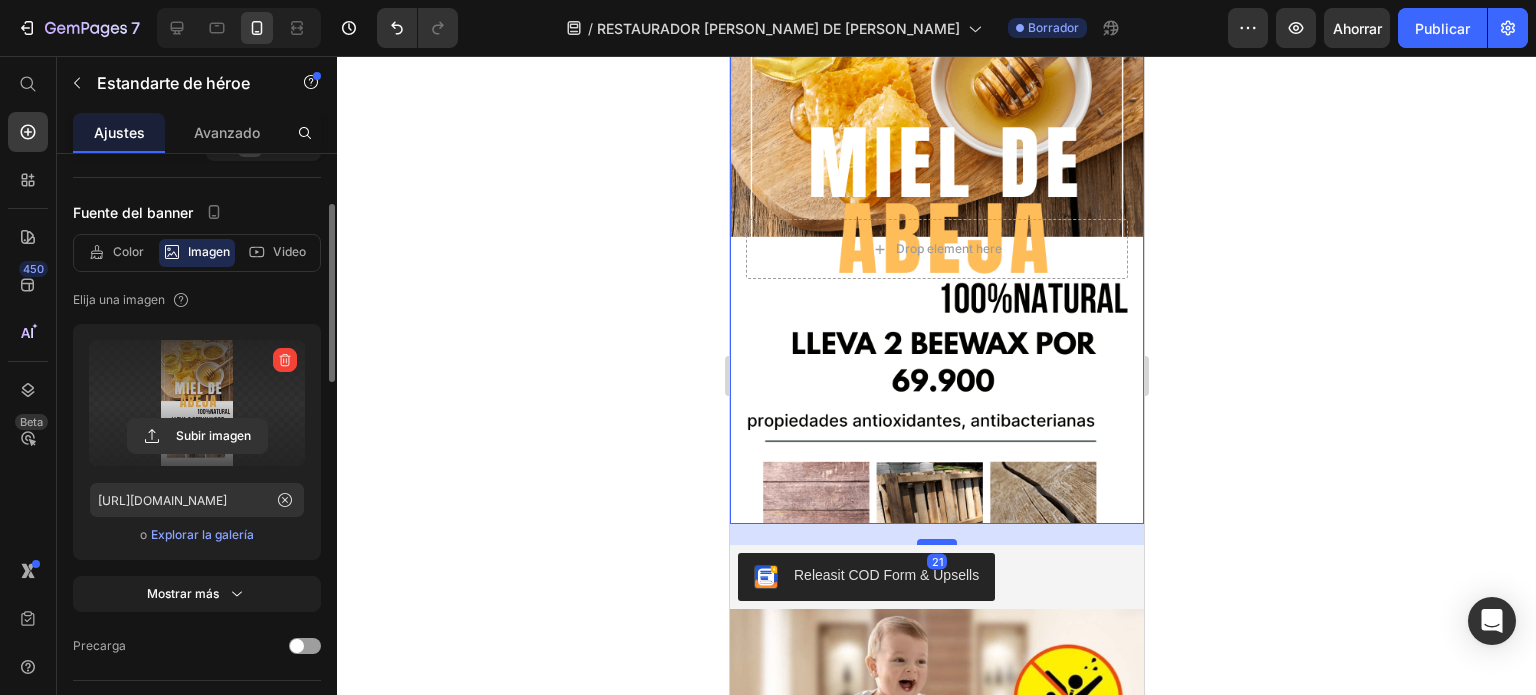 drag, startPoint x: 933, startPoint y: 520, endPoint x: 936, endPoint y: 541, distance: 21.213203 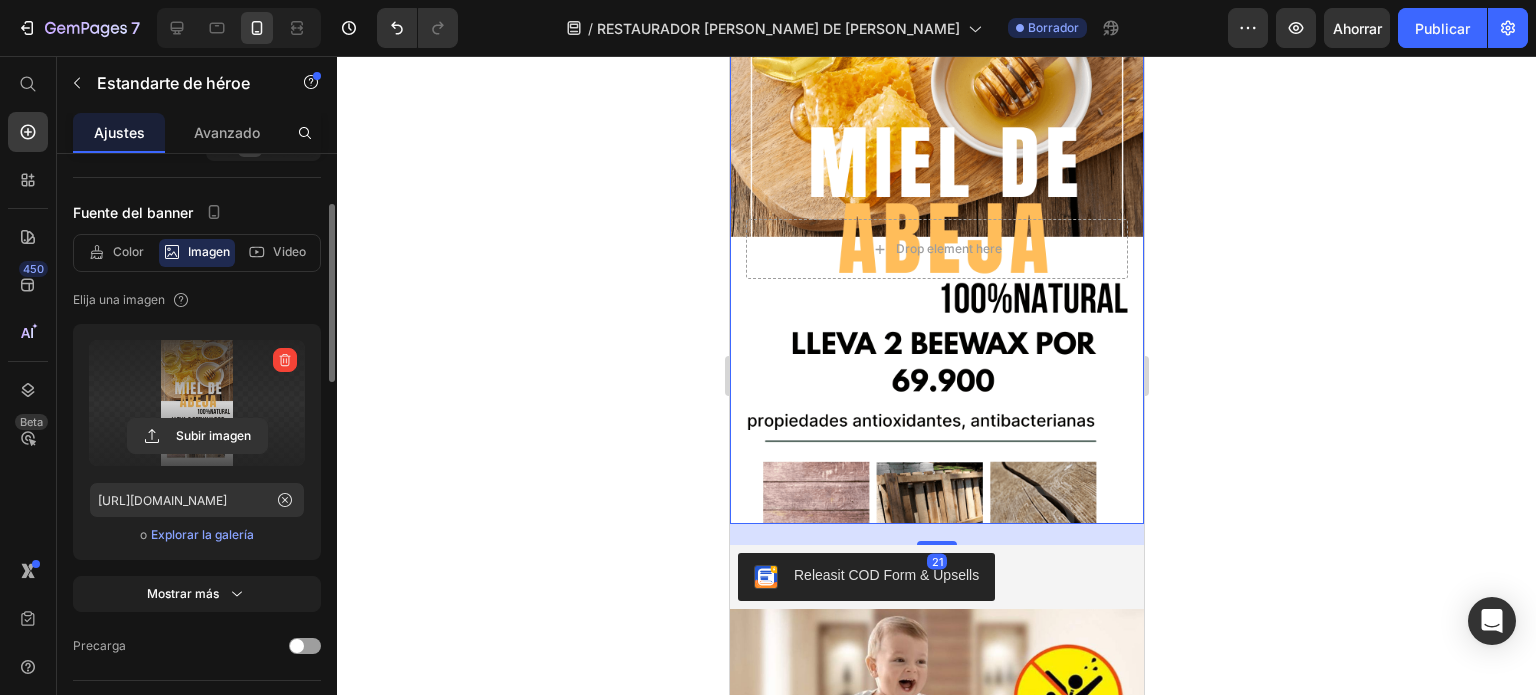 click at bounding box center (936, 249) 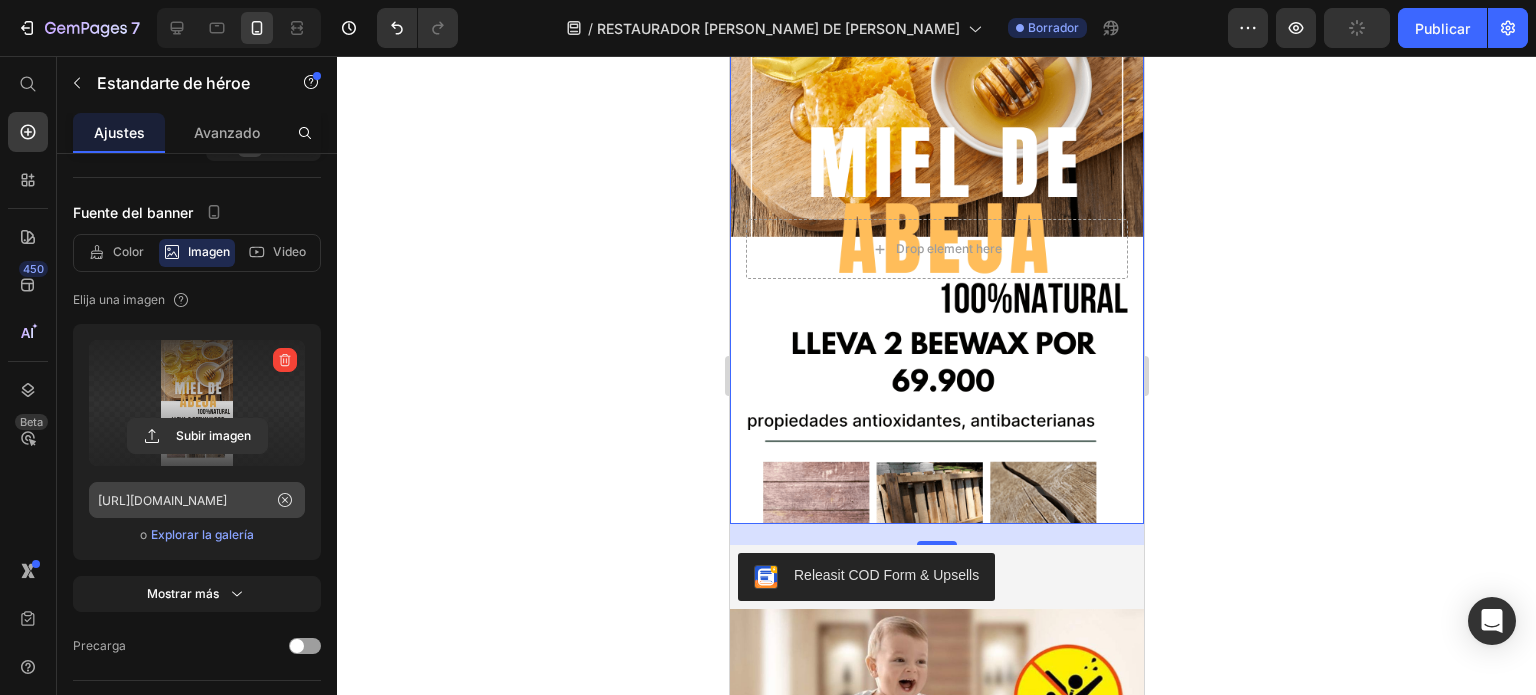 scroll, scrollTop: 565, scrollLeft: 0, axis: vertical 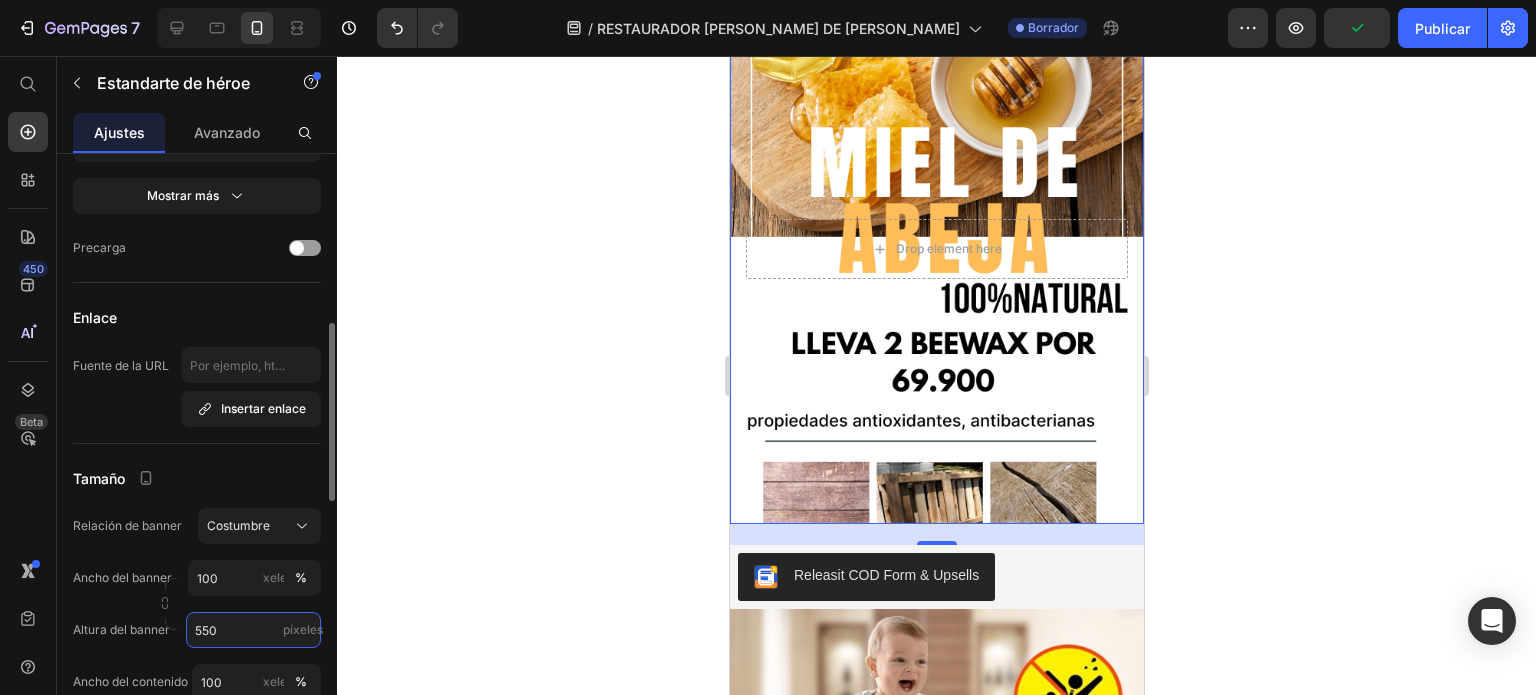 click on "550" at bounding box center [253, 630] 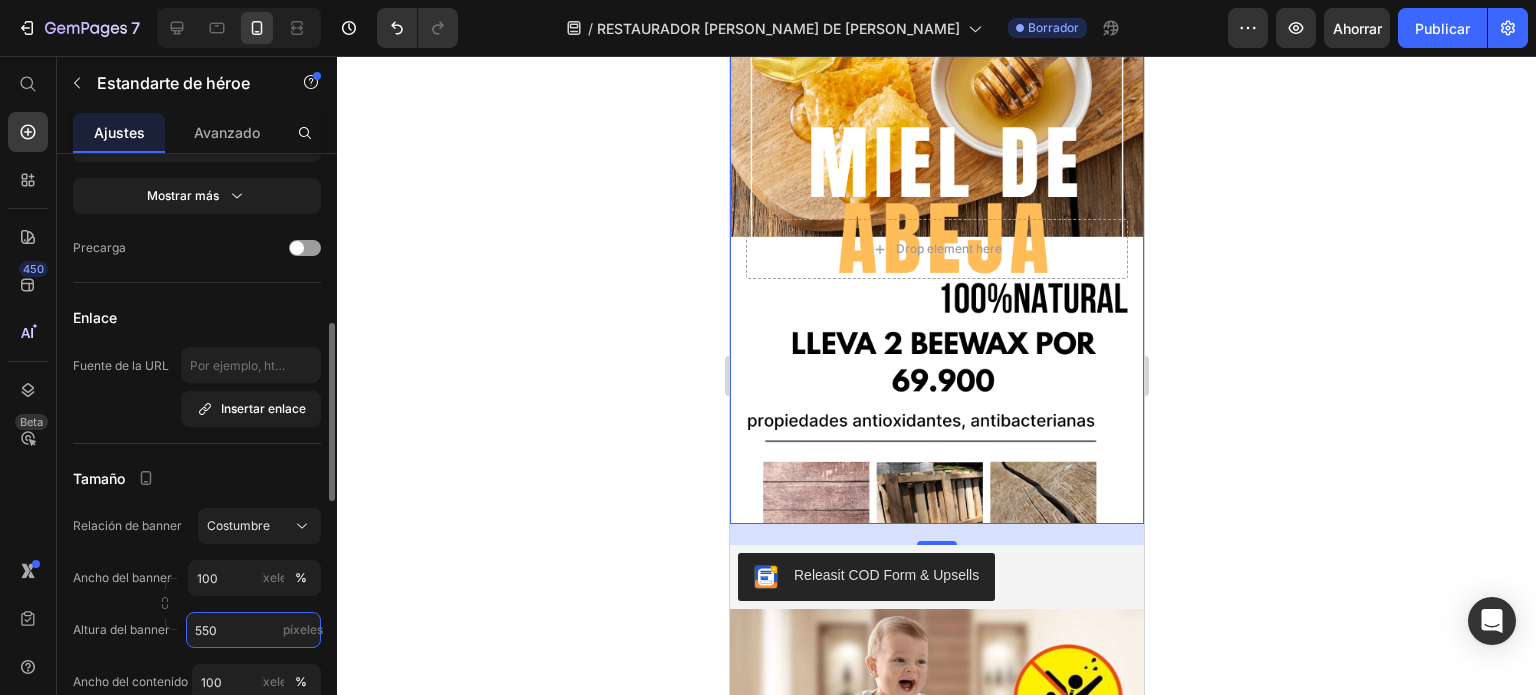click on "550" at bounding box center (253, 630) 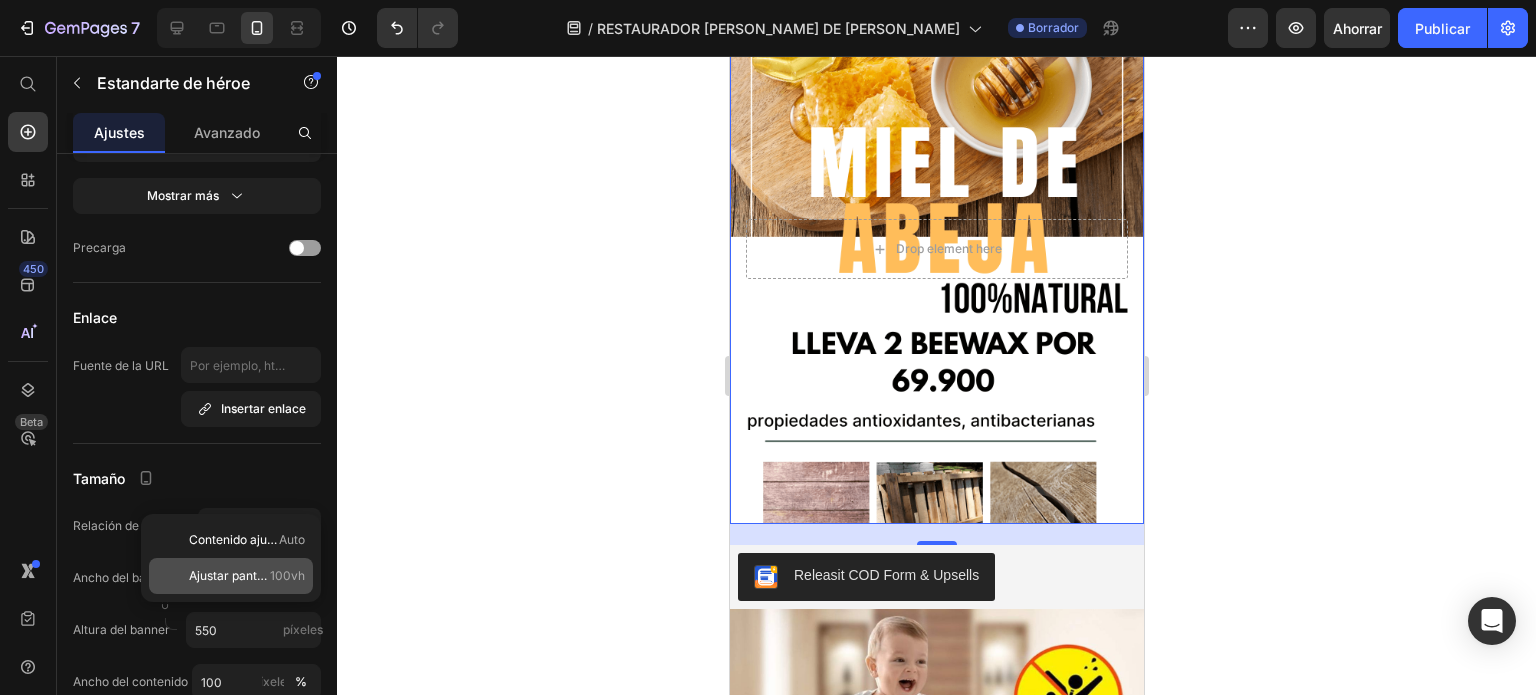 click on "Ajustar pantalla" at bounding box center [233, 575] 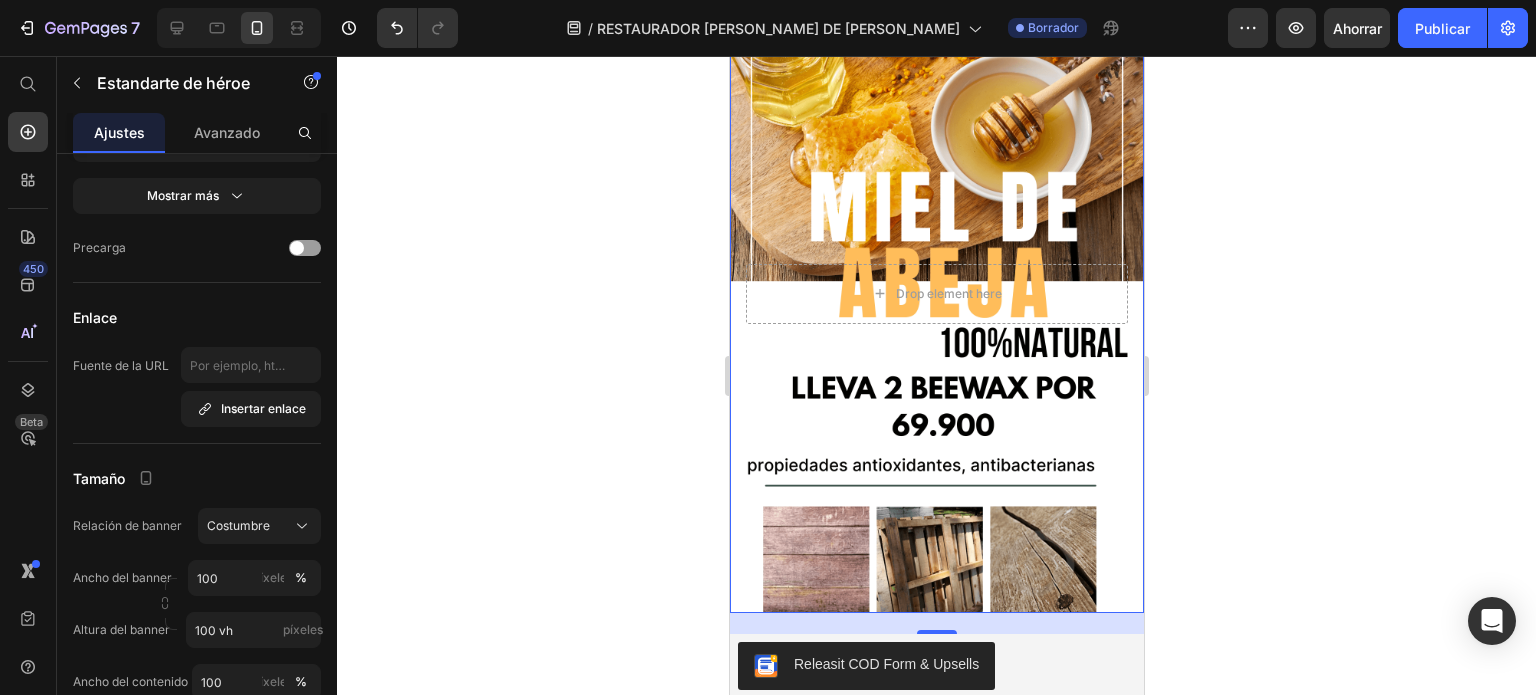 click 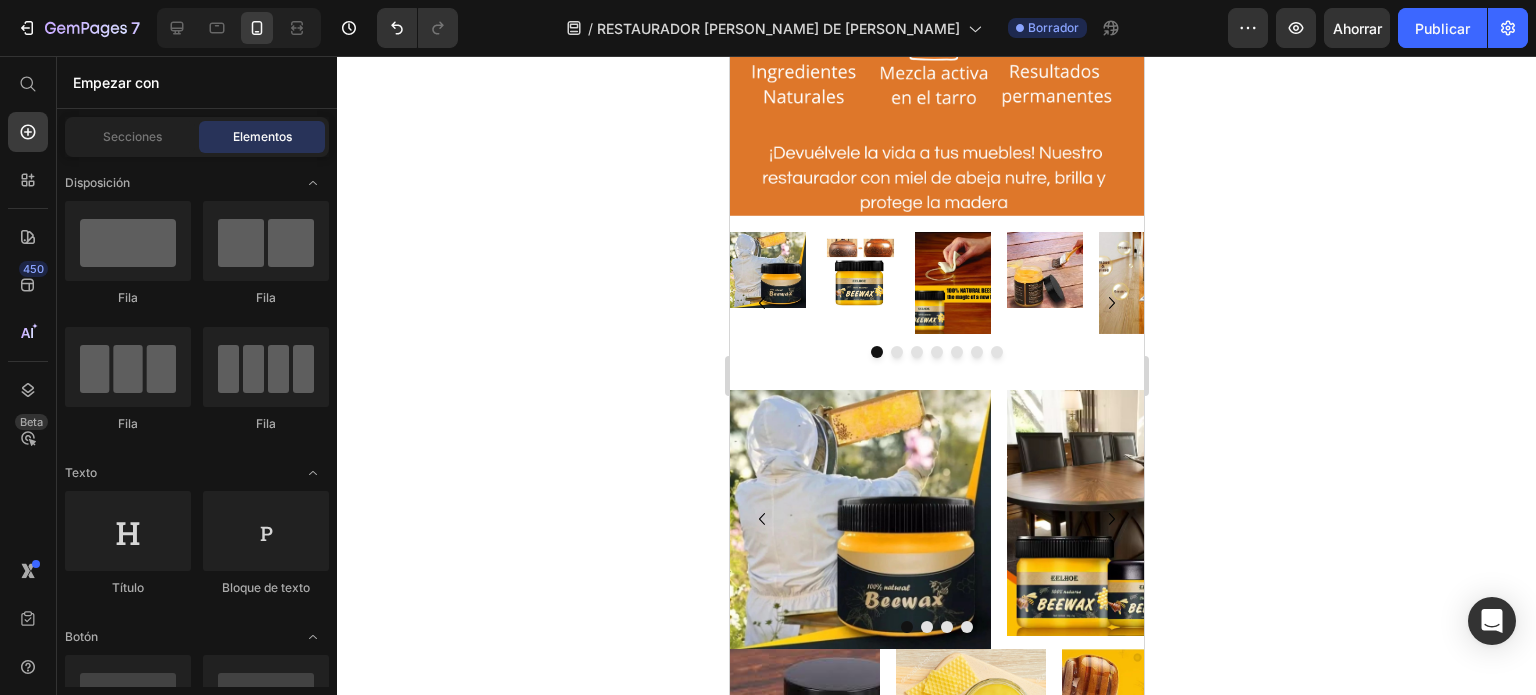 scroll, scrollTop: 1660, scrollLeft: 0, axis: vertical 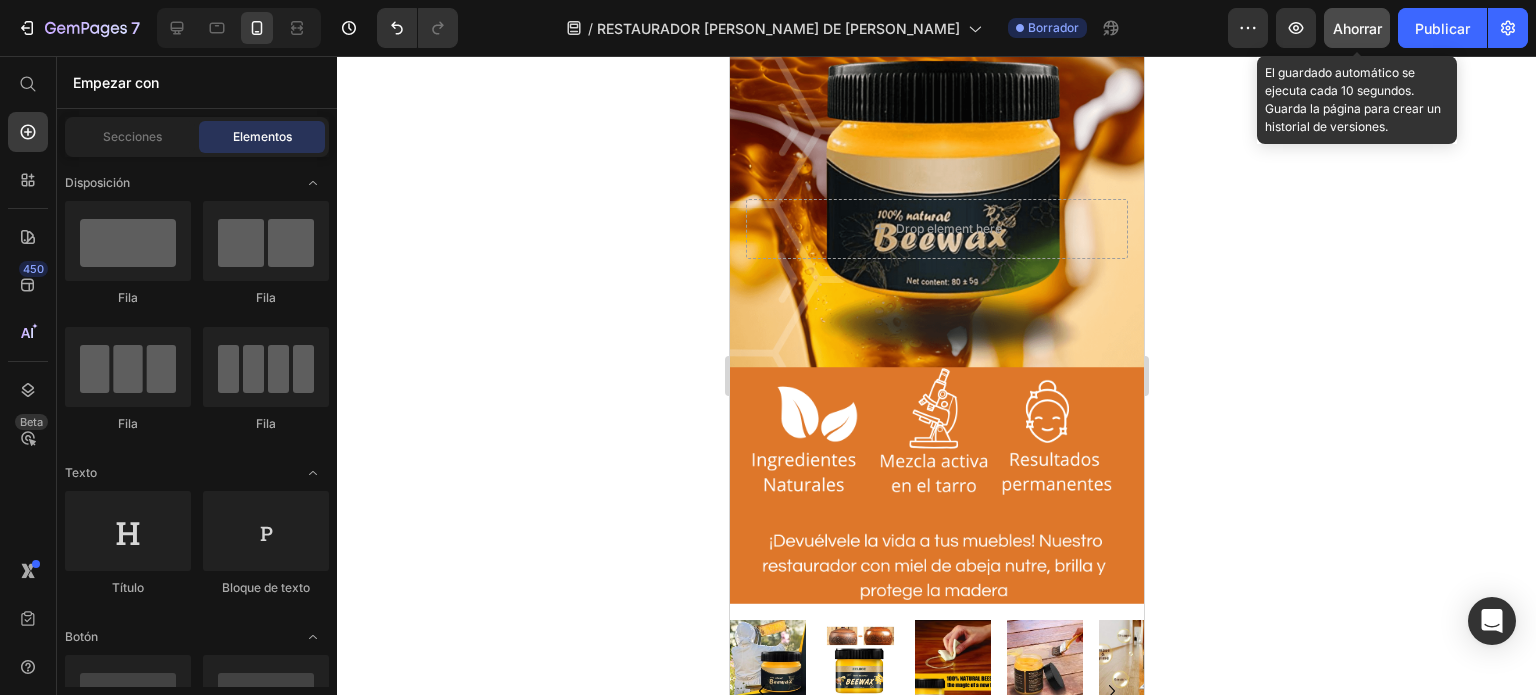 click on "Ahorrar" at bounding box center [1357, 28] 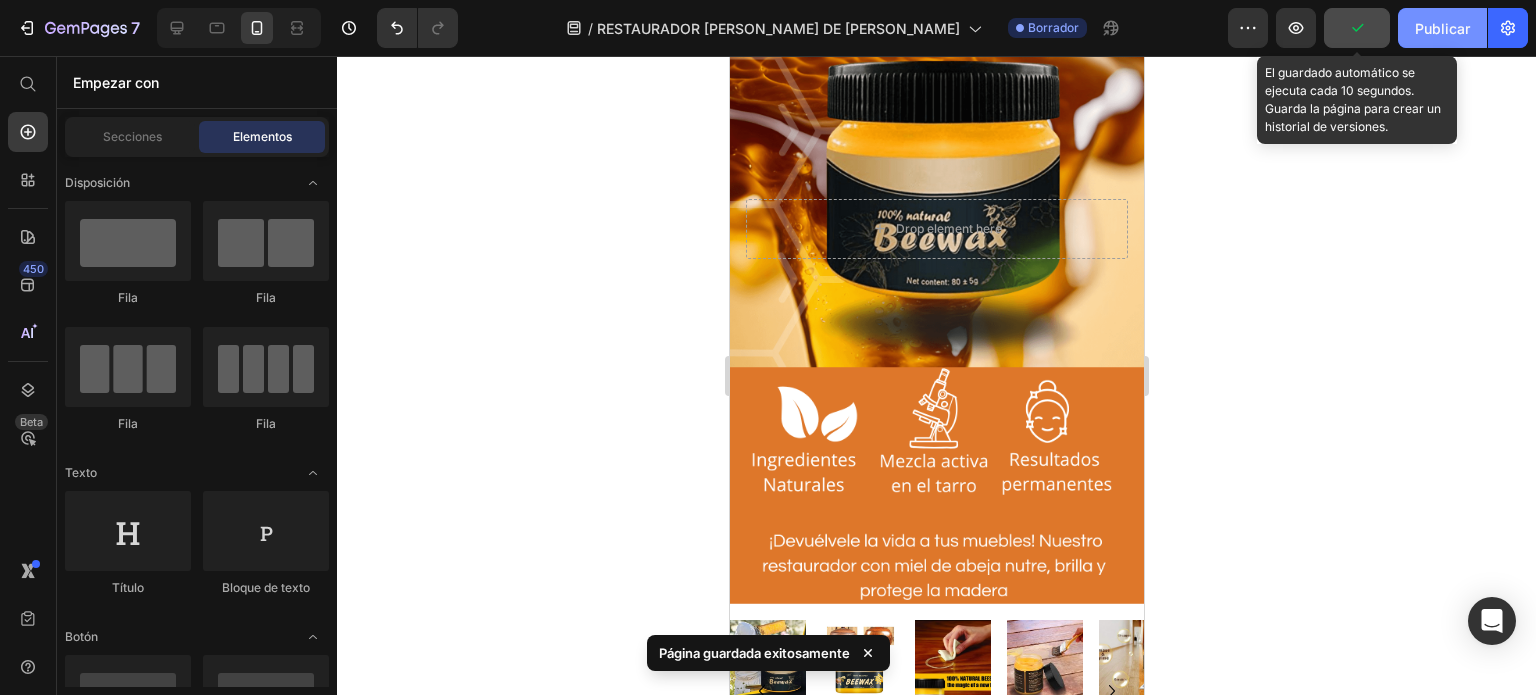 click on "Publicar" 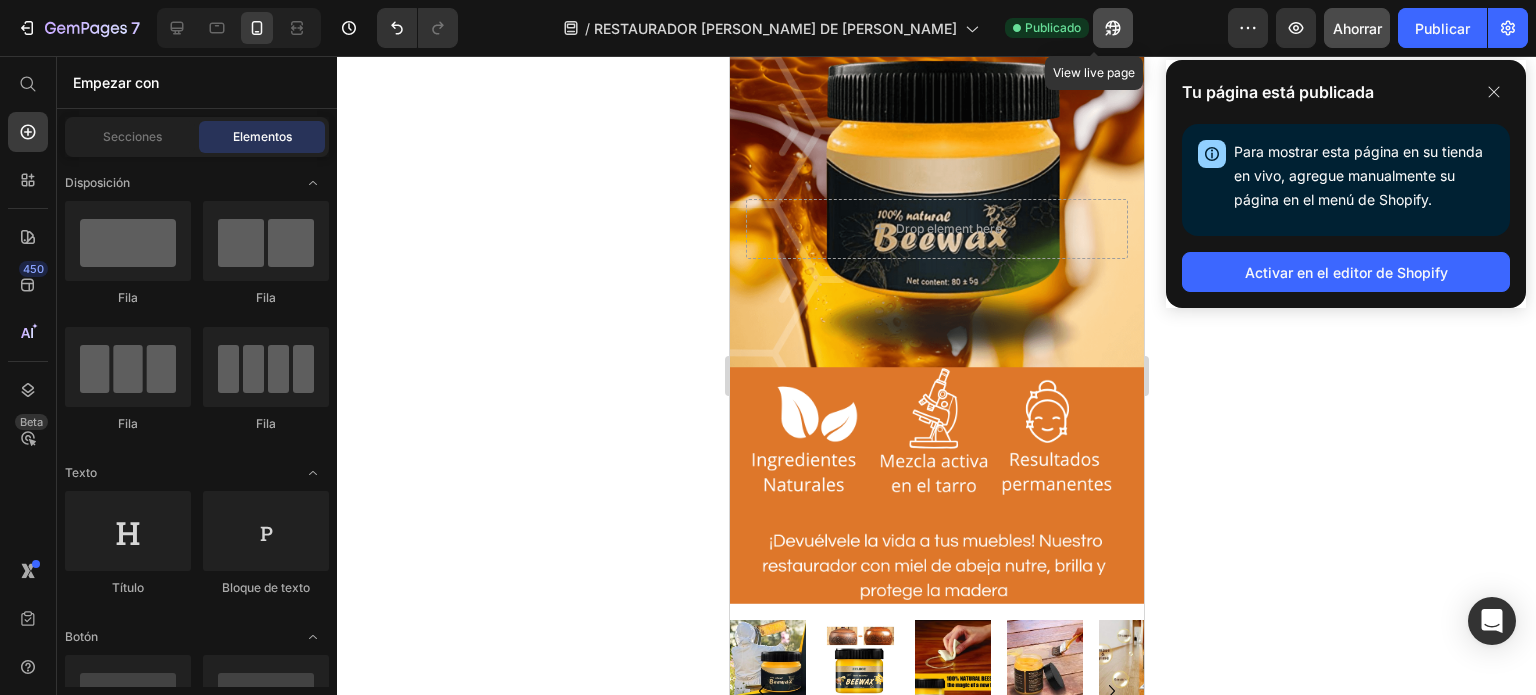 click 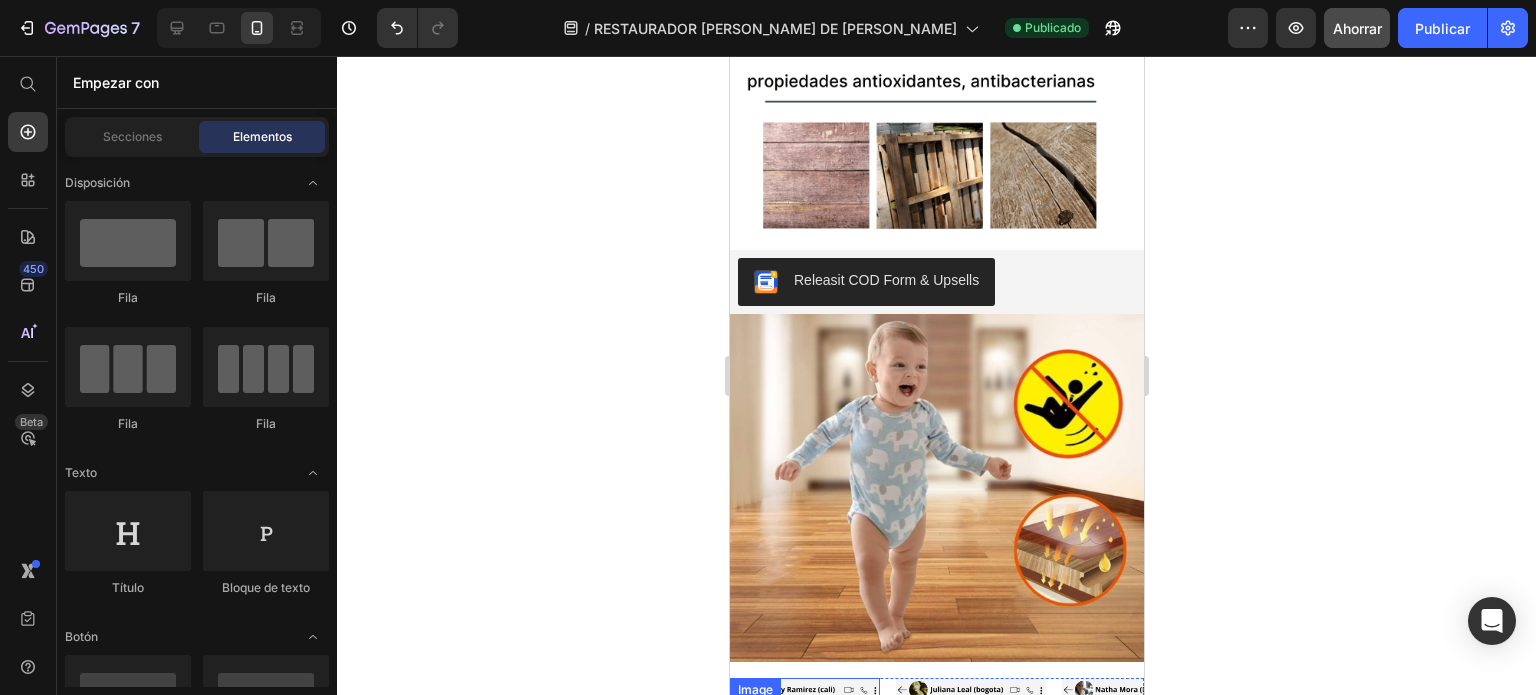 scroll, scrollTop: 495, scrollLeft: 0, axis: vertical 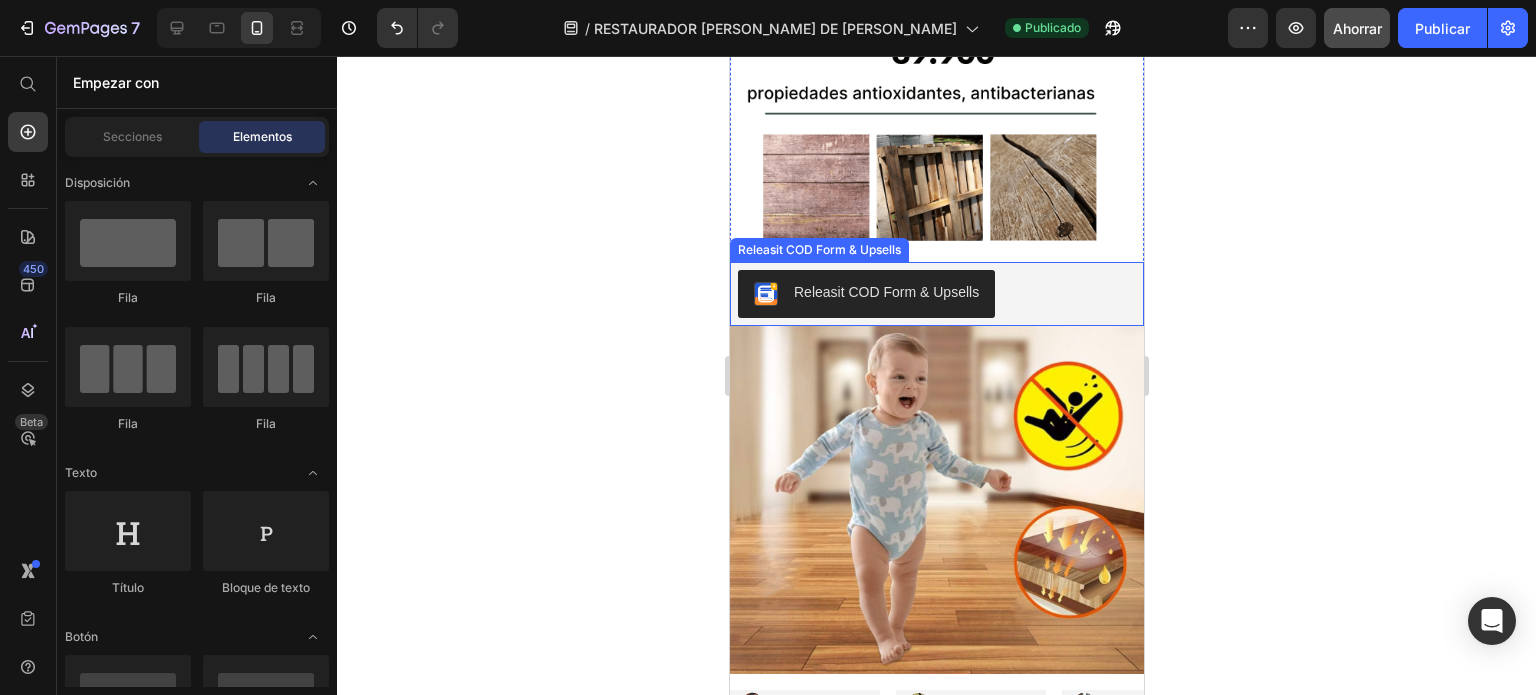 click on "Releasit COD Form & Upsells" at bounding box center [865, 294] 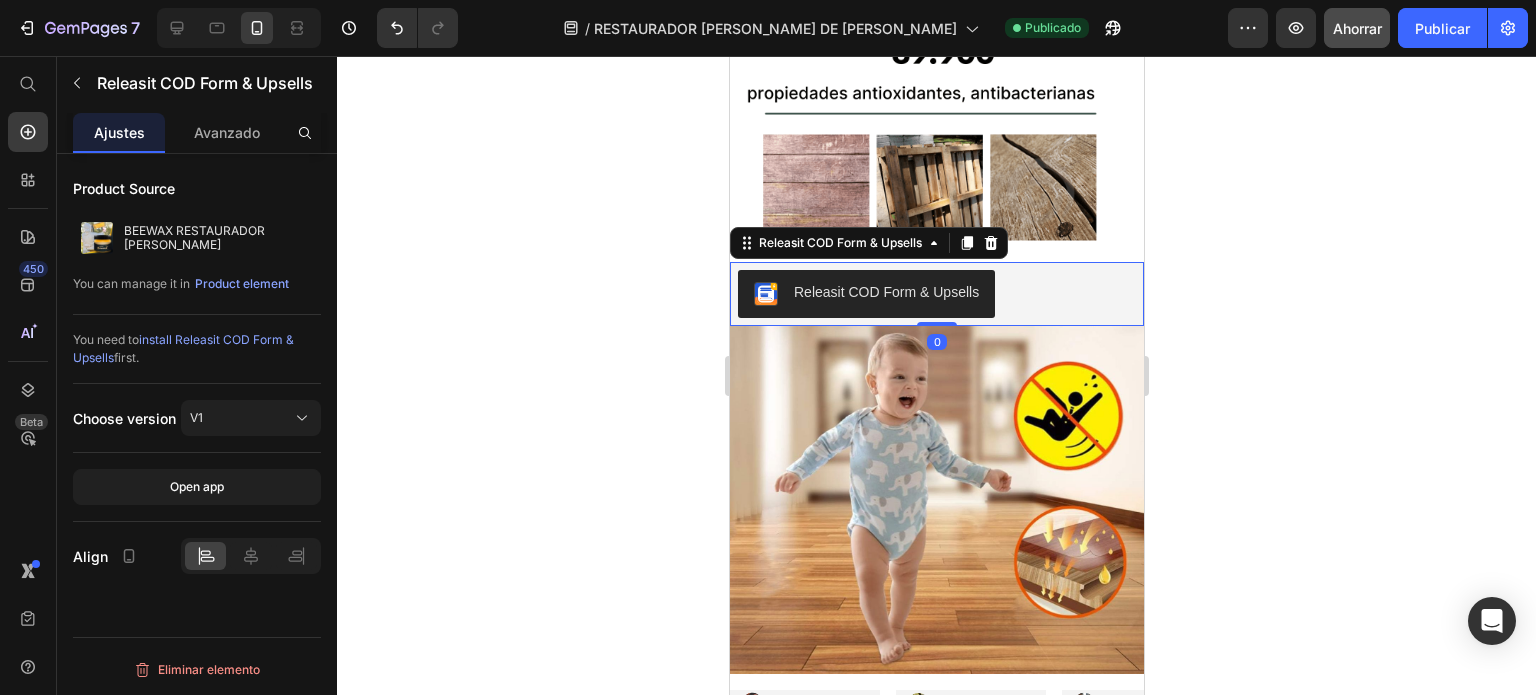scroll, scrollTop: 0, scrollLeft: 0, axis: both 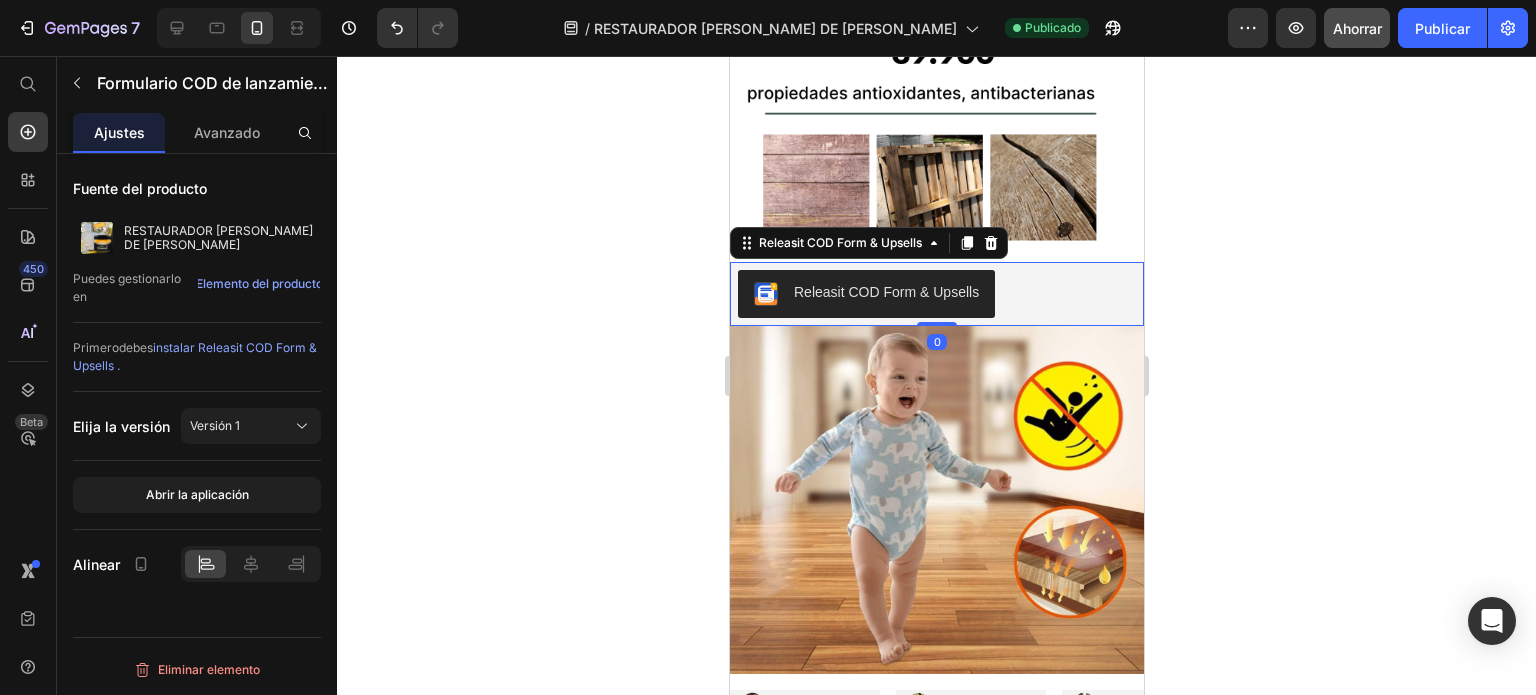 click on "Fuente del producto RESTAURADOR [PERSON_NAME] DE [PERSON_NAME] Puedes gestionarlo en Elemento del producto" at bounding box center (197, 246) 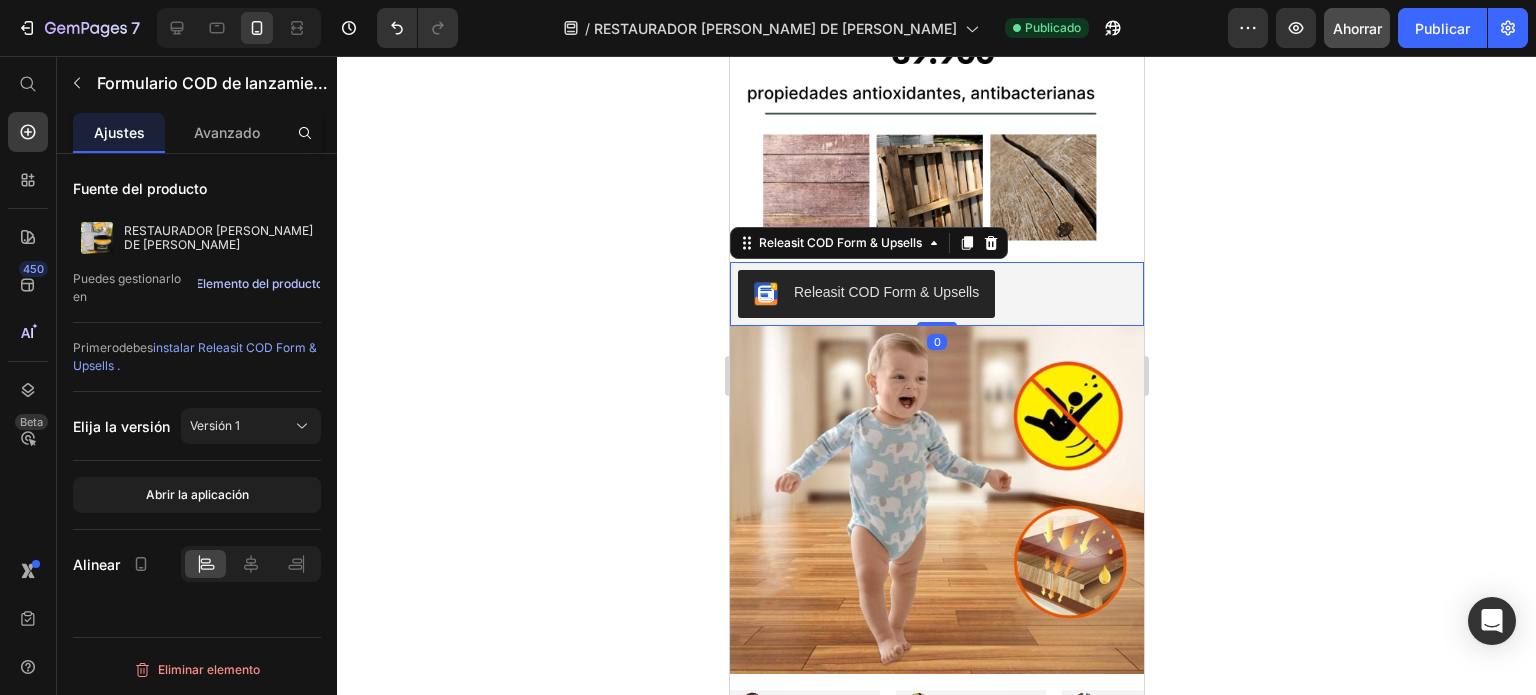 click on "Elemento del producto" at bounding box center (259, 283) 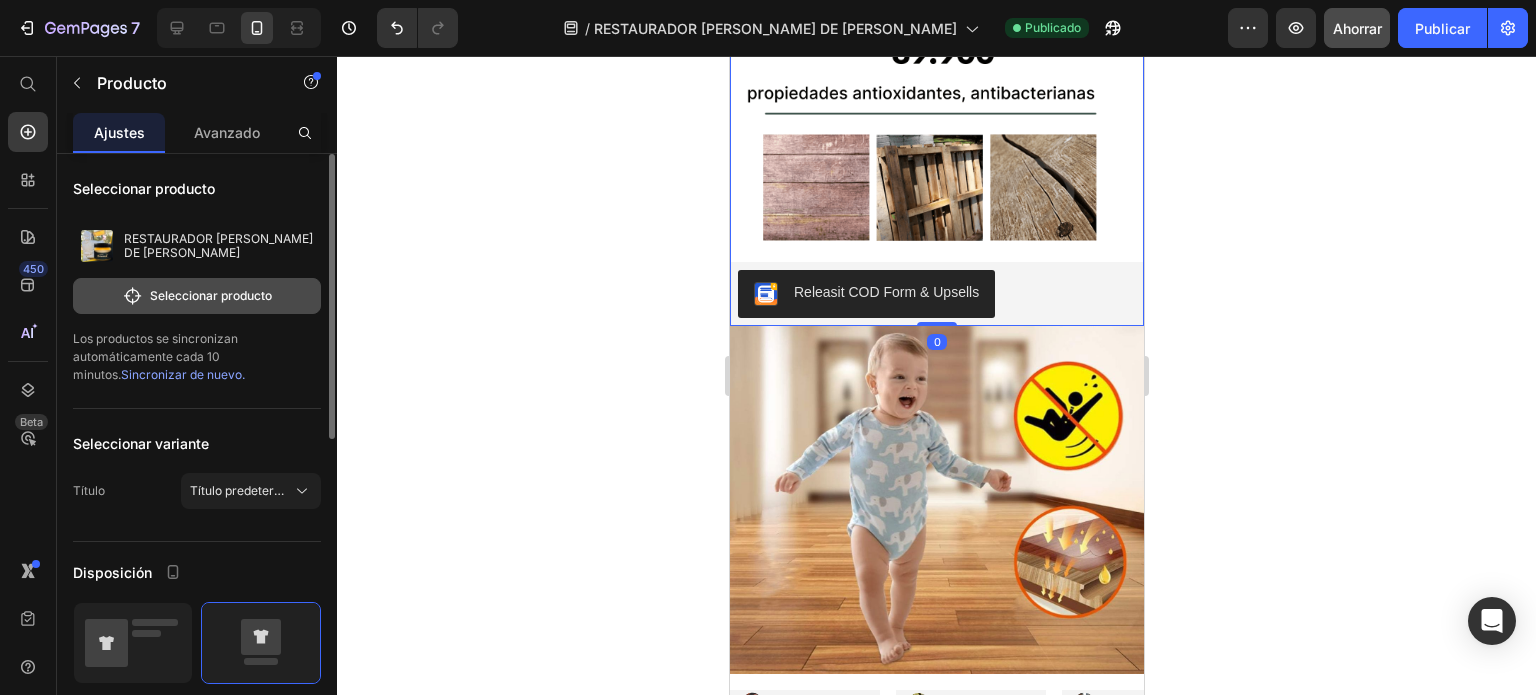 click on "Seleccionar producto" at bounding box center (211, 295) 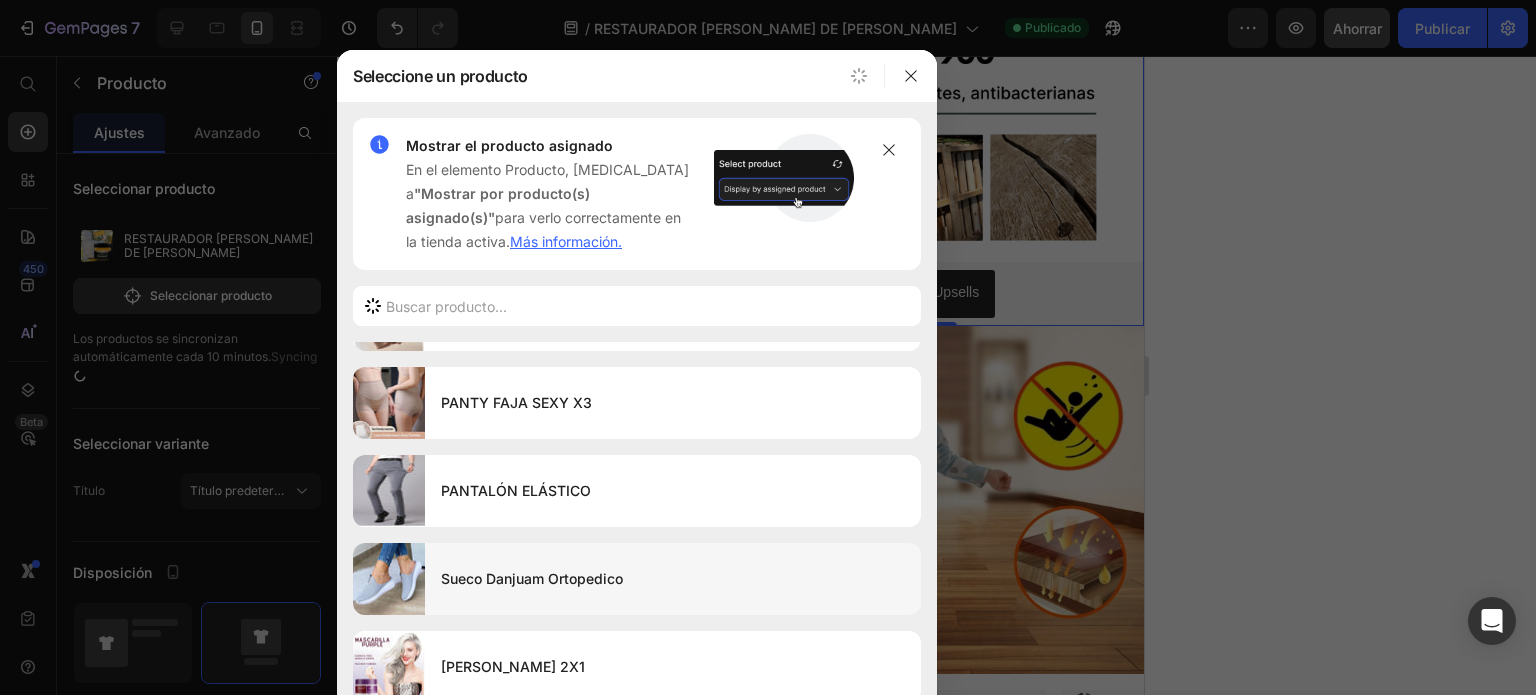 scroll, scrollTop: 1418, scrollLeft: 0, axis: vertical 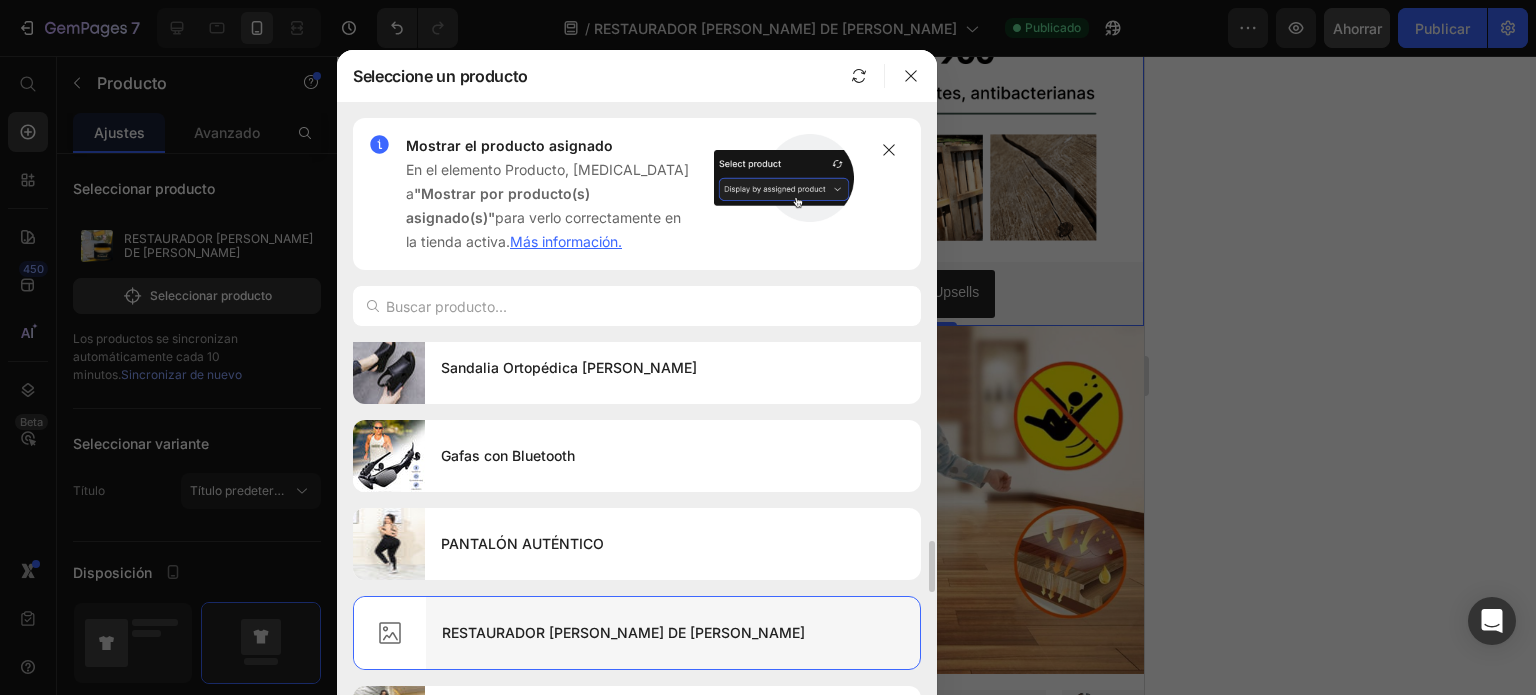 click on "RESTAURADOR [PERSON_NAME] DE [PERSON_NAME]" at bounding box center [623, 632] 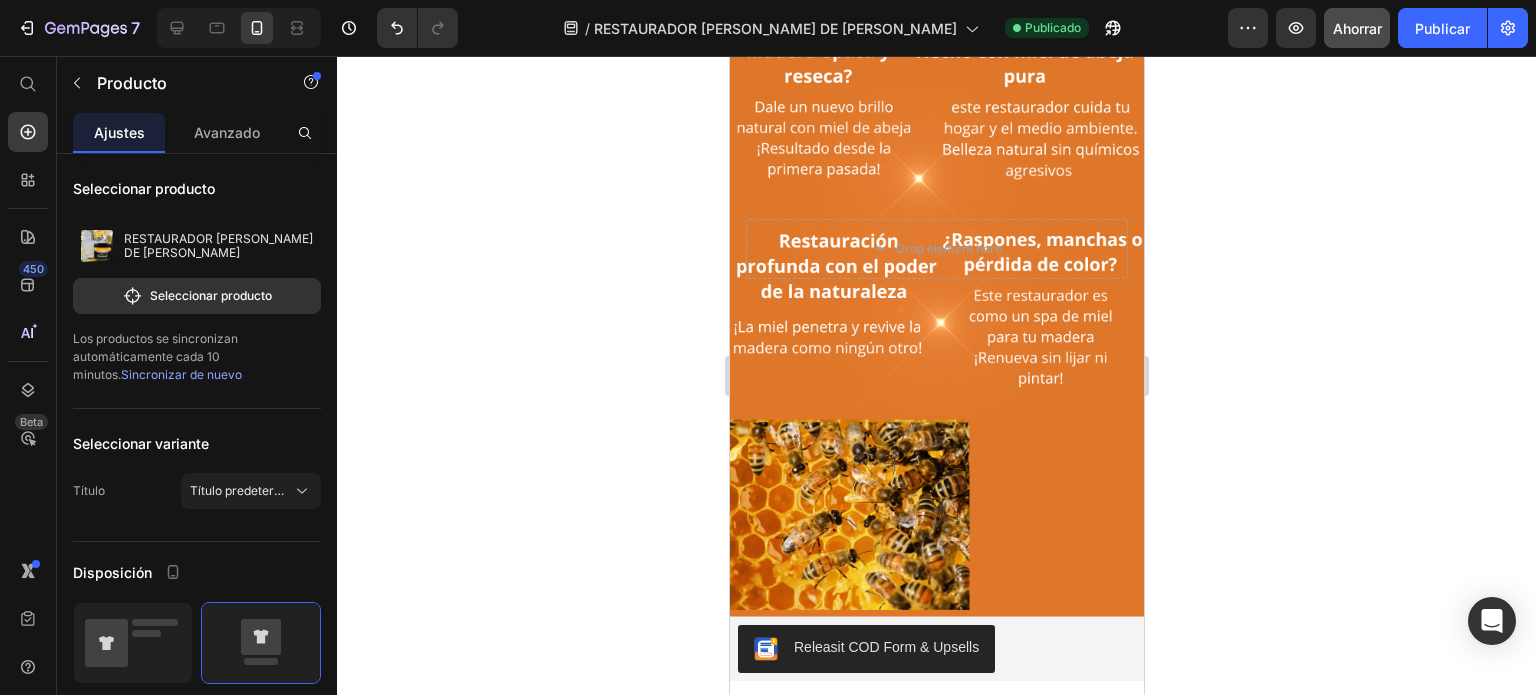 scroll, scrollTop: 3292, scrollLeft: 0, axis: vertical 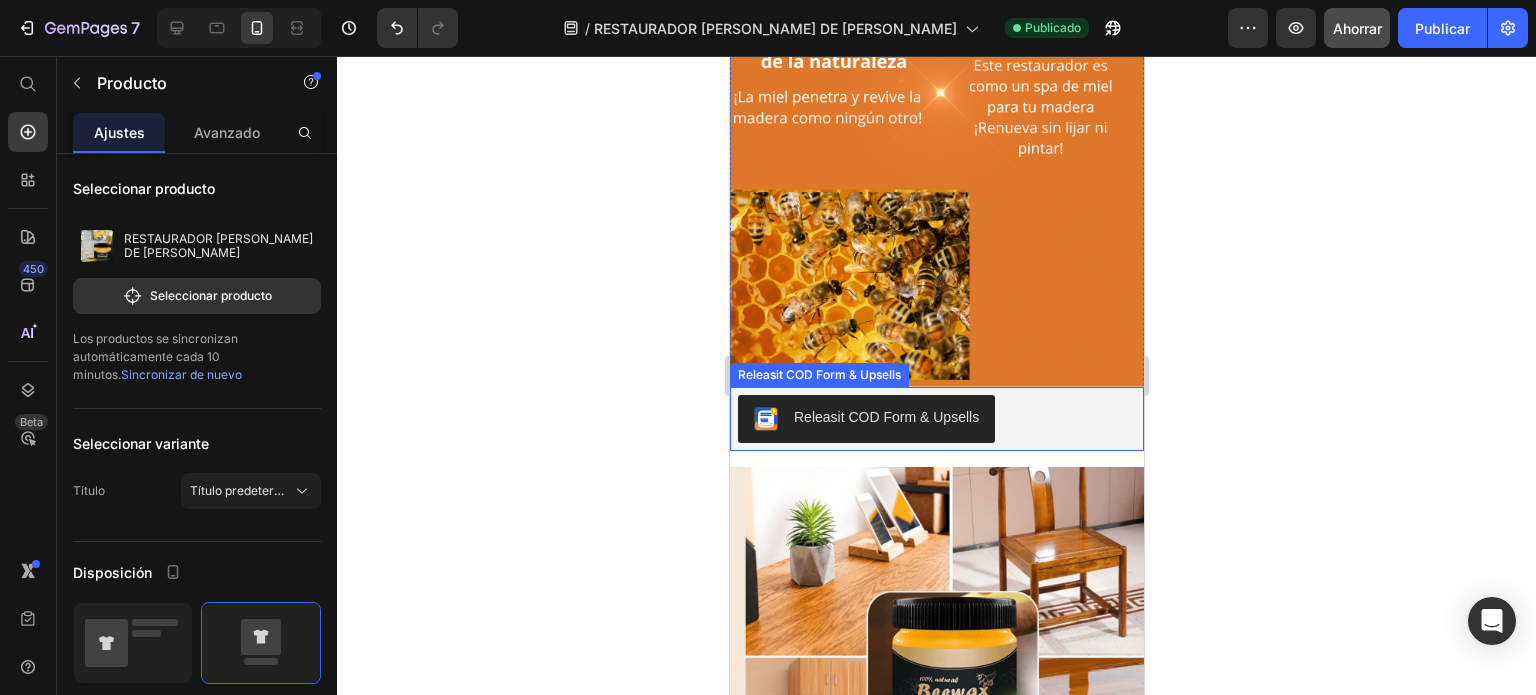 click on "Releasit COD Form & Upsells" at bounding box center (865, 419) 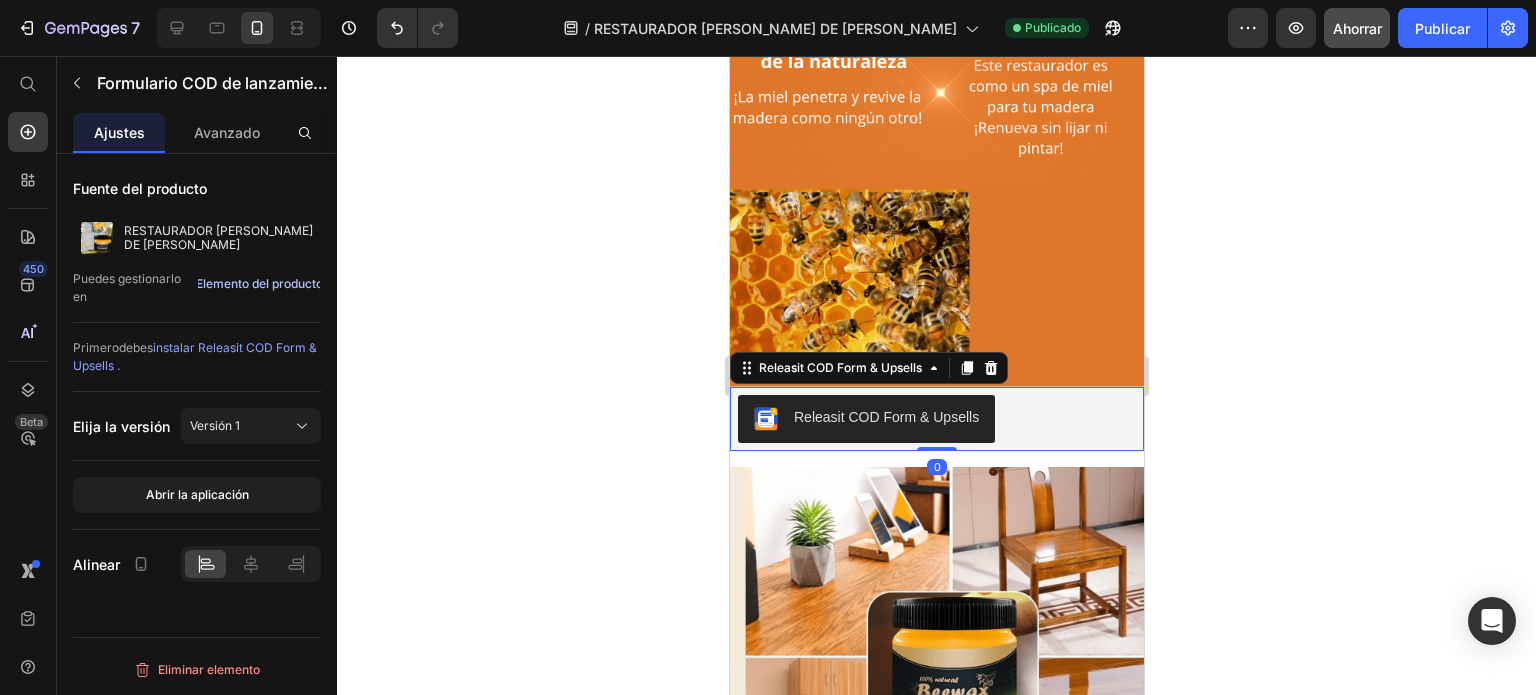 click on "Elemento del producto" at bounding box center (259, 283) 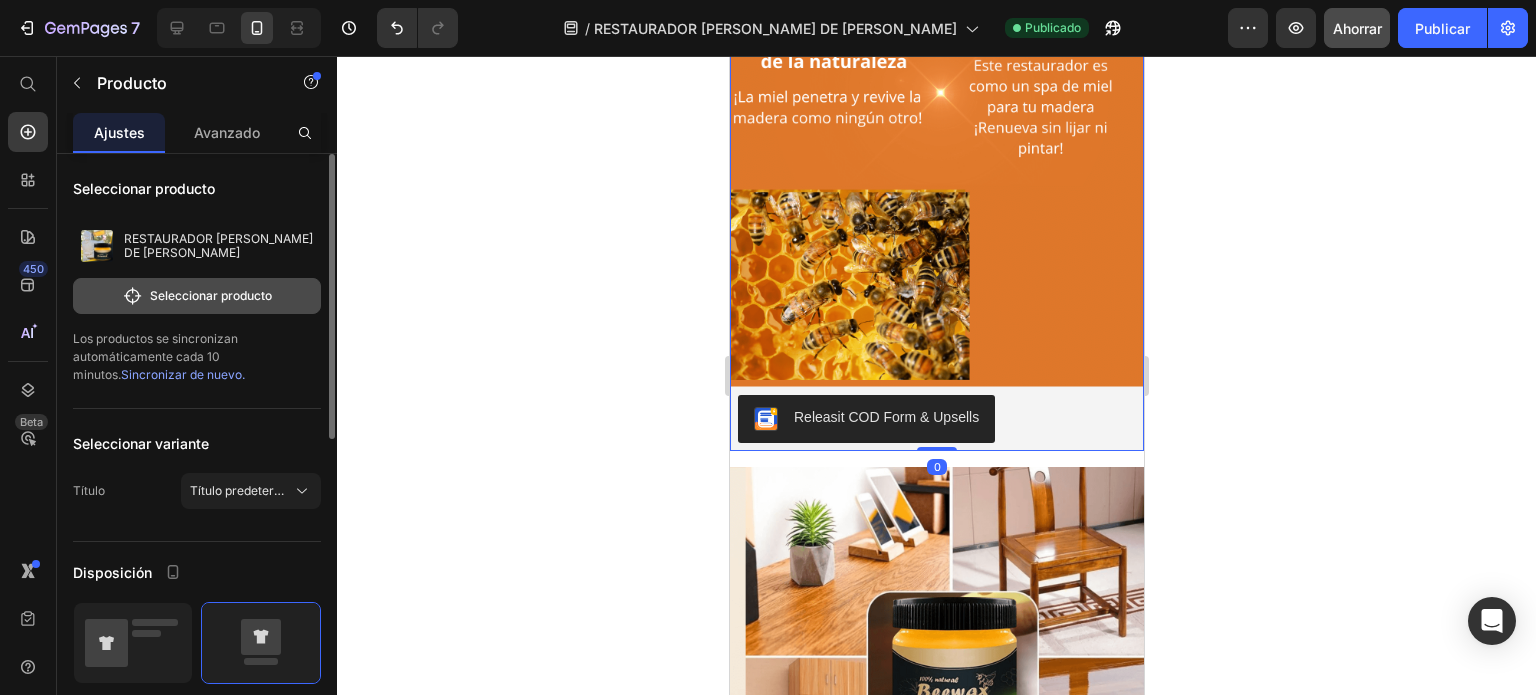 click on "Seleccionar producto" at bounding box center (211, 295) 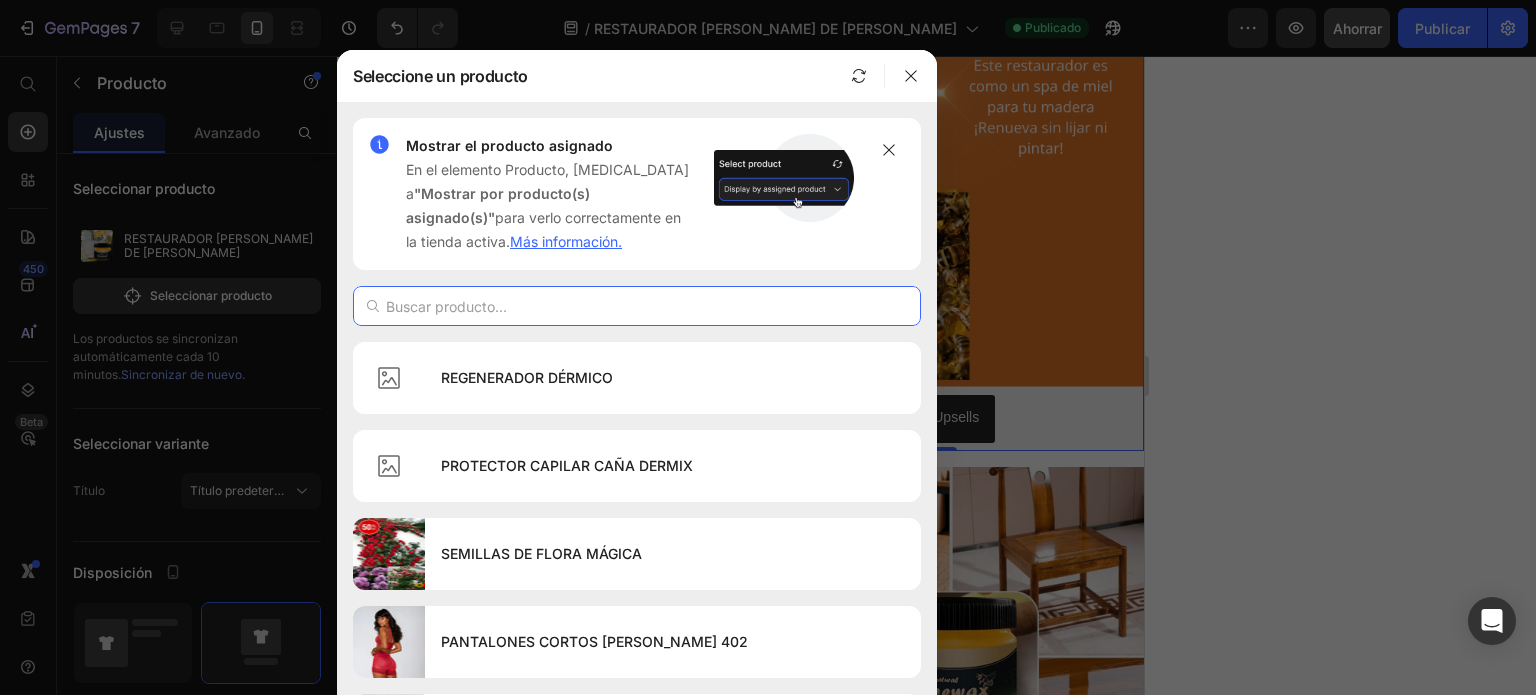 click at bounding box center [637, 306] 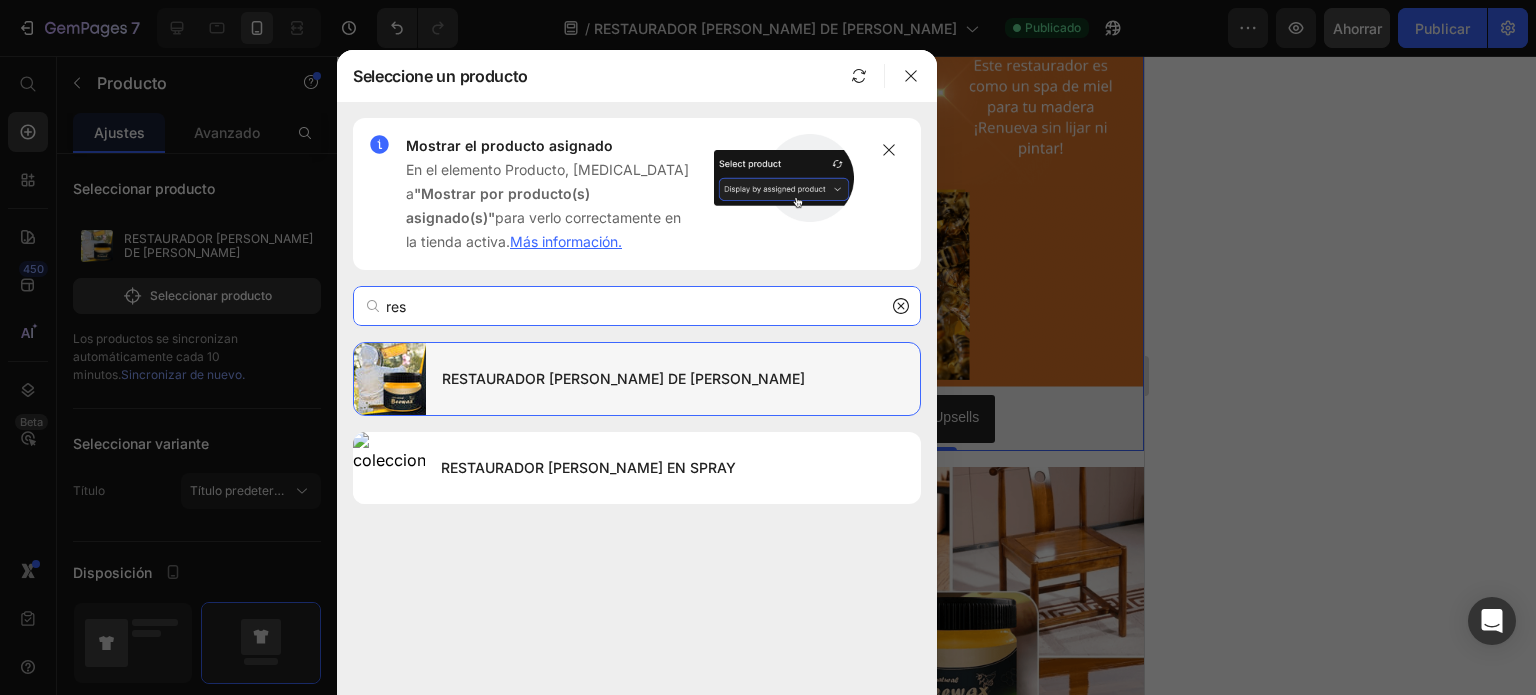 type on "res" 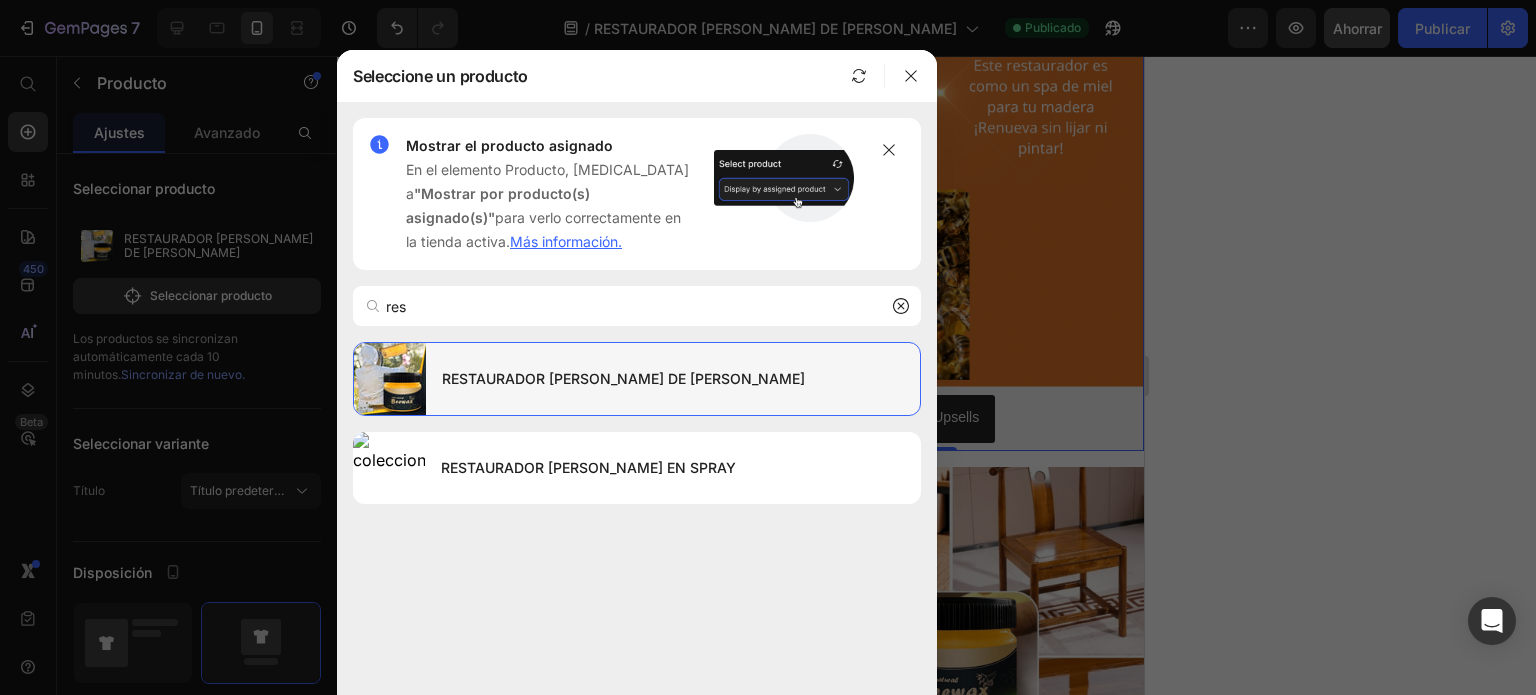 click on "RESTAURADOR [PERSON_NAME] DE [PERSON_NAME]" at bounding box center [623, 378] 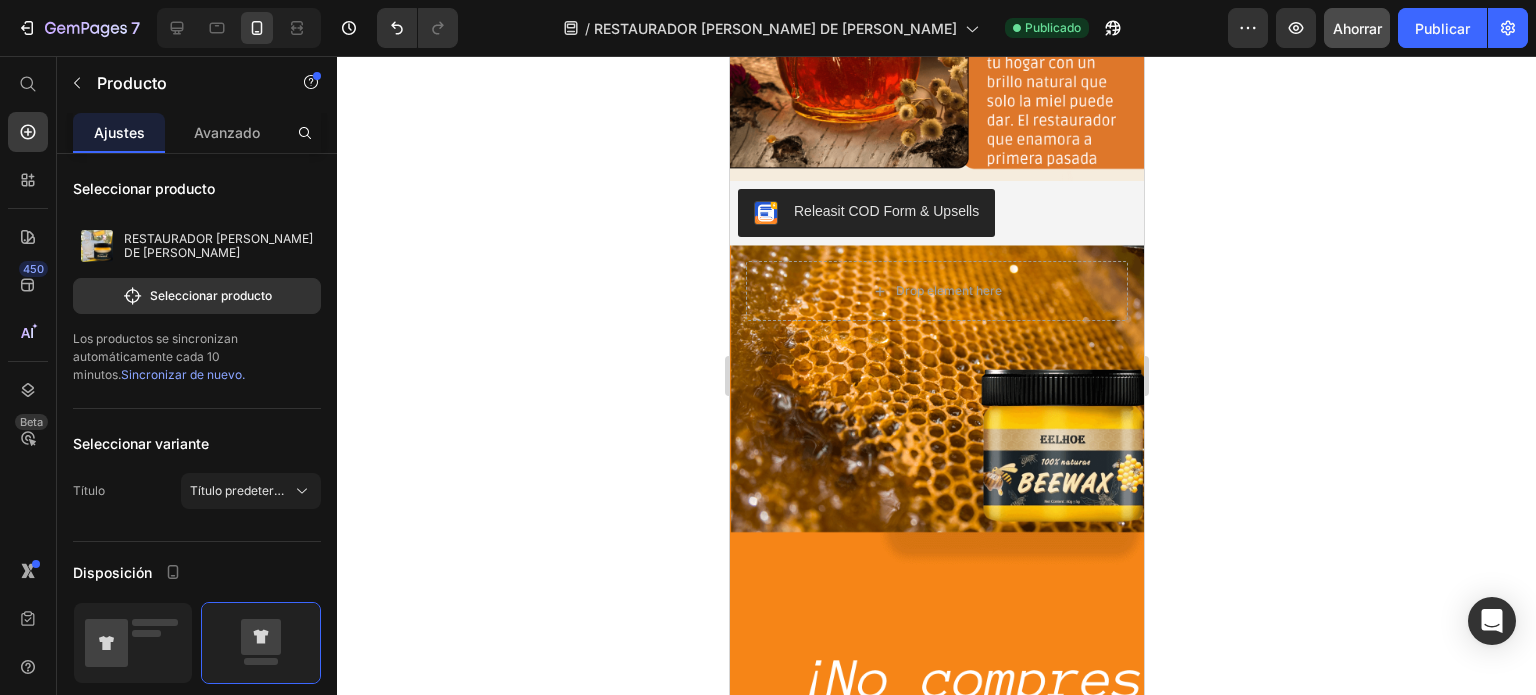 scroll, scrollTop: 5348, scrollLeft: 0, axis: vertical 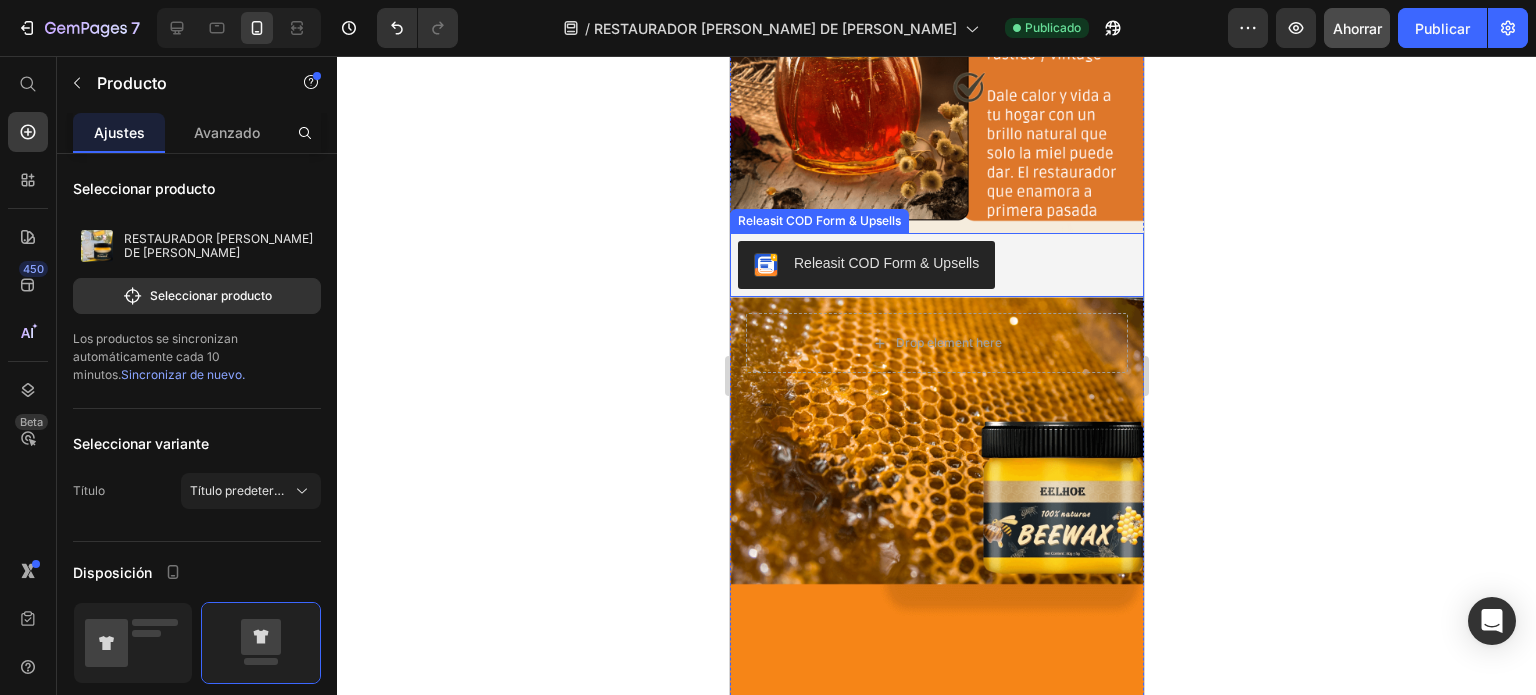 click on "Releasit COD Form & Upsells" at bounding box center (865, 265) 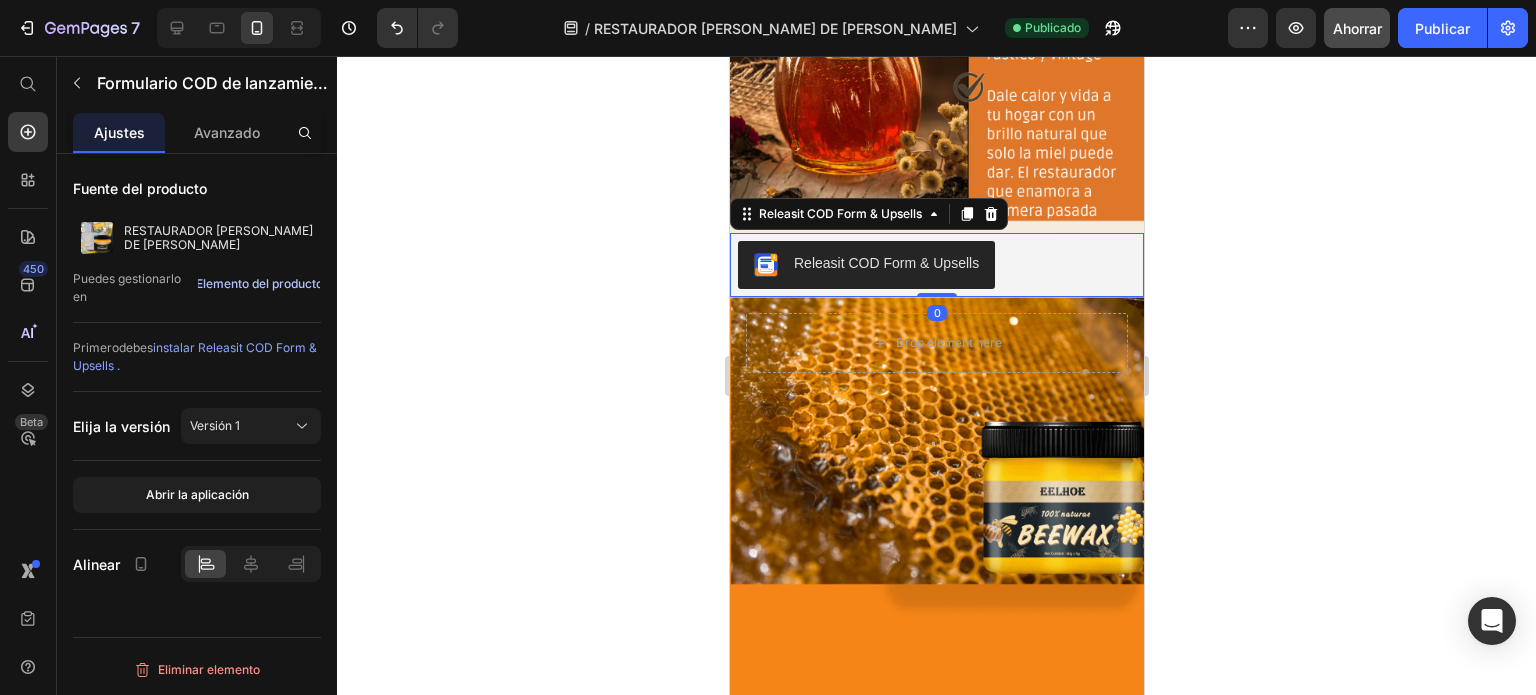 click on "Elemento del producto" at bounding box center (259, 283) 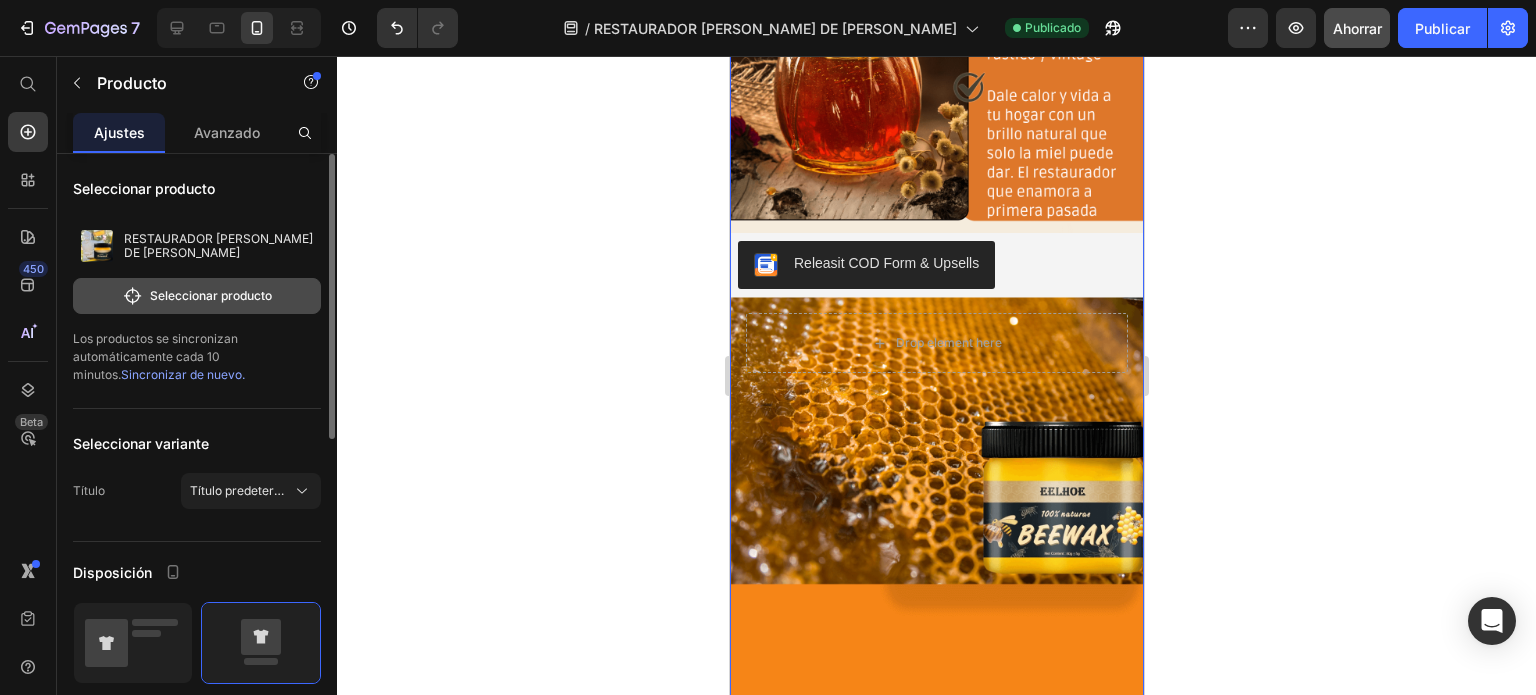 click on "Seleccionar producto" at bounding box center [211, 295] 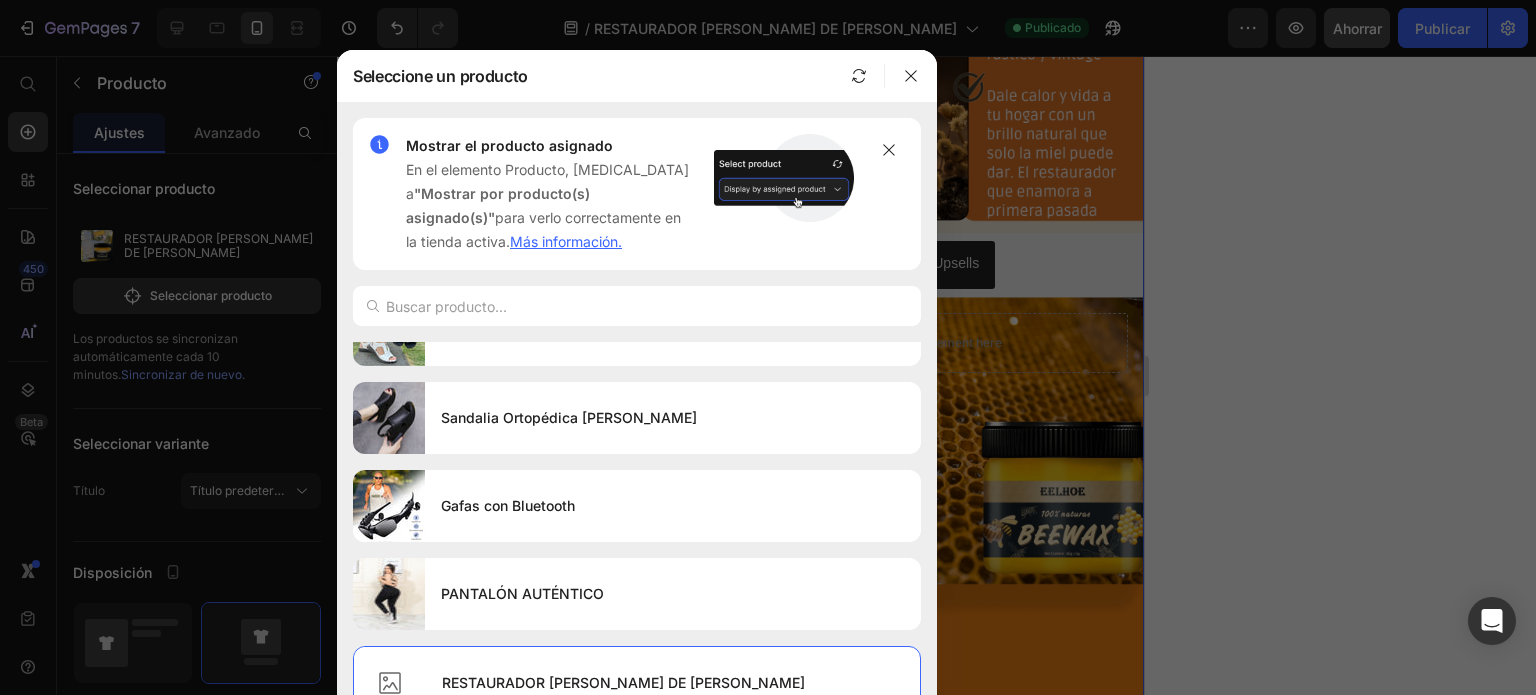 scroll, scrollTop: 1683, scrollLeft: 0, axis: vertical 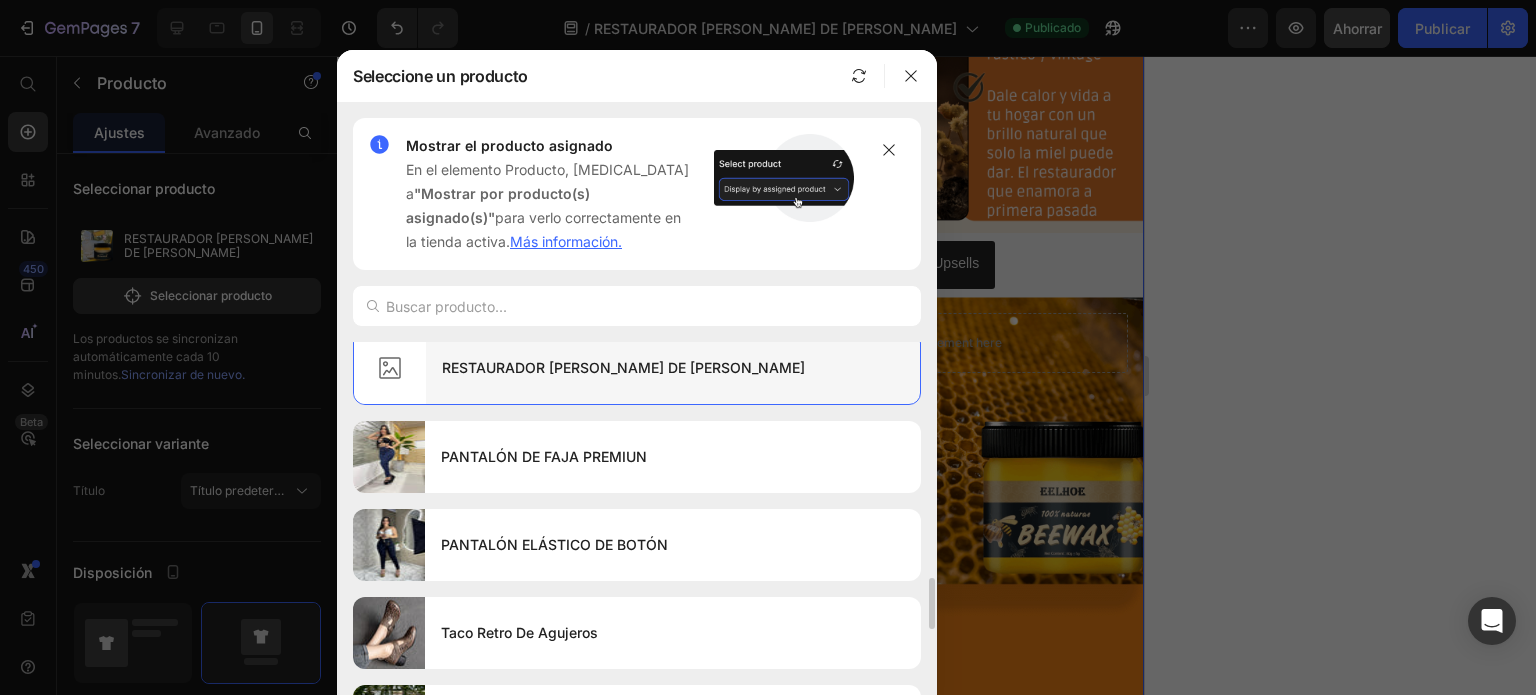 click on "RESTAURADOR [PERSON_NAME] DE [PERSON_NAME]" 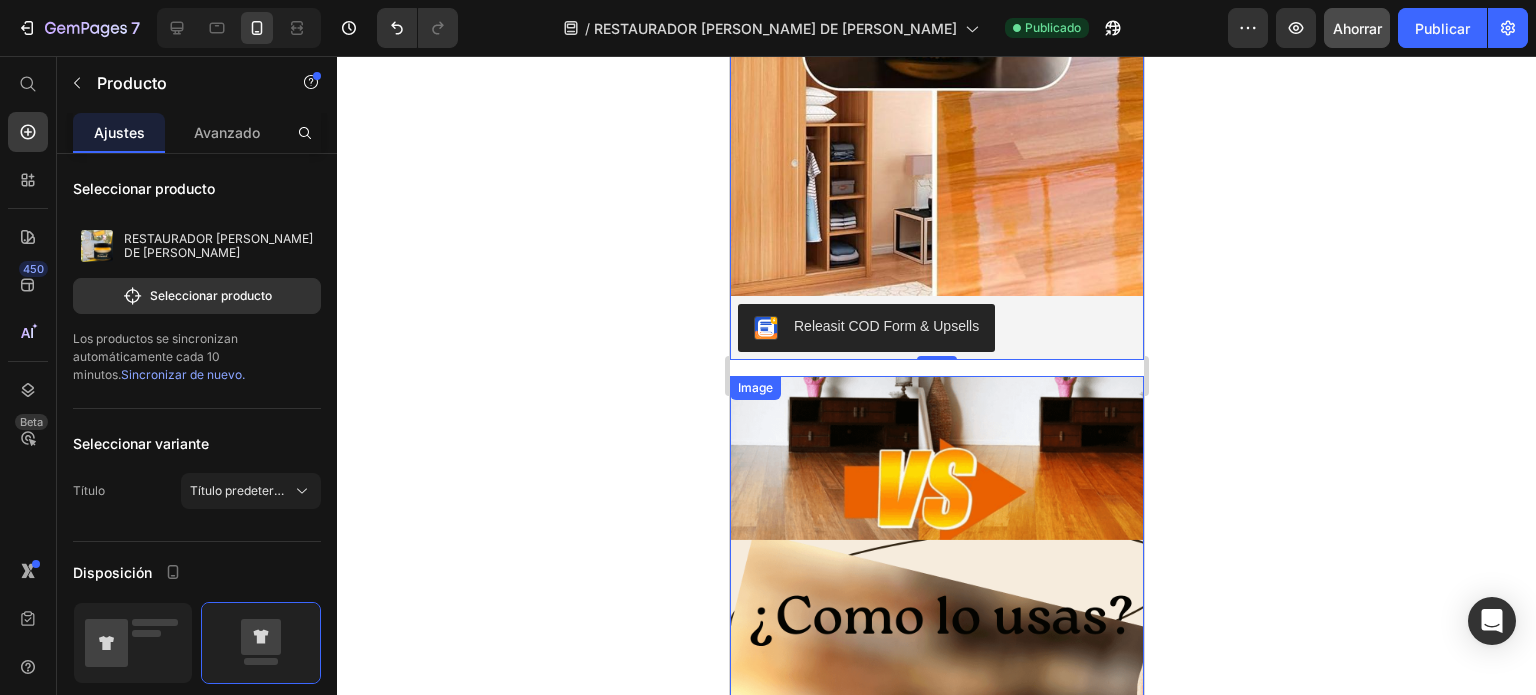 scroll, scrollTop: 7487, scrollLeft: 0, axis: vertical 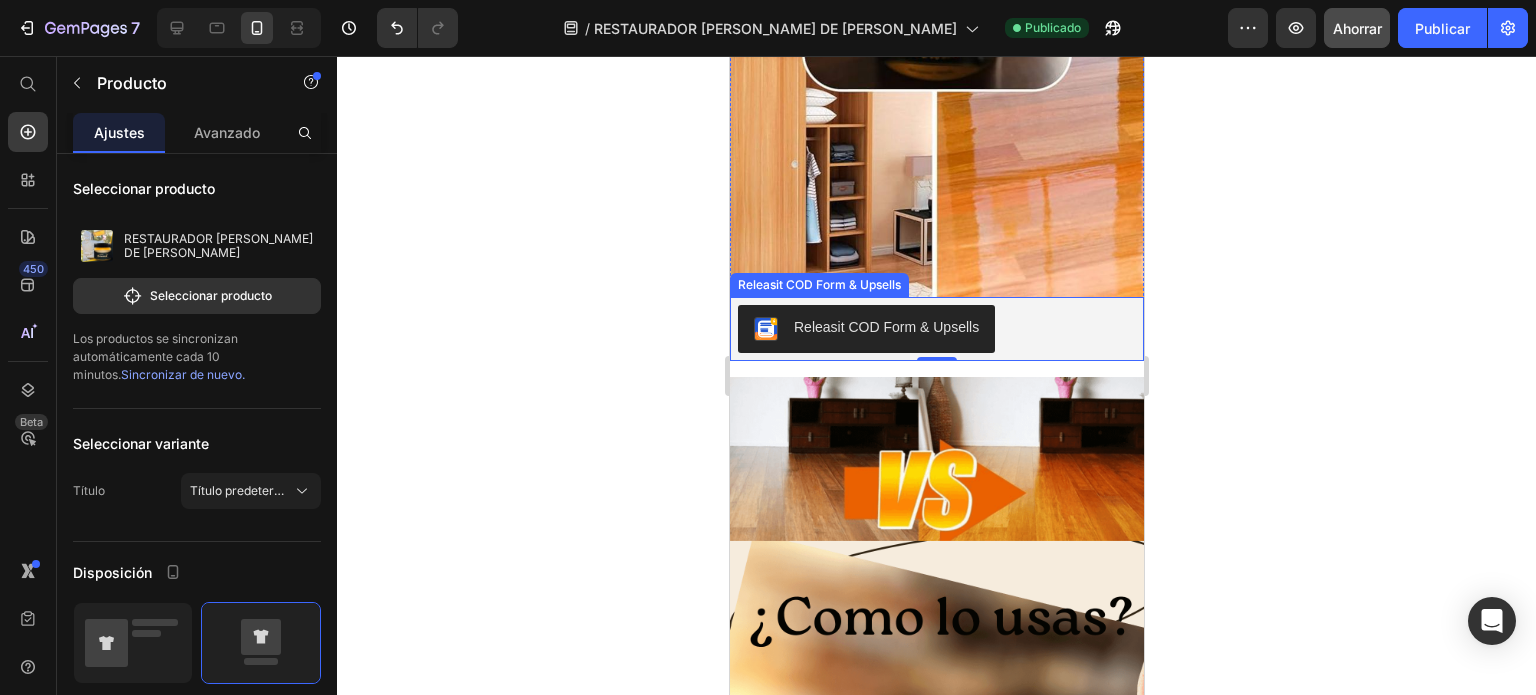 click on "Releasit COD Form & Upsells" at bounding box center (885, 327) 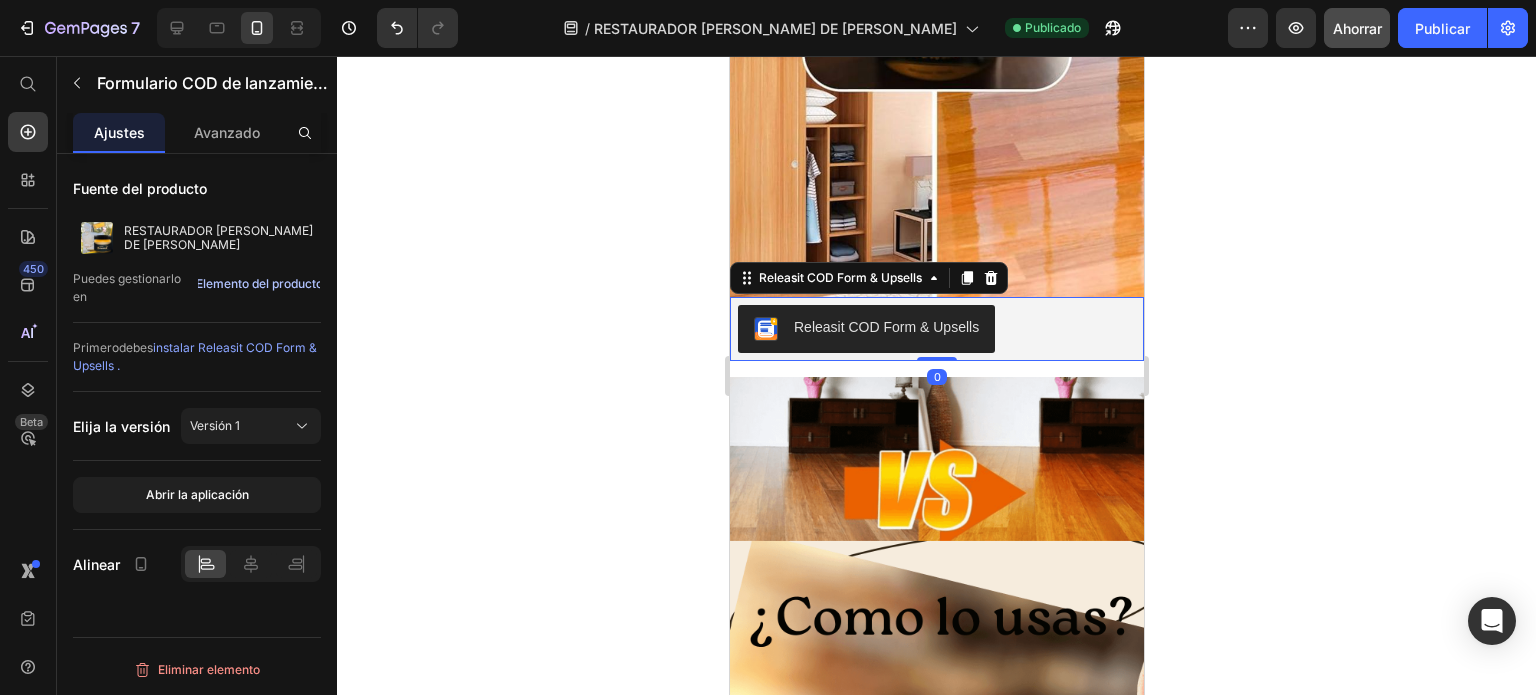 click on "Elemento del producto" at bounding box center [259, 283] 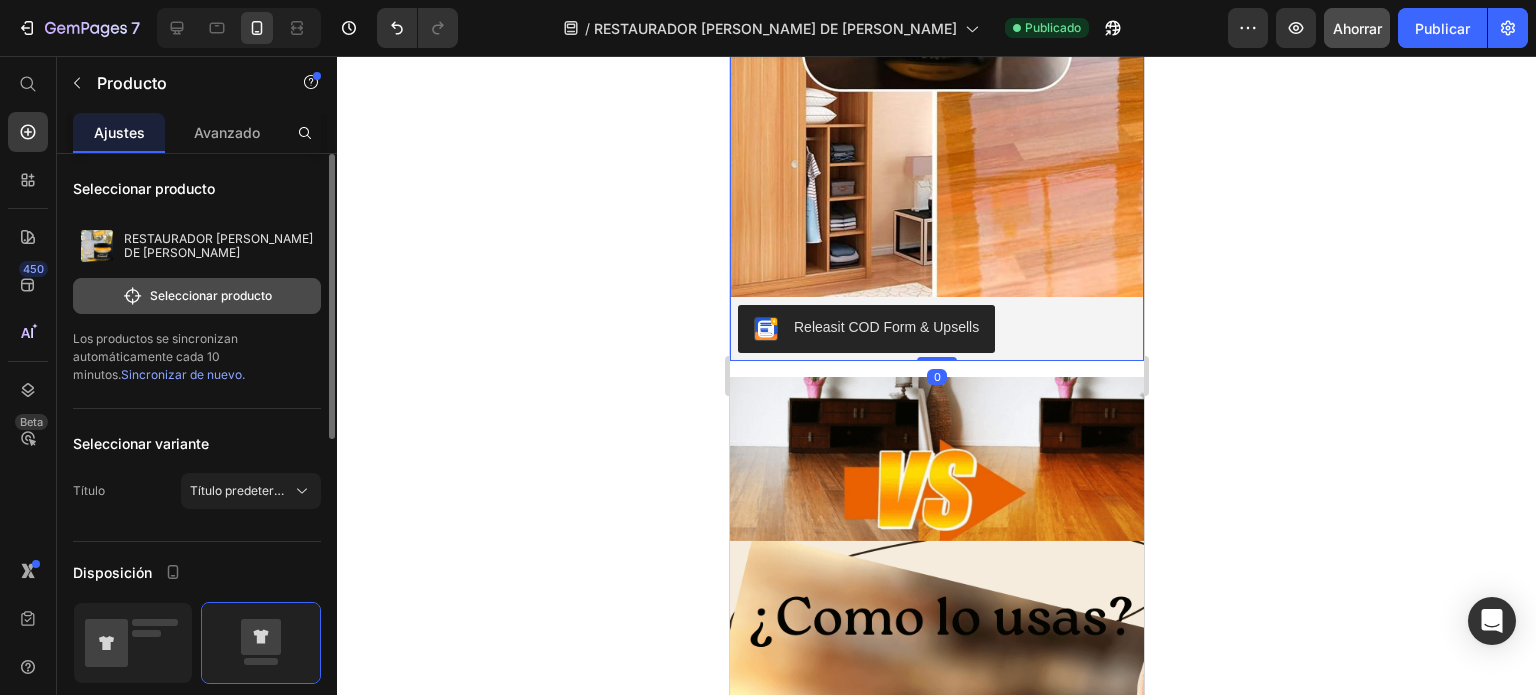 click on "Seleccionar producto" at bounding box center (211, 295) 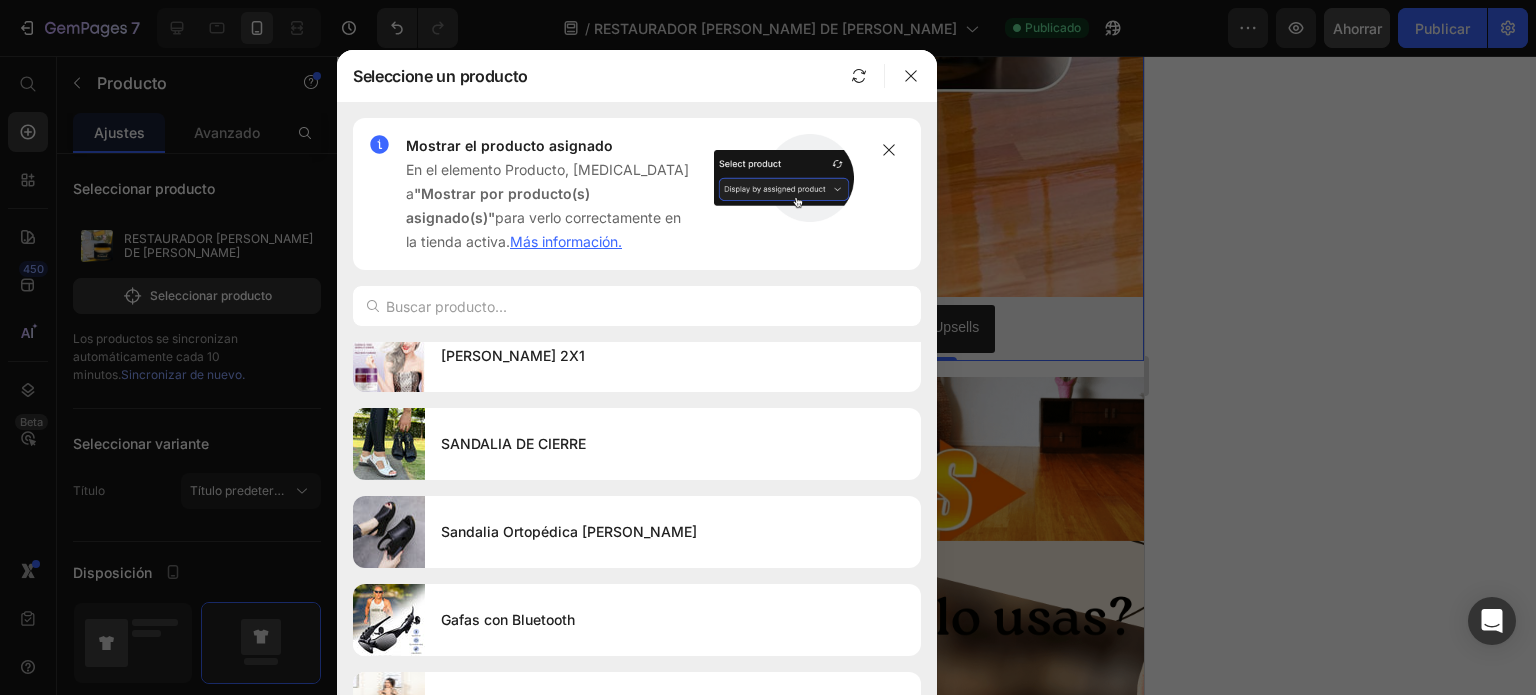 scroll, scrollTop: 1604, scrollLeft: 0, axis: vertical 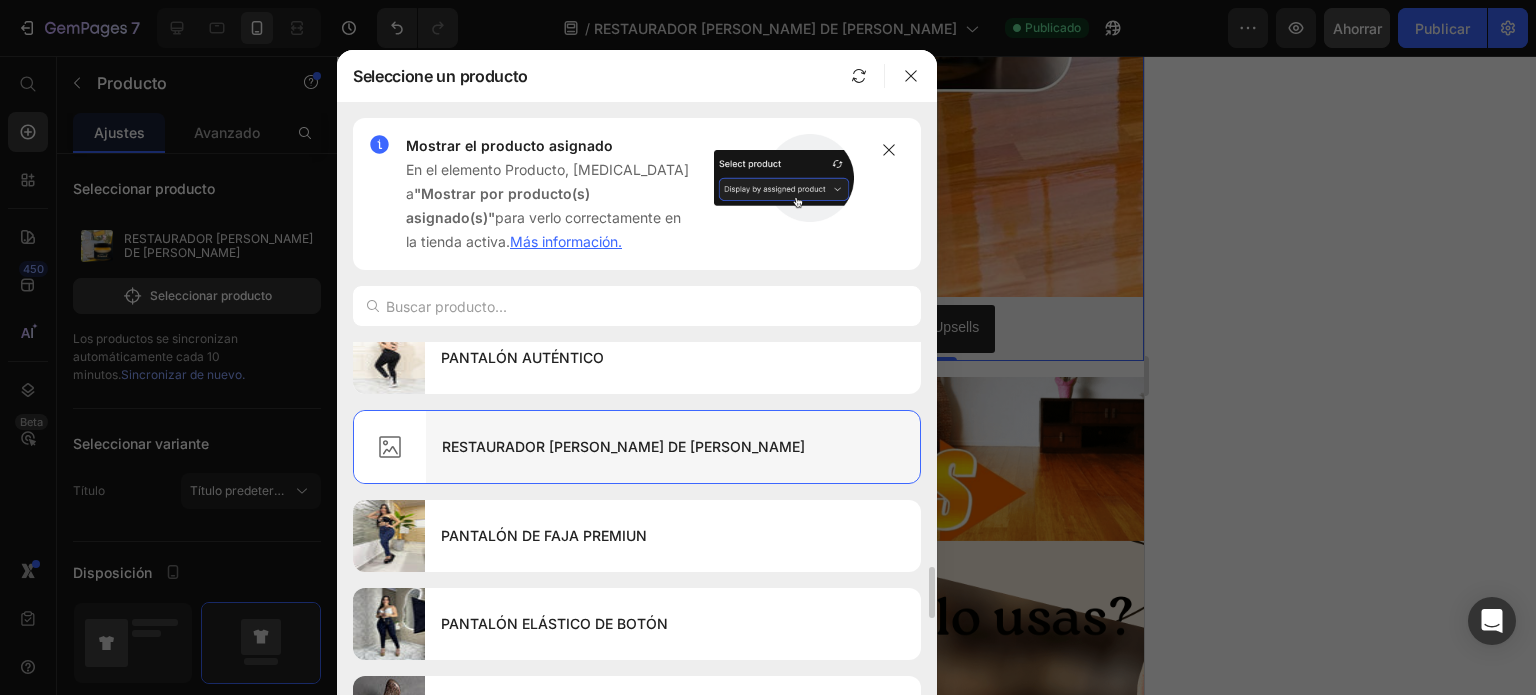click on "RESTAURADOR [PERSON_NAME] DE [PERSON_NAME]" at bounding box center [623, 446] 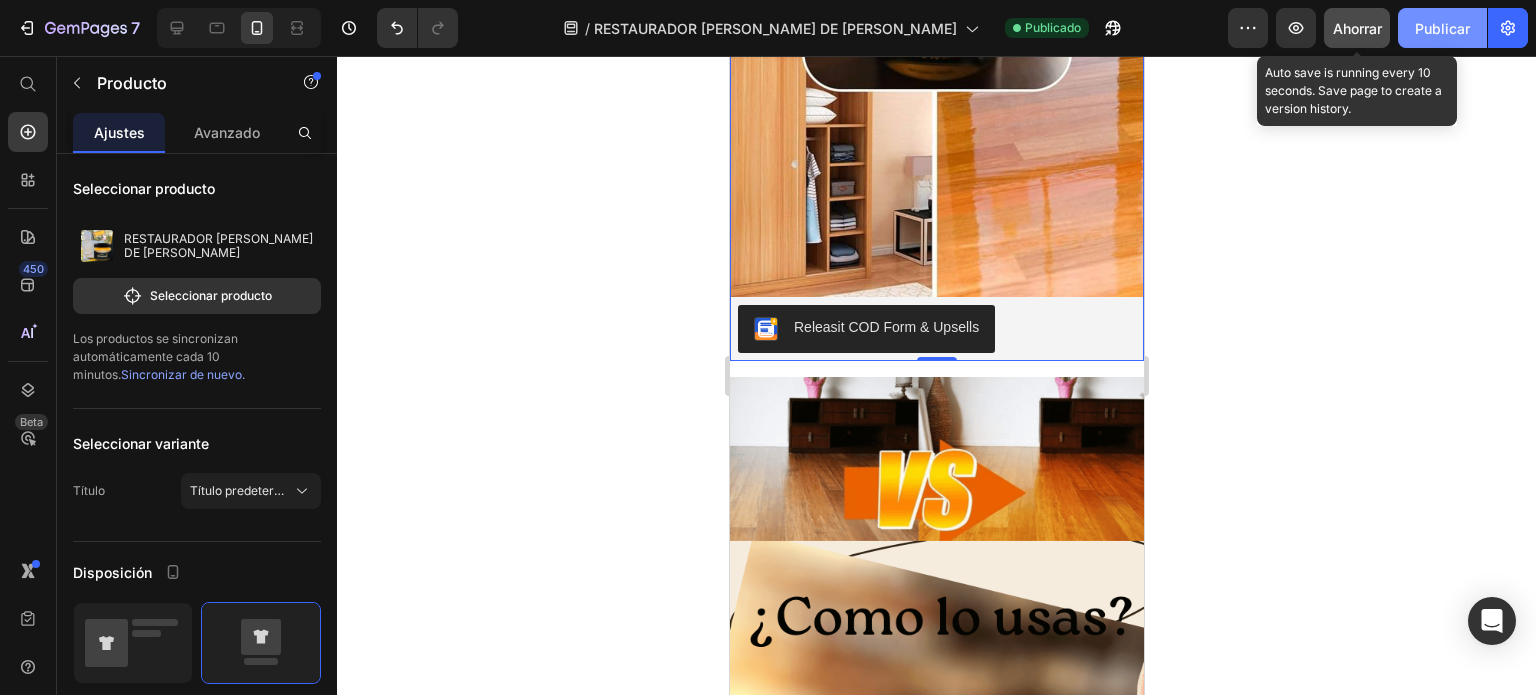 click on "Publicar" 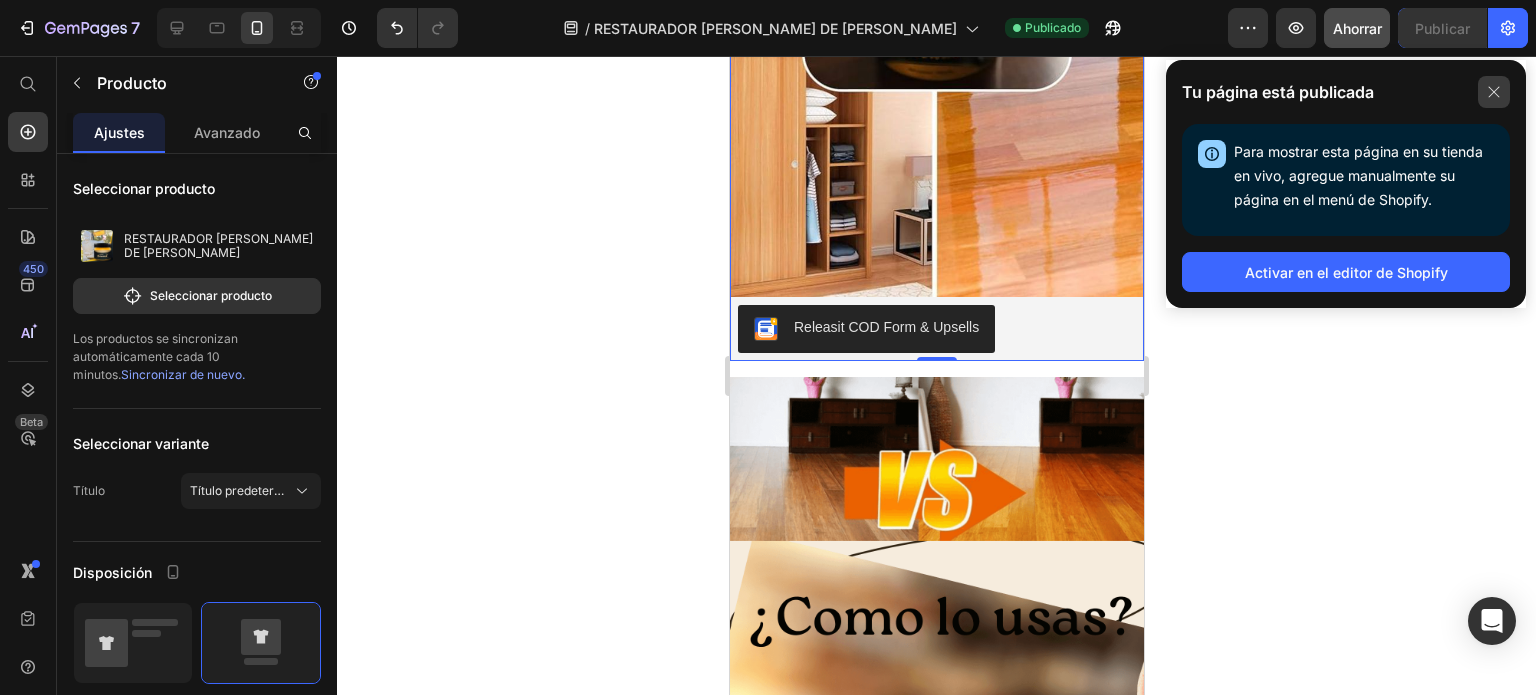 click 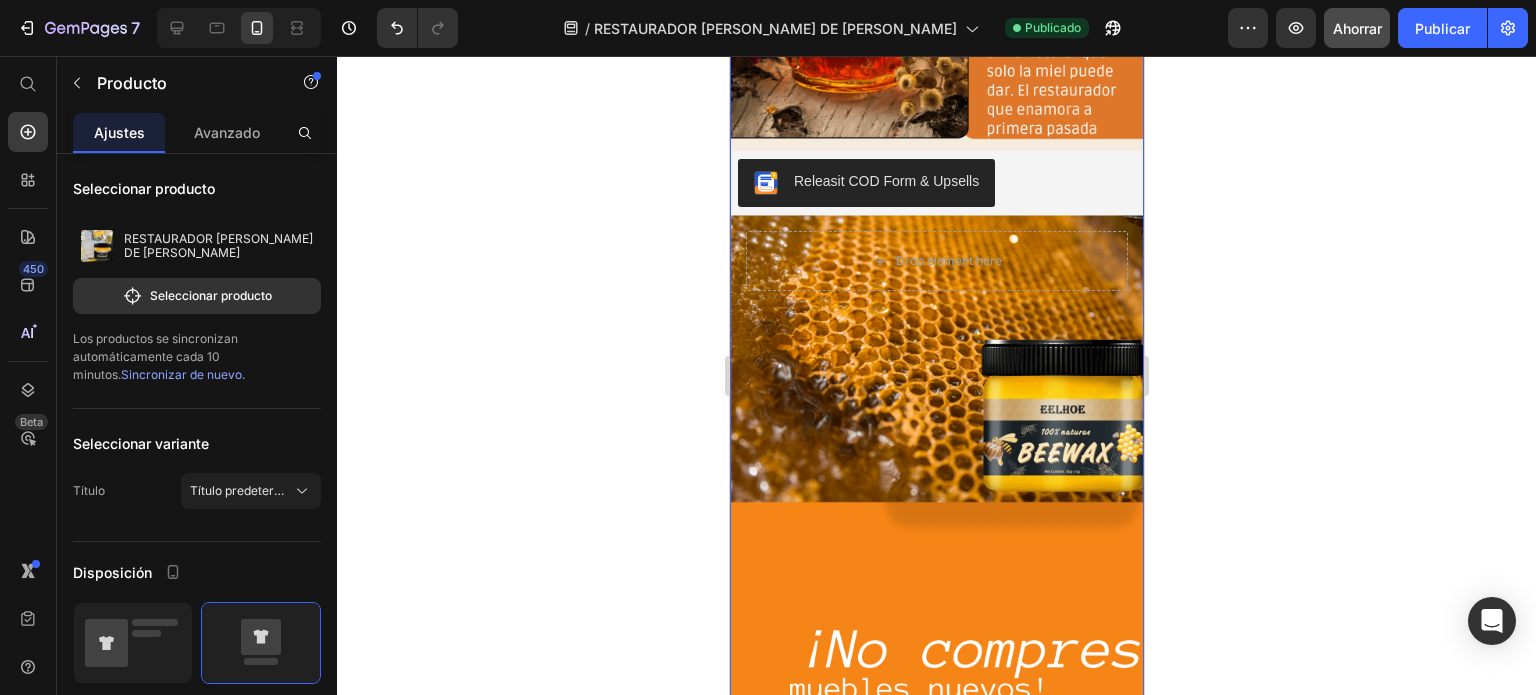 scroll, scrollTop: 4220, scrollLeft: 0, axis: vertical 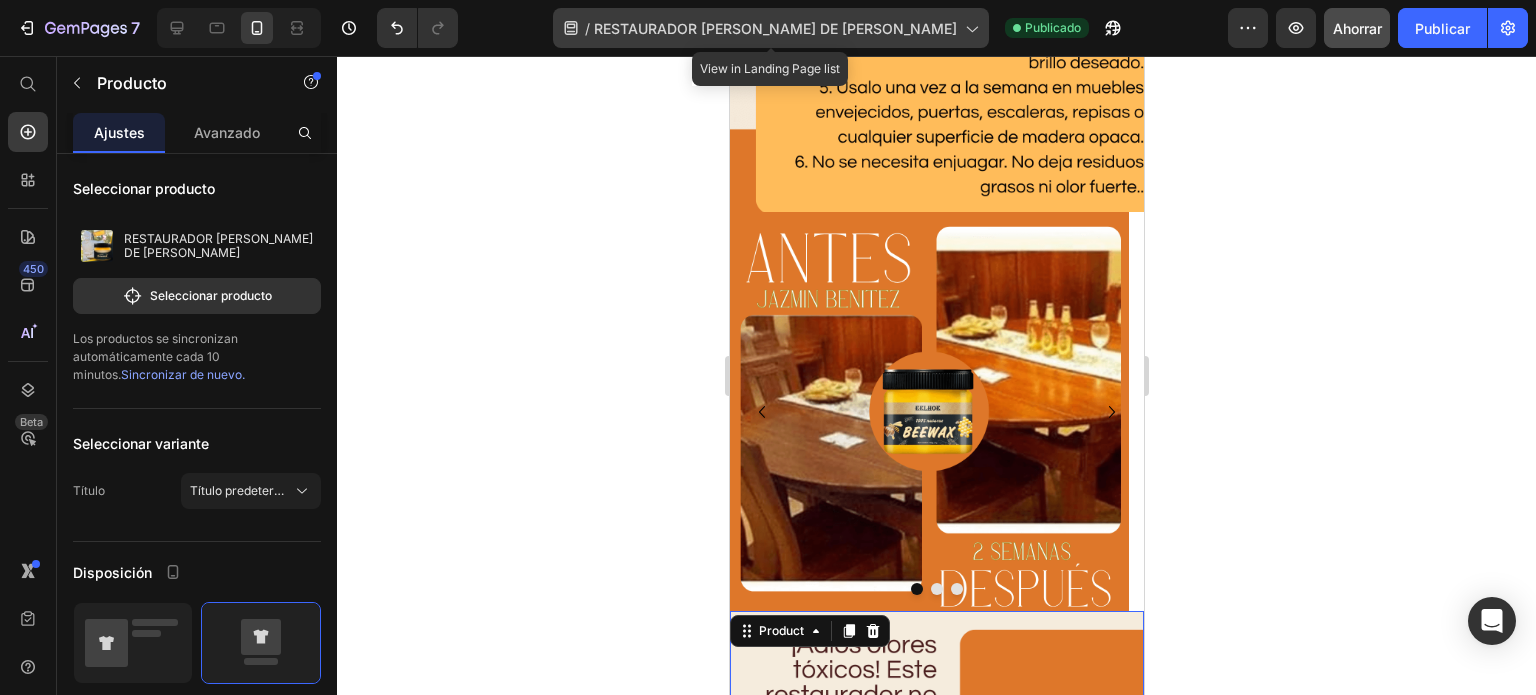 click on "RESTAURADOR [PERSON_NAME] DE [PERSON_NAME]" at bounding box center (775, 28) 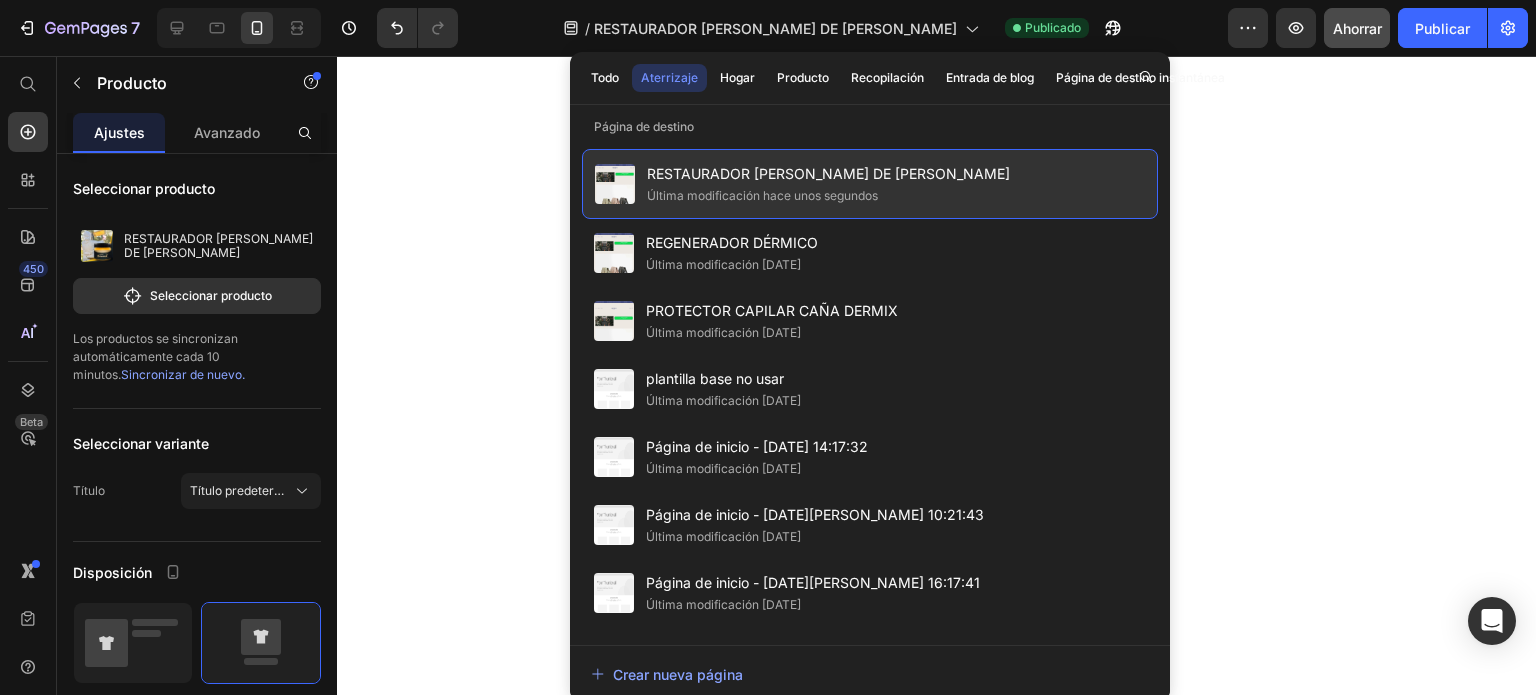 click on "Última modificación hace unos segundos" at bounding box center [762, 195] 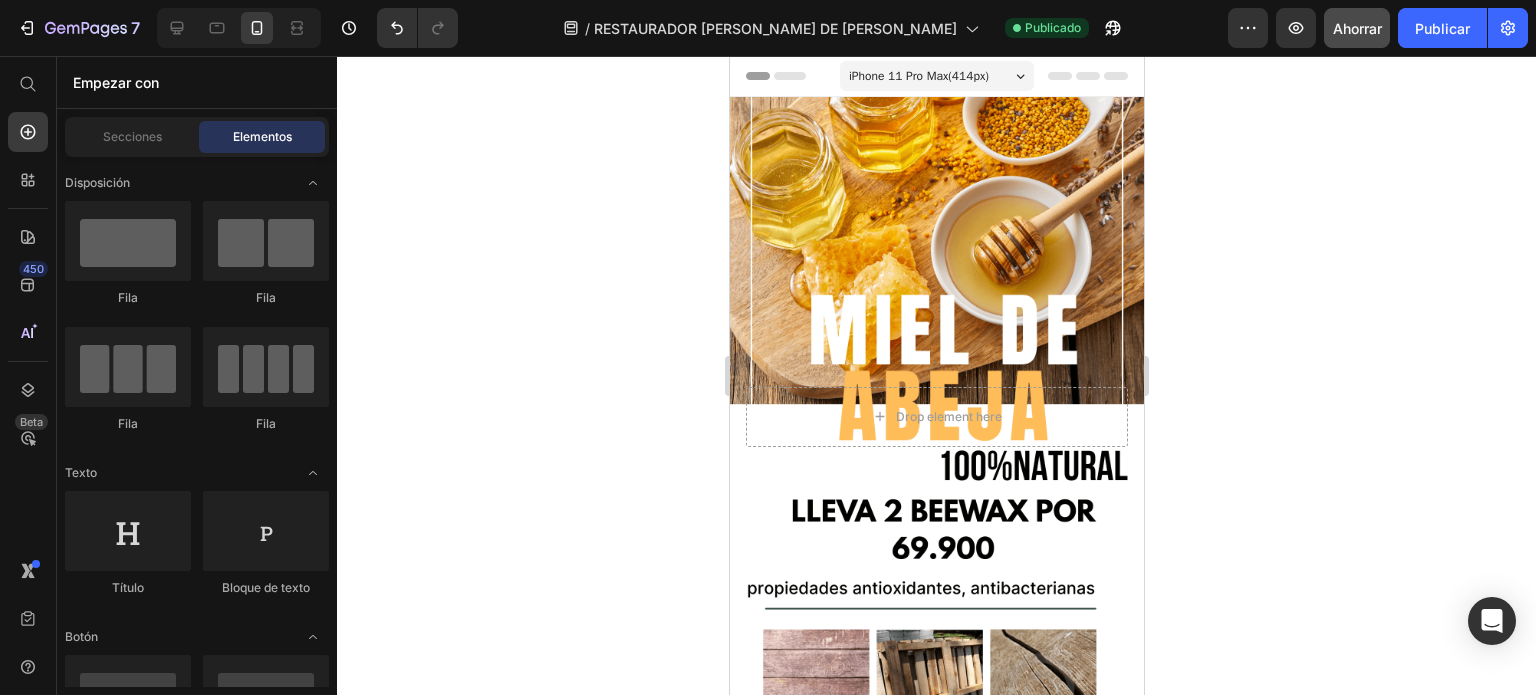 scroll, scrollTop: 392, scrollLeft: 0, axis: vertical 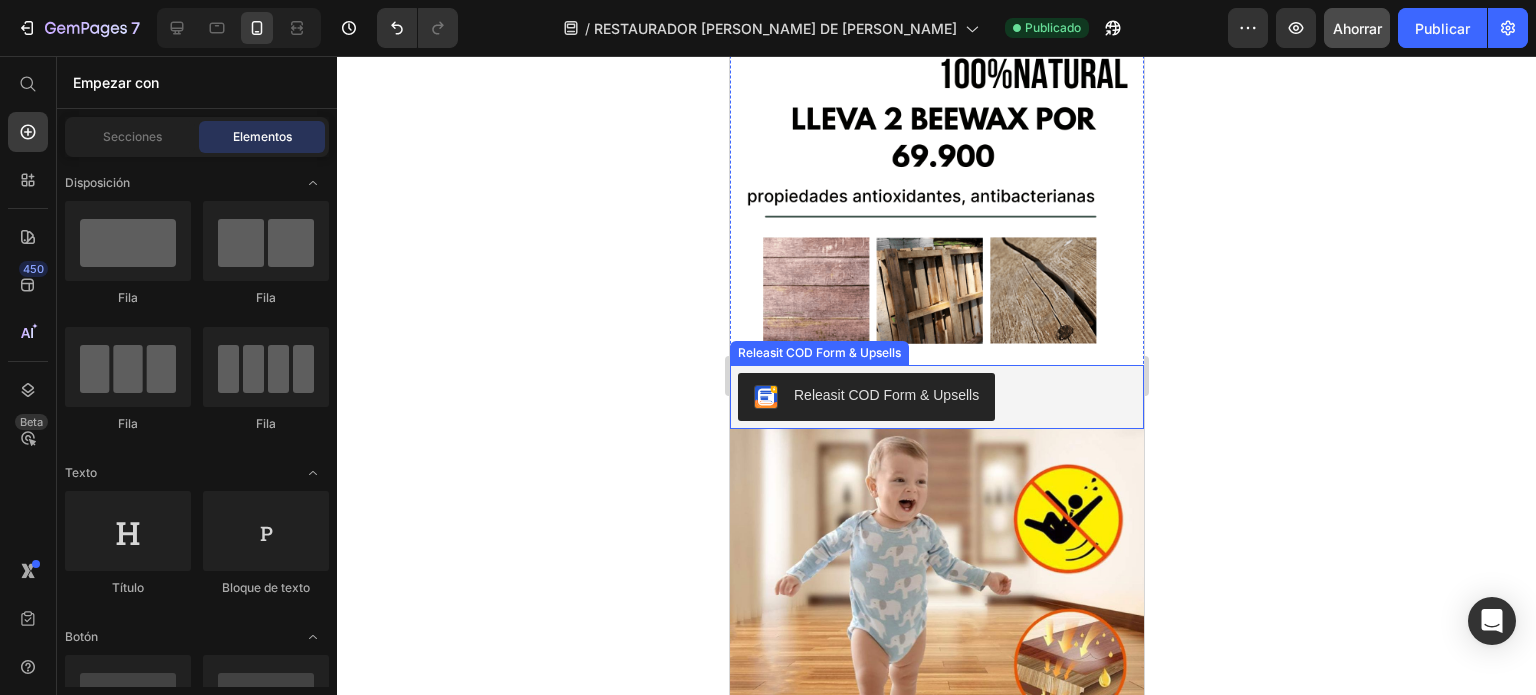 click on "Releasit COD Form & Upsells" at bounding box center (865, 397) 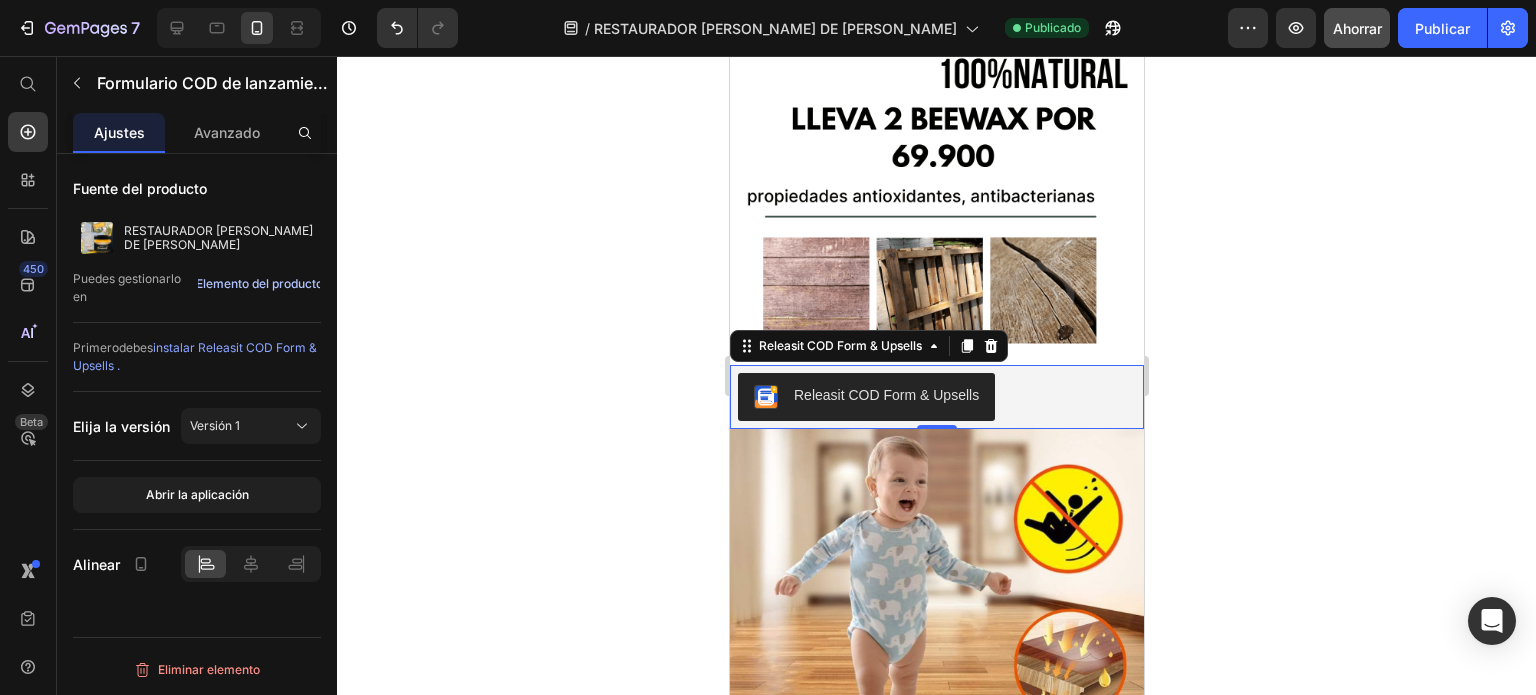click on "Elemento del producto" at bounding box center [259, 283] 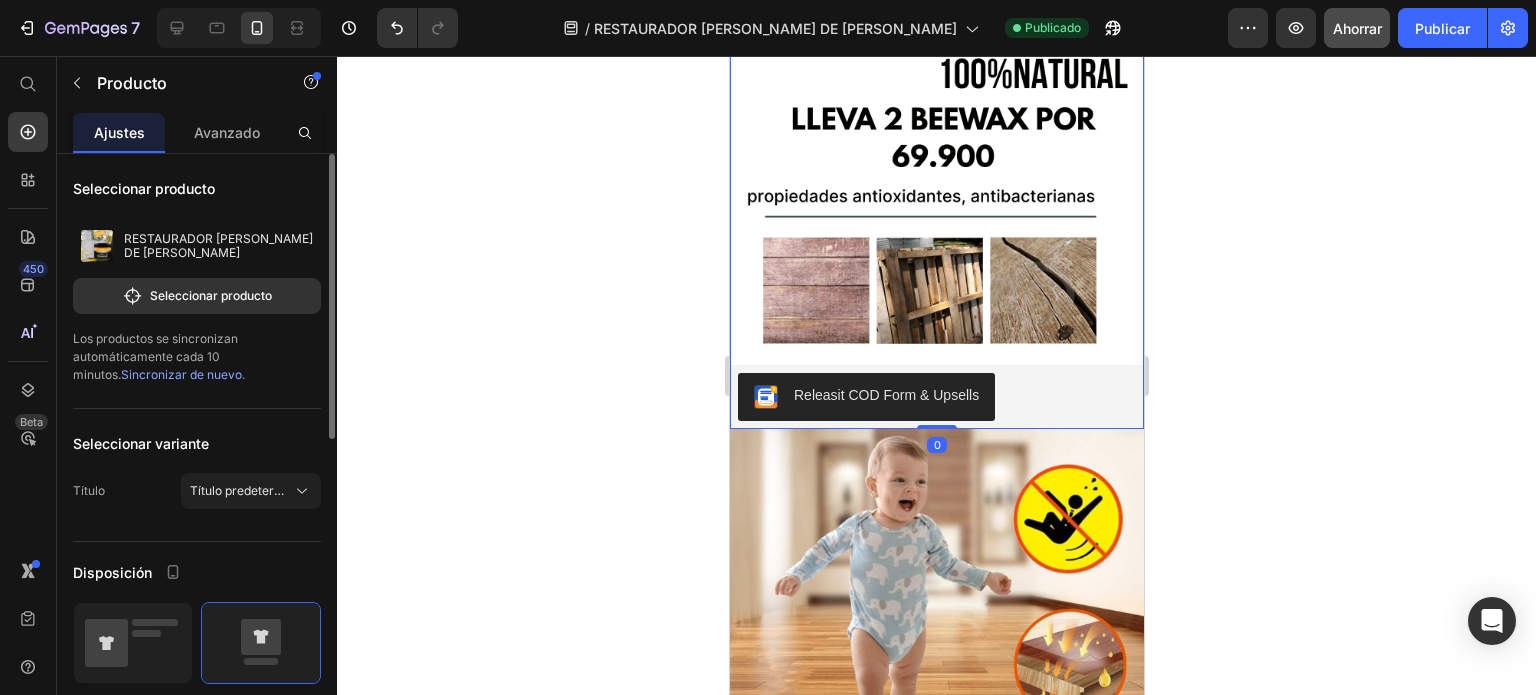 click on "Seleccionar producto" at bounding box center (211, 295) 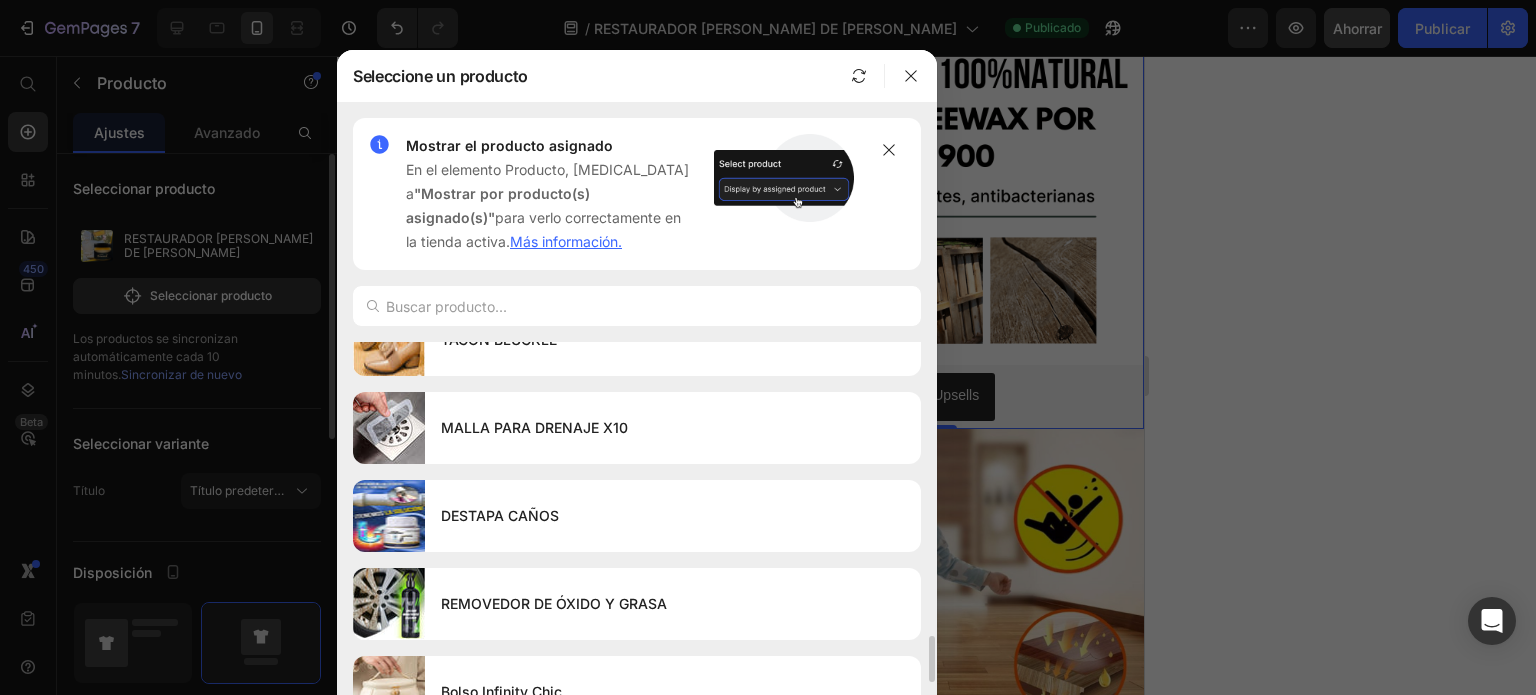 scroll, scrollTop: 2520, scrollLeft: 0, axis: vertical 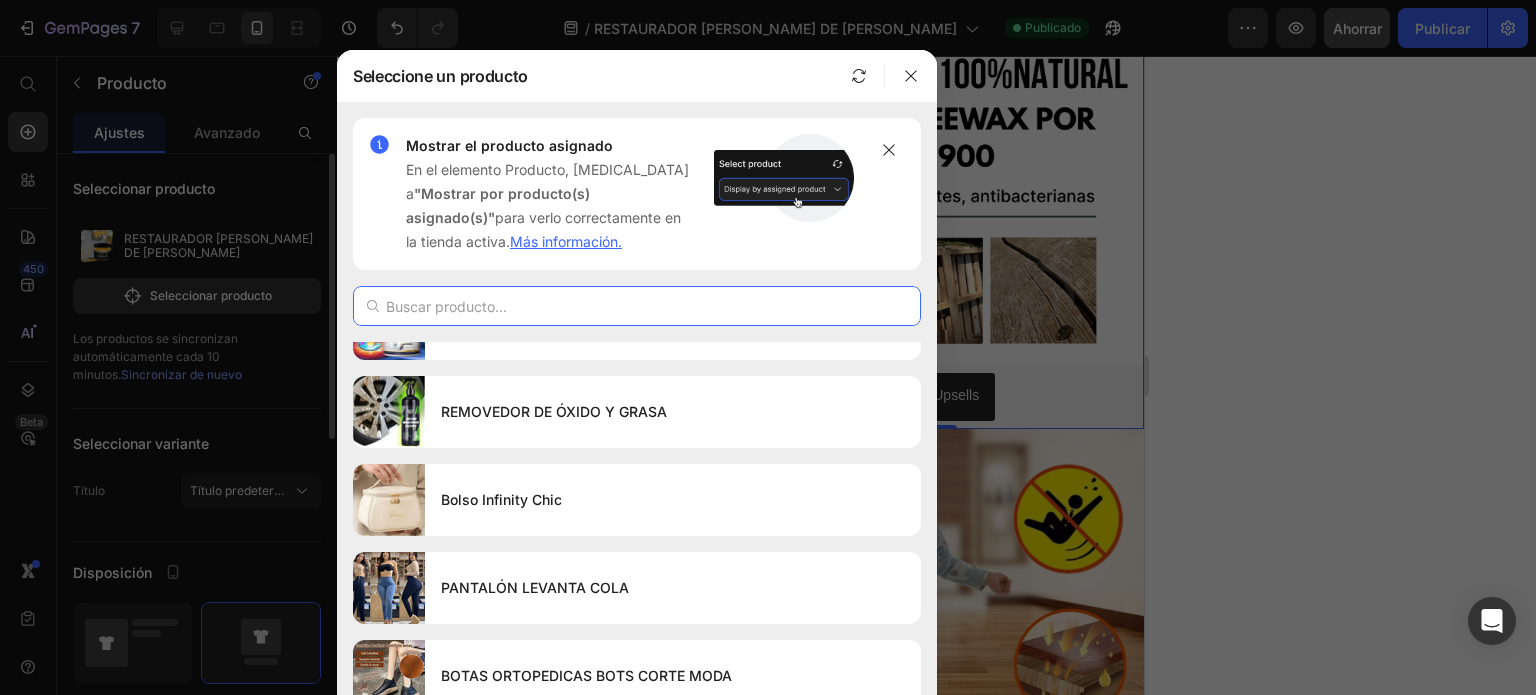 click at bounding box center [637, 306] 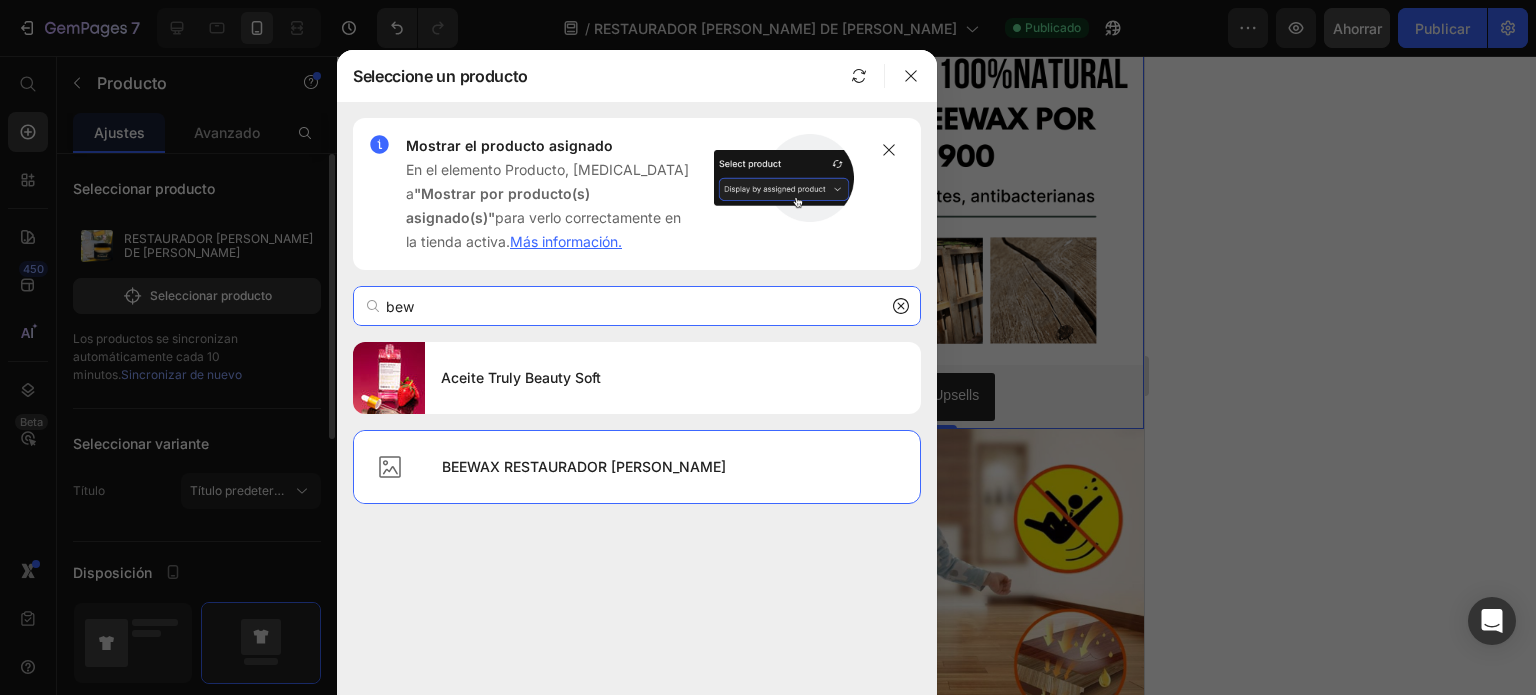 scroll, scrollTop: 0, scrollLeft: 0, axis: both 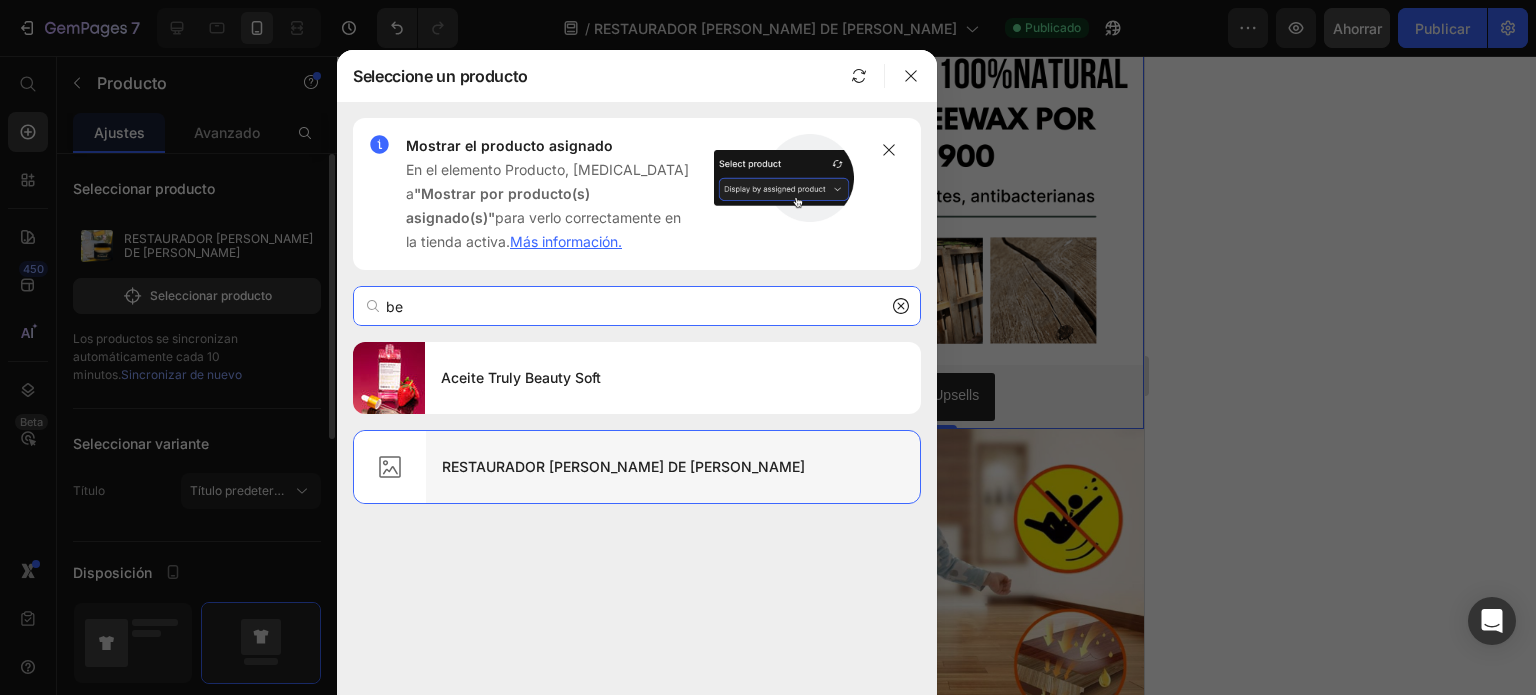 type on "be" 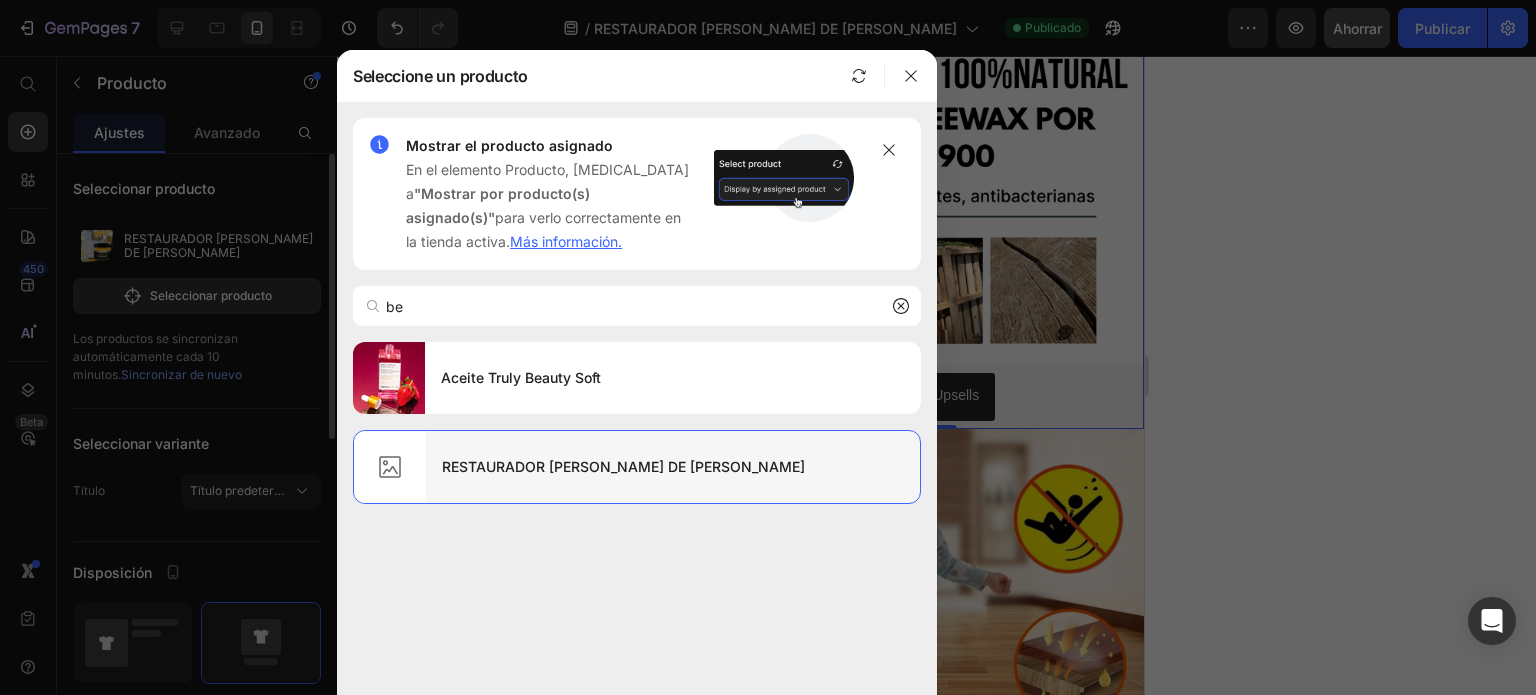 click on "RESTAURADOR [PERSON_NAME] DE [PERSON_NAME]" at bounding box center [623, 466] 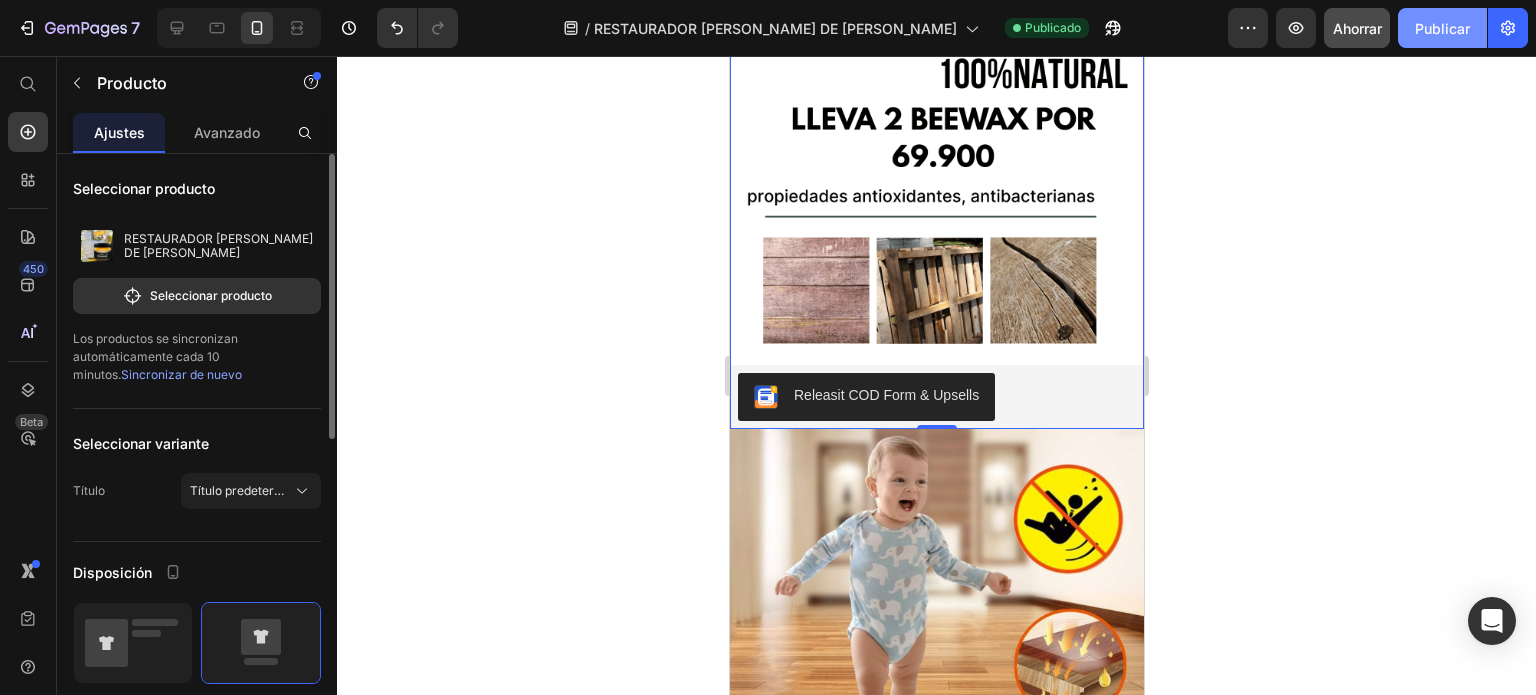 click on "Publicar" 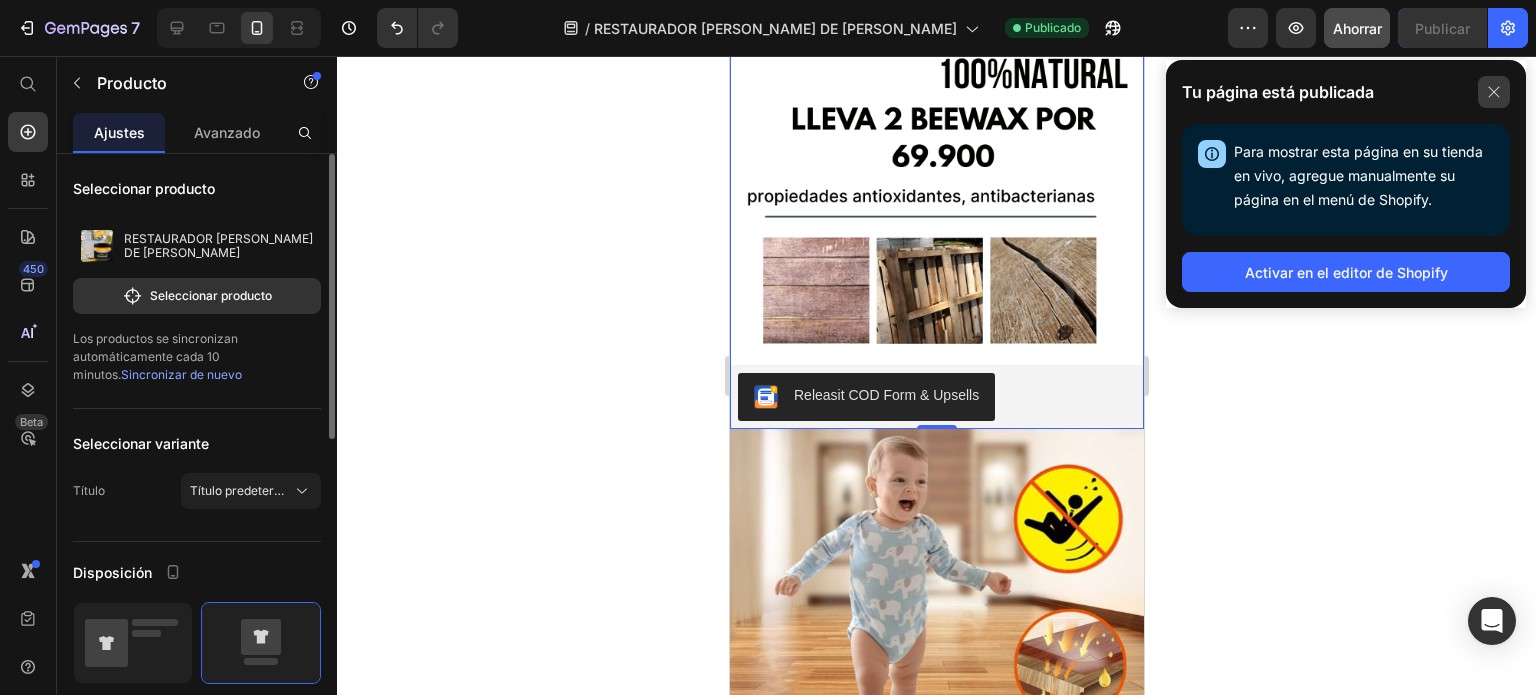 click 